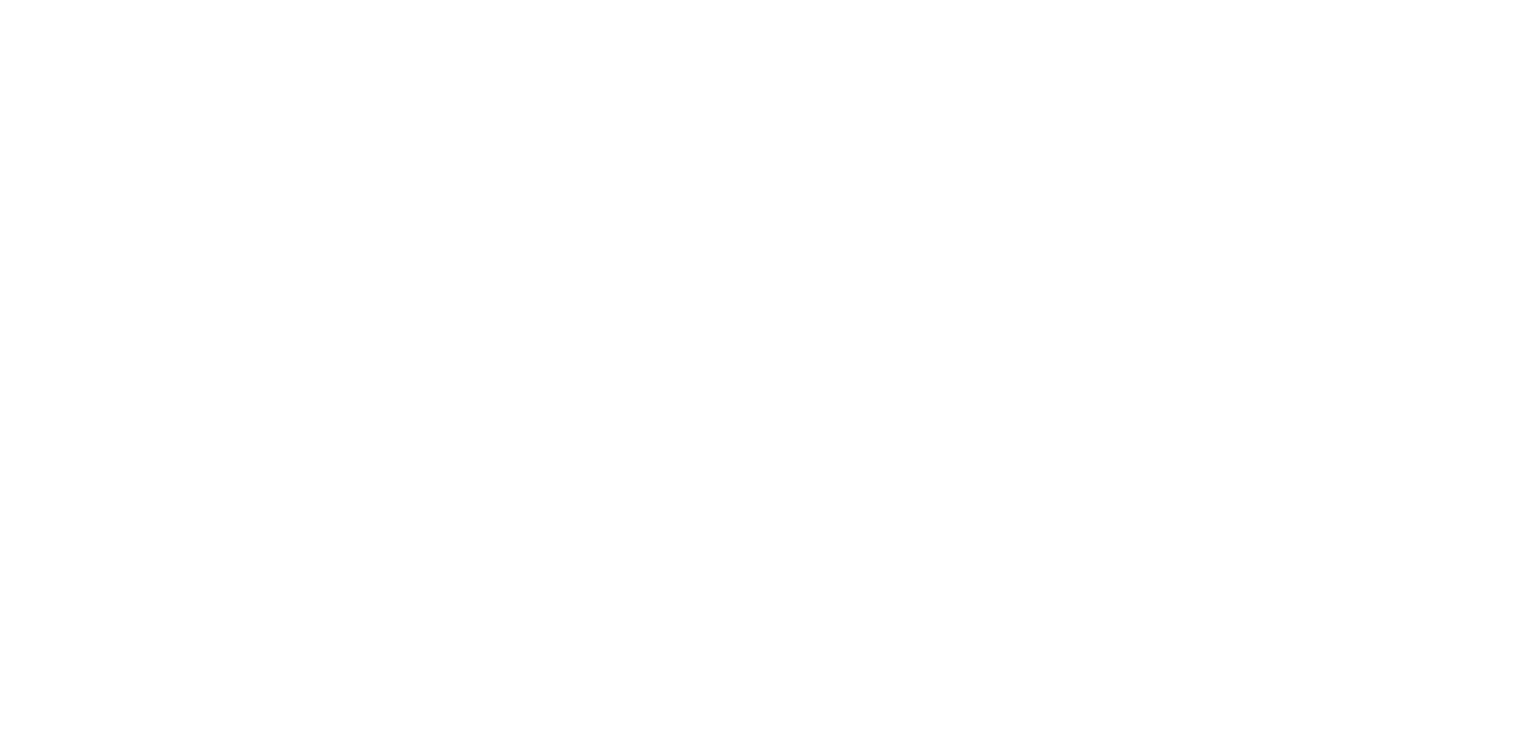 scroll, scrollTop: 0, scrollLeft: 0, axis: both 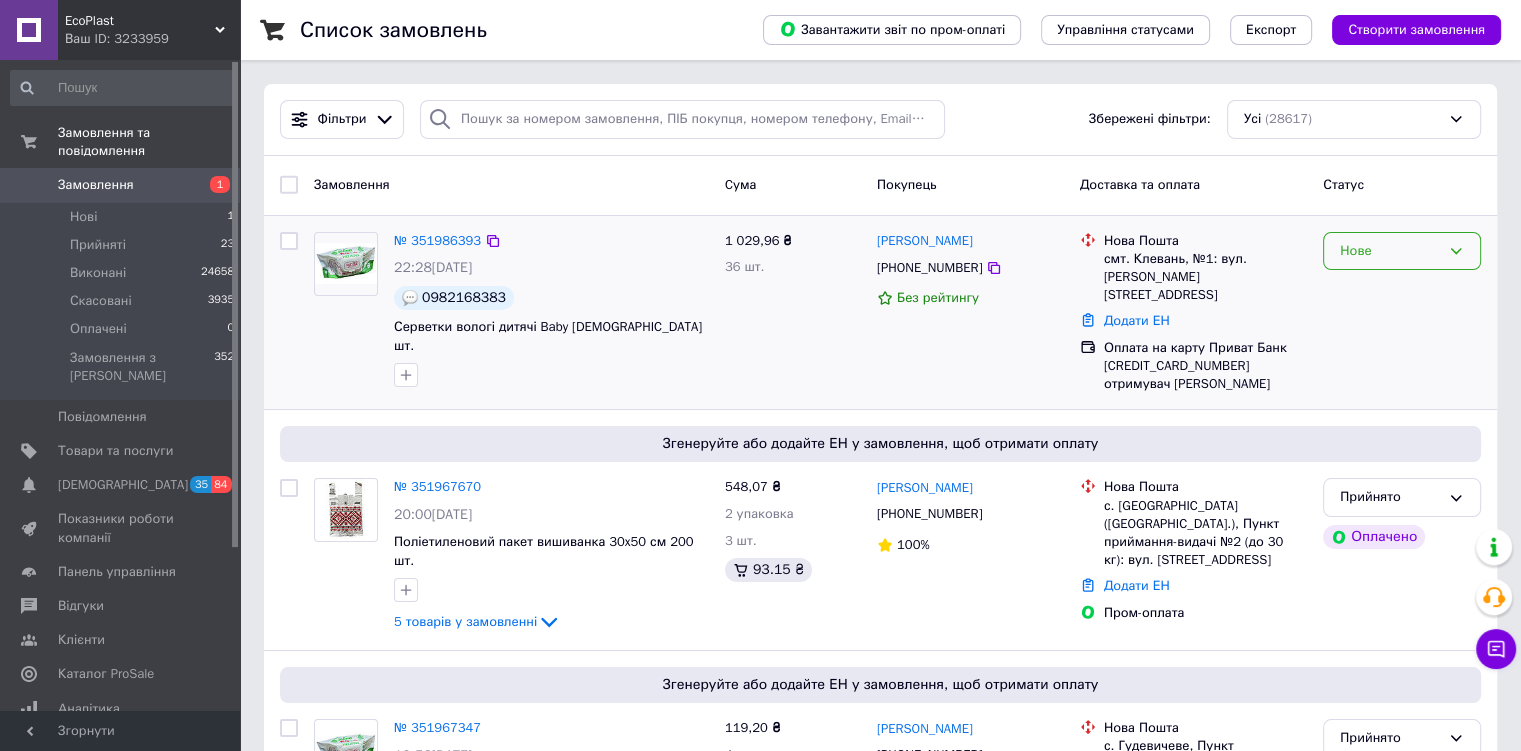 click on "Нове" at bounding box center [1402, 251] 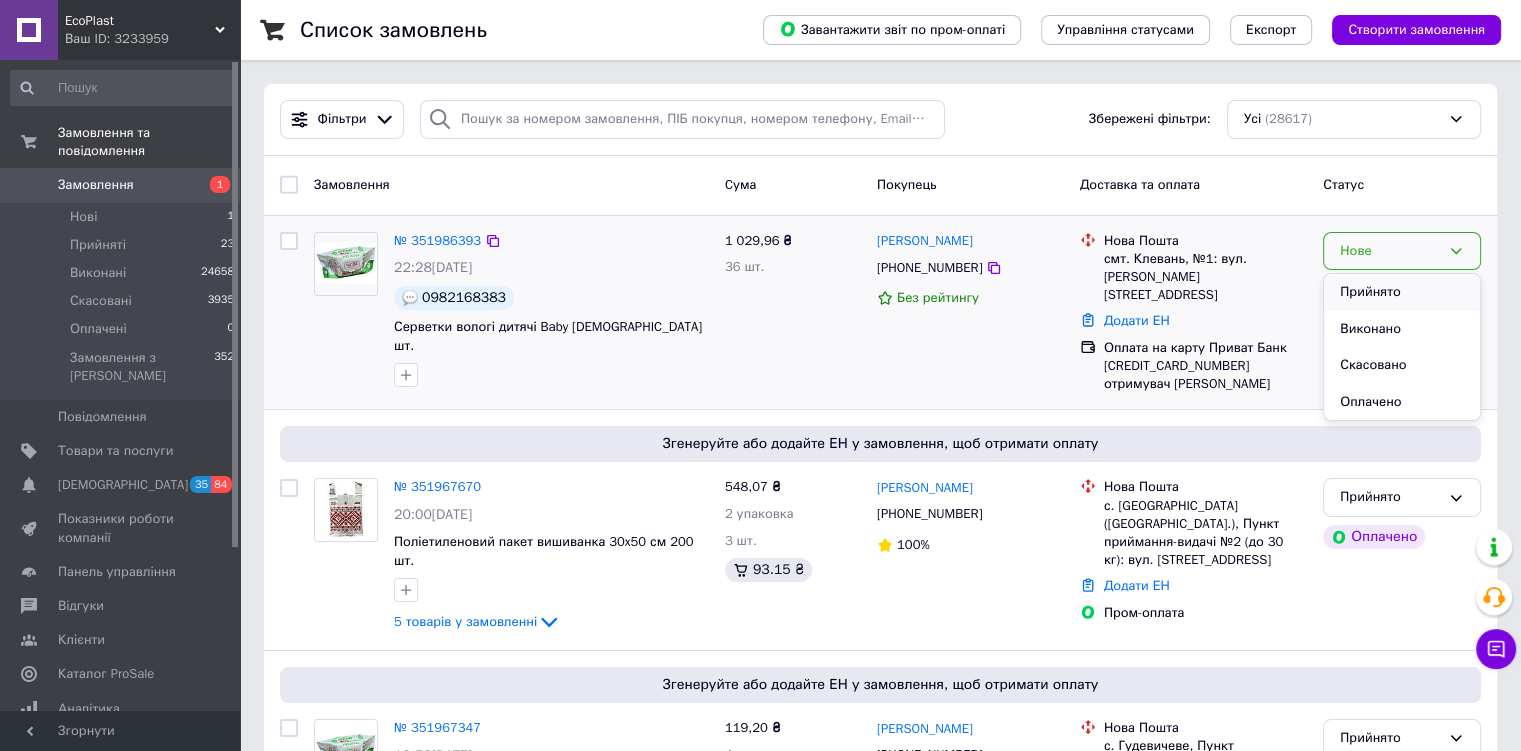 click on "Прийнято" at bounding box center (1402, 292) 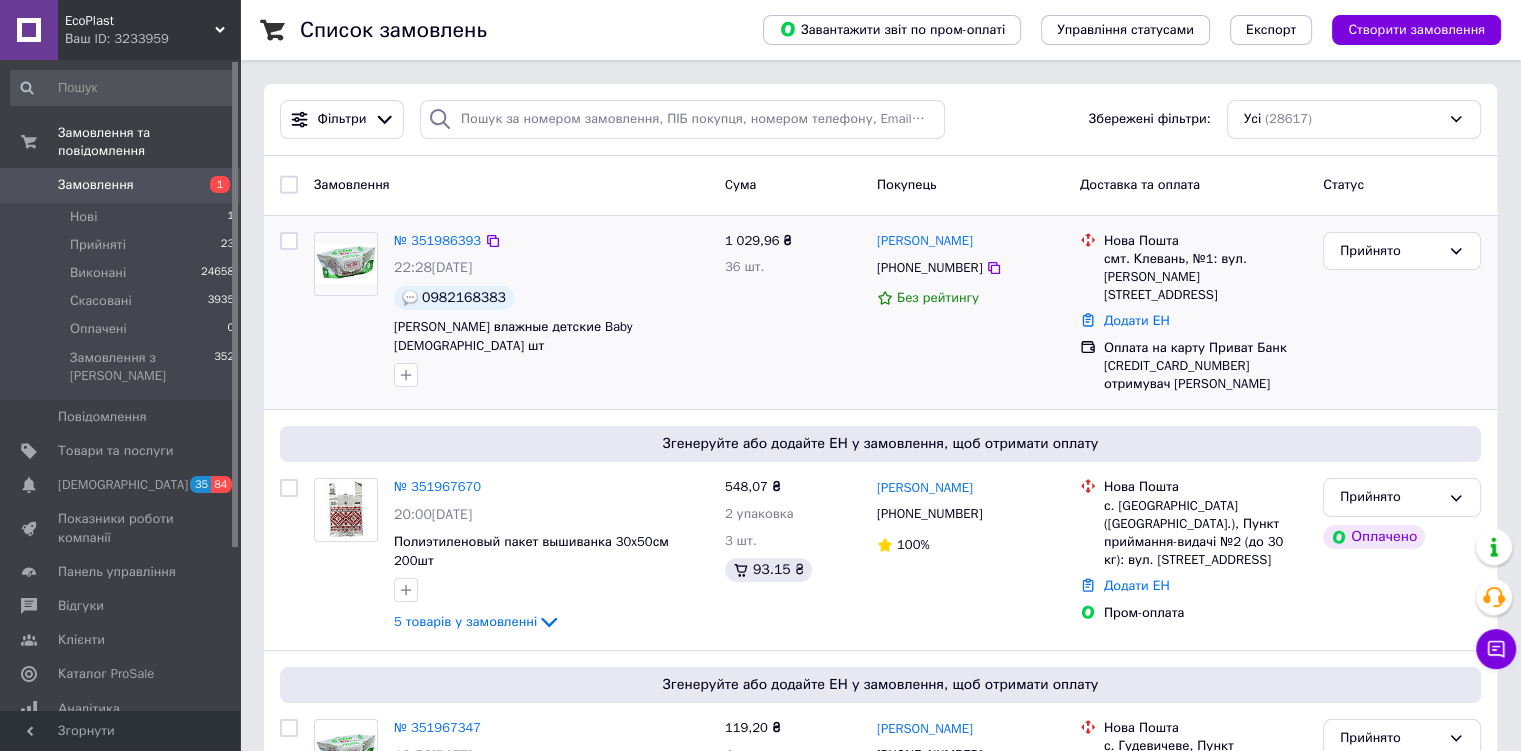 click on "EcoPlast Ваш ID: 3233959" at bounding box center (149, 30) 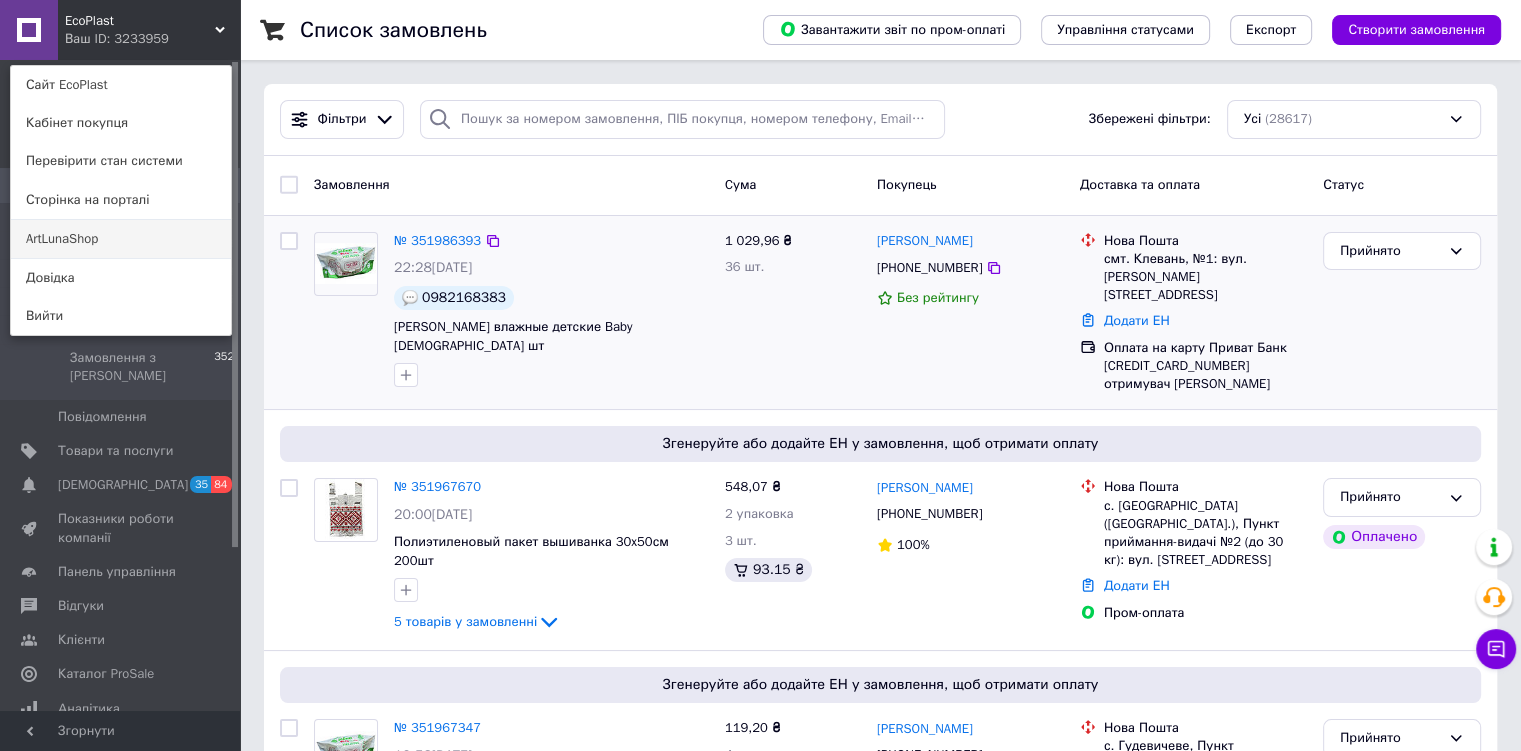 click on "ArtLunaShop" at bounding box center (121, 239) 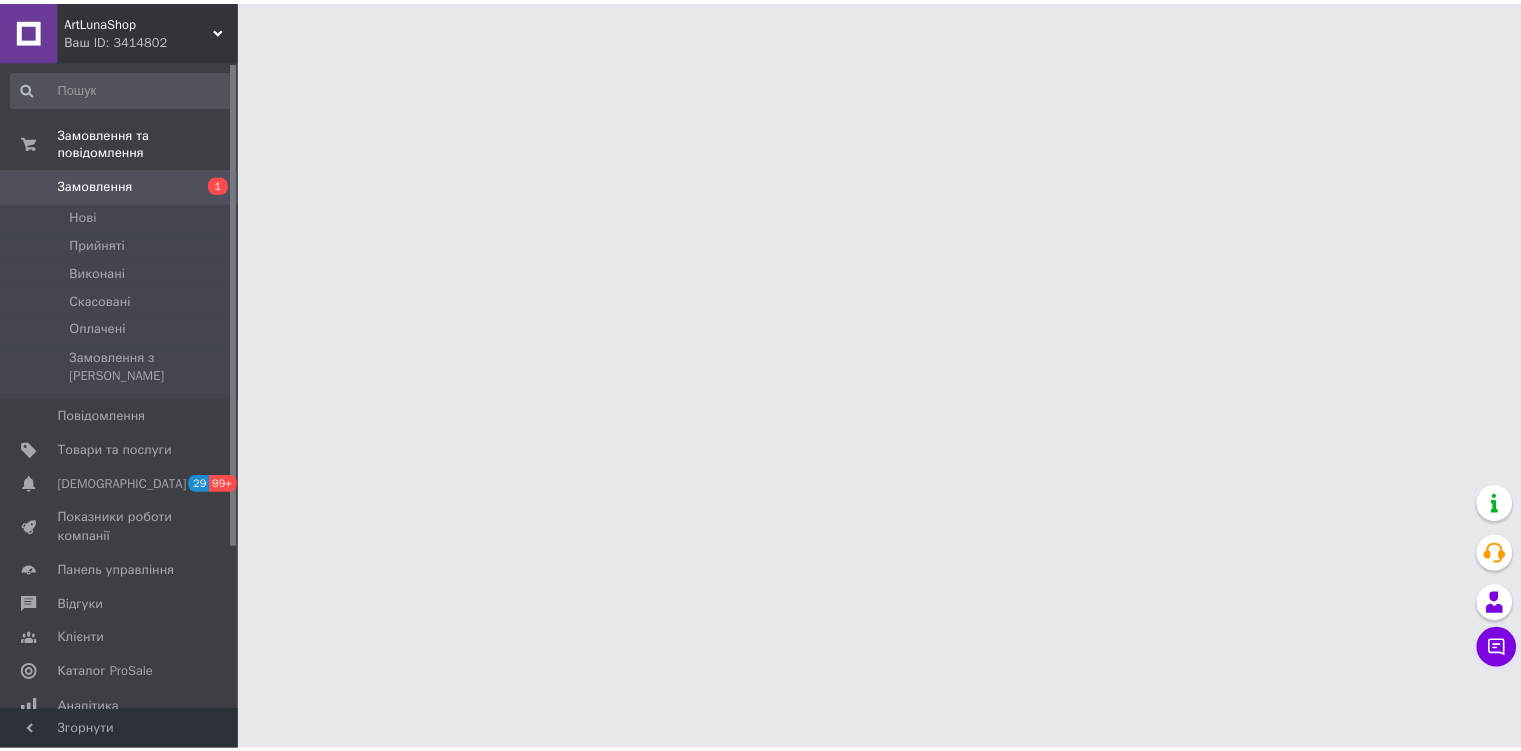 scroll, scrollTop: 0, scrollLeft: 0, axis: both 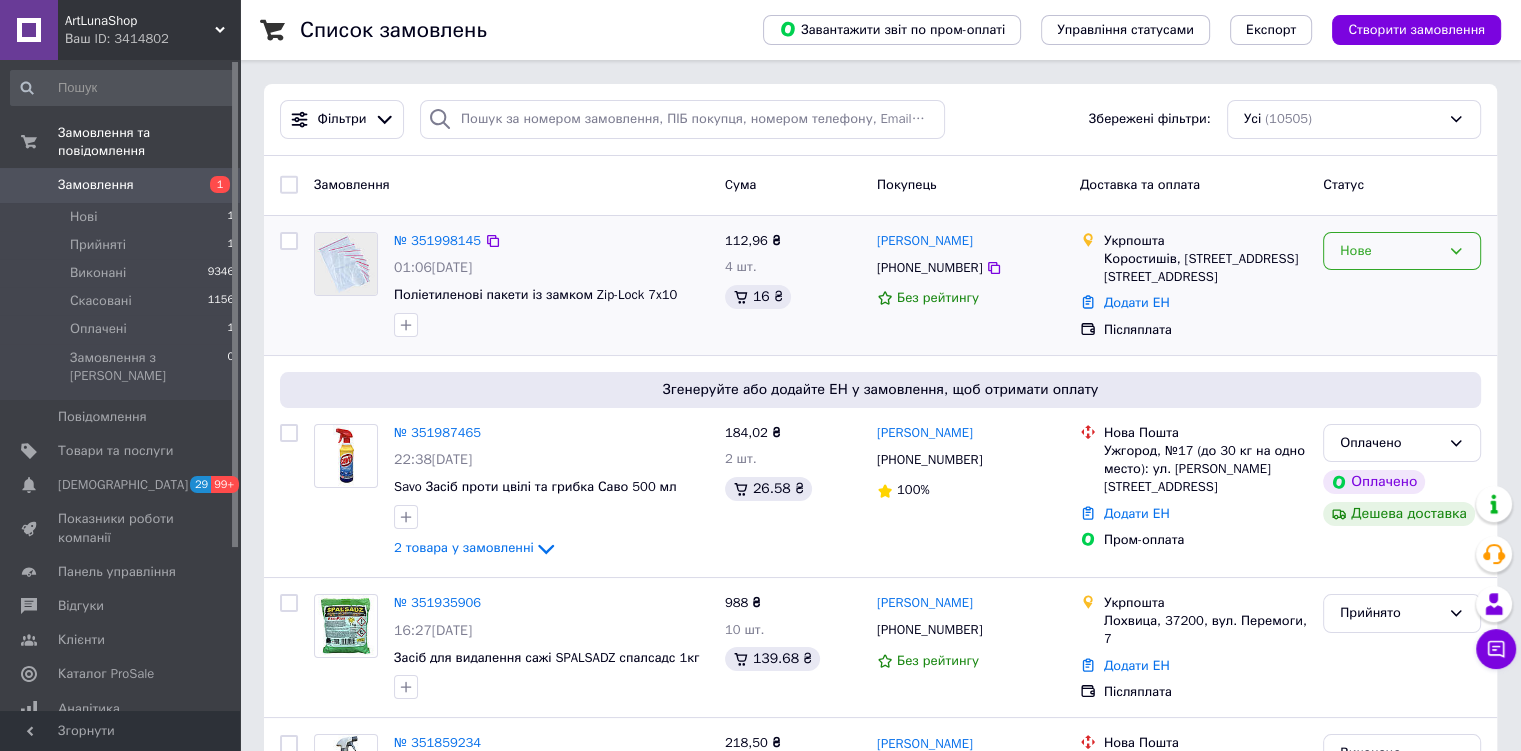 click on "Нове" at bounding box center (1390, 251) 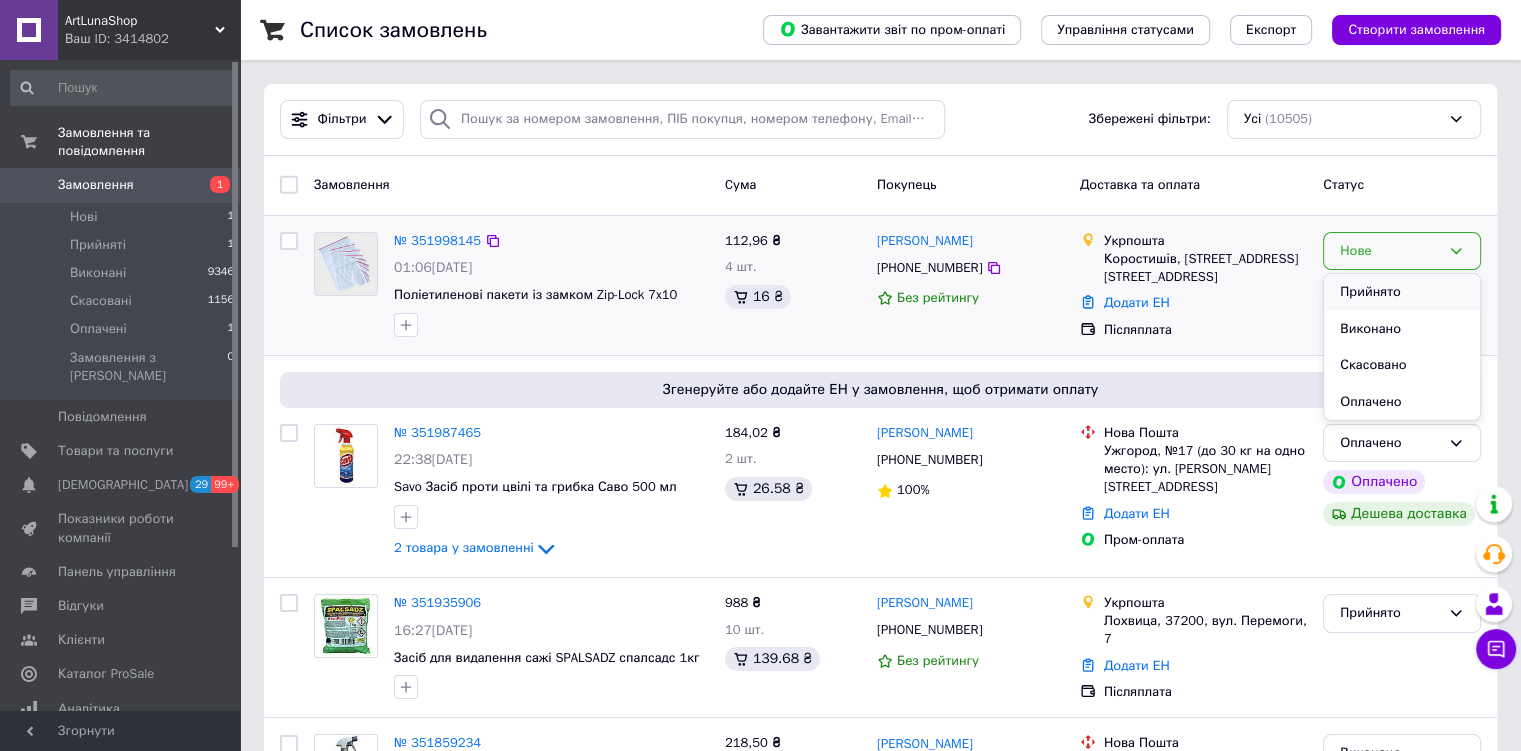 click on "Прийнято" at bounding box center (1402, 292) 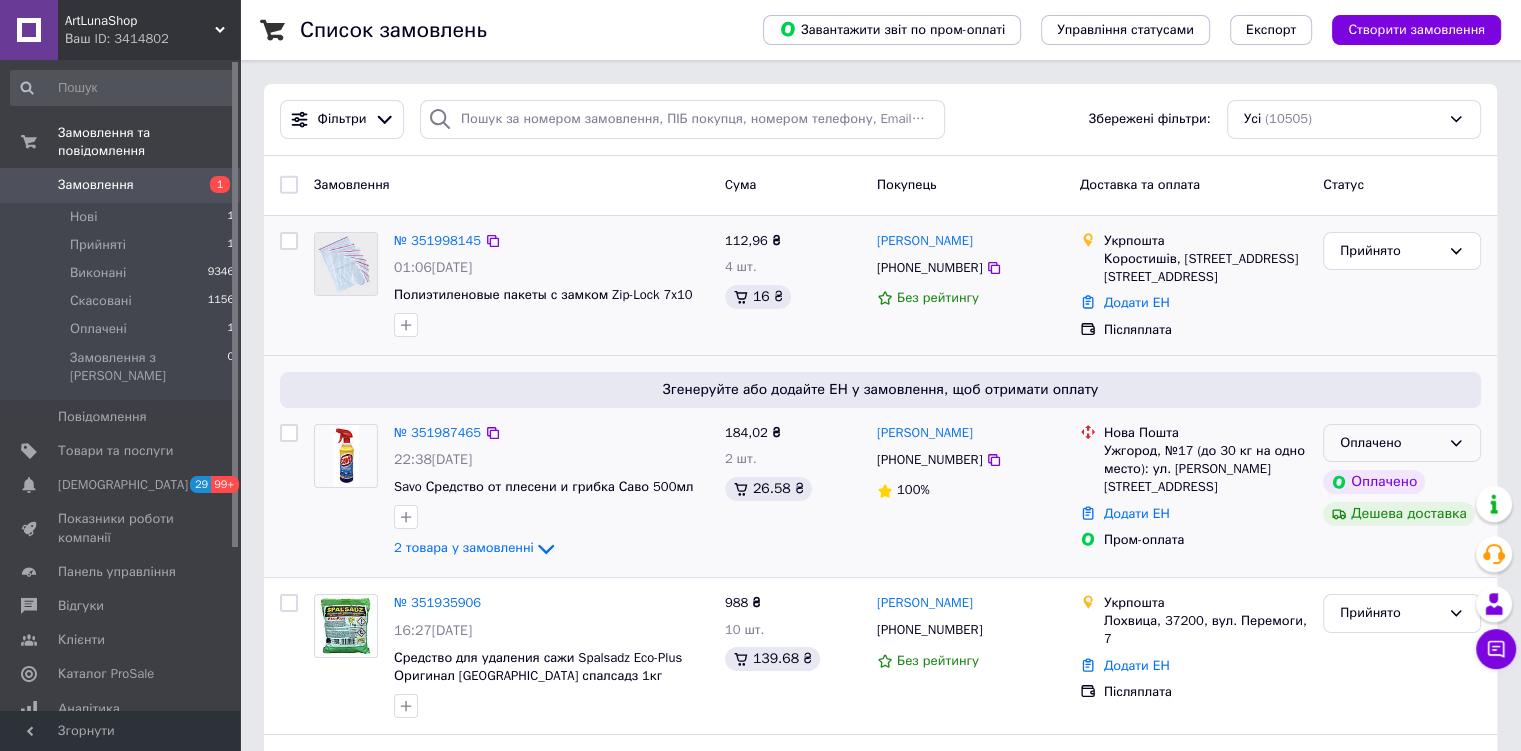 click on "Оплачено" at bounding box center [1390, 443] 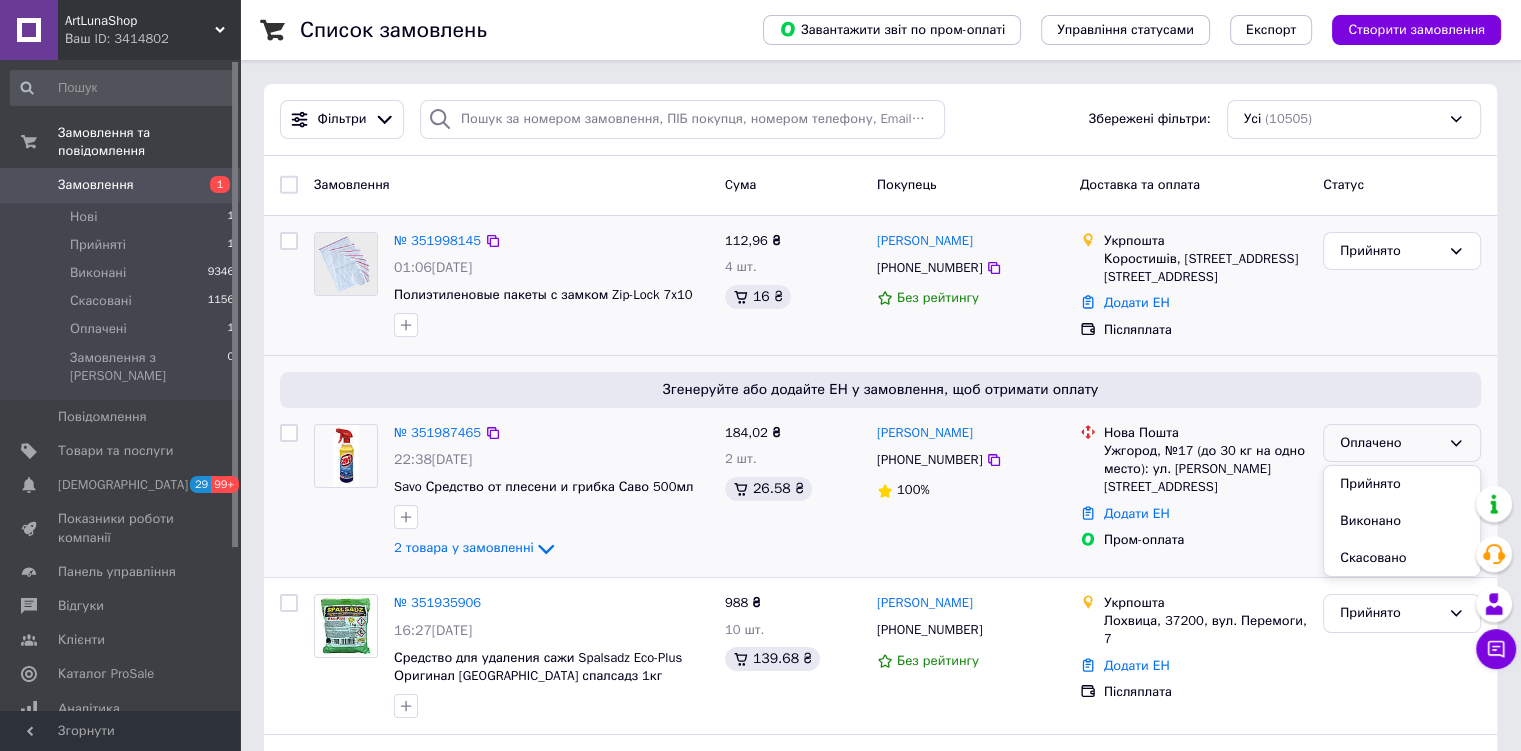 click on "Виконано" at bounding box center [1402, 521] 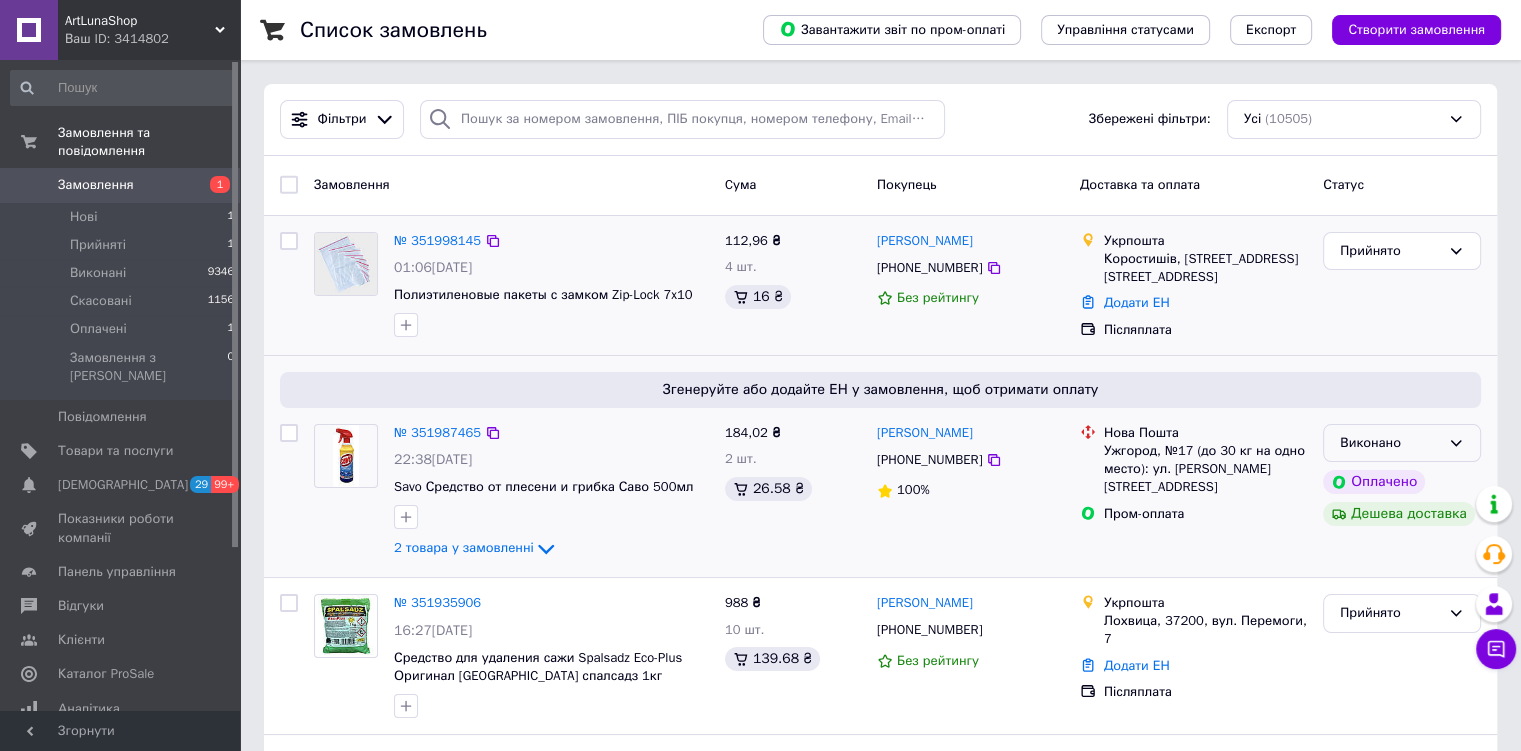 click on "Виконано" at bounding box center [1390, 443] 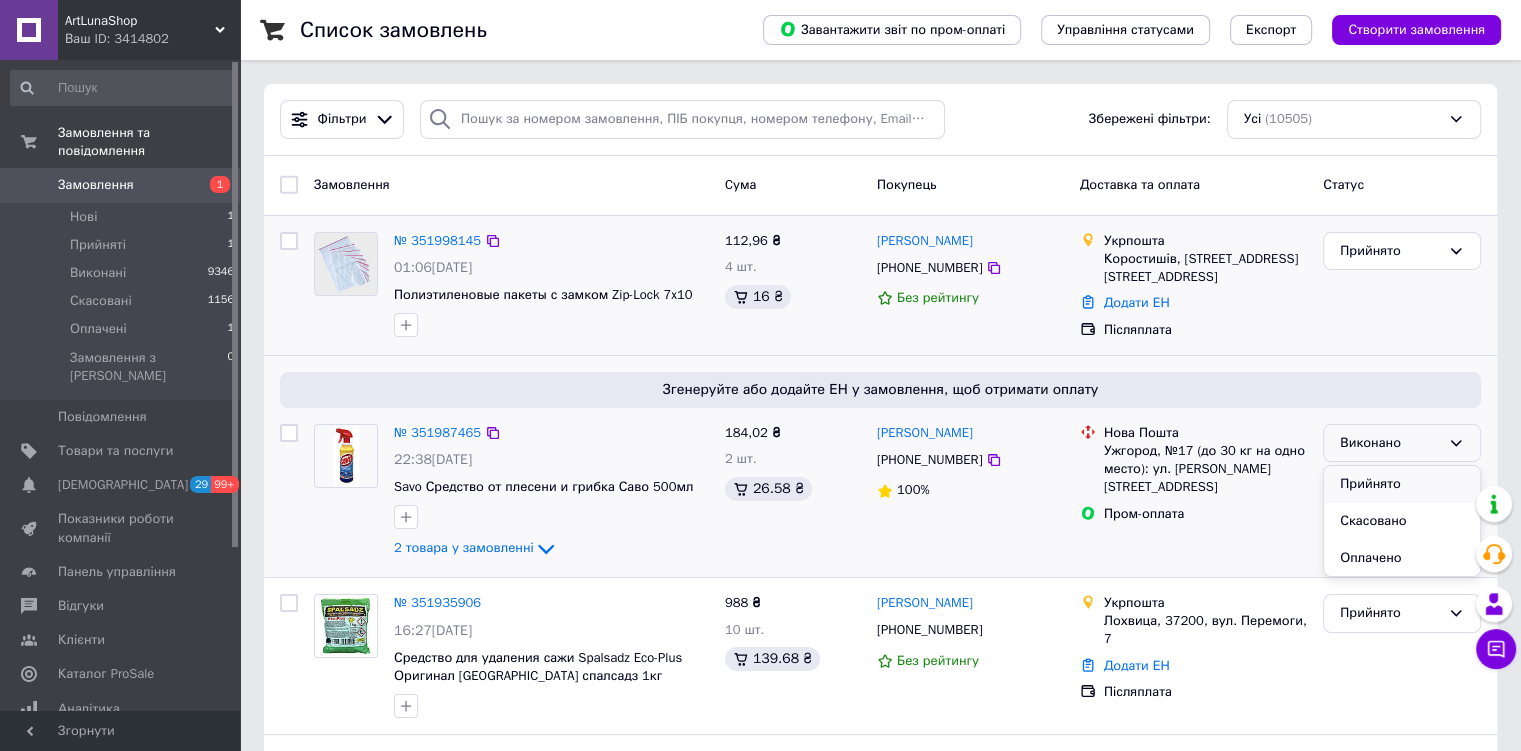 click on "Прийнято" at bounding box center [1402, 484] 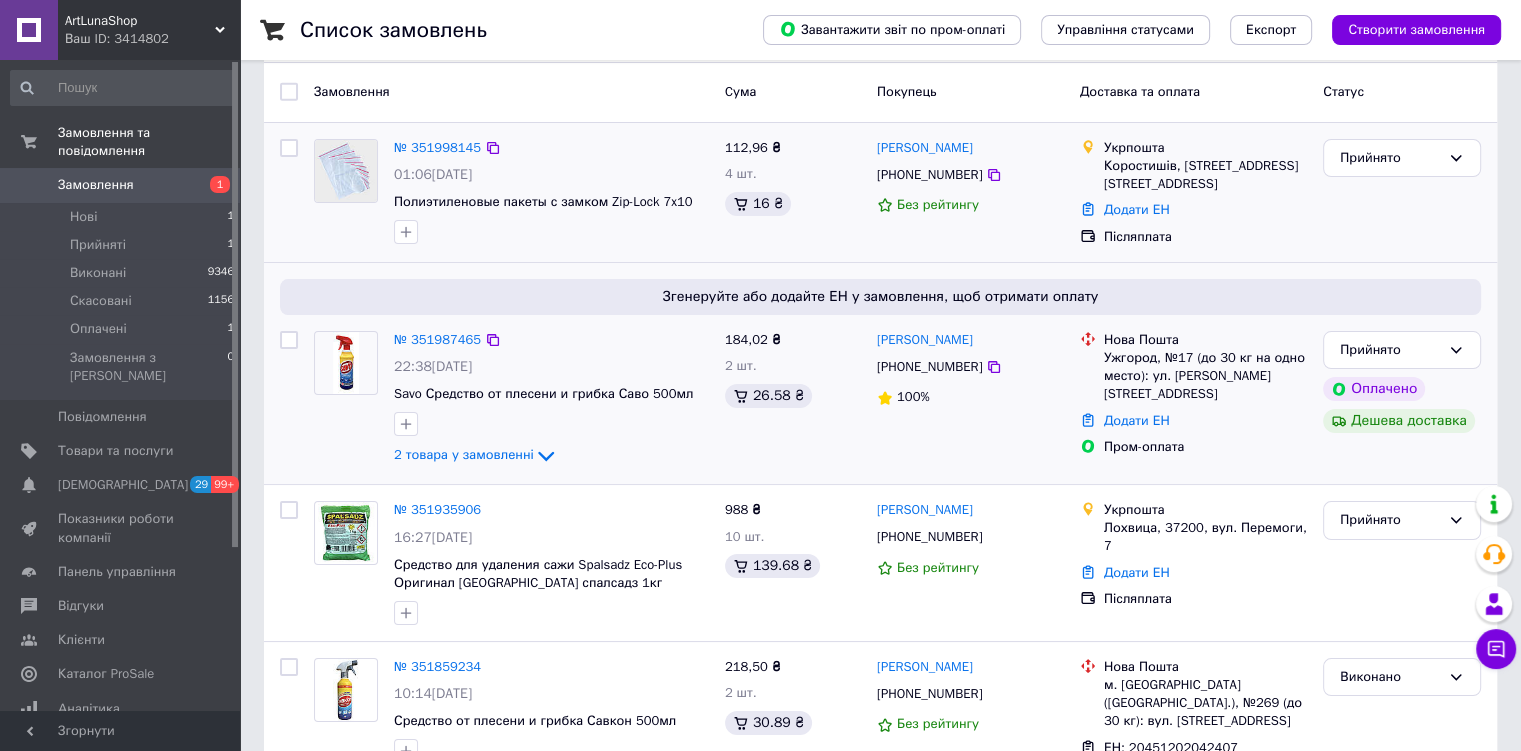 scroll, scrollTop: 0, scrollLeft: 0, axis: both 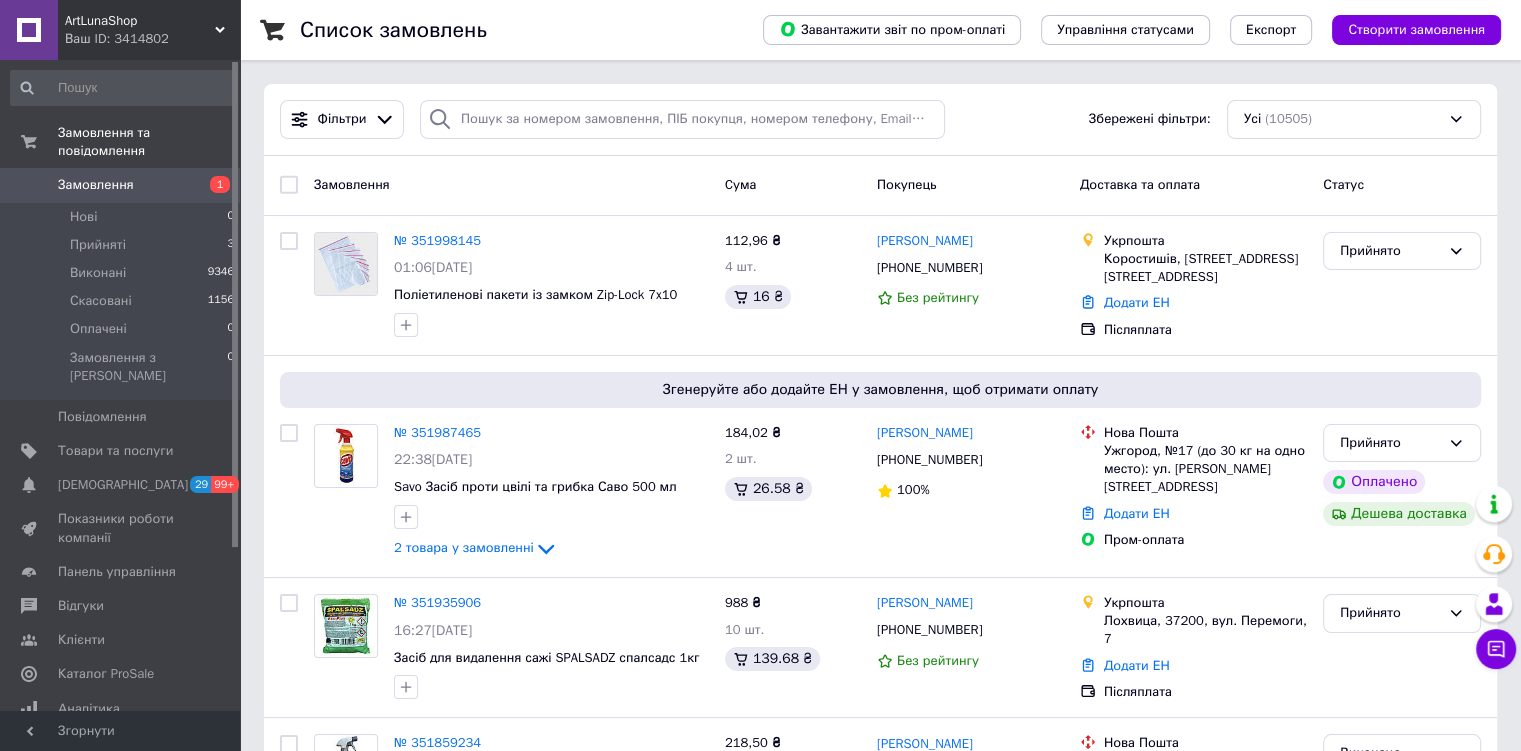 click on "ArtLunaShop" at bounding box center (140, 21) 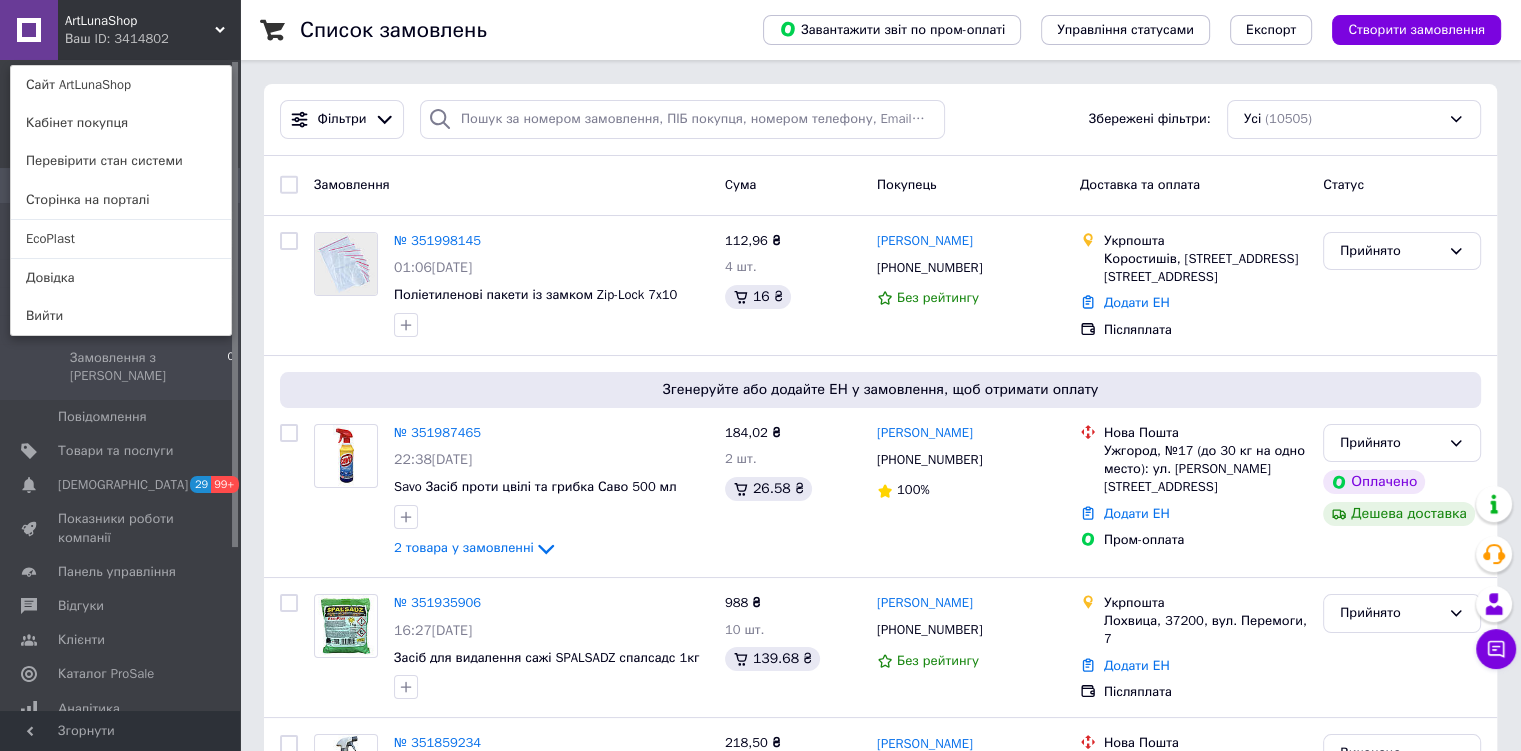 click on "EcoPlast" at bounding box center (121, 239) 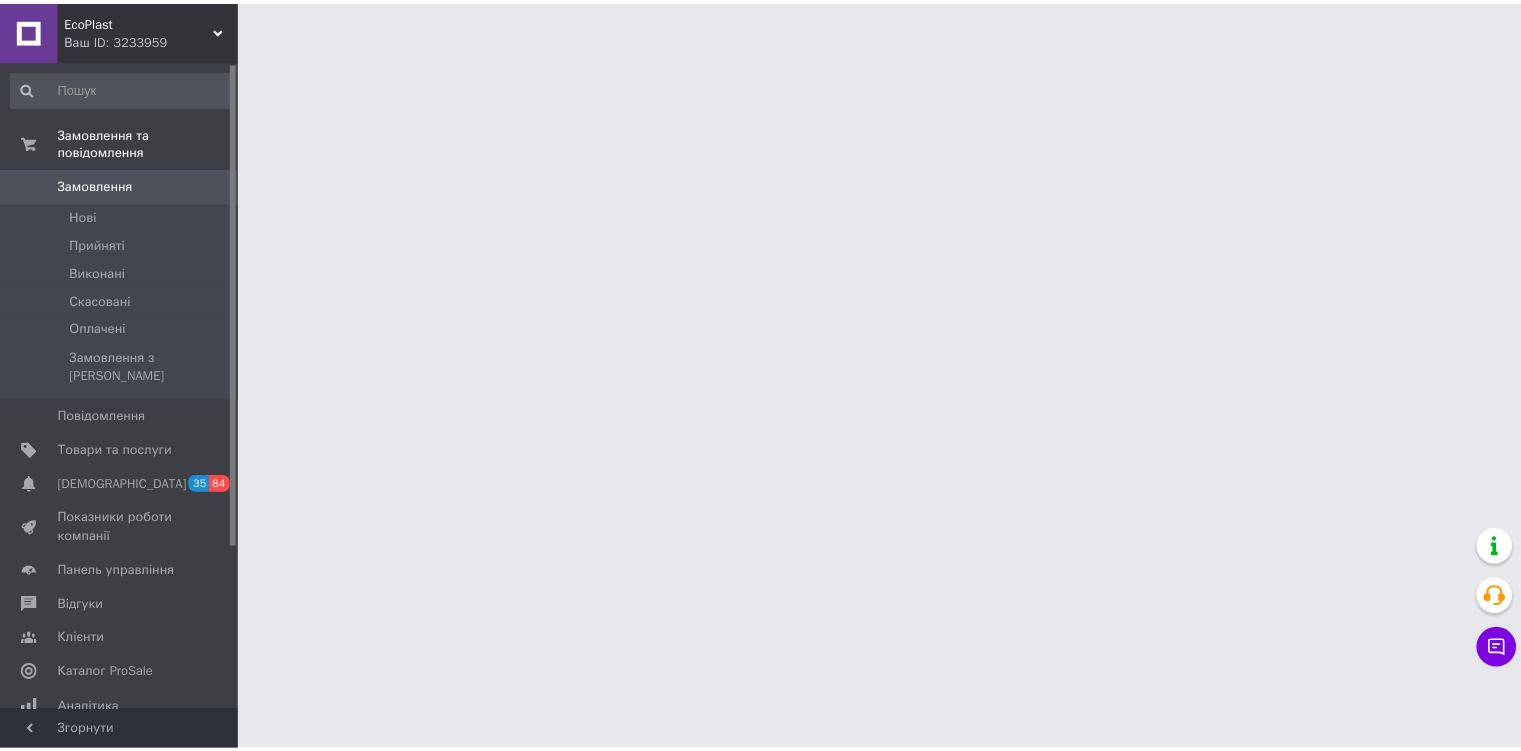 scroll, scrollTop: 0, scrollLeft: 0, axis: both 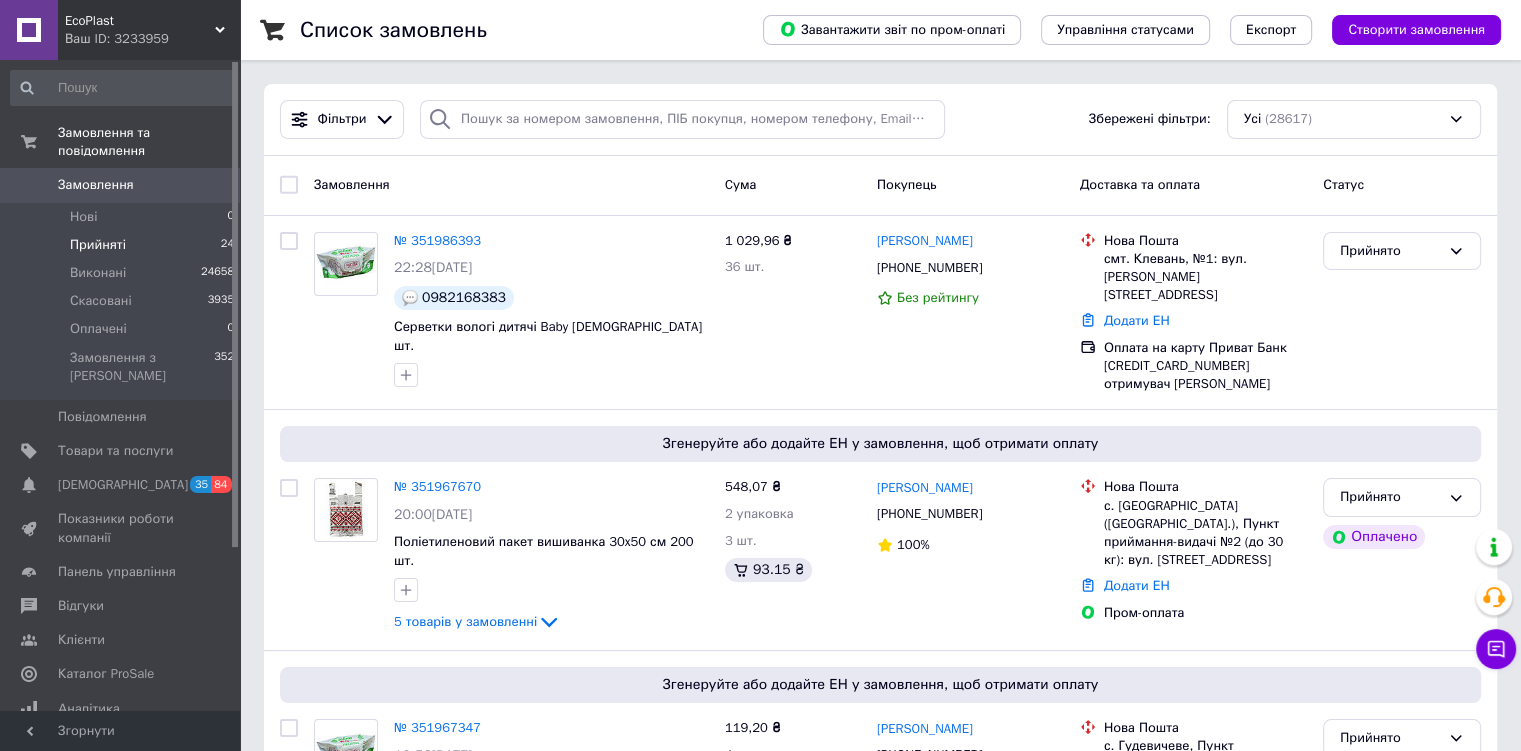 click on "Прийняті" at bounding box center [98, 245] 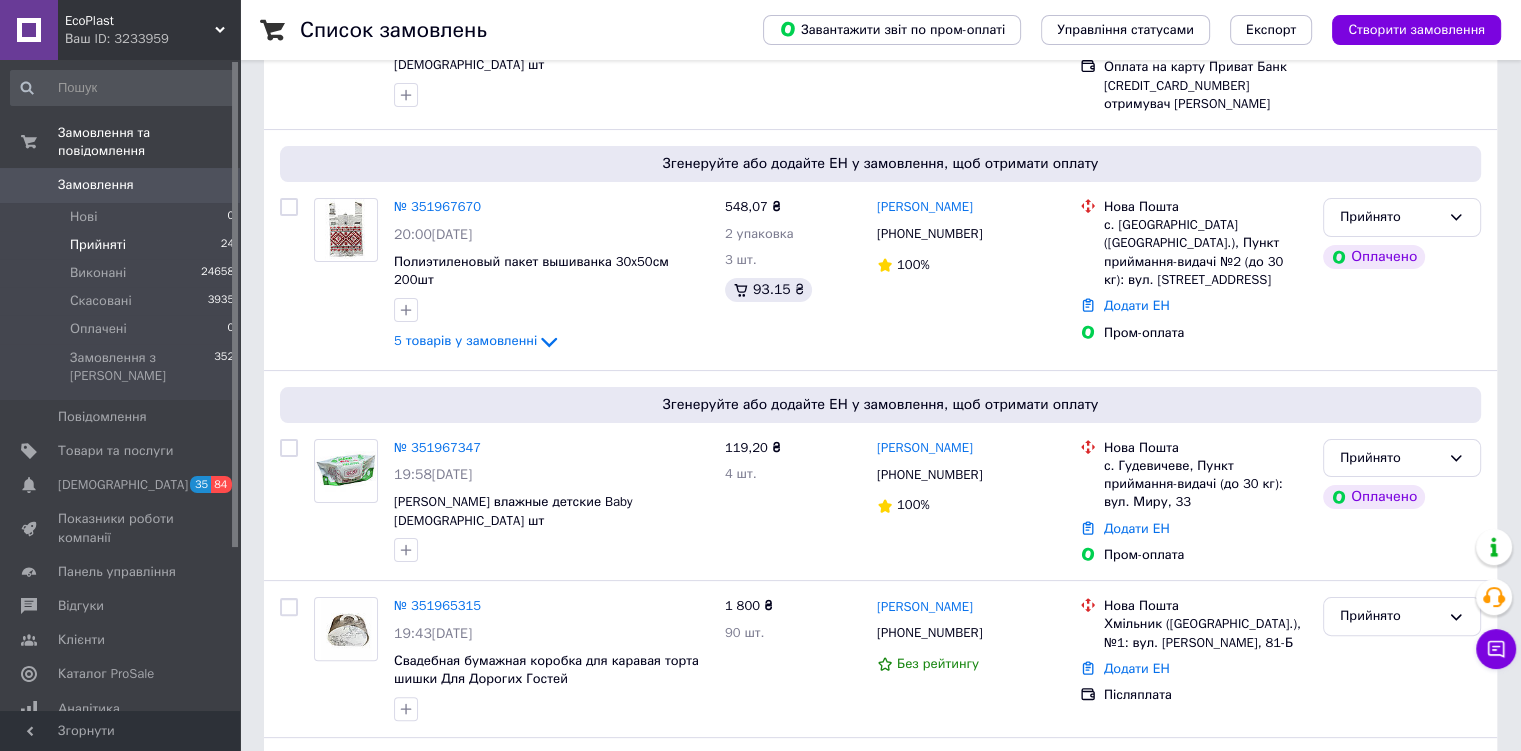 scroll, scrollTop: 360, scrollLeft: 0, axis: vertical 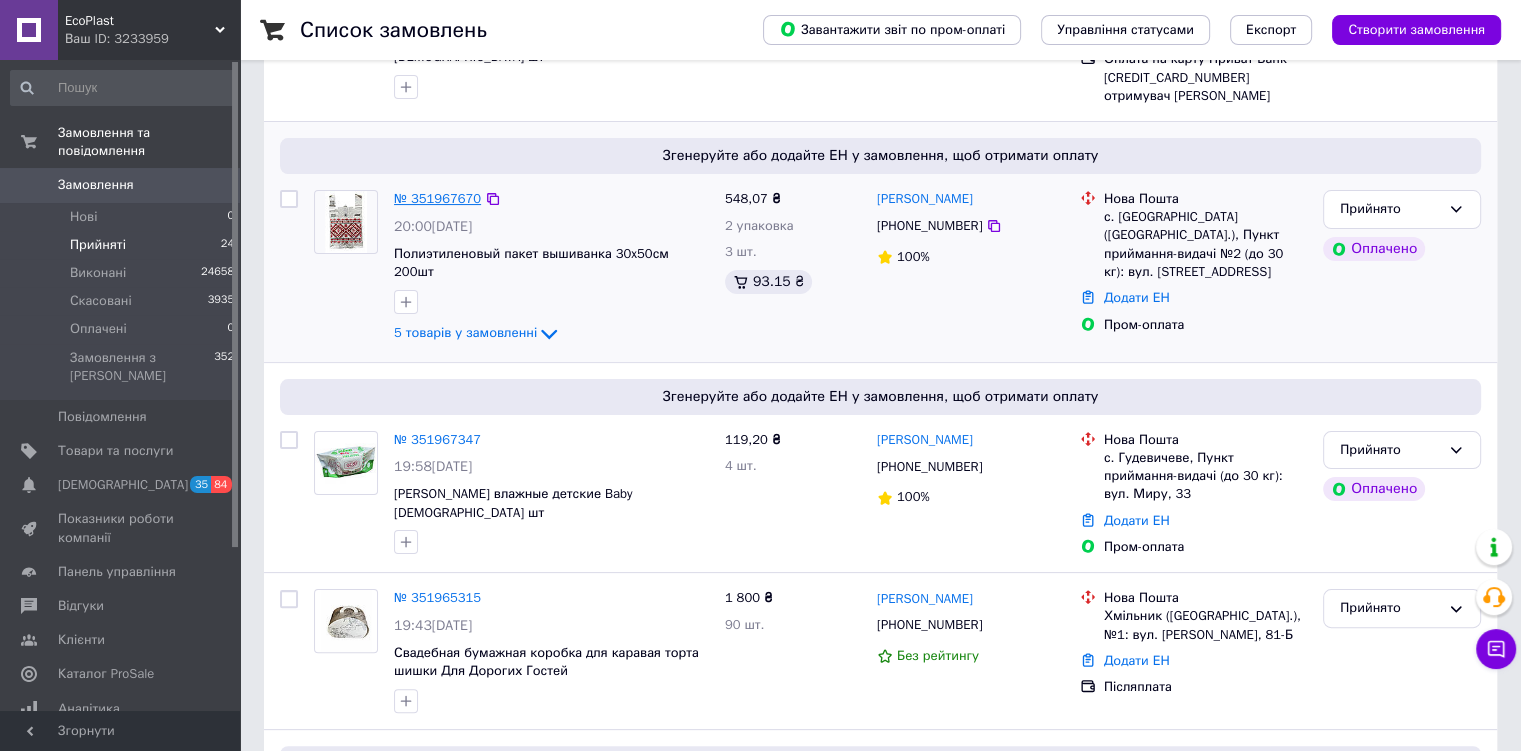 drag, startPoint x: 434, startPoint y: 167, endPoint x: 424, endPoint y: 181, distance: 17.20465 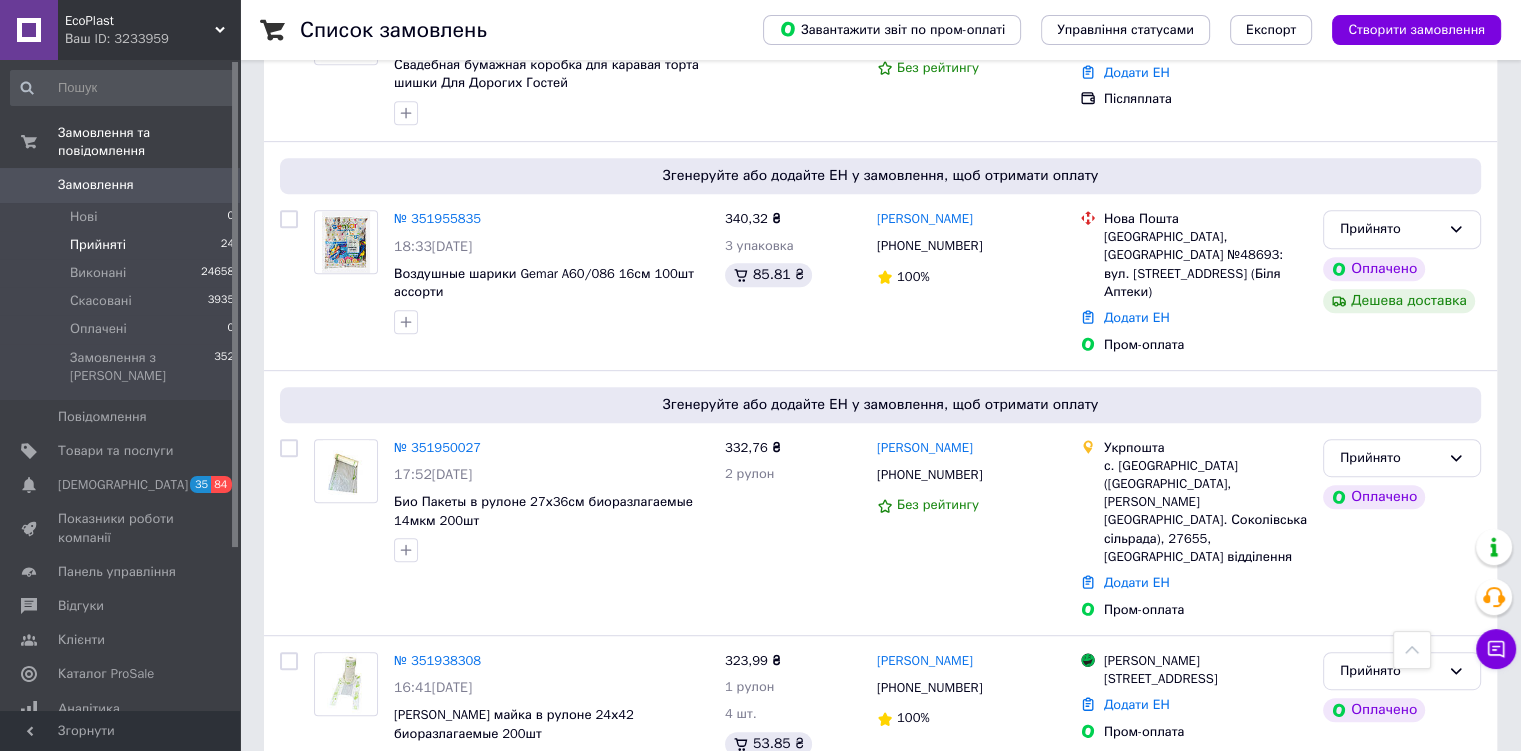 scroll, scrollTop: 996, scrollLeft: 0, axis: vertical 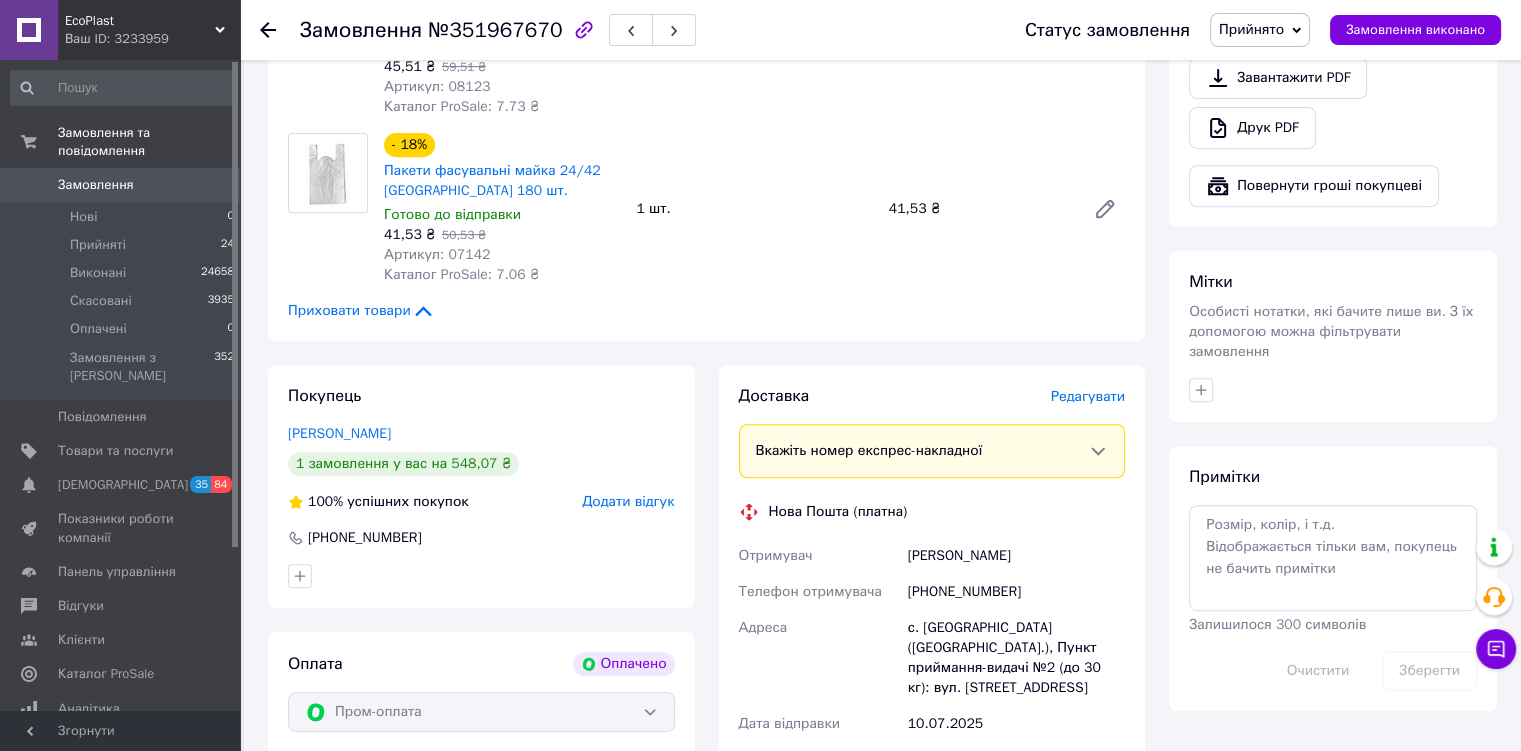click on "Редагувати" at bounding box center [1088, 396] 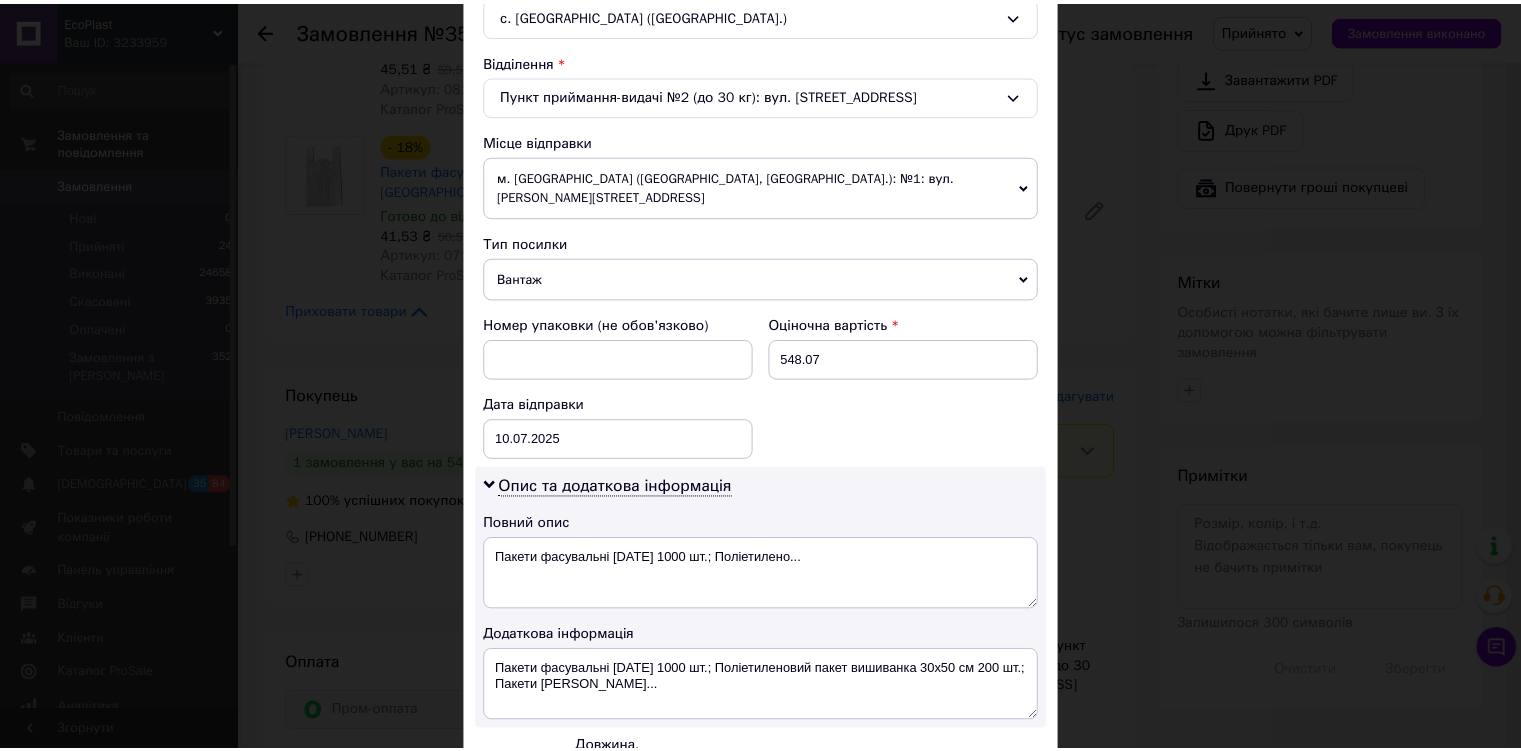 scroll, scrollTop: 781, scrollLeft: 0, axis: vertical 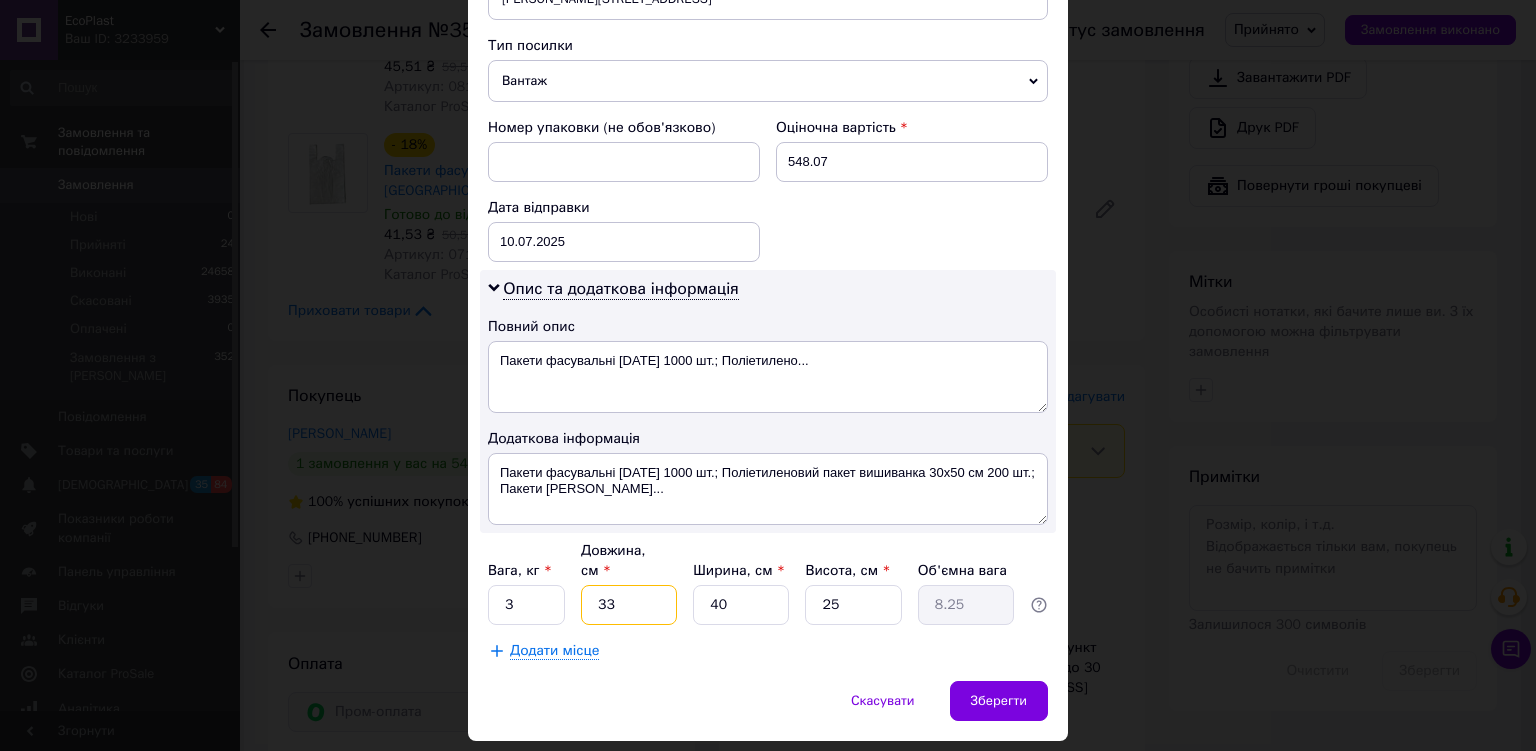 click on "33" at bounding box center (629, 605) 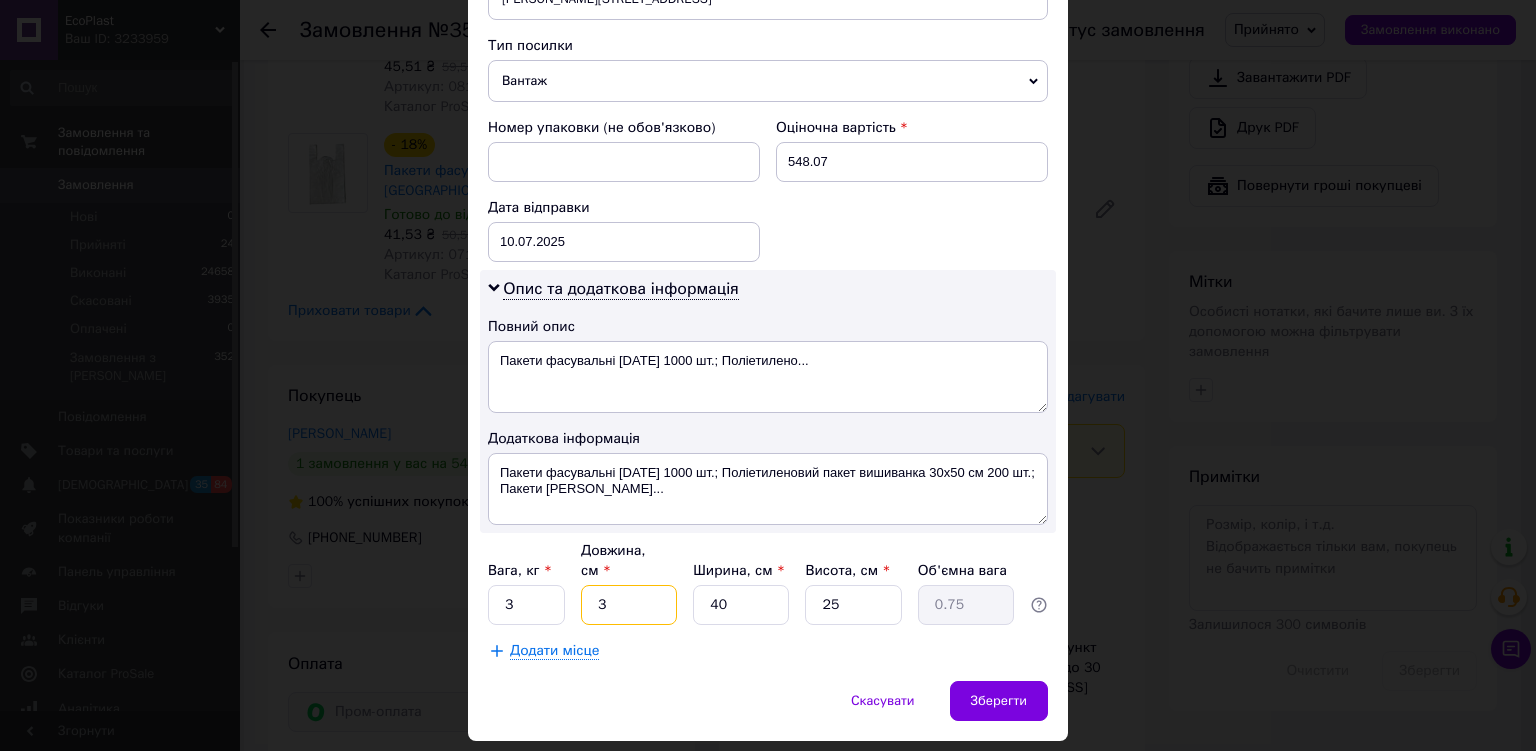 type on "3" 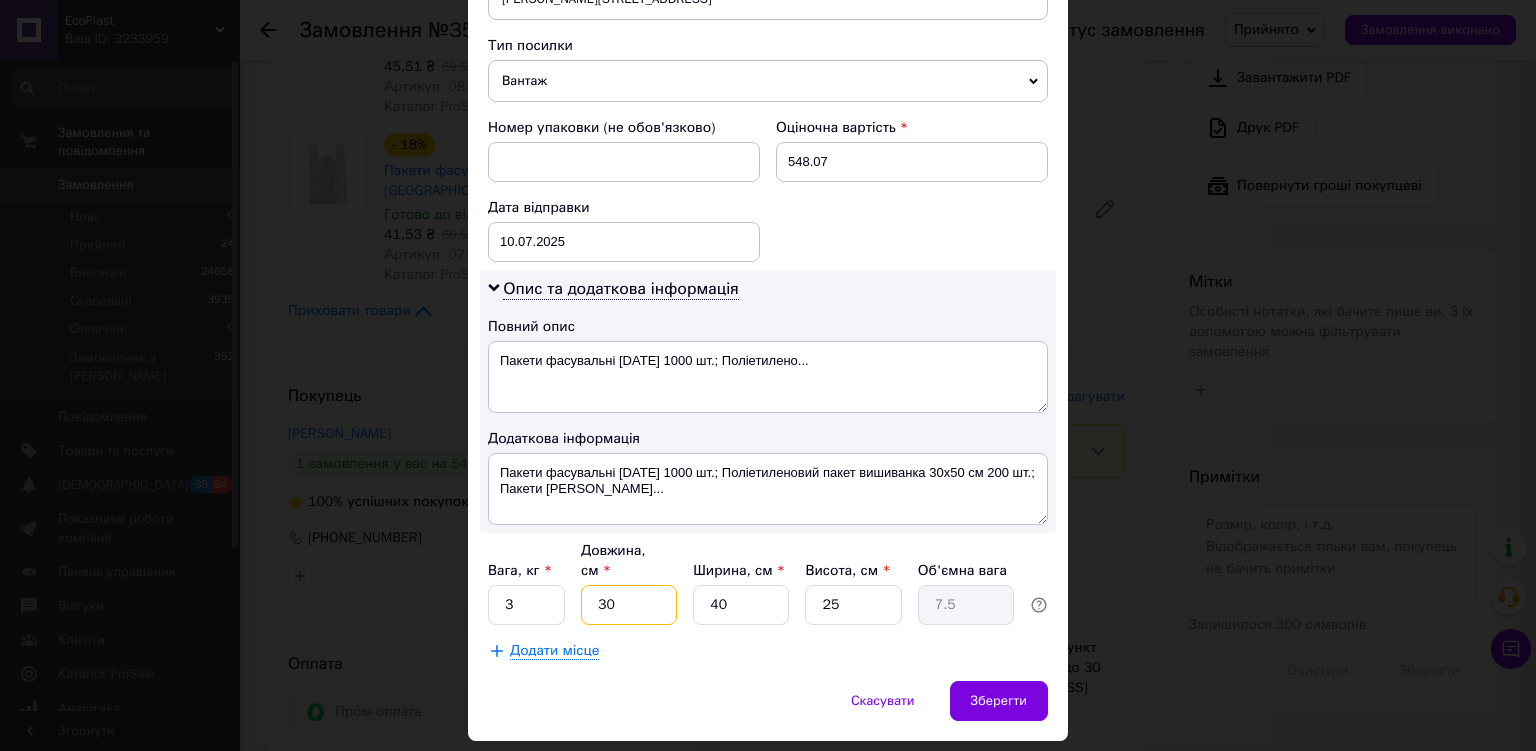 type on "30" 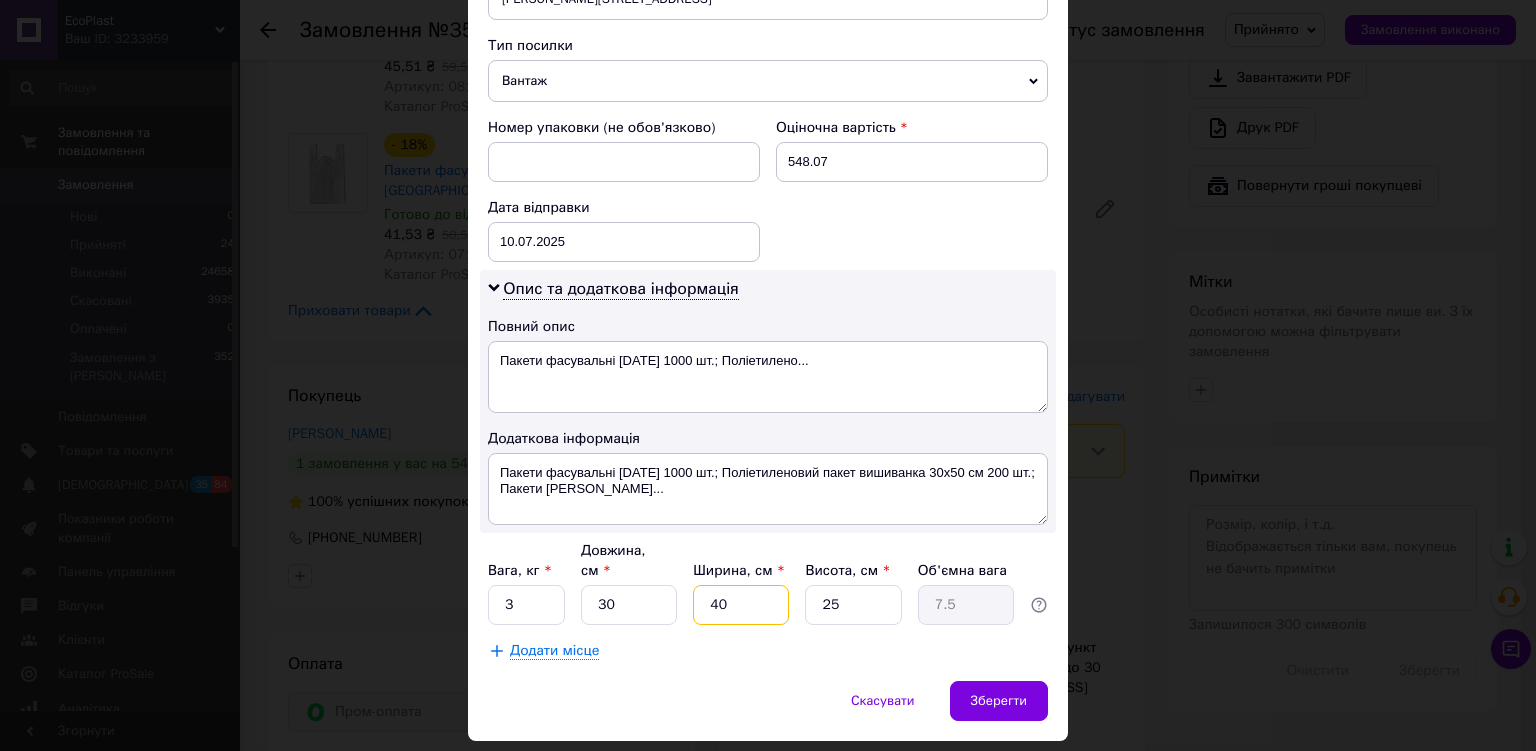 click on "40" at bounding box center (741, 605) 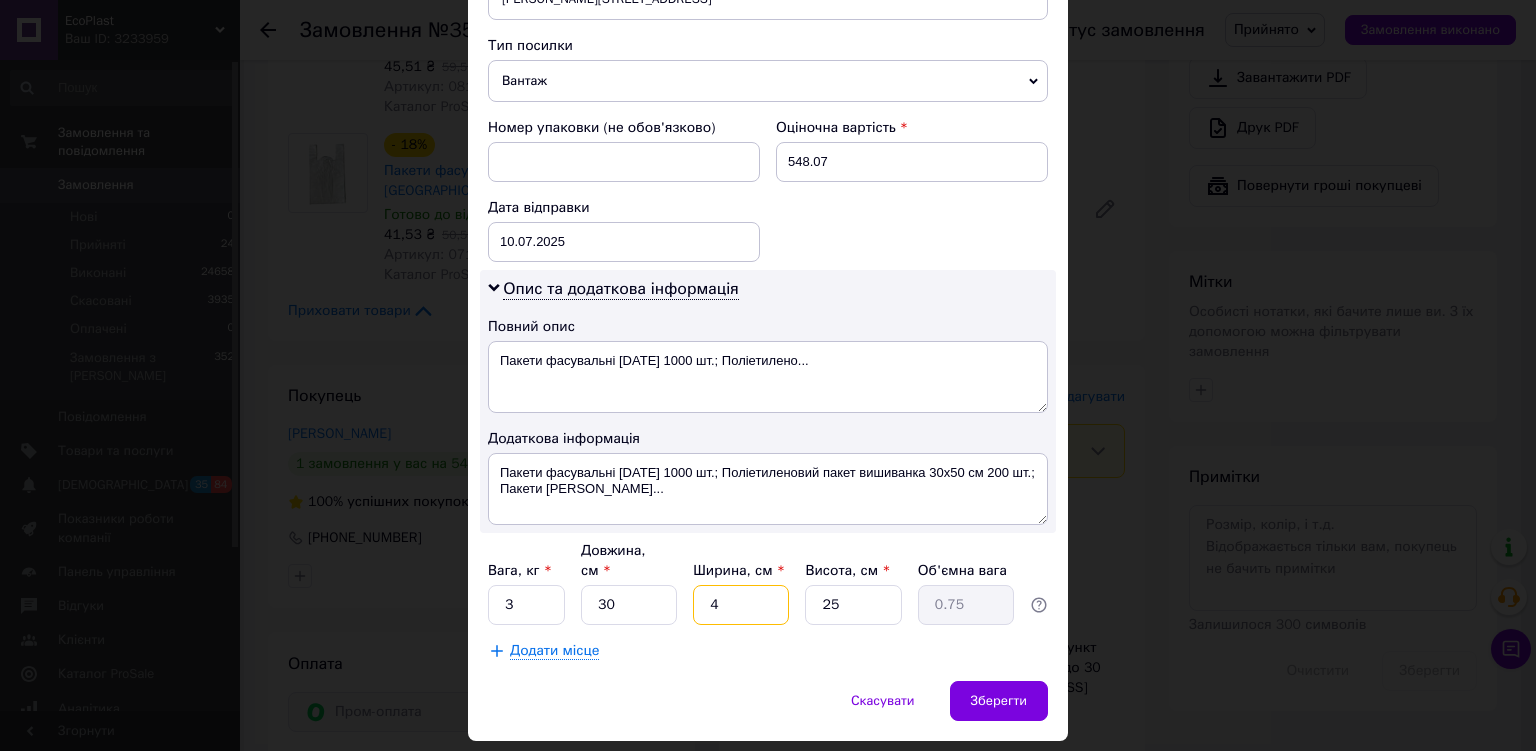 type 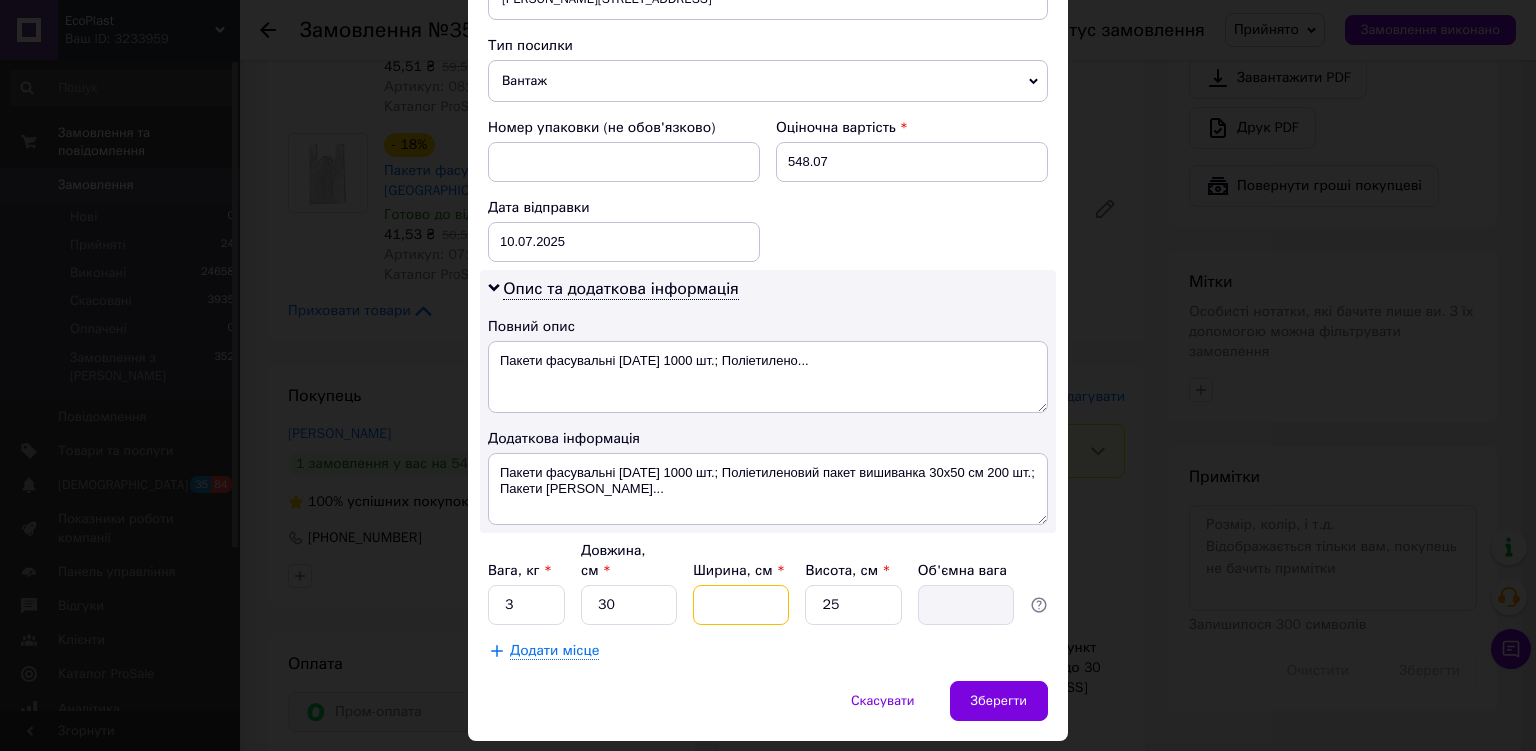 type on "2" 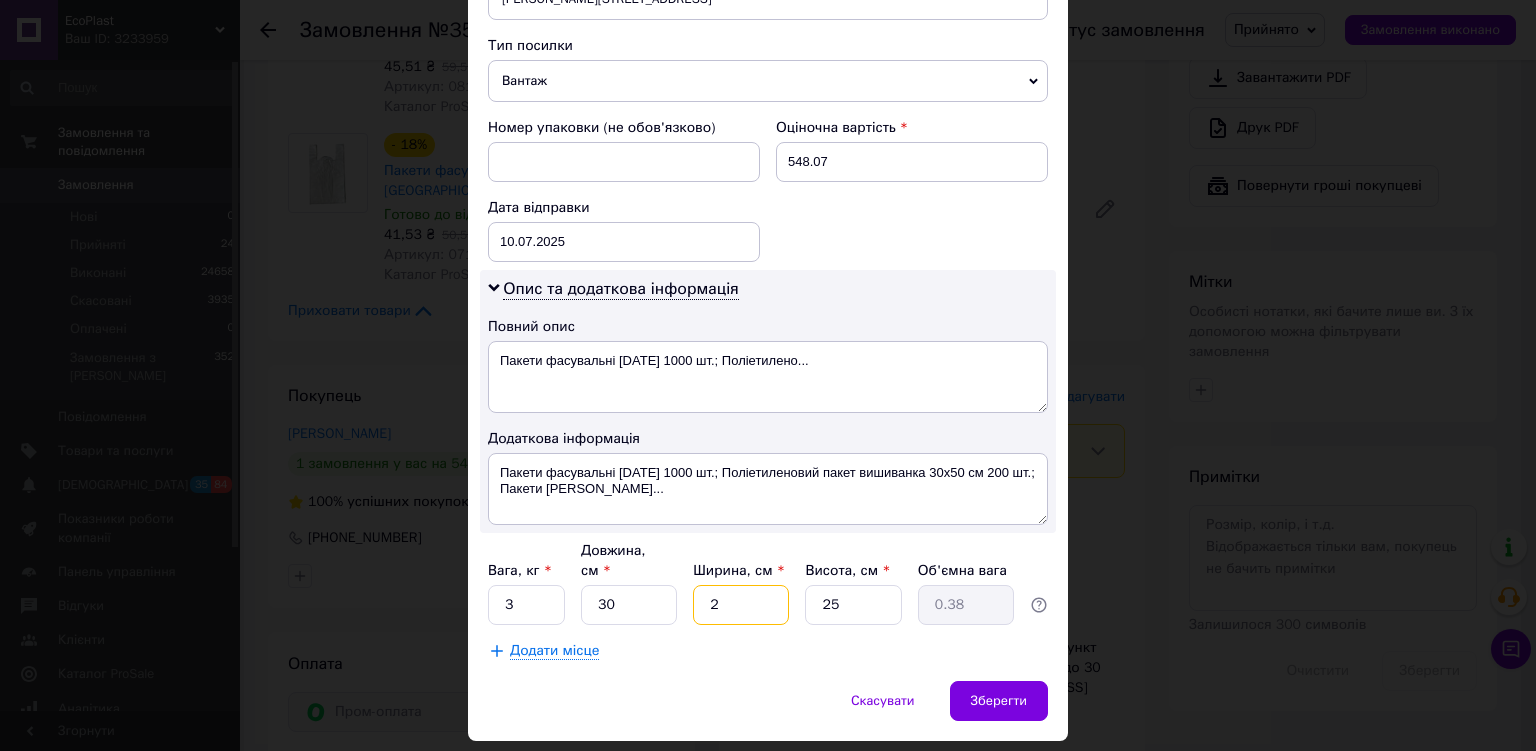 type on "20" 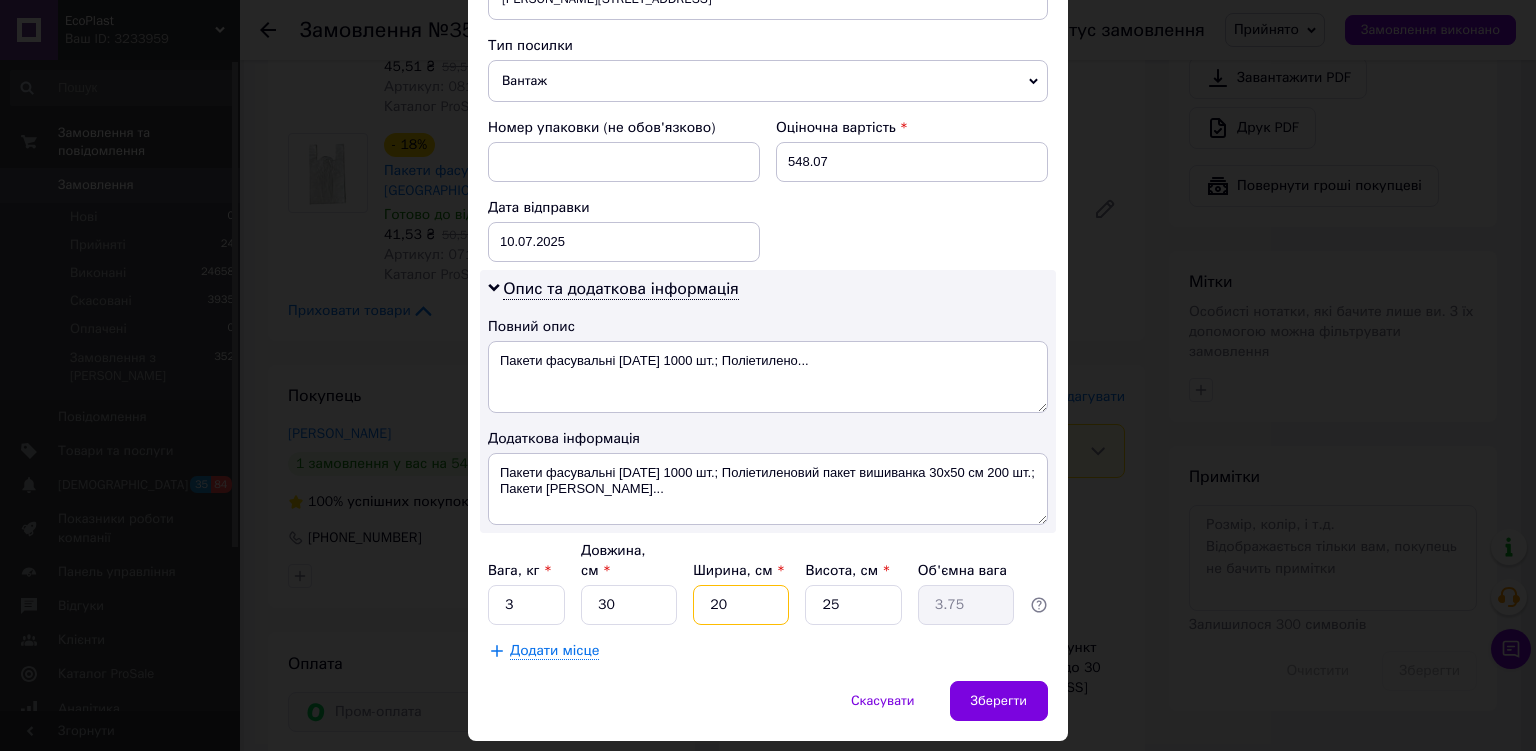 type on "20" 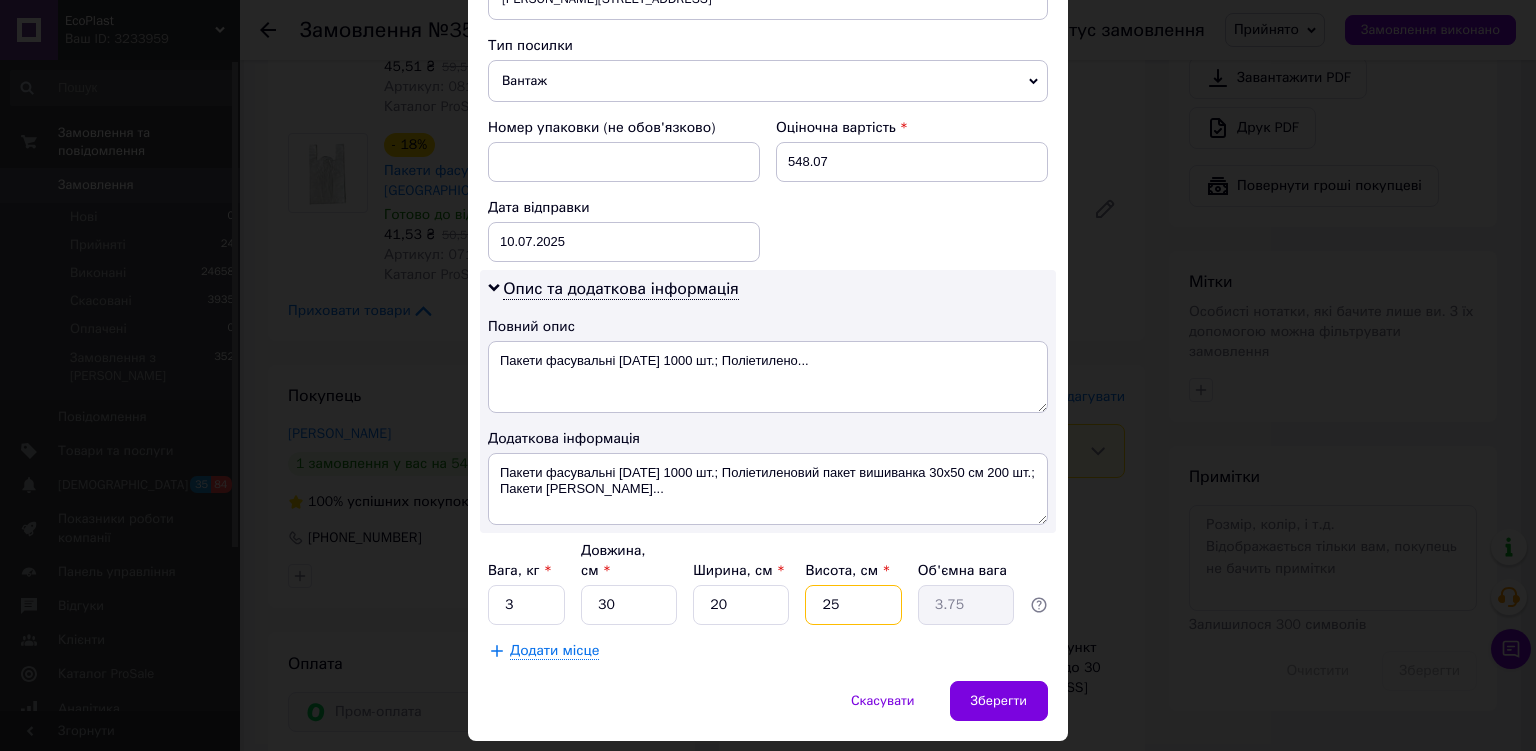 click on "25" at bounding box center [853, 605] 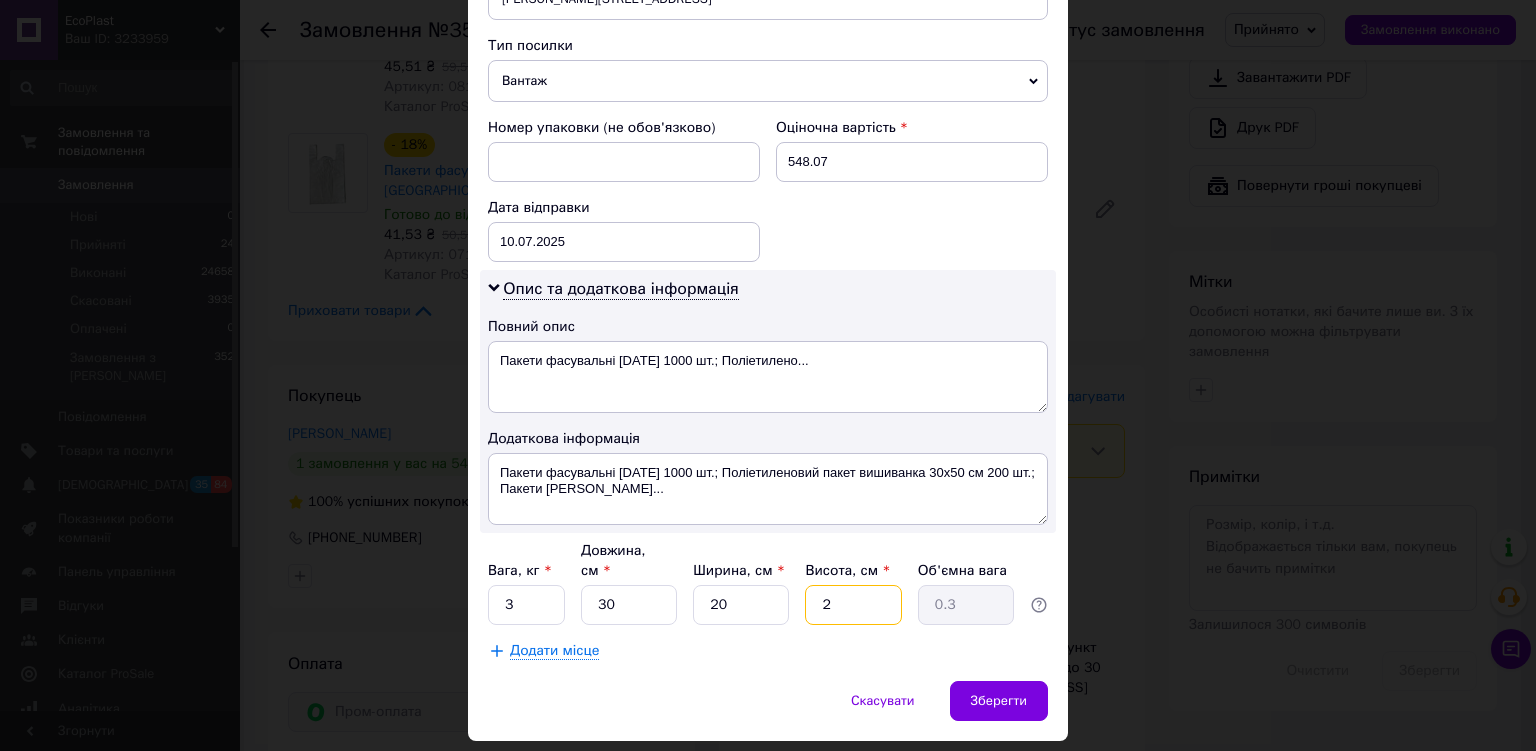 type on "20" 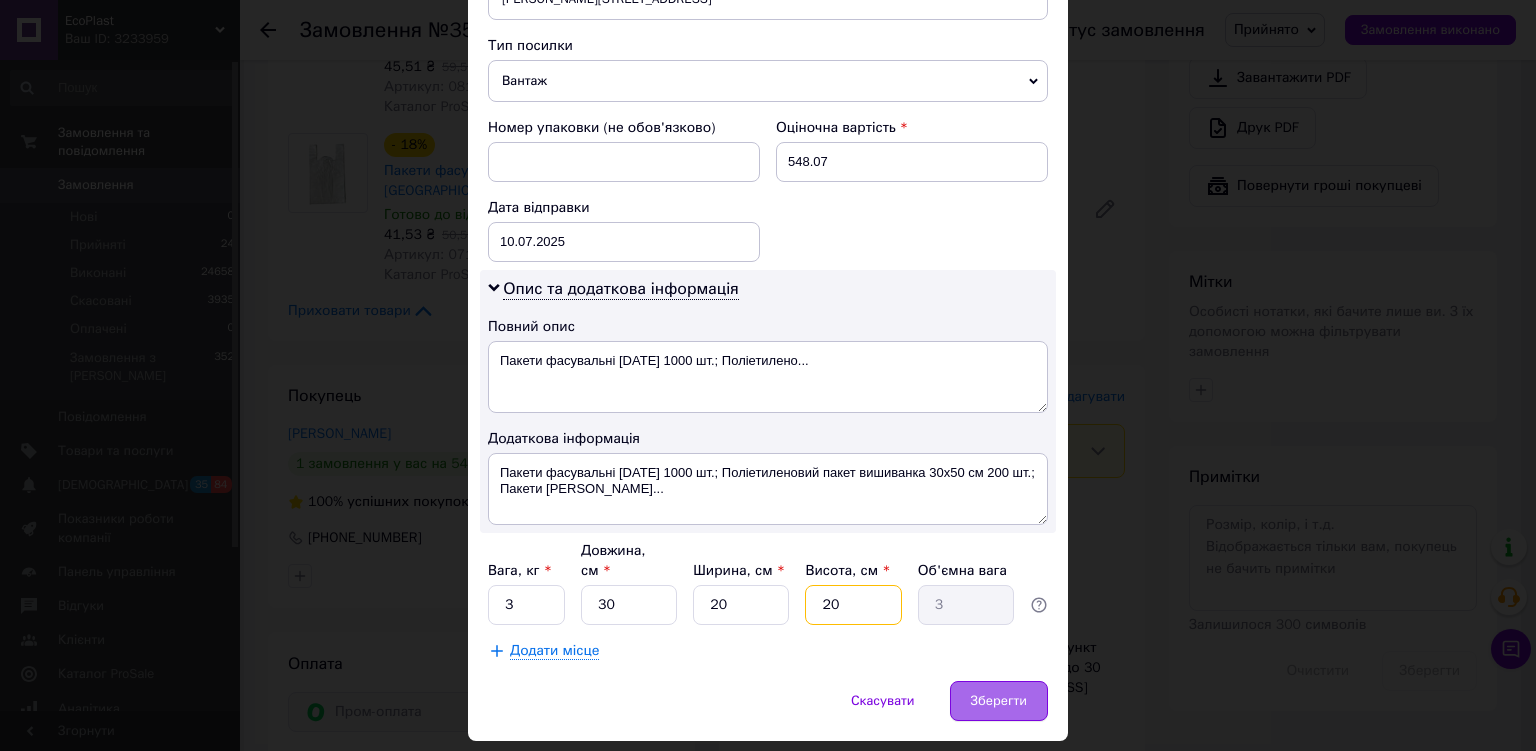 type on "20" 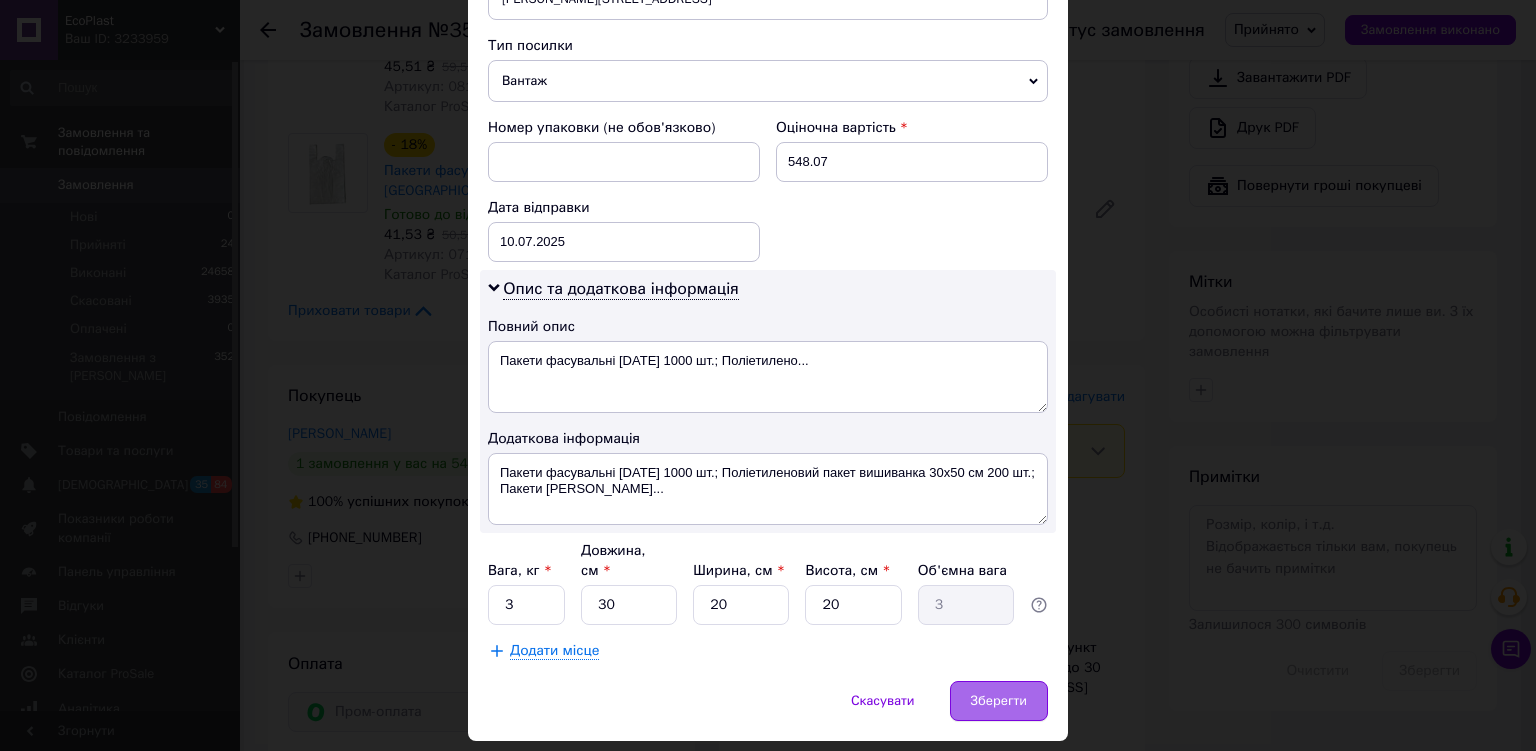 click on "Зберегти" at bounding box center [999, 701] 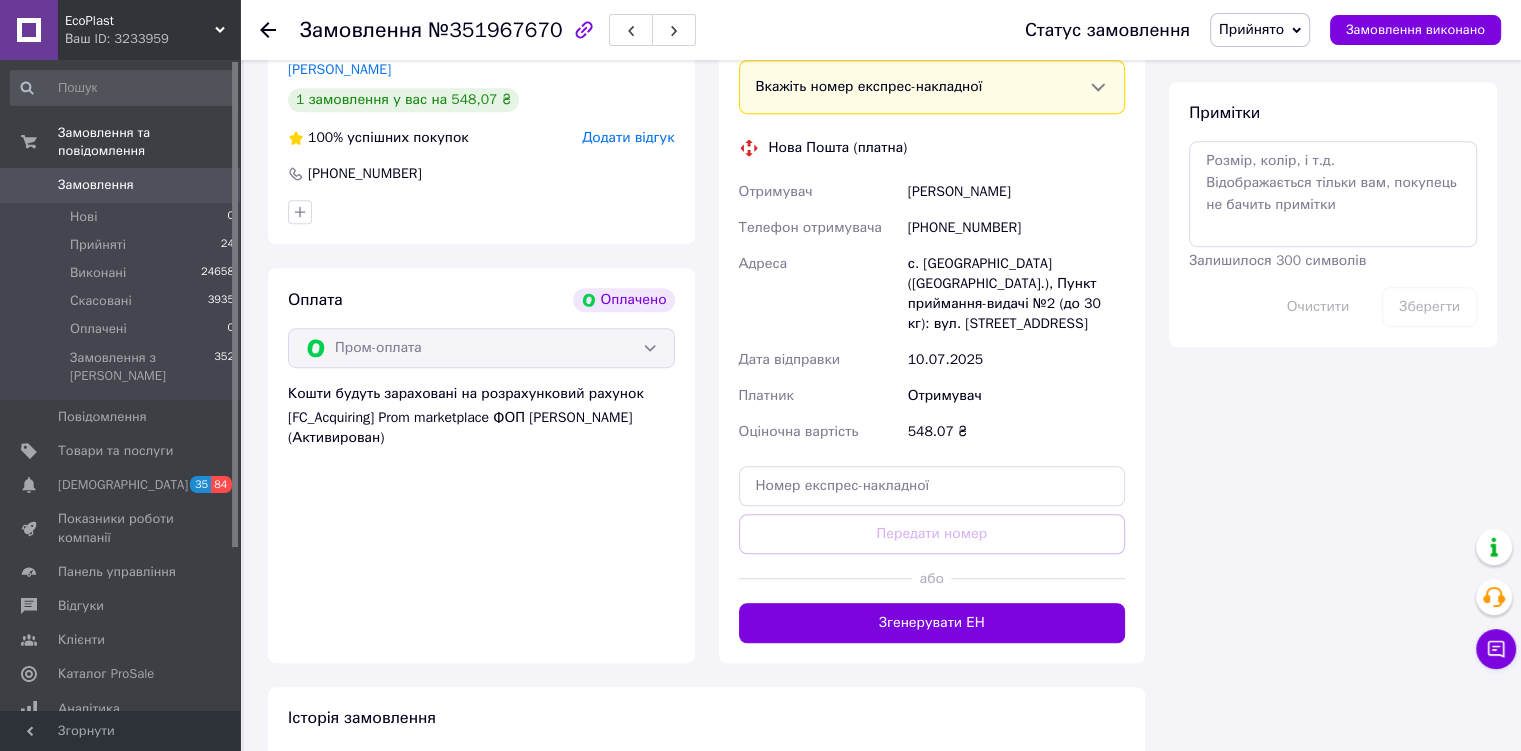 scroll, scrollTop: 1179, scrollLeft: 0, axis: vertical 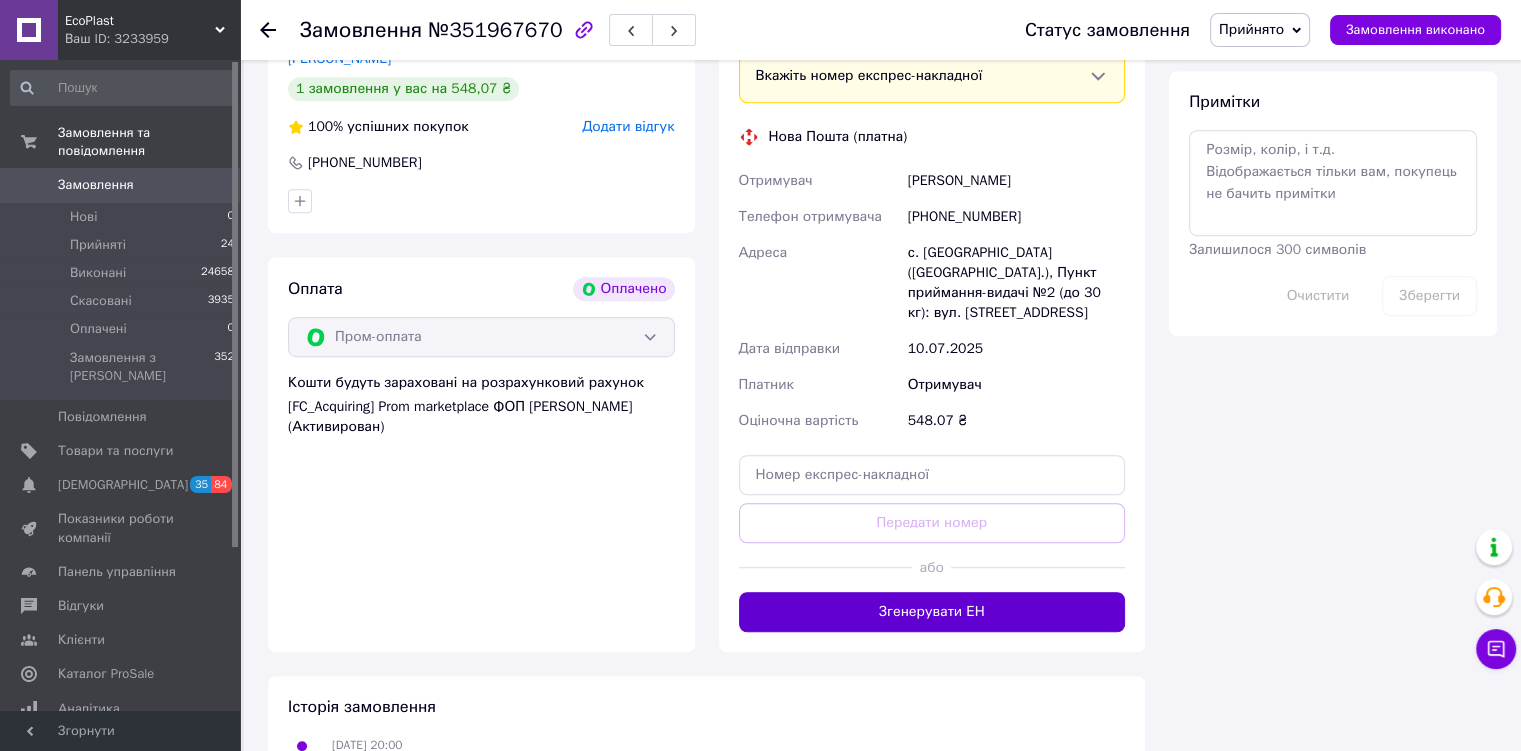 click on "Згенерувати ЕН" at bounding box center (932, 612) 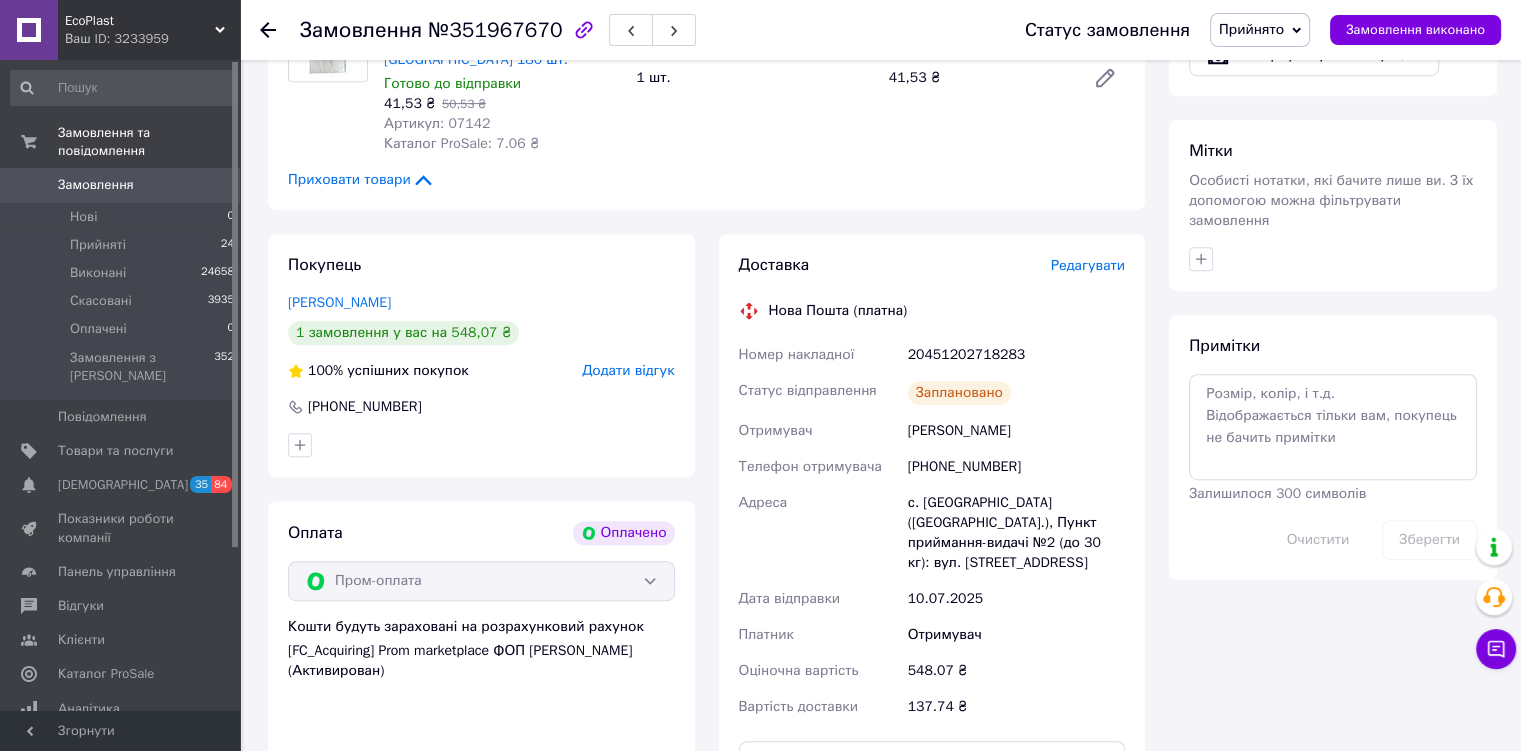 click on "Прийнято" at bounding box center (1251, 29) 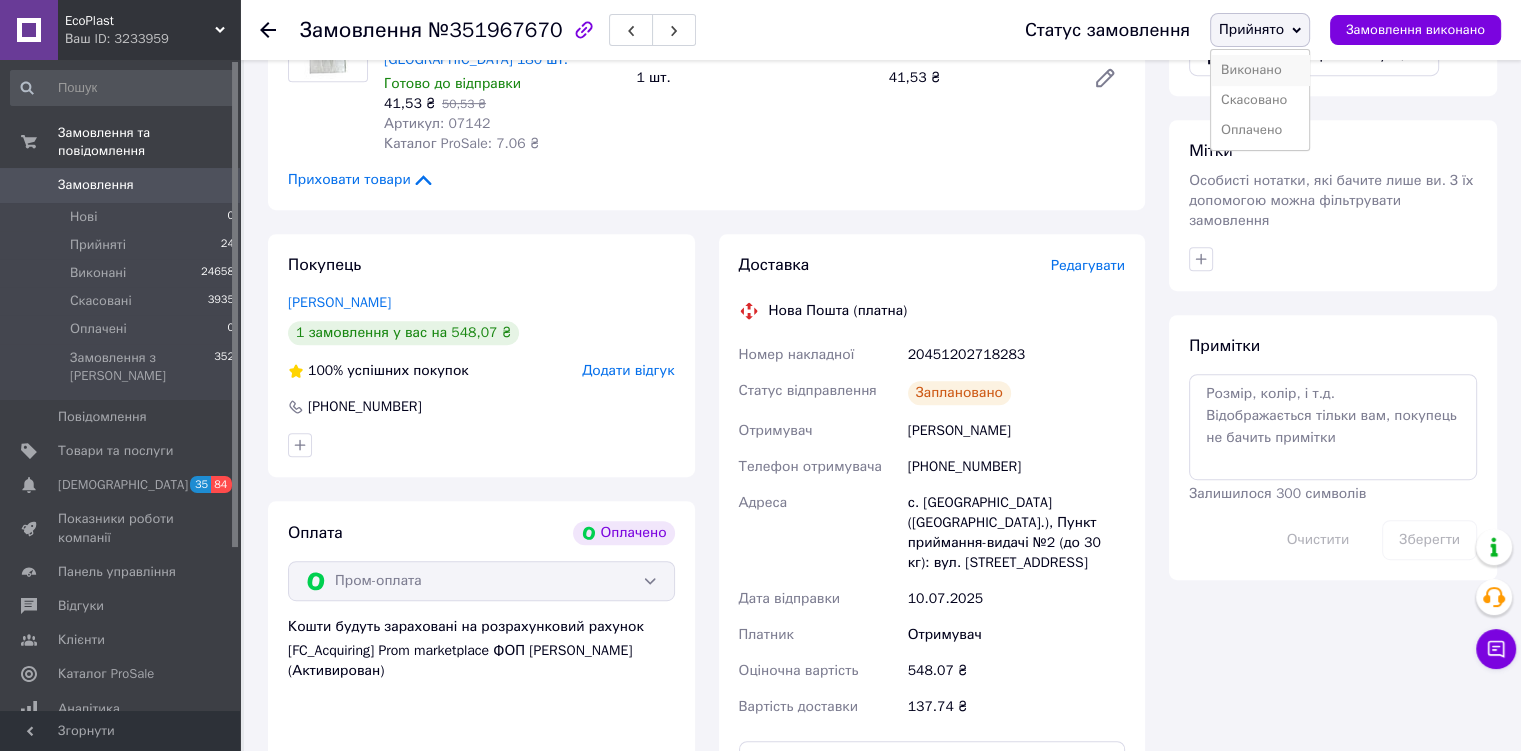 click on "Виконано" at bounding box center (1260, 70) 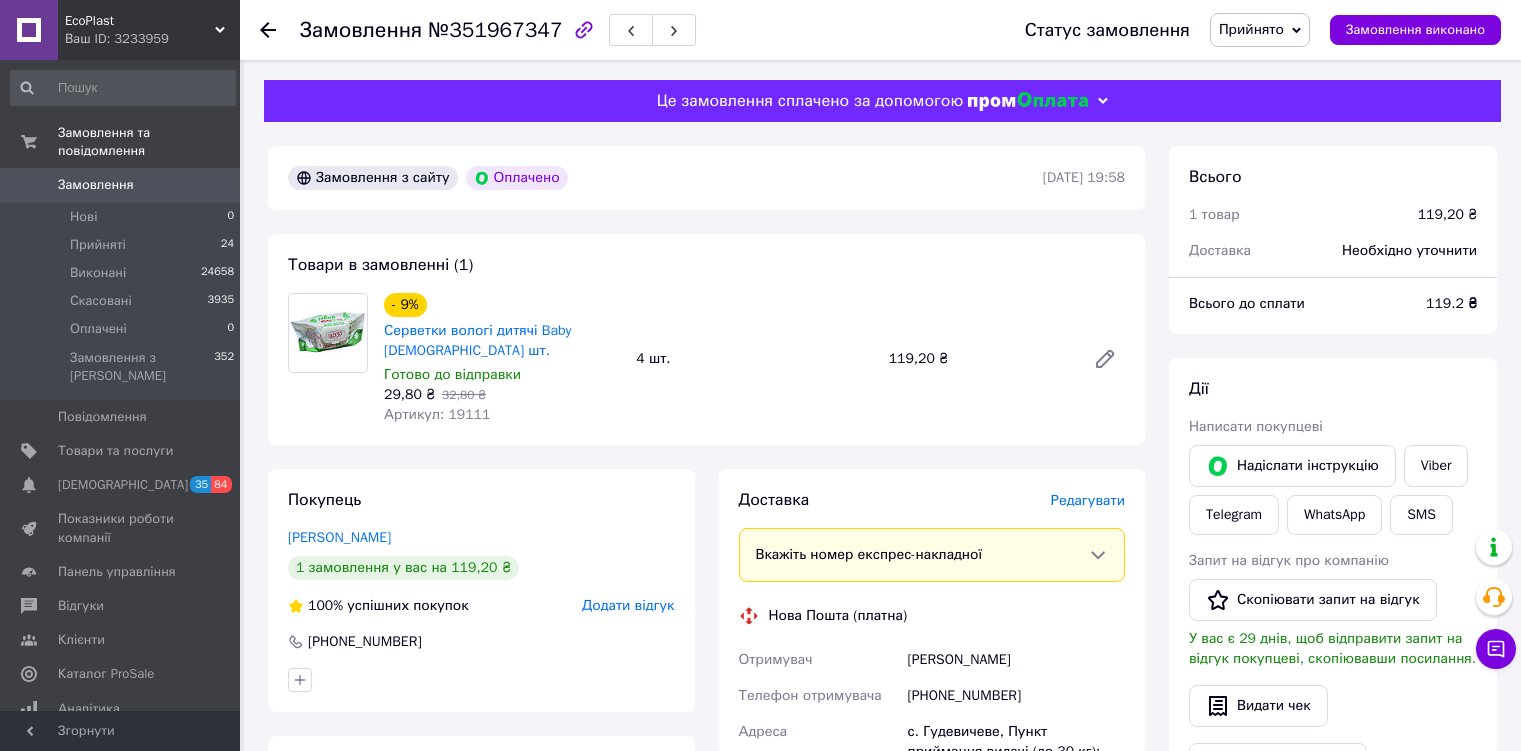 scroll, scrollTop: 0, scrollLeft: 0, axis: both 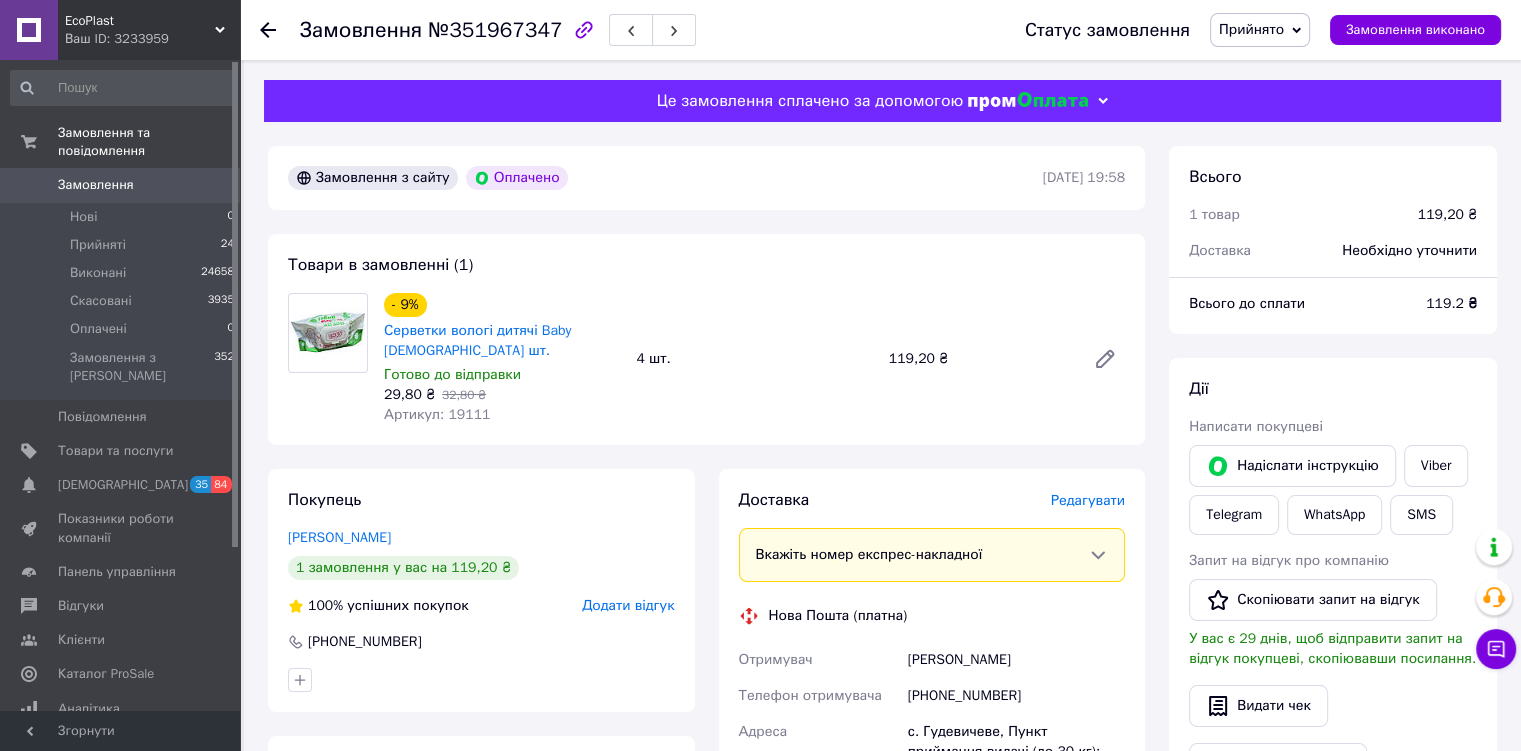 click on "Редагувати" at bounding box center (1088, 500) 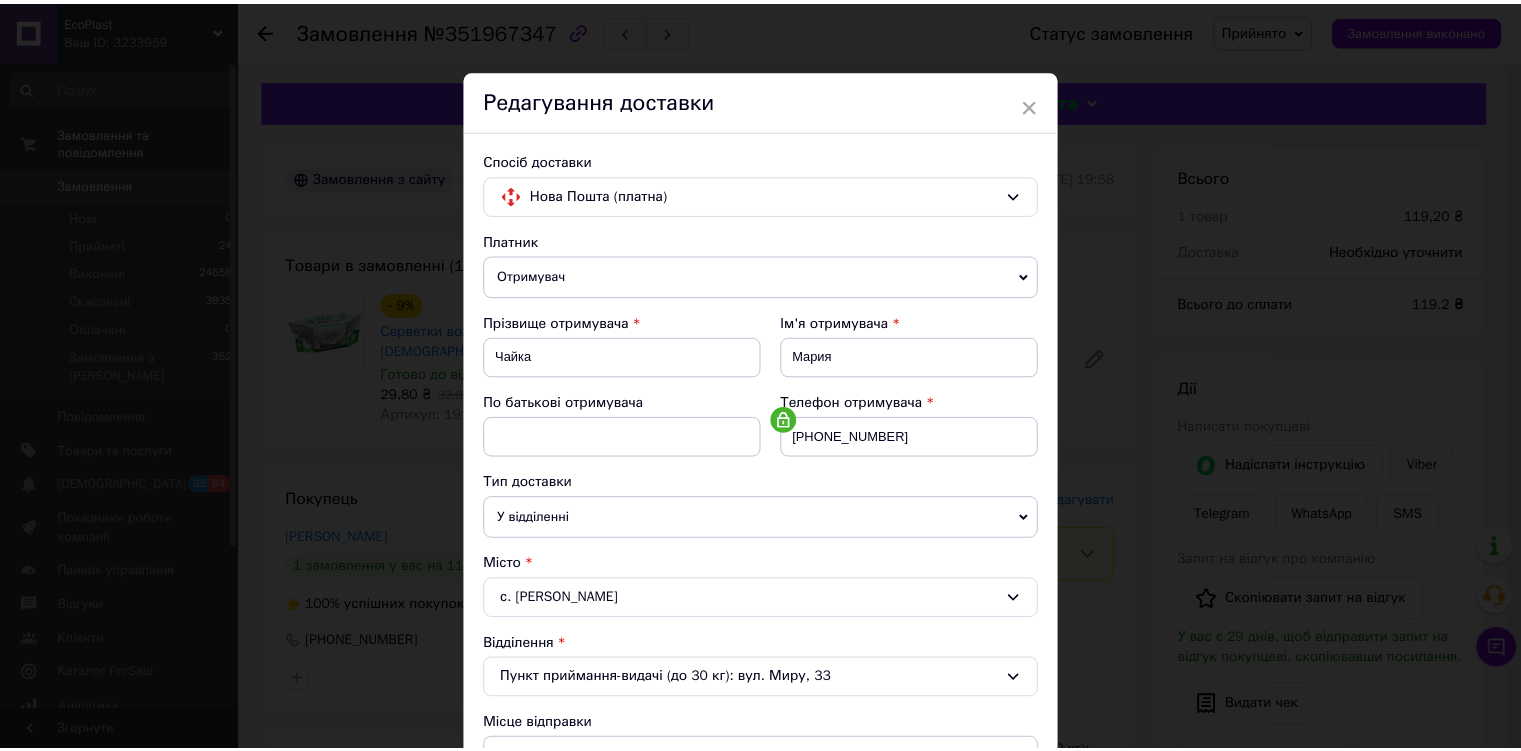 scroll, scrollTop: 571, scrollLeft: 0, axis: vertical 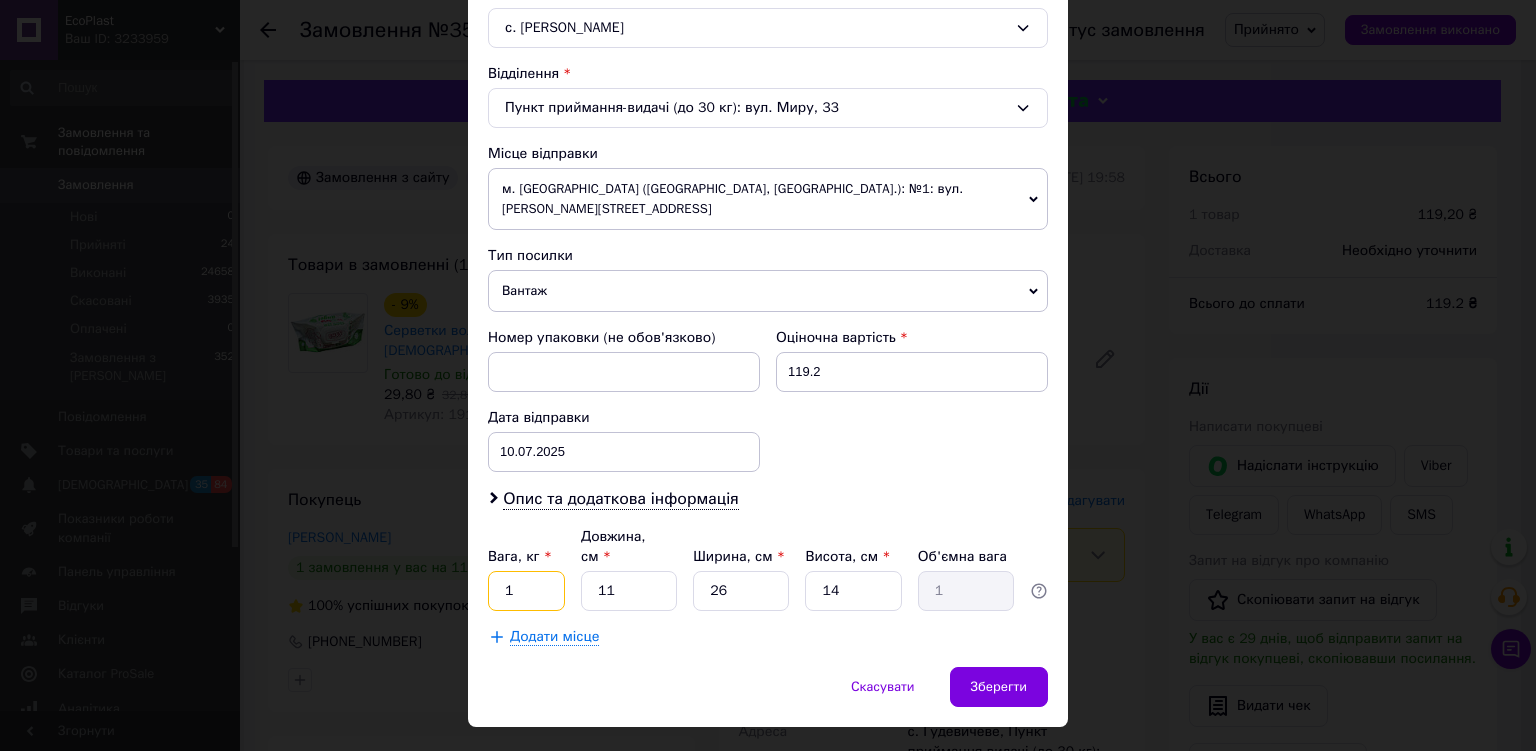 click on "1" at bounding box center (526, 591) 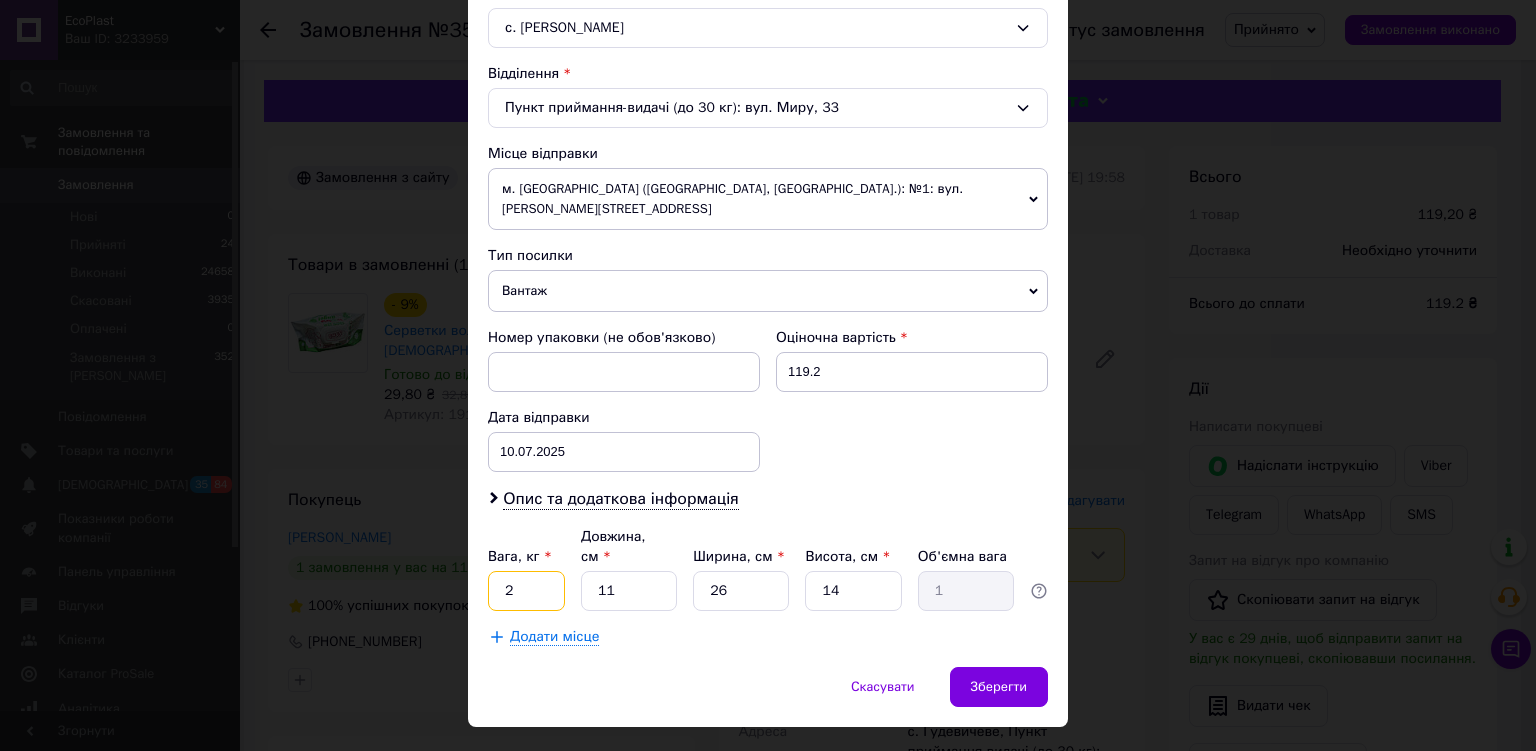 type on "2" 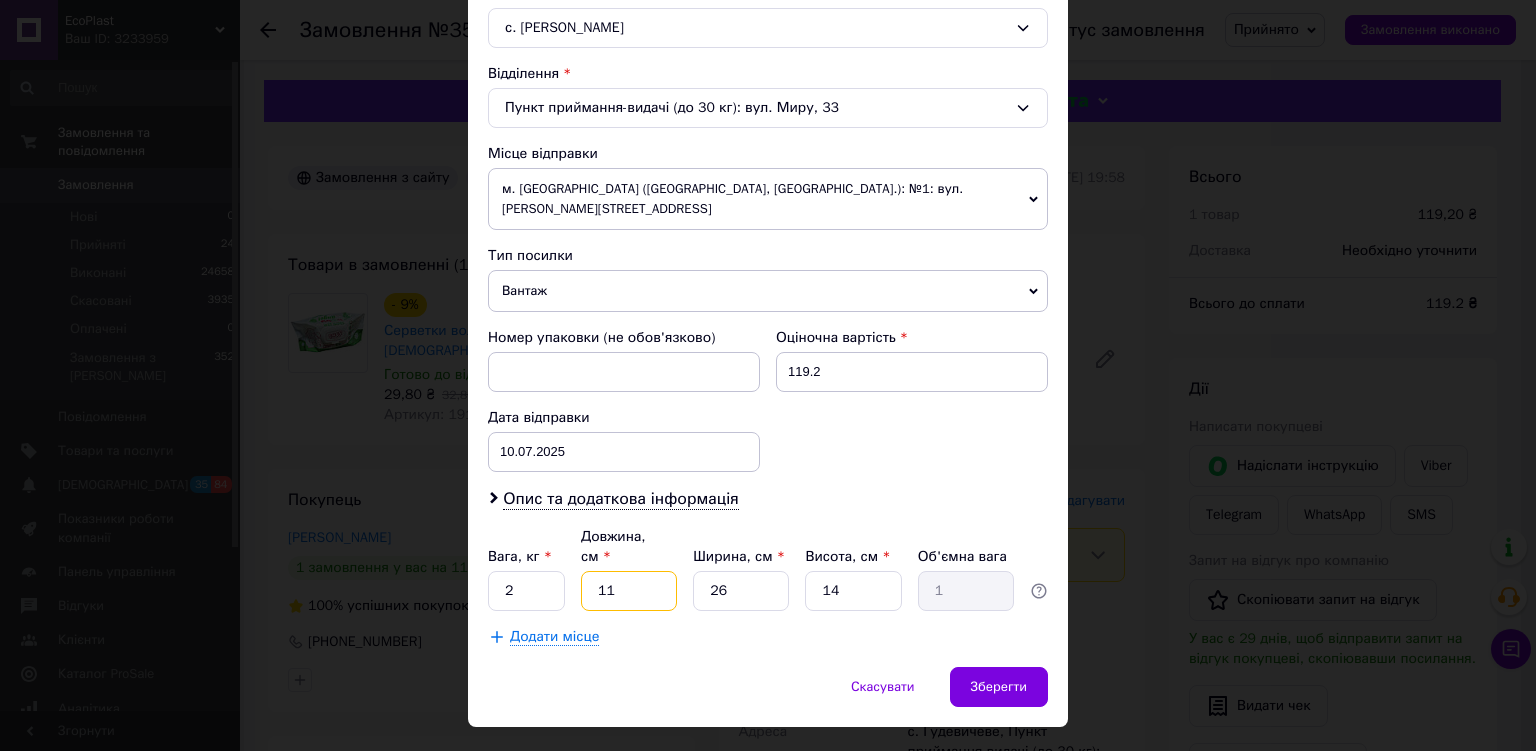 click on "11" at bounding box center [629, 591] 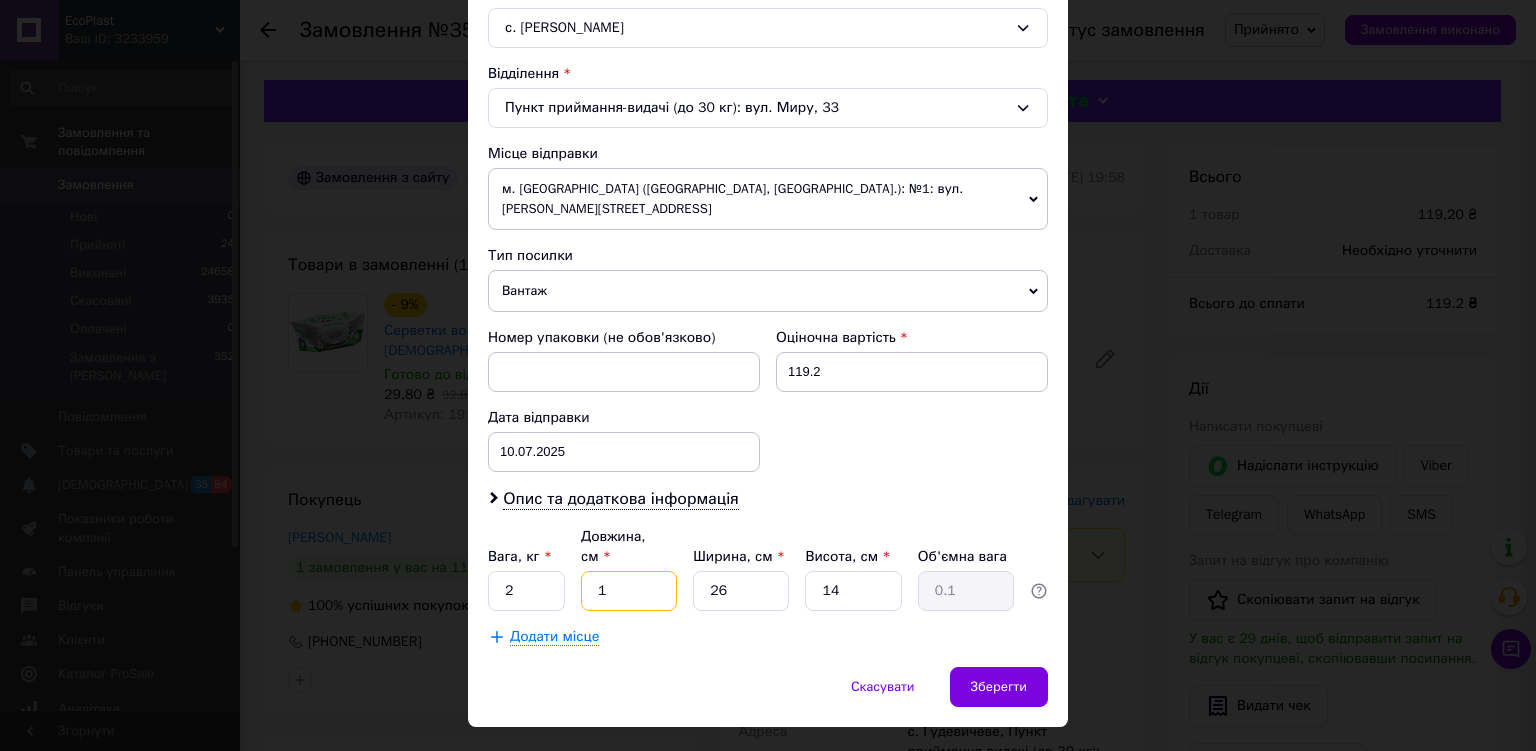 type 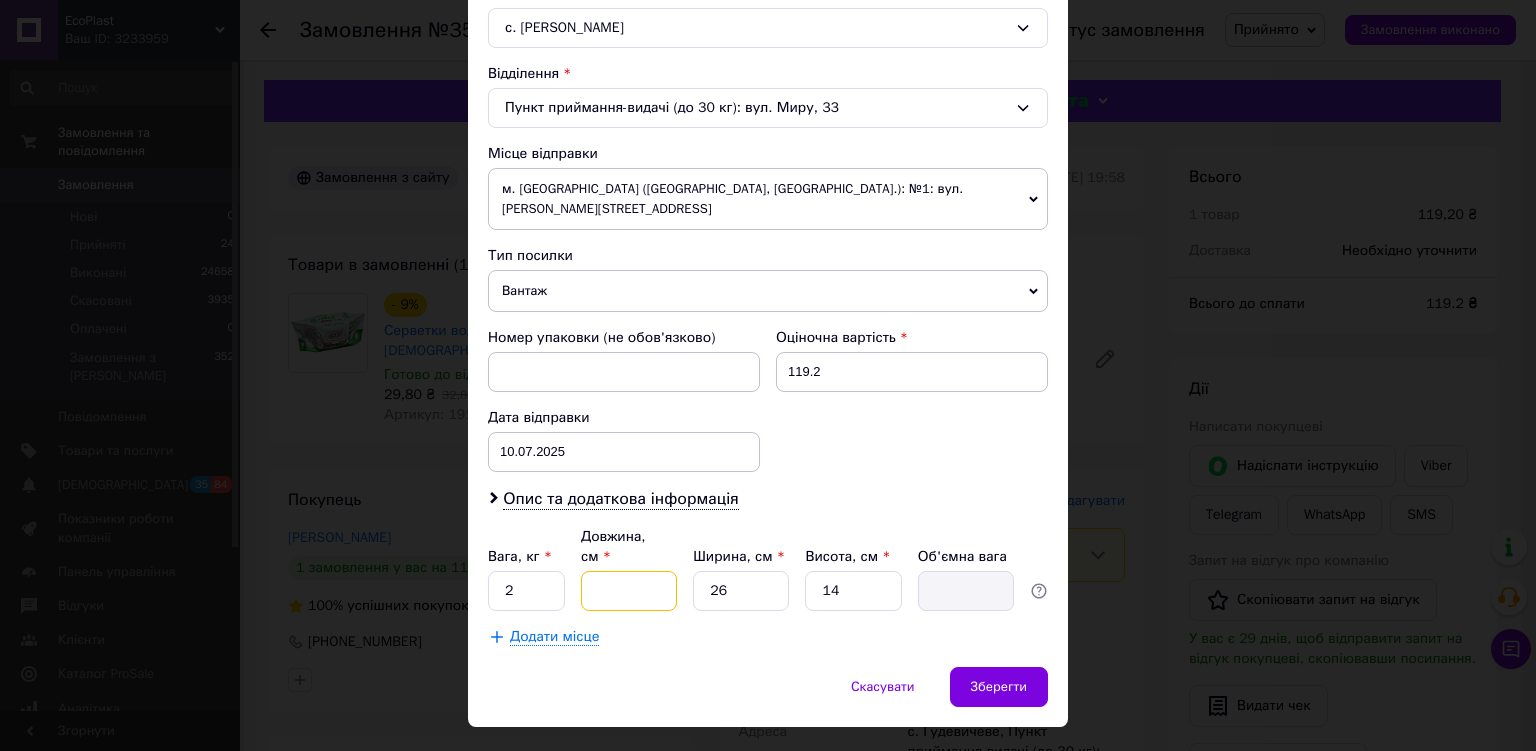 type on "2" 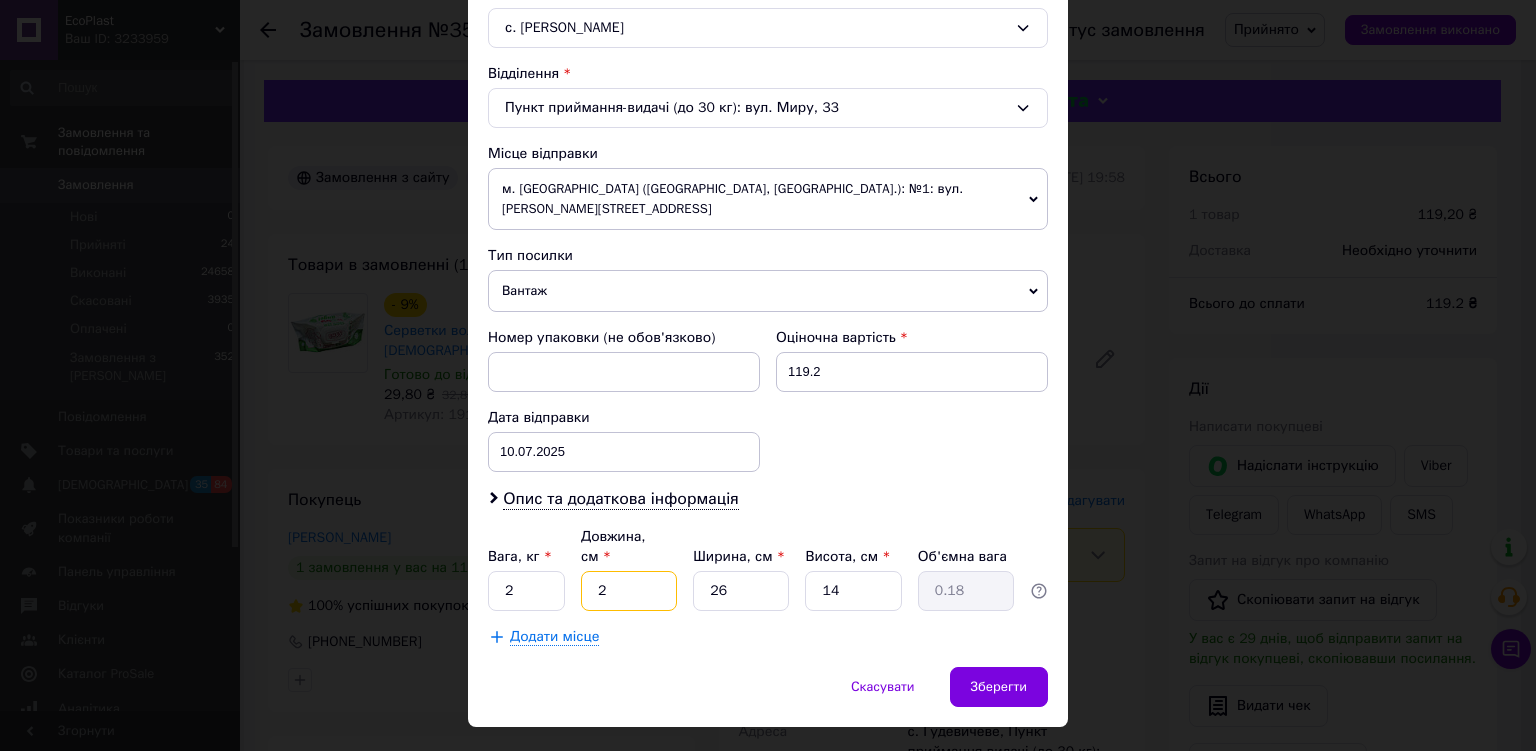 type on "20" 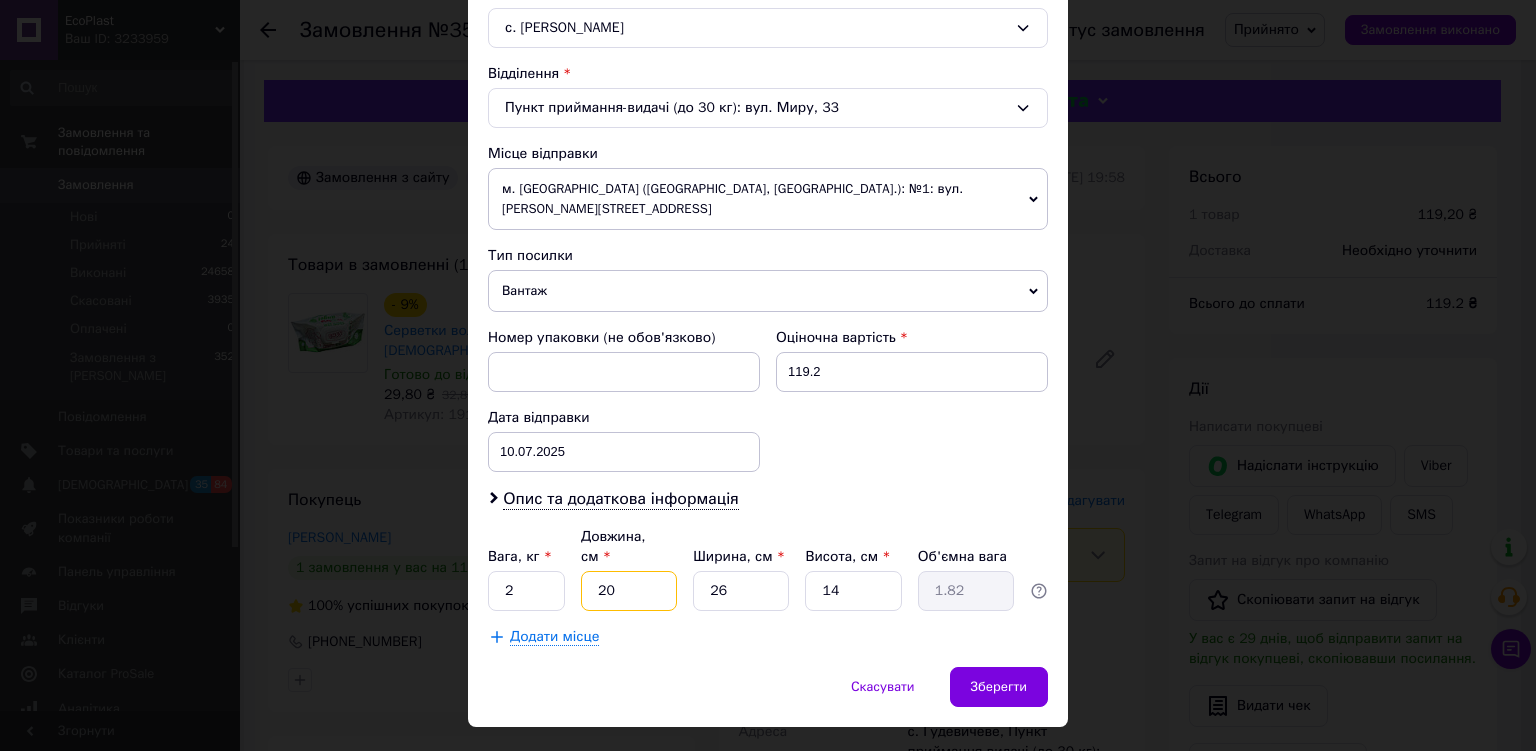 type on "20" 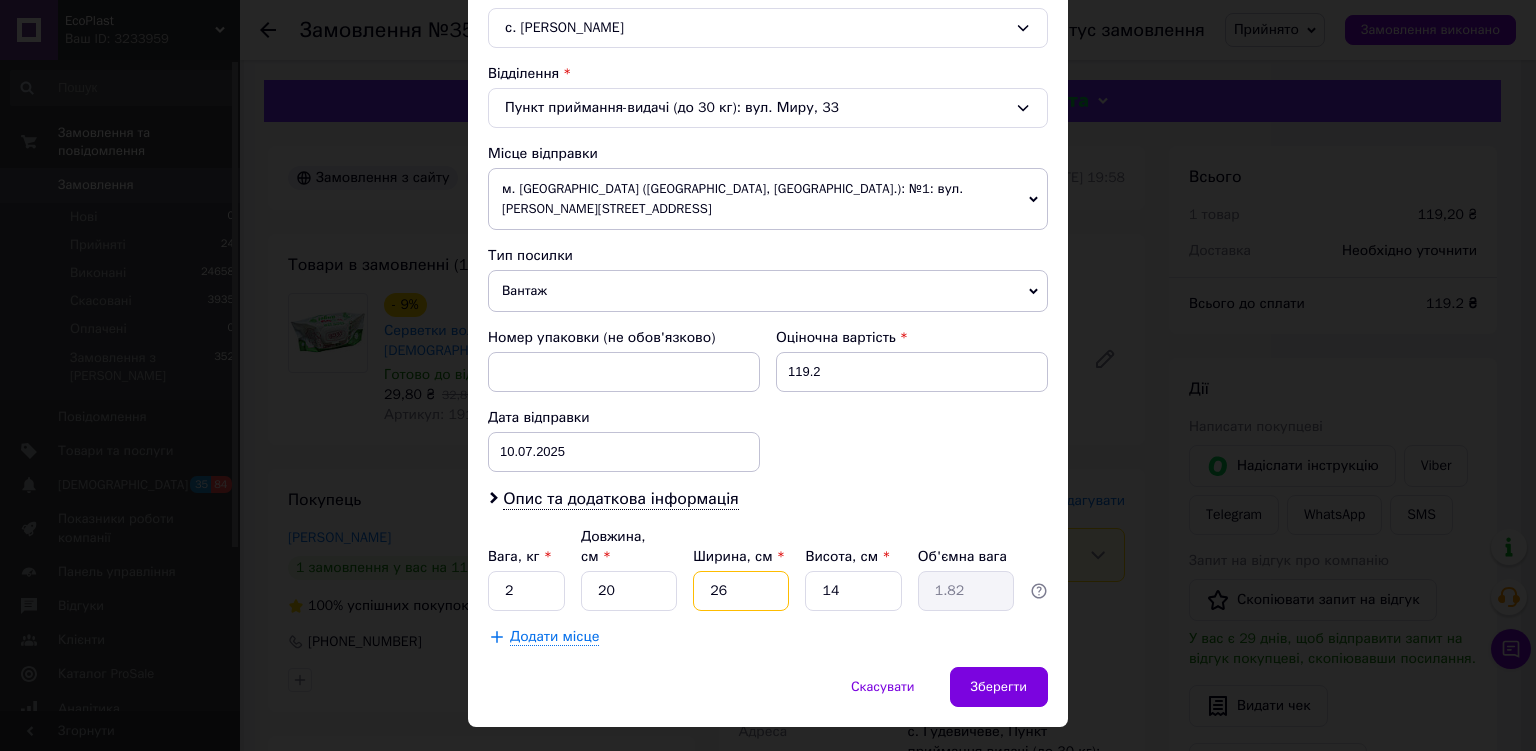 click on "26" at bounding box center (741, 591) 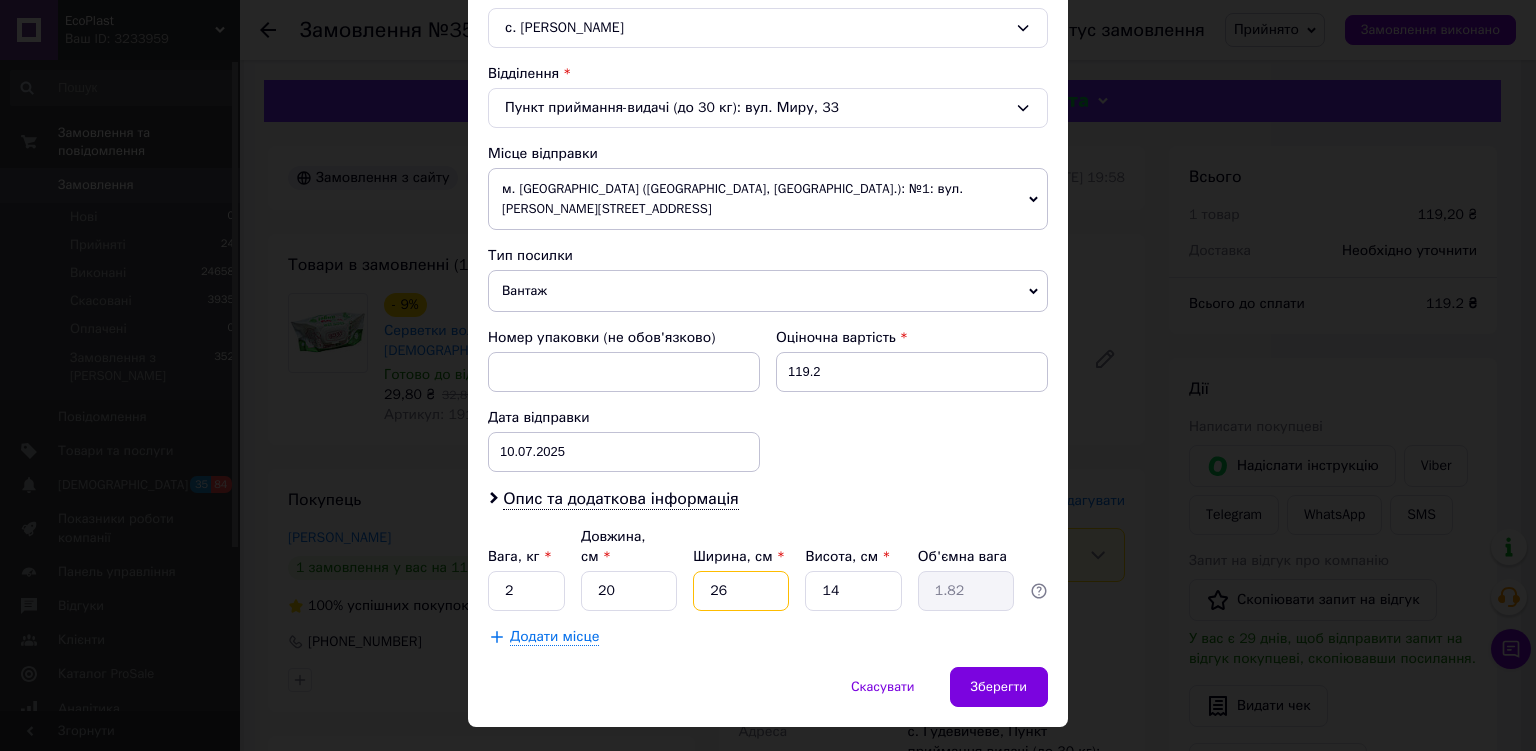 type on "2" 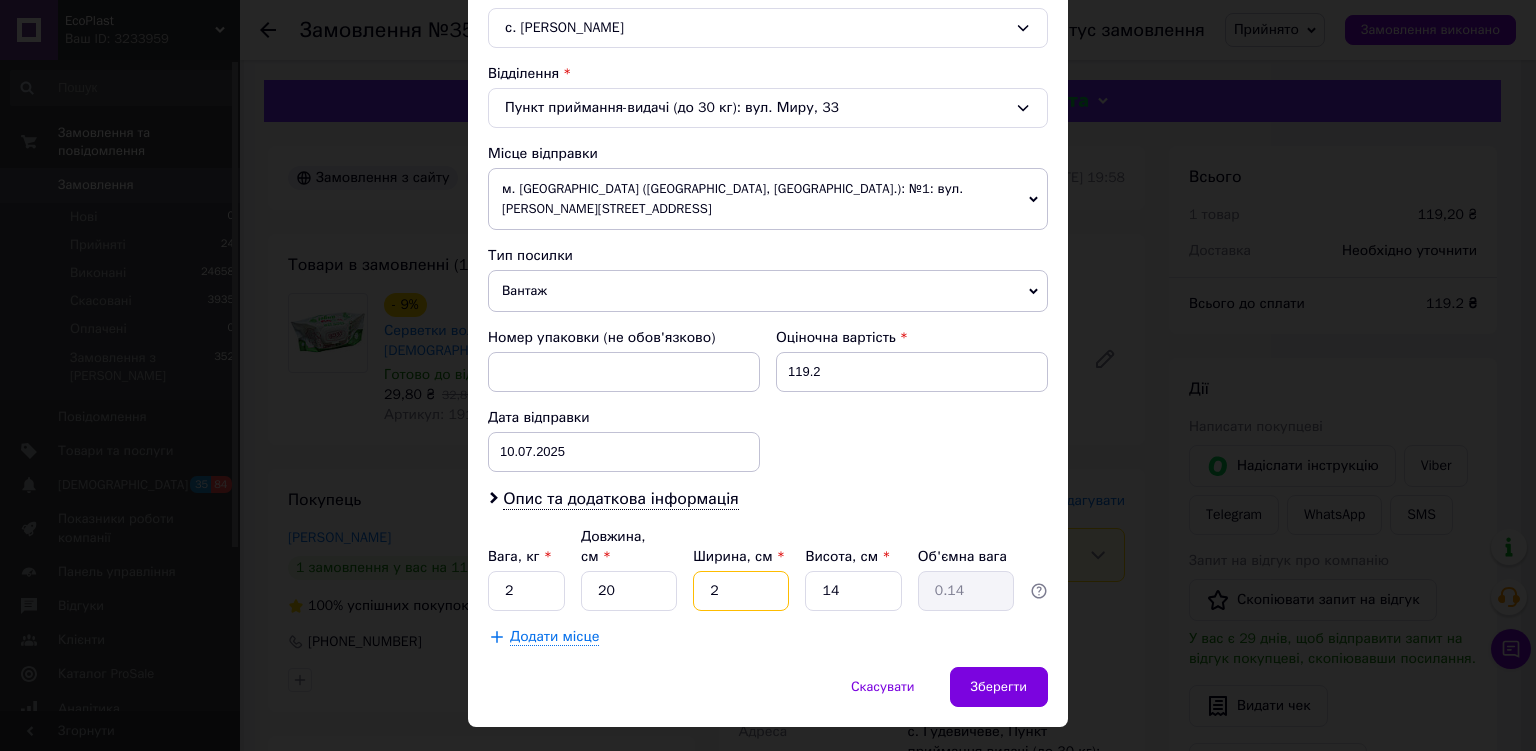 type on "20" 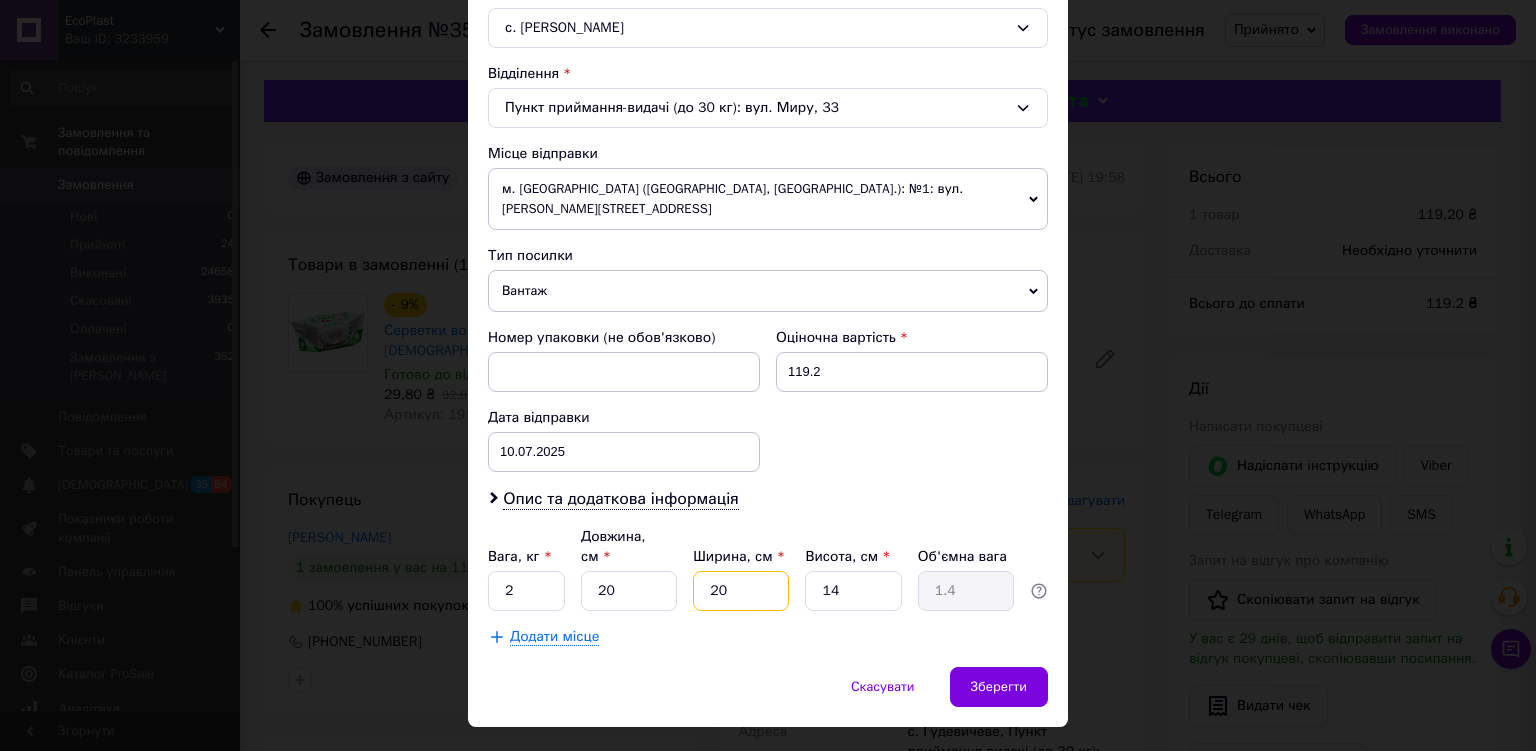 type on "20" 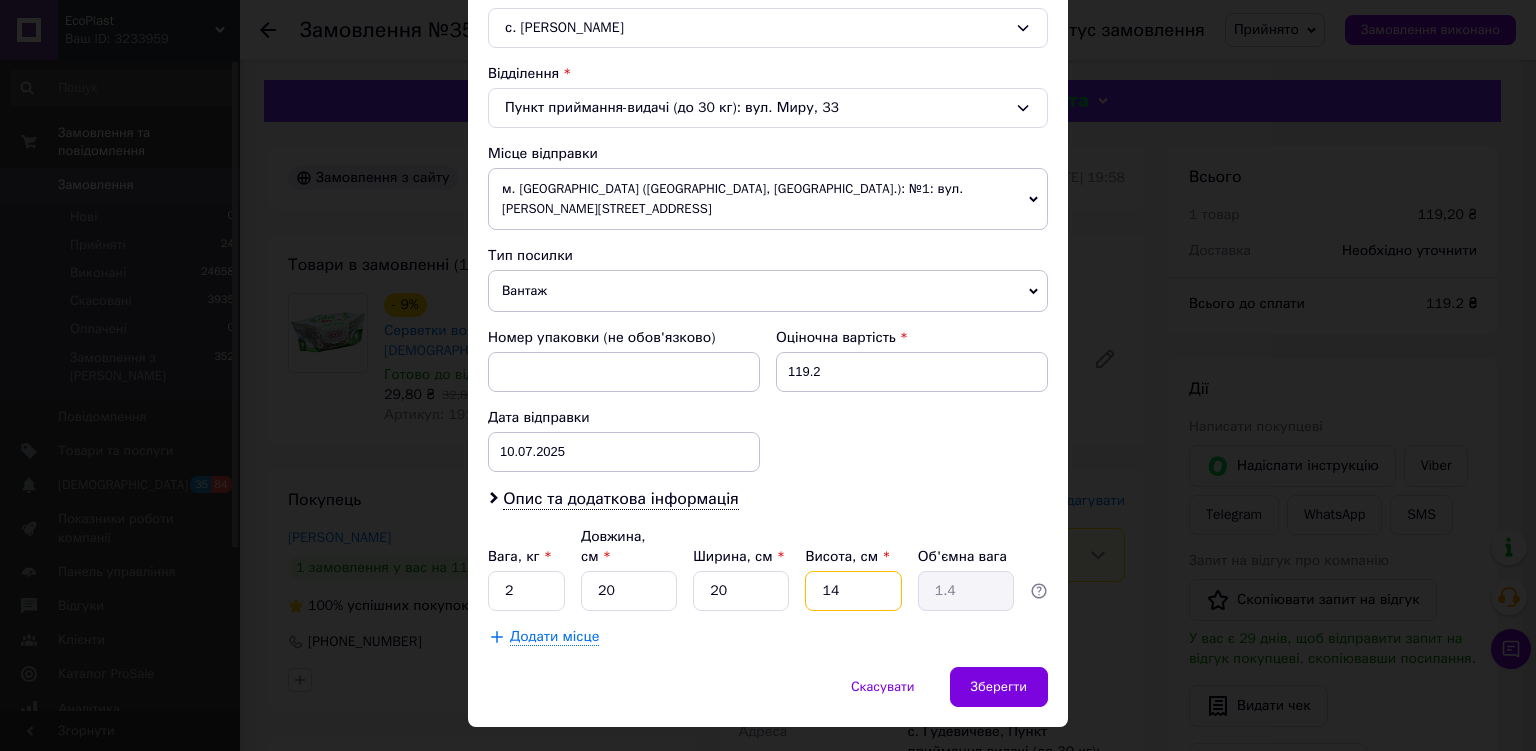click on "14" at bounding box center (853, 591) 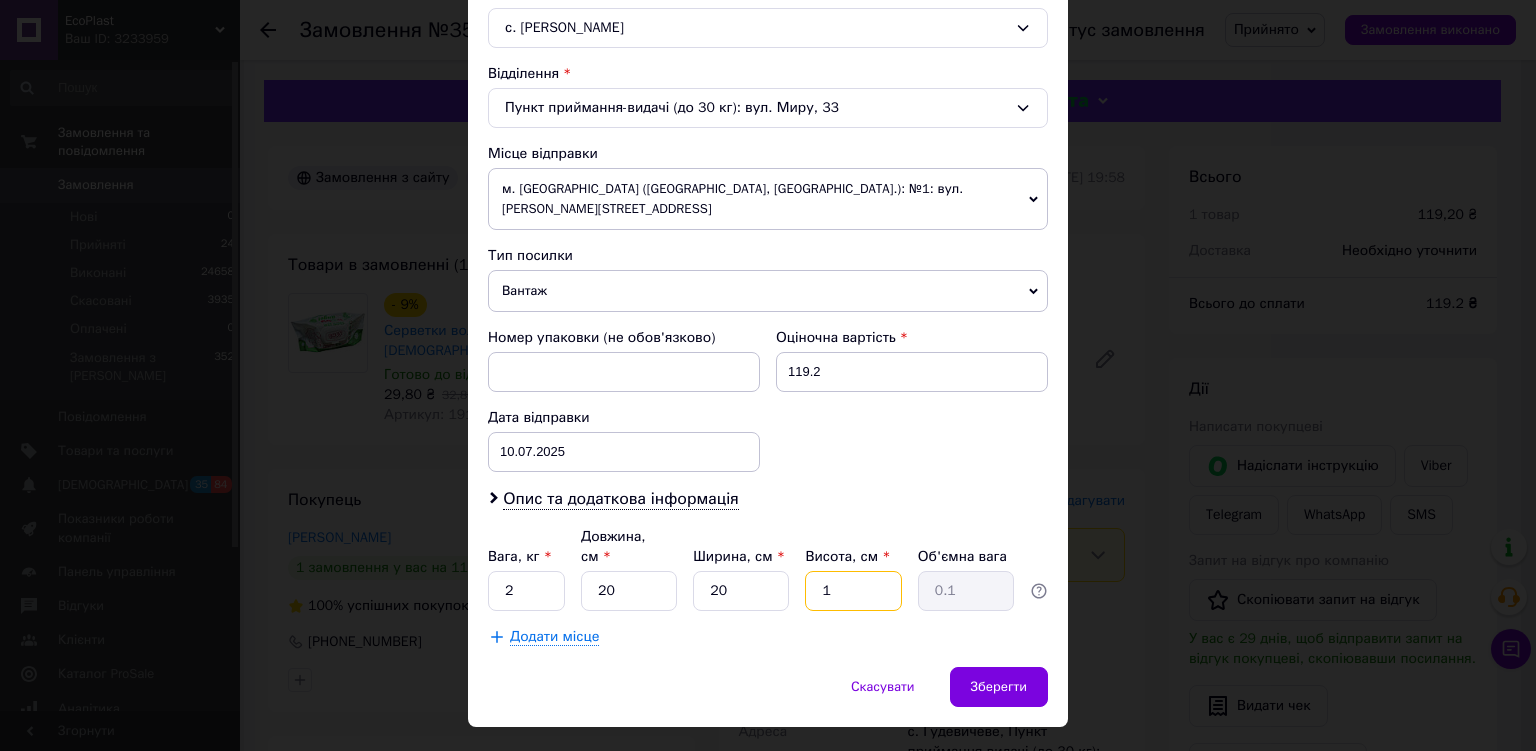 type 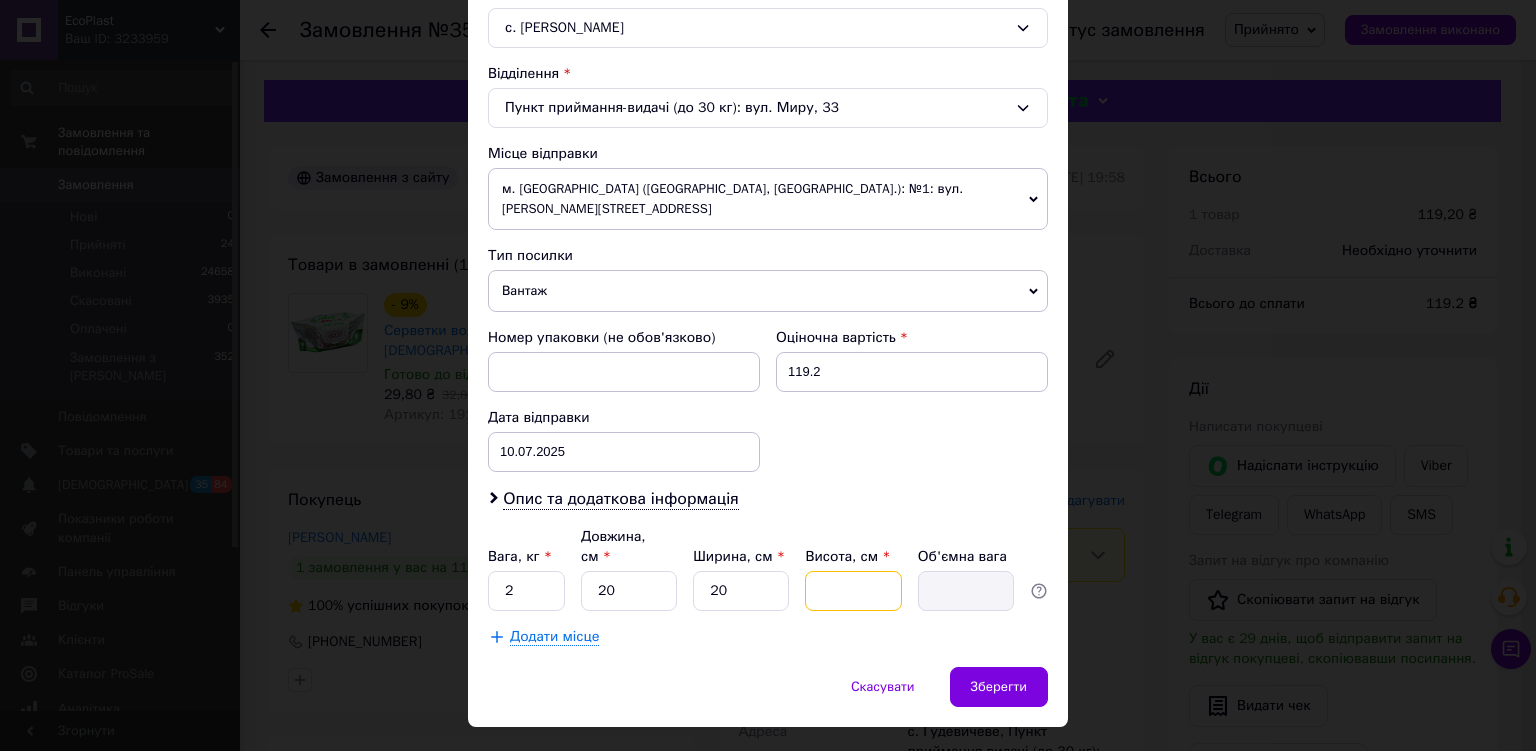 type on "0.2" 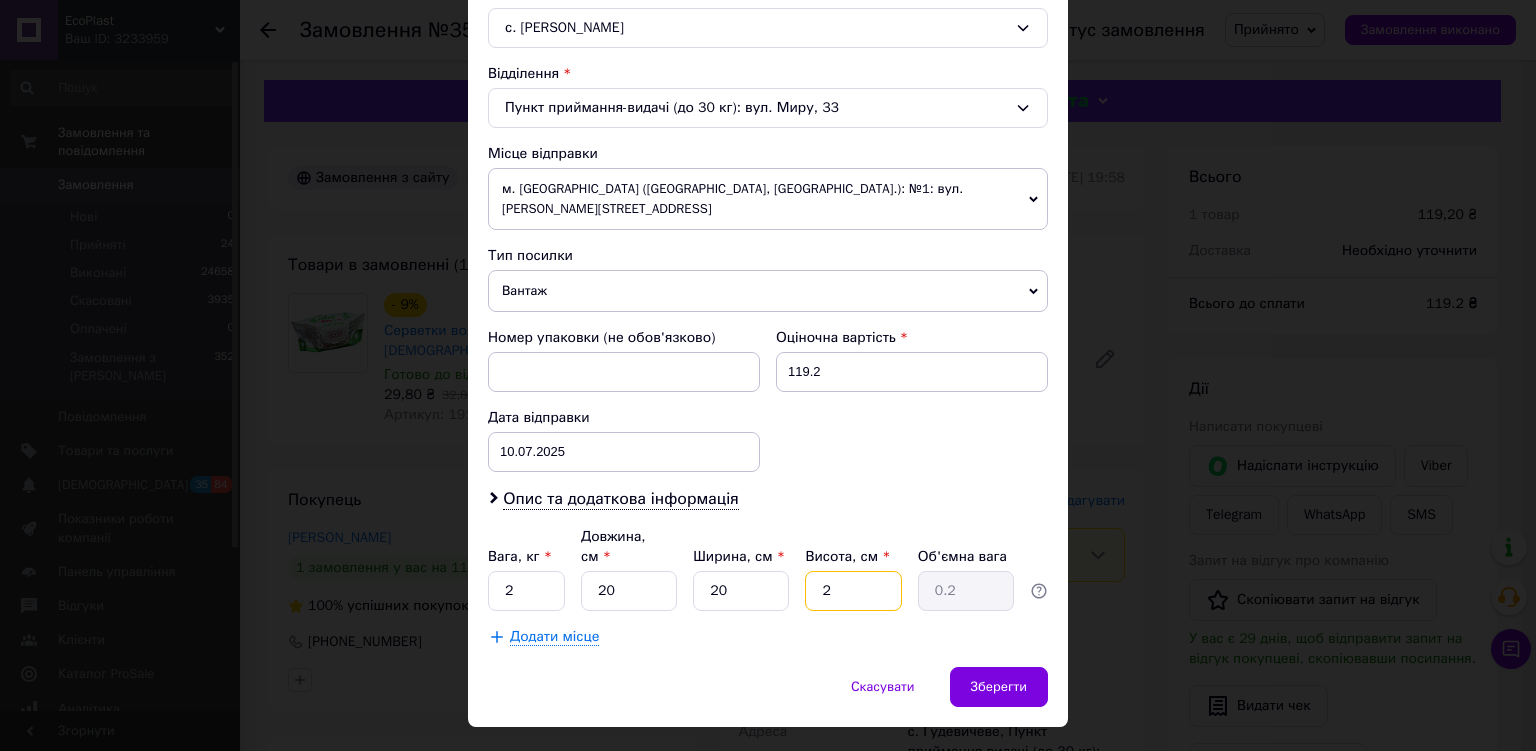 type on "20" 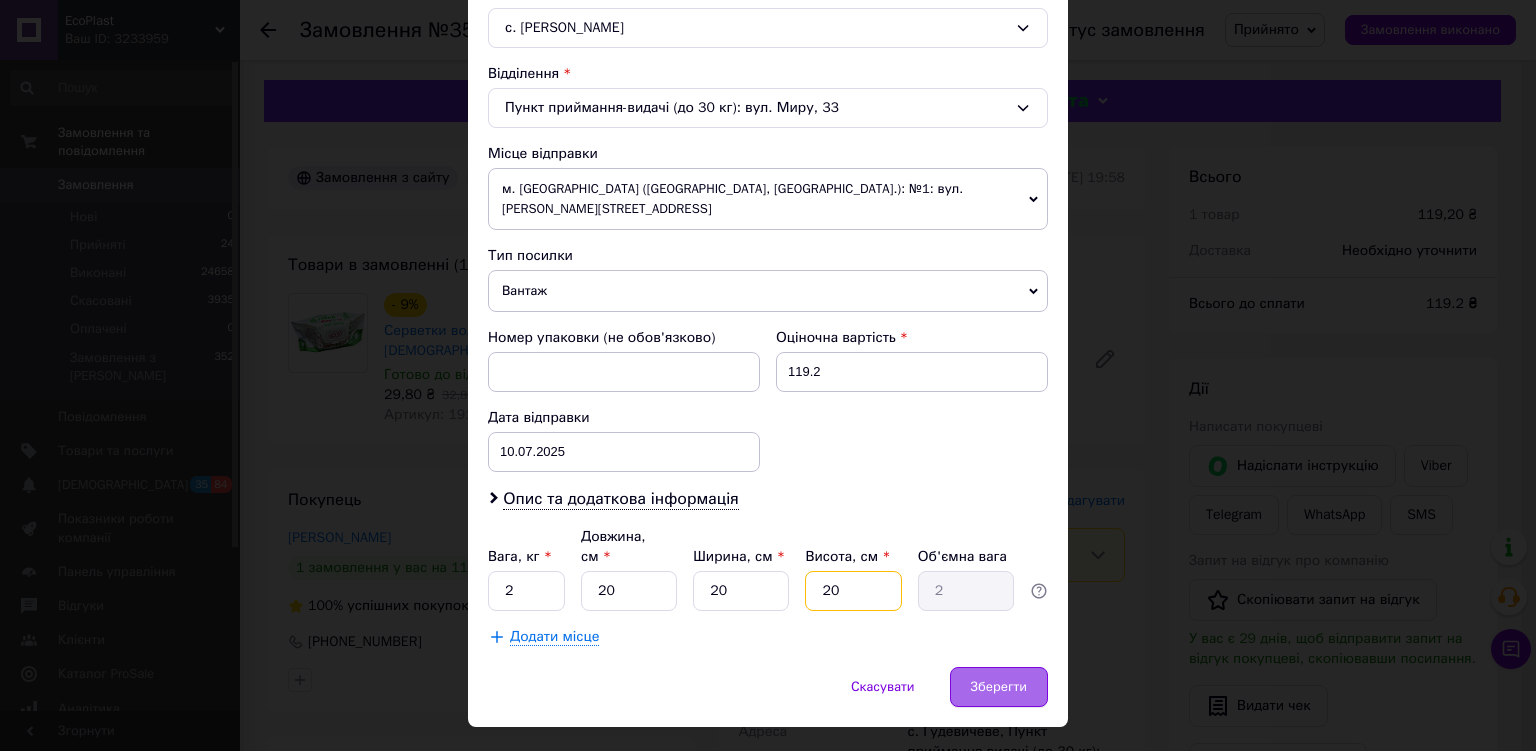 type on "20" 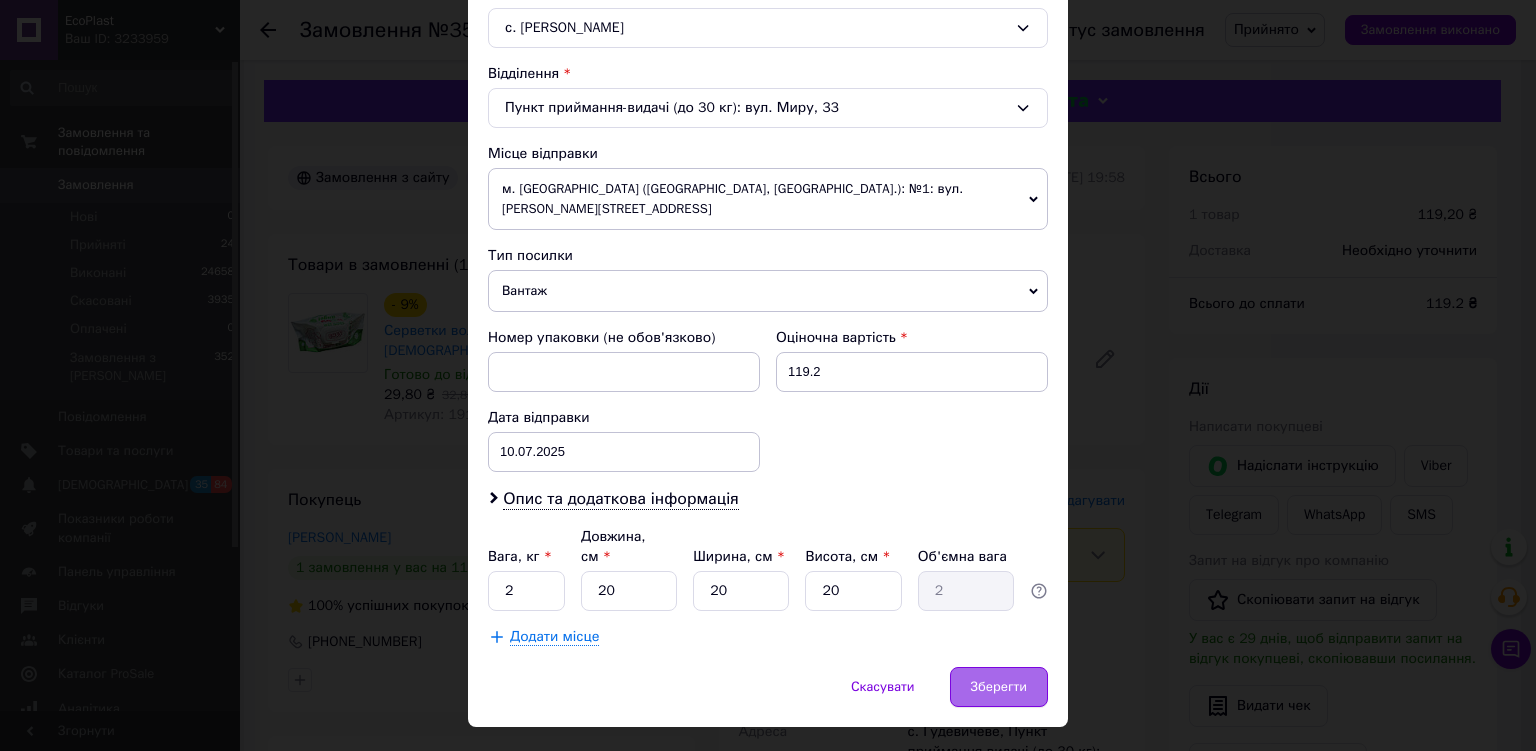 click on "Зберегти" at bounding box center [999, 687] 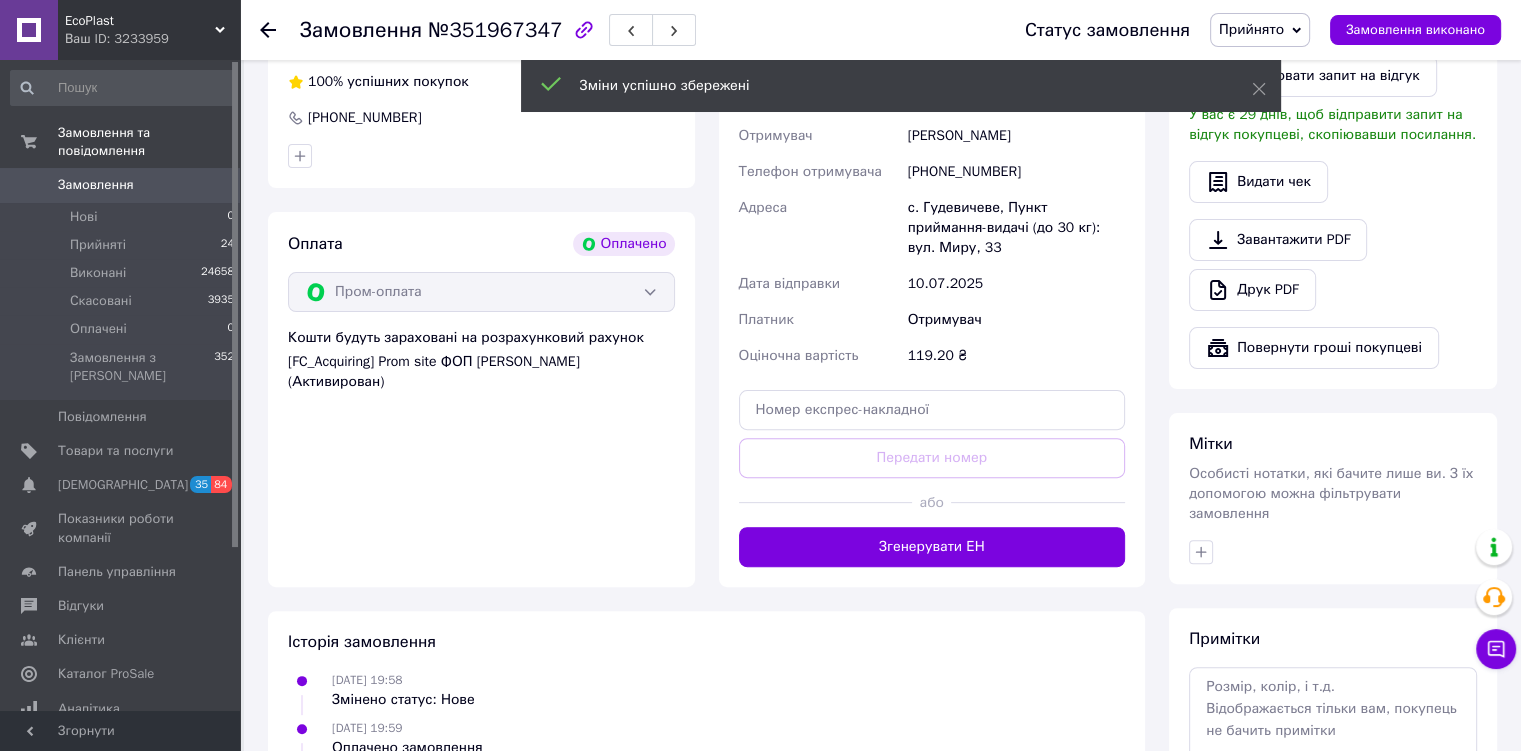 scroll, scrollTop: 545, scrollLeft: 0, axis: vertical 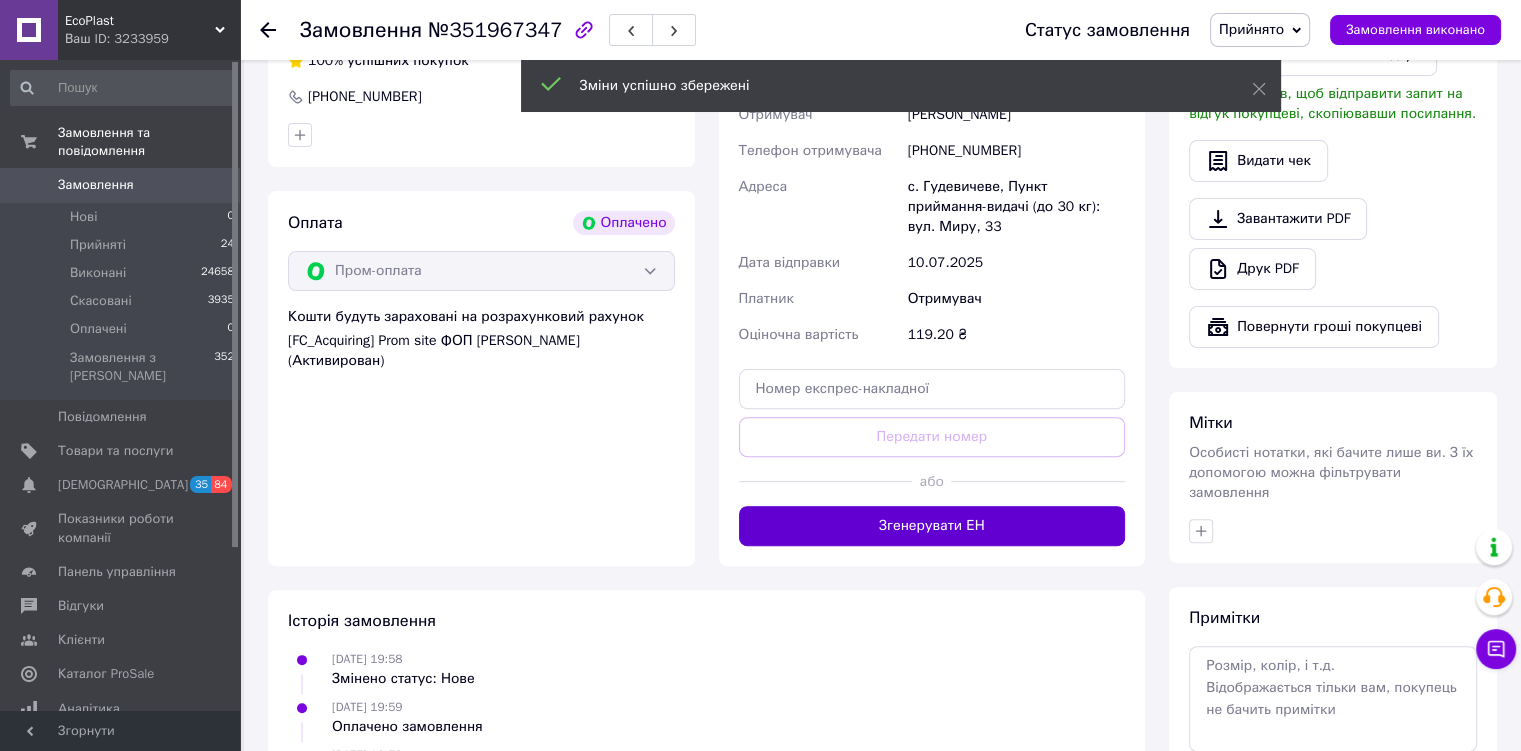 click on "Згенерувати ЕН" at bounding box center (932, 526) 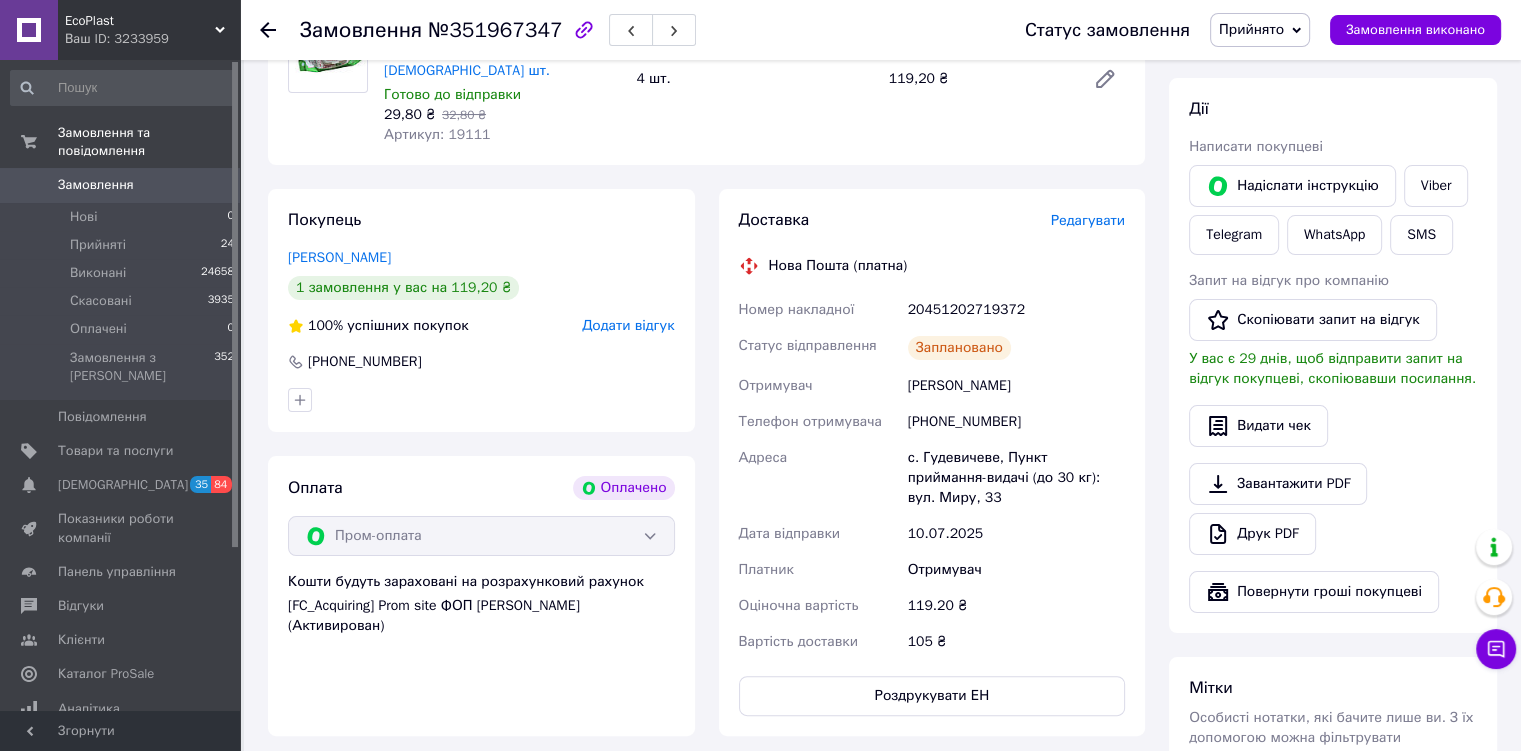 scroll, scrollTop: 240, scrollLeft: 0, axis: vertical 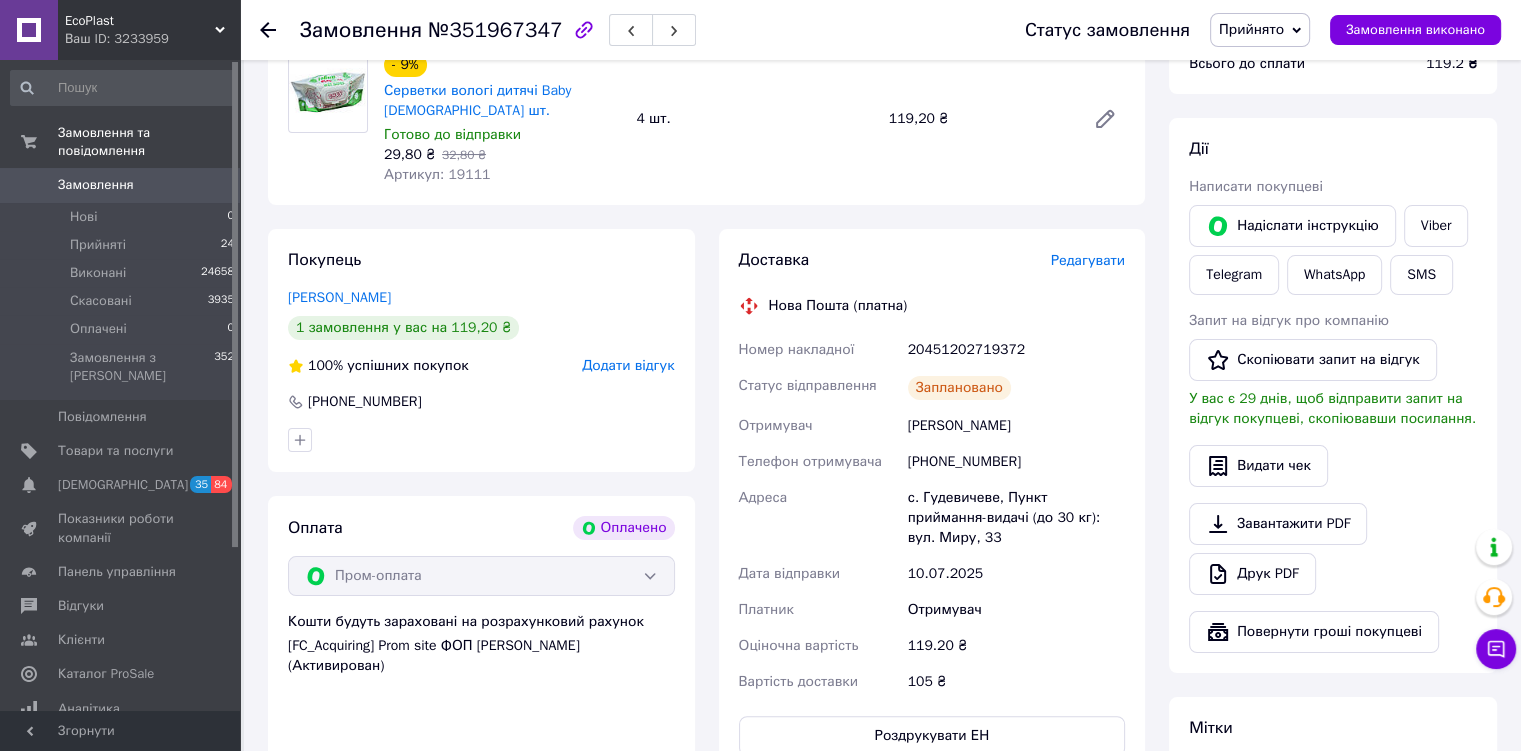 click on "Прийнято" at bounding box center (1251, 29) 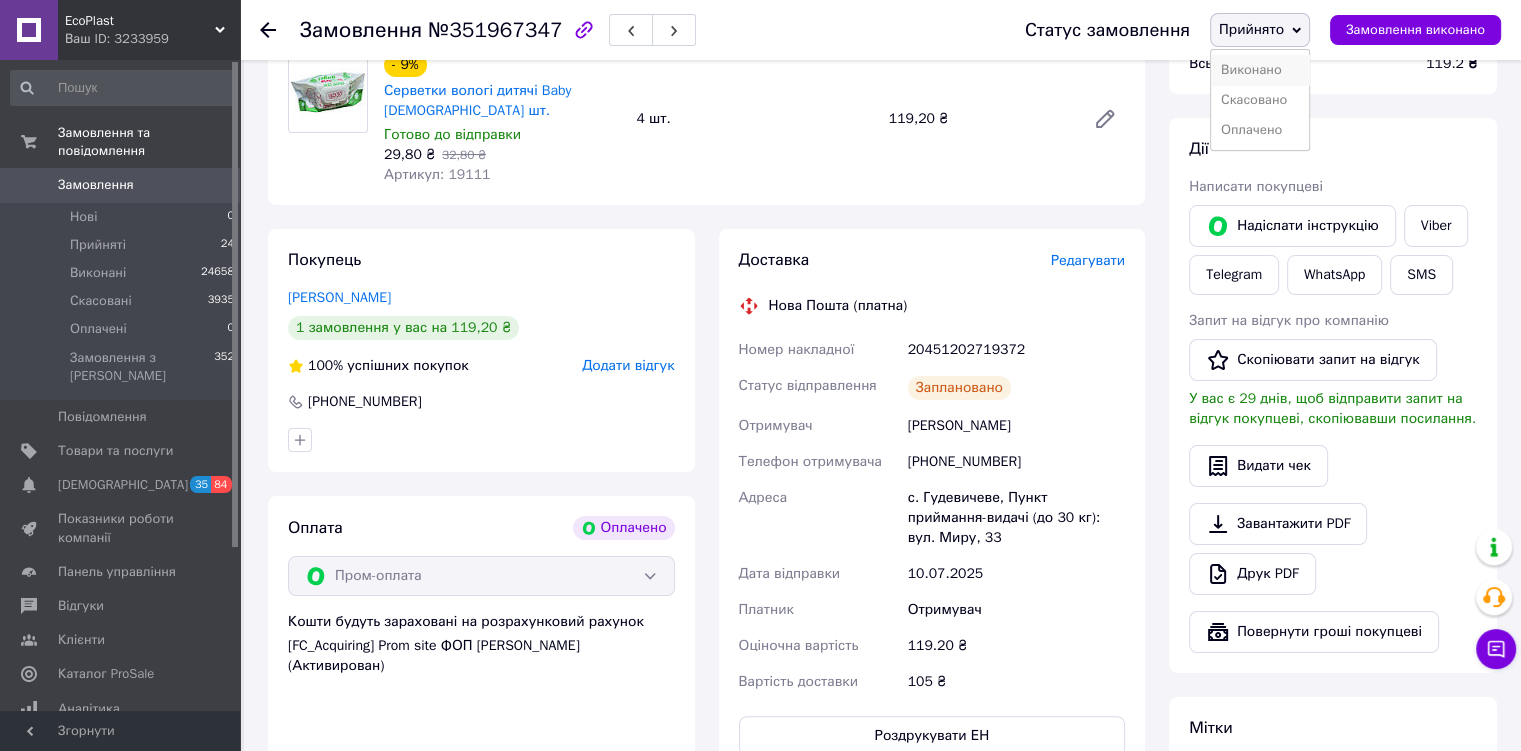 click on "Виконано" at bounding box center [1260, 70] 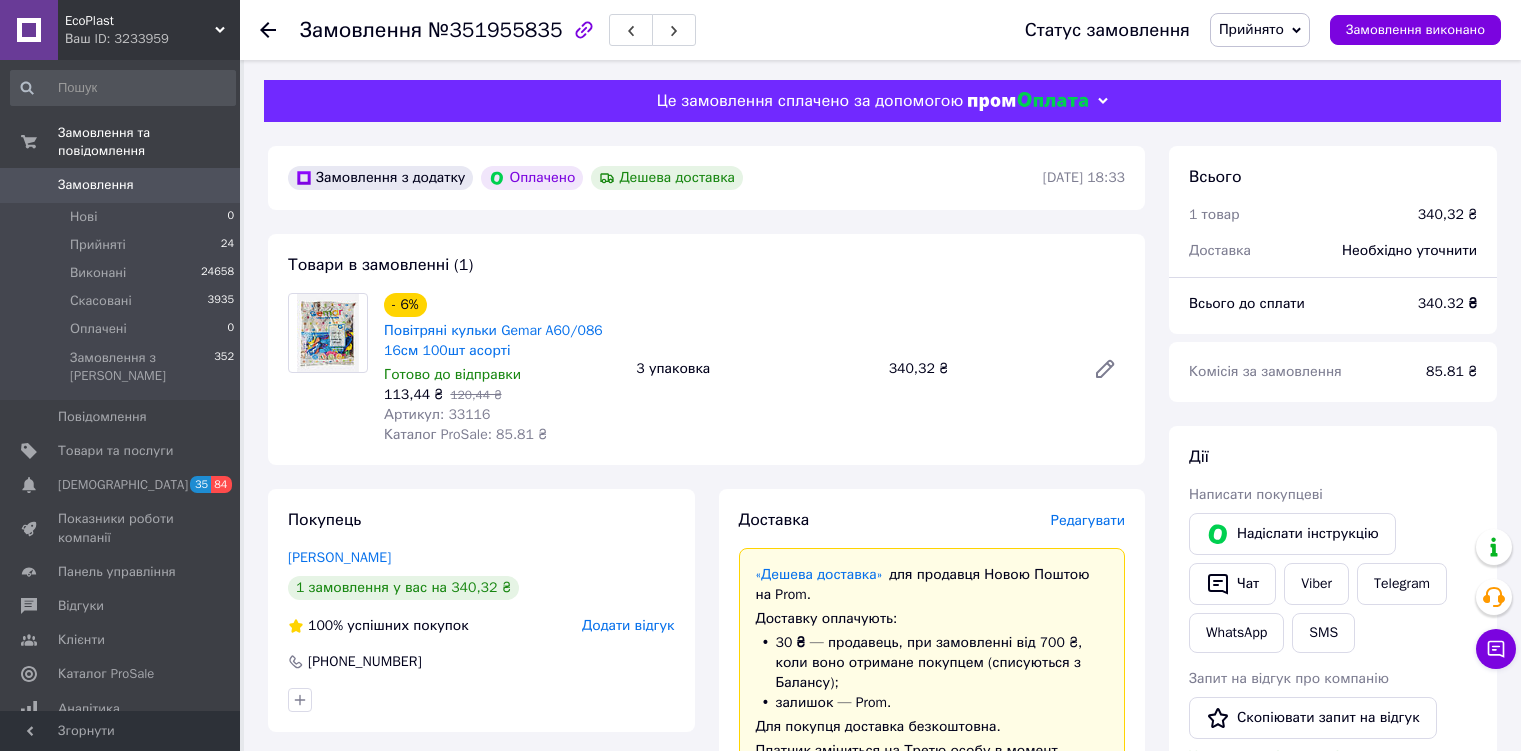 scroll, scrollTop: 0, scrollLeft: 0, axis: both 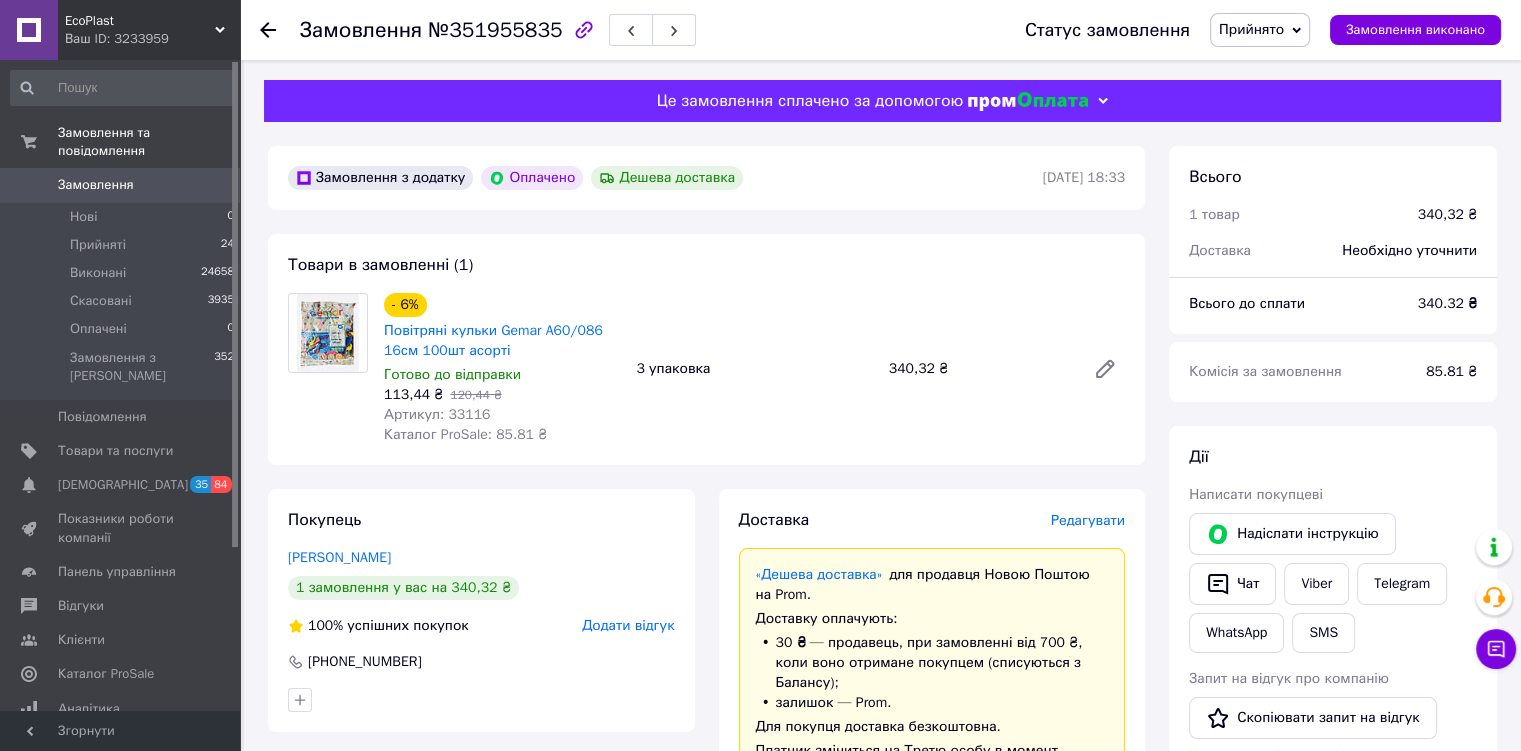 click on "Редагувати" at bounding box center (1088, 520) 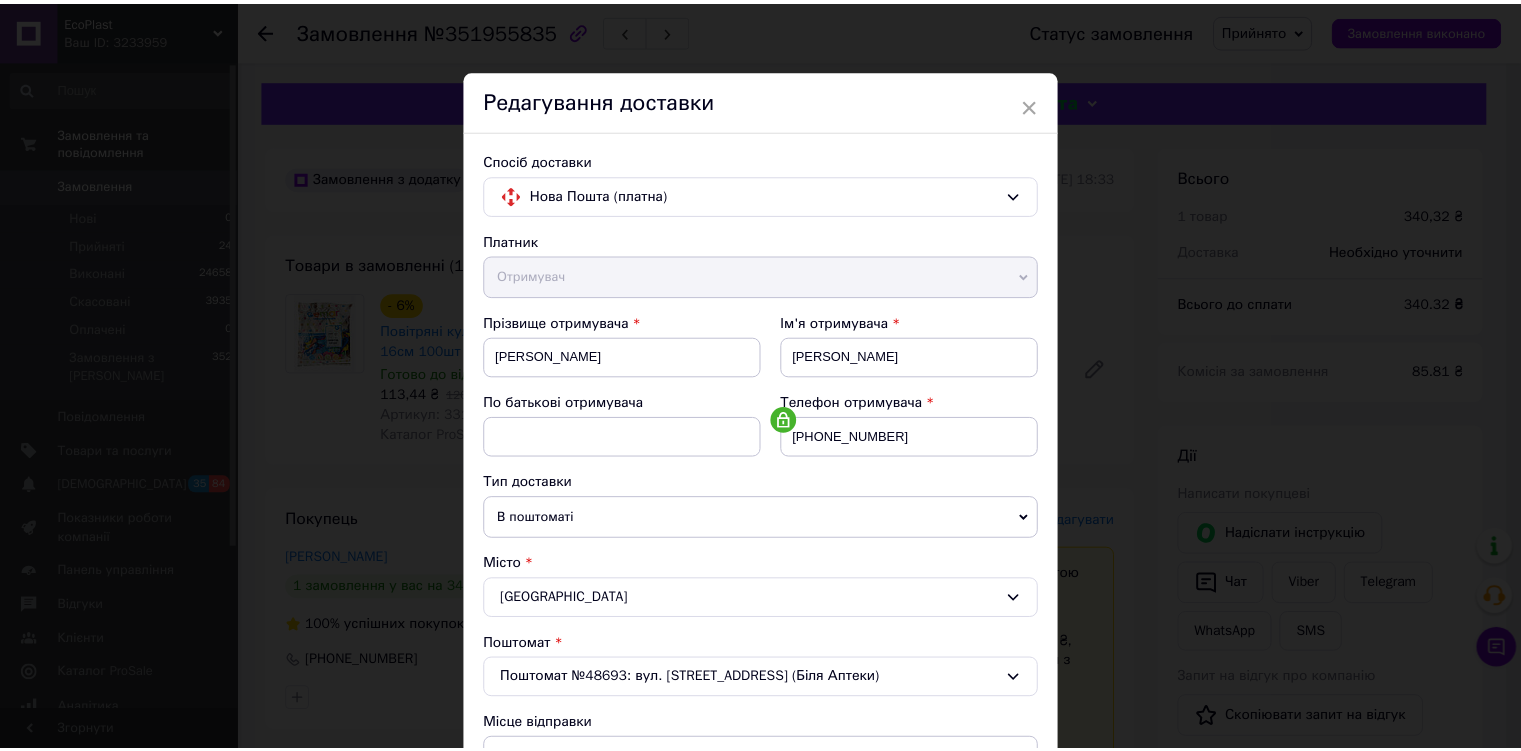 scroll, scrollTop: 571, scrollLeft: 0, axis: vertical 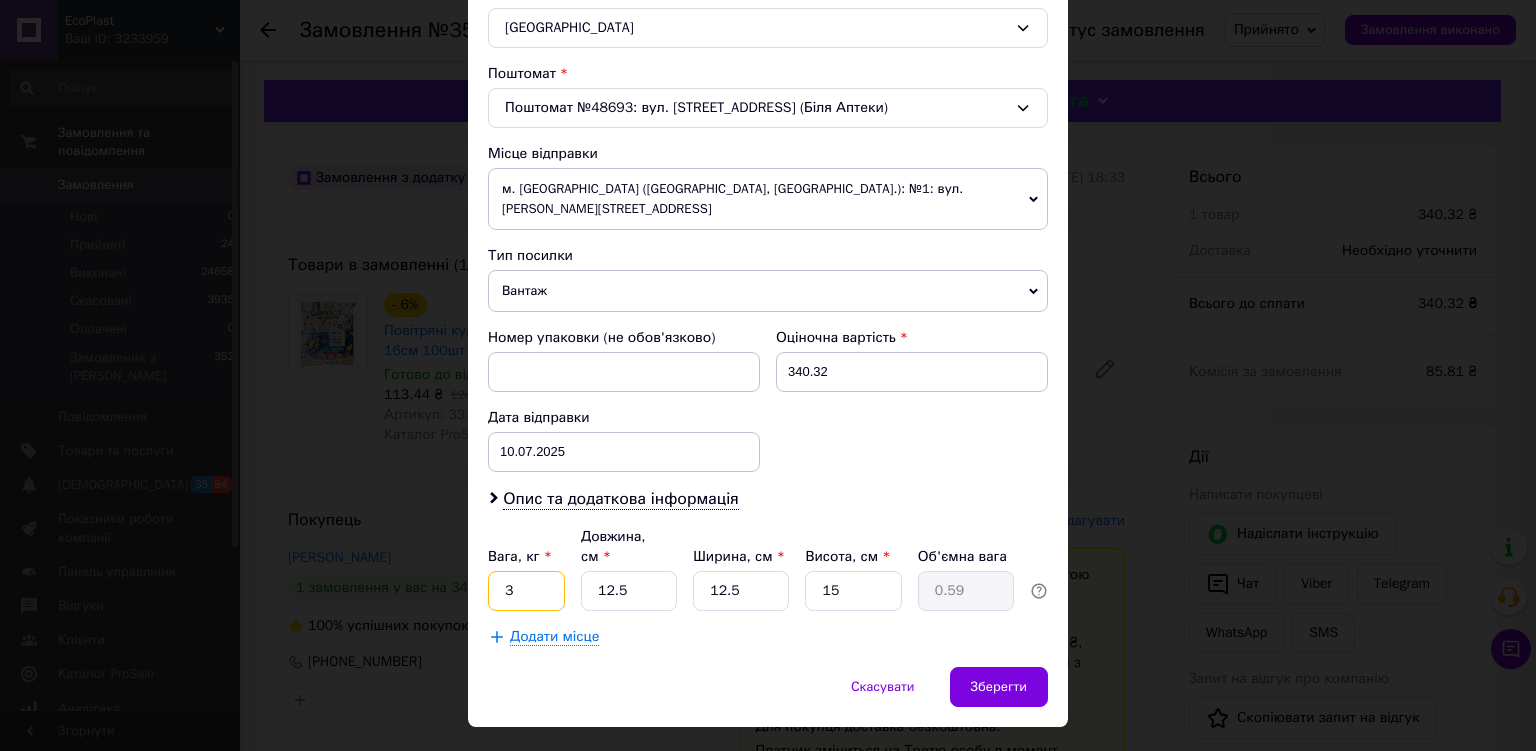click on "3" at bounding box center [526, 591] 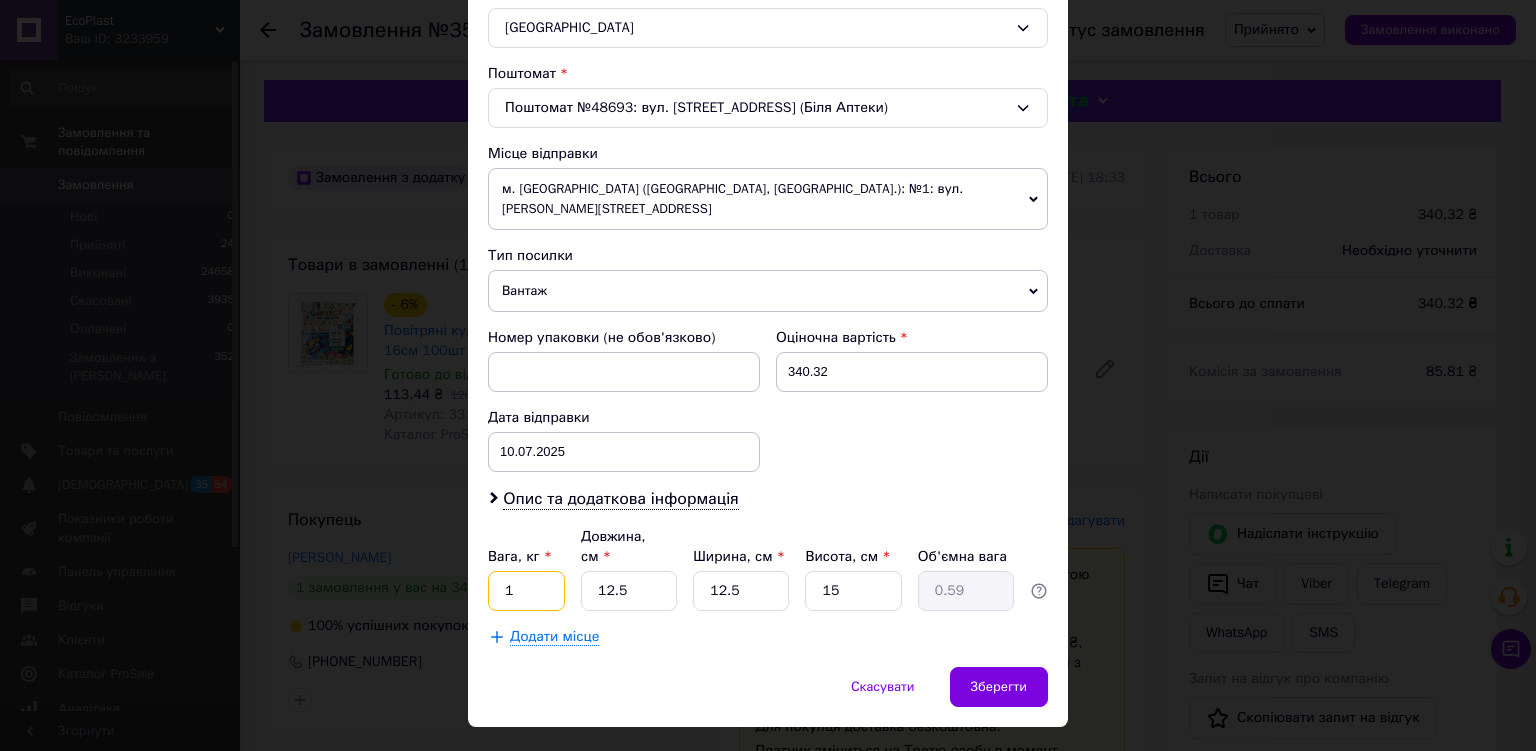 type on "1" 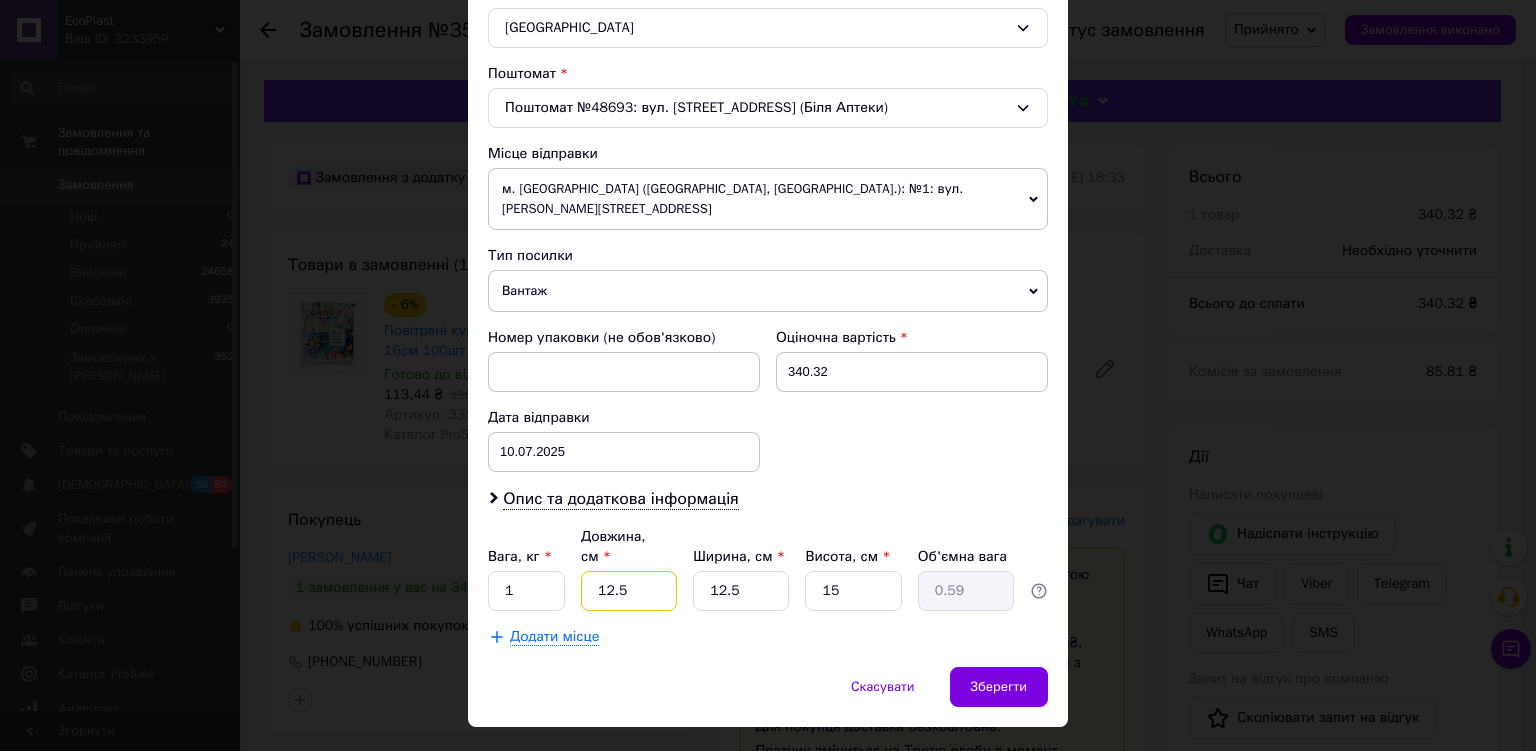 click on "12.5" at bounding box center [629, 591] 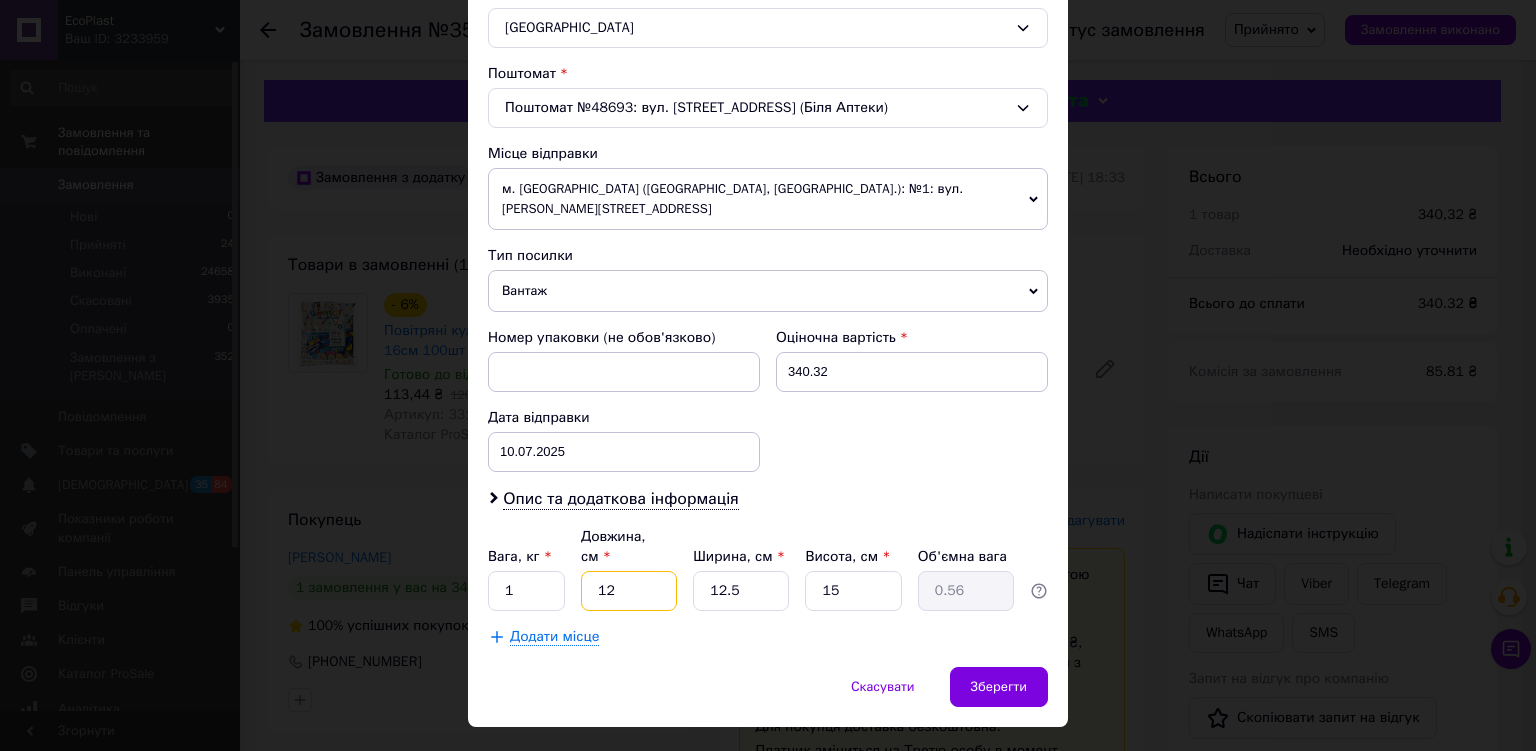 type on "1" 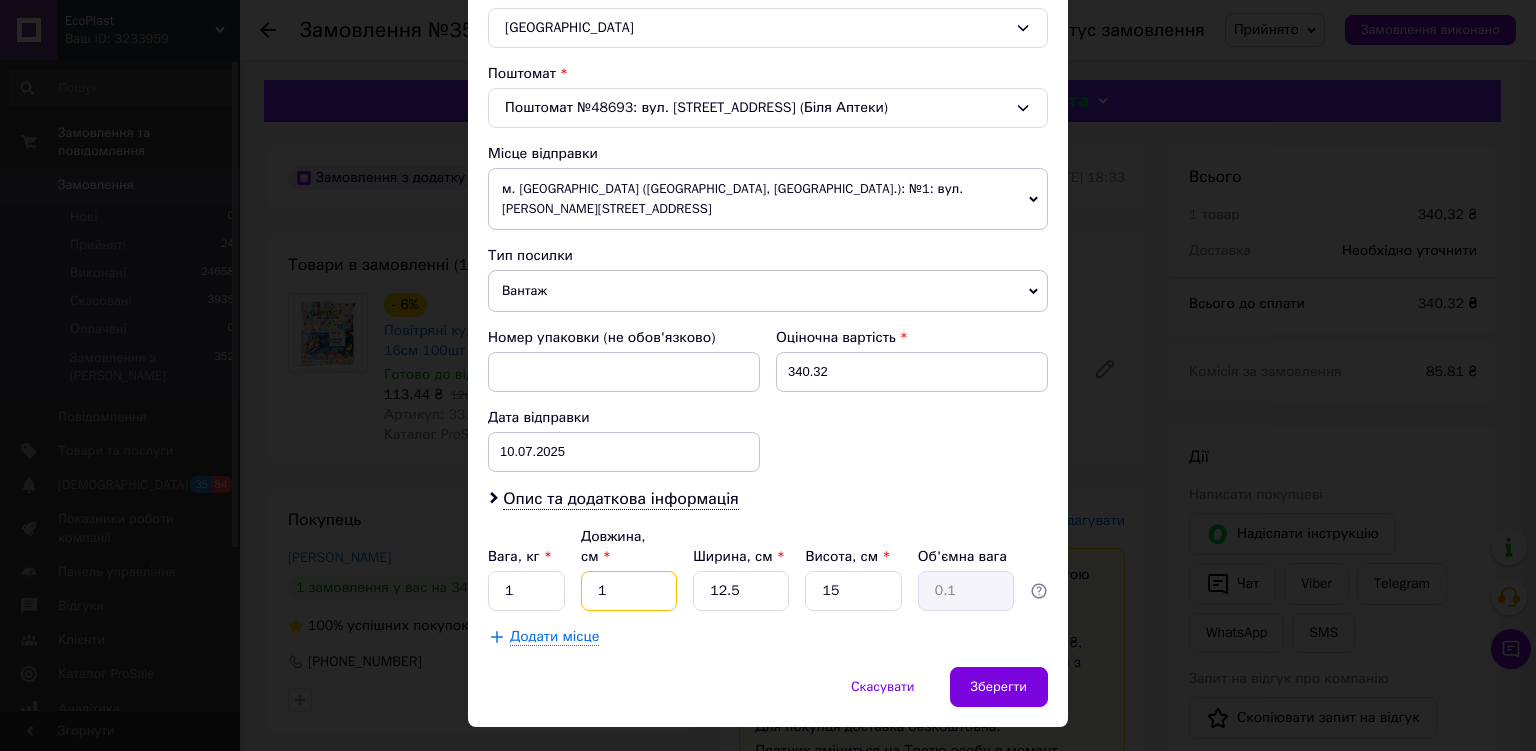type on "10" 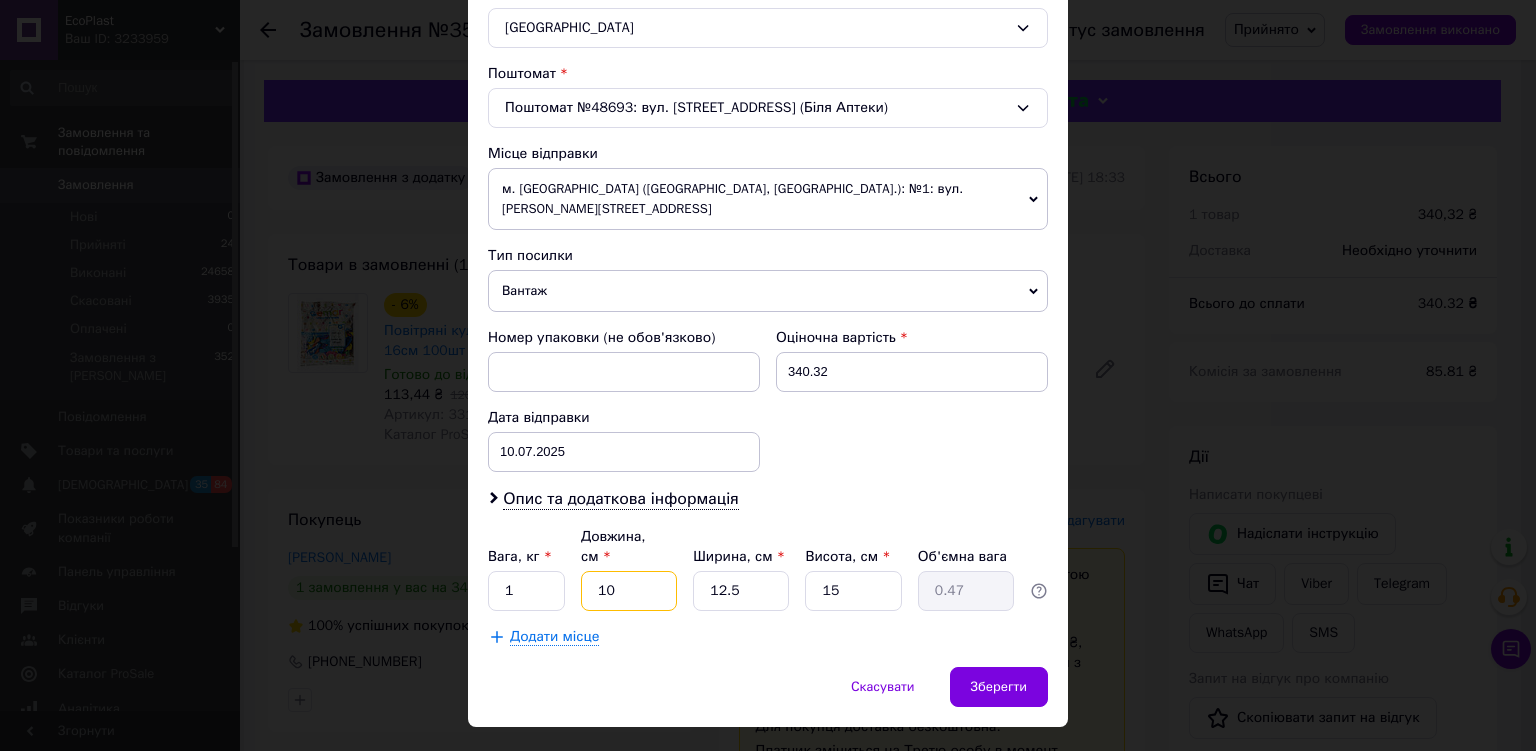 type on "10" 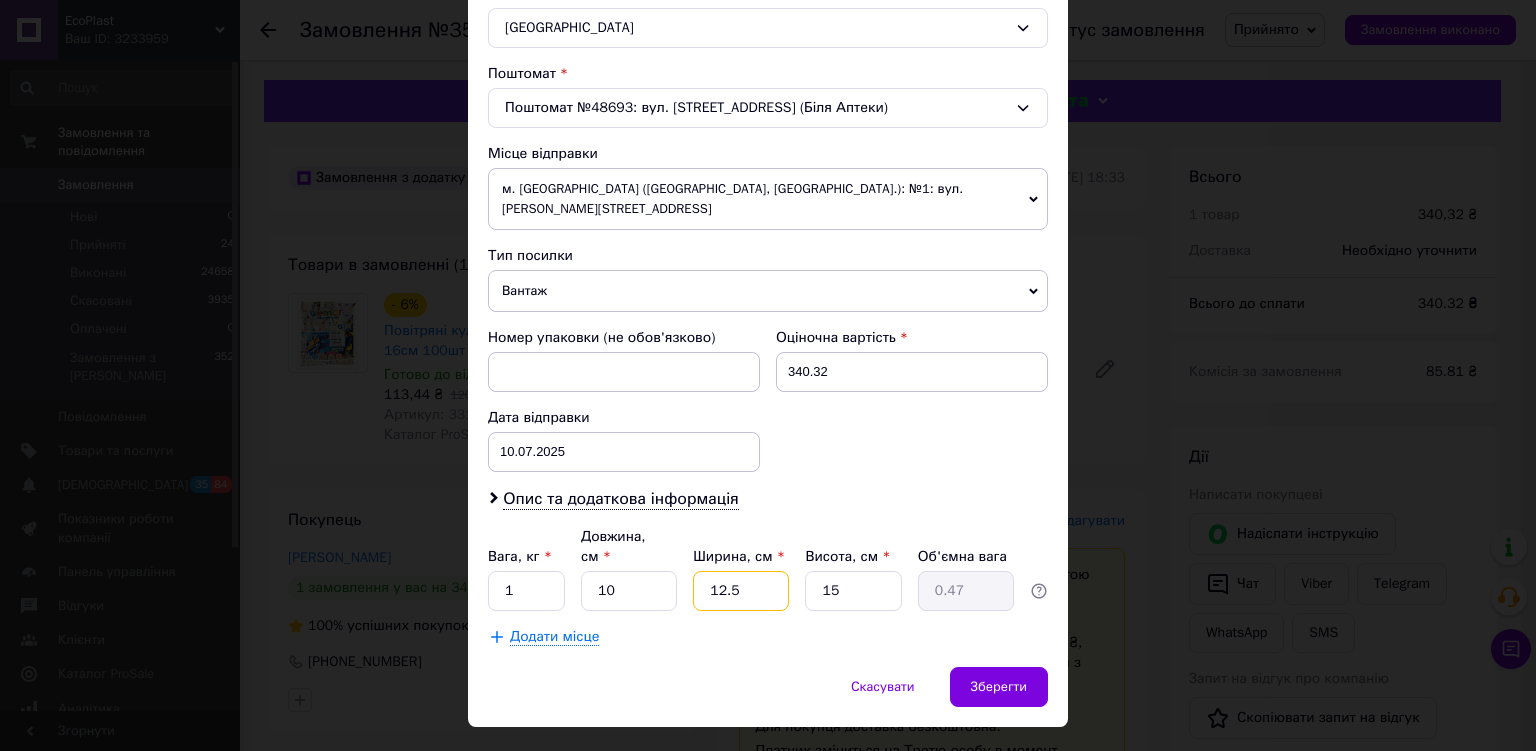 click on "12.5" at bounding box center [741, 591] 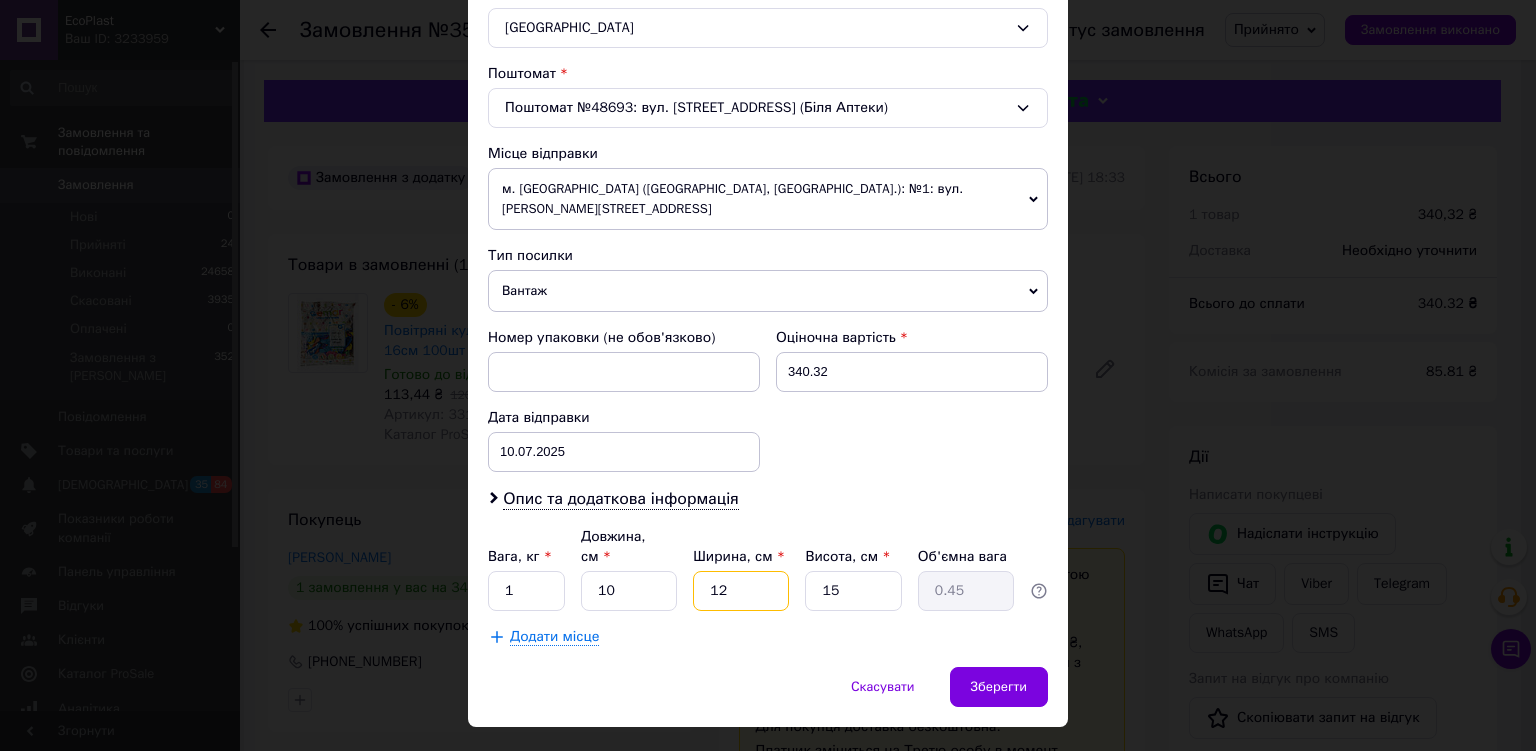 type on "1" 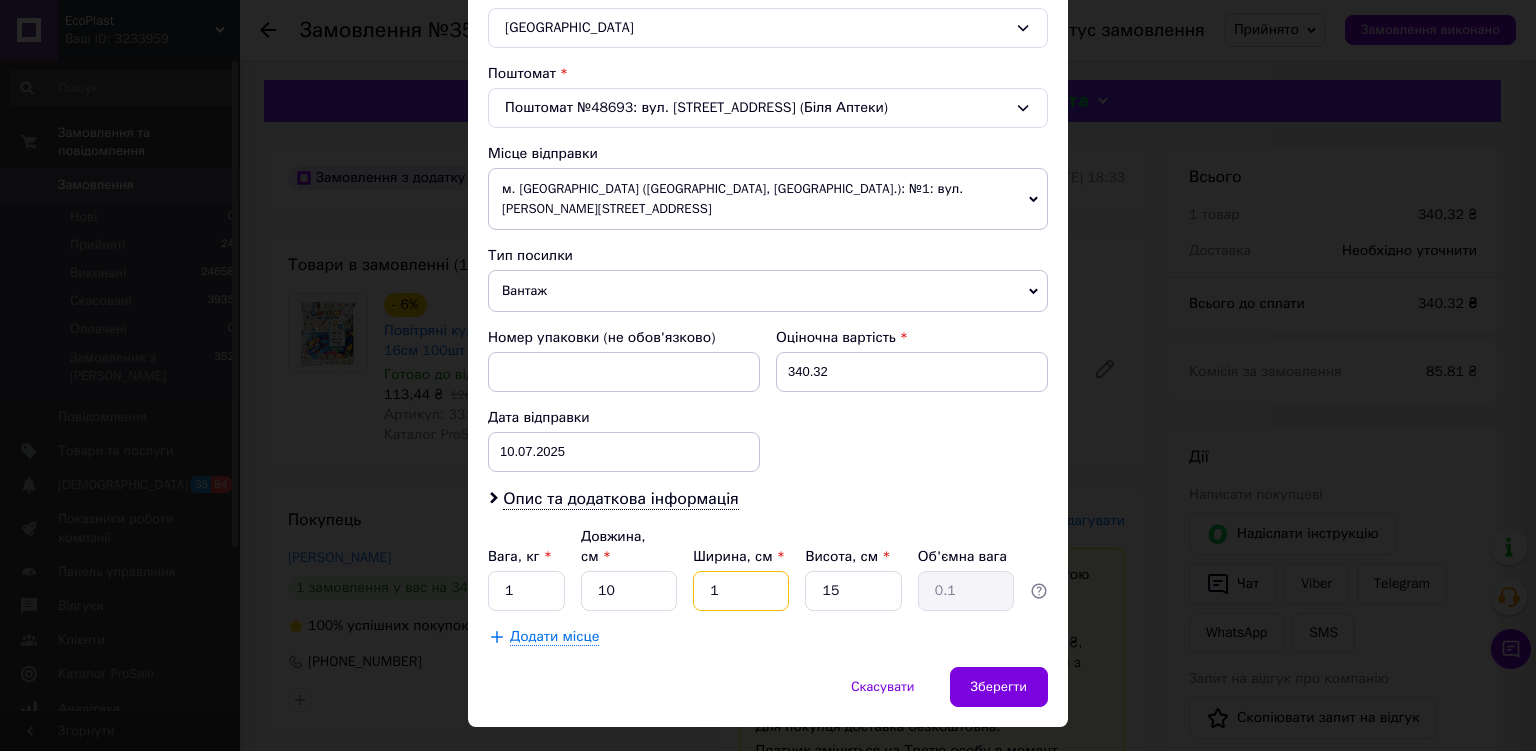 type 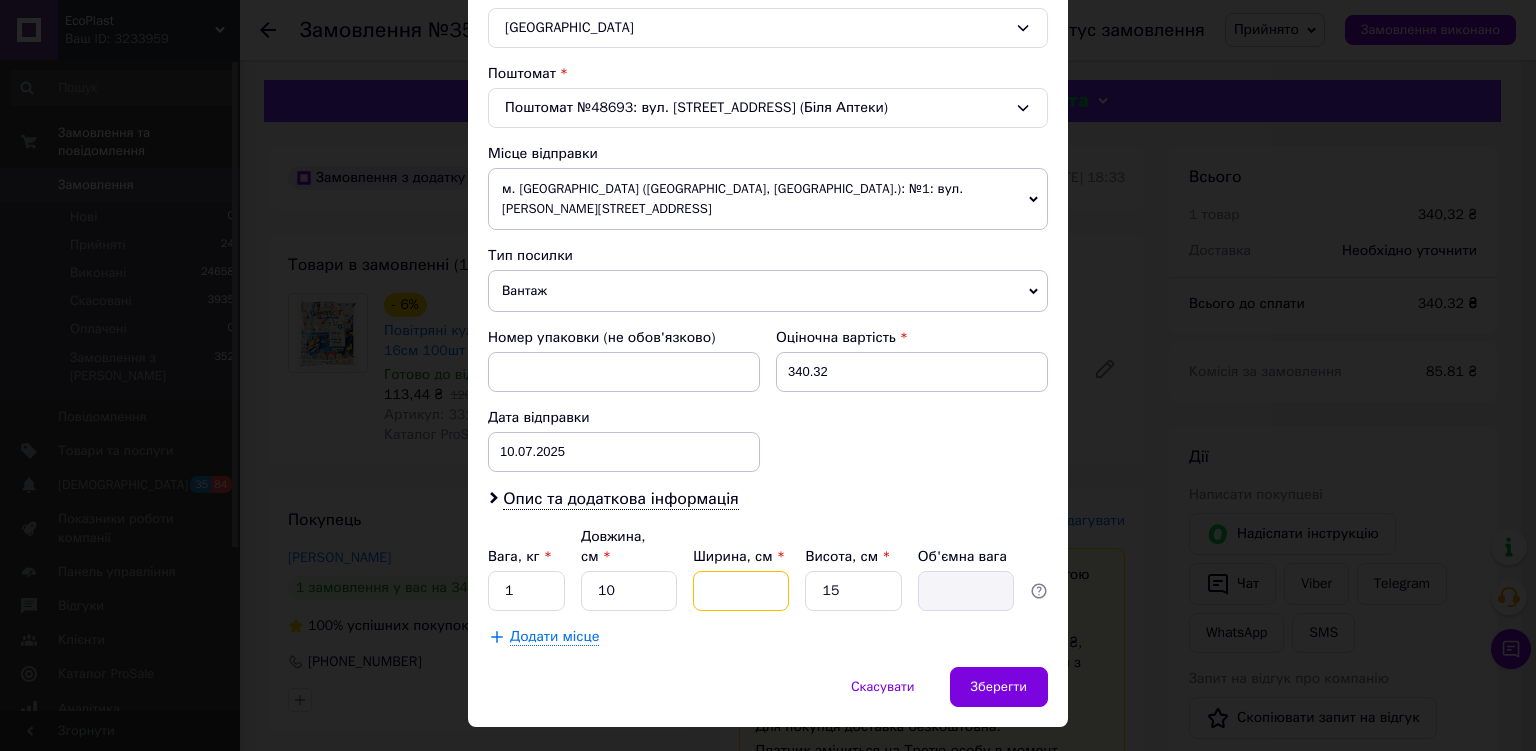 type on "2" 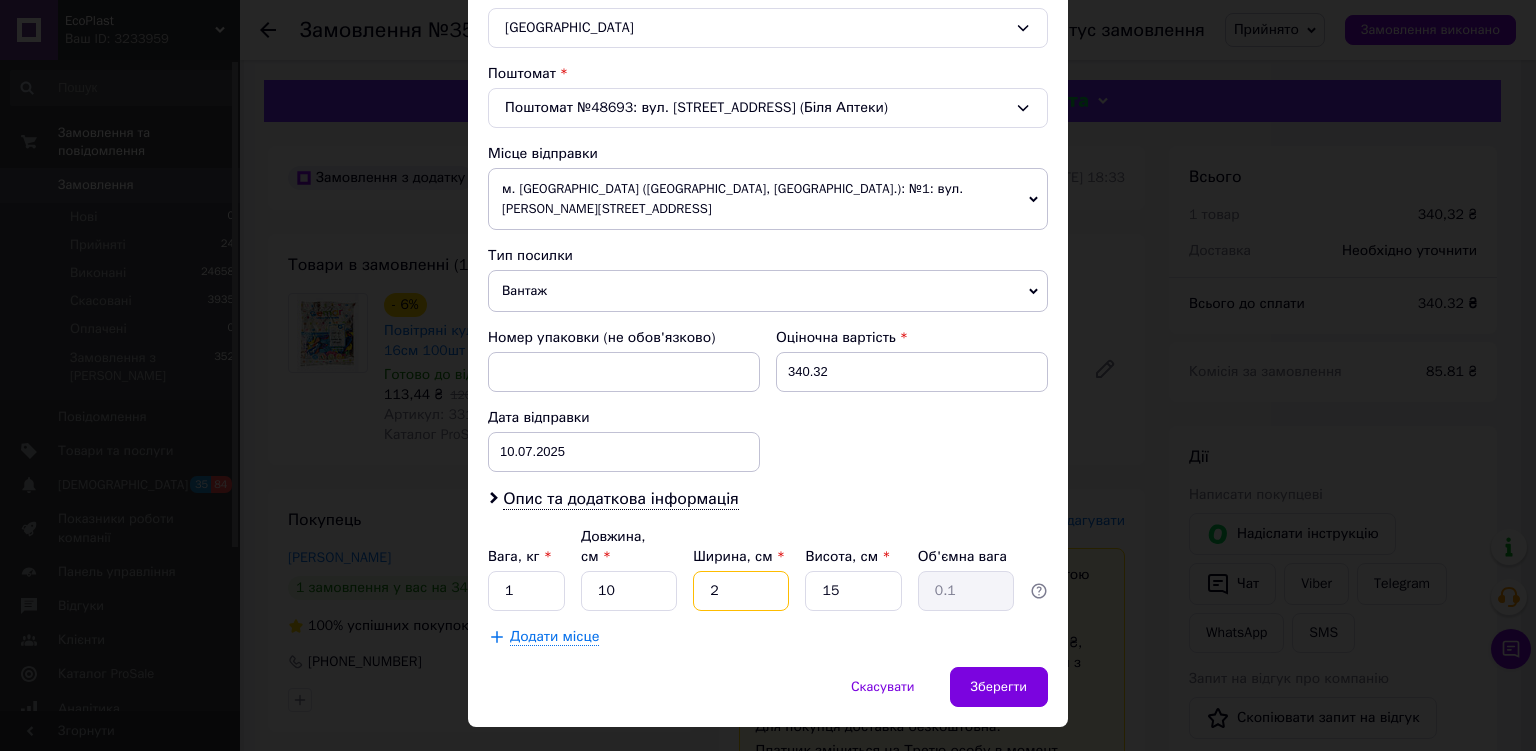 type on "20" 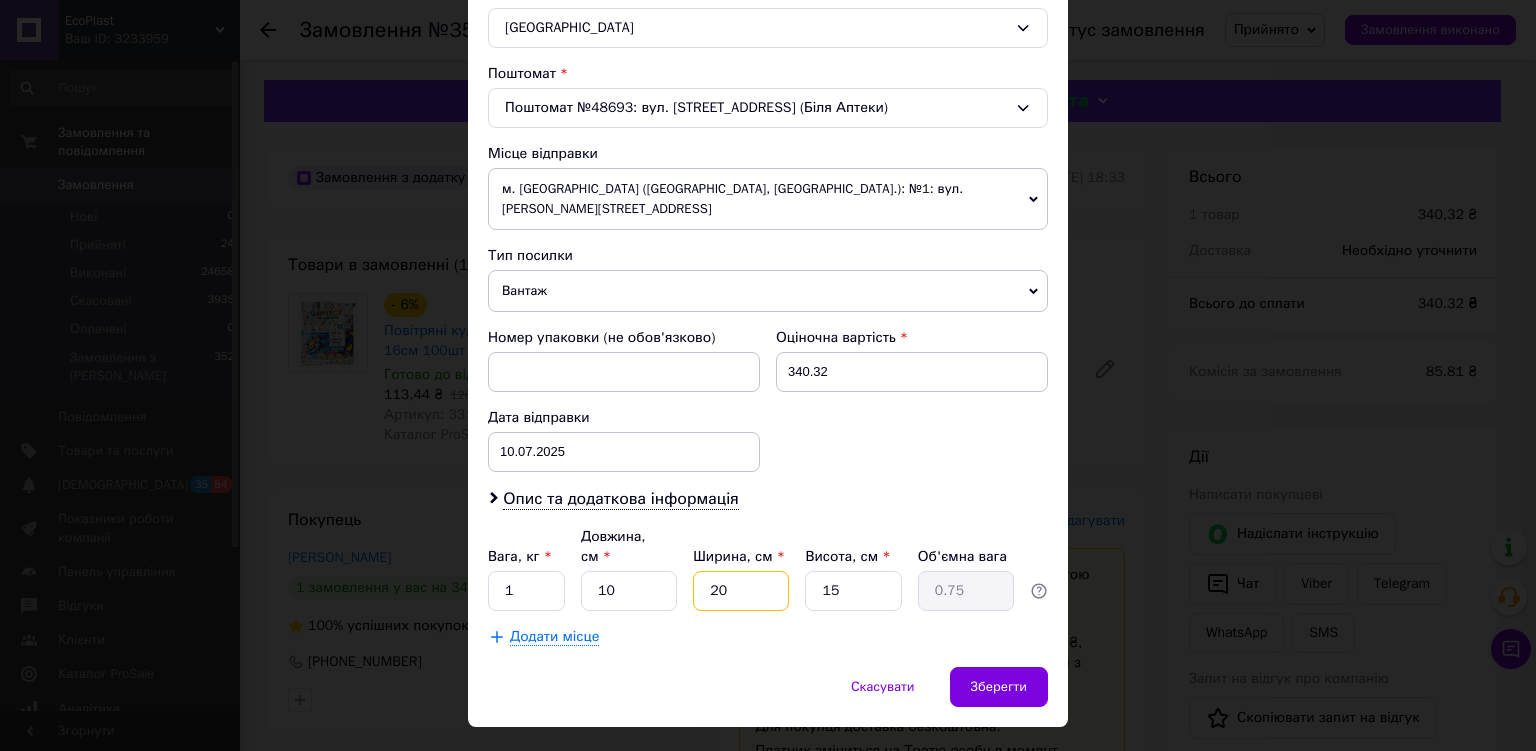 type on "20" 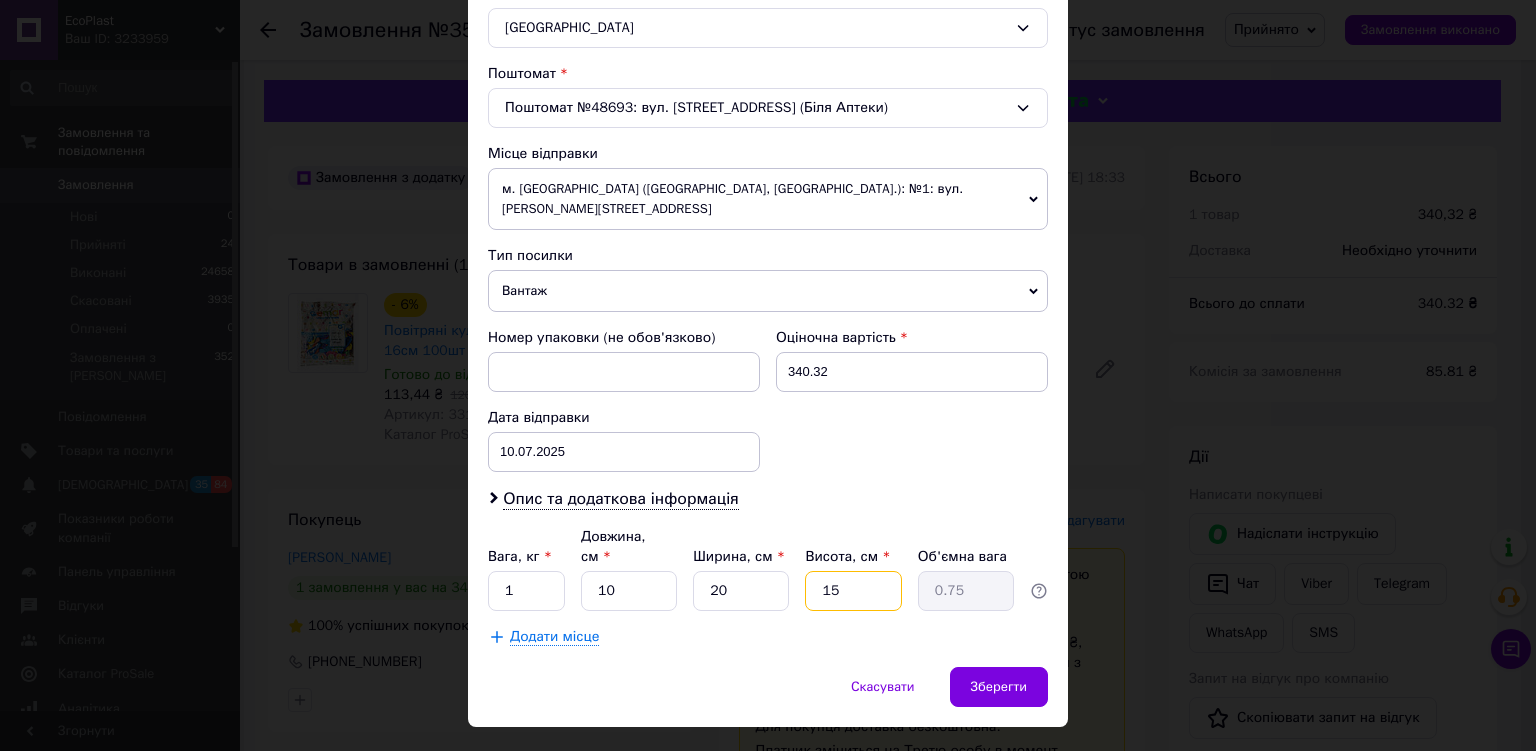click on "15" at bounding box center (853, 591) 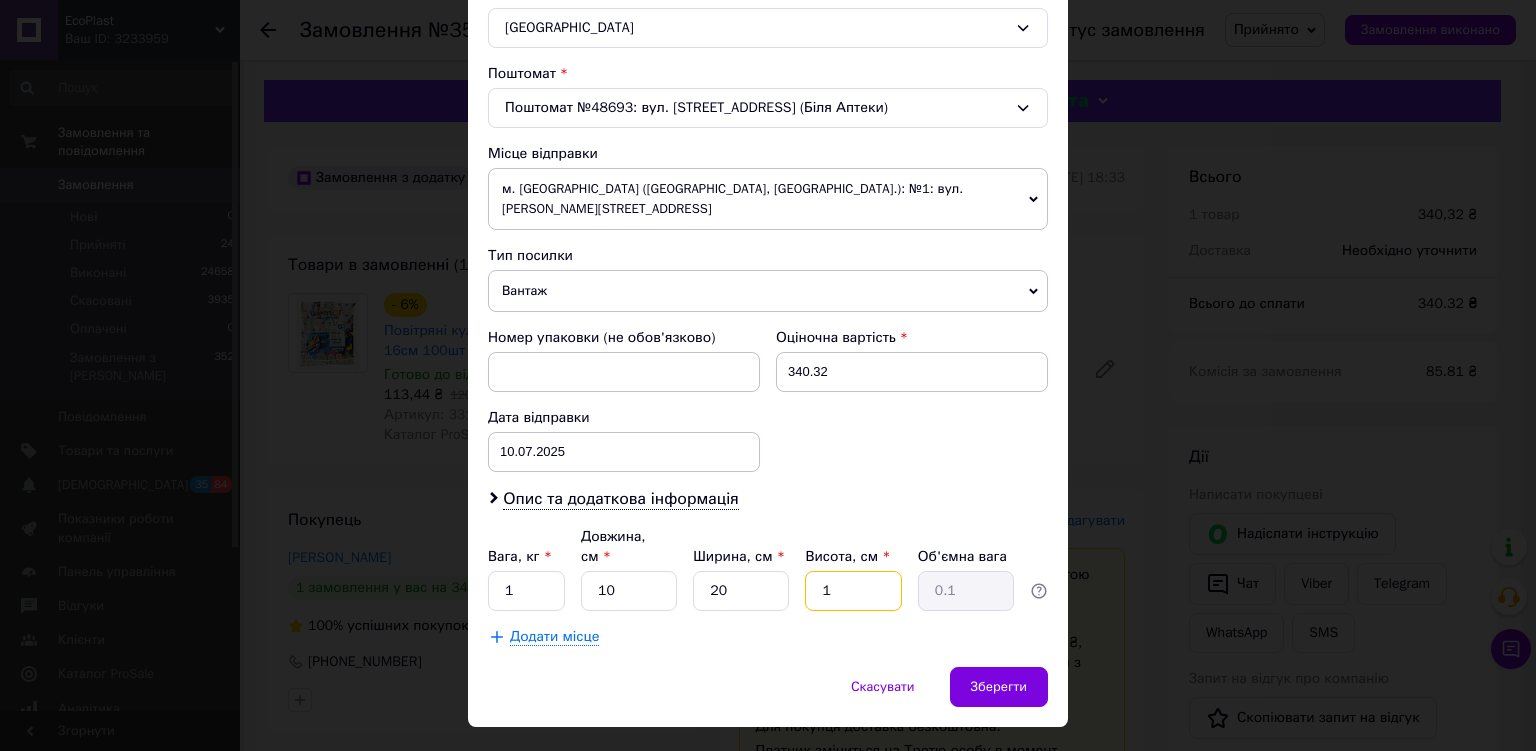 type 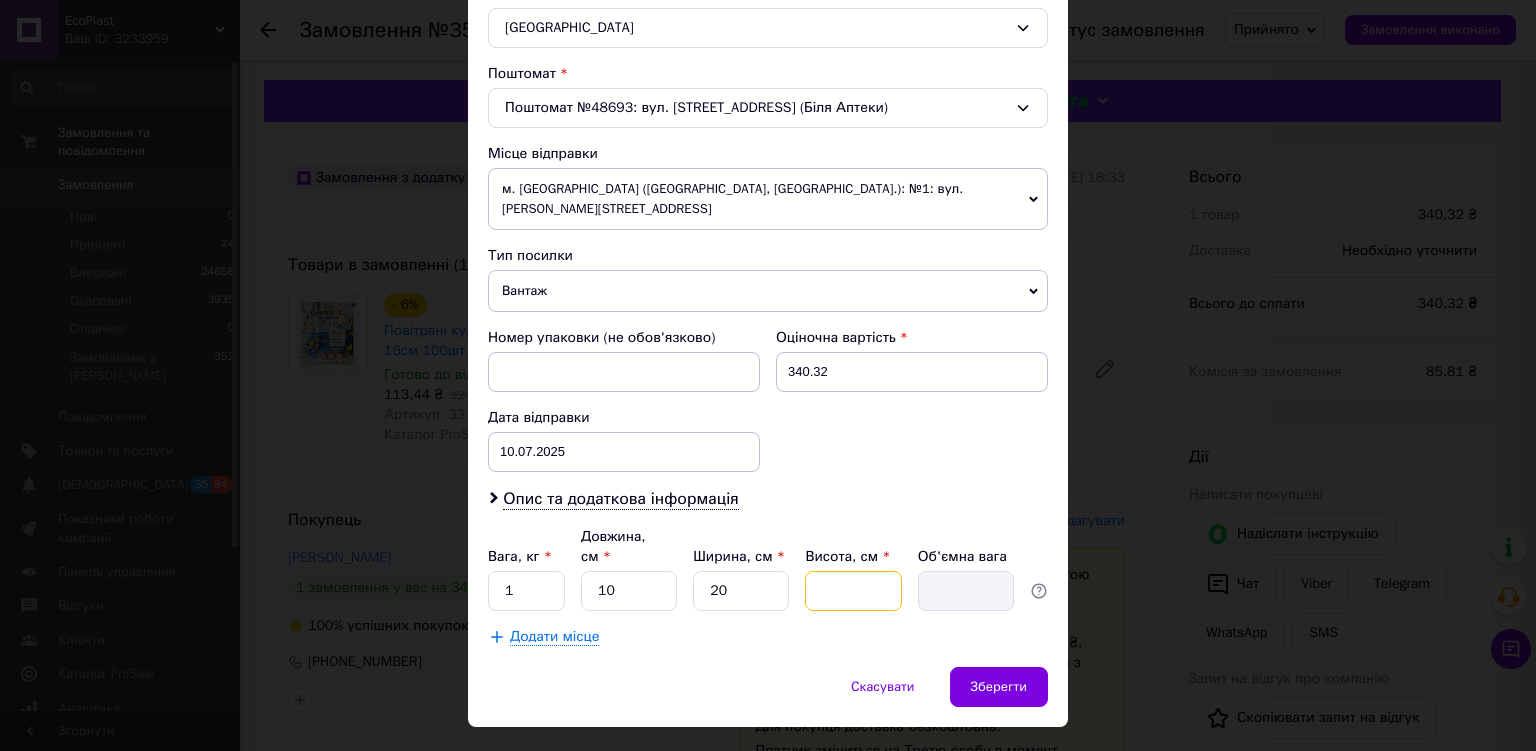 type on "2" 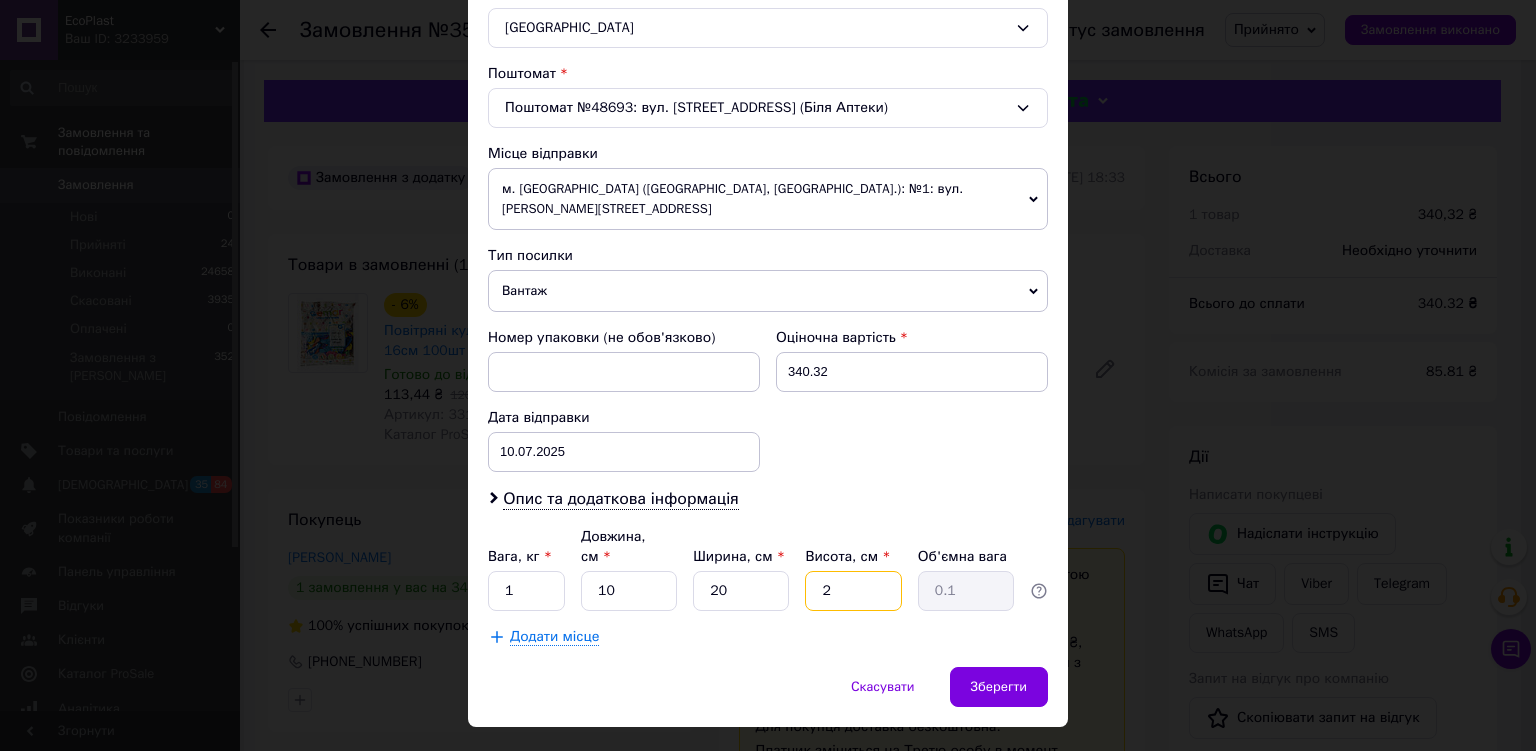 type on "20" 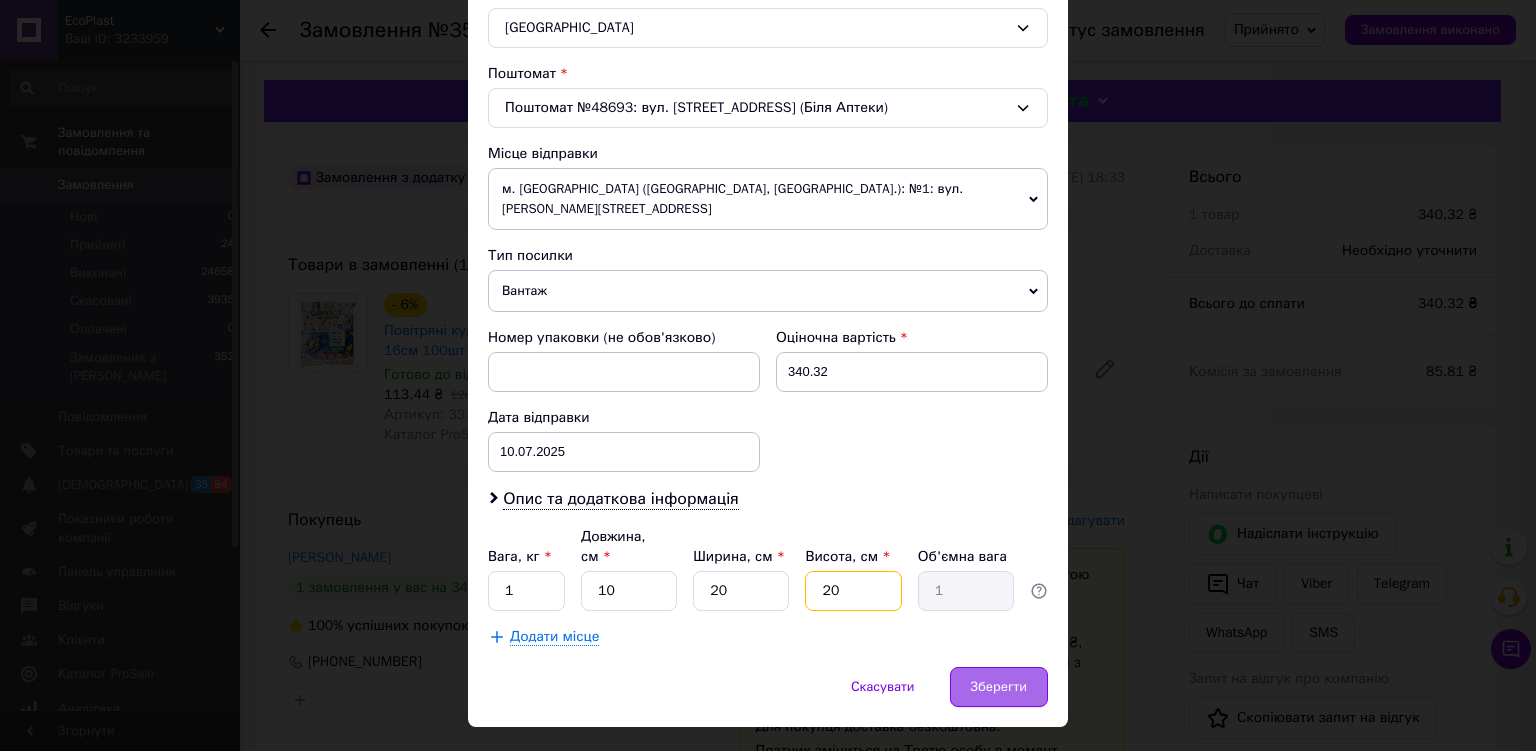 type on "20" 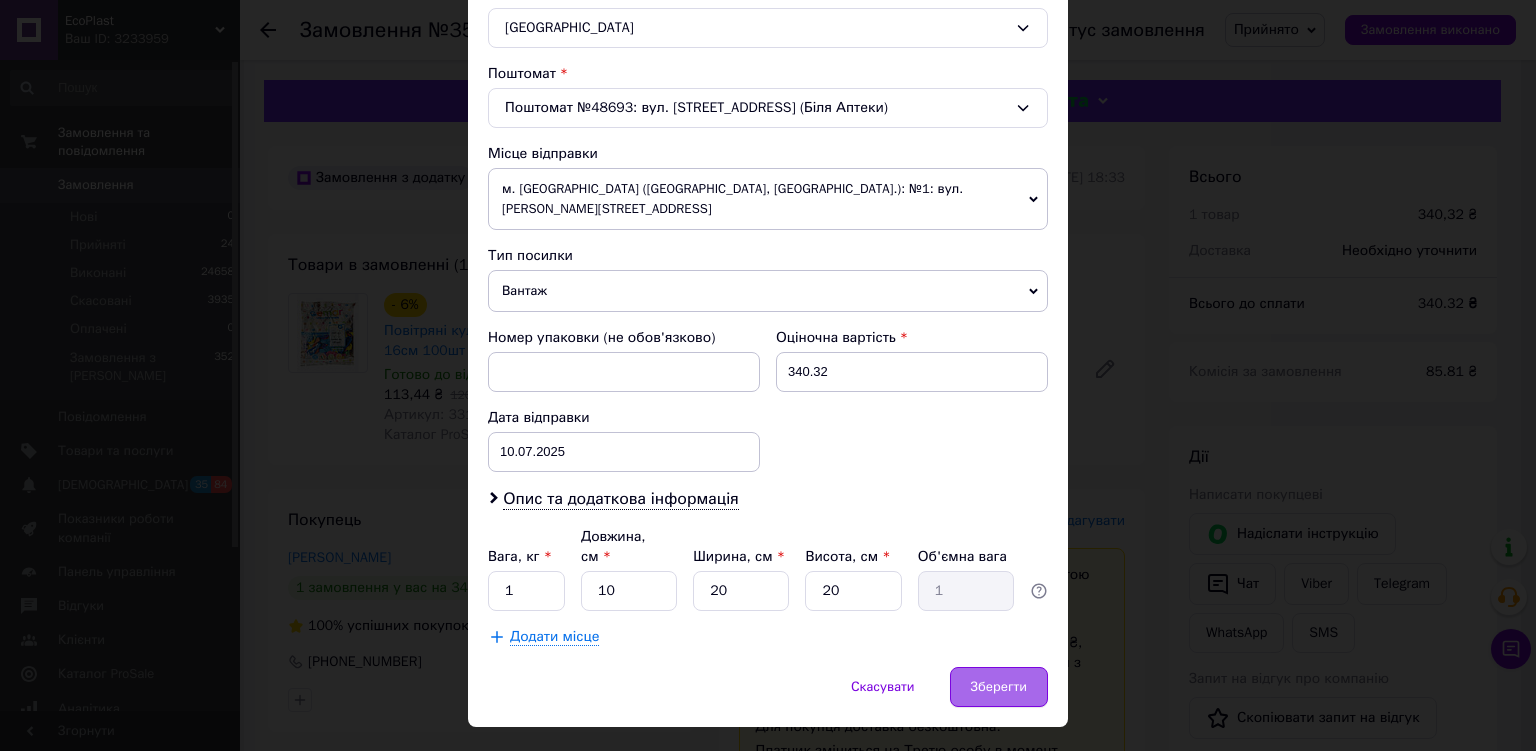 click on "Зберегти" at bounding box center (999, 687) 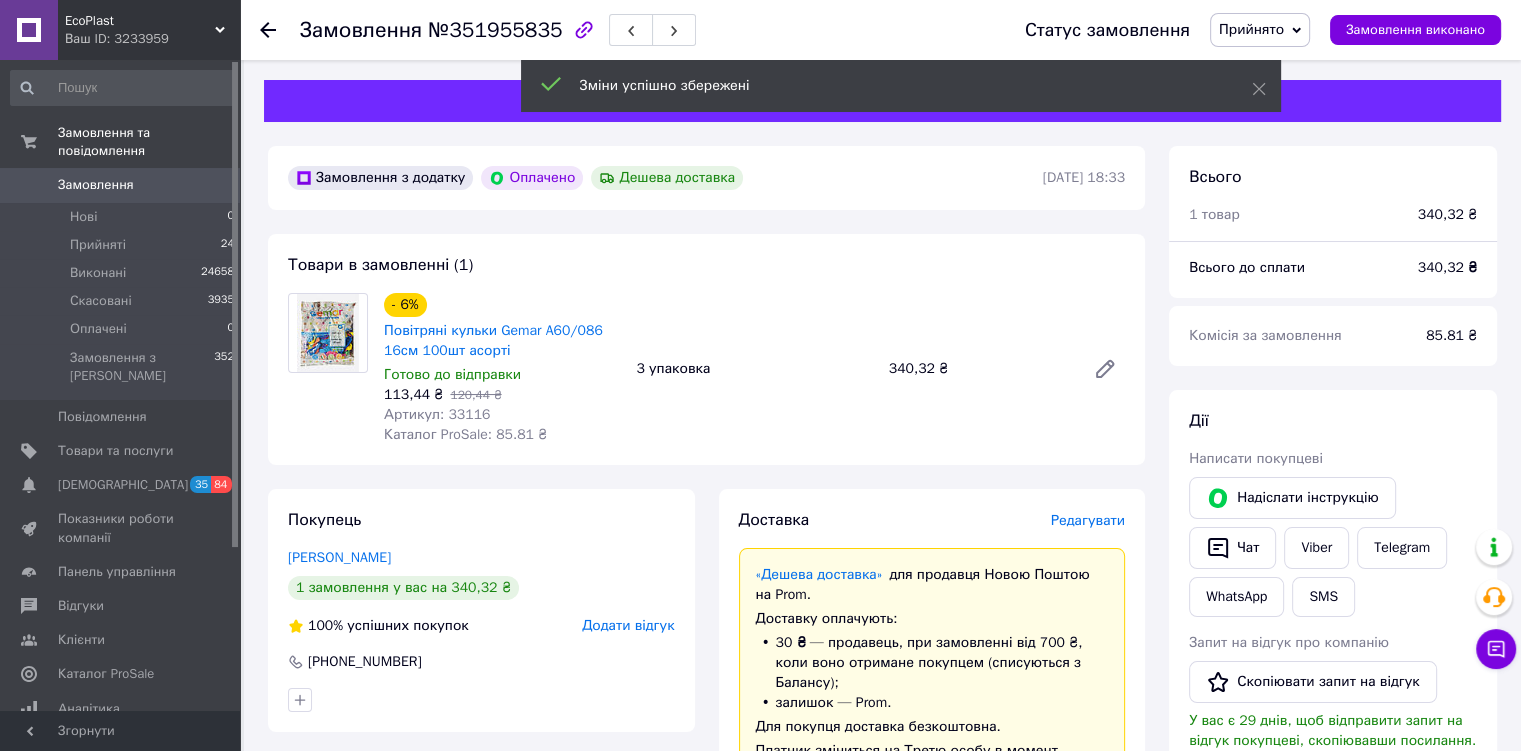 scroll, scrollTop: 714, scrollLeft: 0, axis: vertical 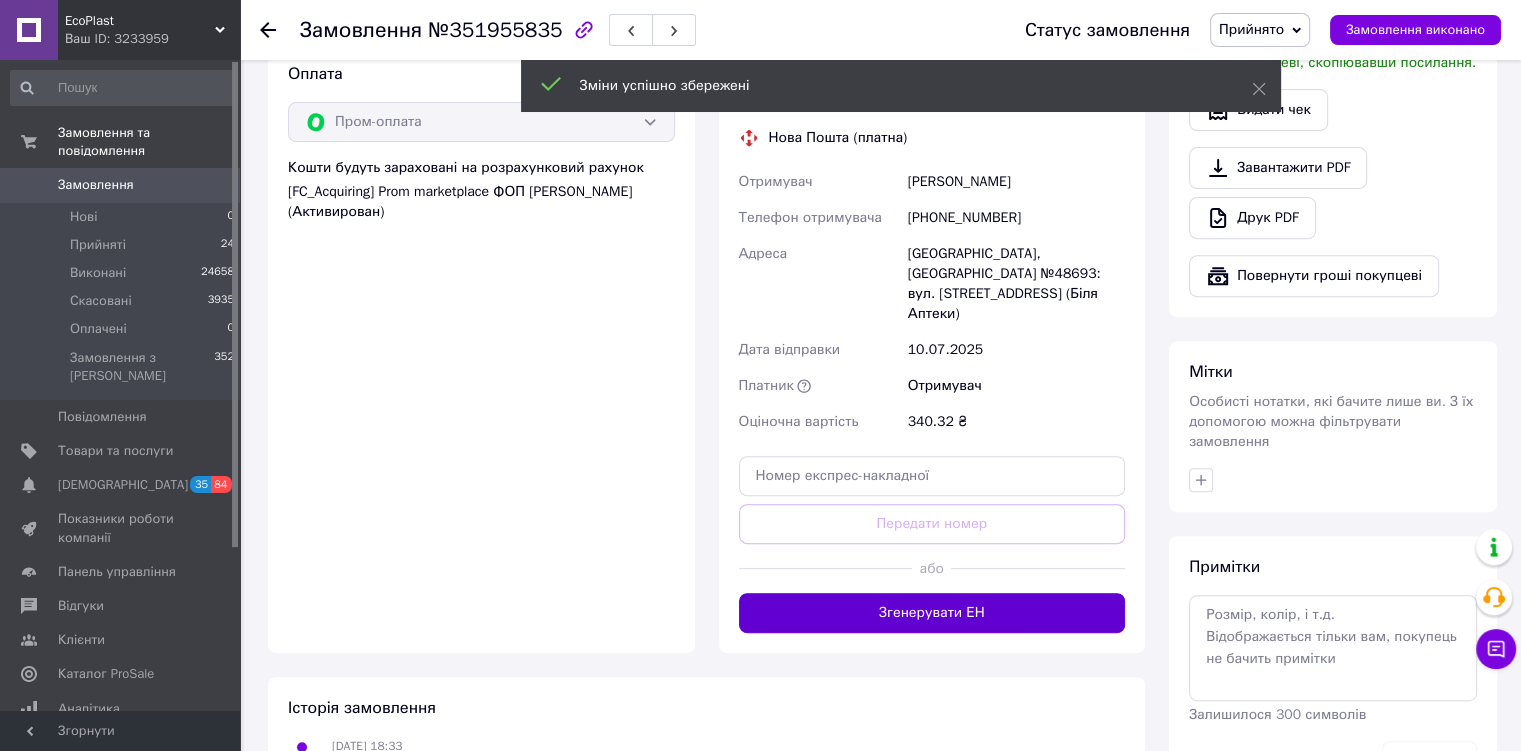 click on "Згенерувати ЕН" at bounding box center [932, 613] 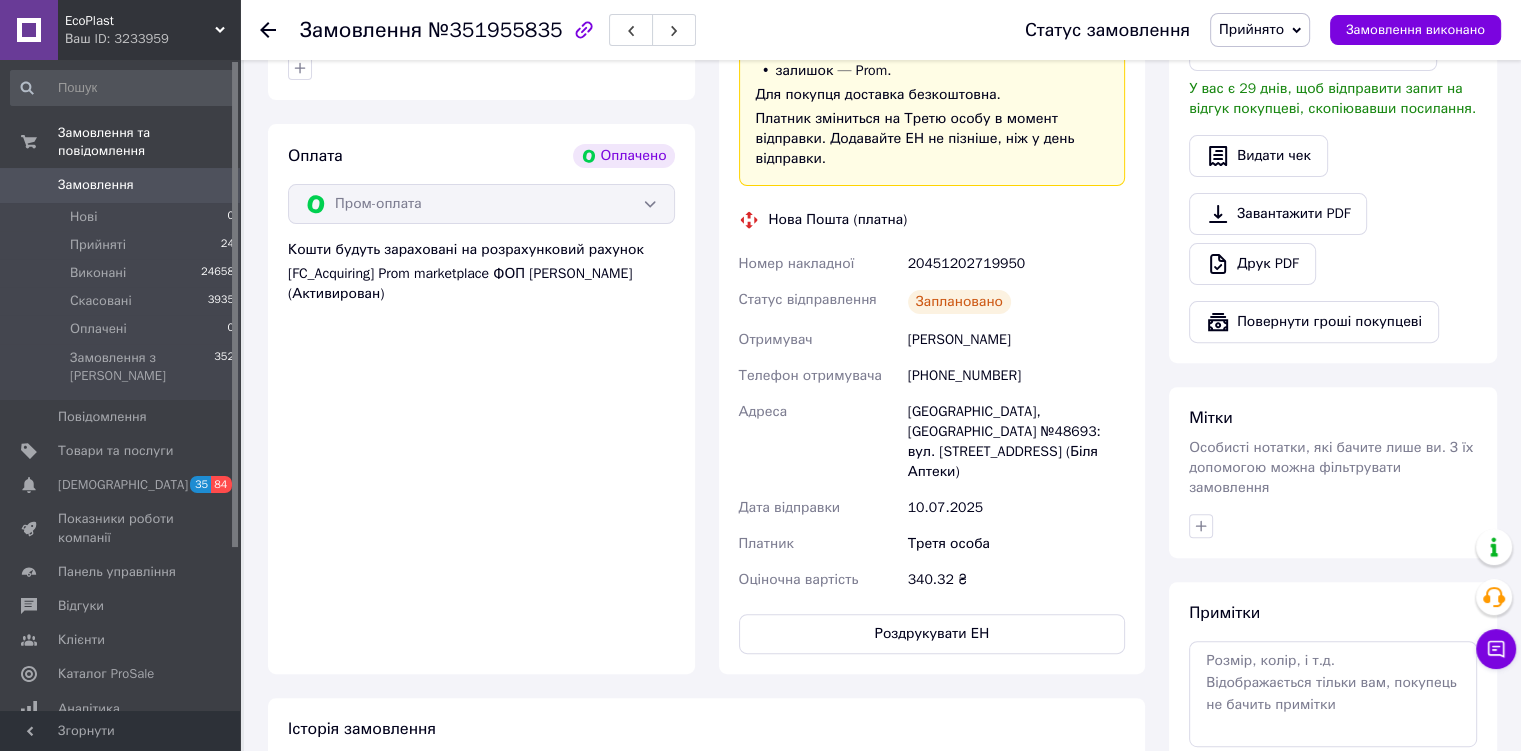 scroll, scrollTop: 585, scrollLeft: 0, axis: vertical 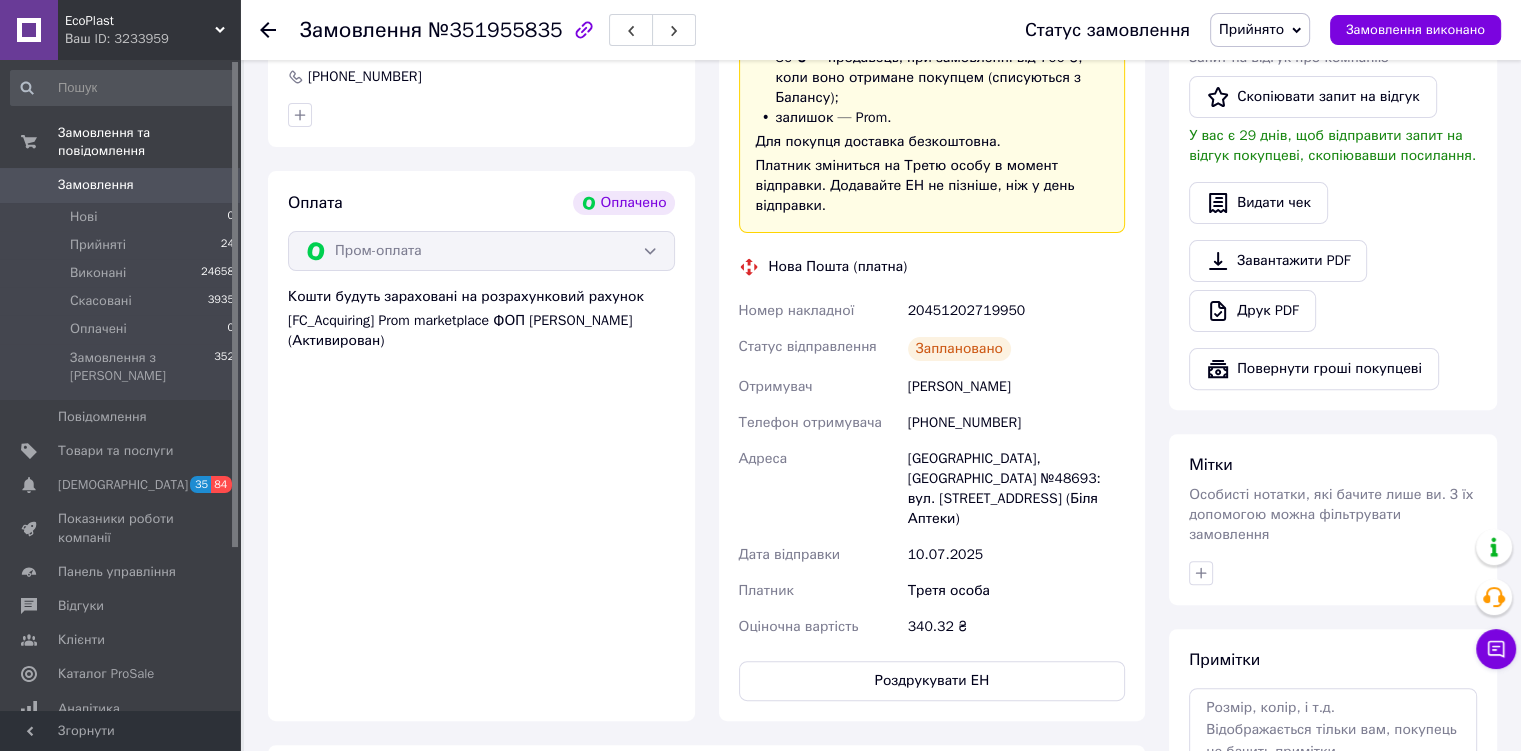 click on "Прийнято" at bounding box center [1251, 29] 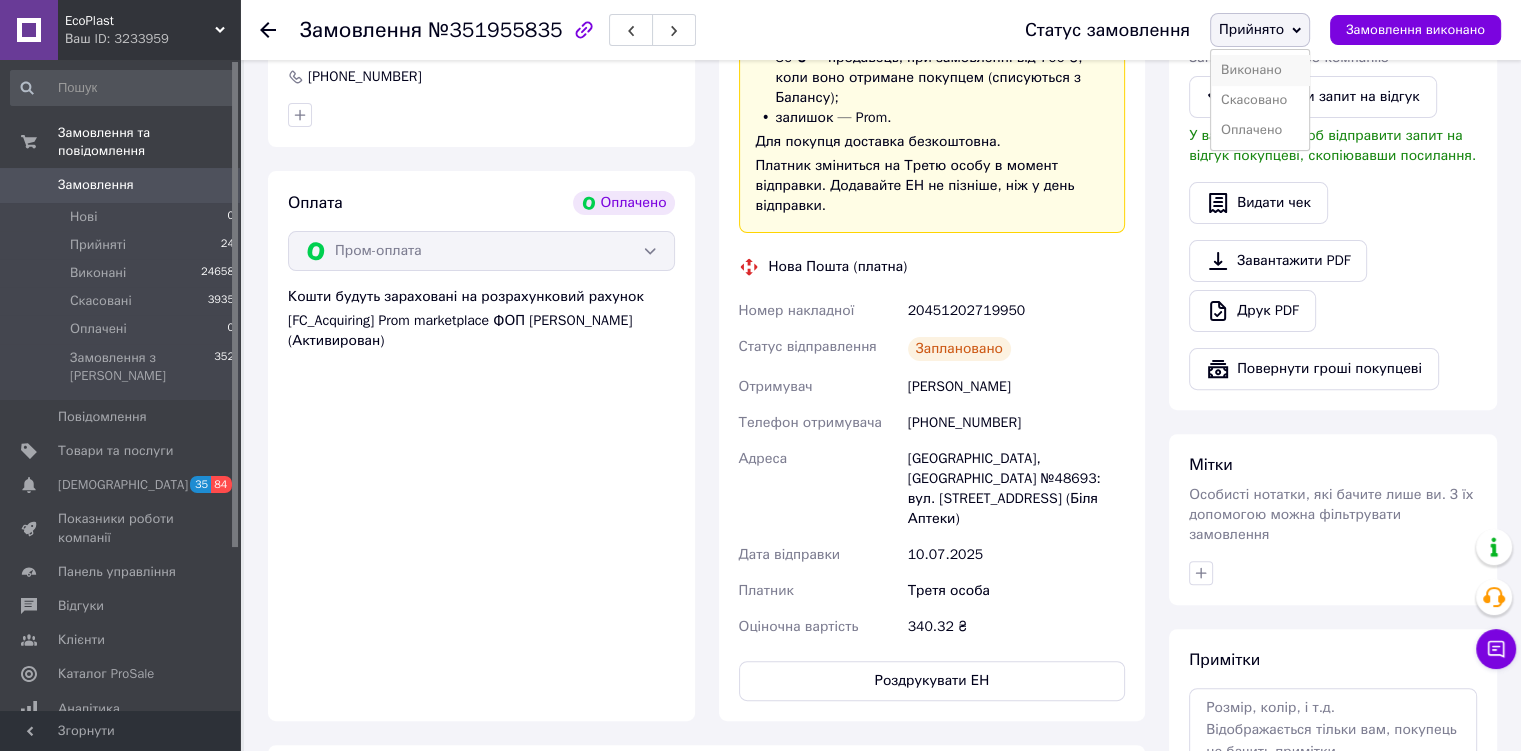 click on "Виконано" at bounding box center [1260, 70] 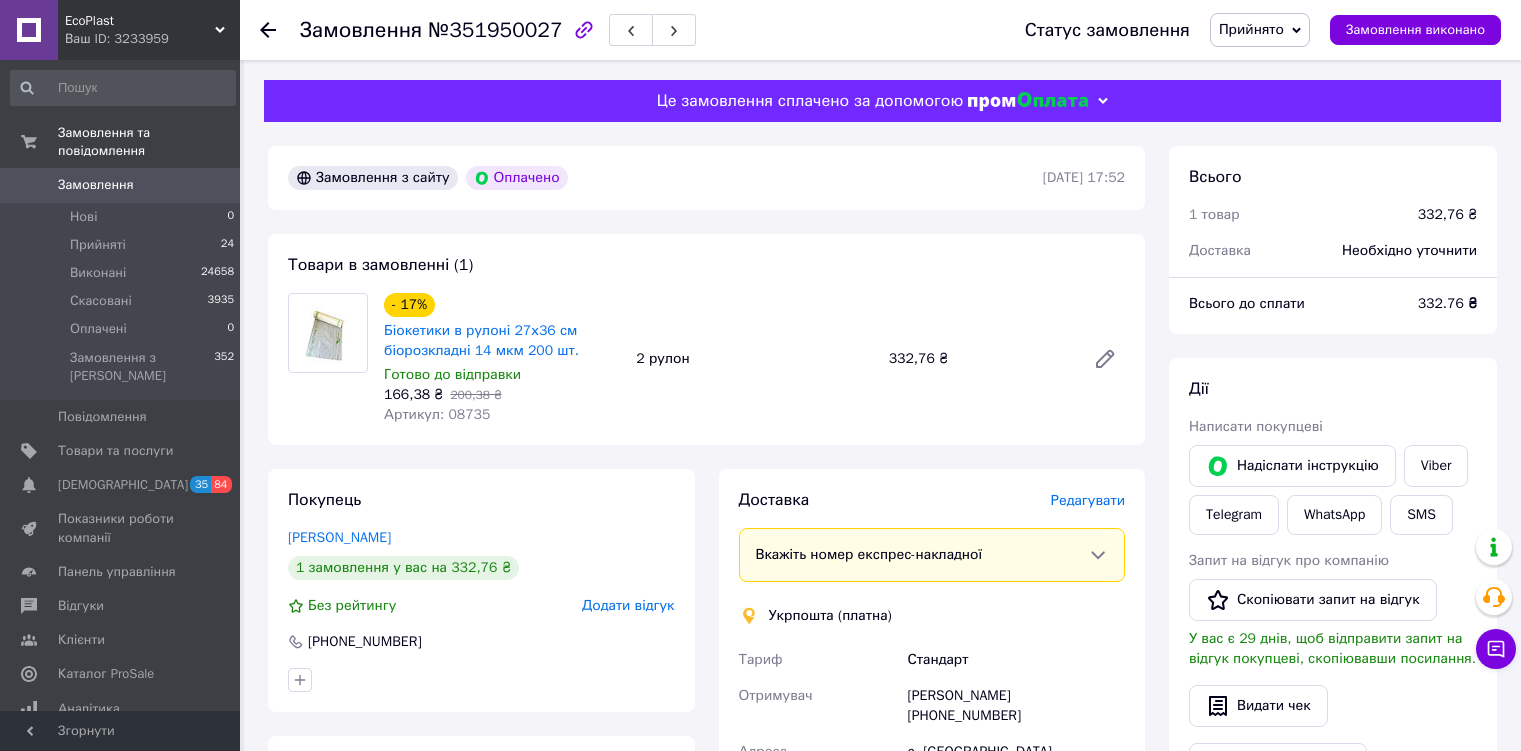 scroll, scrollTop: 0, scrollLeft: 0, axis: both 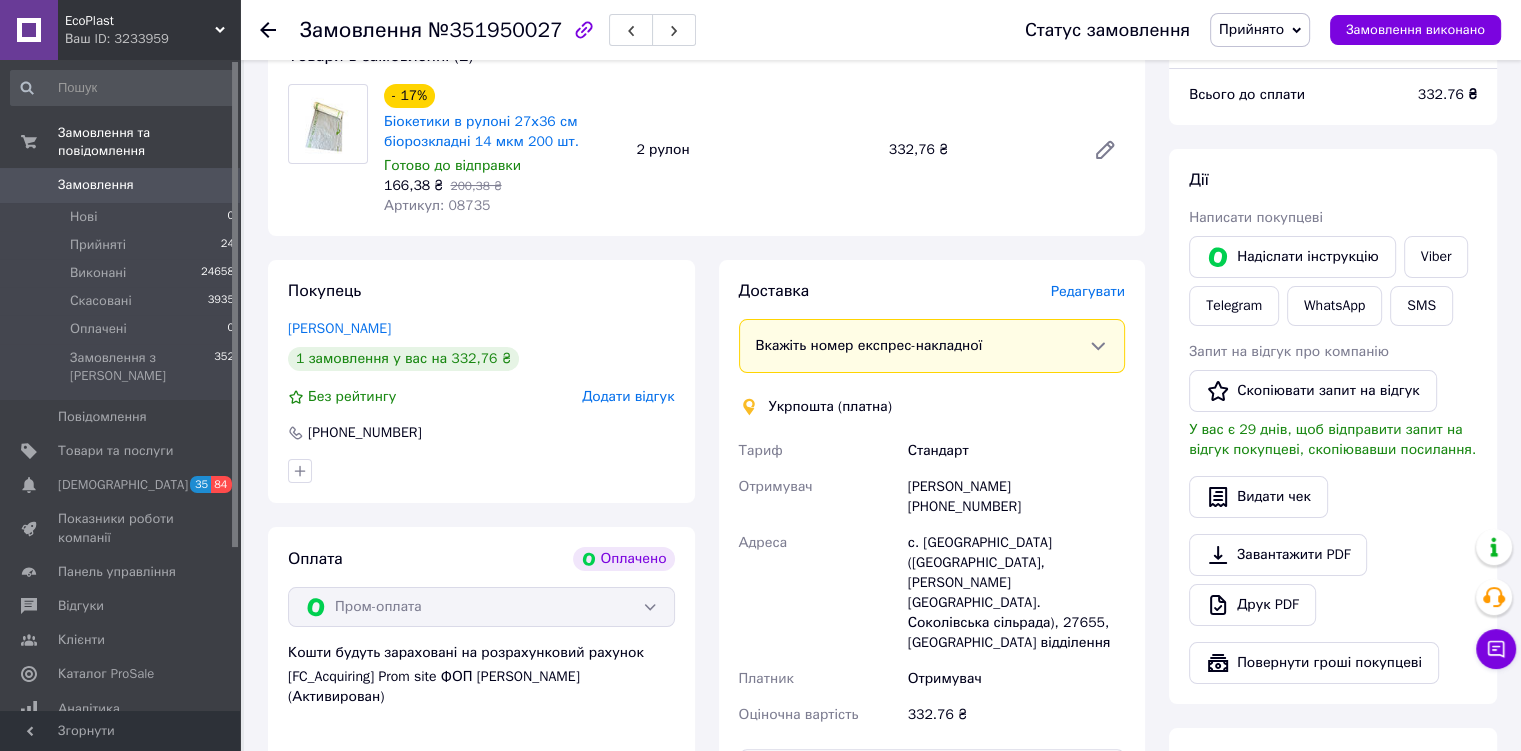 click on "Редагувати" at bounding box center [1088, 291] 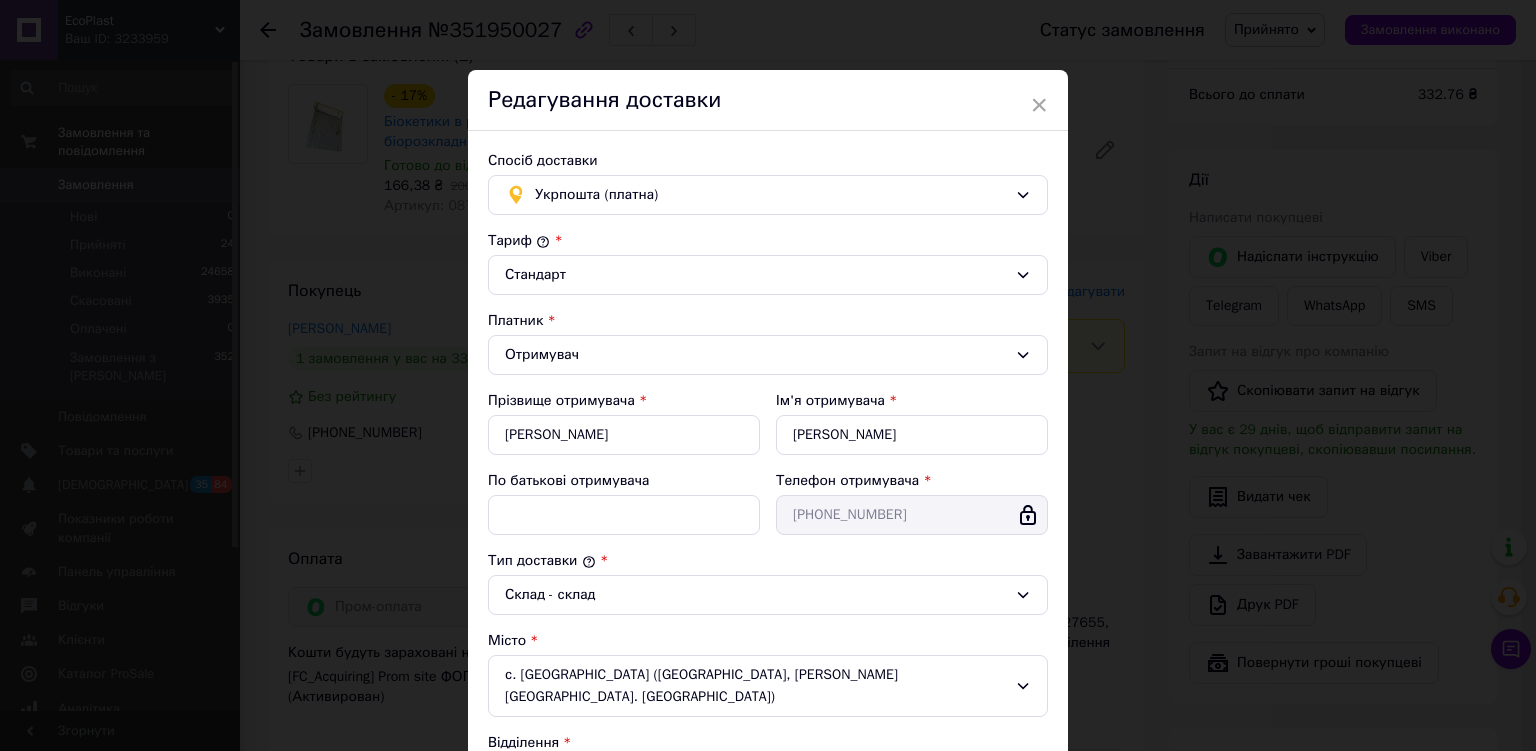 scroll, scrollTop: 495, scrollLeft: 0, axis: vertical 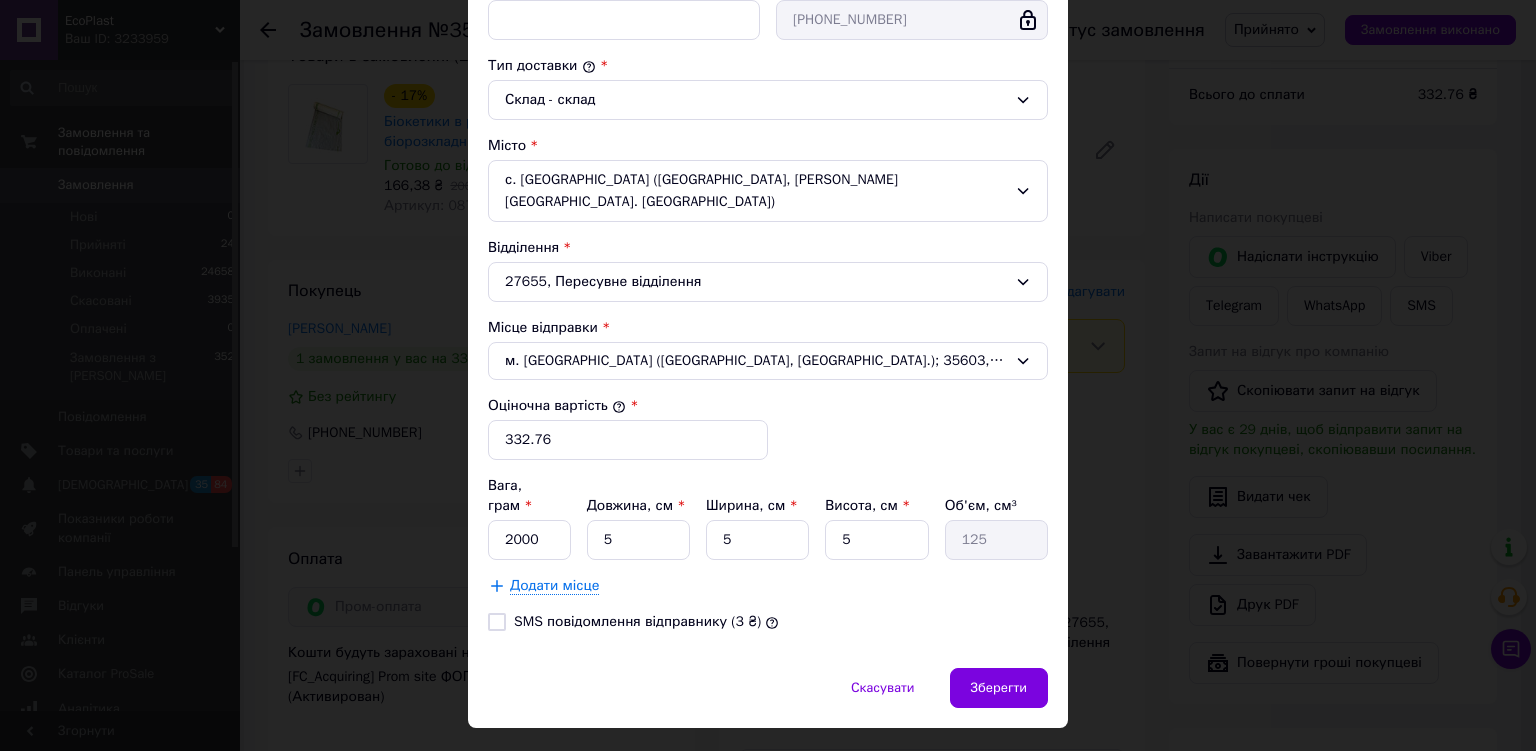 click on "× Редагування доставки Спосіб доставки Укрпошта (платна) Тариф     * [PERSON_NAME]   * Отримувач Прізвище отримувача   * [PERSON_NAME] Ім'я отримувача   * [PERSON_NAME] батькові отримувача Телефон отримувача   * [PHONE_NUMBER] Тип доставки     * Склад - склад Місто с. [GEOGRAPHIC_DATA] ([GEOGRAPHIC_DATA], [PERSON_NAME][GEOGRAPHIC_DATA]. Соколівська сільрада) Відділення 27655, Пересувне відділення Місце відправки   * м. [GEOGRAPHIC_DATA] ([GEOGRAPHIC_DATA], [GEOGRAPHIC_DATA].); 35603, вул. [PERSON_NAME], 15 Оціночна вартість     * 332.76 Вага, грам   * 2000 Довжина, см   * 5 Ширина, см   * 5 Висота, см   * 5 Об'єм, см³ 125 Додати місце" at bounding box center [768, 375] 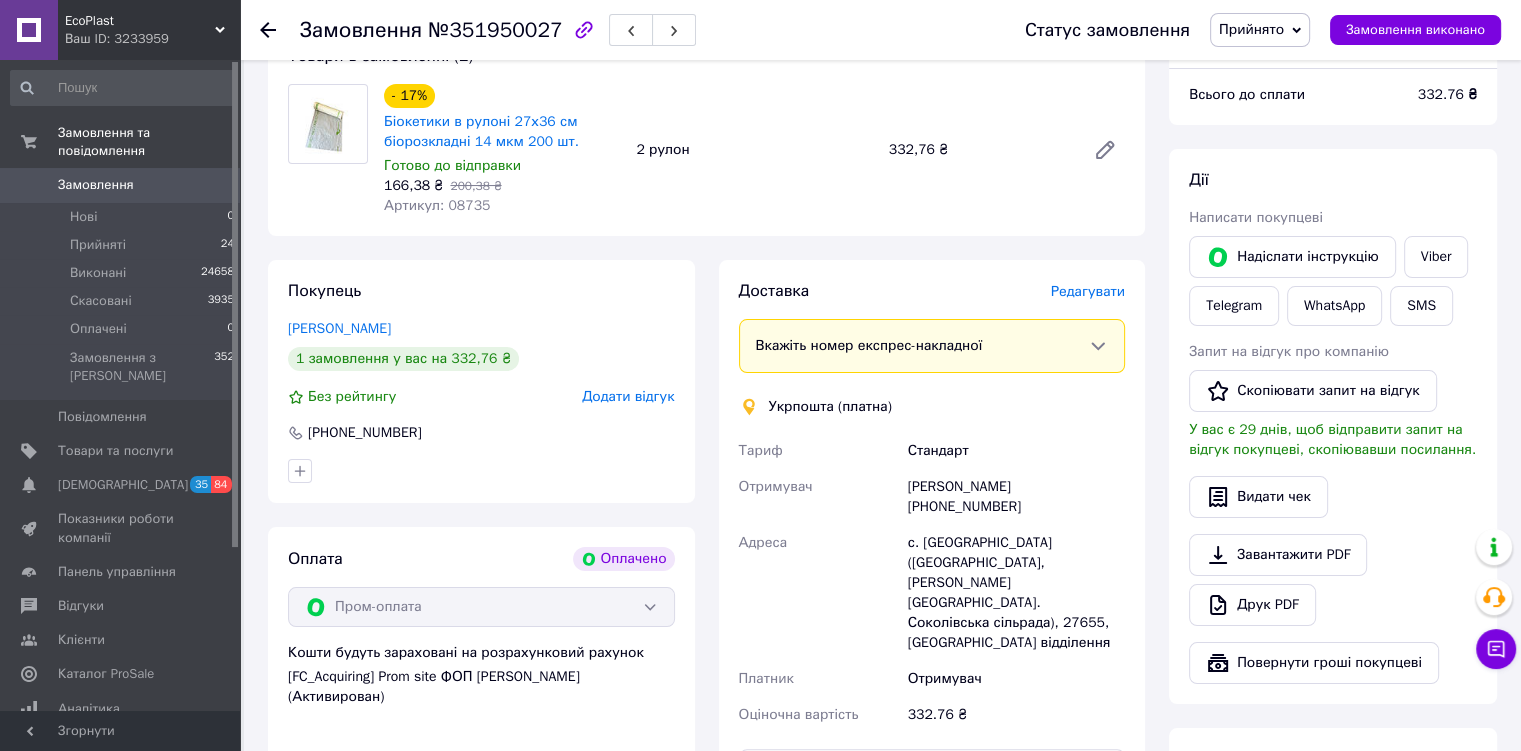 click on "Редагувати" at bounding box center (1088, 291) 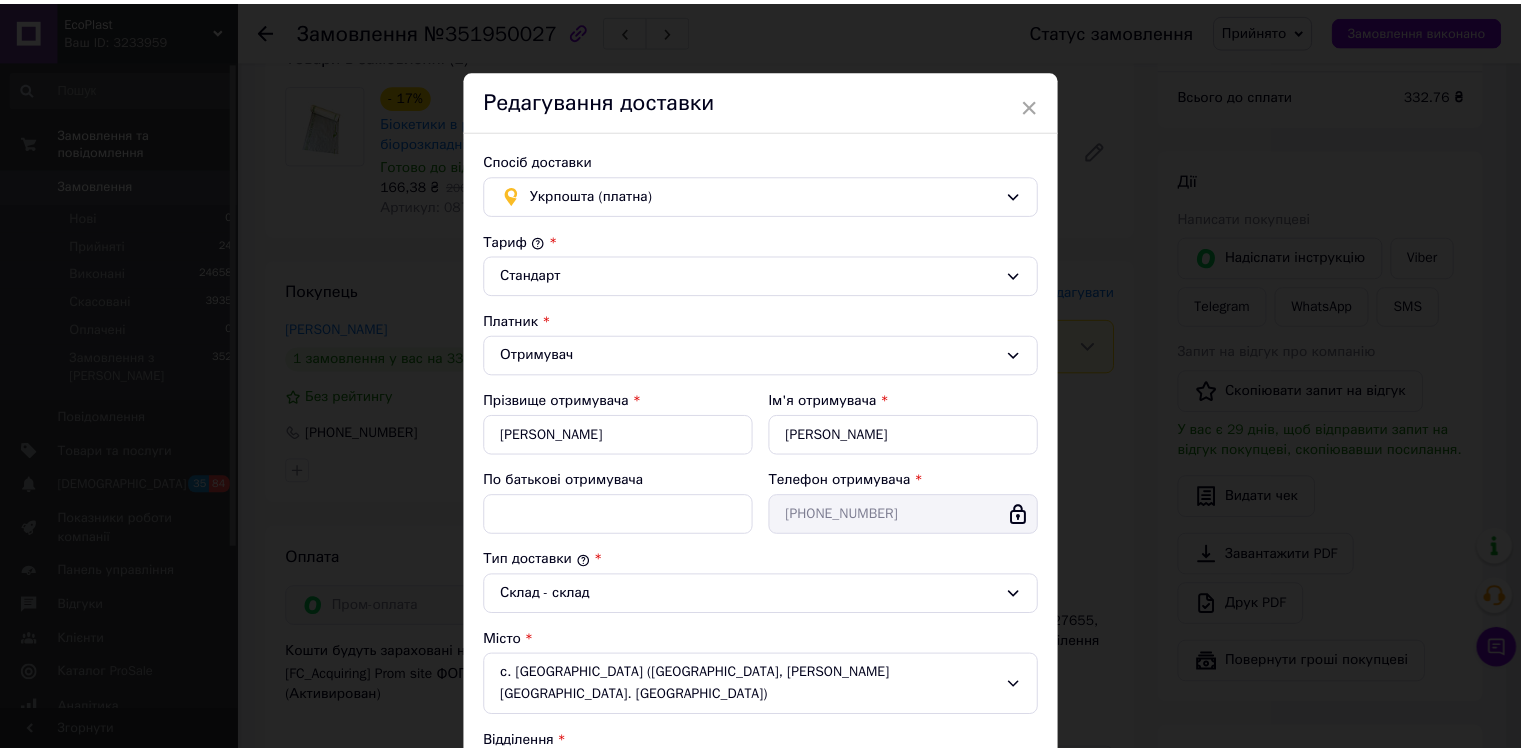 scroll, scrollTop: 495, scrollLeft: 0, axis: vertical 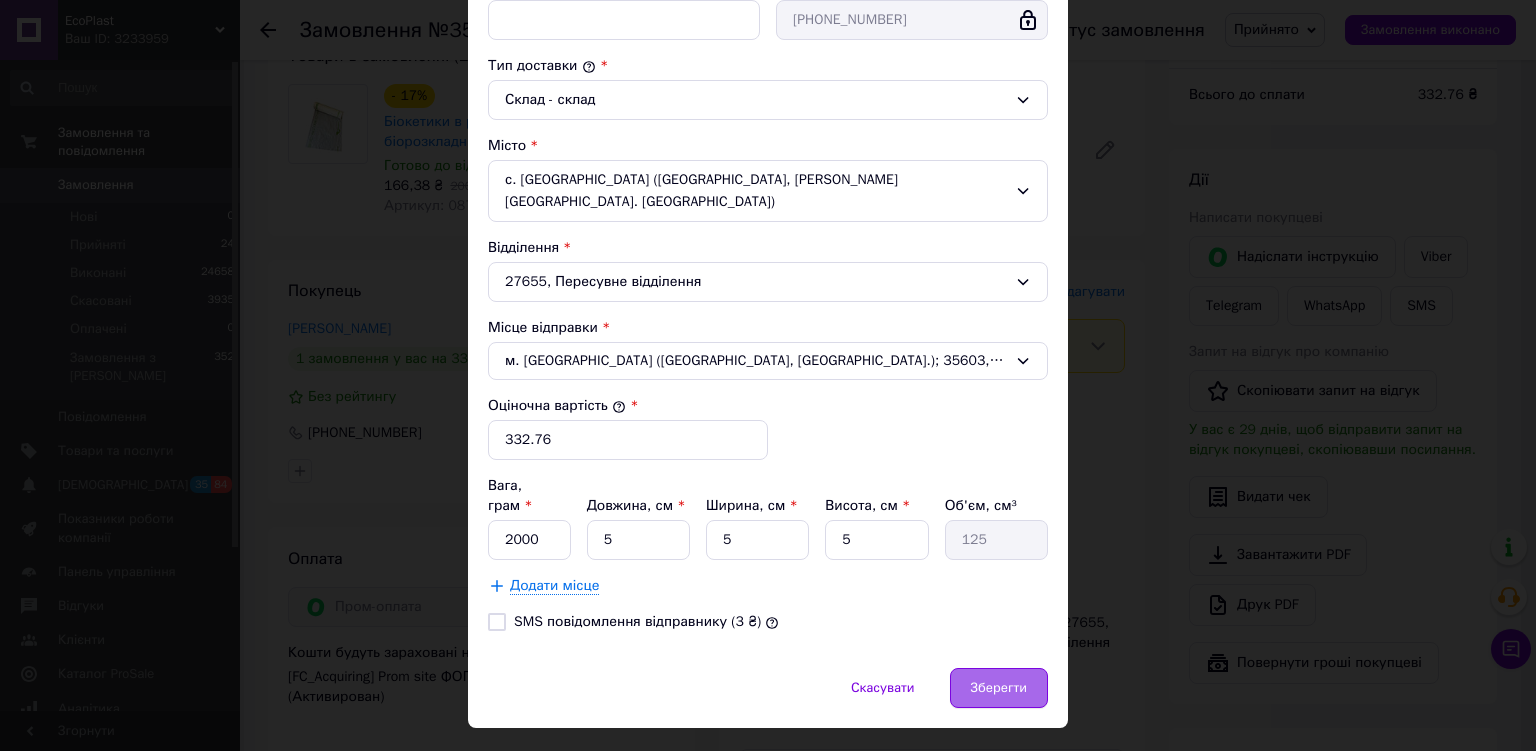 click on "Зберегти" at bounding box center [999, 688] 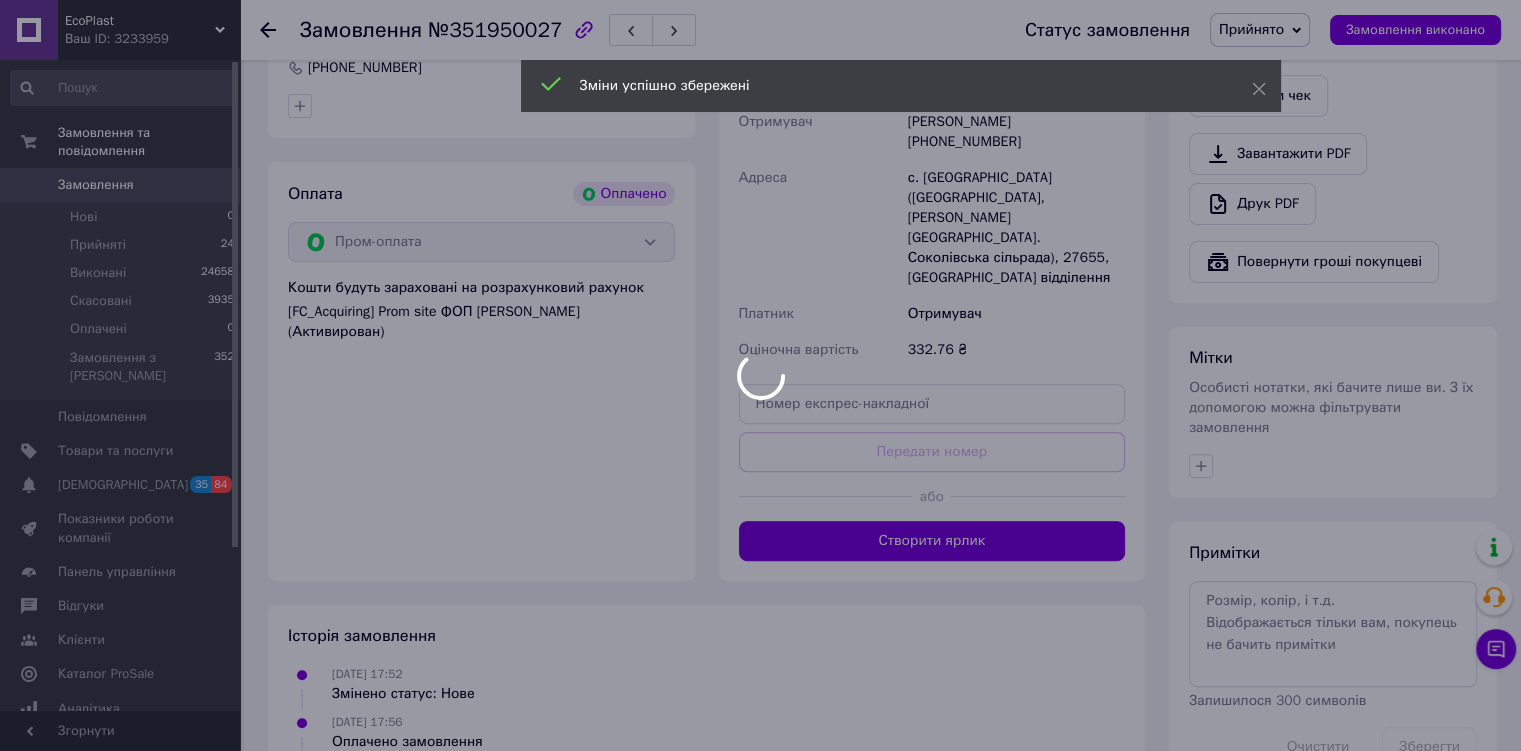 scroll, scrollTop: 633, scrollLeft: 0, axis: vertical 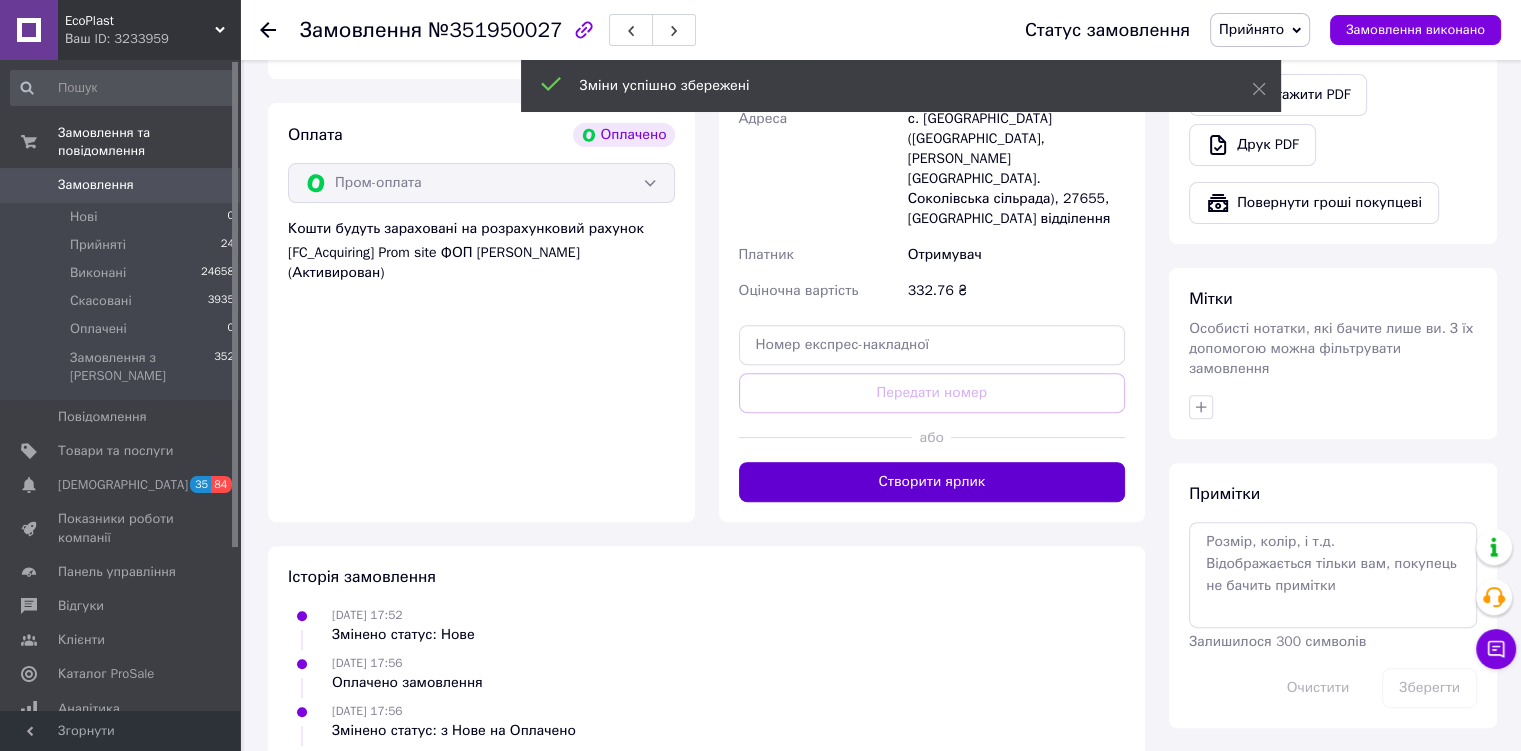click on "Створити ярлик" at bounding box center [932, 482] 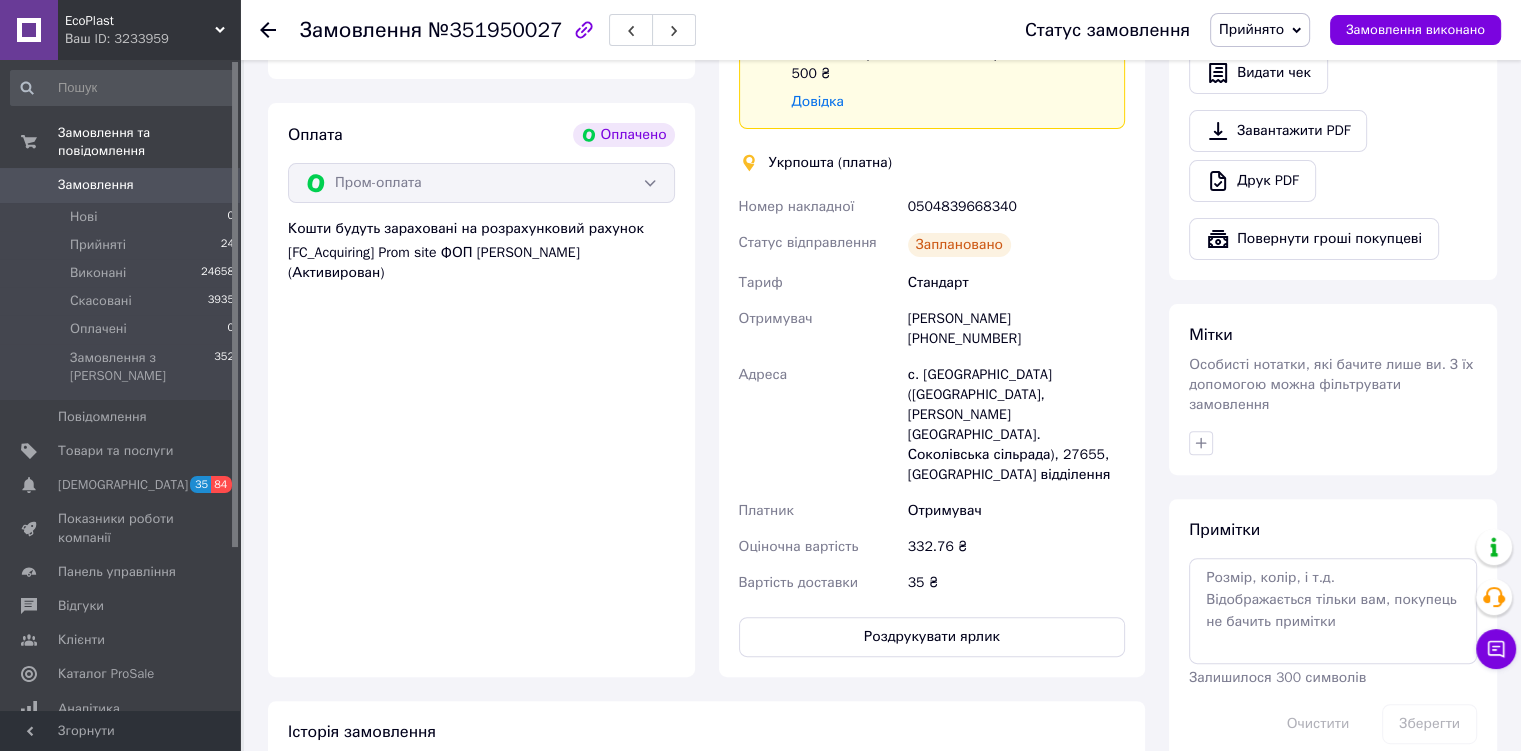 click on "Прийнято" at bounding box center [1251, 29] 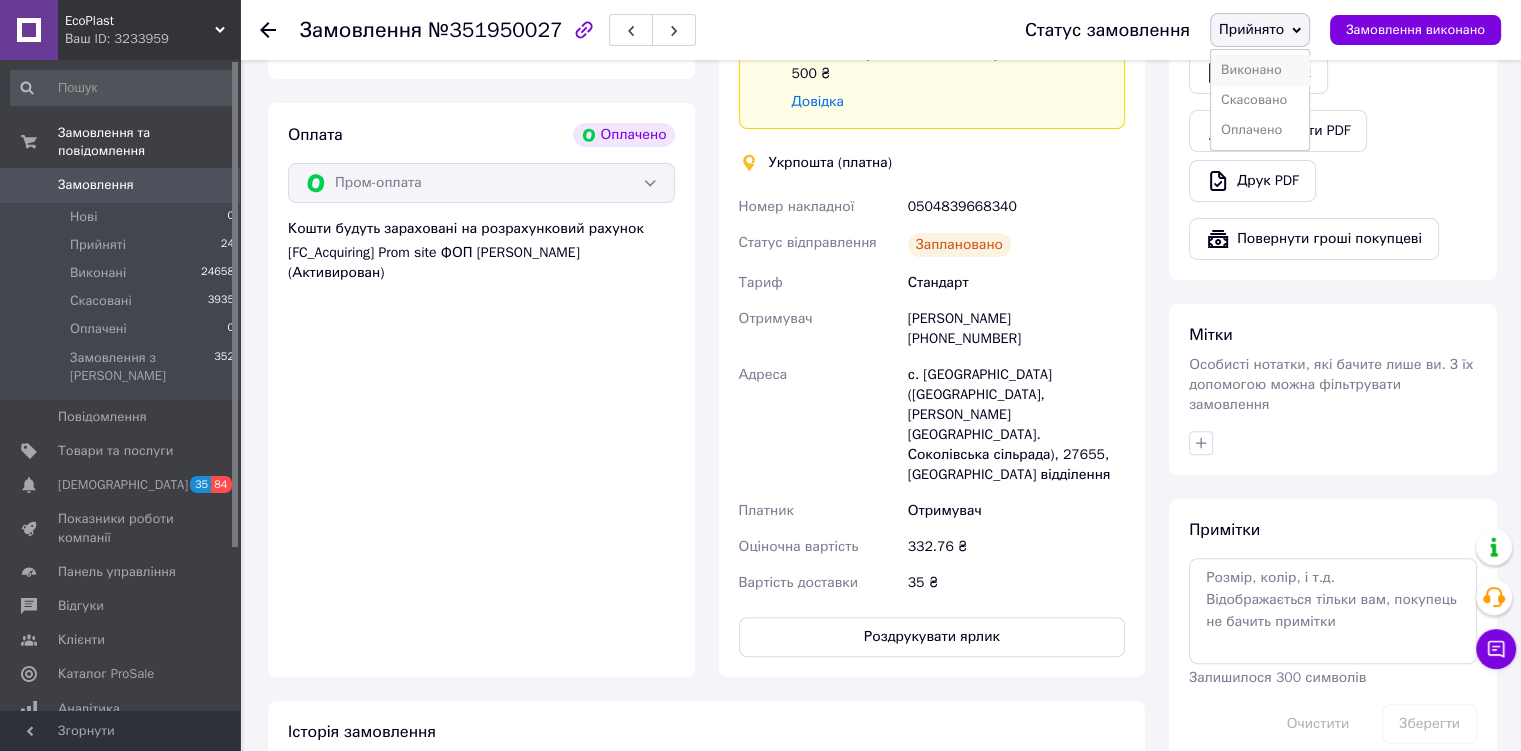 click on "Виконано" at bounding box center (1260, 70) 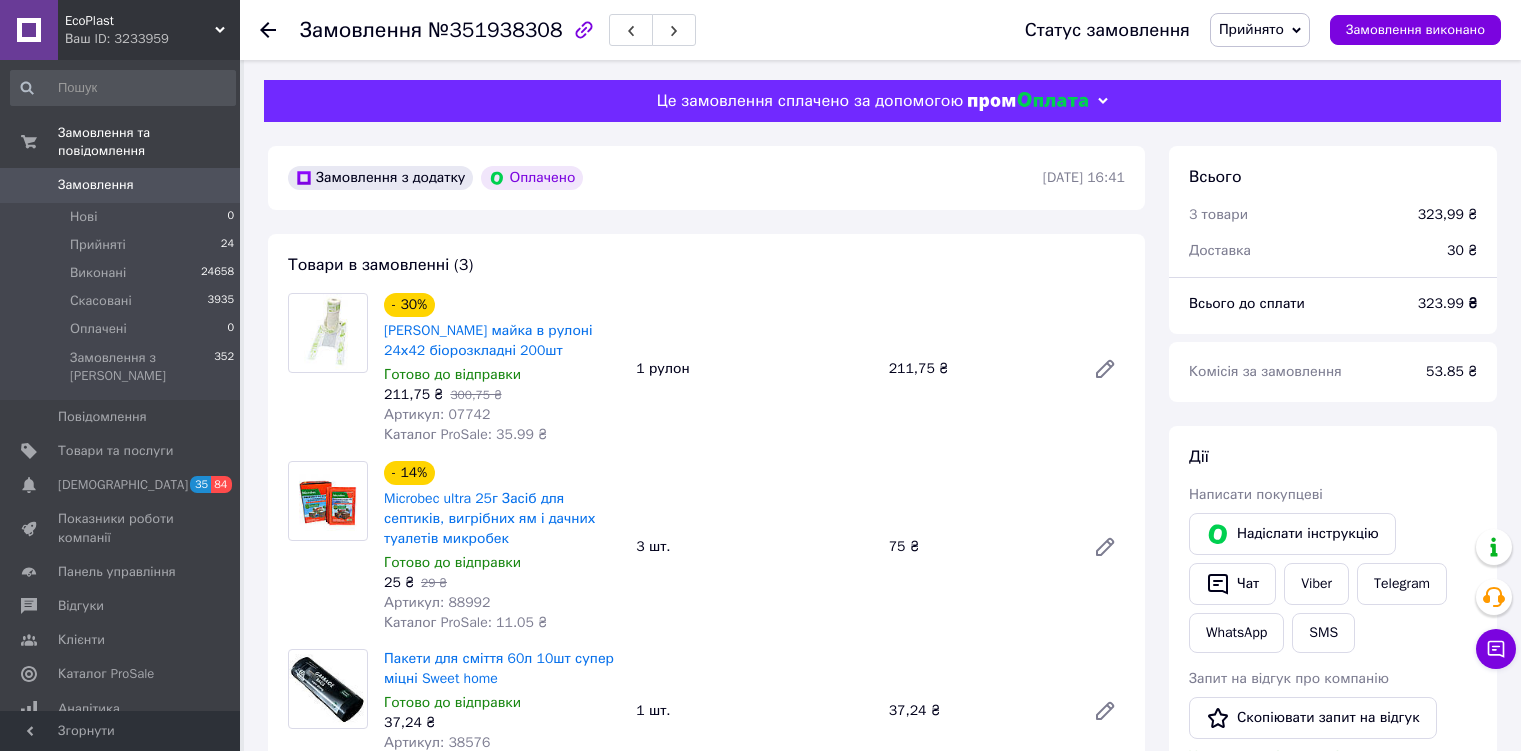 scroll, scrollTop: 0, scrollLeft: 0, axis: both 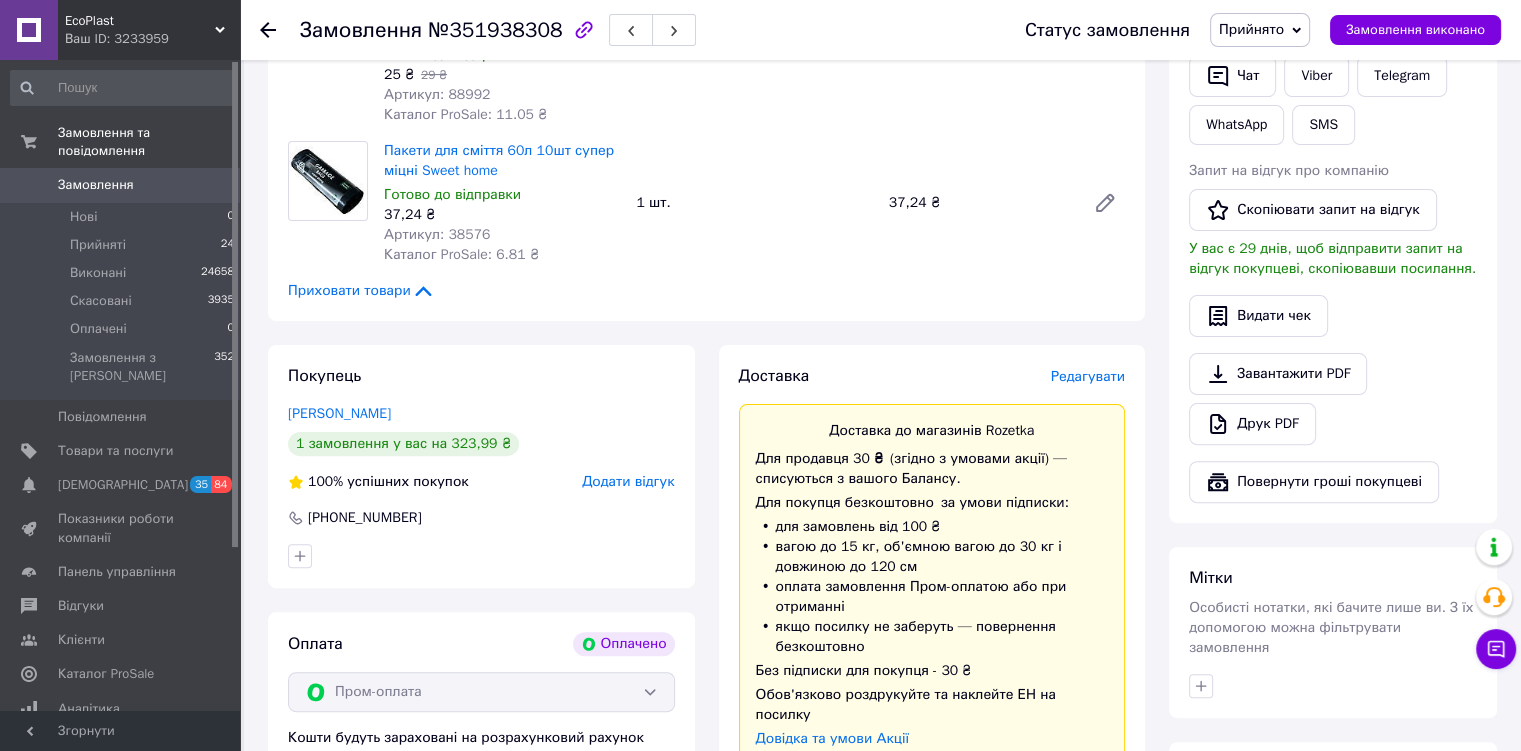 click on "Доставка Редагувати Доставка до магазинів Rozetka Для продавця 30 ₴   (згідно з умовами акції) — списуються з вашого Балансу. Для покупця безкоштовно   за умови підписки: для замовлень від 100 ₴ вагою до 15 кг,
об'ємною вагою до 30 кг
і довжиною до 120 см оплата замовлення Пром-оплатою або при отриманні якщо посилку не заберуть — повернення безкоштовно Без підписки для покупця - 30 ₴ Обов'язково роздрукуйте та наклейте ЕН на посилку Довідка та умови Акції Магазини Rozetka (платна) Отримувач Карнаух Олена  Телефон отримувача +380933945939 Платник Відправник 323.99 ₴ Адреса   *" at bounding box center [932, 800] 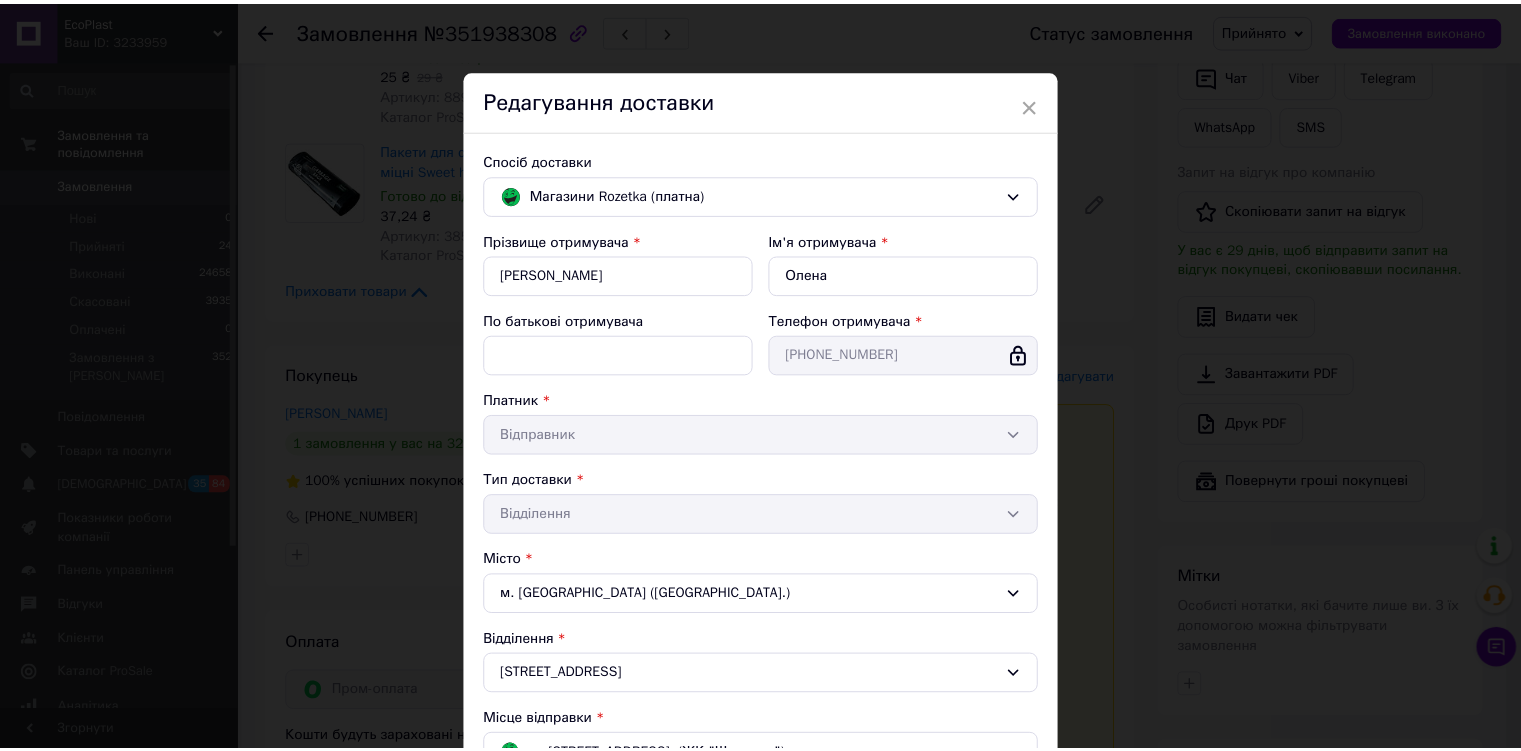 scroll, scrollTop: 484, scrollLeft: 0, axis: vertical 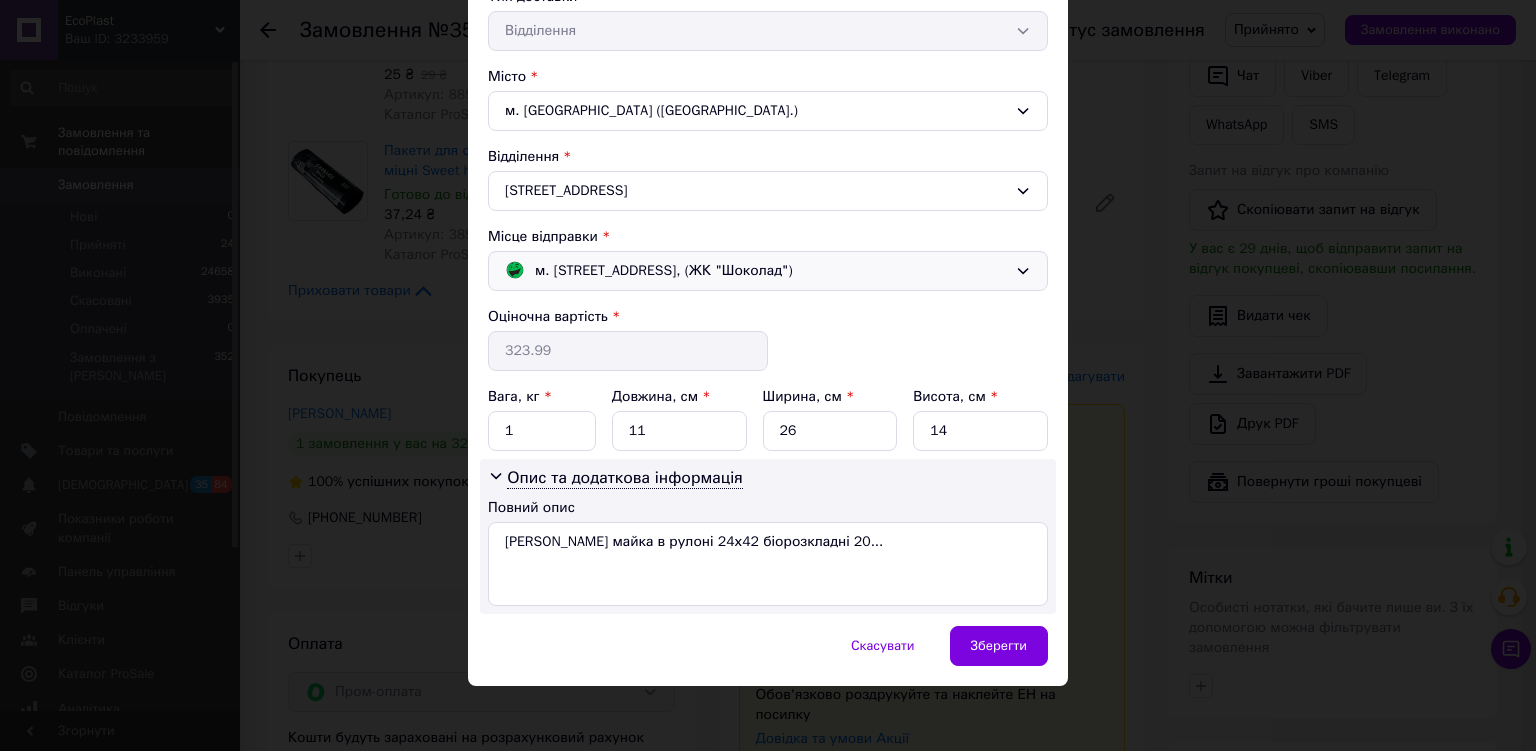 click on "м. Рівне (Рівненська обл.); Соборна вул., 285а, (ЖК "Шоколад")" at bounding box center [664, 271] 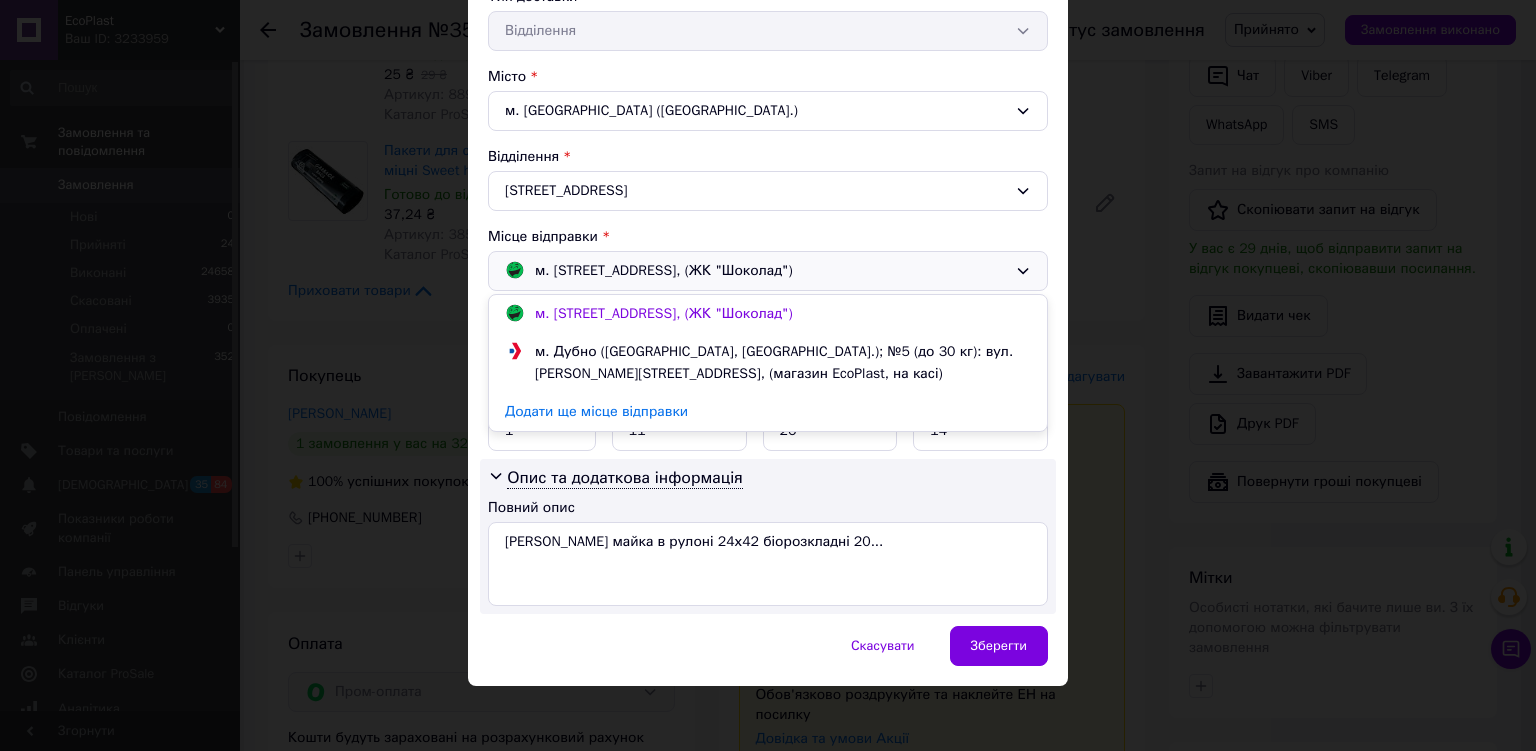 click on "м. Дубно (Рівненська обл., Дубенський р-н.); №5 (до 30 кг): вул. Грушевського Михайла, 184, (магазин EcoPlast, на касі)" at bounding box center (783, 363) 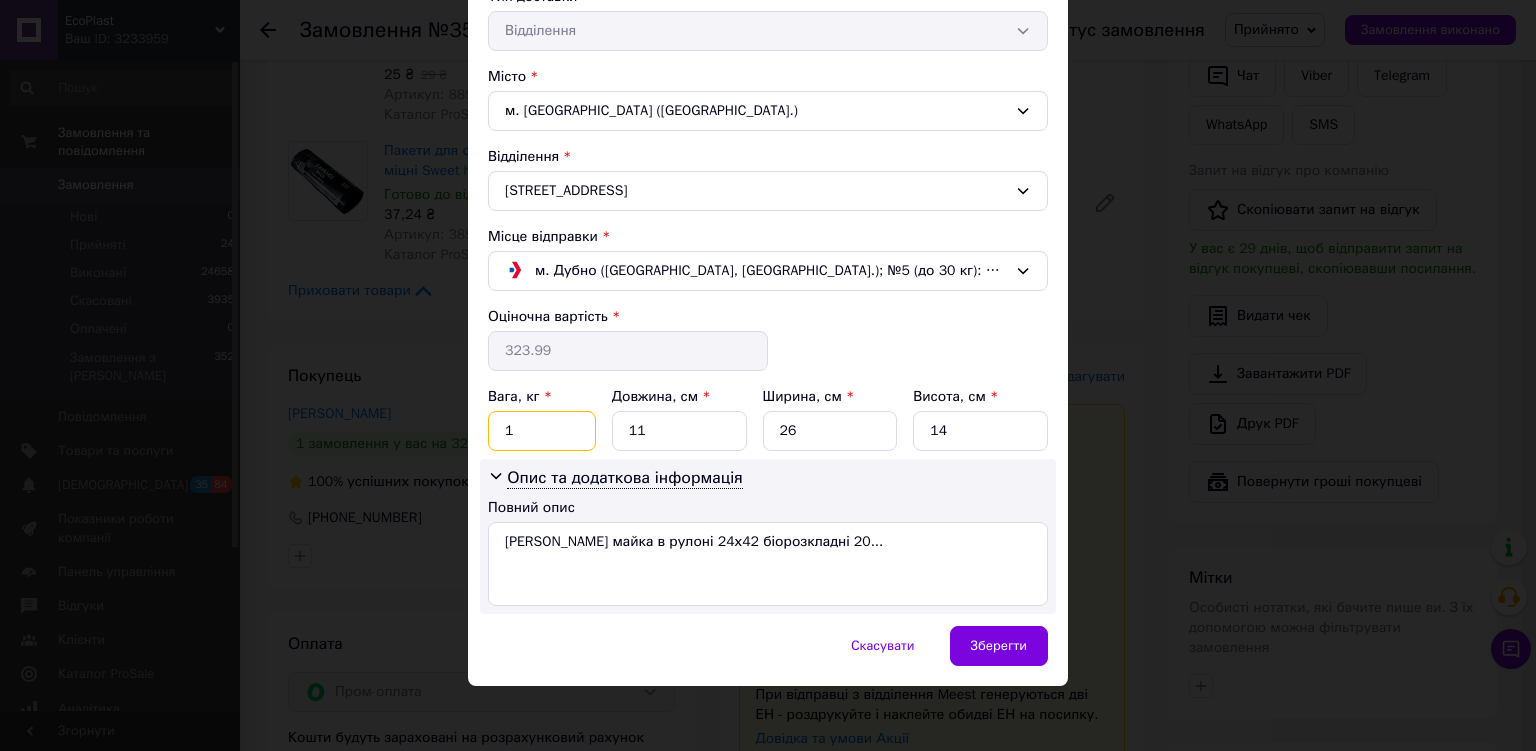 click on "1" at bounding box center [542, 431] 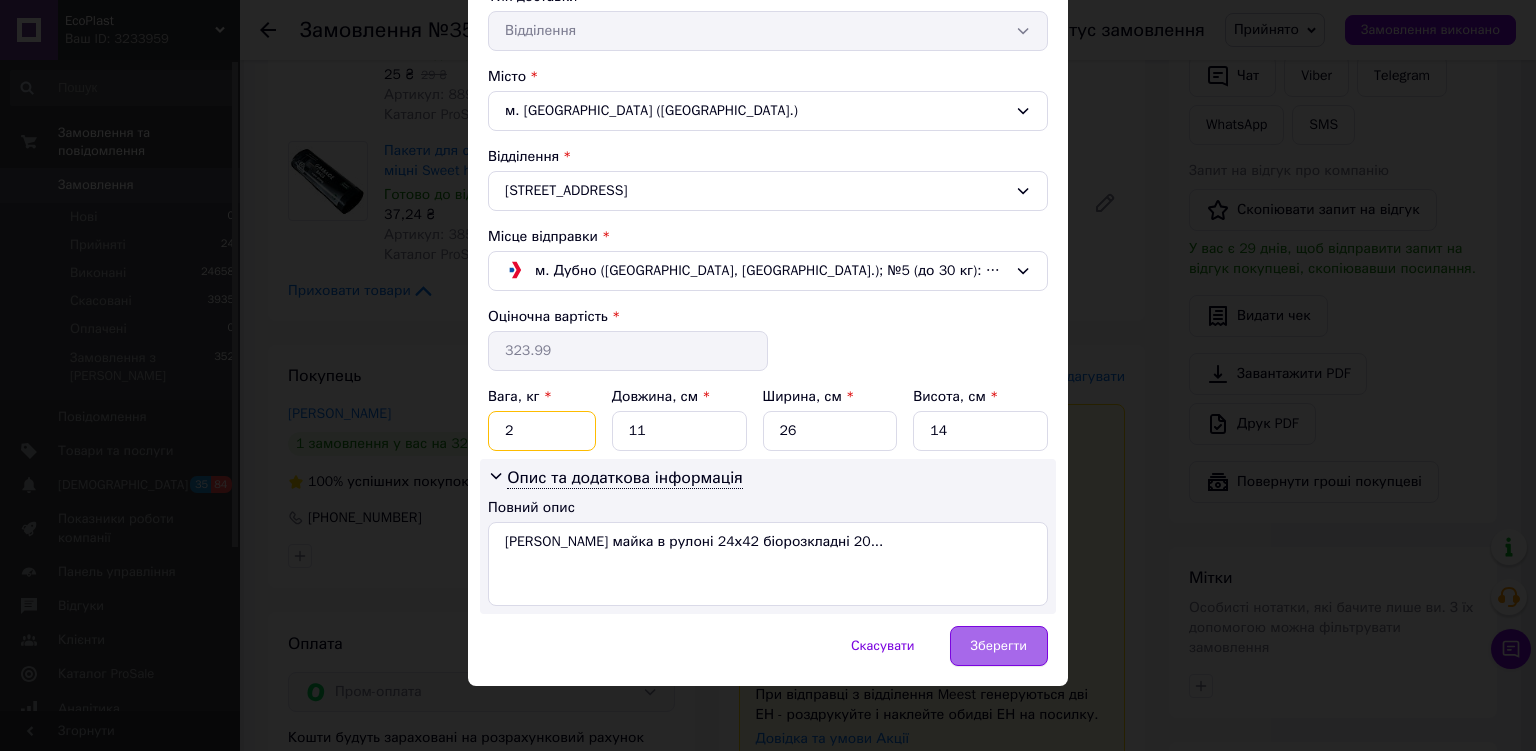 type on "2" 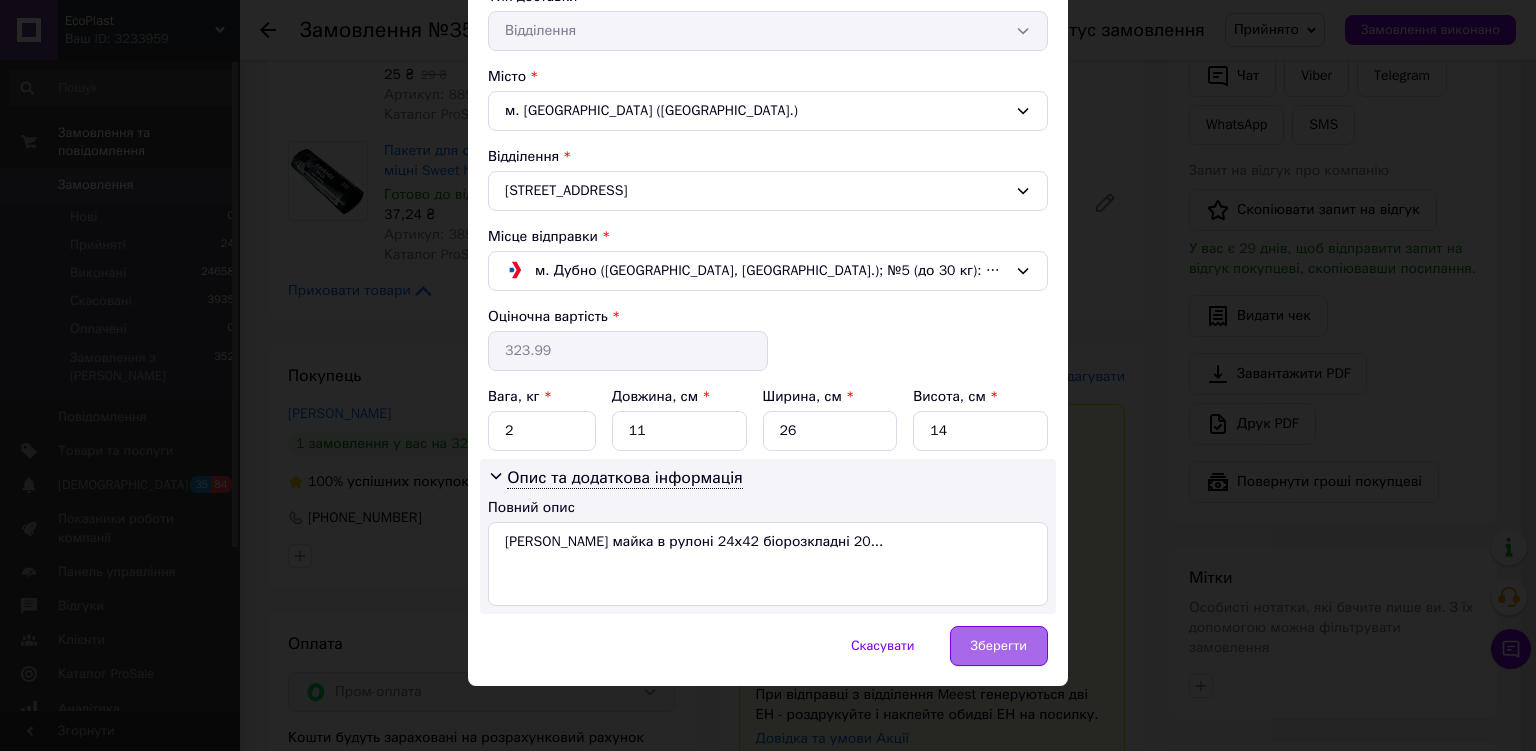 click on "Зберегти" at bounding box center [999, 646] 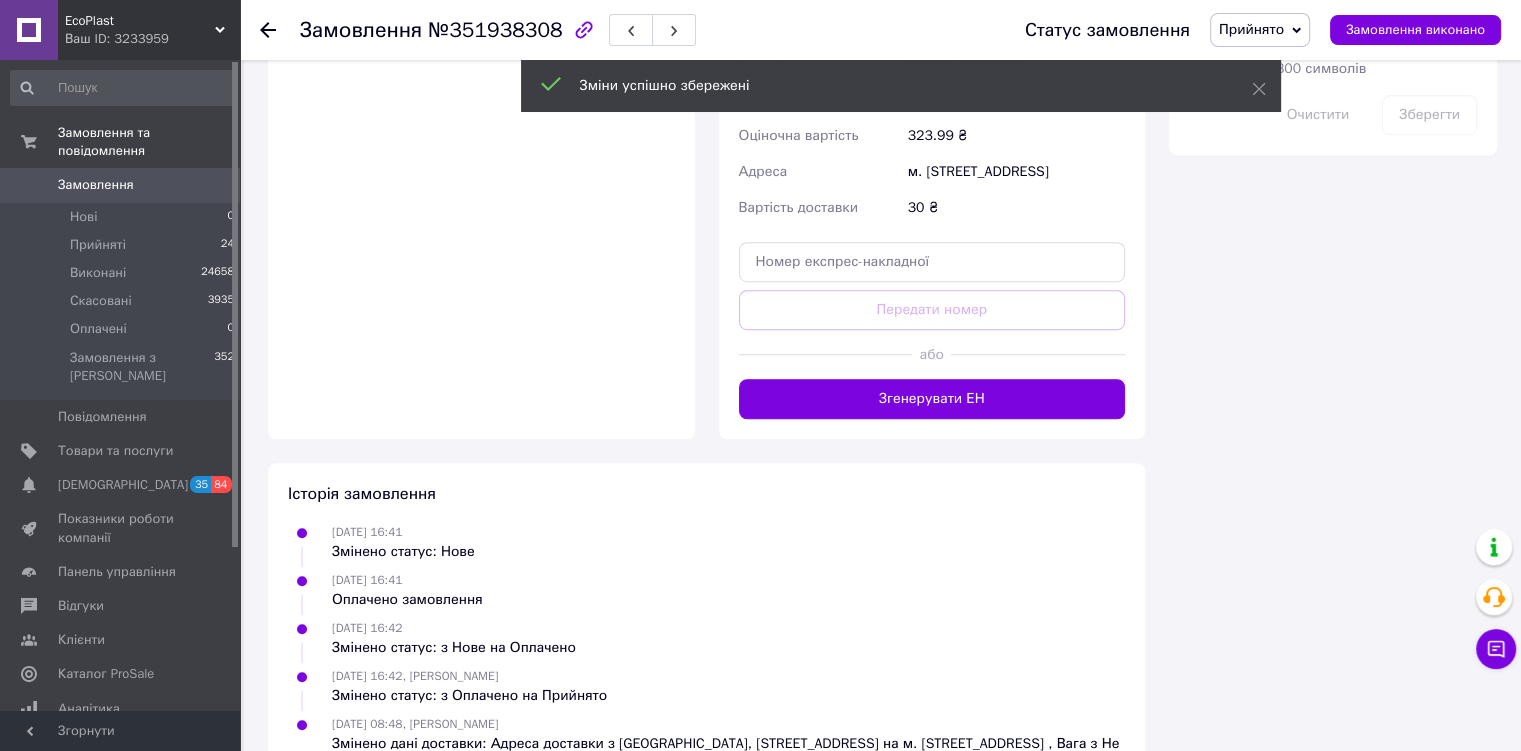 scroll, scrollTop: 1342, scrollLeft: 0, axis: vertical 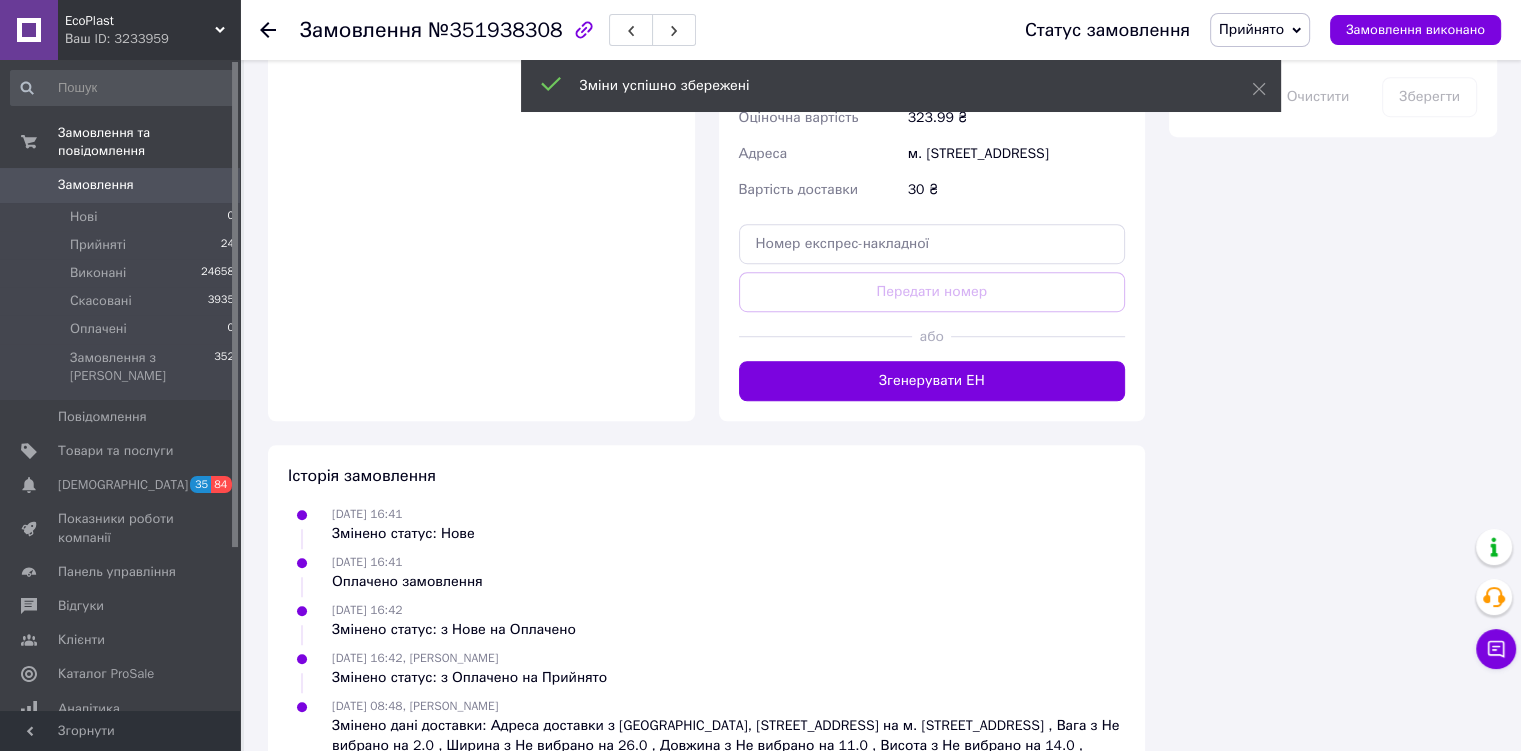 drag, startPoint x: 910, startPoint y: 375, endPoint x: 914, endPoint y: 405, distance: 30.265491 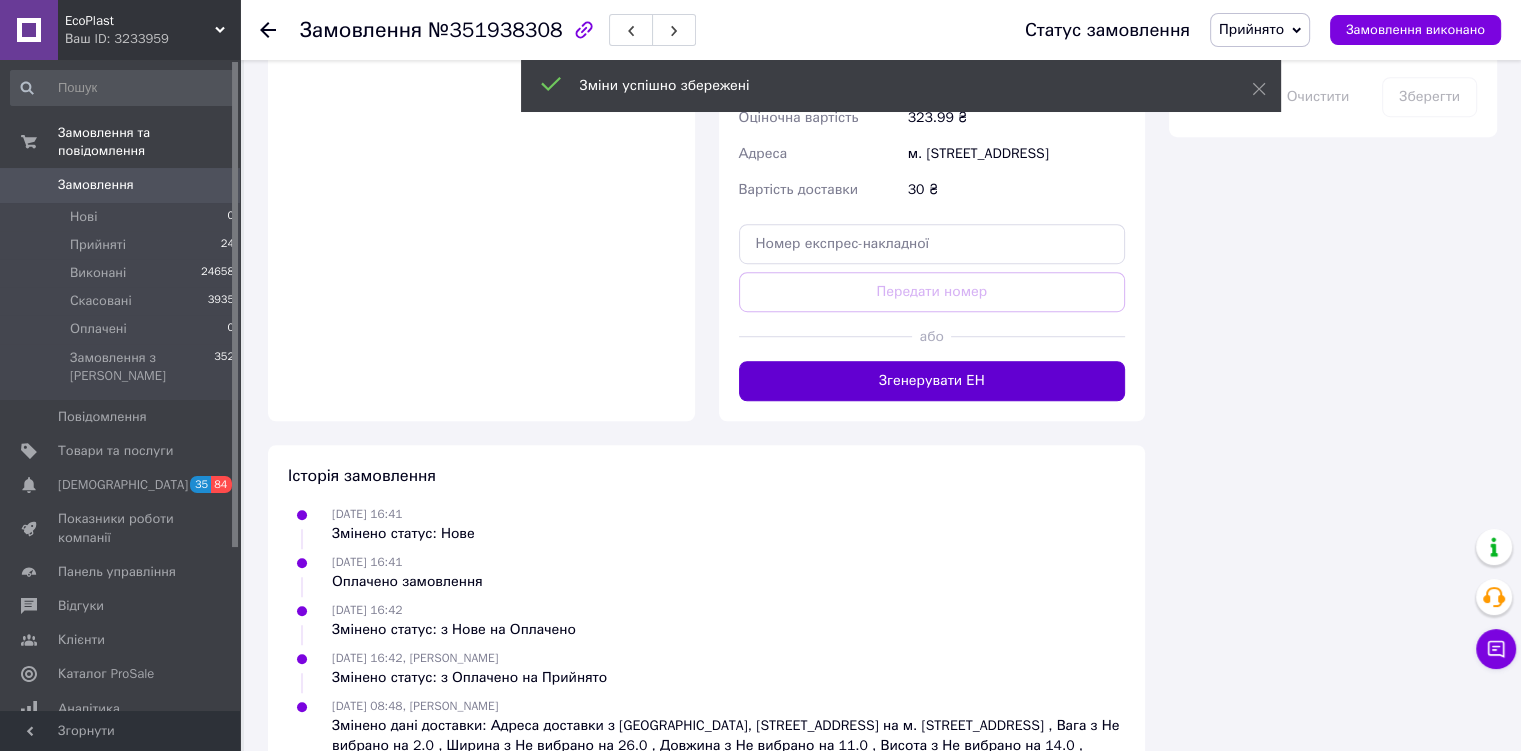 click at bounding box center (826, 336) 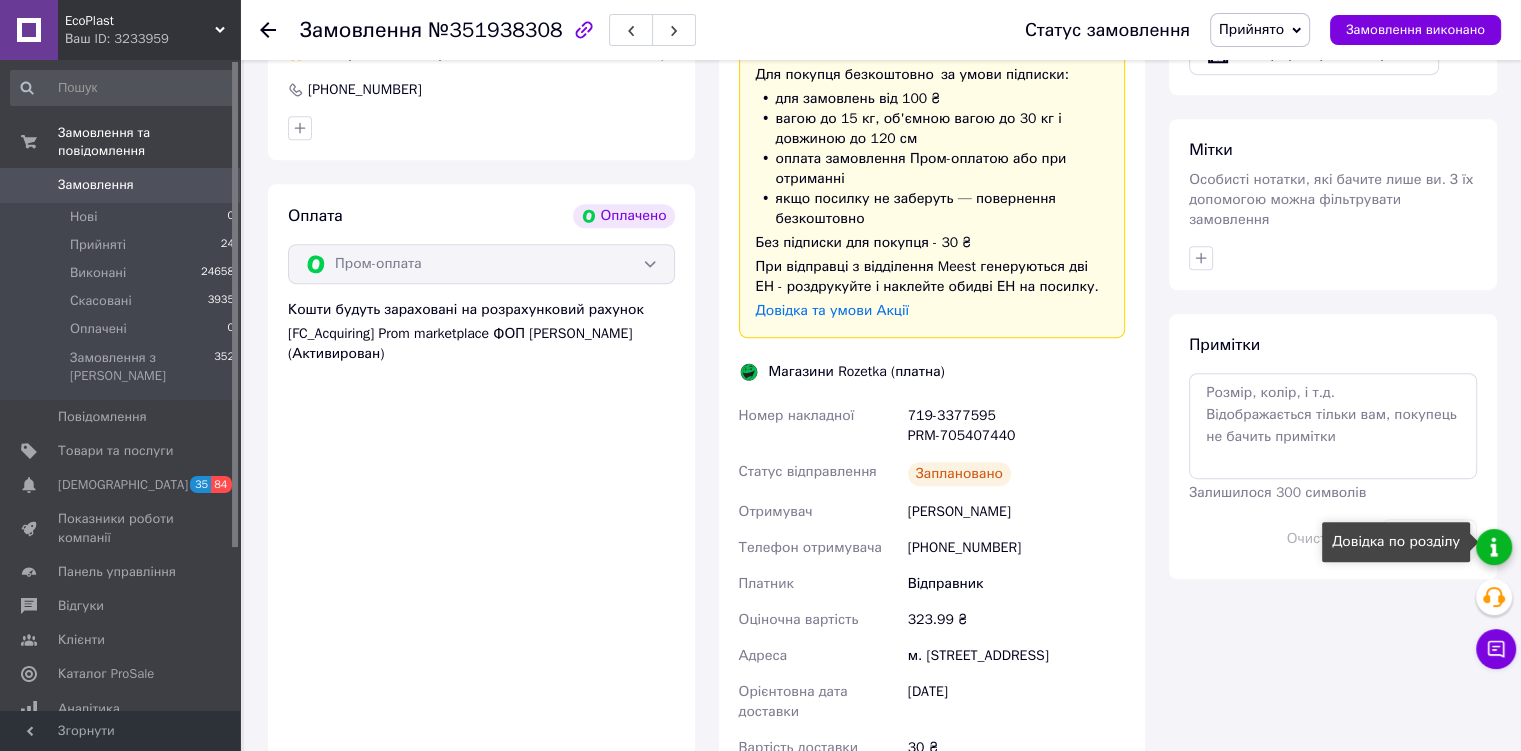 scroll, scrollTop: 930, scrollLeft: 0, axis: vertical 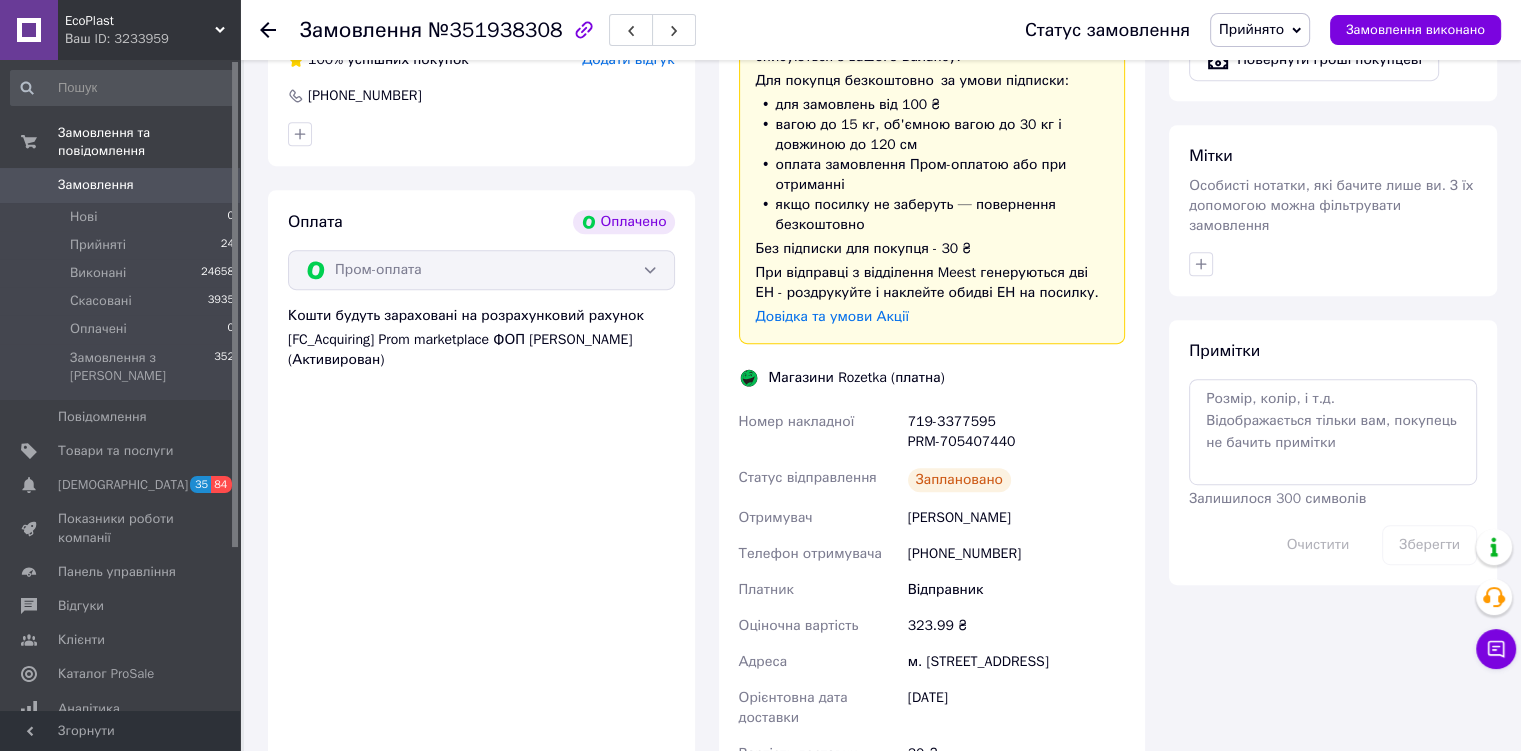 click on "Прийнято" at bounding box center (1260, 30) 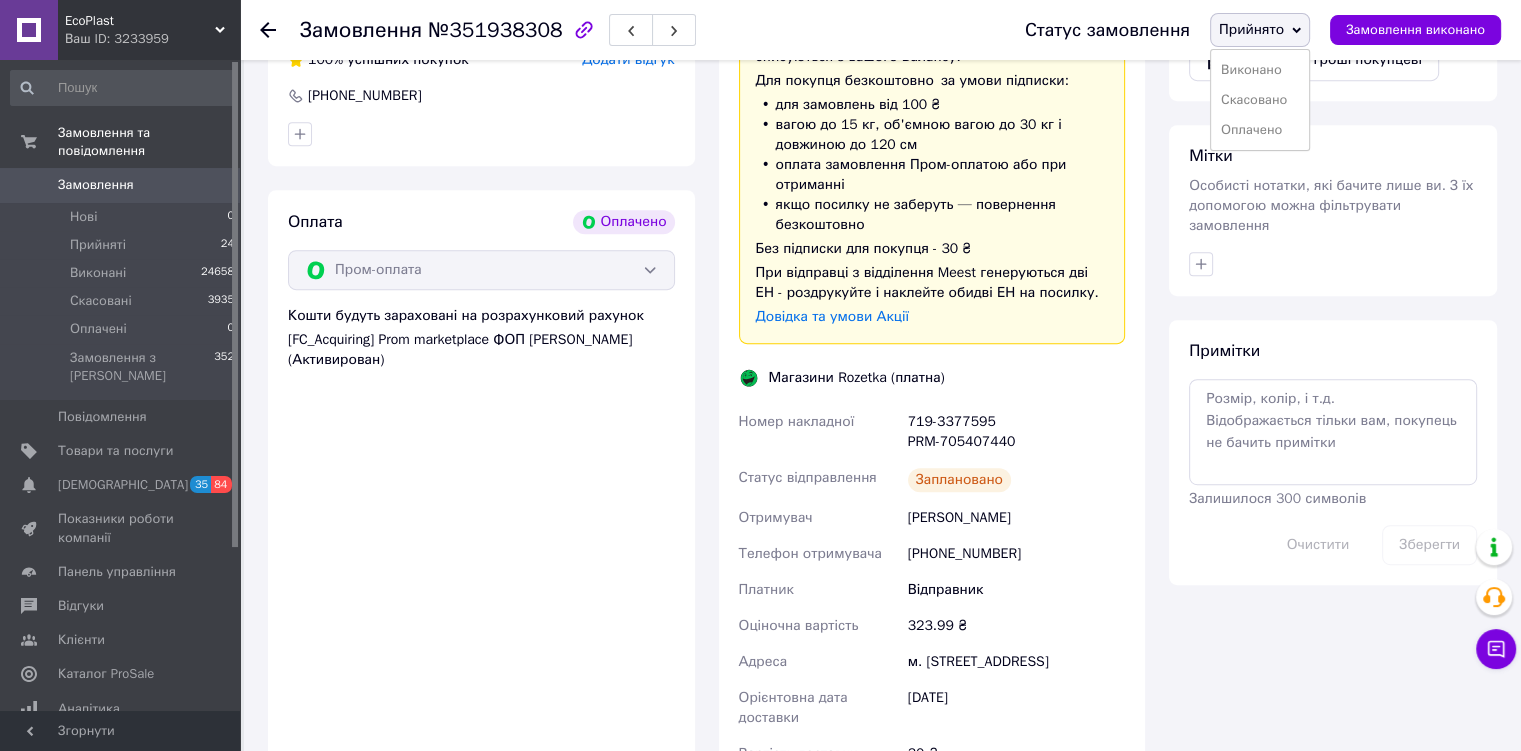 click on "Виконано" at bounding box center [1260, 70] 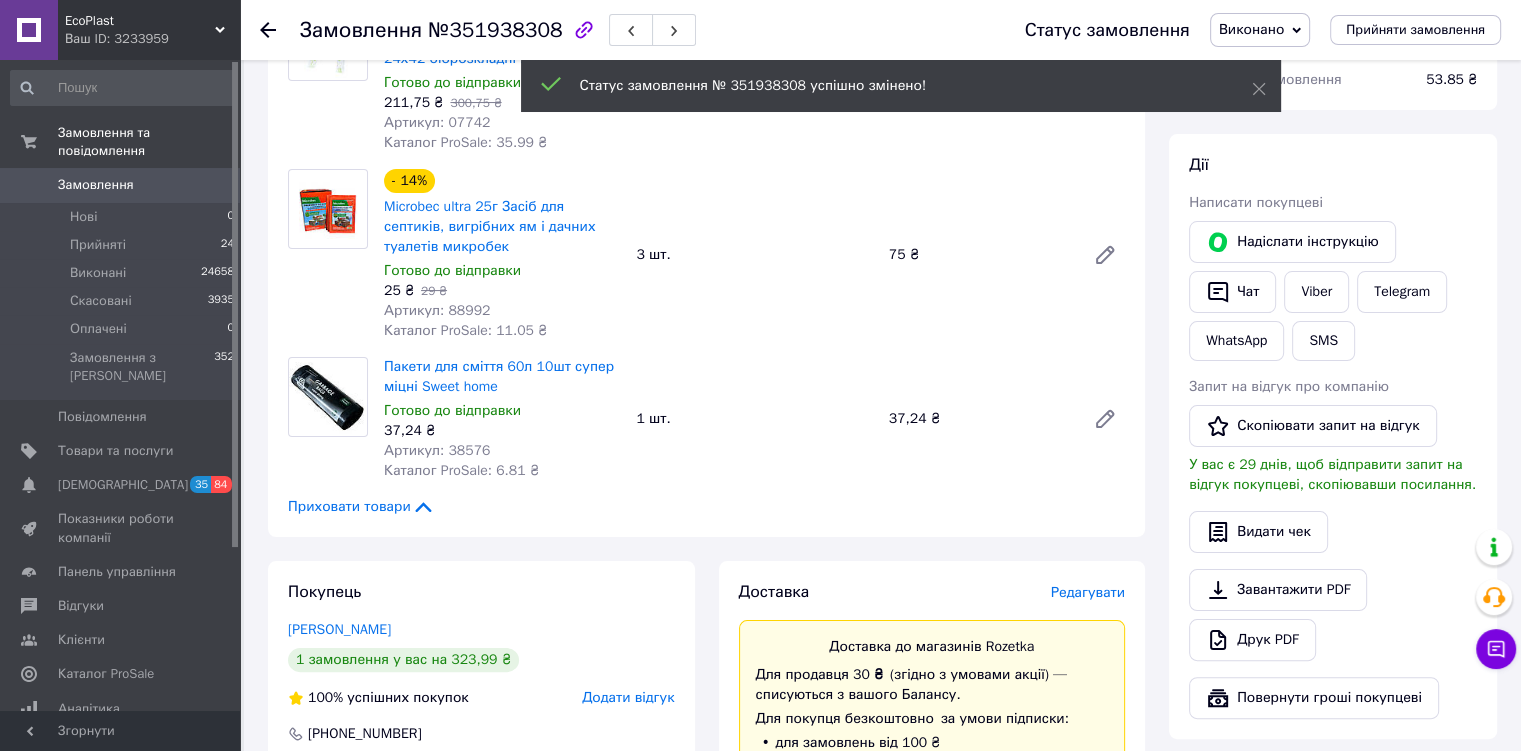 scroll, scrollTop: 0, scrollLeft: 0, axis: both 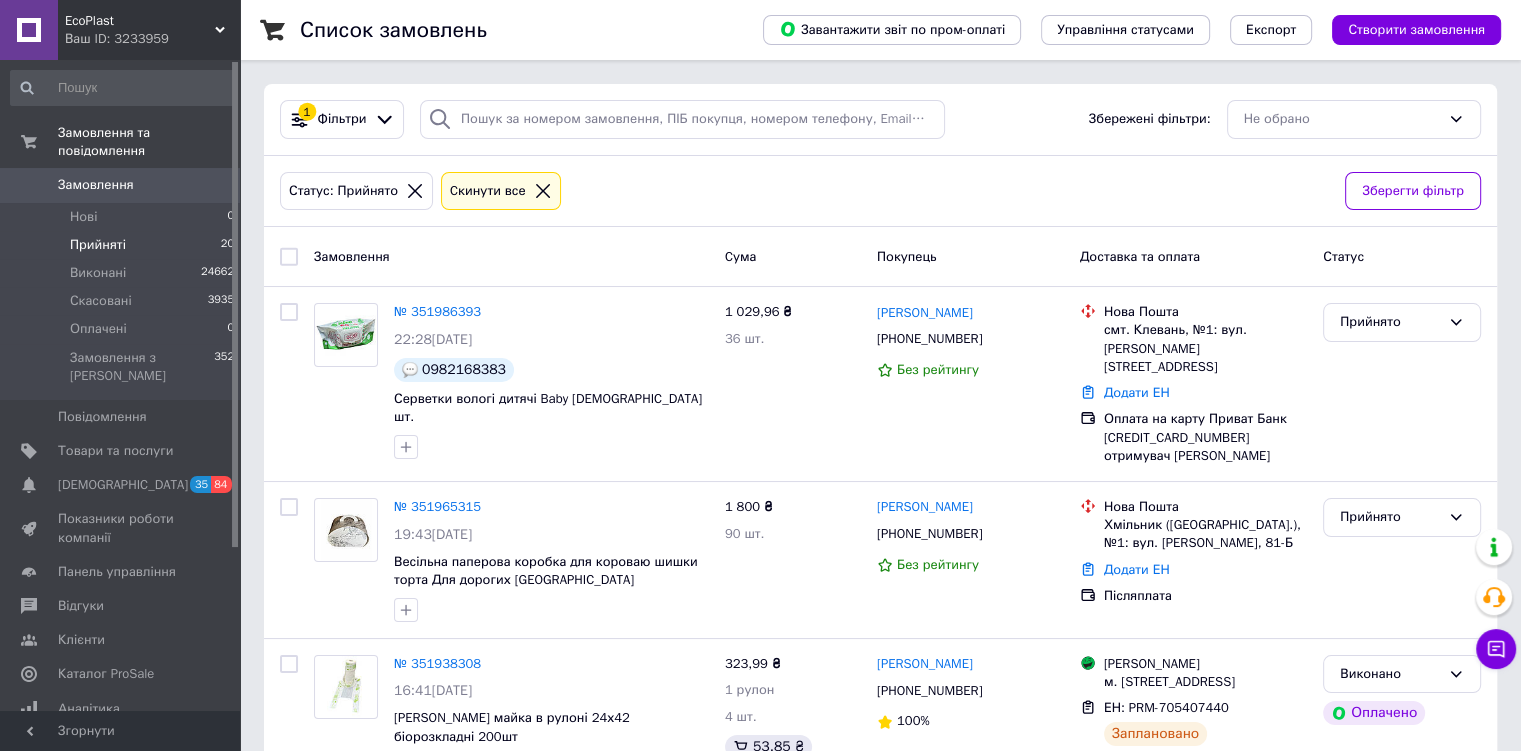 click on "EcoPlast Ваш ID: 3233959" at bounding box center (149, 30) 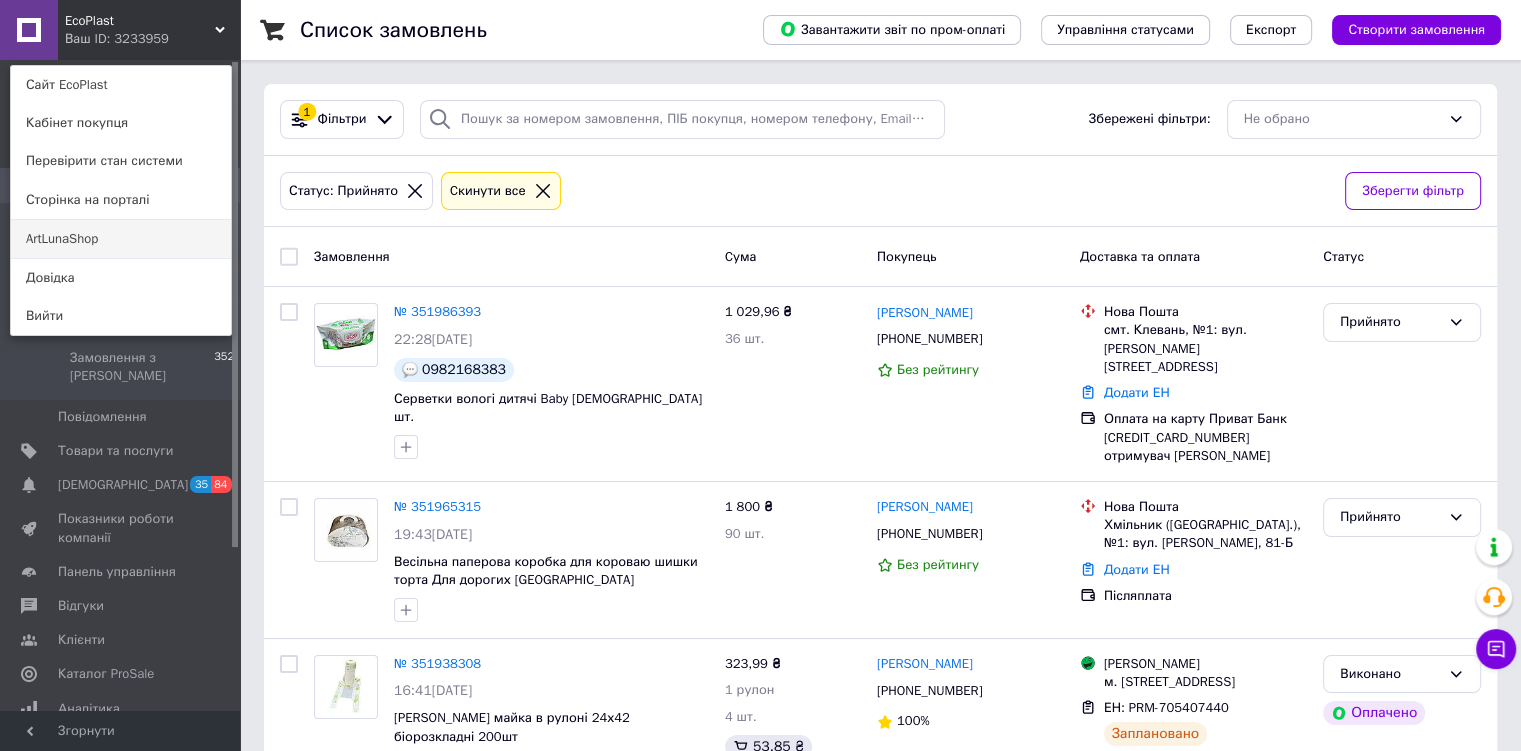 click on "ArtLunaShop" at bounding box center [121, 239] 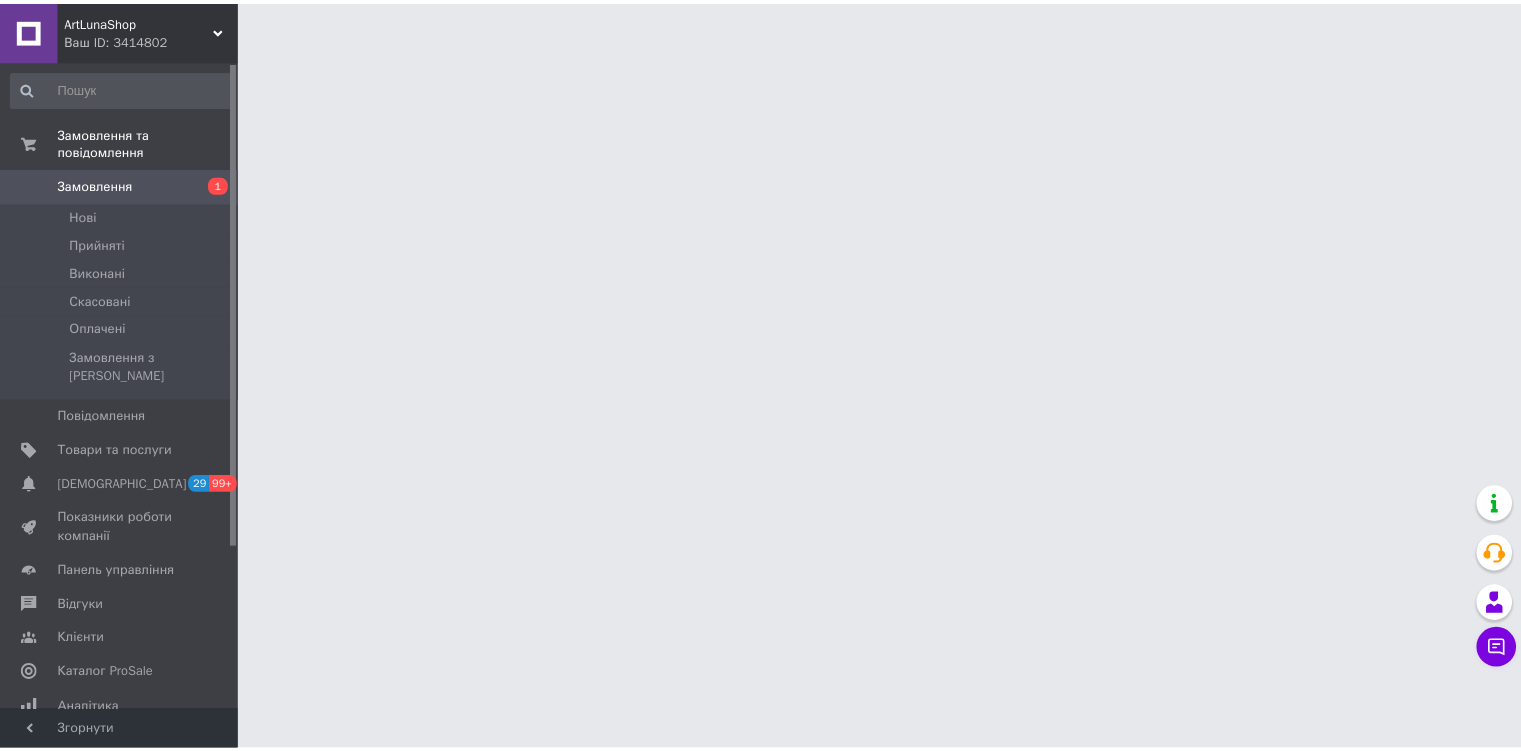 scroll, scrollTop: 0, scrollLeft: 0, axis: both 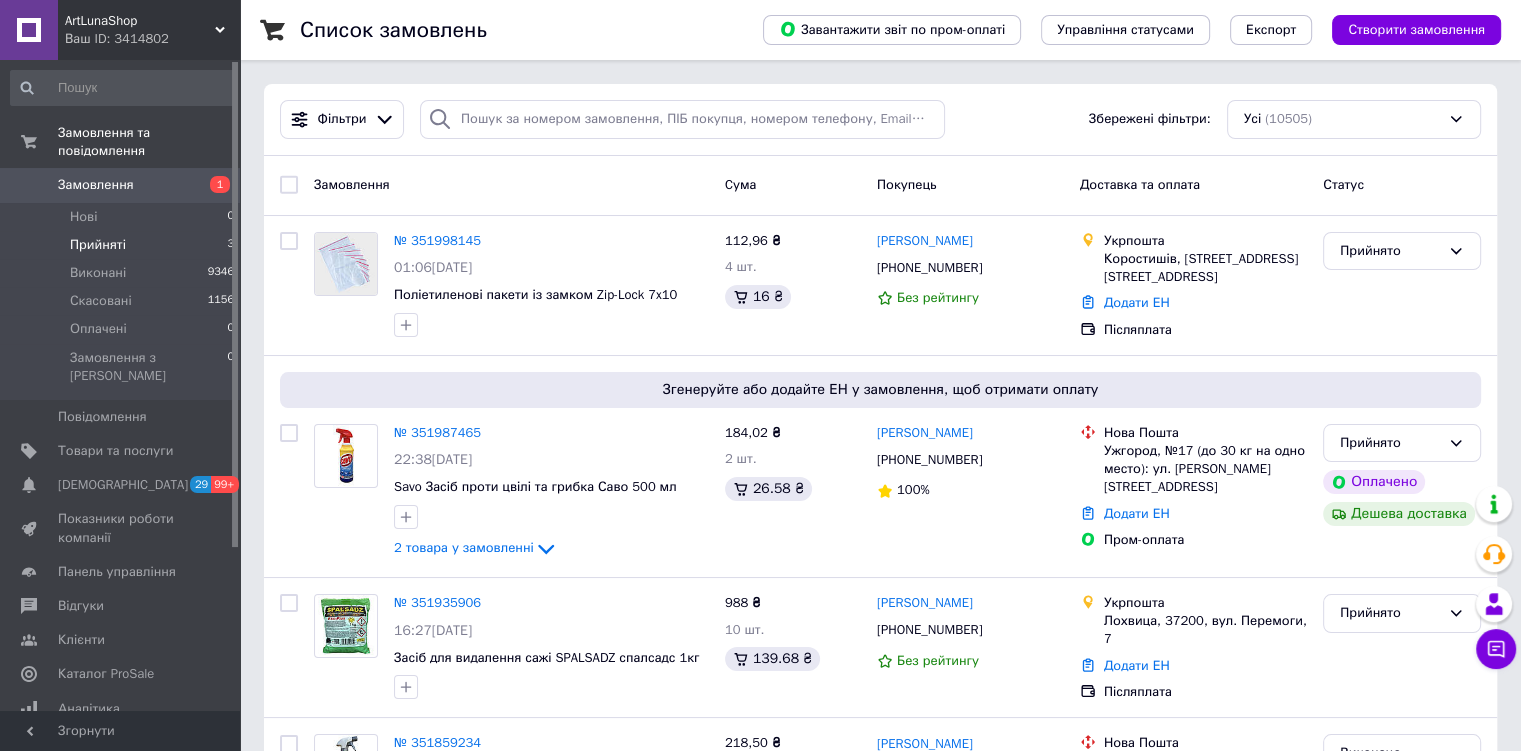 click on "Прийняті 3" at bounding box center (123, 245) 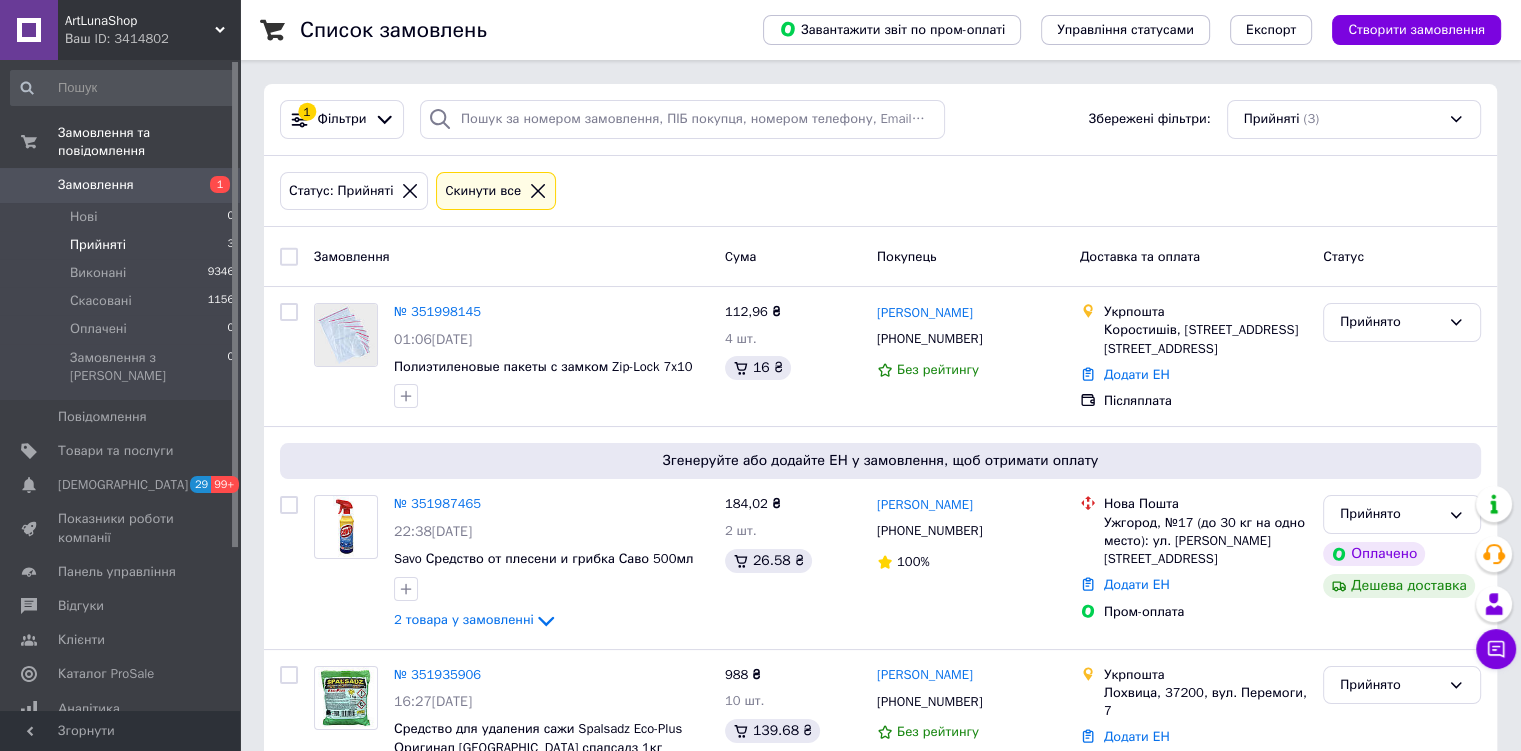 scroll, scrollTop: 76, scrollLeft: 0, axis: vertical 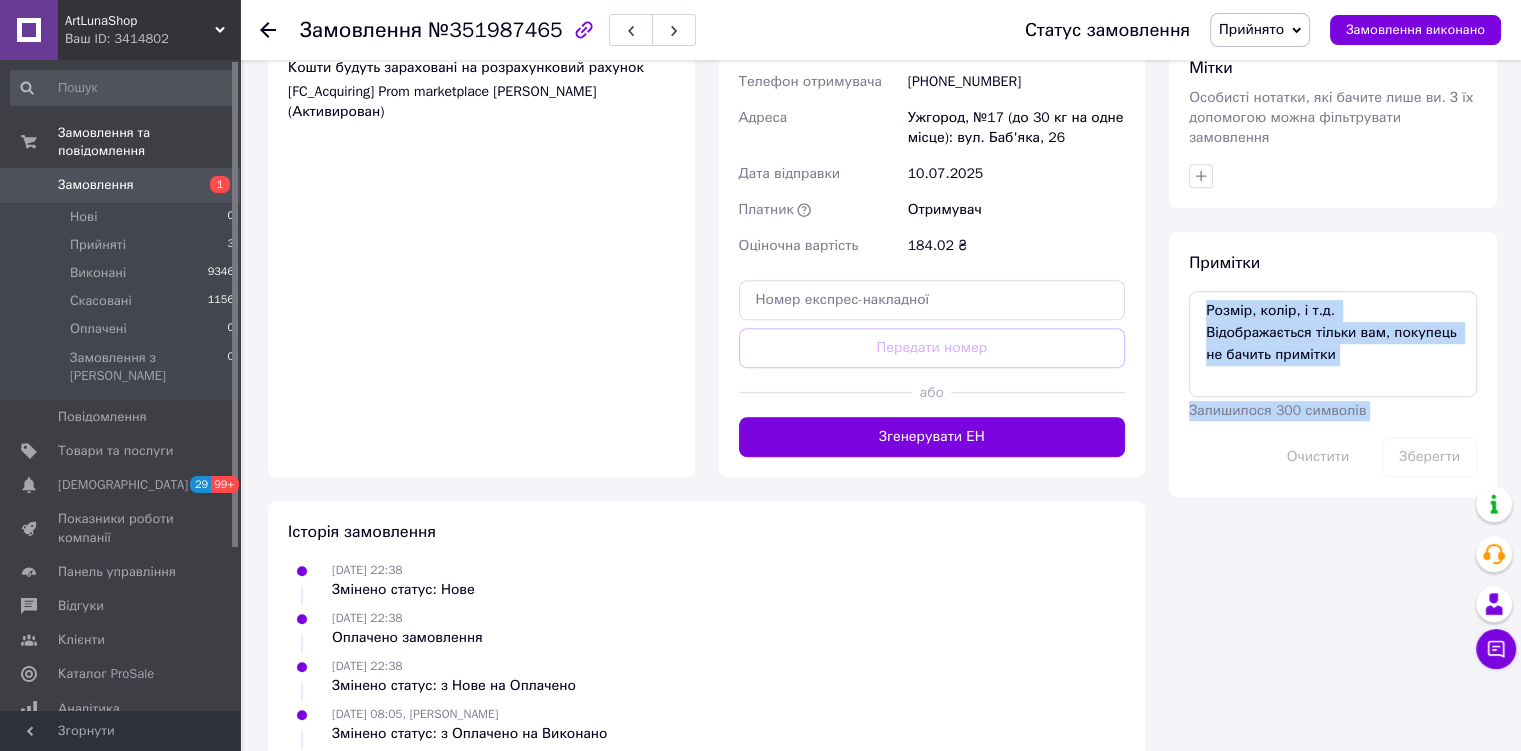 drag, startPoint x: 1476, startPoint y: 460, endPoint x: 1524, endPoint y: 345, distance: 124.61541 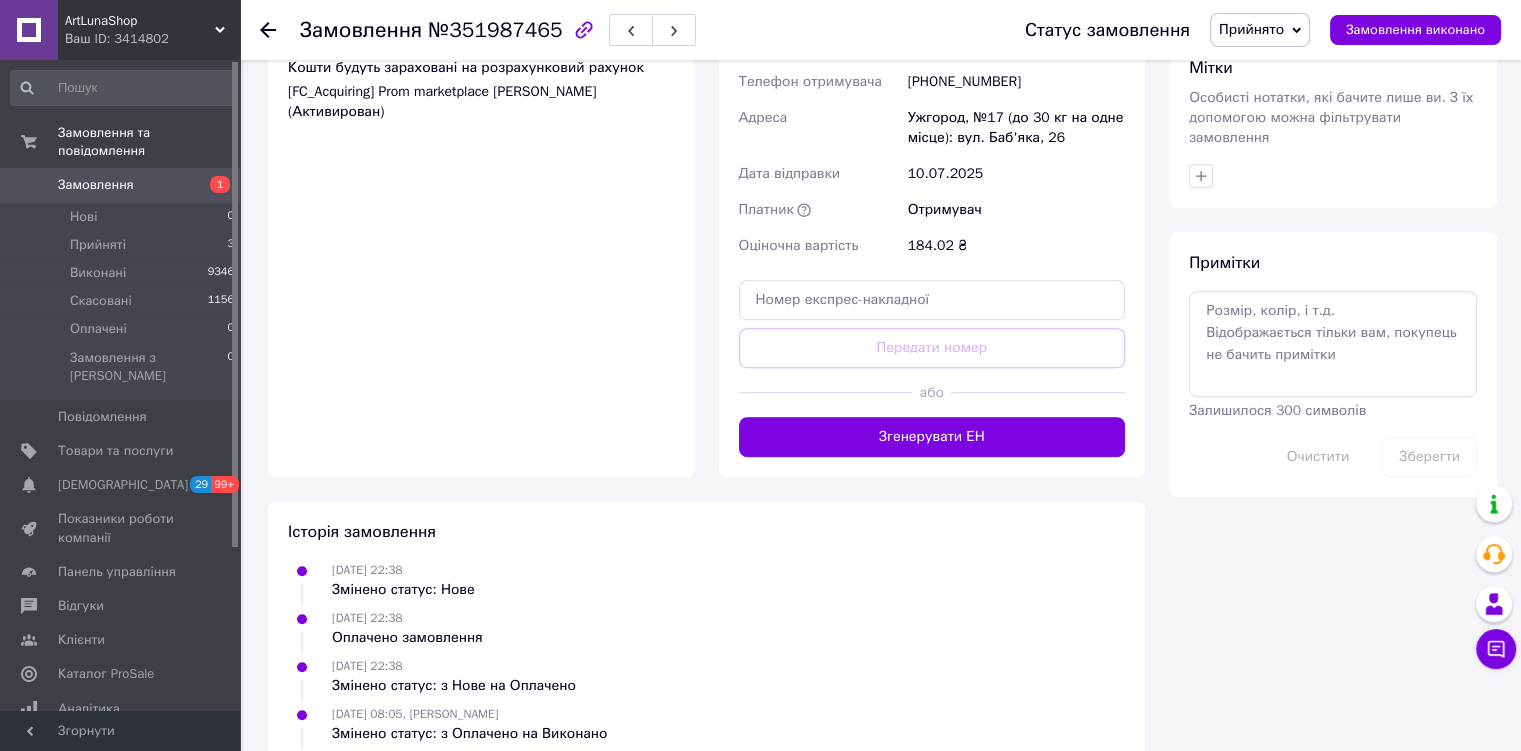 click on "Всього 2 товари 184,02 ₴ Доставка Необхідно уточнити Всього до сплати 184.02 ₴ Комісія за замовлення 26.58 ₴ Дії Написати покупцеві   Надіслати інструкцію   Чат Viber Telegram WhatsApp SMS Email Запит на відгук про компанію   Скопіювати запит на відгук У вас є 29 днів, щоб відправити запит на відгук покупцеві, скопіювавши посилання.   Видати чек   Завантажити PDF   Друк PDF   Повернути гроші покупцеві Мітки Особисті нотатки, які бачите лише ви. З їх допомогою можна фільтрувати замовлення Примітки Залишилося 300 символів Очистити Зберегти" at bounding box center (1333, -30) 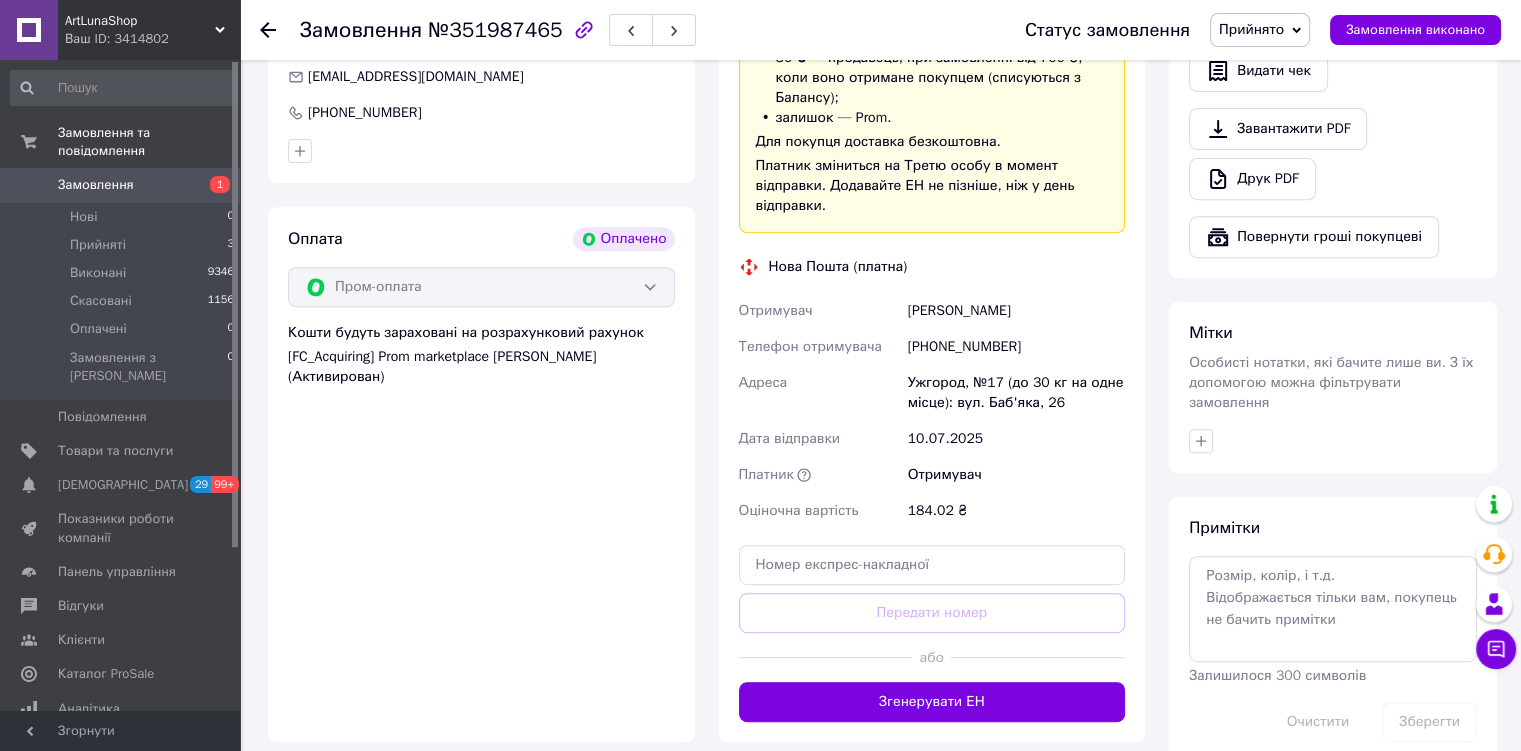 scroll, scrollTop: 706, scrollLeft: 0, axis: vertical 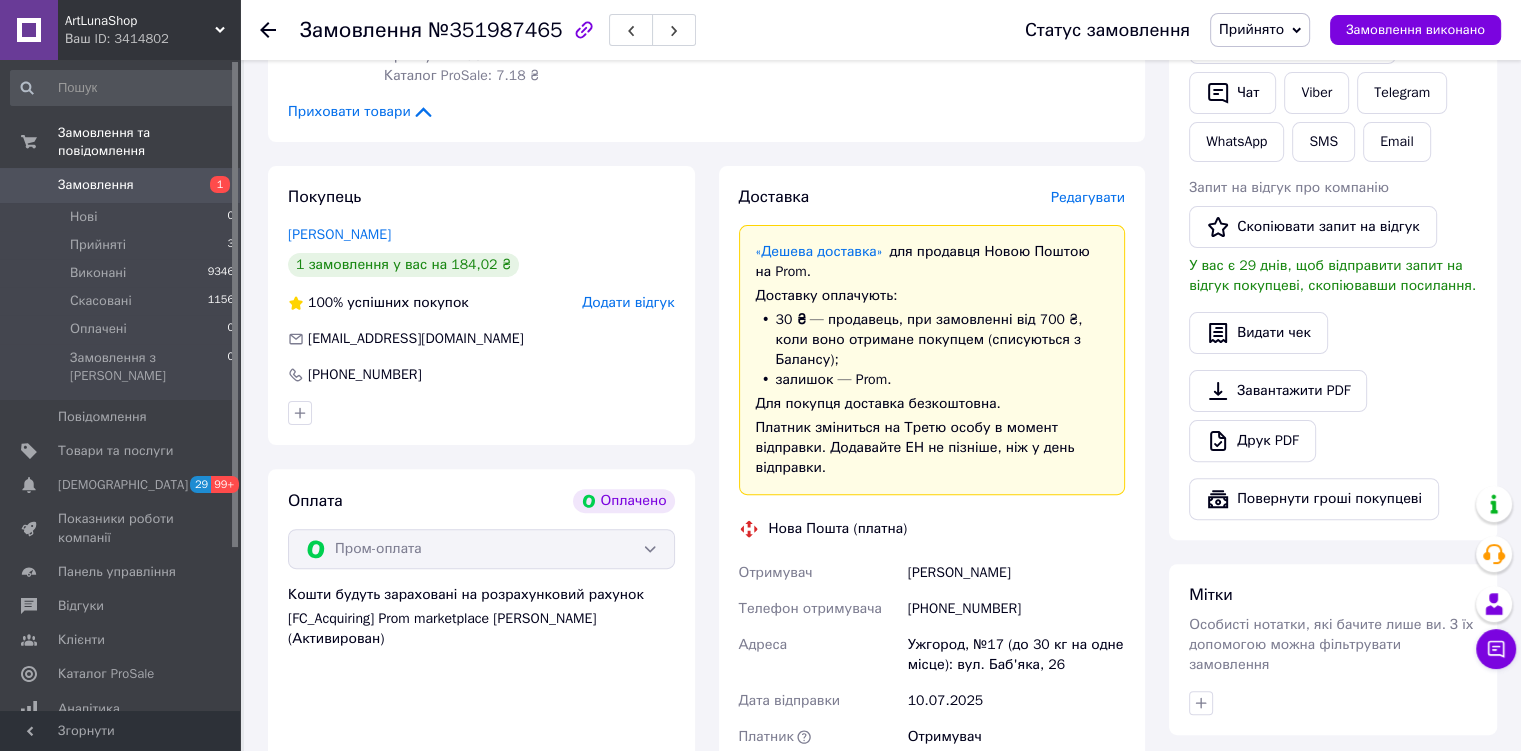 click on "Редагувати" at bounding box center (1088, 197) 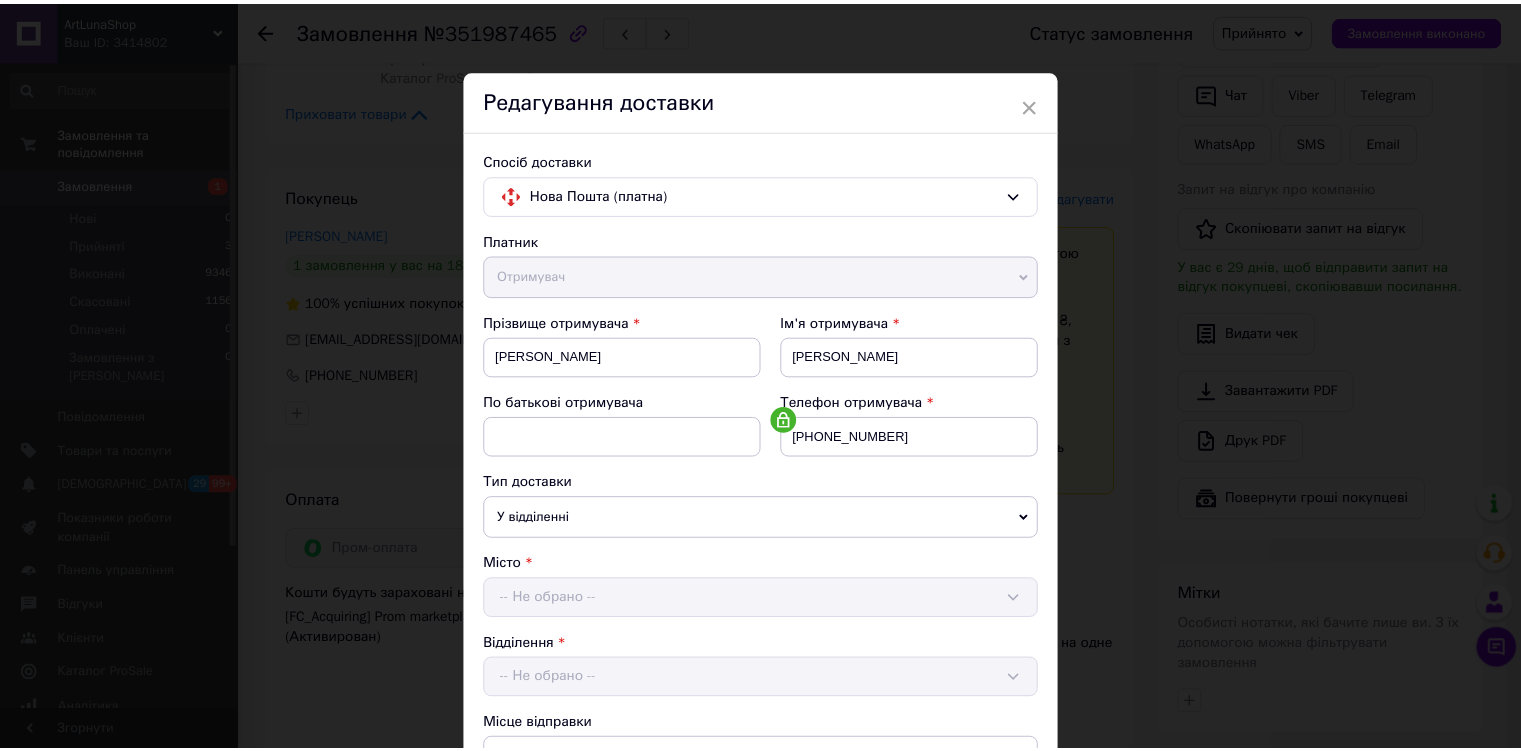 scroll, scrollTop: 794, scrollLeft: 0, axis: vertical 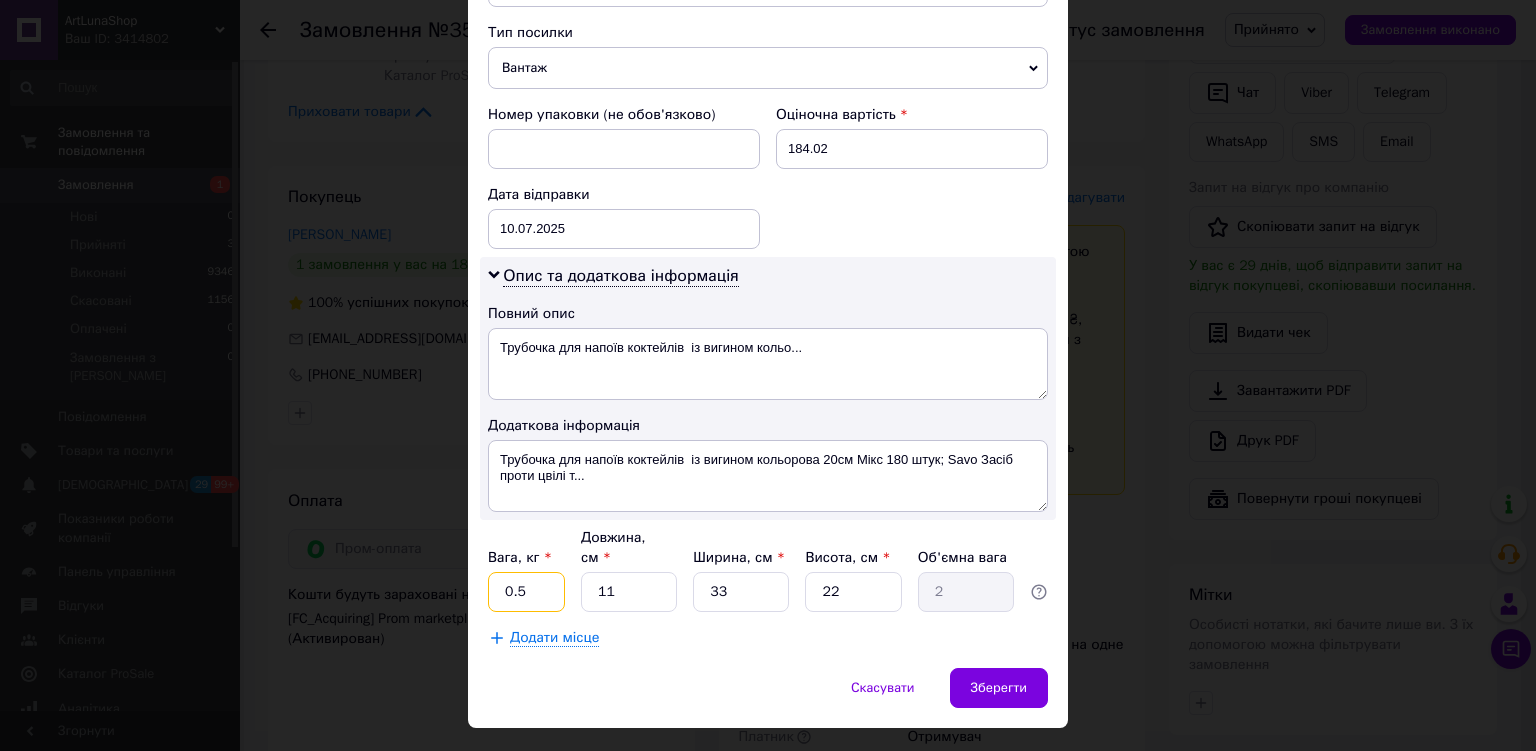 click on "0.5" at bounding box center [526, 592] 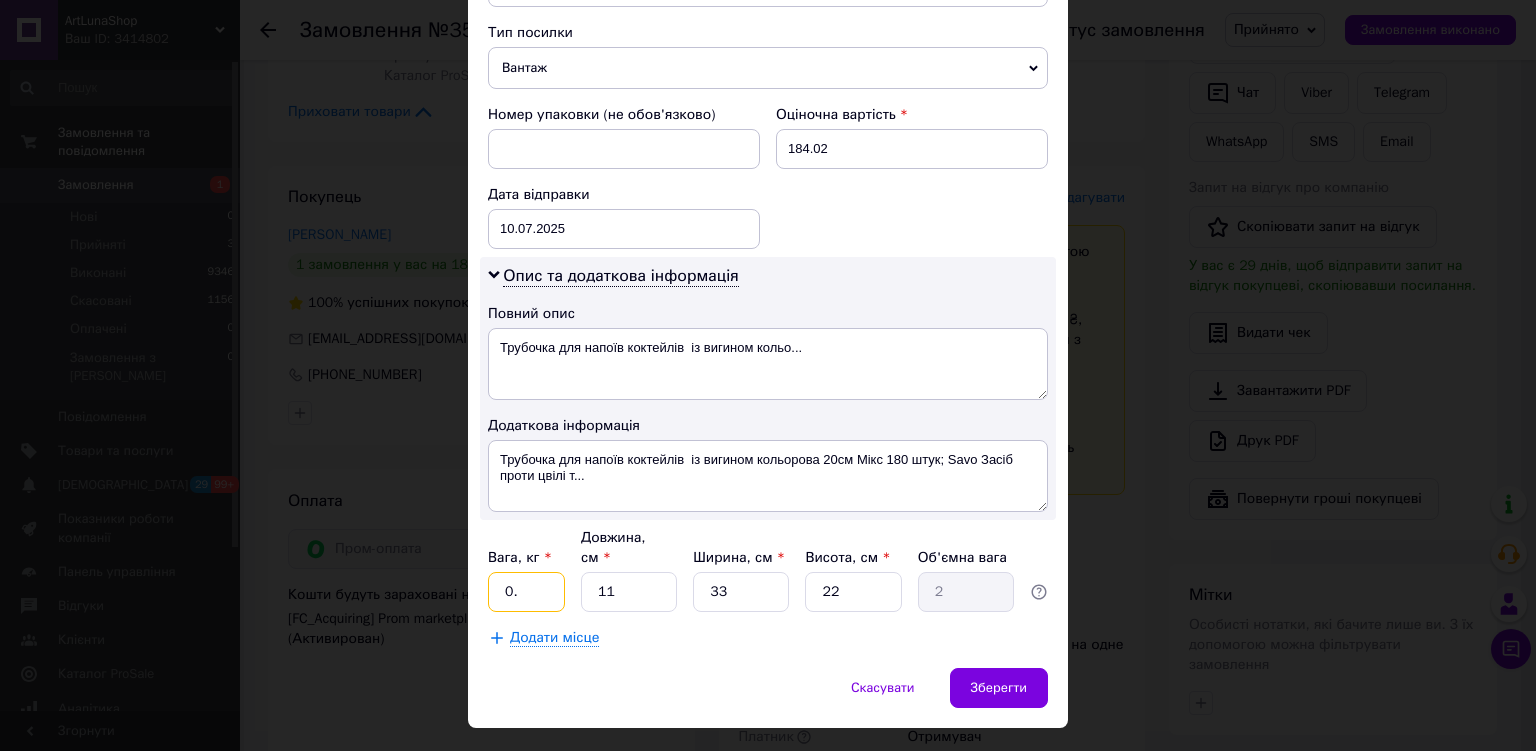 type on "0" 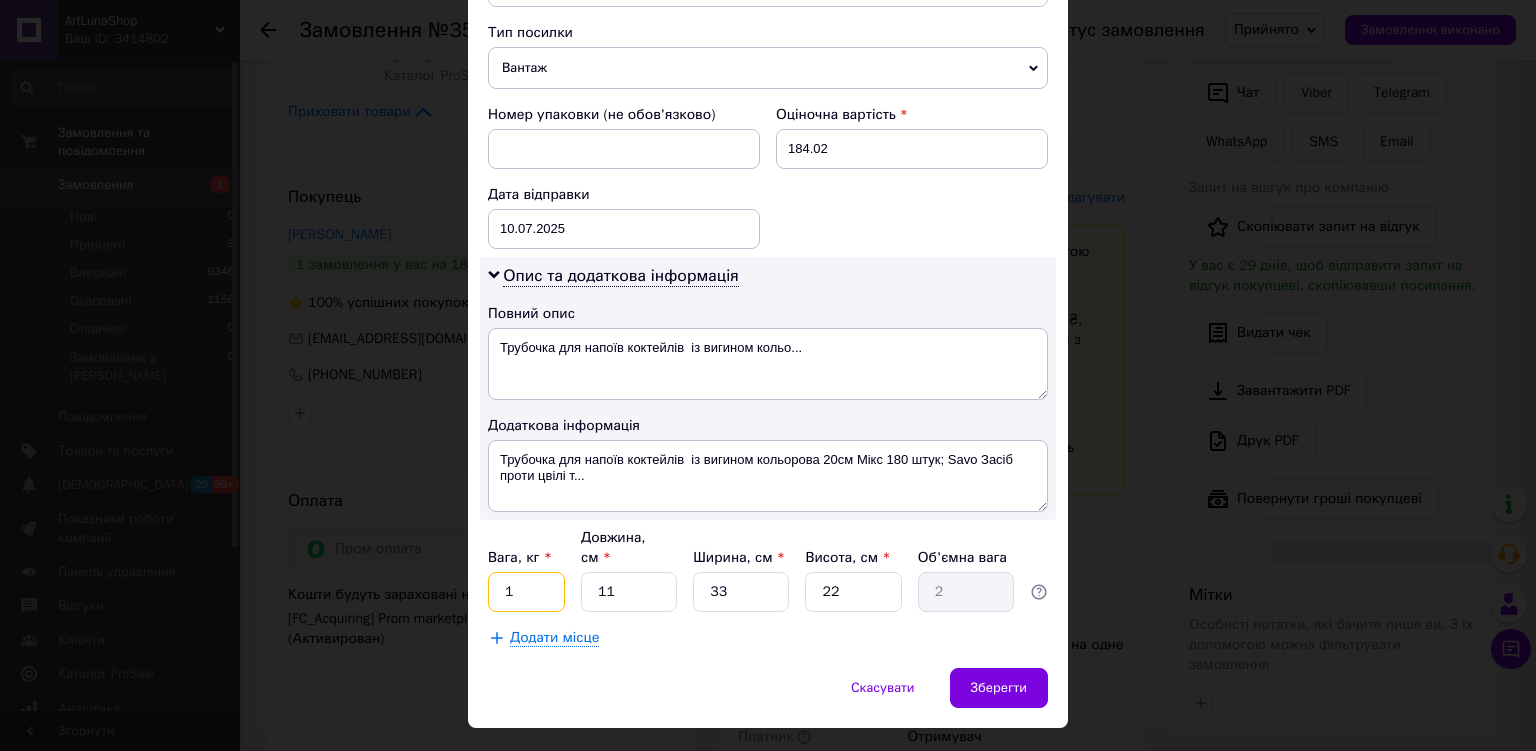 type on "1" 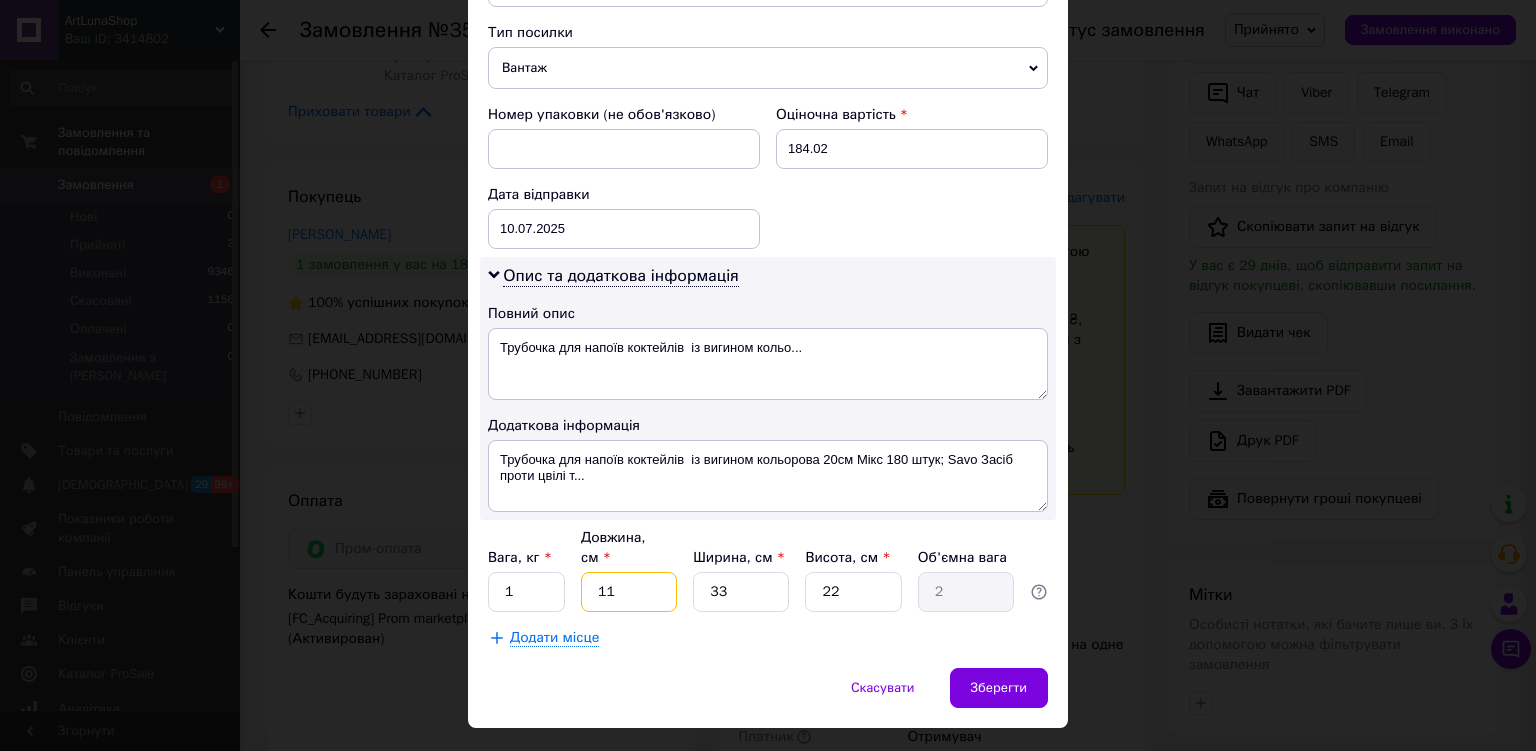 click on "11" at bounding box center [629, 592] 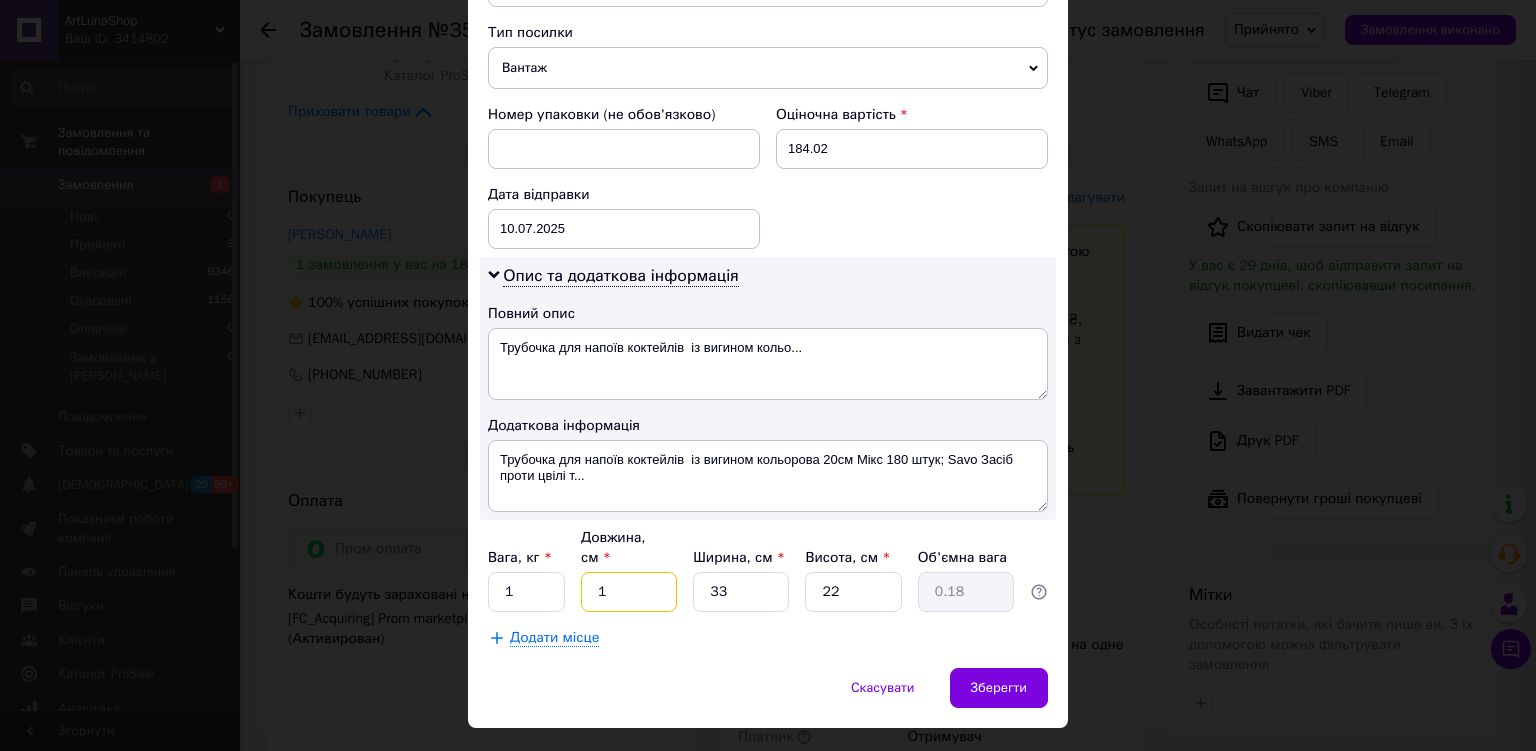 type on "10" 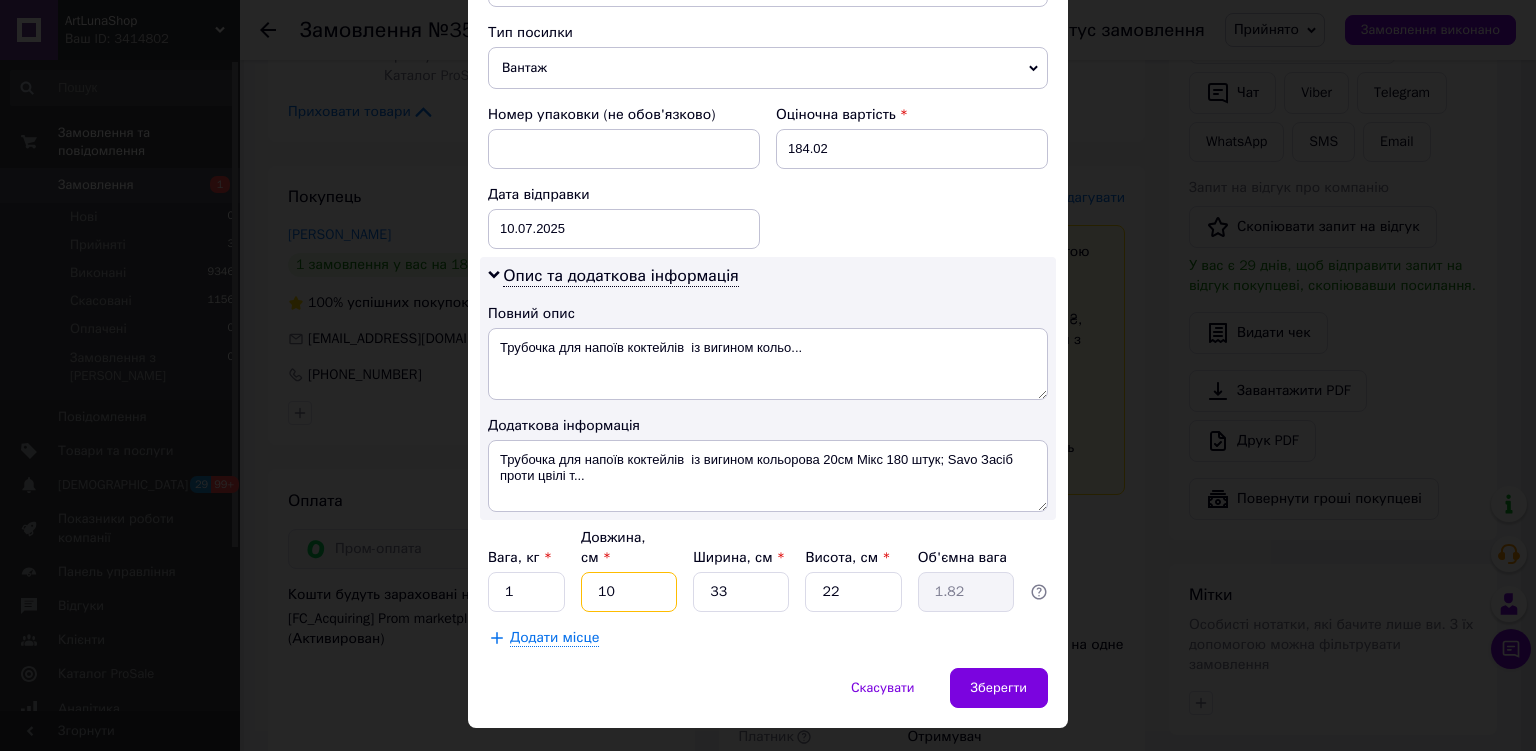 type on "10" 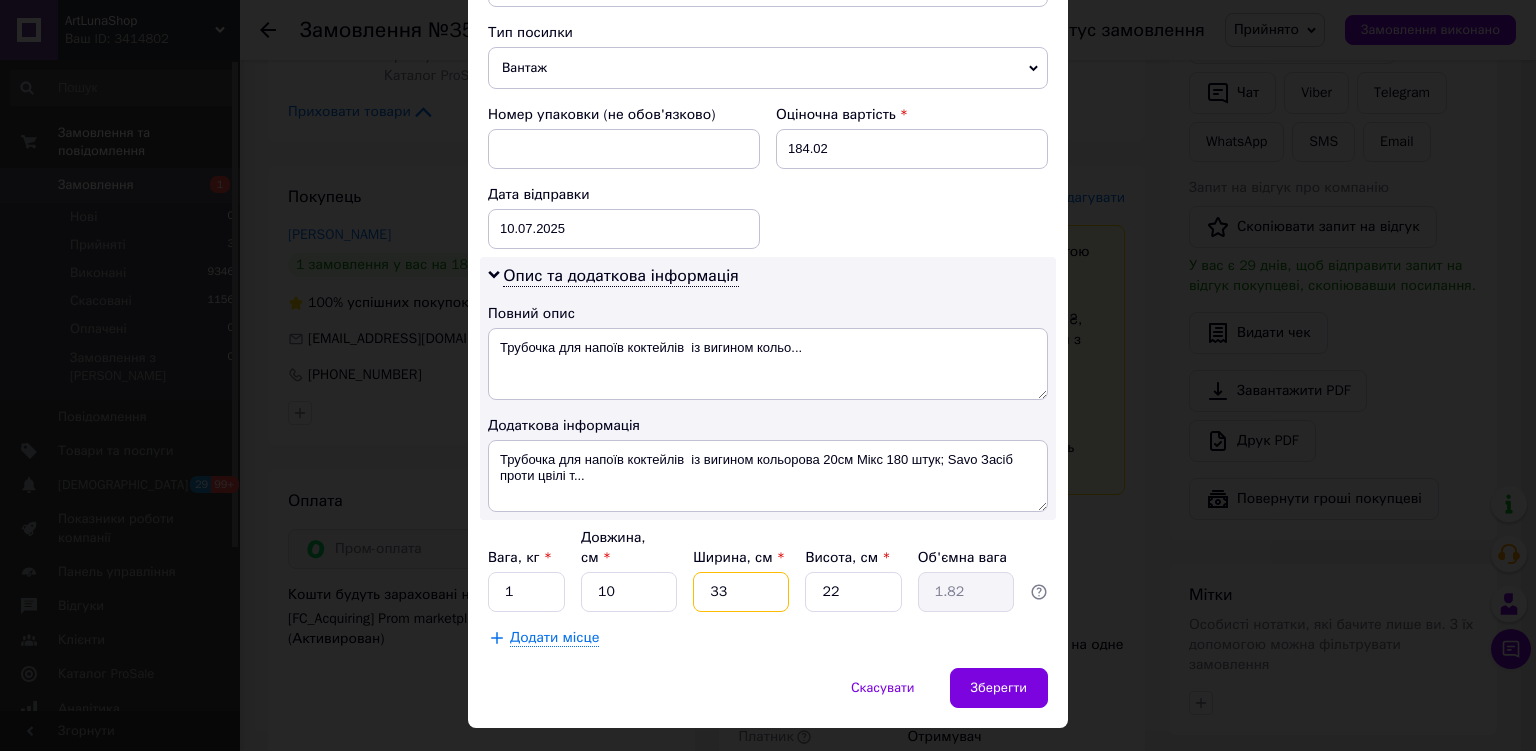 click on "33" at bounding box center (741, 592) 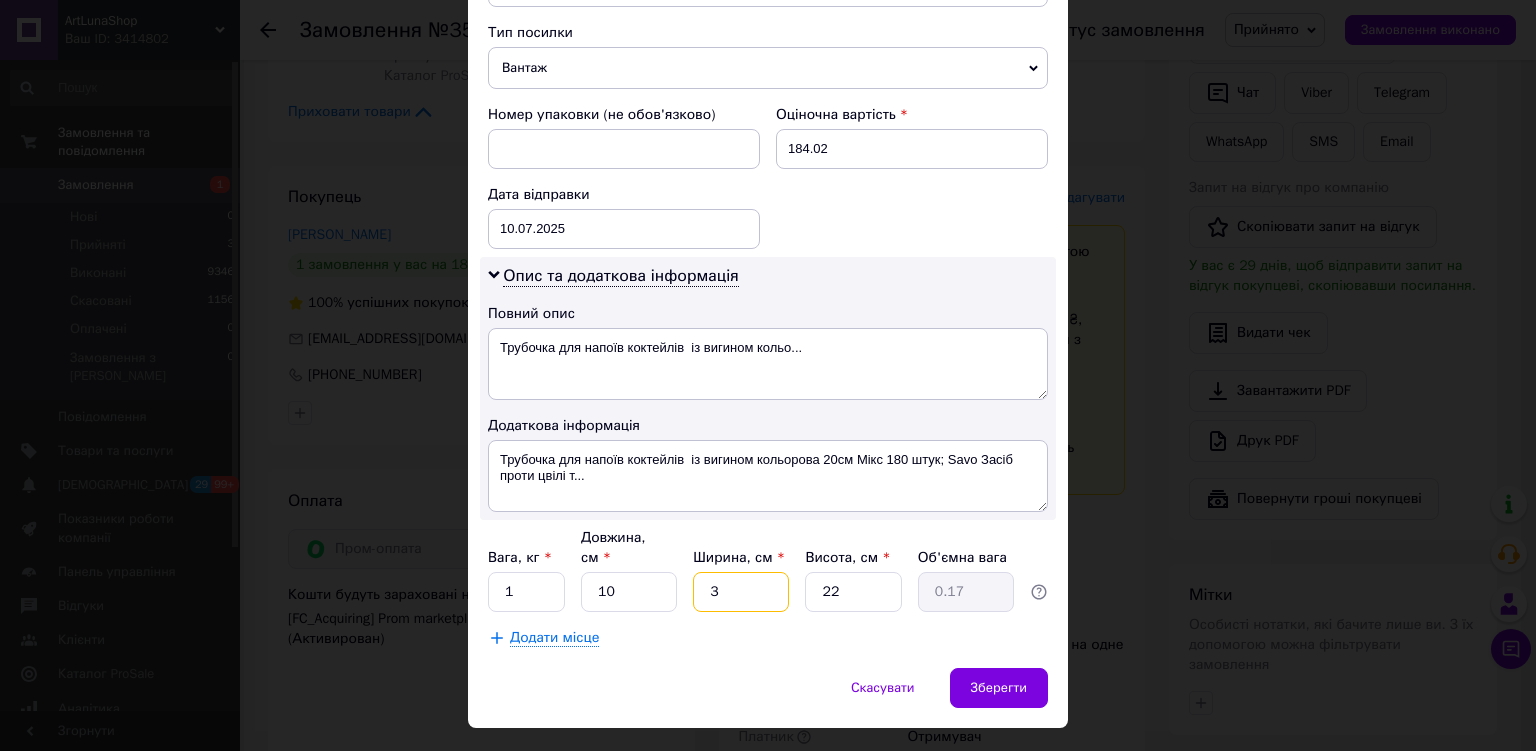 type 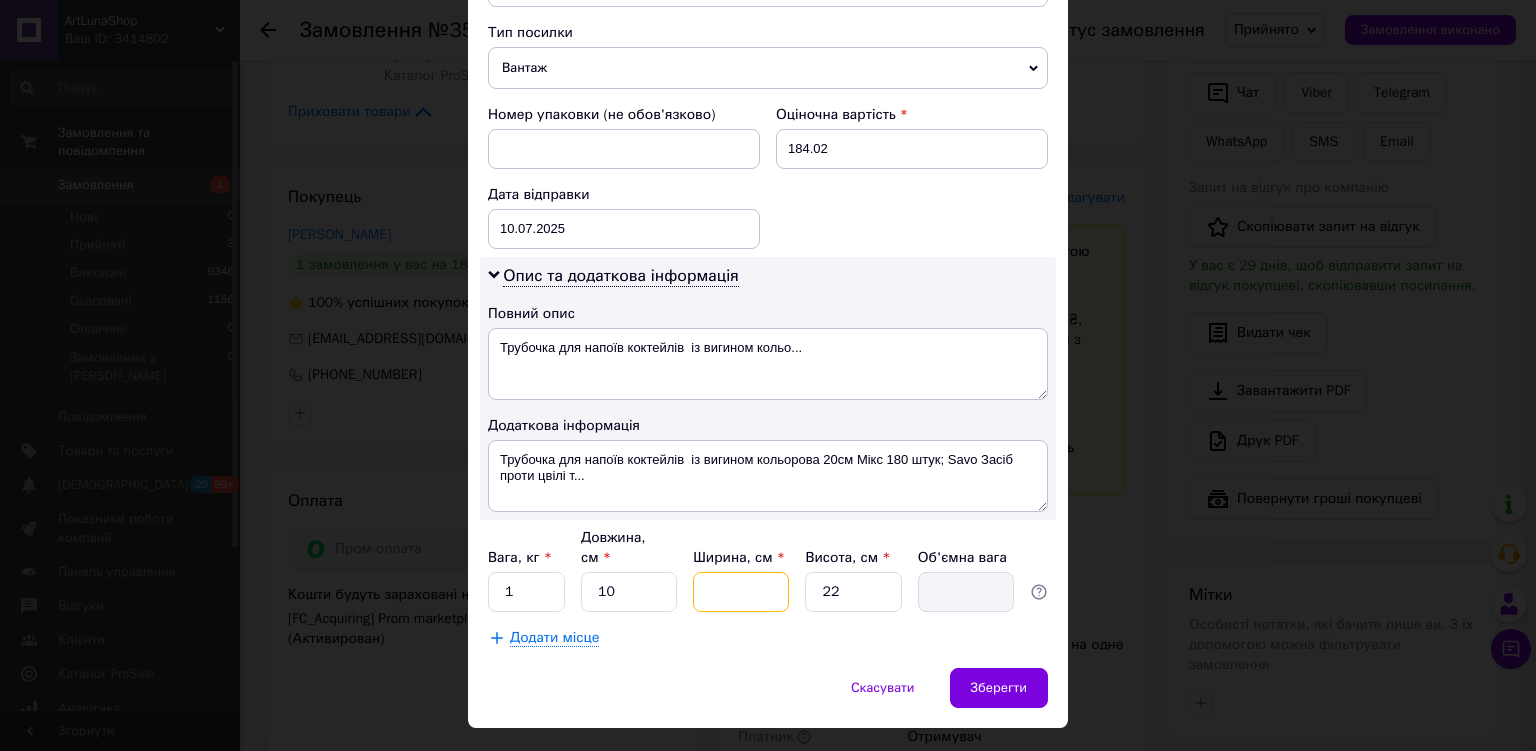 type on "2" 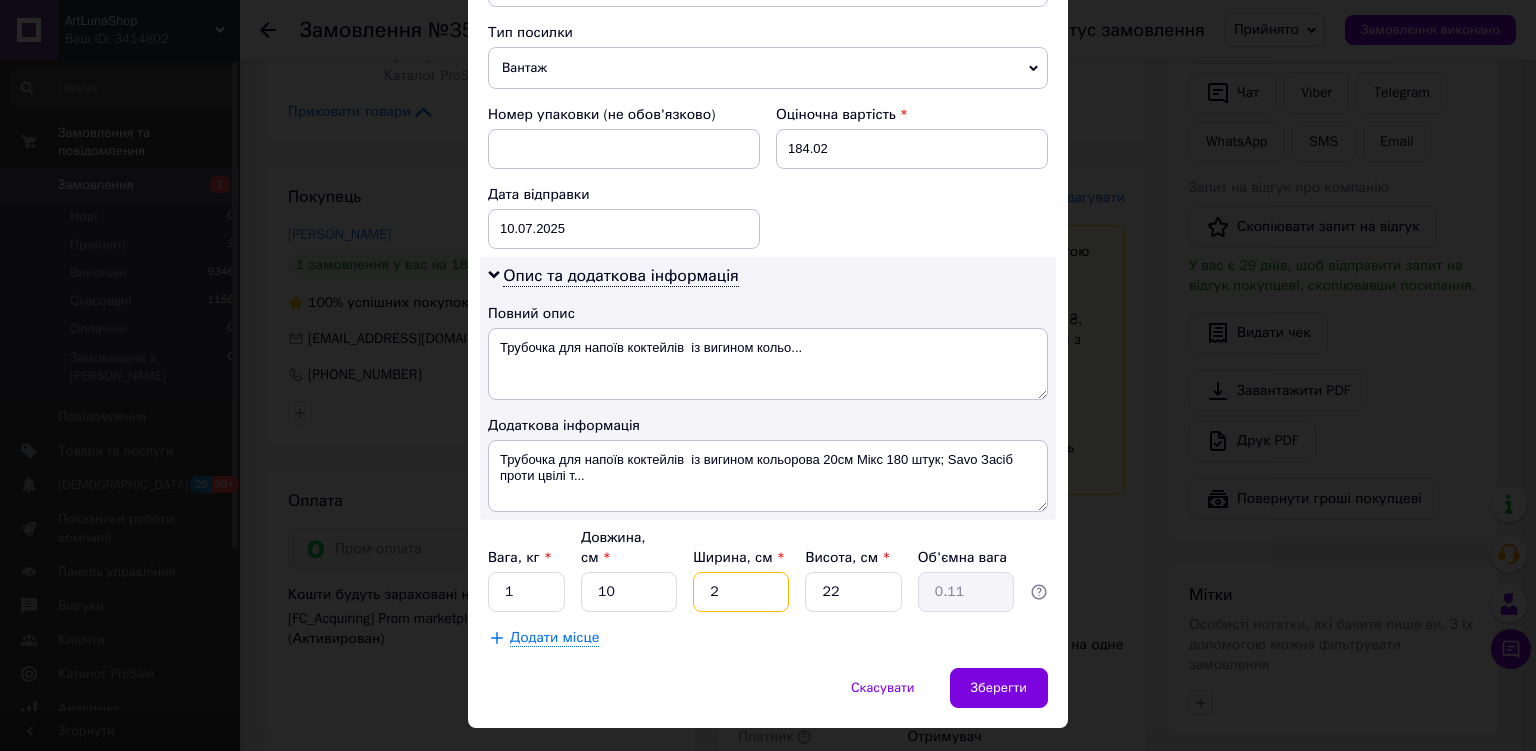 type on "20" 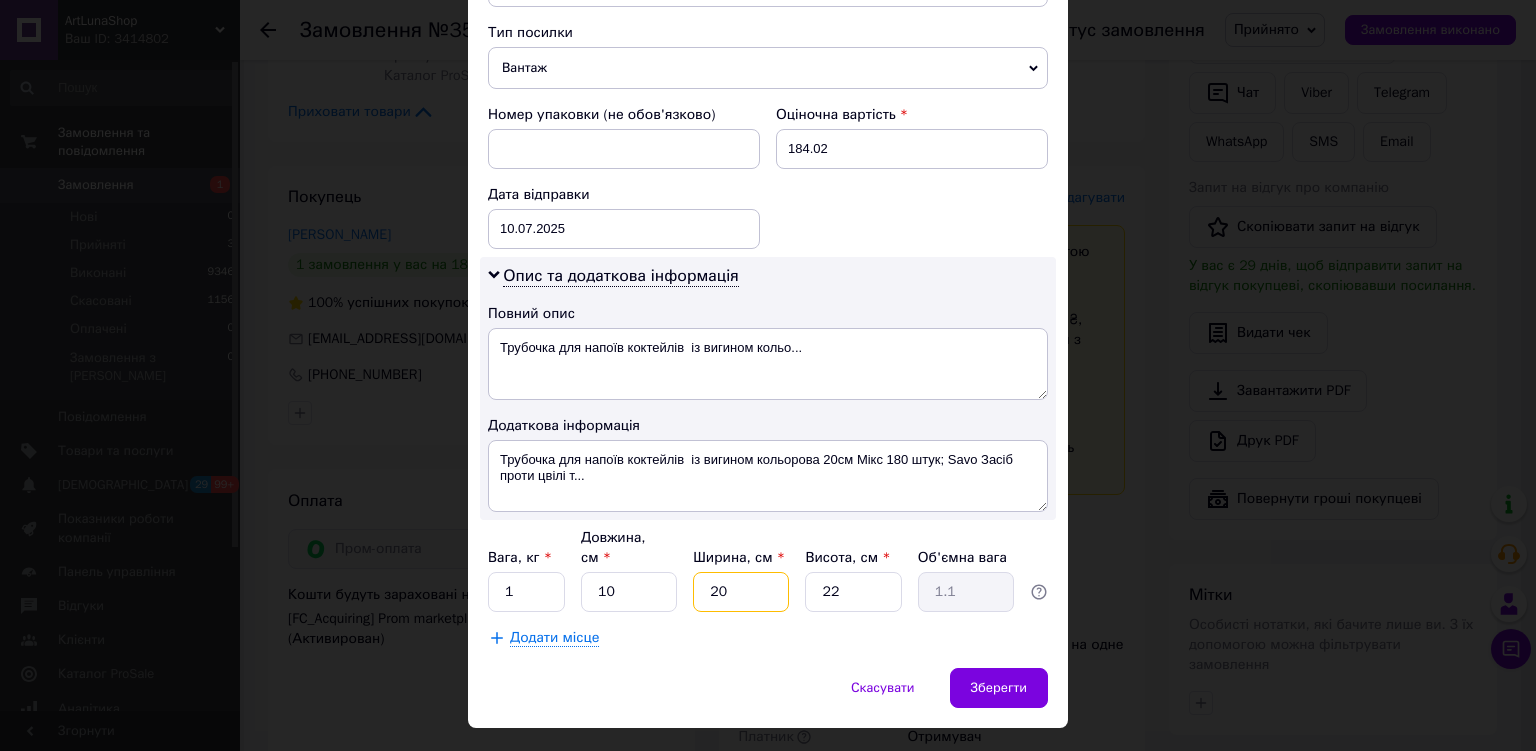type on "20" 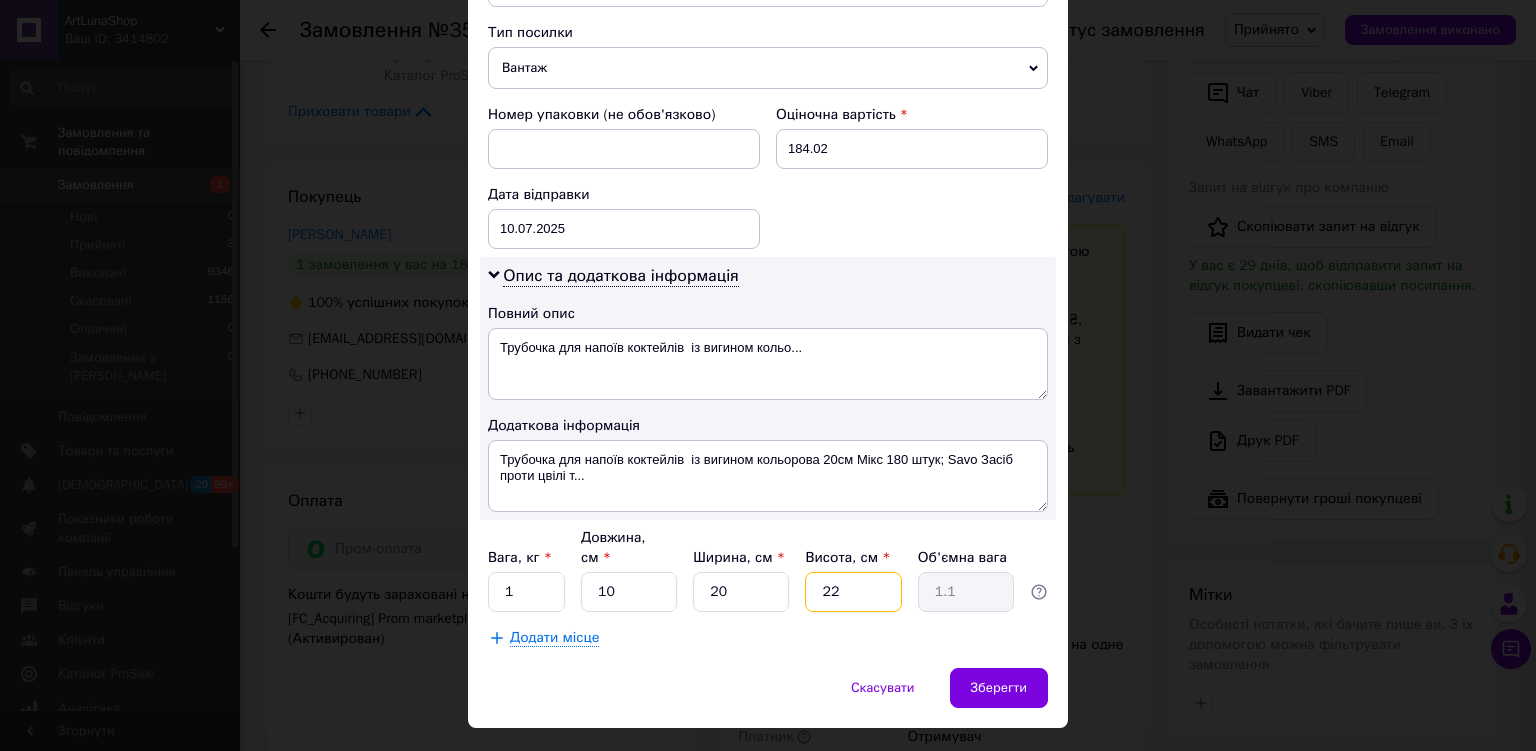click on "22" at bounding box center [853, 592] 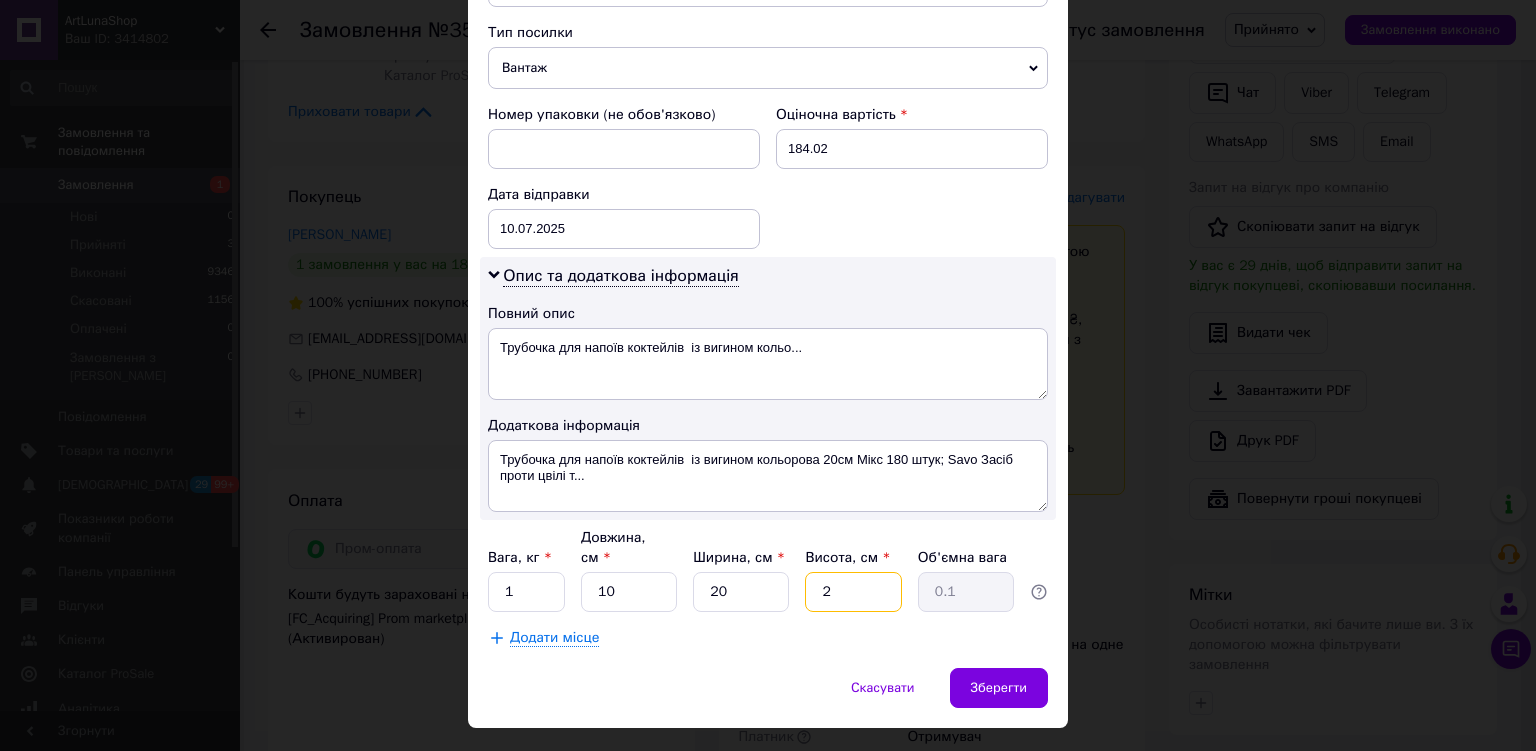 type on "20" 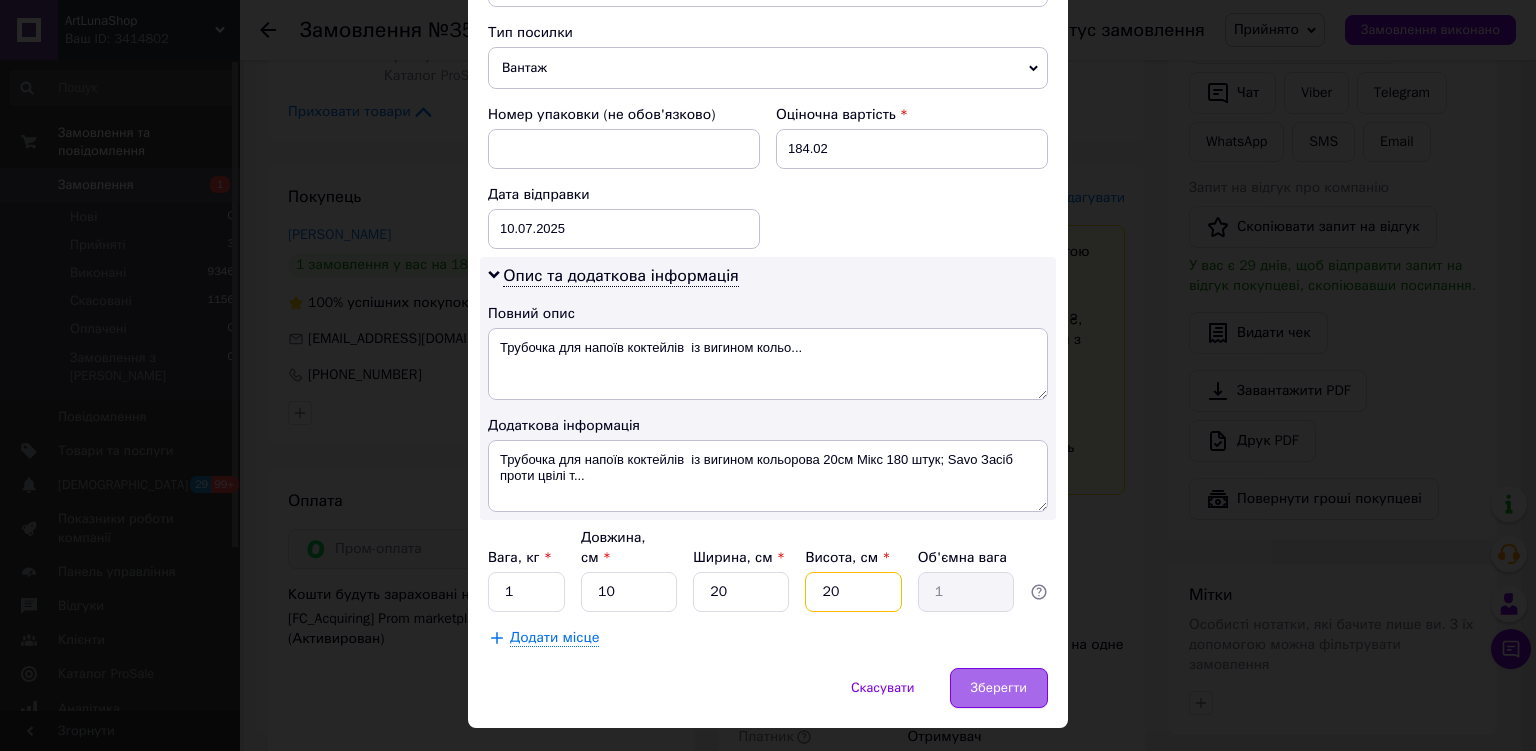 type on "20" 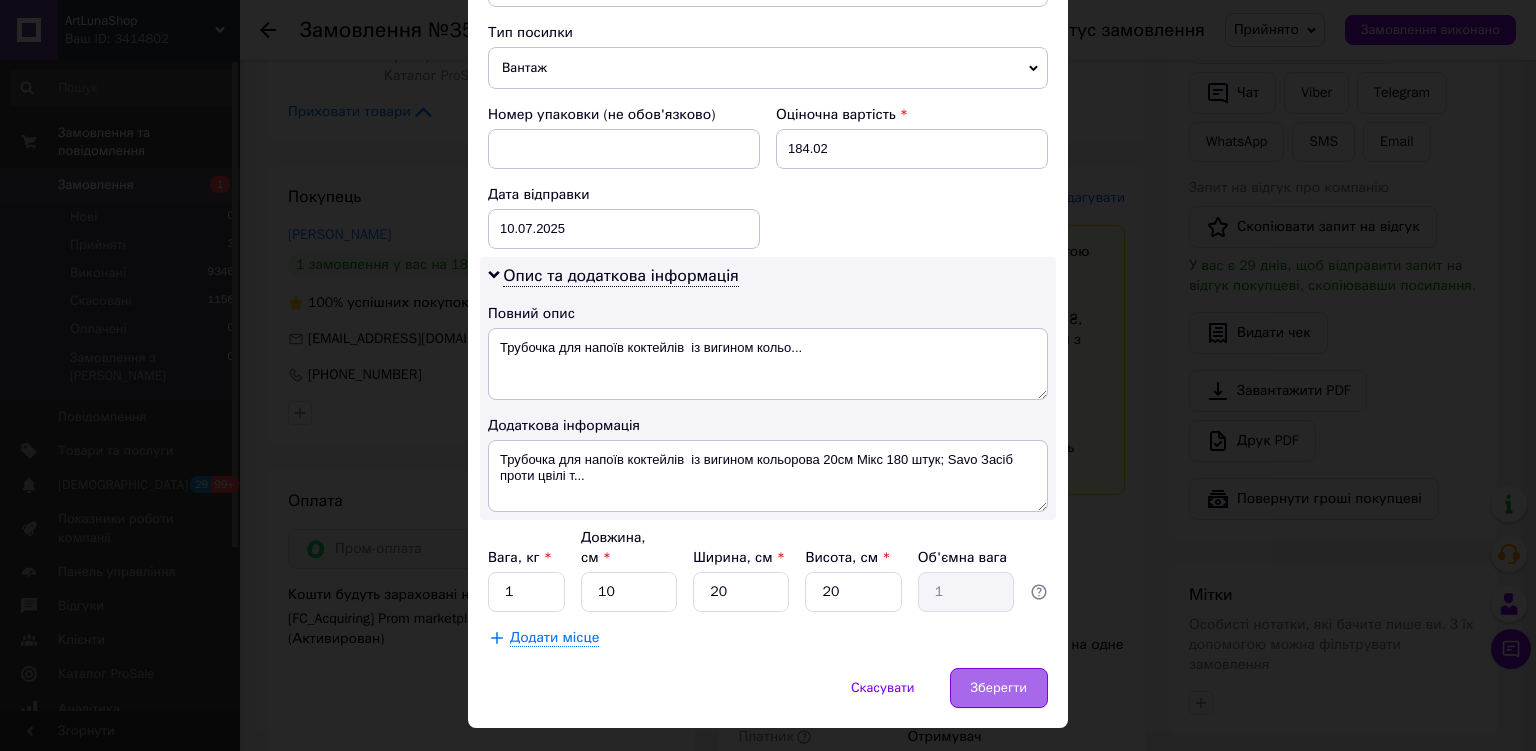 click on "Зберегти" at bounding box center [999, 688] 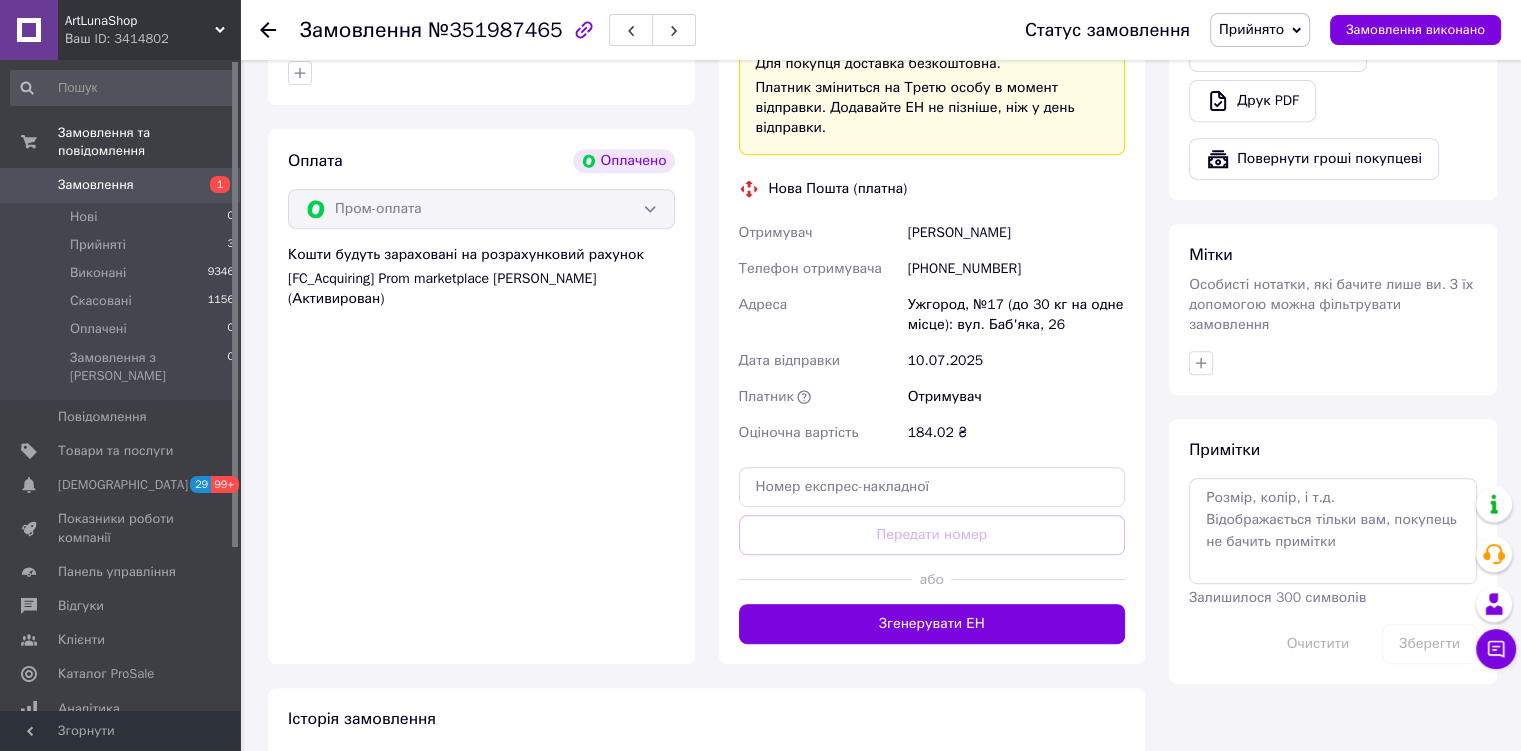 scroll, scrollTop: 851, scrollLeft: 0, axis: vertical 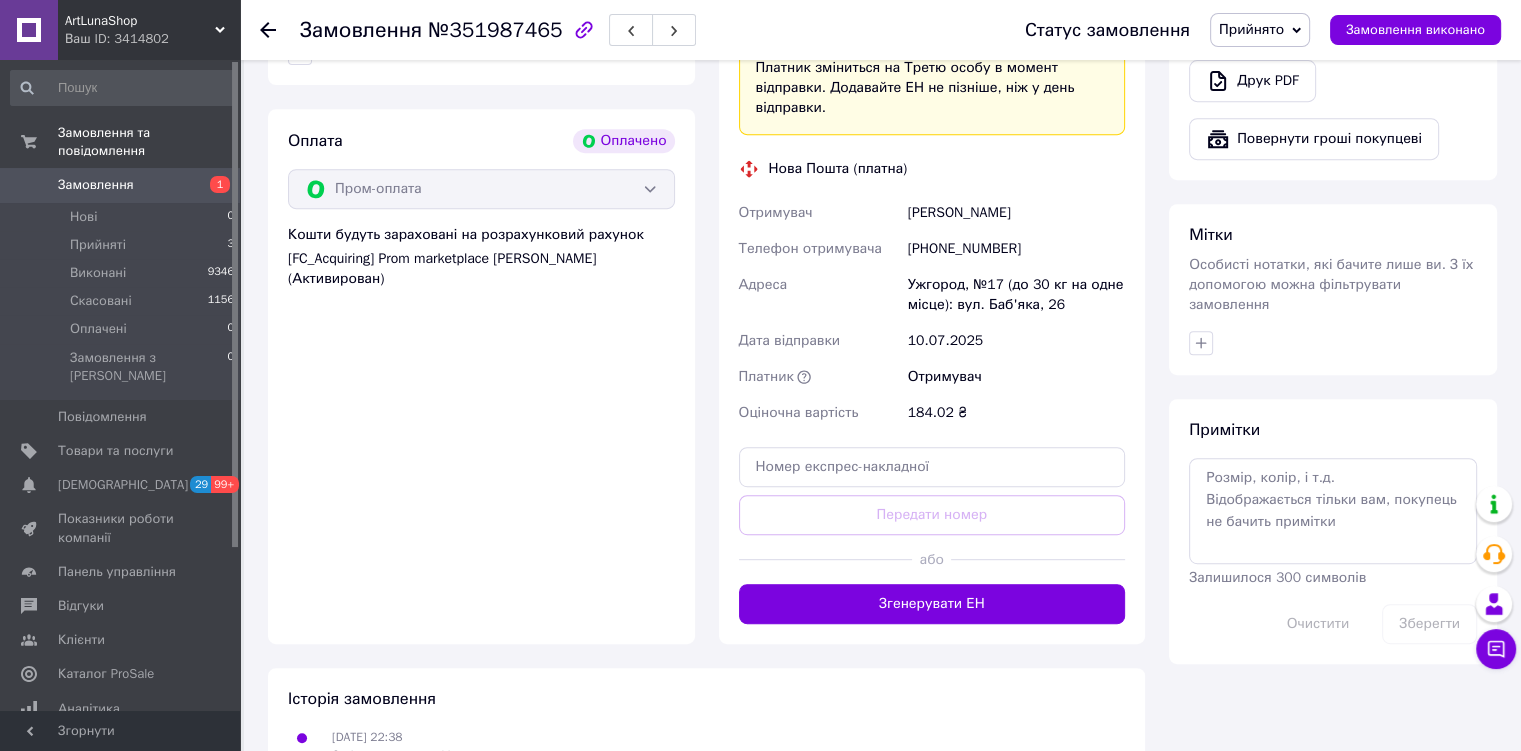 click on "Доставка Редагувати «Дешева доставка»   для продавця Новою Поштою на Prom. Доставку оплачують: 30 ₴   — продавець , при замовленні від 700 ₴, коли воно отримане покупцем (списуються з Балансу); залишок — Prom. Для покупця доставка безкоштовна. Платник зміниться на Третю особу в момент відправки. Додавайте ЕН не пізніше, ніж у день відправки. Нова Пошта (платна) Отримувач Лисакевич Анастасия Телефон отримувача +380984023730 Адреса Ужгород, №17 (до 30 кг на одне місце): вул. Баб'яка, 26 Дата відправки 10.07.2025 Платник   Отримувач Оціночна вартість 184.02 ₴ Передати номер або 184.02" at bounding box center (932, 225) 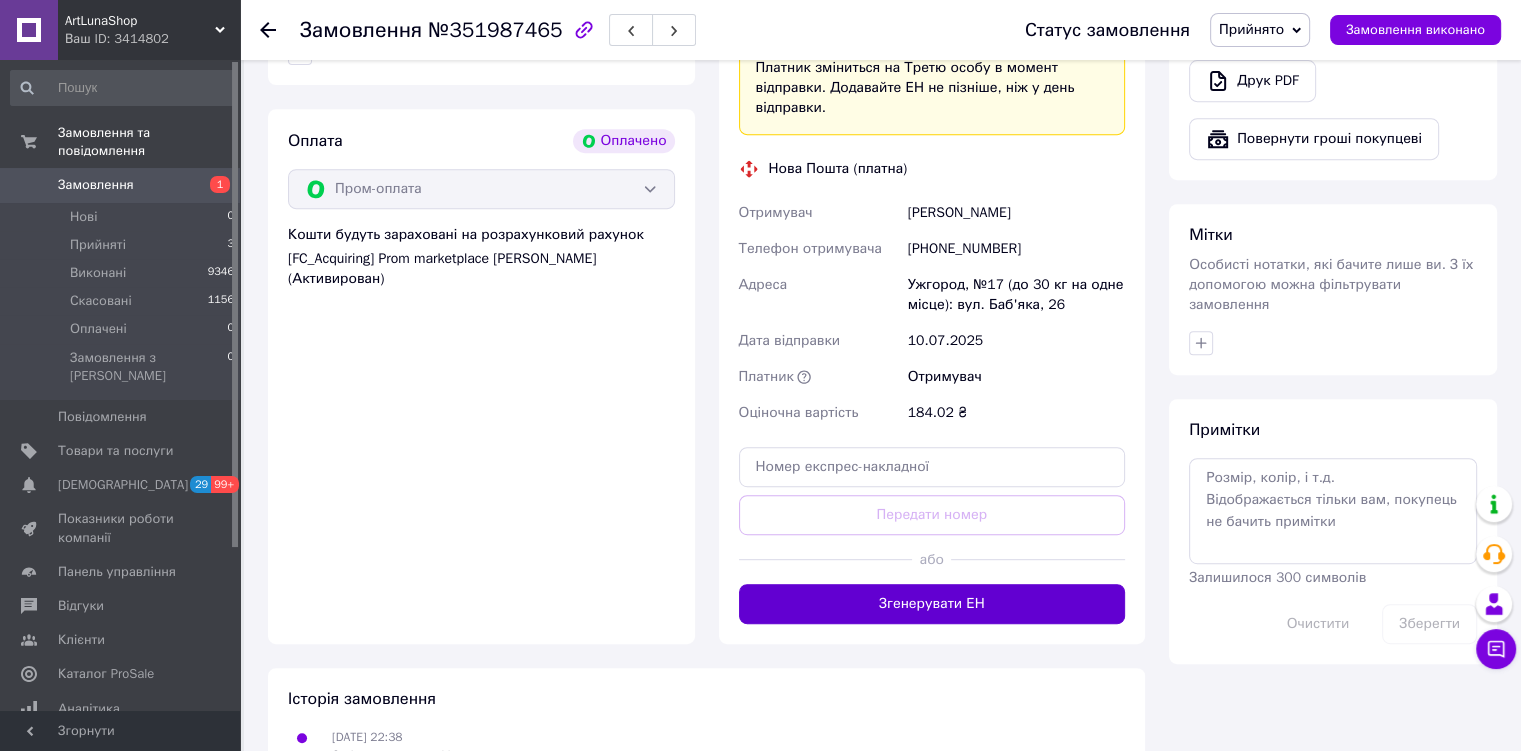 click on "Згенерувати ЕН" at bounding box center [932, 604] 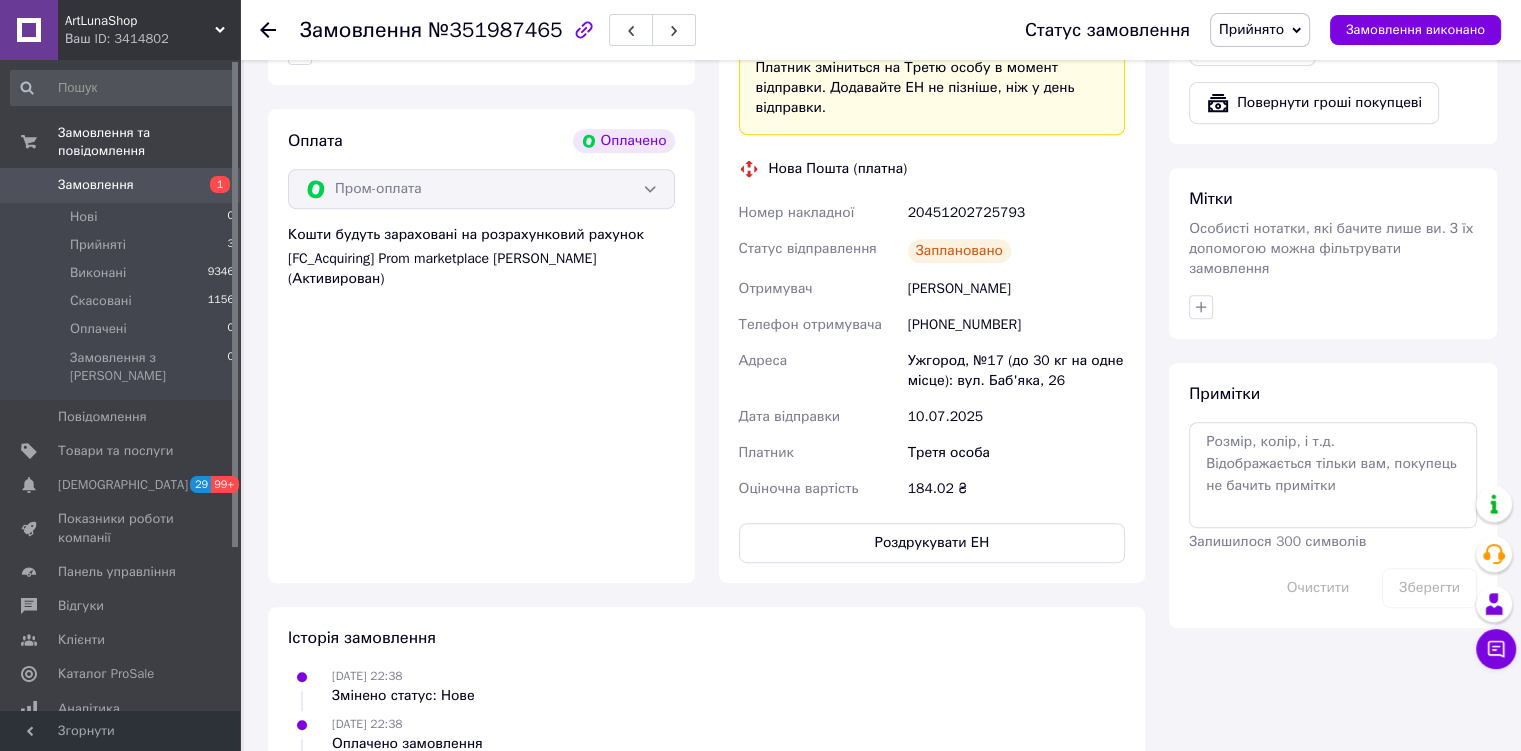 click on "Прийнято" at bounding box center (1260, 30) 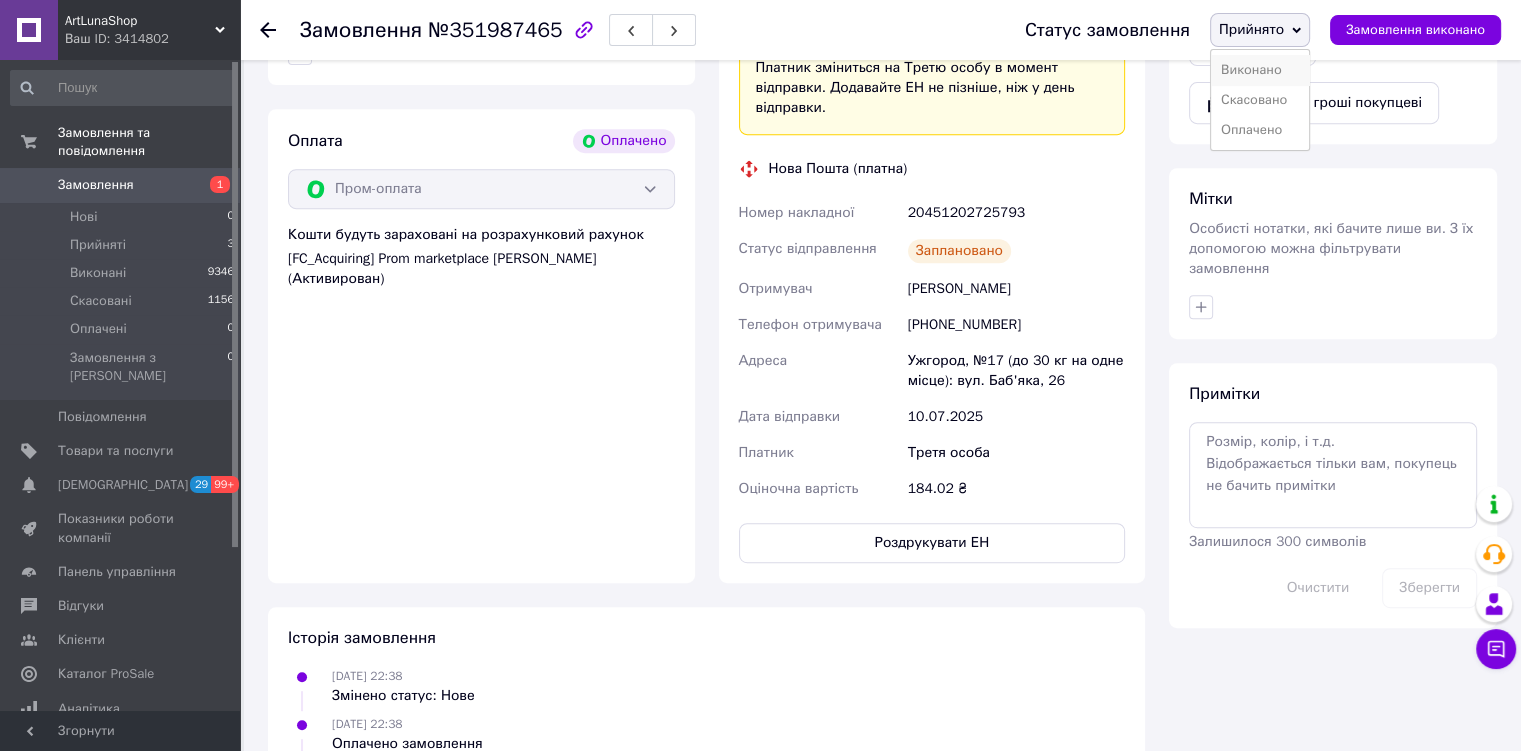 click on "Виконано" at bounding box center [1260, 70] 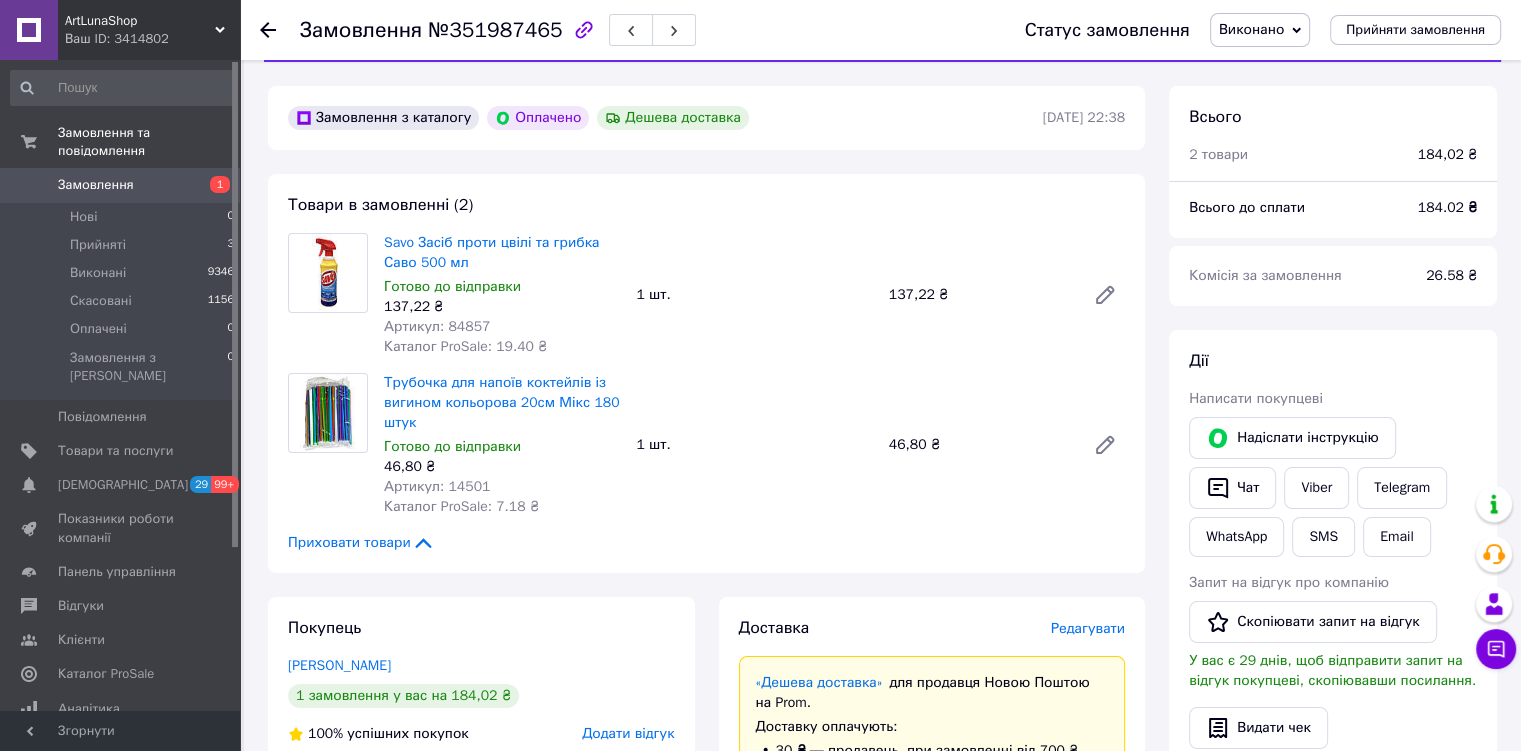 scroll, scrollTop: 0, scrollLeft: 0, axis: both 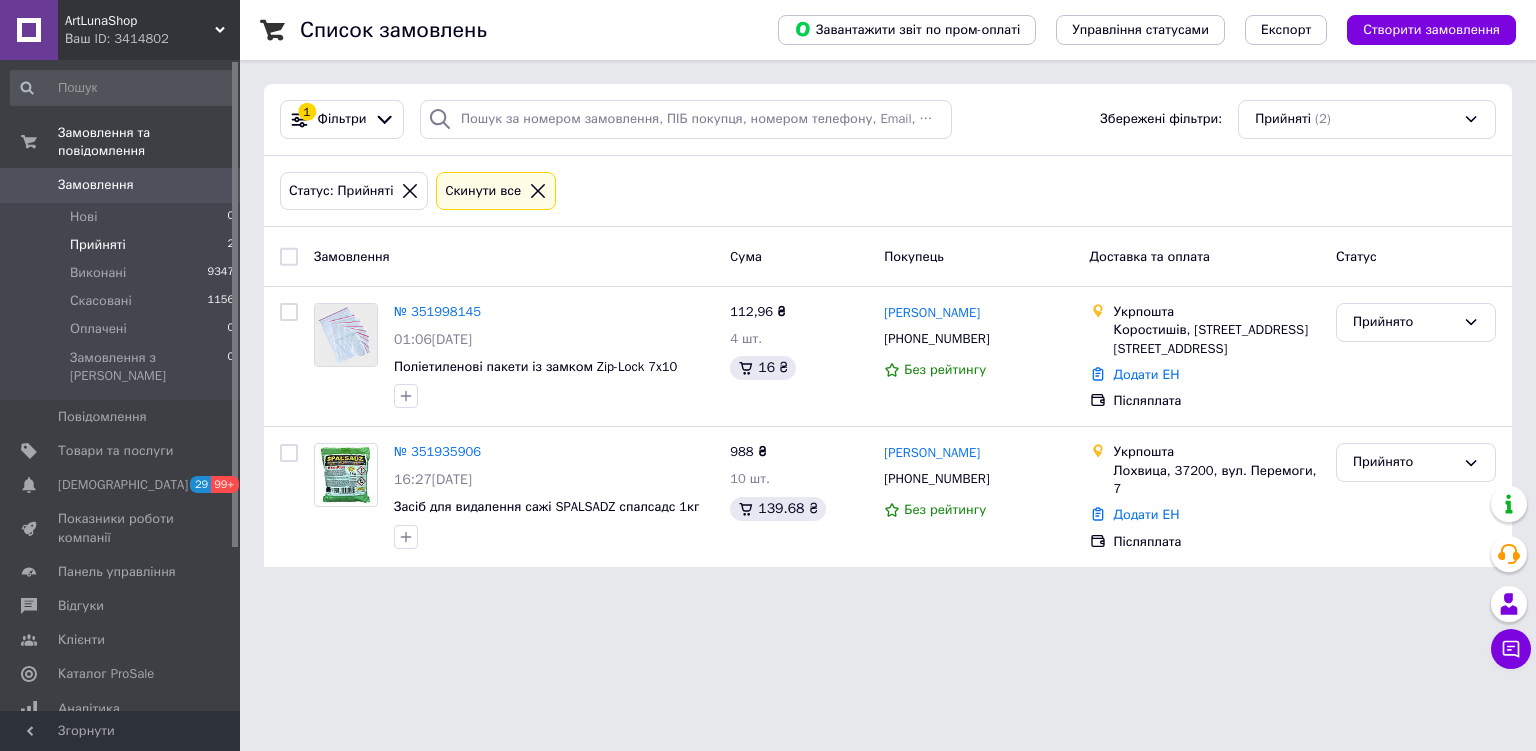 click on "Ваш ID: 3414802" at bounding box center (152, 39) 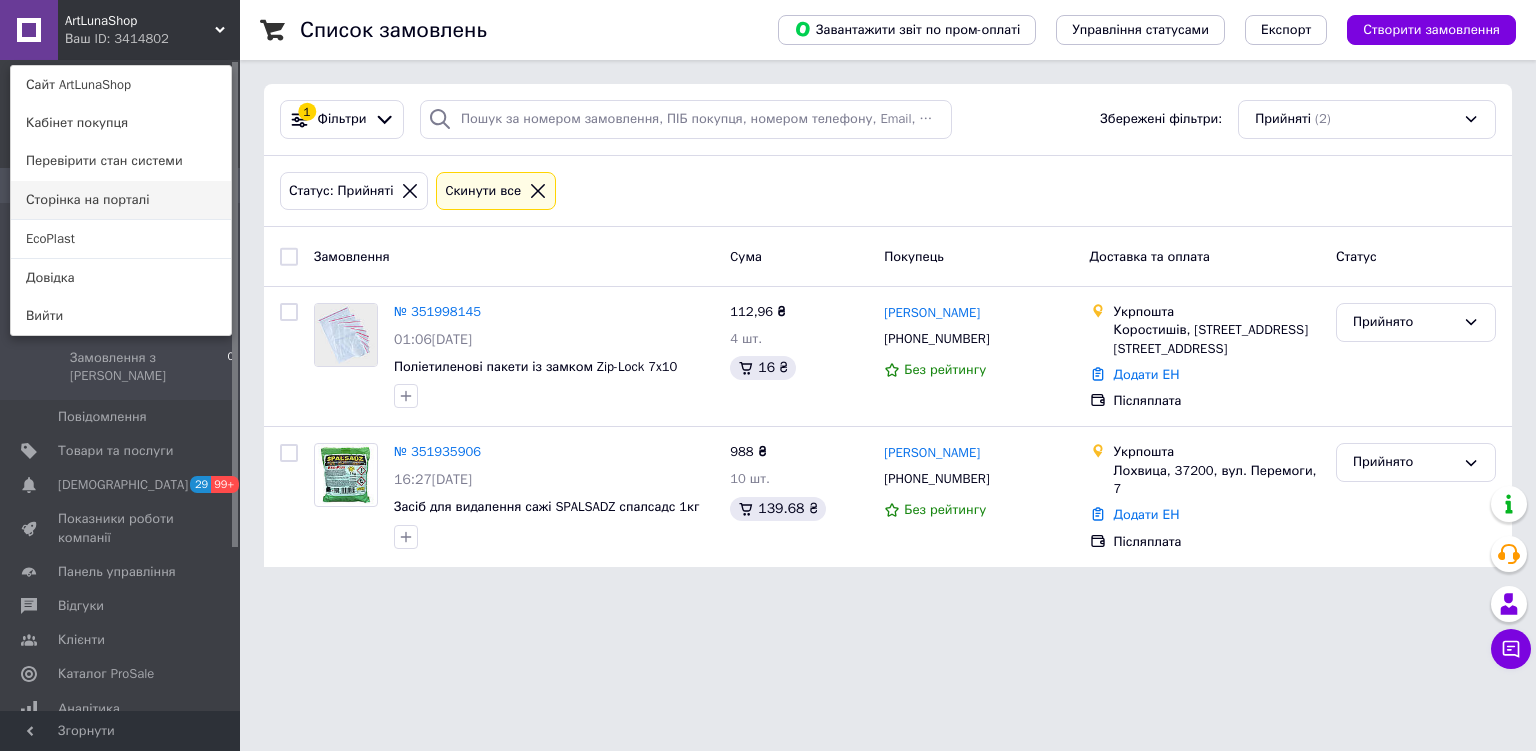click on "Сторінка на порталі" at bounding box center [121, 200] 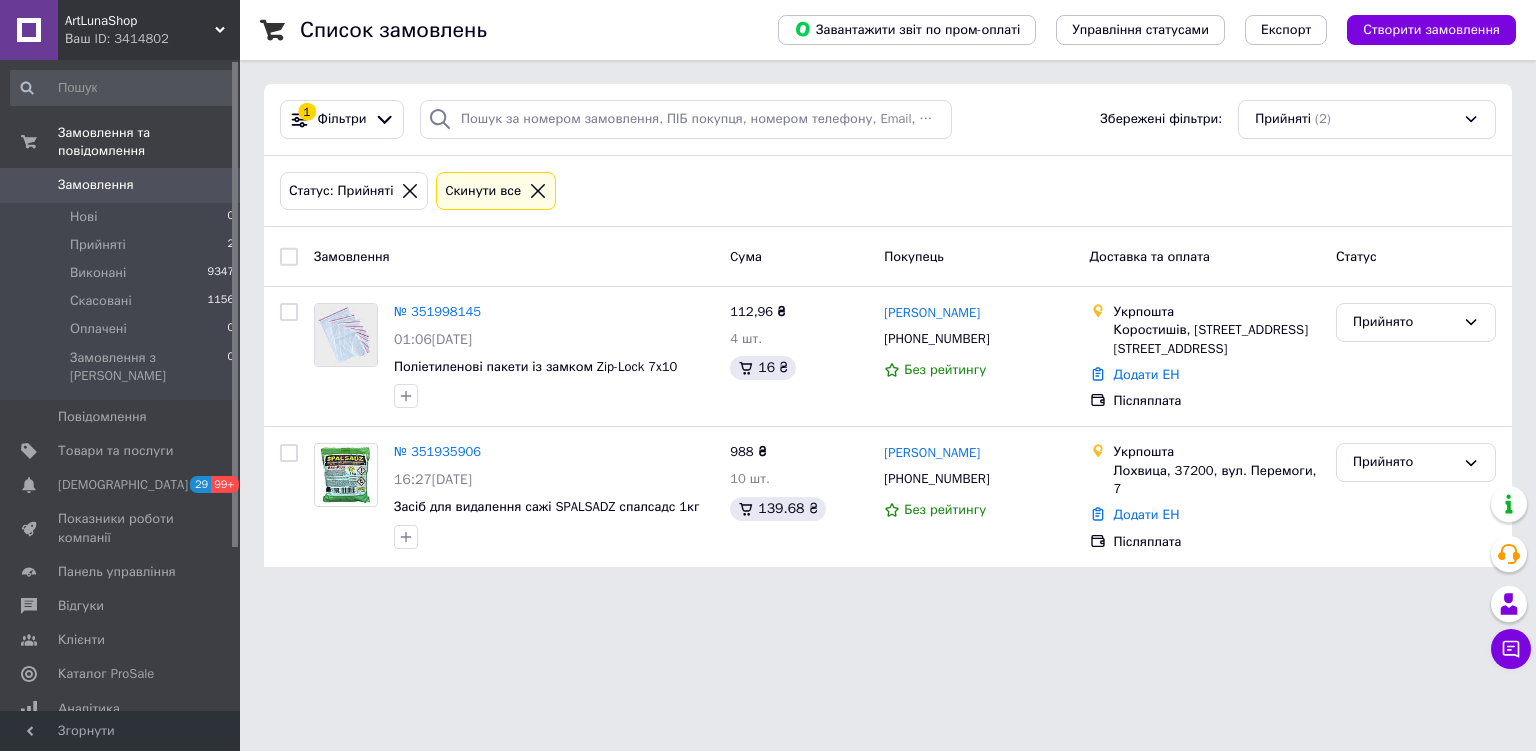scroll, scrollTop: 0, scrollLeft: 0, axis: both 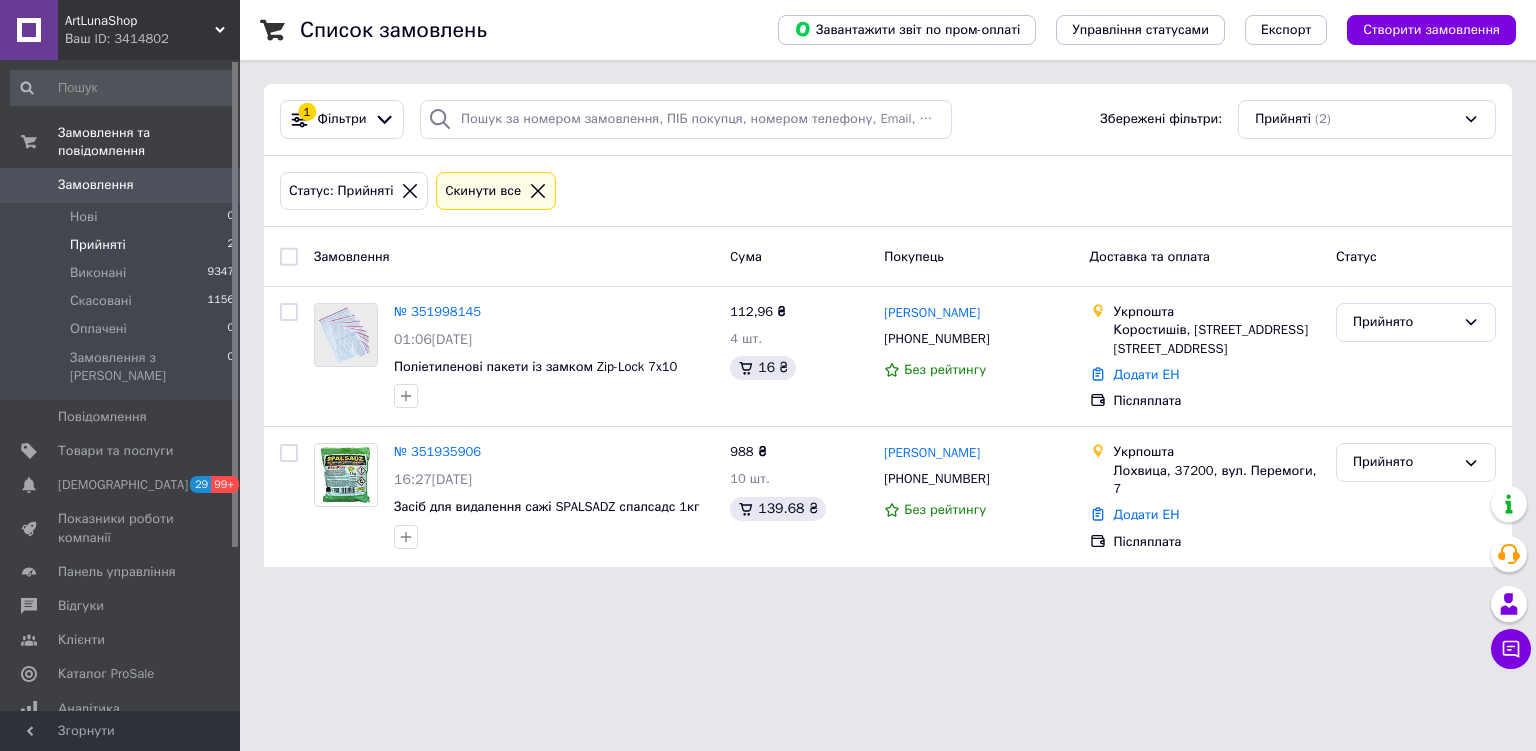 click on "ArtLunaShop" at bounding box center [140, 21] 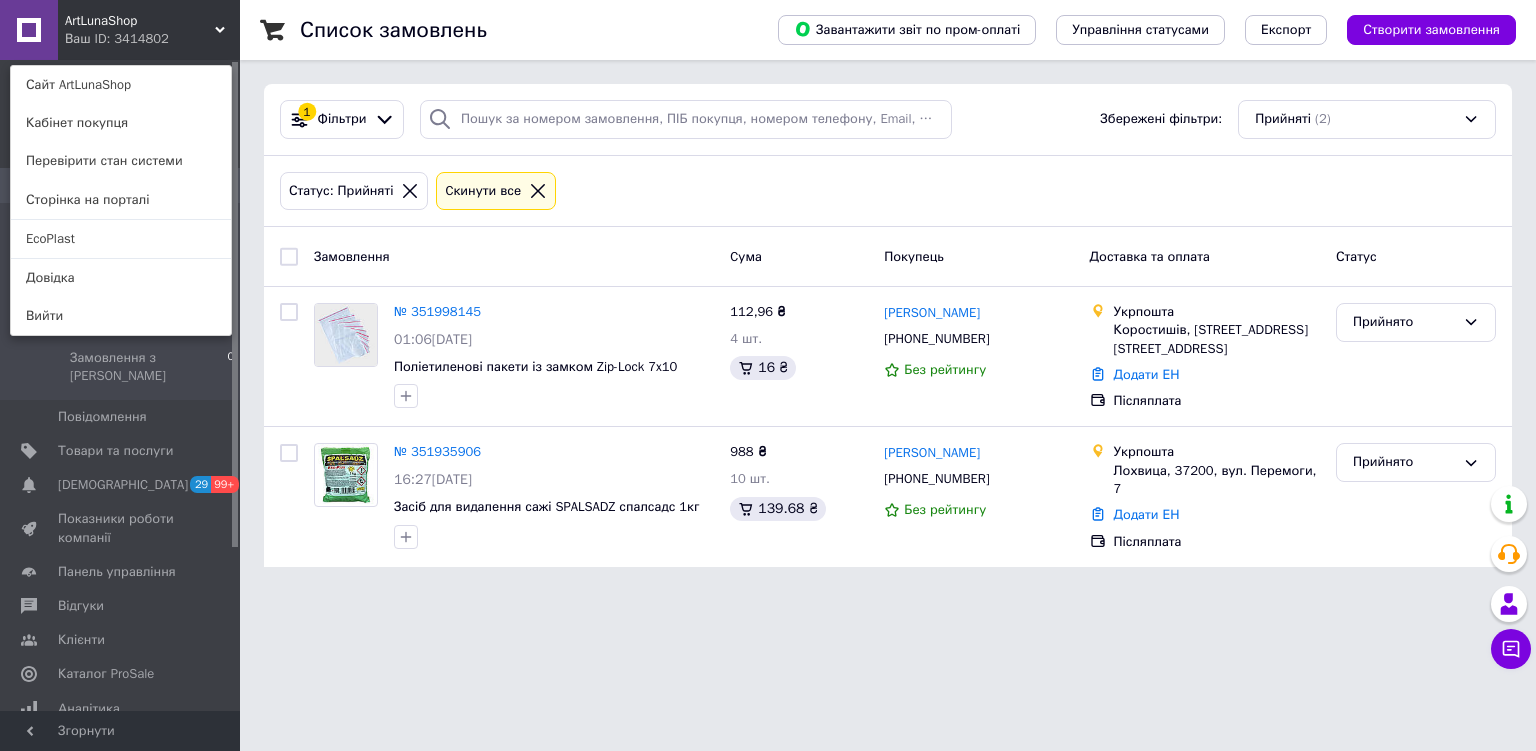 click on "EcoPlast" at bounding box center (121, 239) 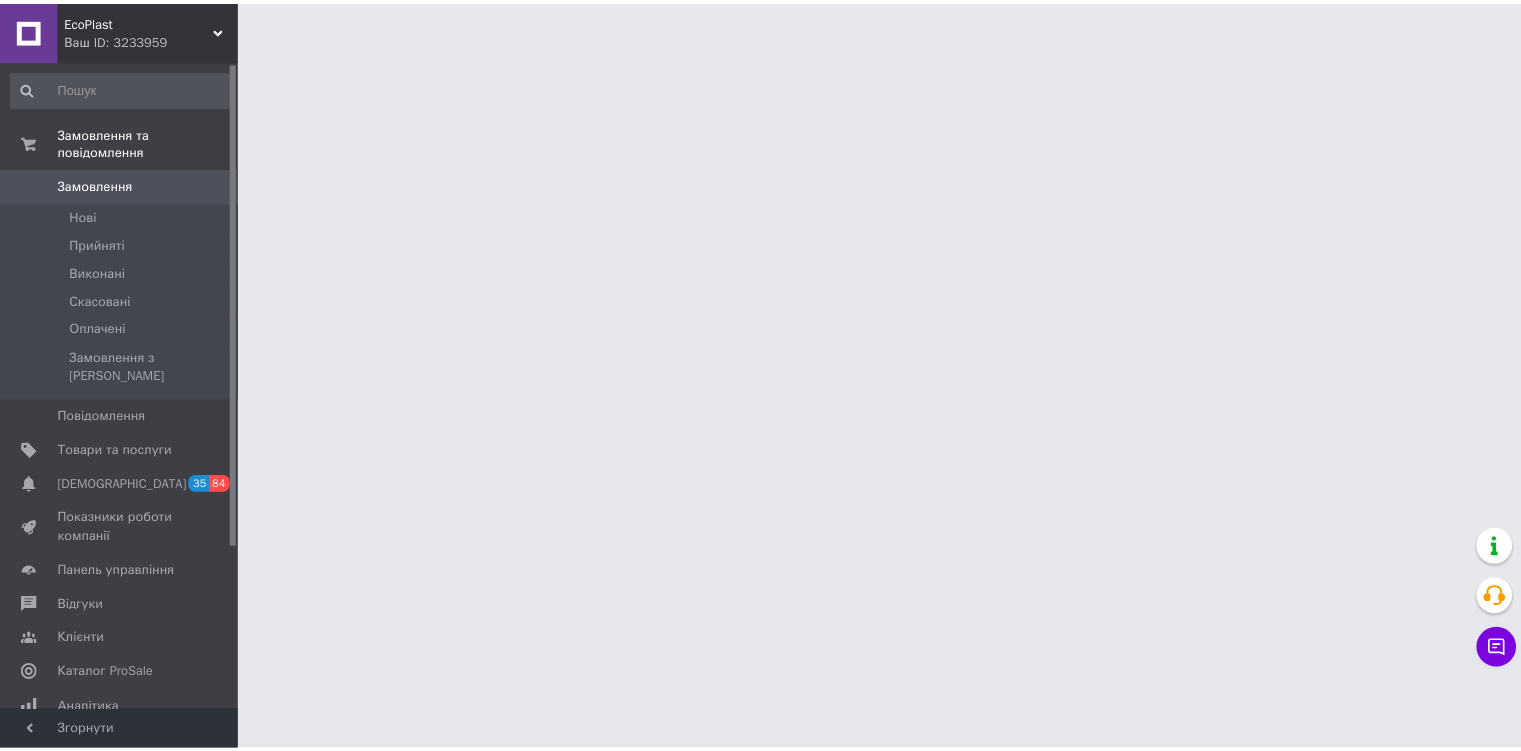 scroll, scrollTop: 0, scrollLeft: 0, axis: both 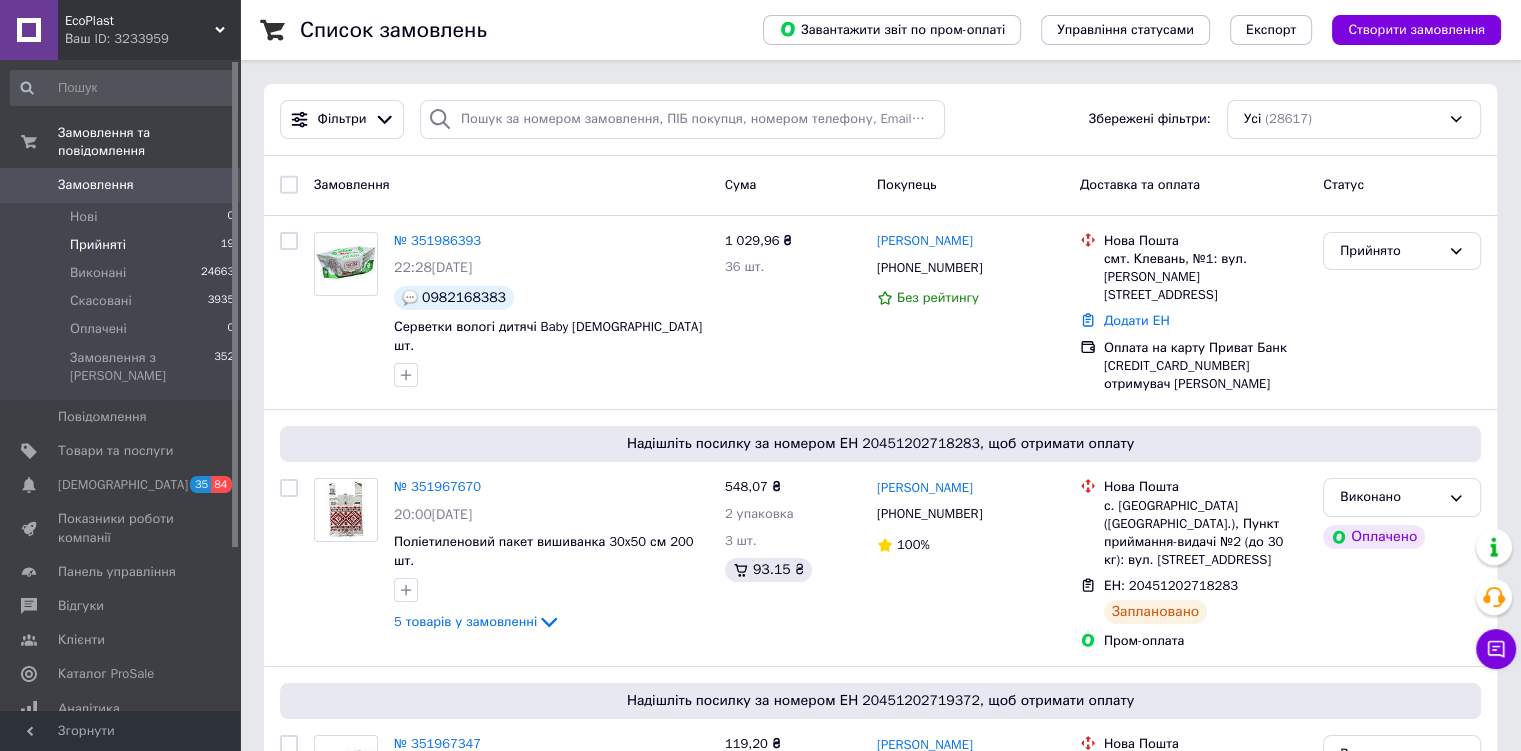 click on "Прийняті 19" at bounding box center [123, 245] 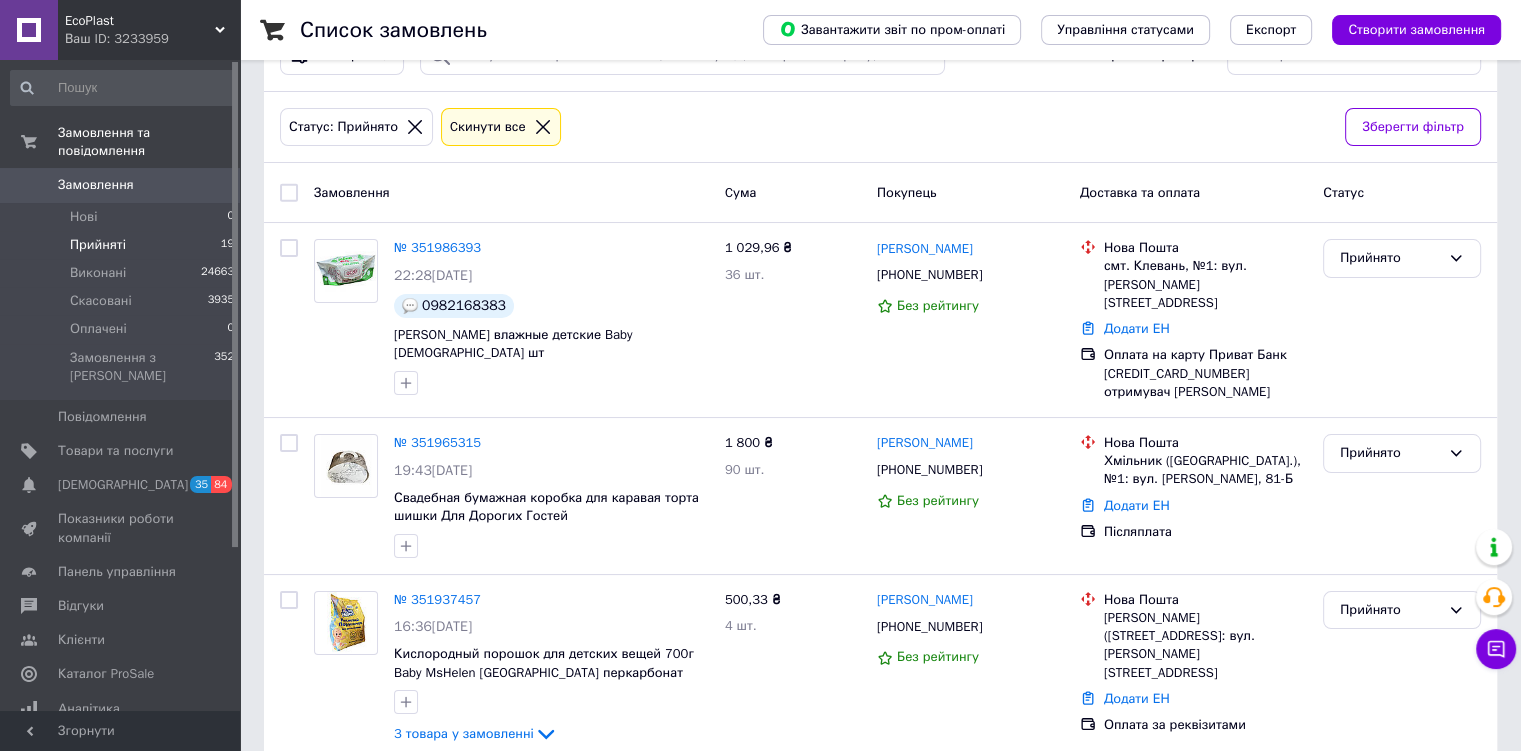scroll, scrollTop: 0, scrollLeft: 0, axis: both 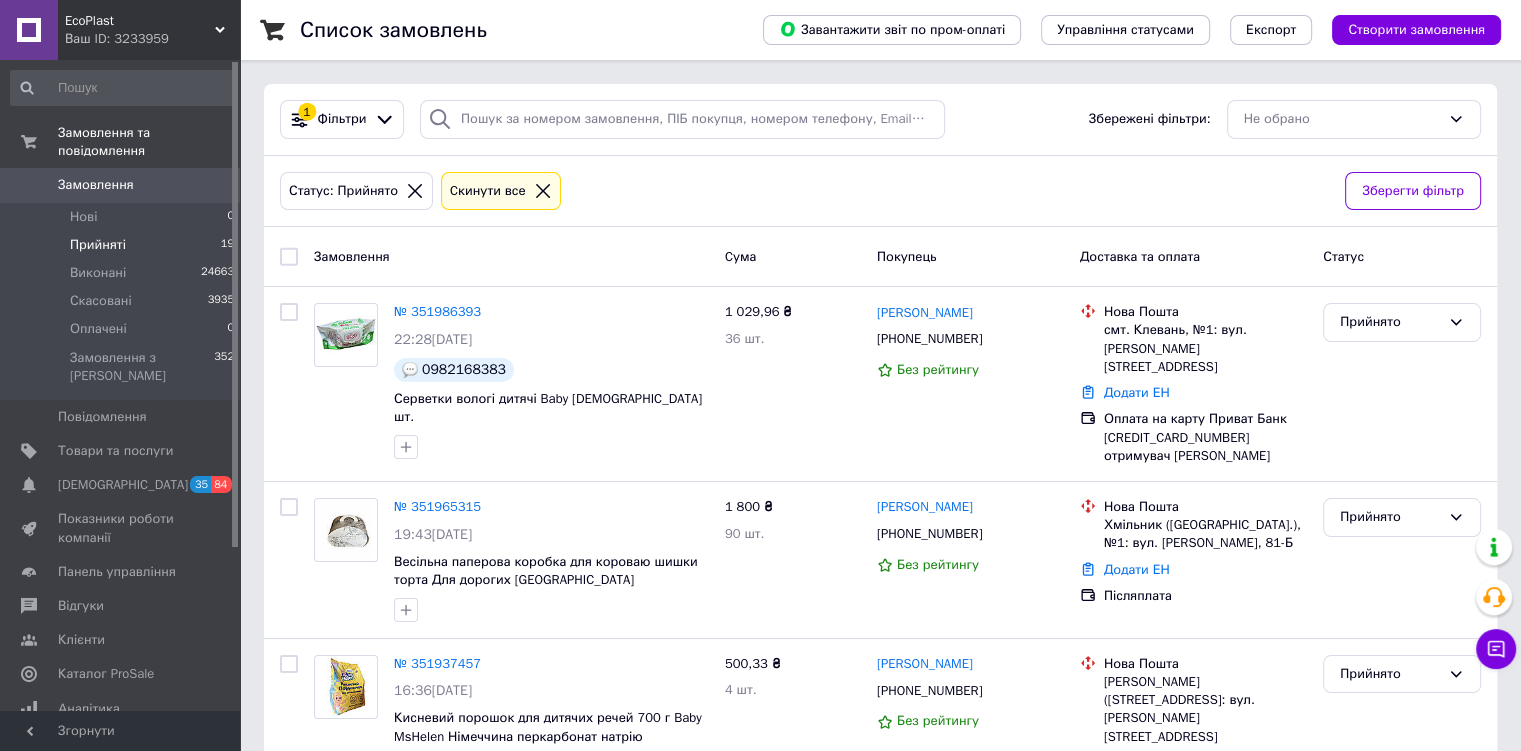 click 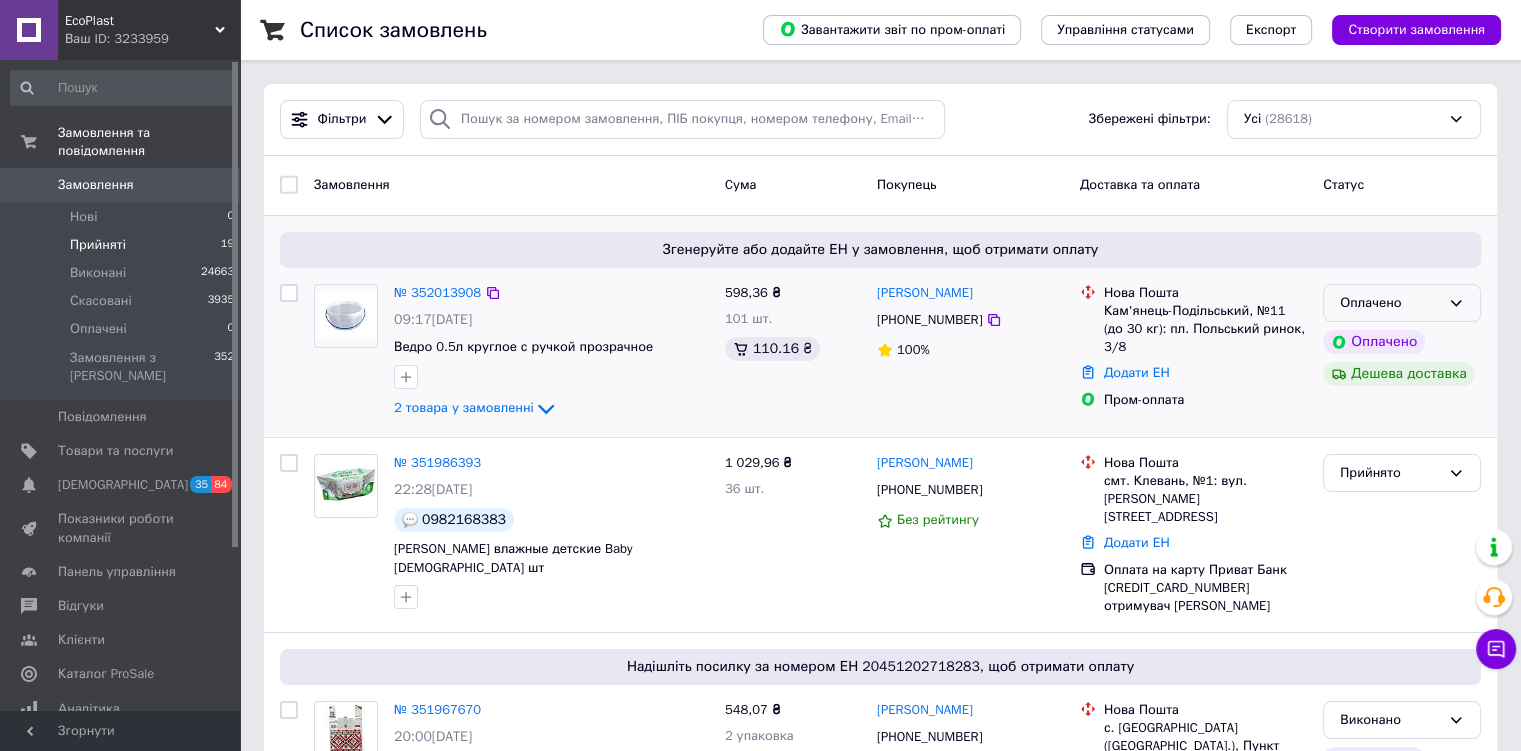 click on "Оплачено" at bounding box center [1402, 303] 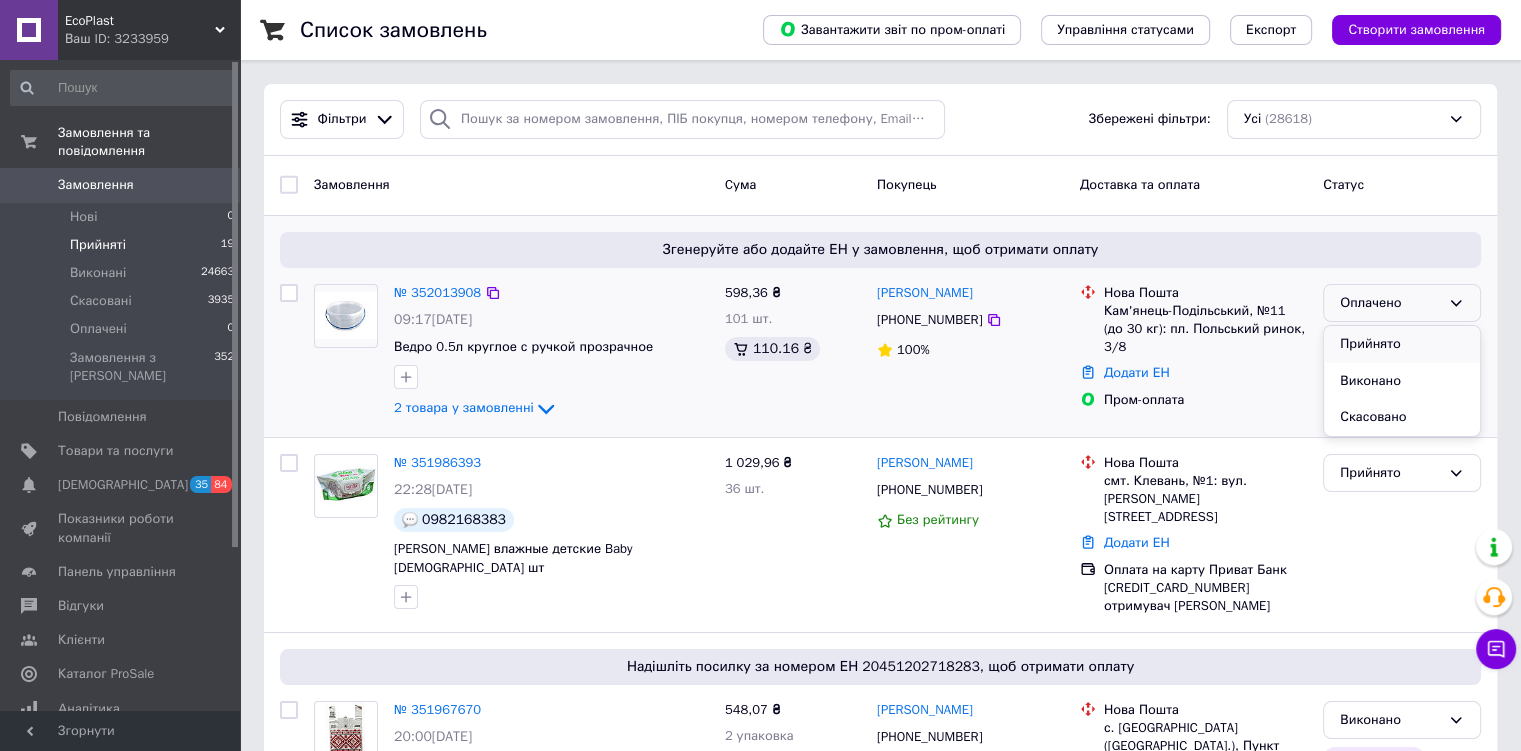 click on "Прийнято" at bounding box center [1402, 344] 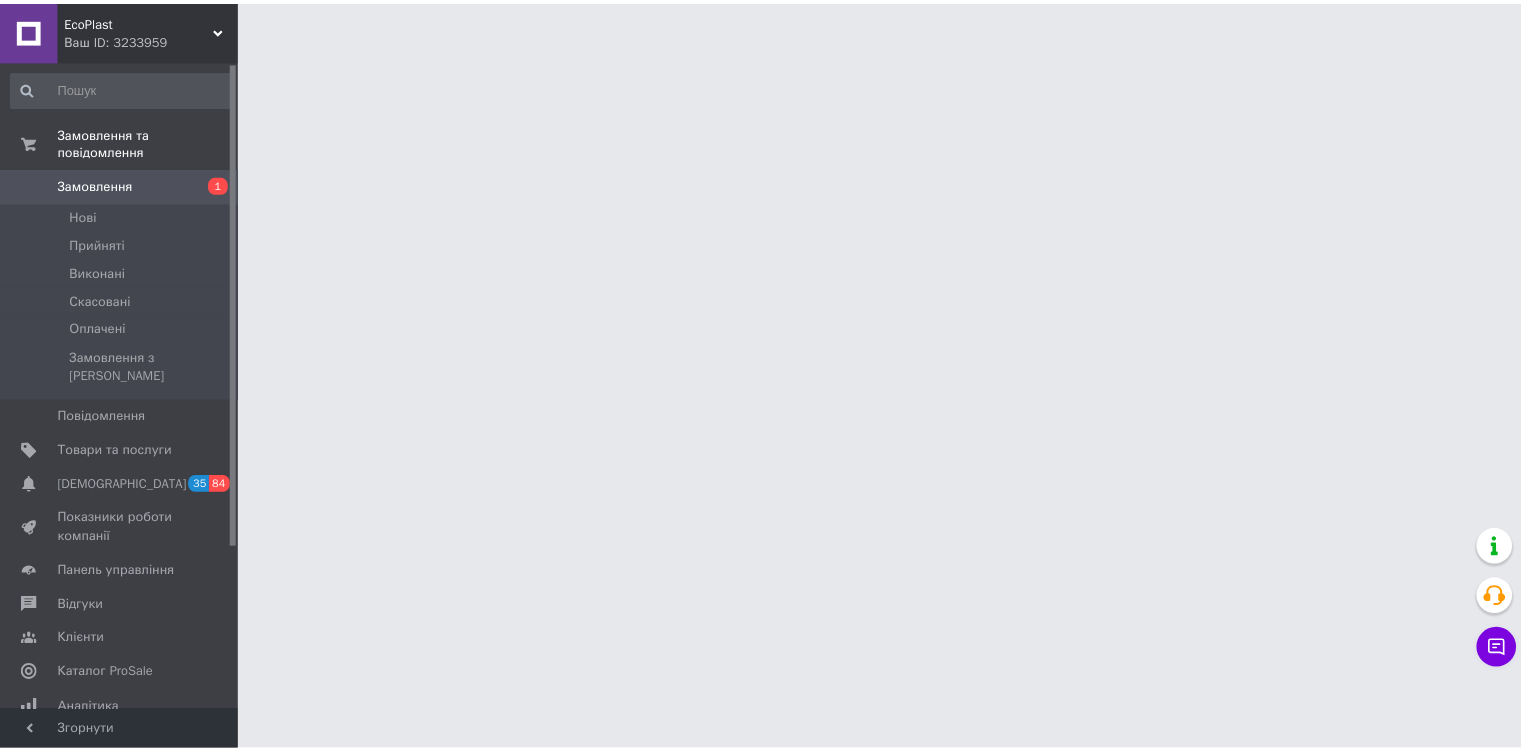 scroll, scrollTop: 0, scrollLeft: 0, axis: both 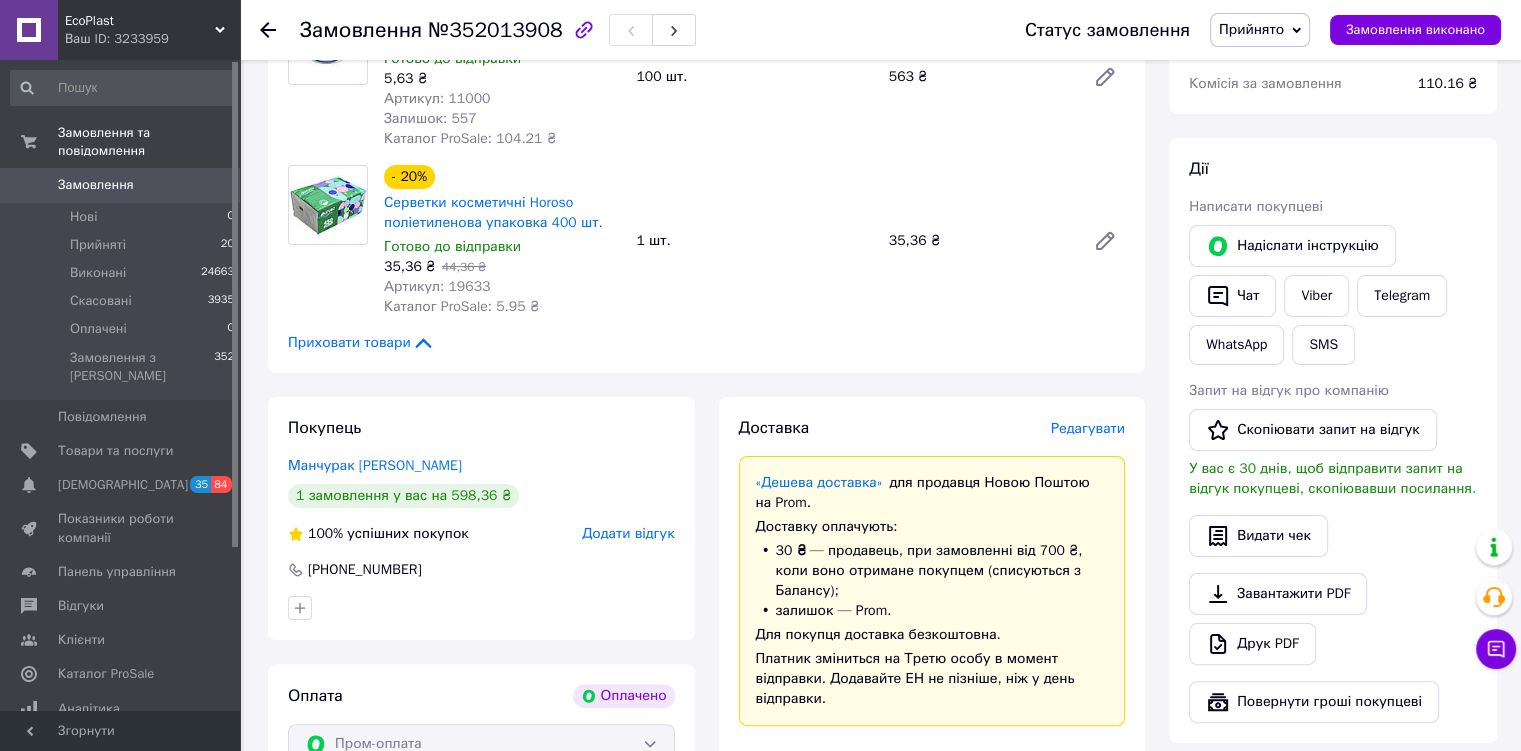 click on "Редагувати" at bounding box center (1088, 428) 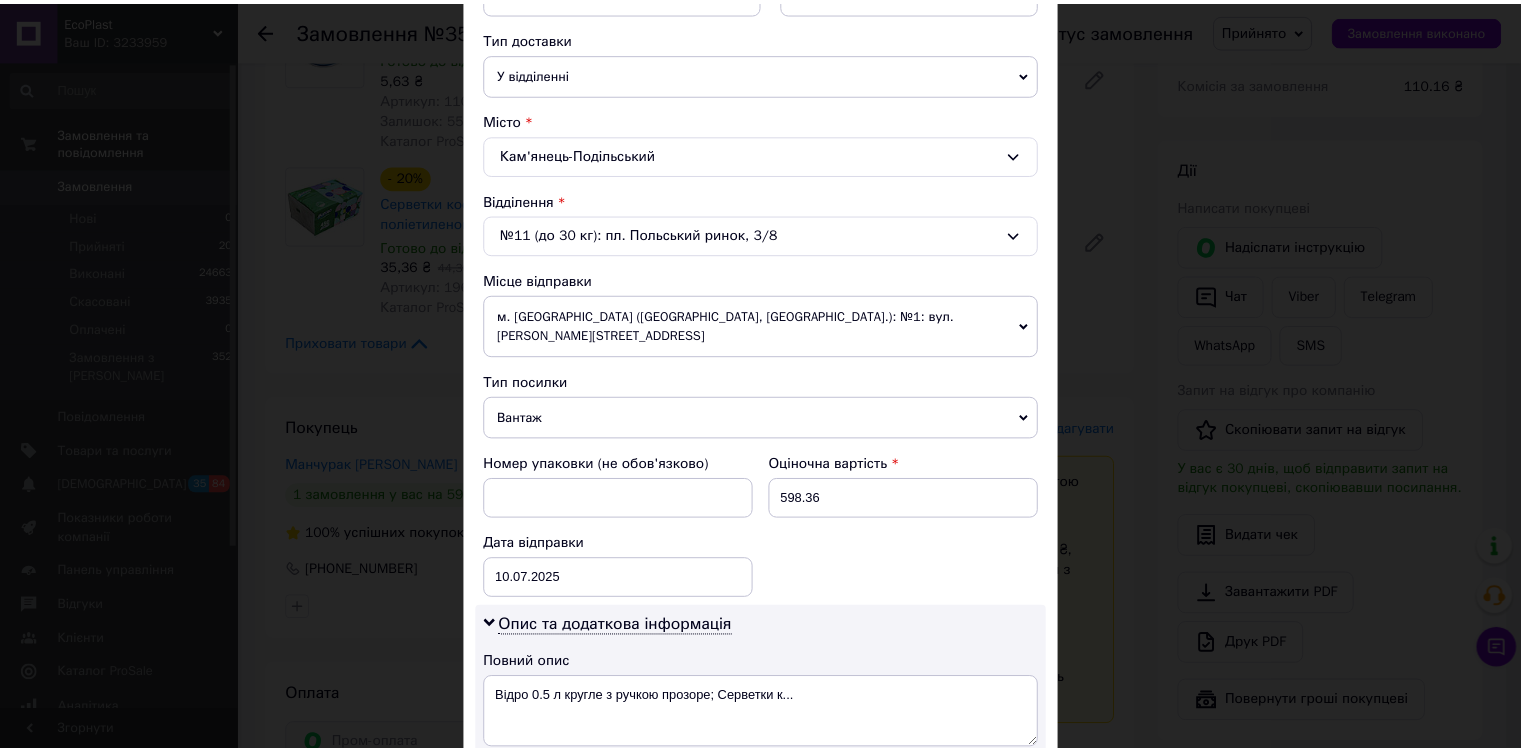 scroll, scrollTop: 794, scrollLeft: 0, axis: vertical 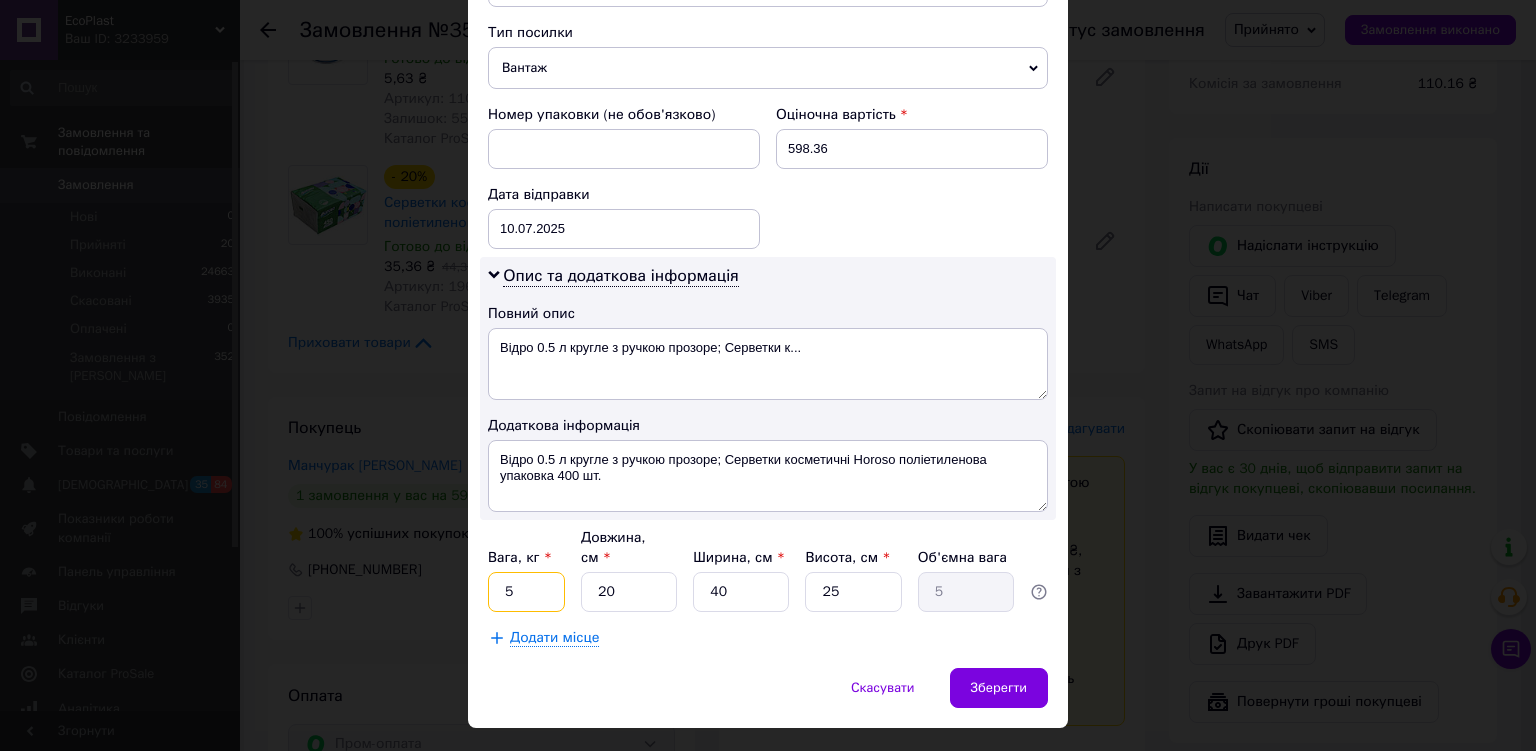 click on "5" at bounding box center (526, 592) 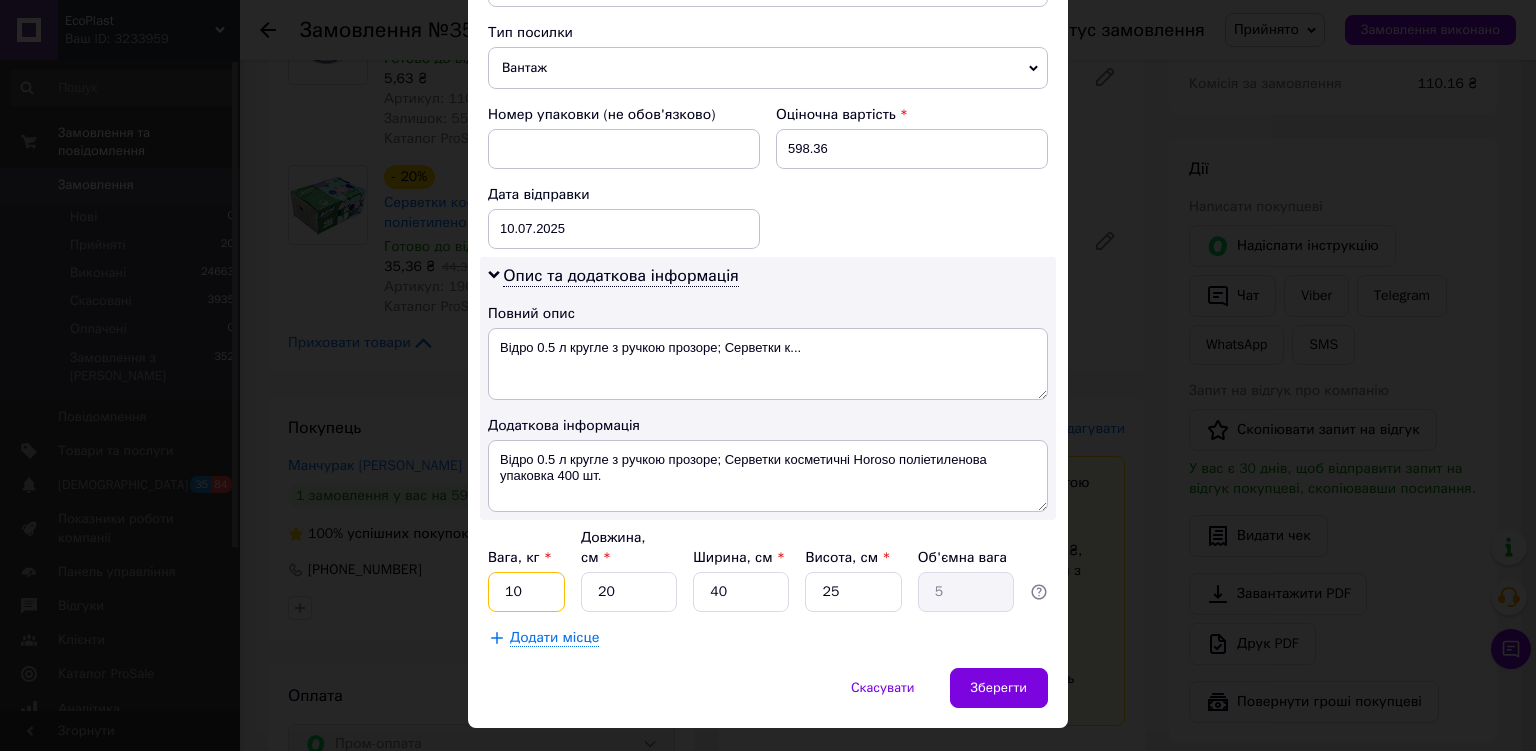 type on "10" 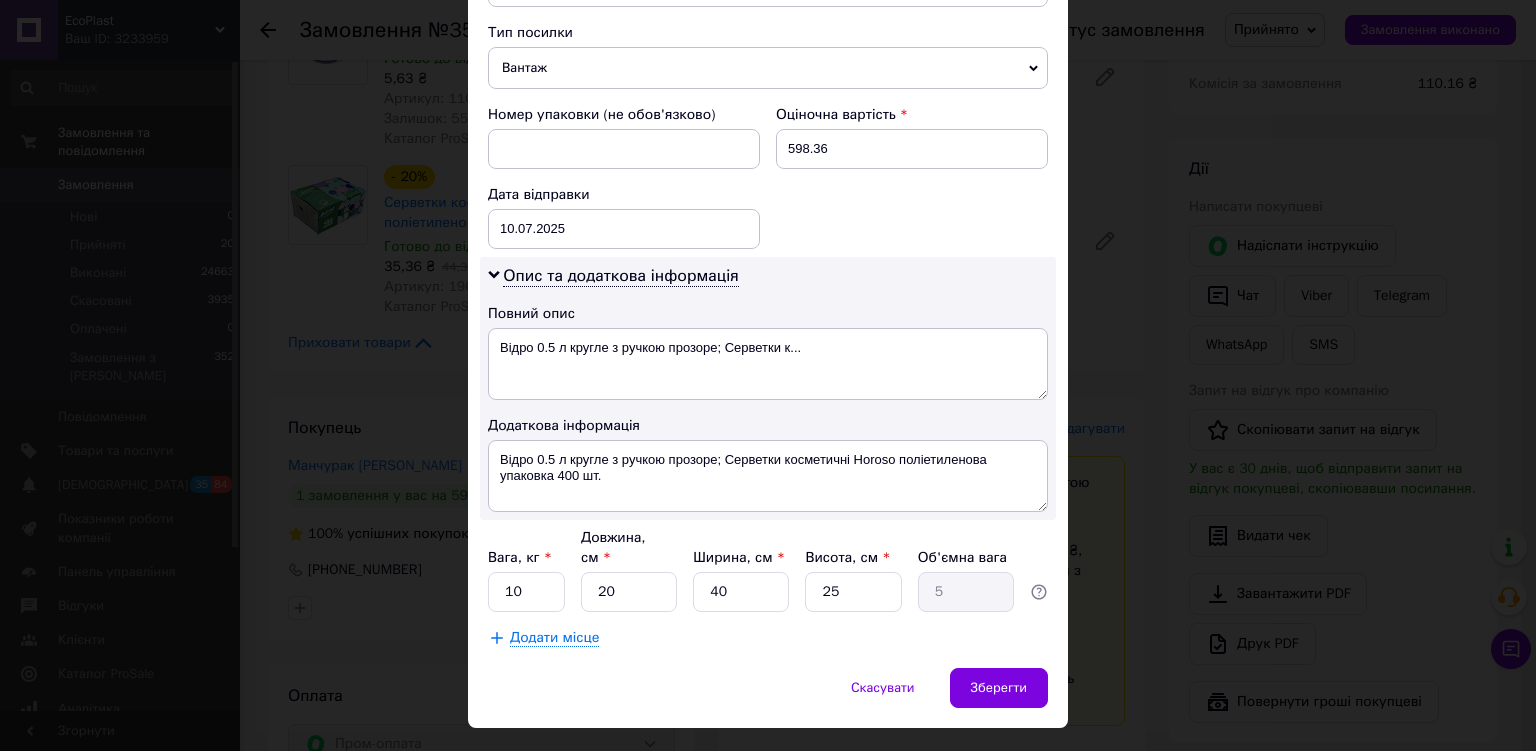 click on "Скасувати   Зберегти" at bounding box center (768, 698) 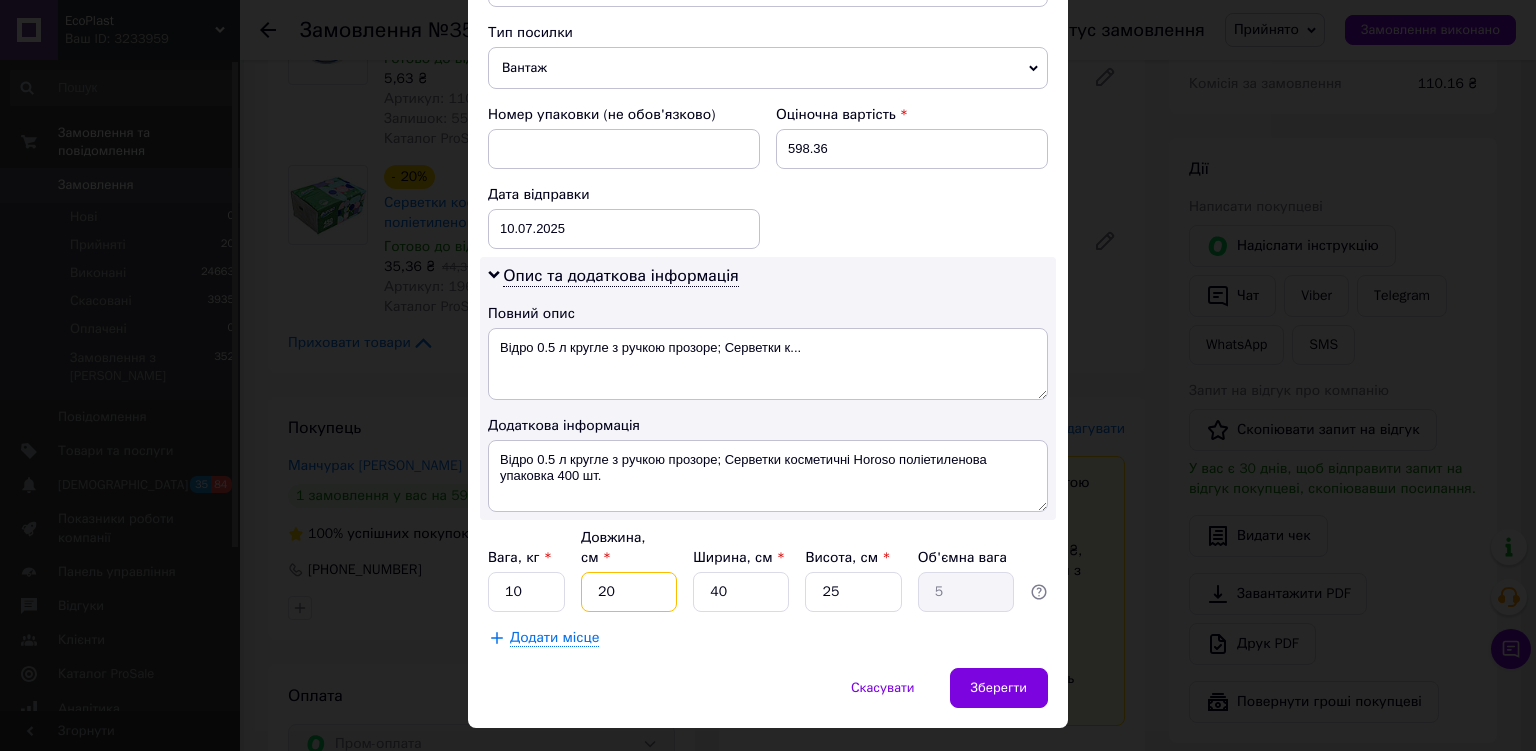 click on "20" at bounding box center [629, 592] 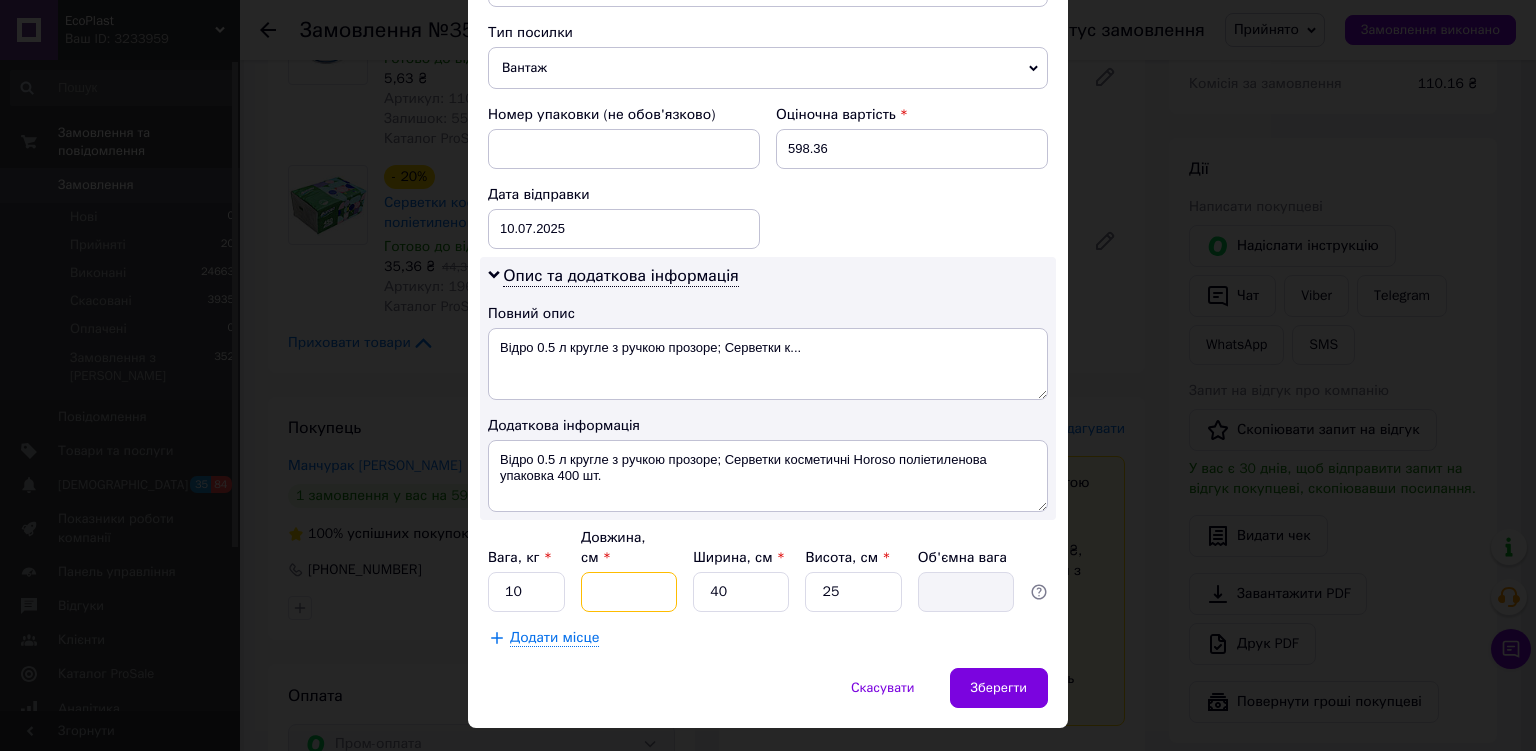 type on "4" 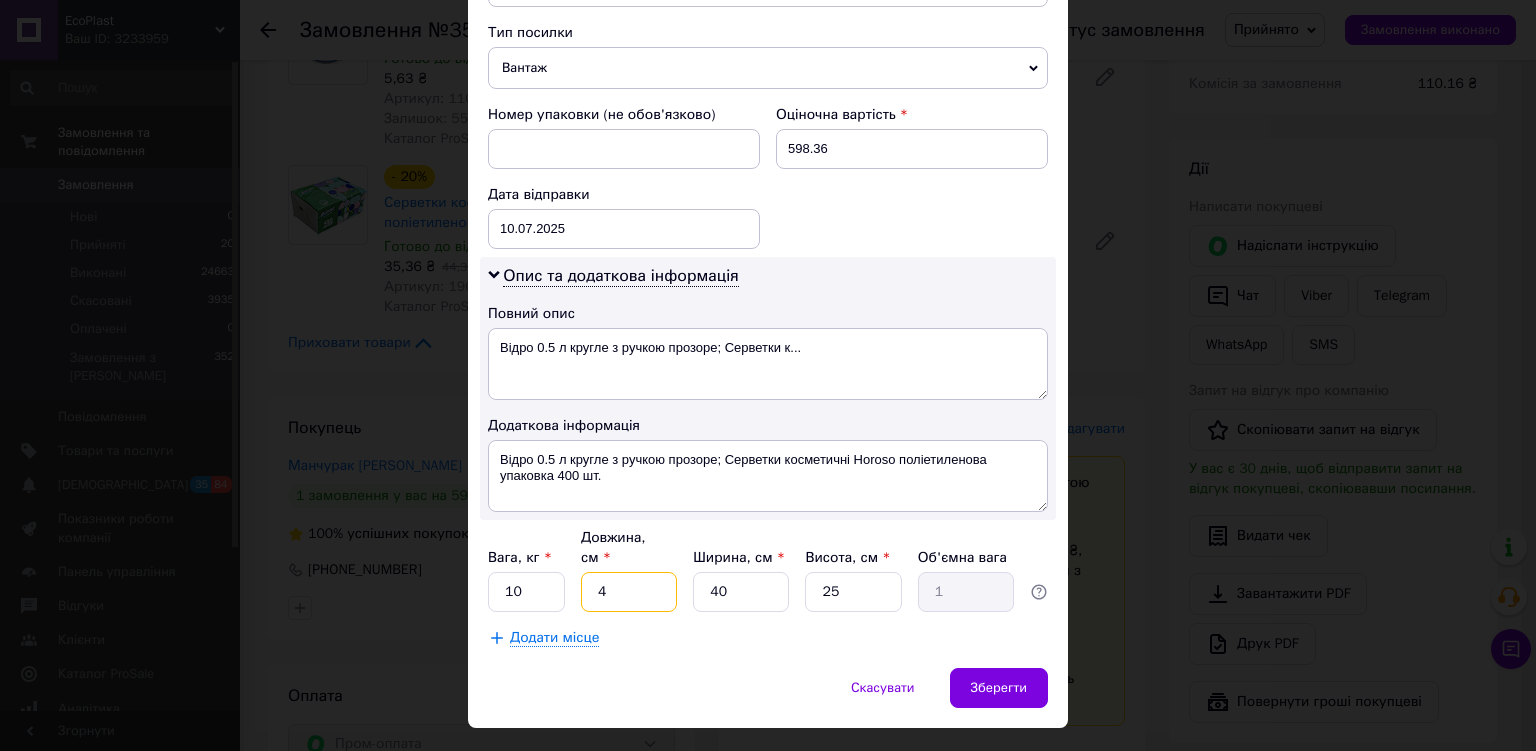 type on "40" 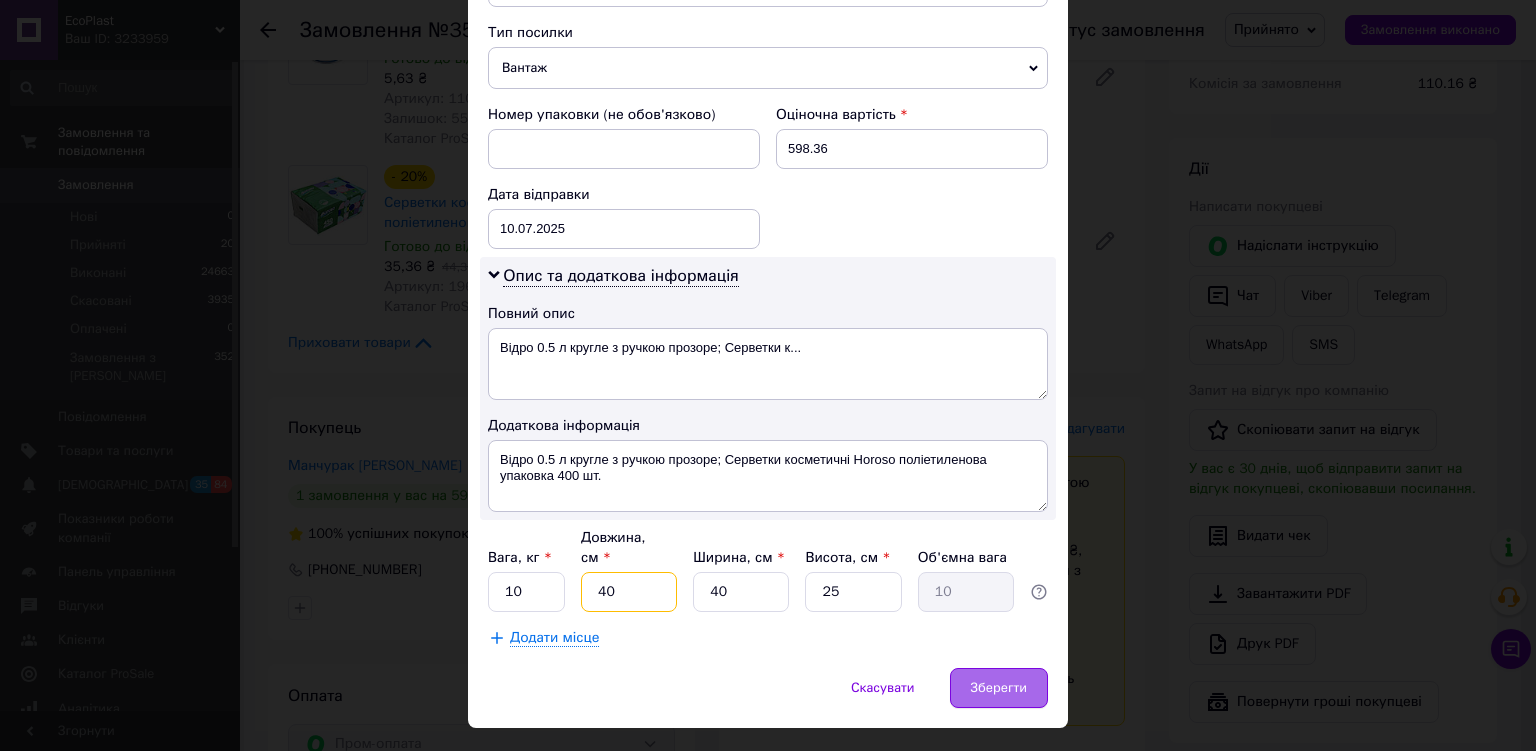 type on "40" 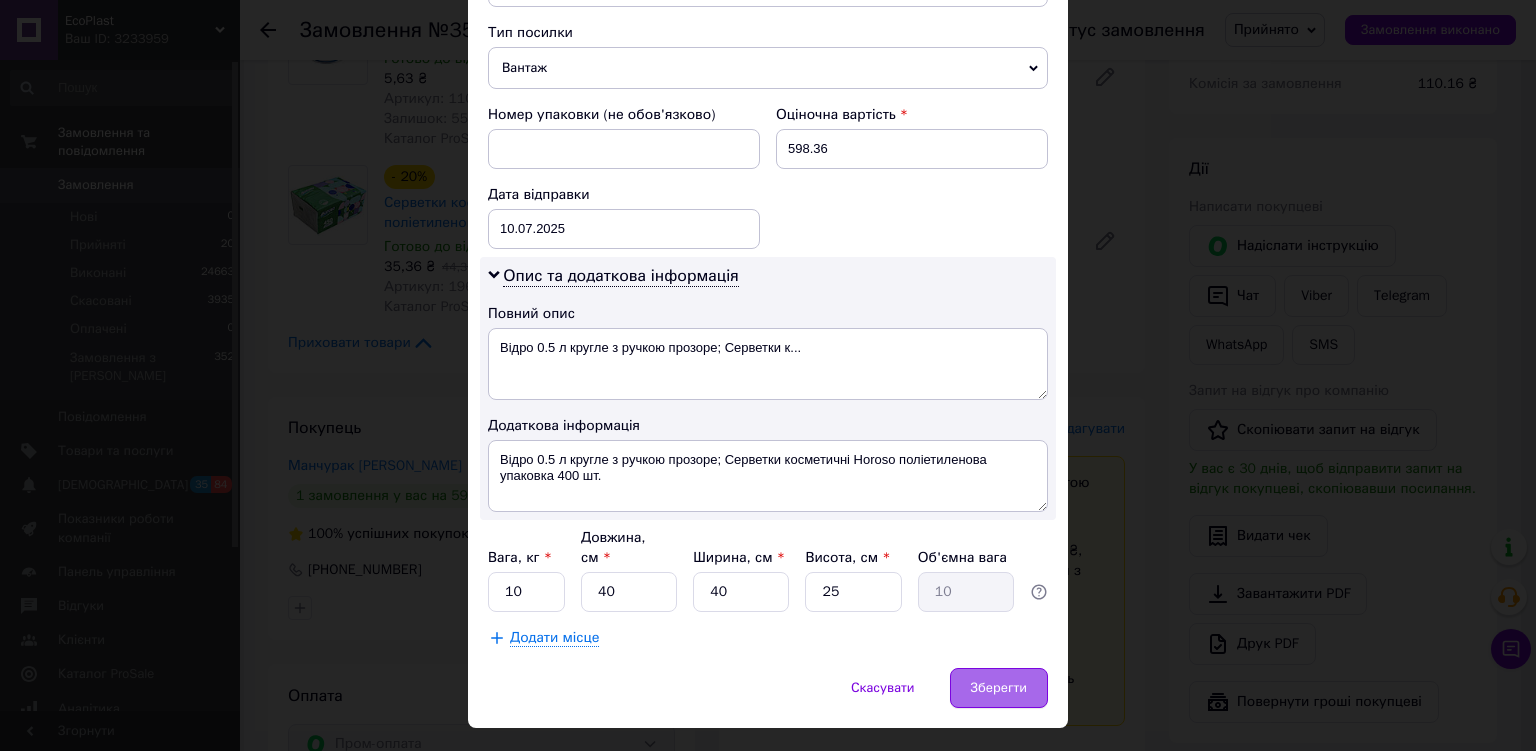 click on "Зберегти" at bounding box center [999, 688] 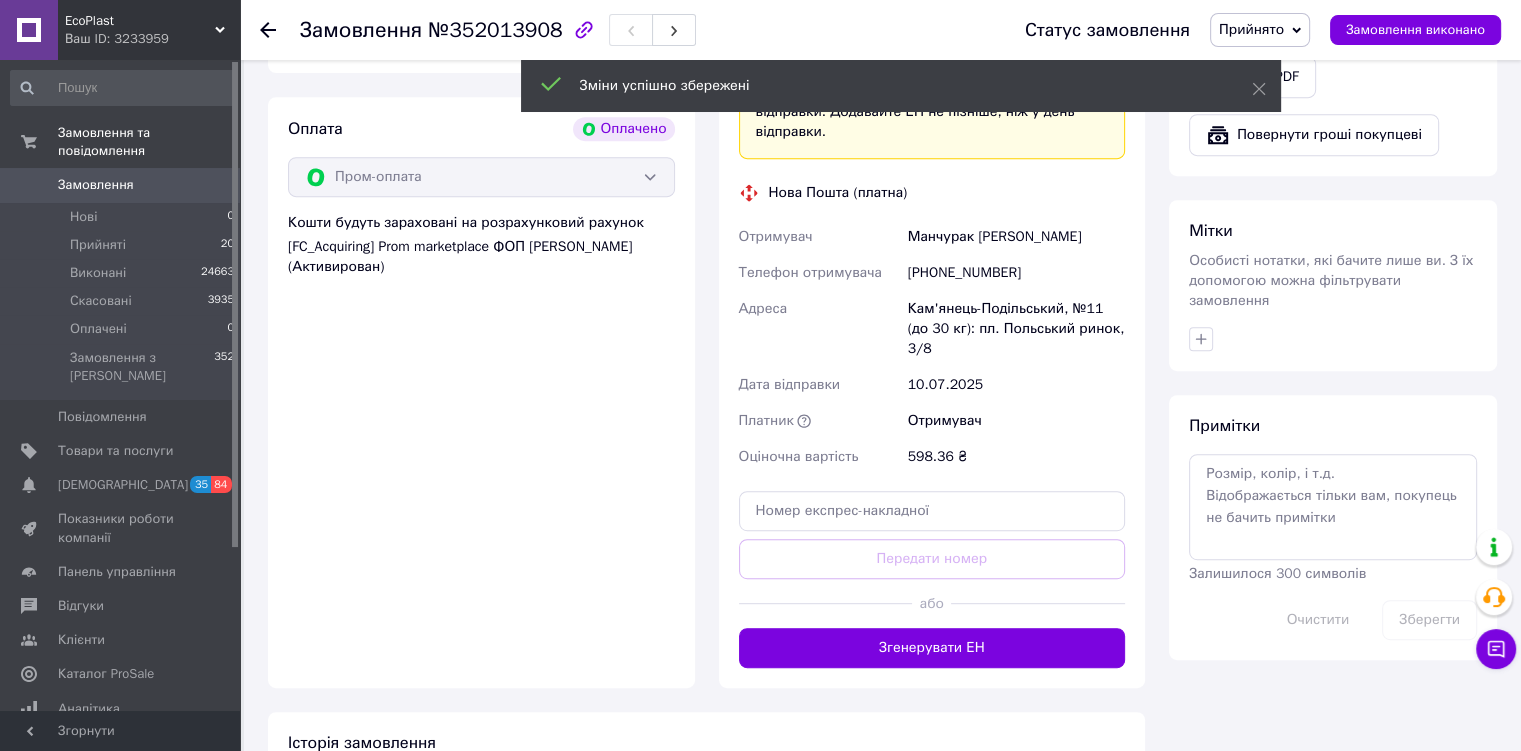 scroll, scrollTop: 866, scrollLeft: 0, axis: vertical 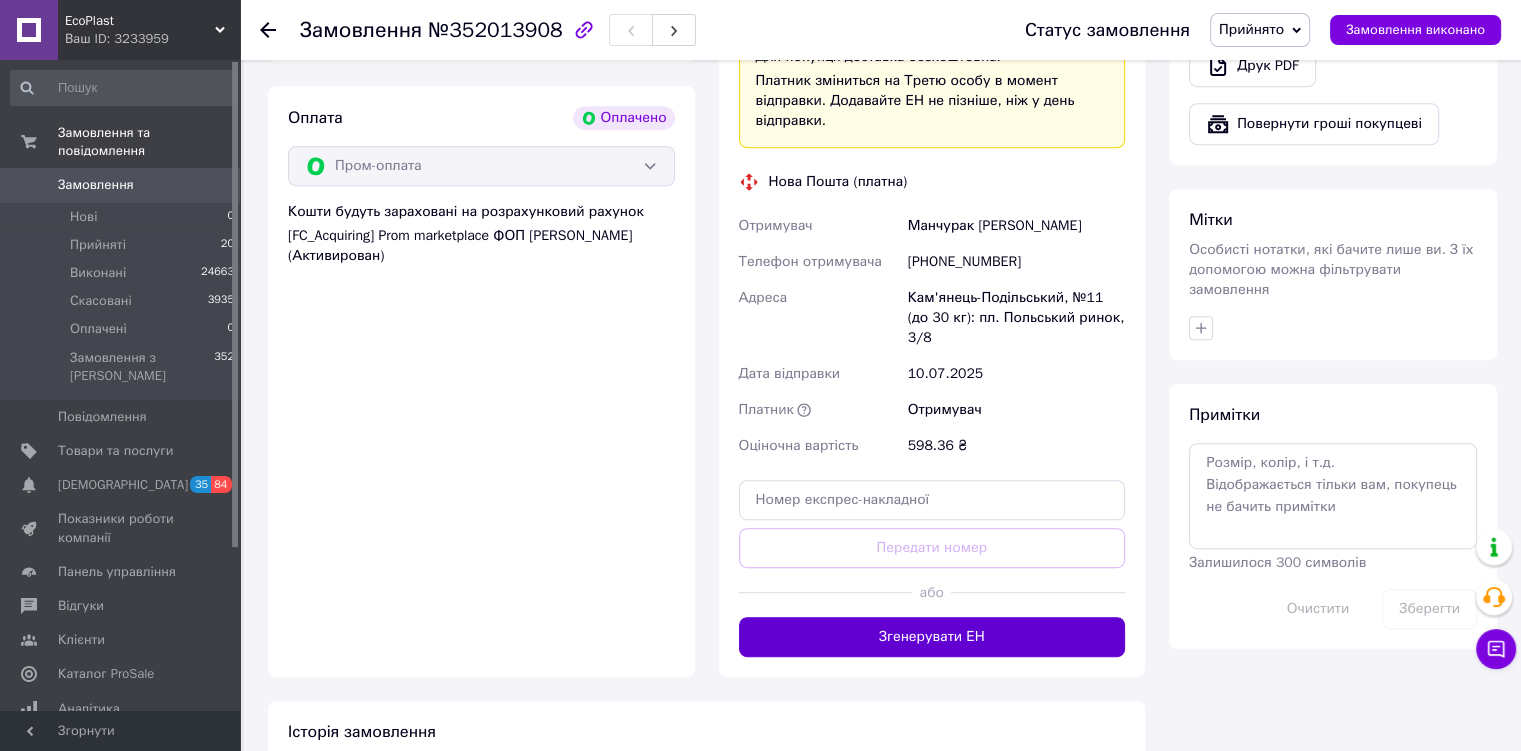 click on "Згенерувати ЕН" at bounding box center [932, 637] 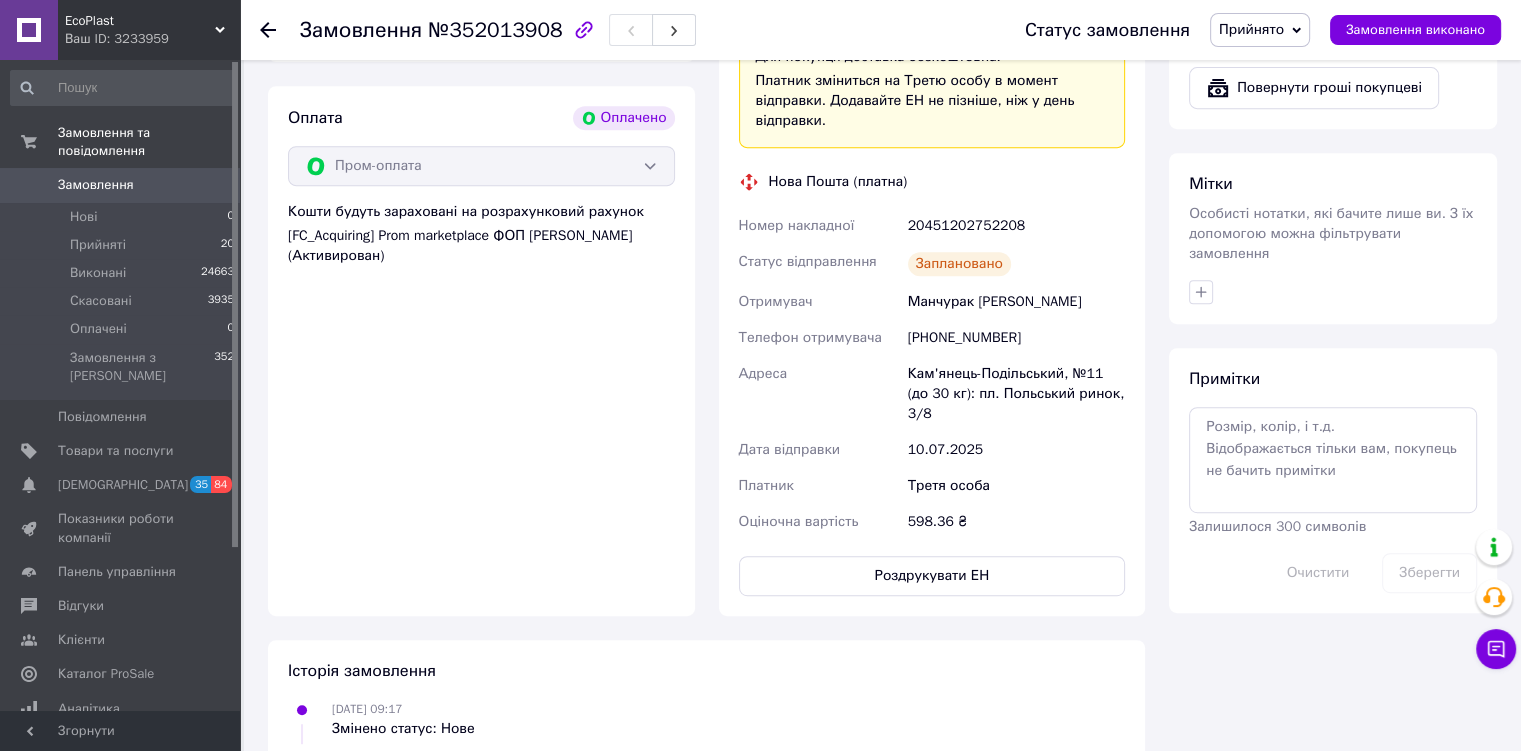 click on "Прийнято" at bounding box center (1251, 29) 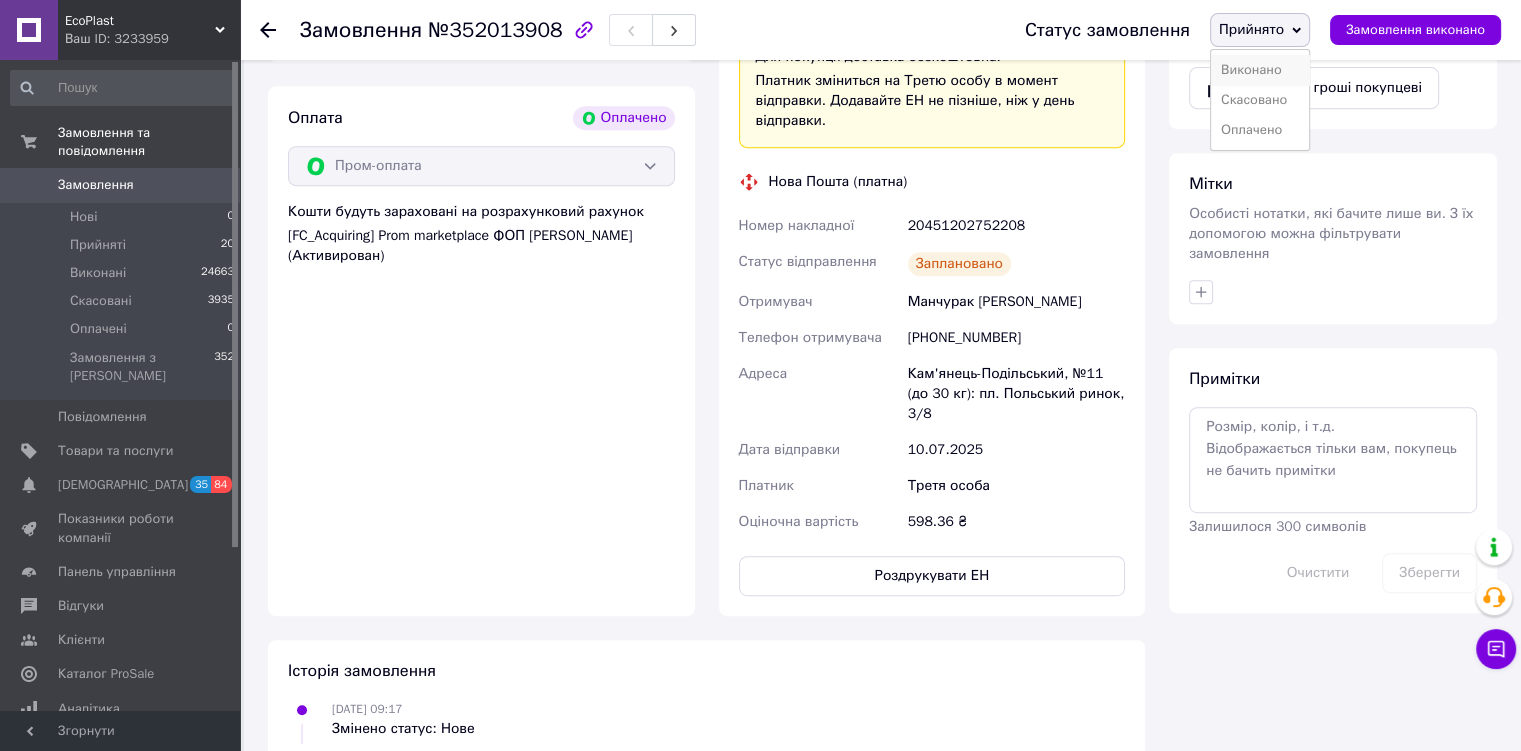 click on "Виконано" at bounding box center (1260, 70) 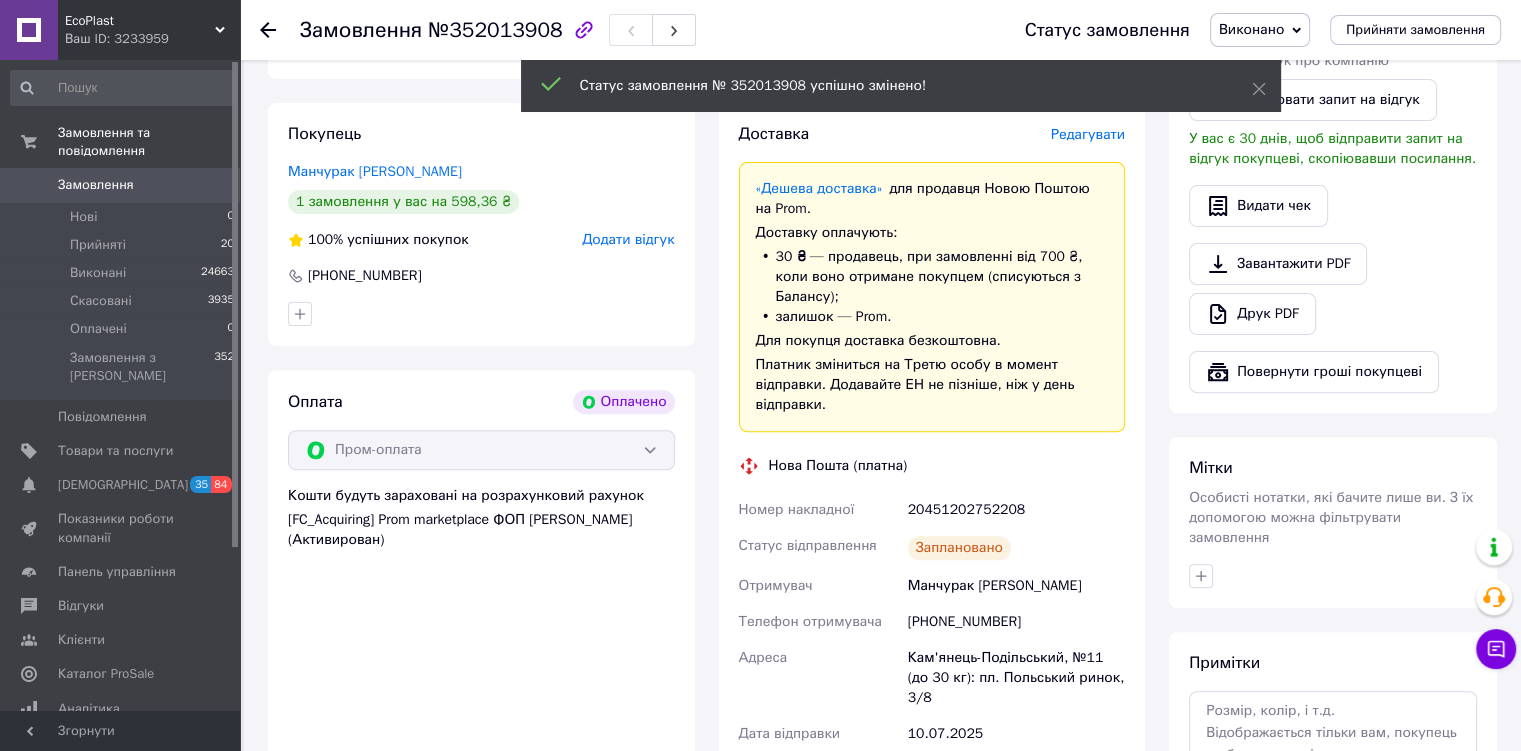scroll, scrollTop: 0, scrollLeft: 0, axis: both 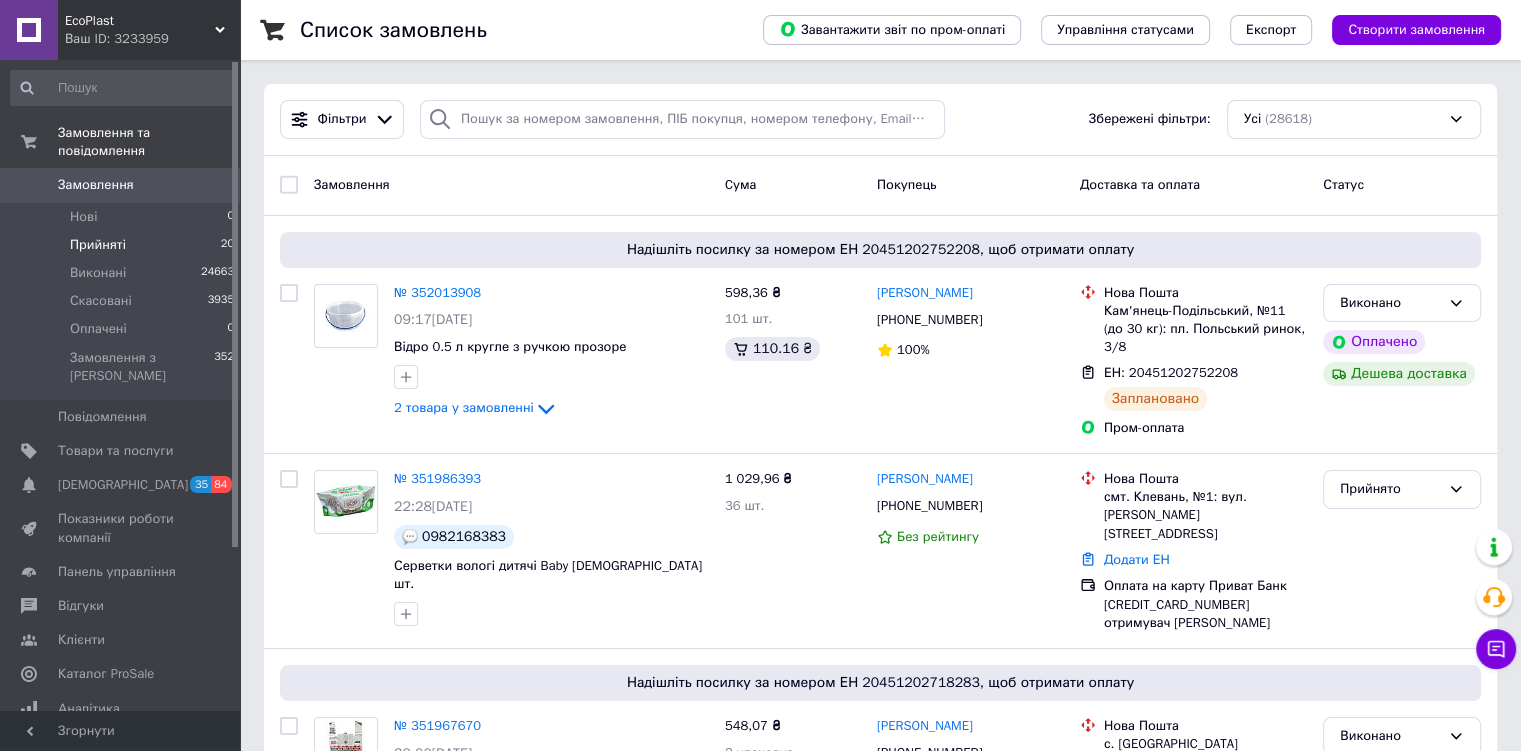 click on "Прийняті 20" at bounding box center (123, 245) 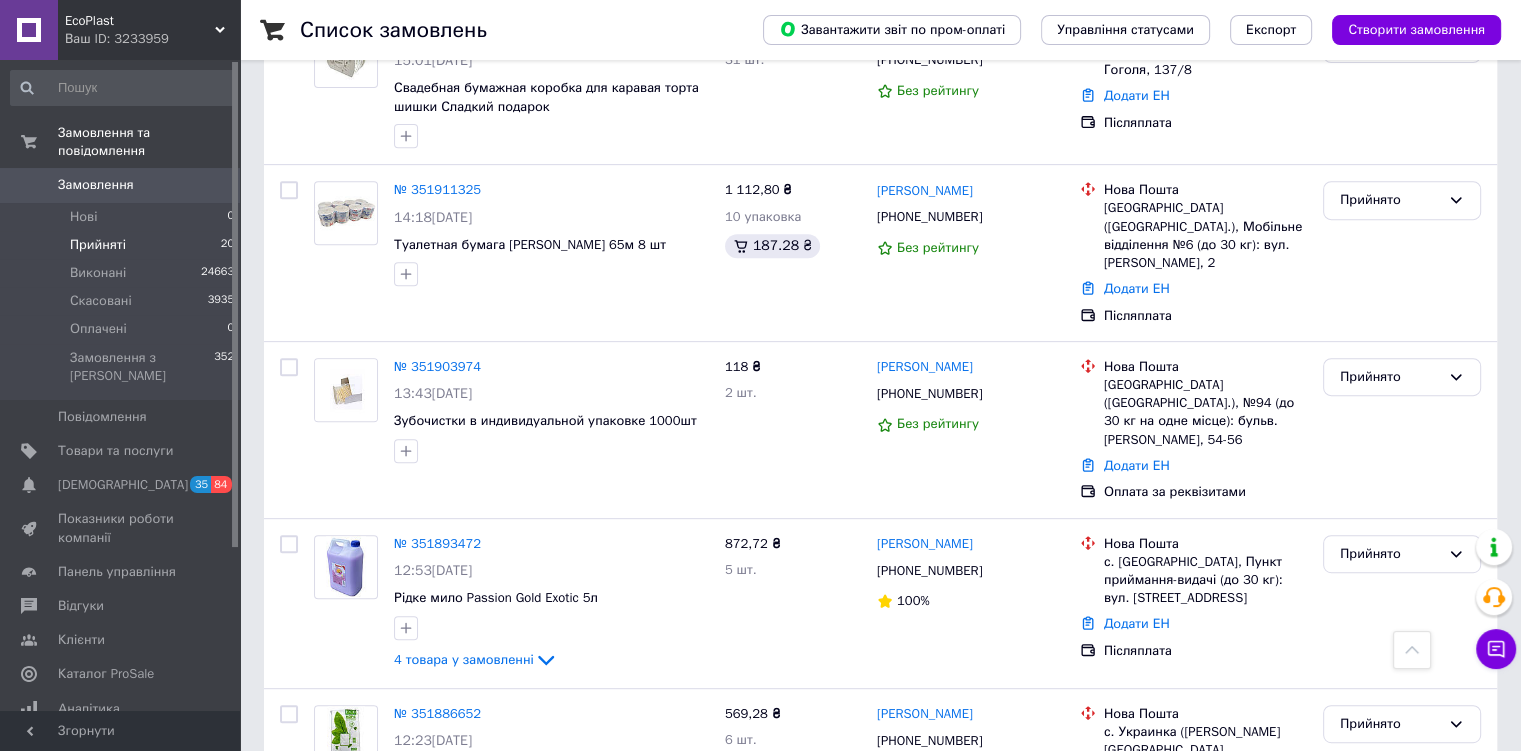 scroll, scrollTop: 870, scrollLeft: 0, axis: vertical 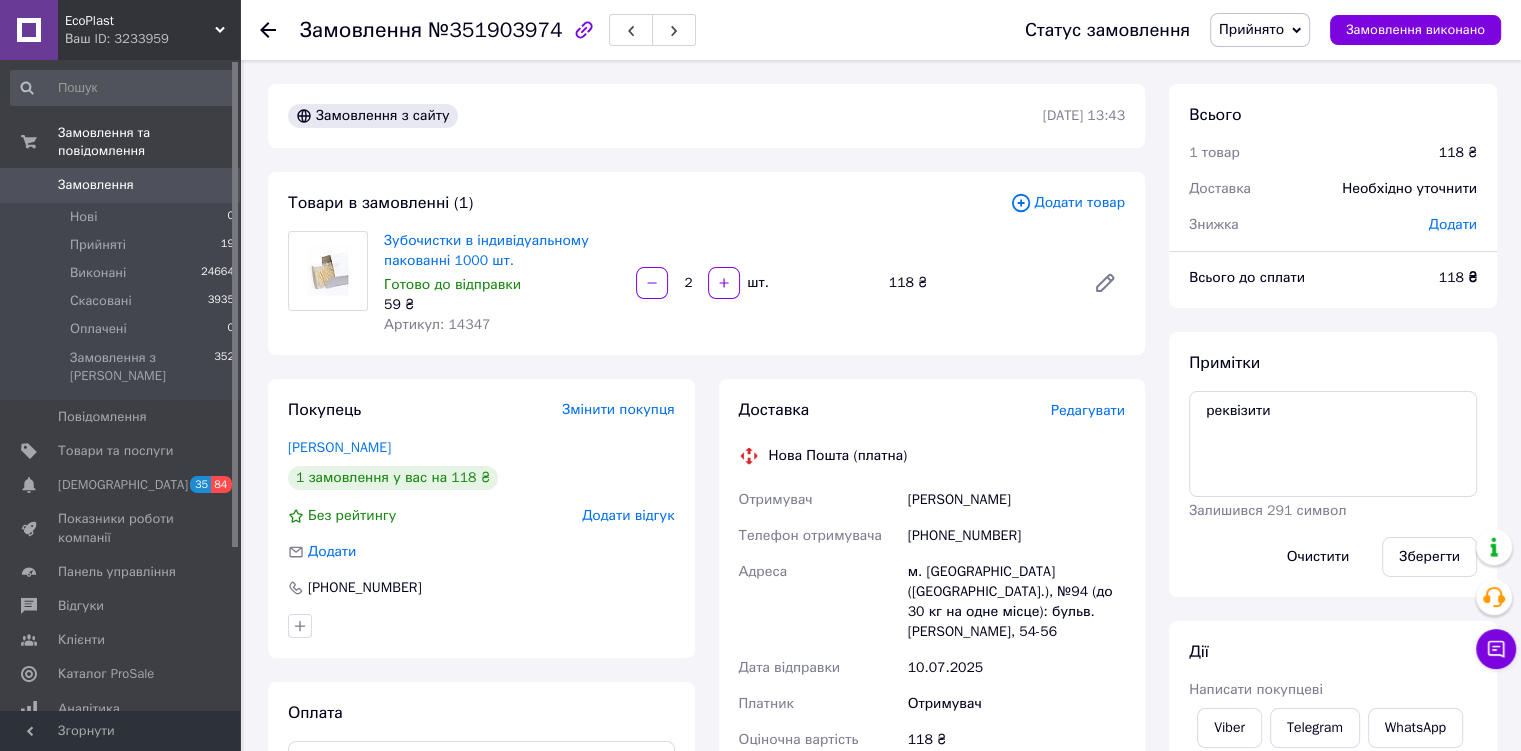 click on "Доставка Редагувати" at bounding box center [932, 410] 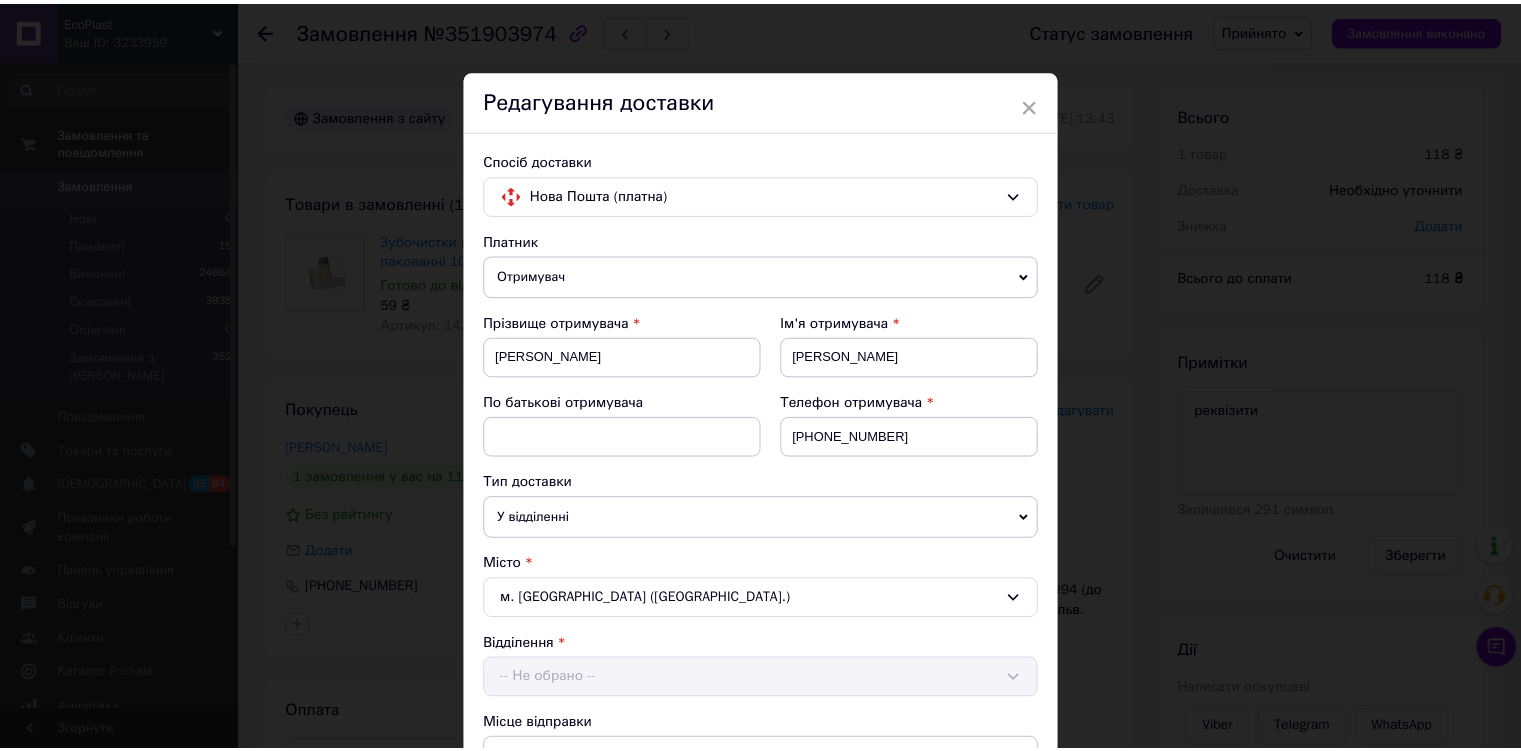 scroll, scrollTop: 607, scrollLeft: 0, axis: vertical 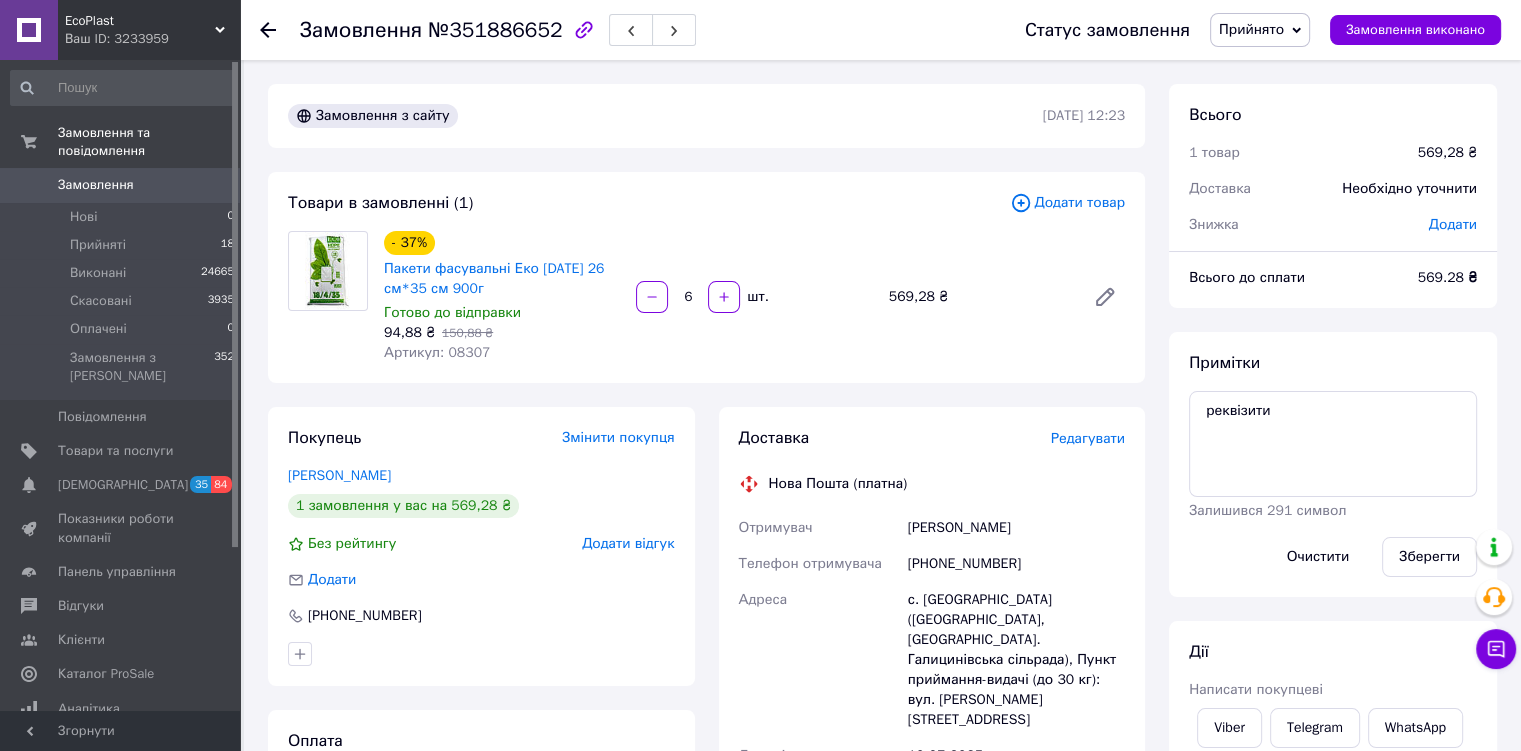 click on "Редагувати" at bounding box center (1088, 438) 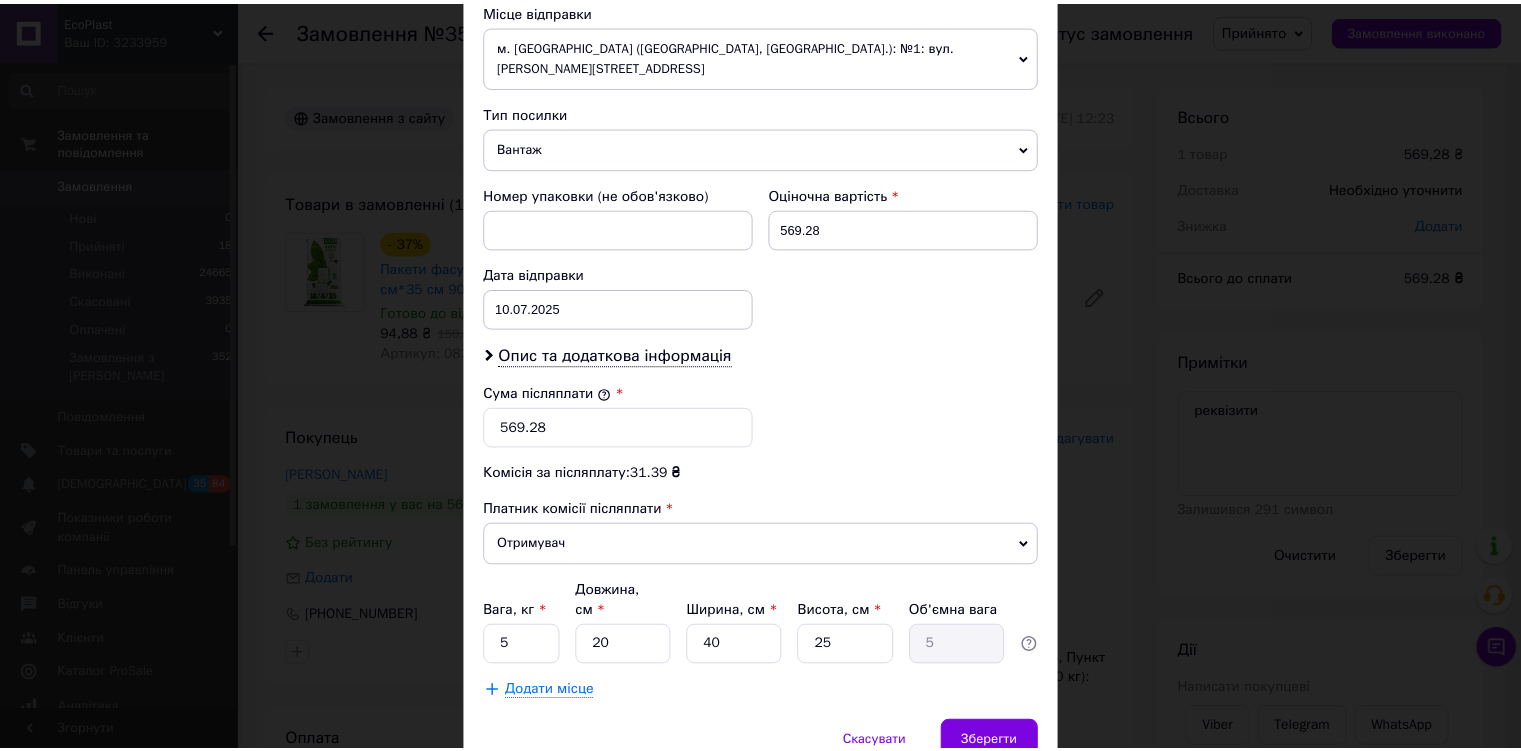 scroll, scrollTop: 768, scrollLeft: 0, axis: vertical 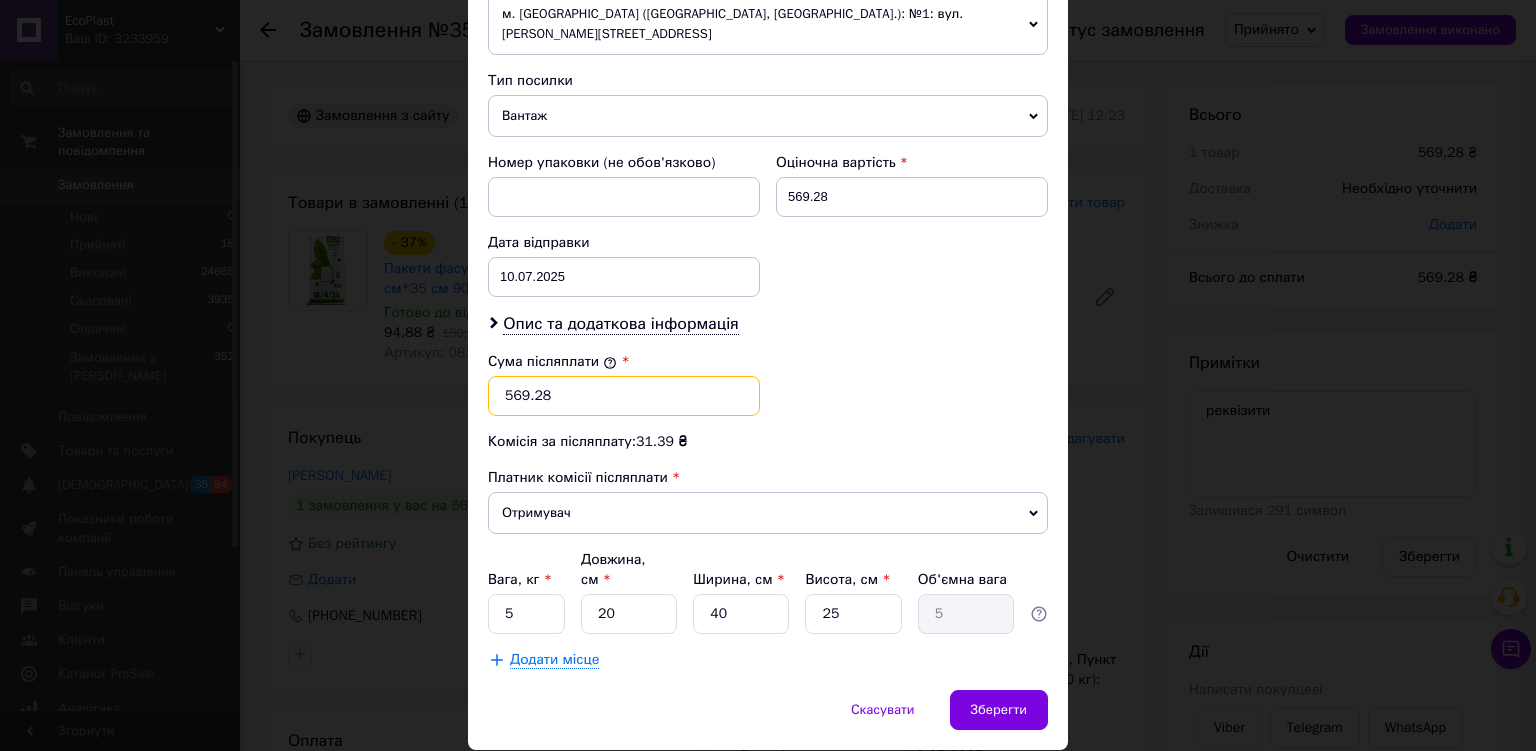 click on "569.28" at bounding box center [624, 396] 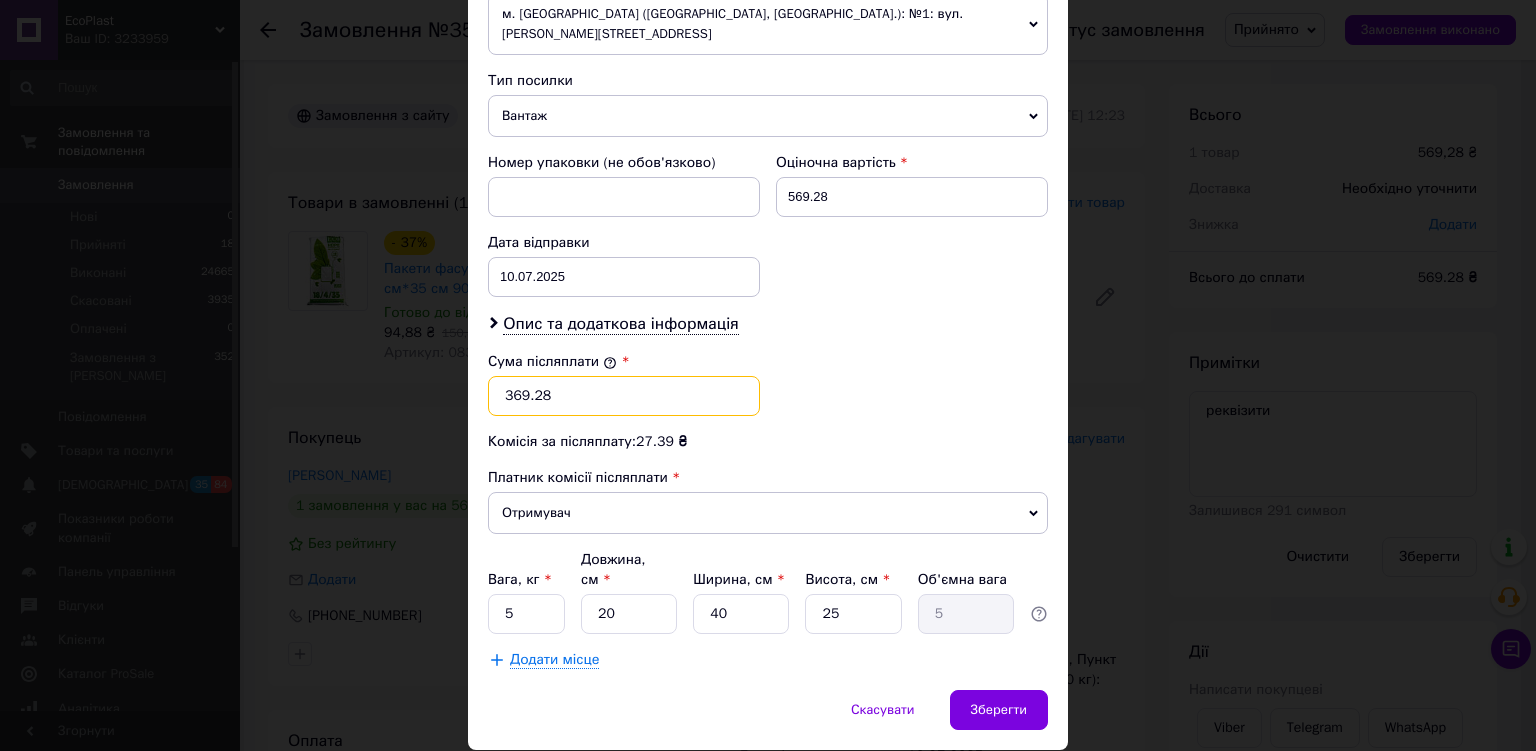 type on "369.28" 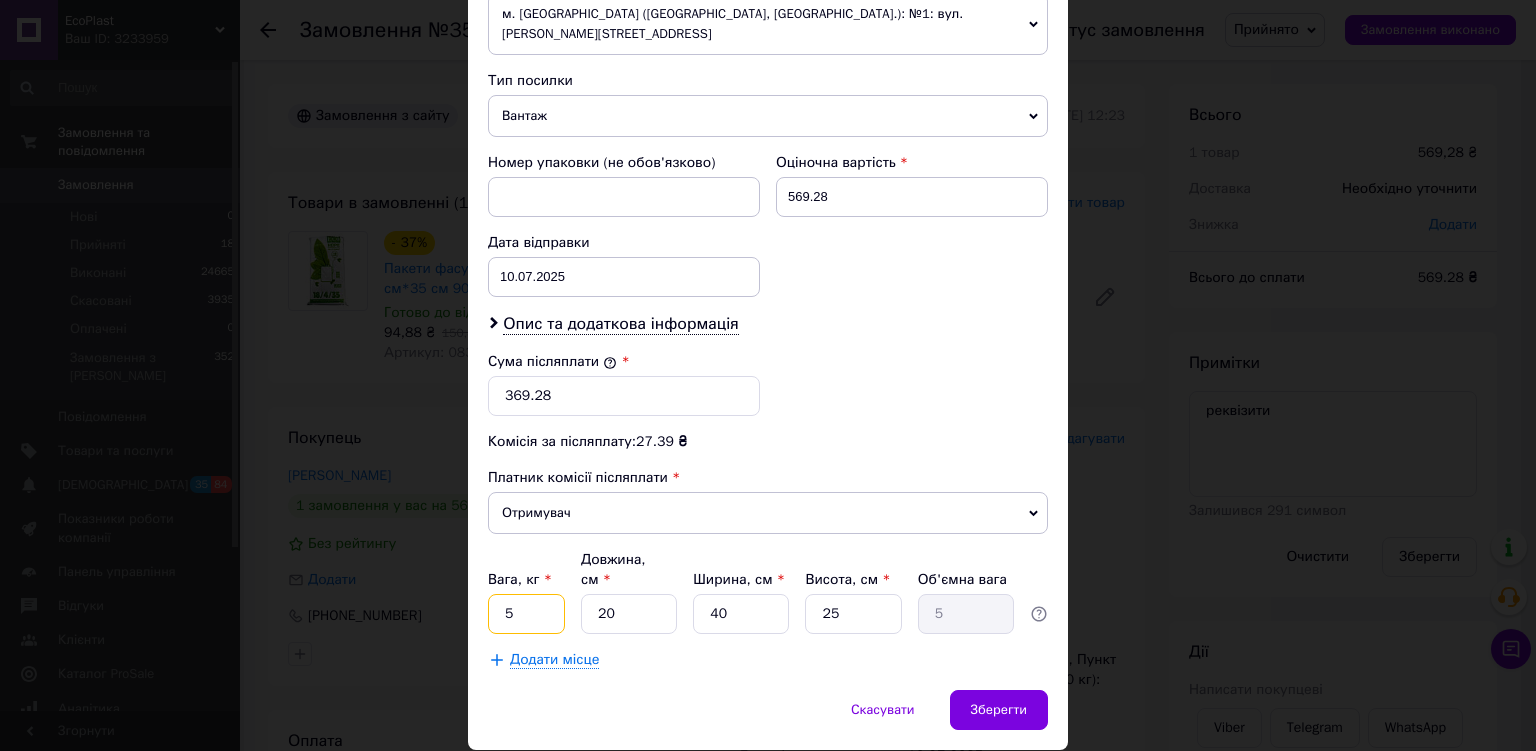 click on "5" at bounding box center (526, 614) 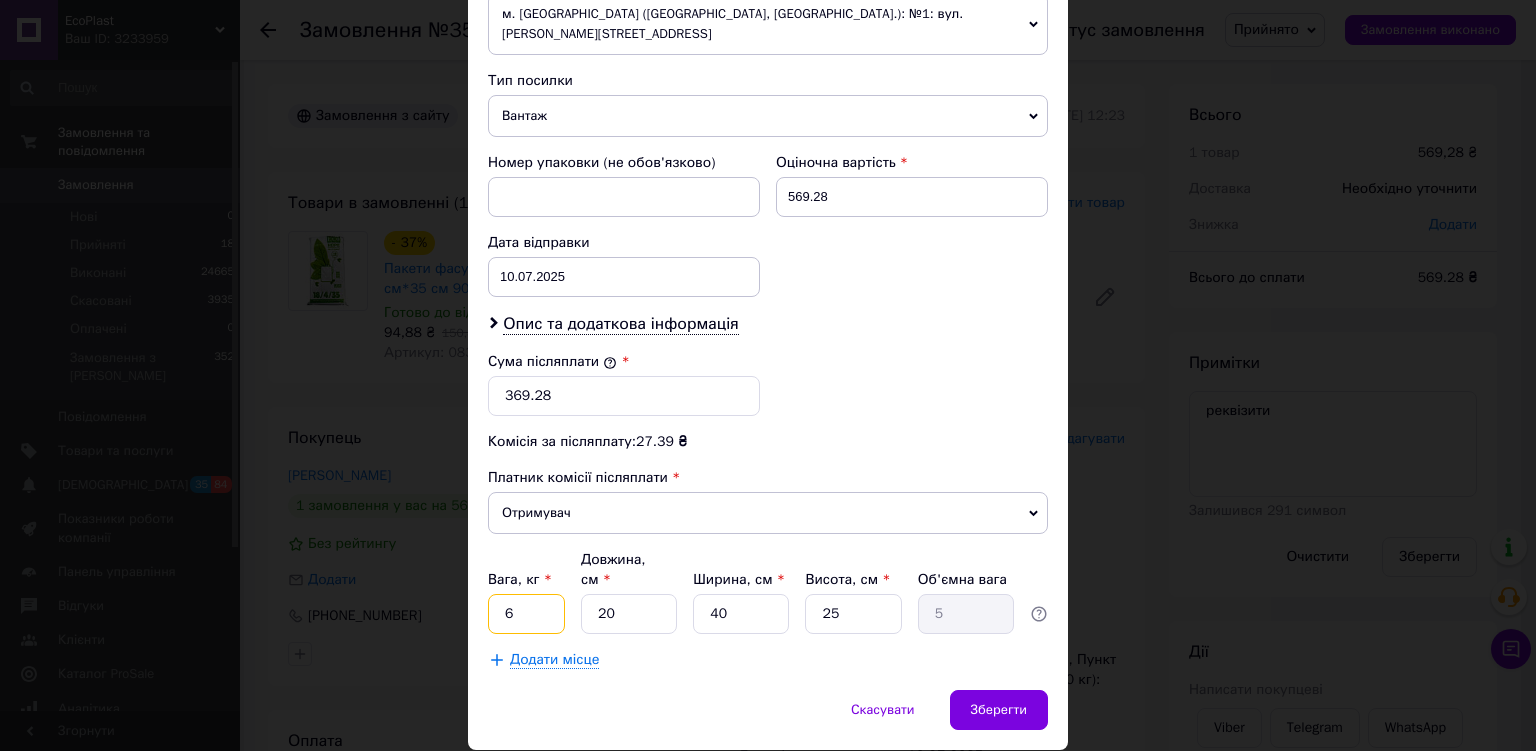 type on "6" 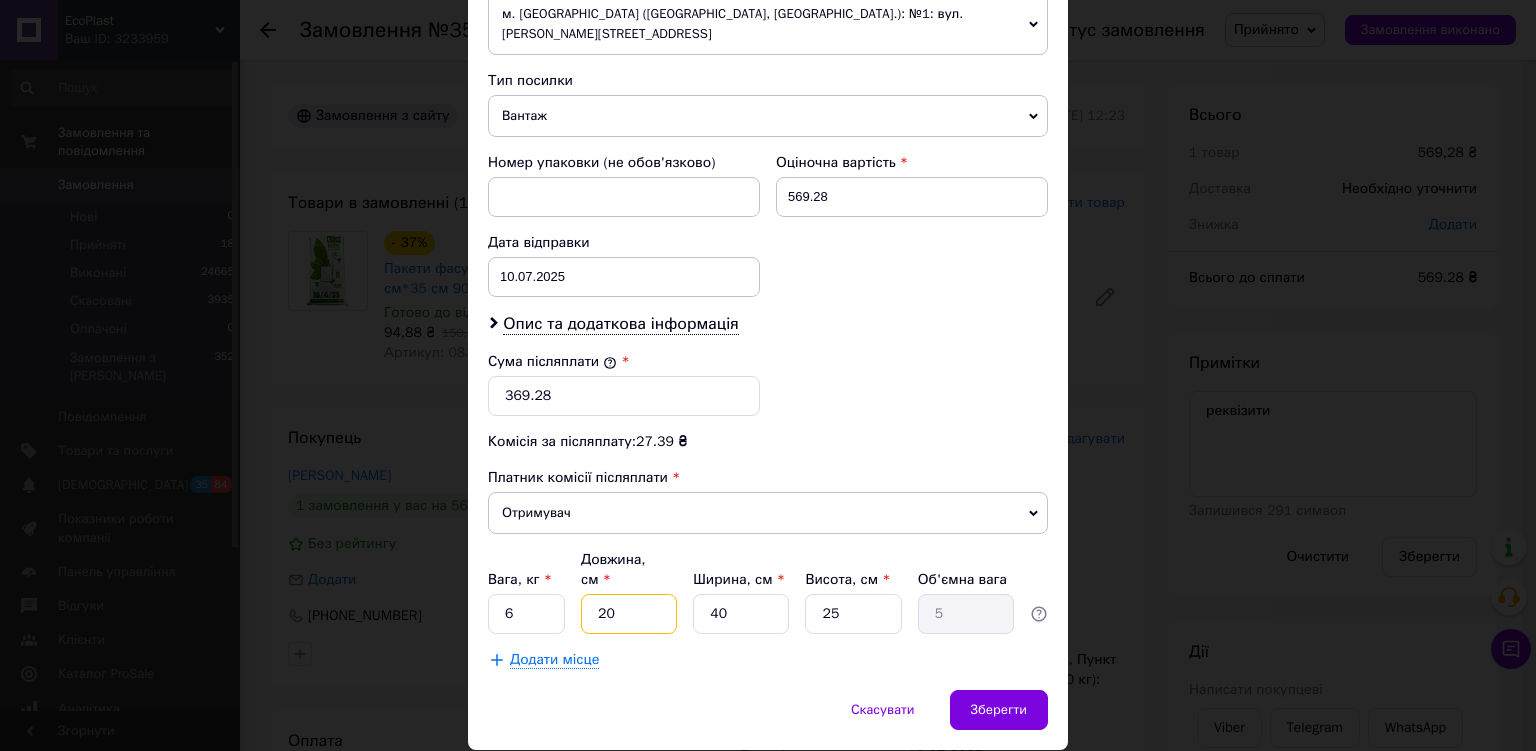 click on "20" at bounding box center [629, 614] 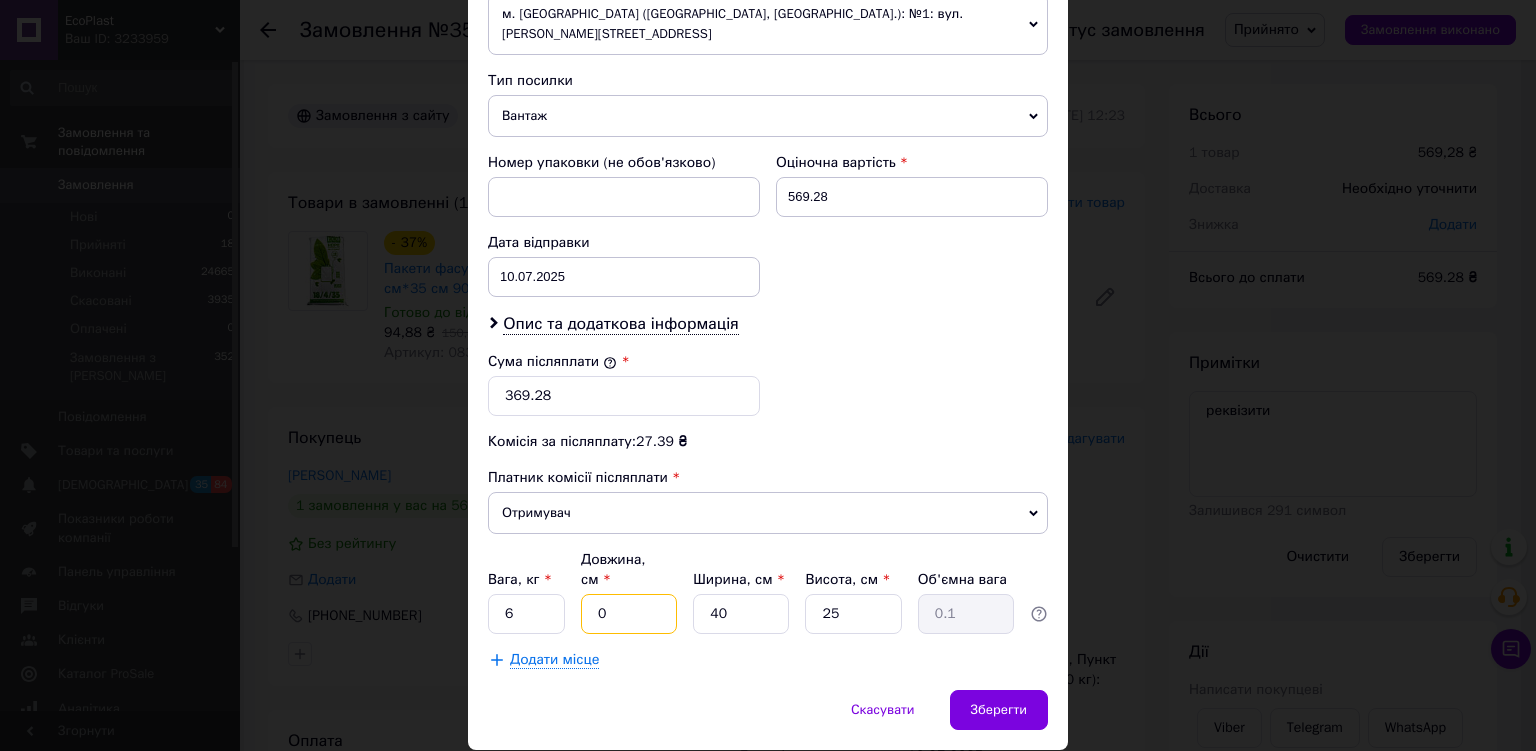 type on "30" 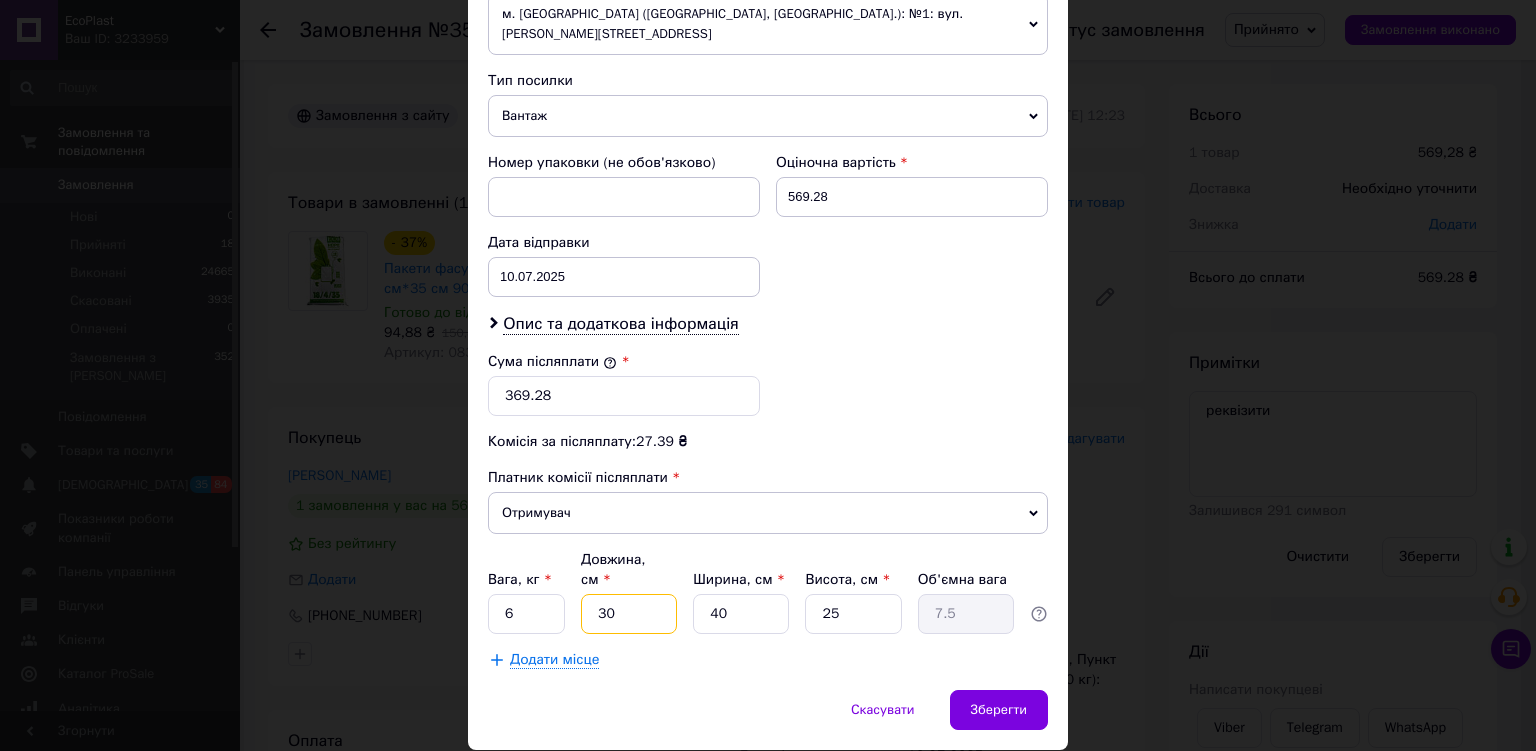 type on "30" 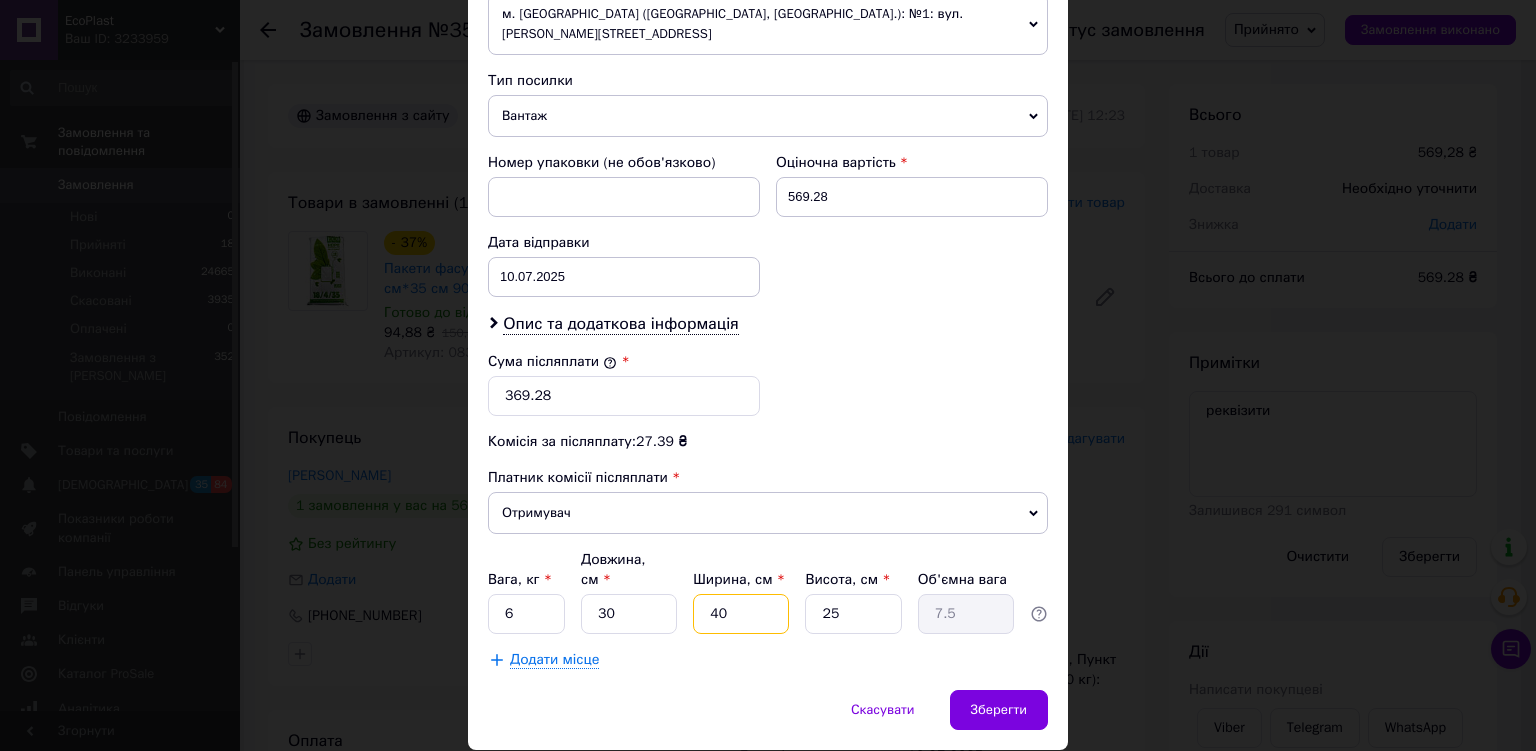 click on "40" at bounding box center [741, 614] 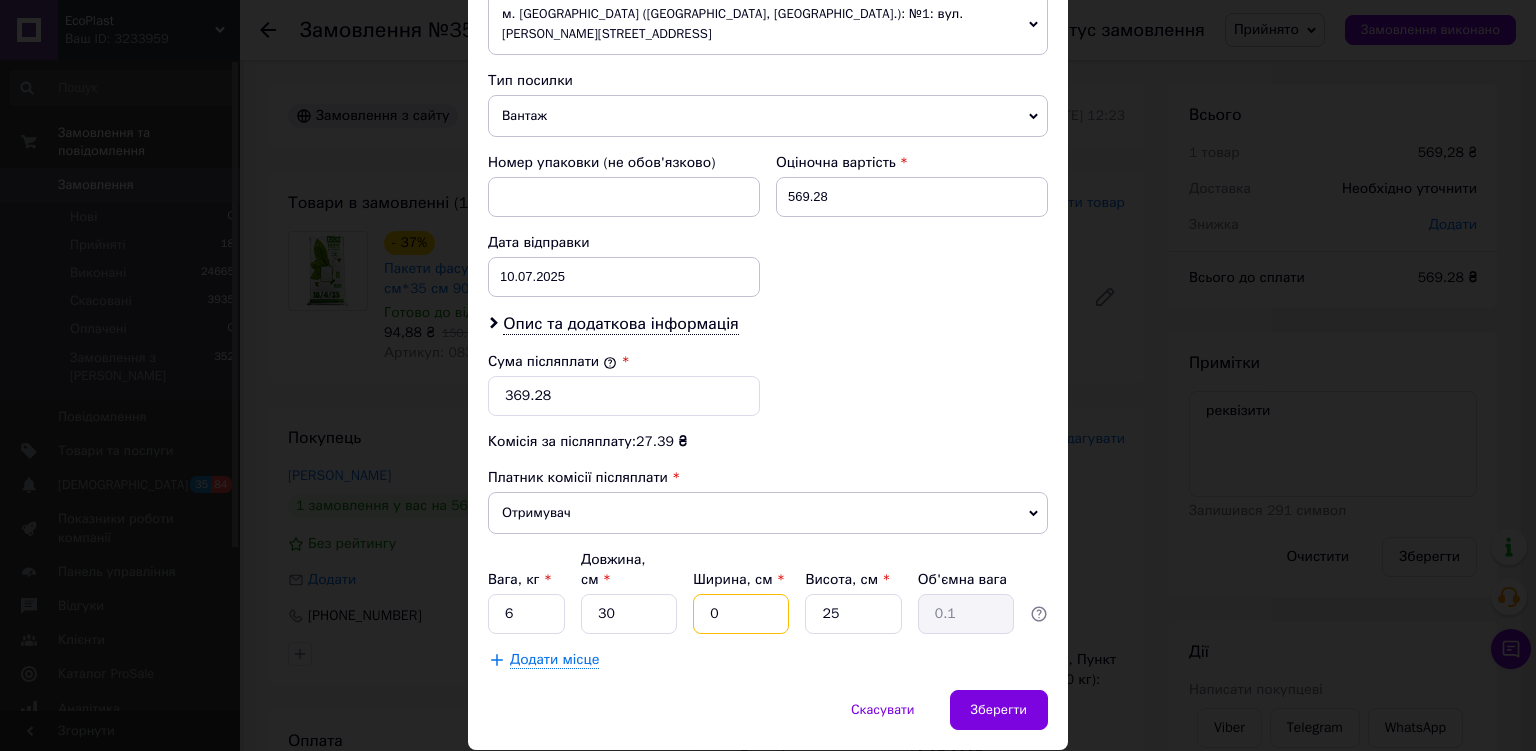 type on "20" 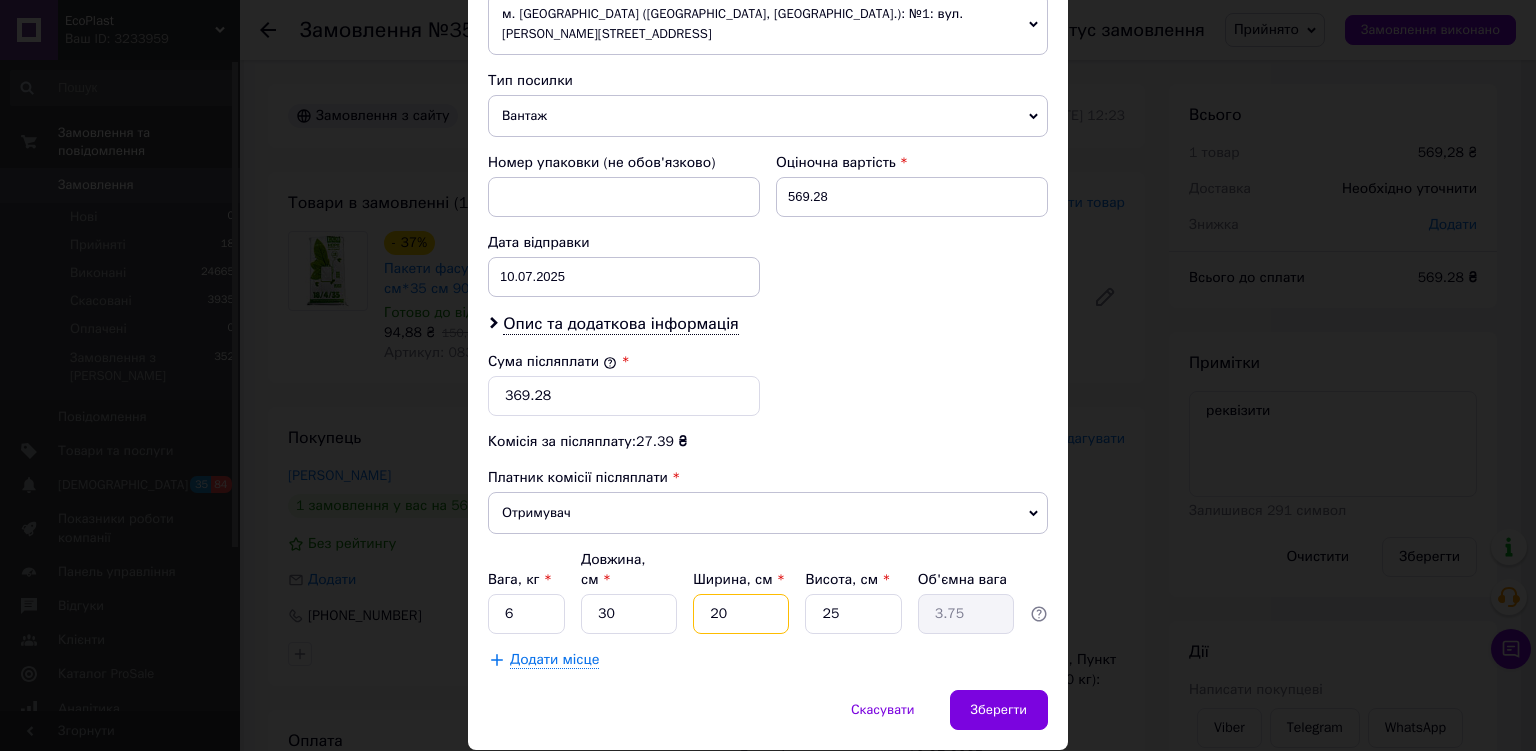 type on "20" 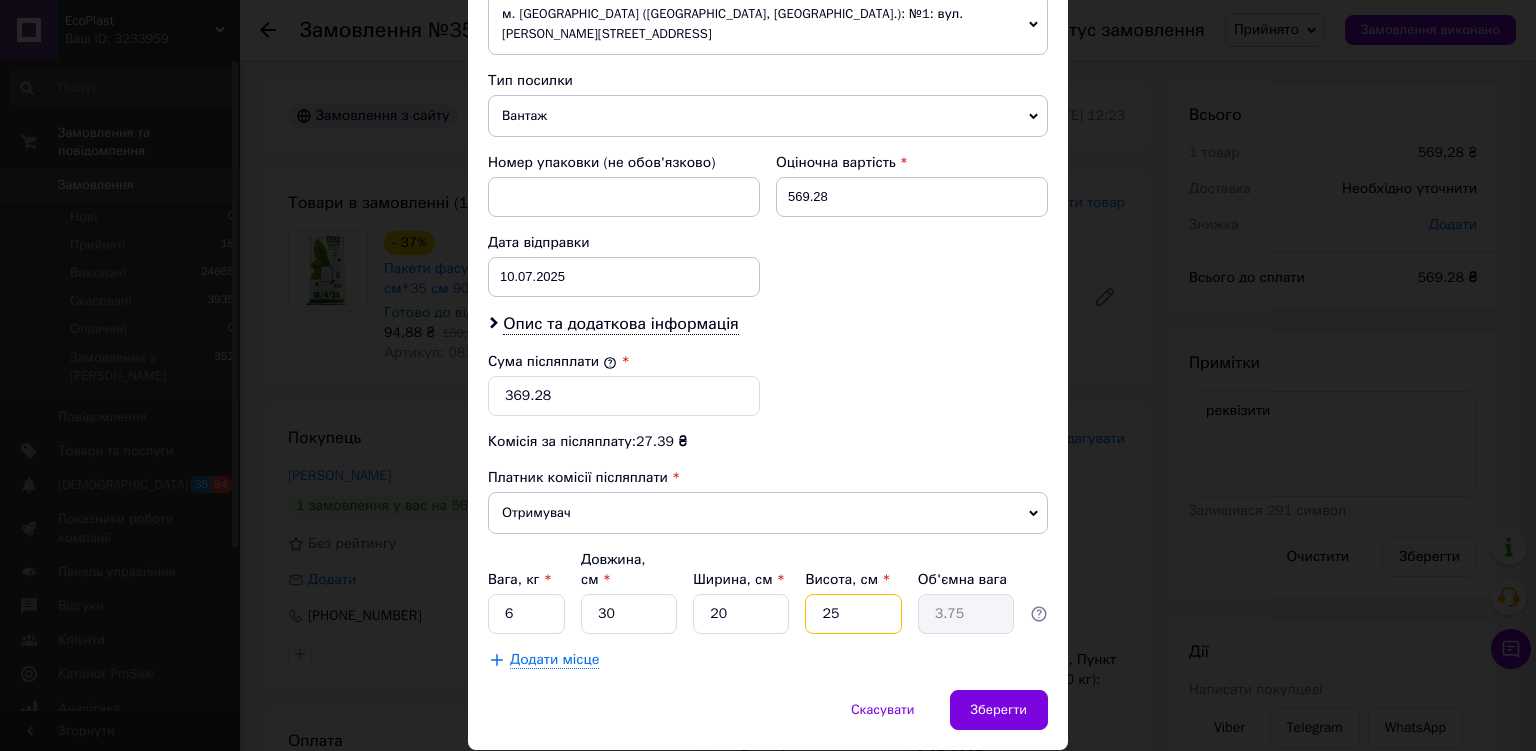 click on "25" at bounding box center (853, 614) 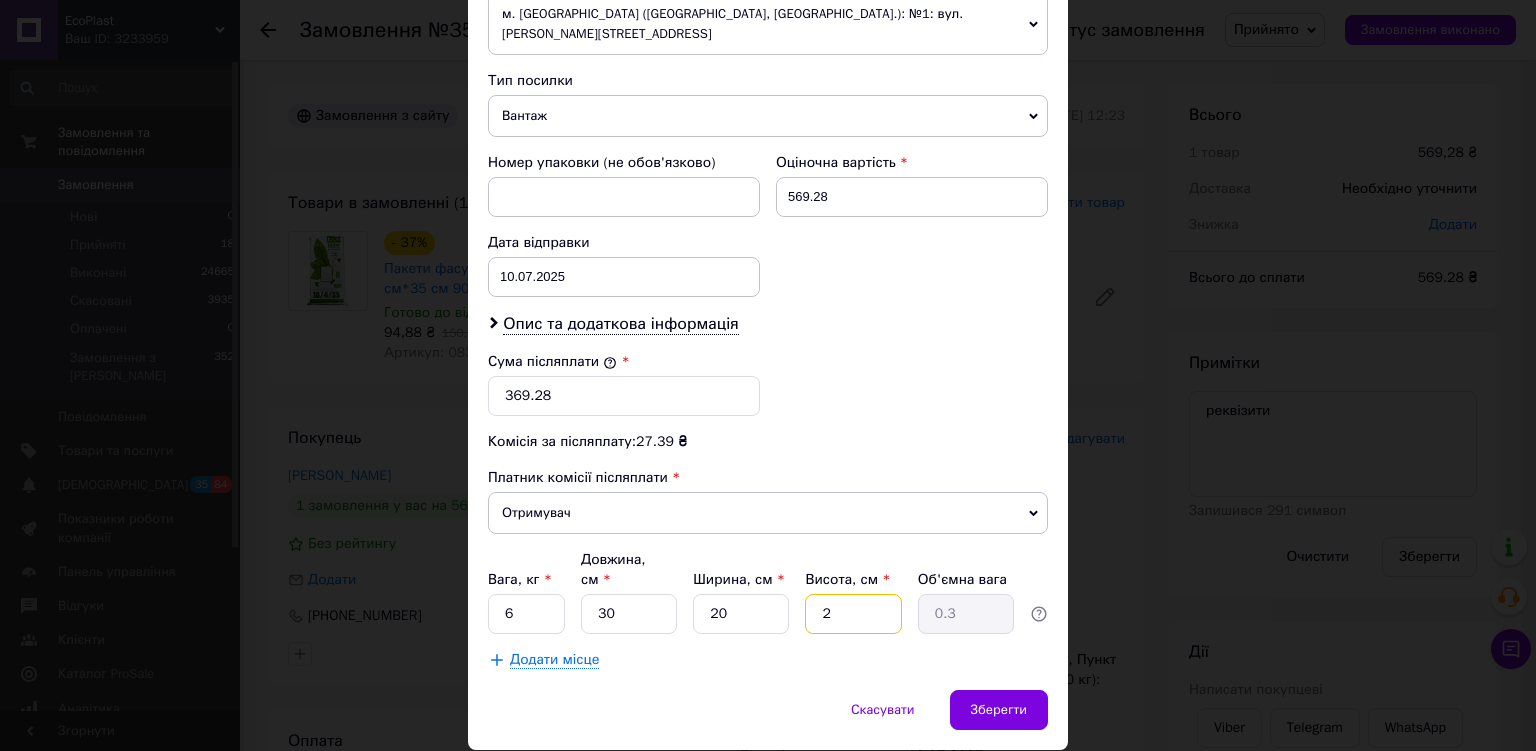 type on "20" 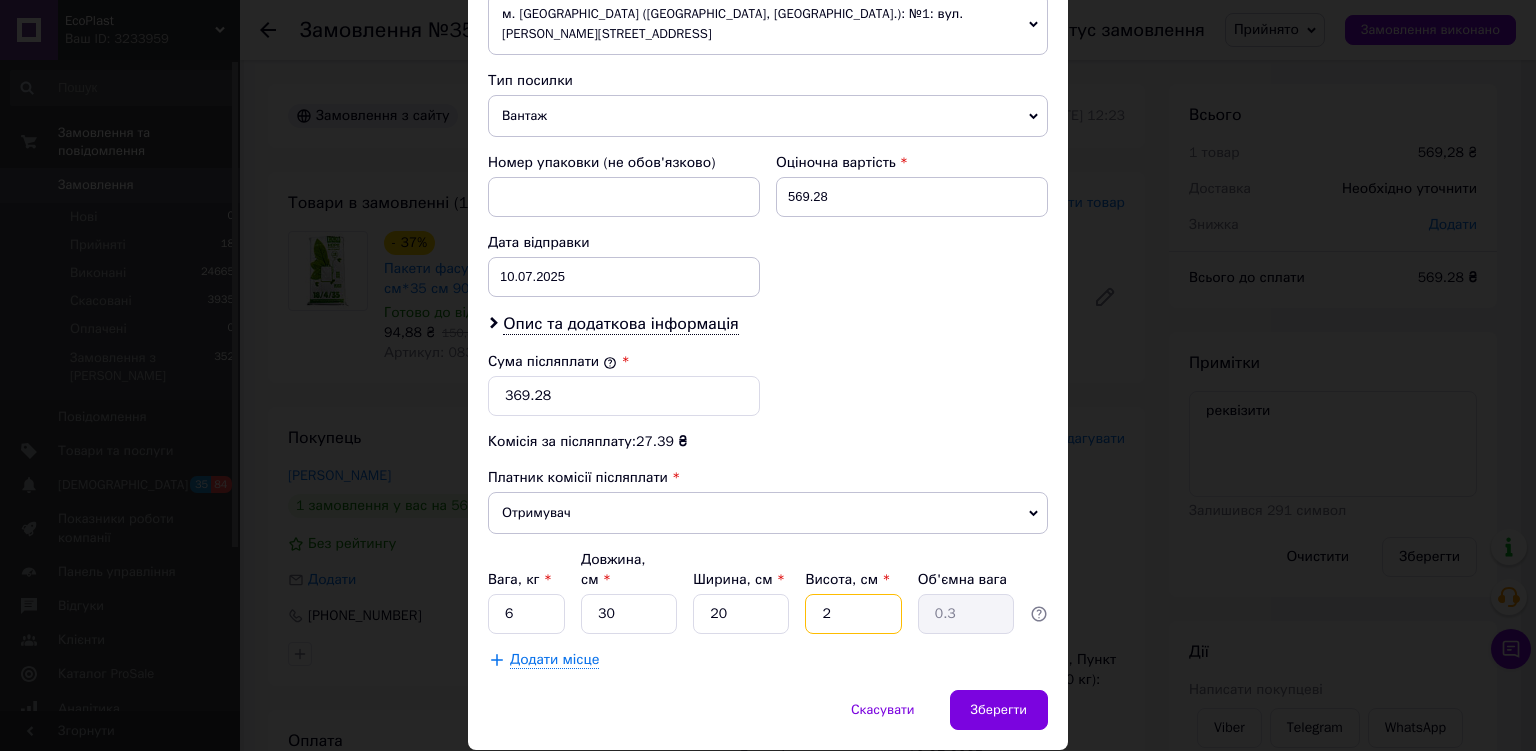 type on "3" 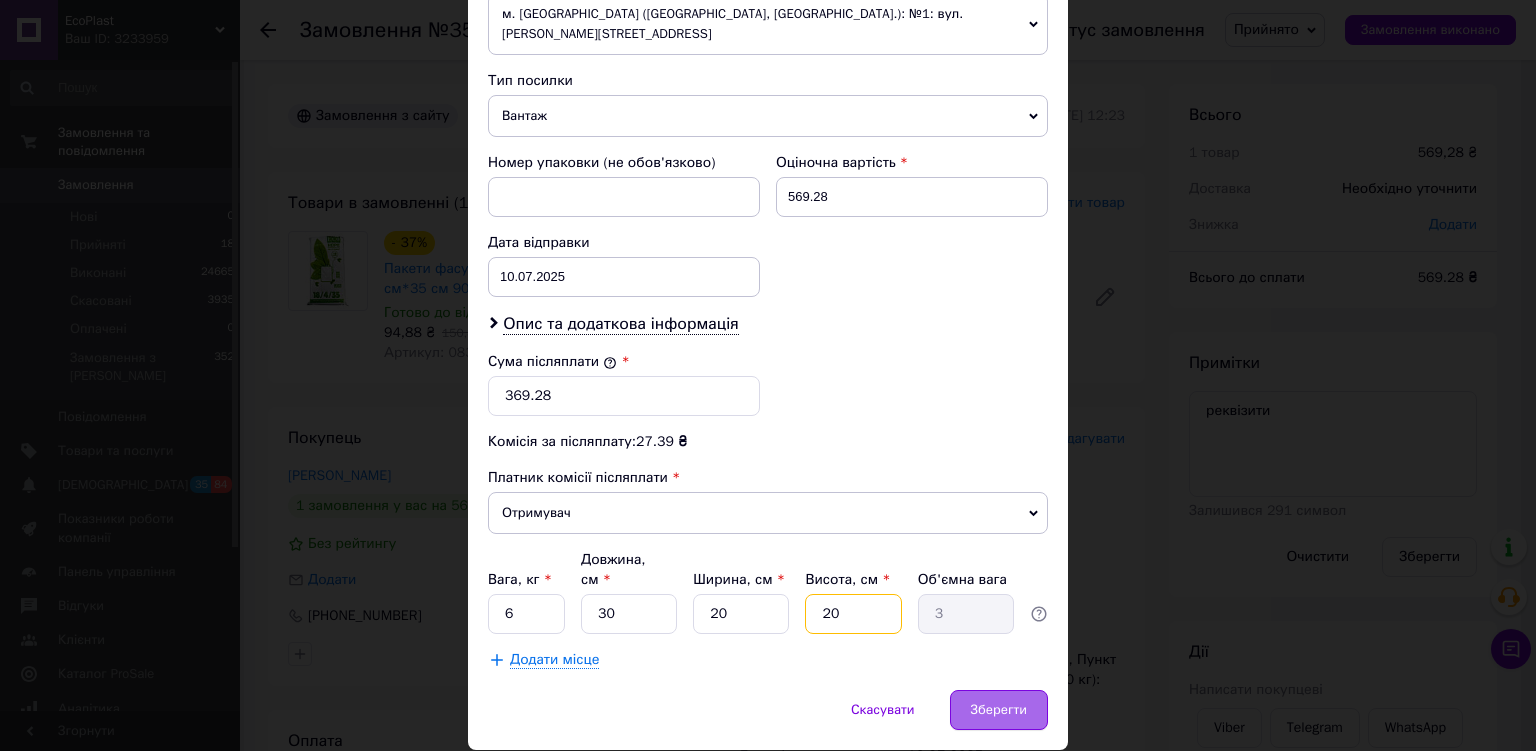 type on "20" 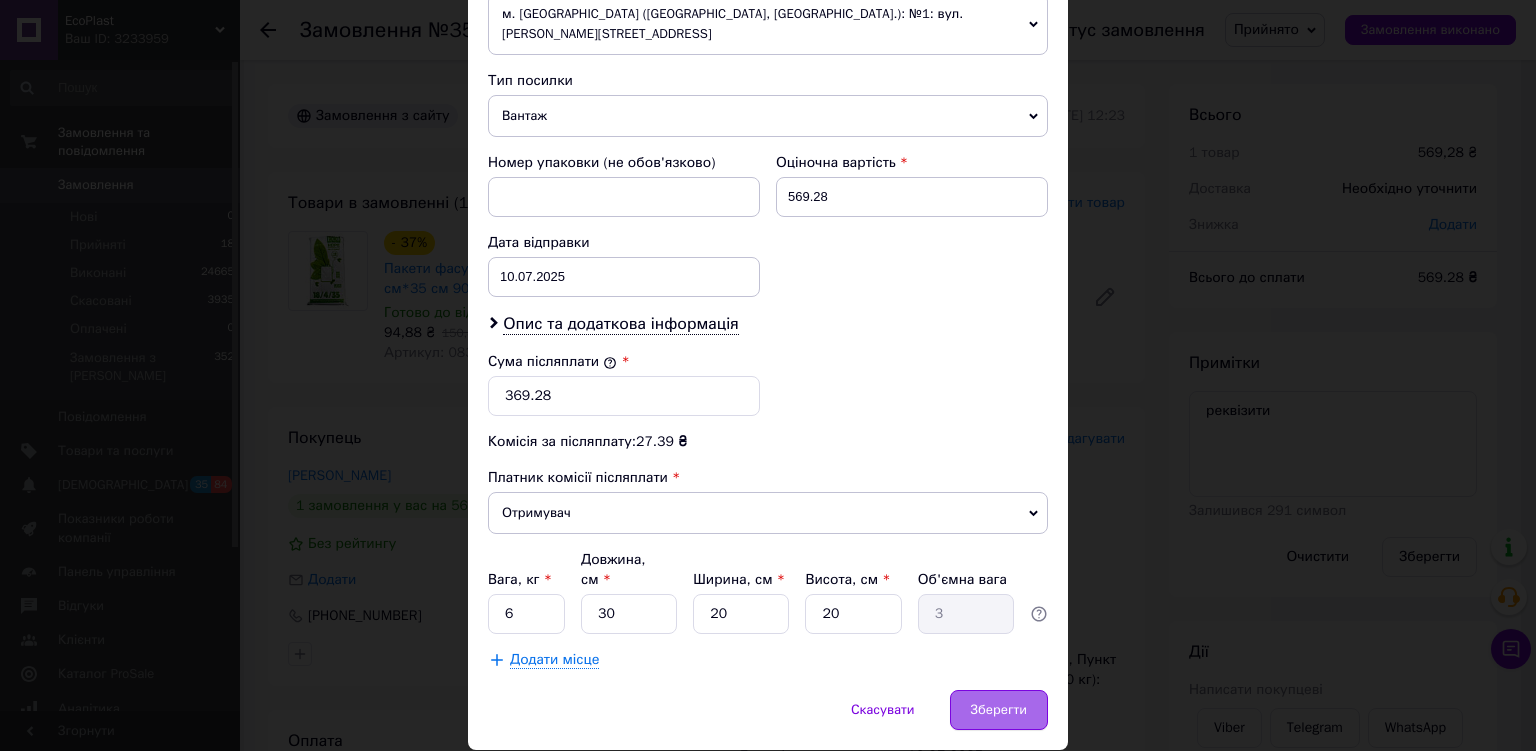 click on "Зберегти" at bounding box center (999, 710) 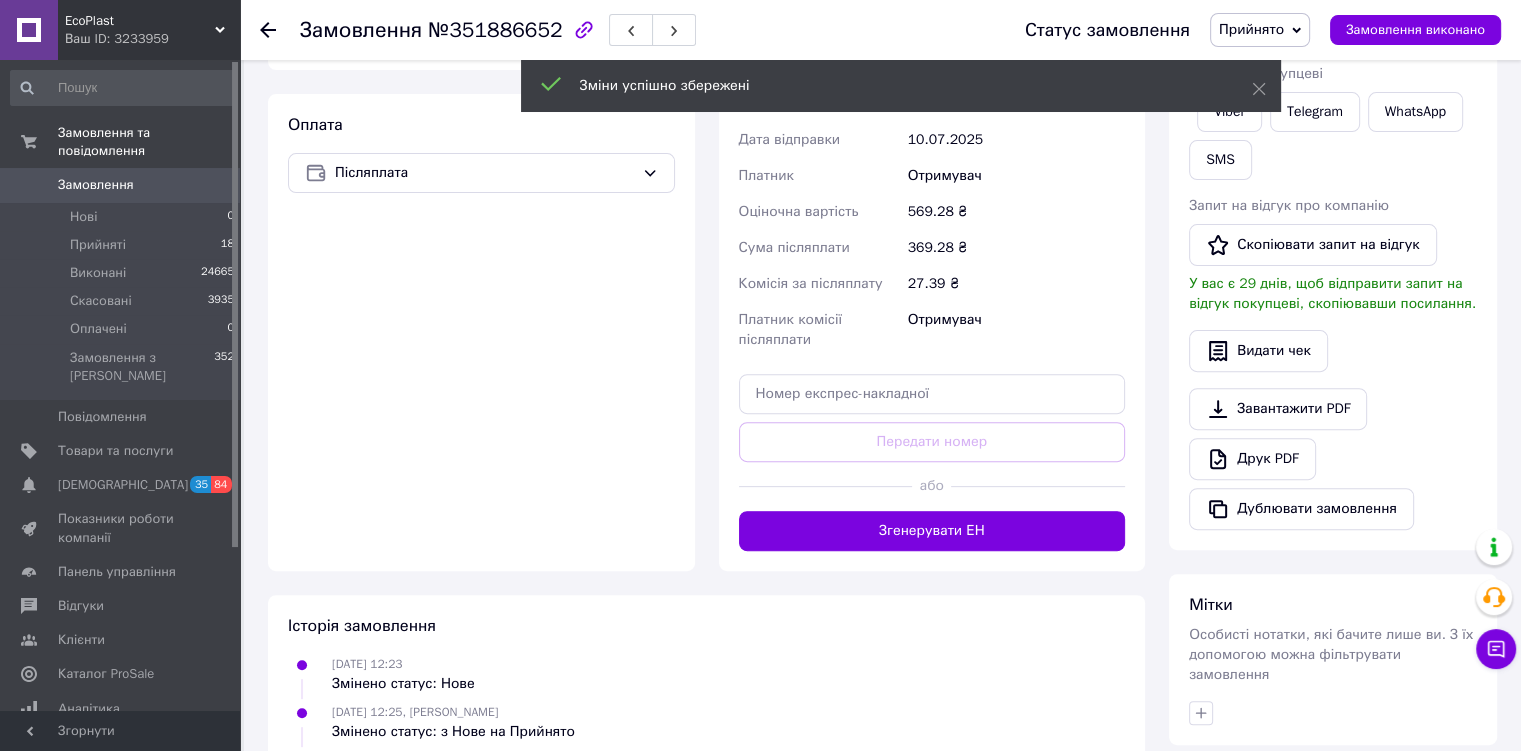scroll, scrollTop: 618, scrollLeft: 0, axis: vertical 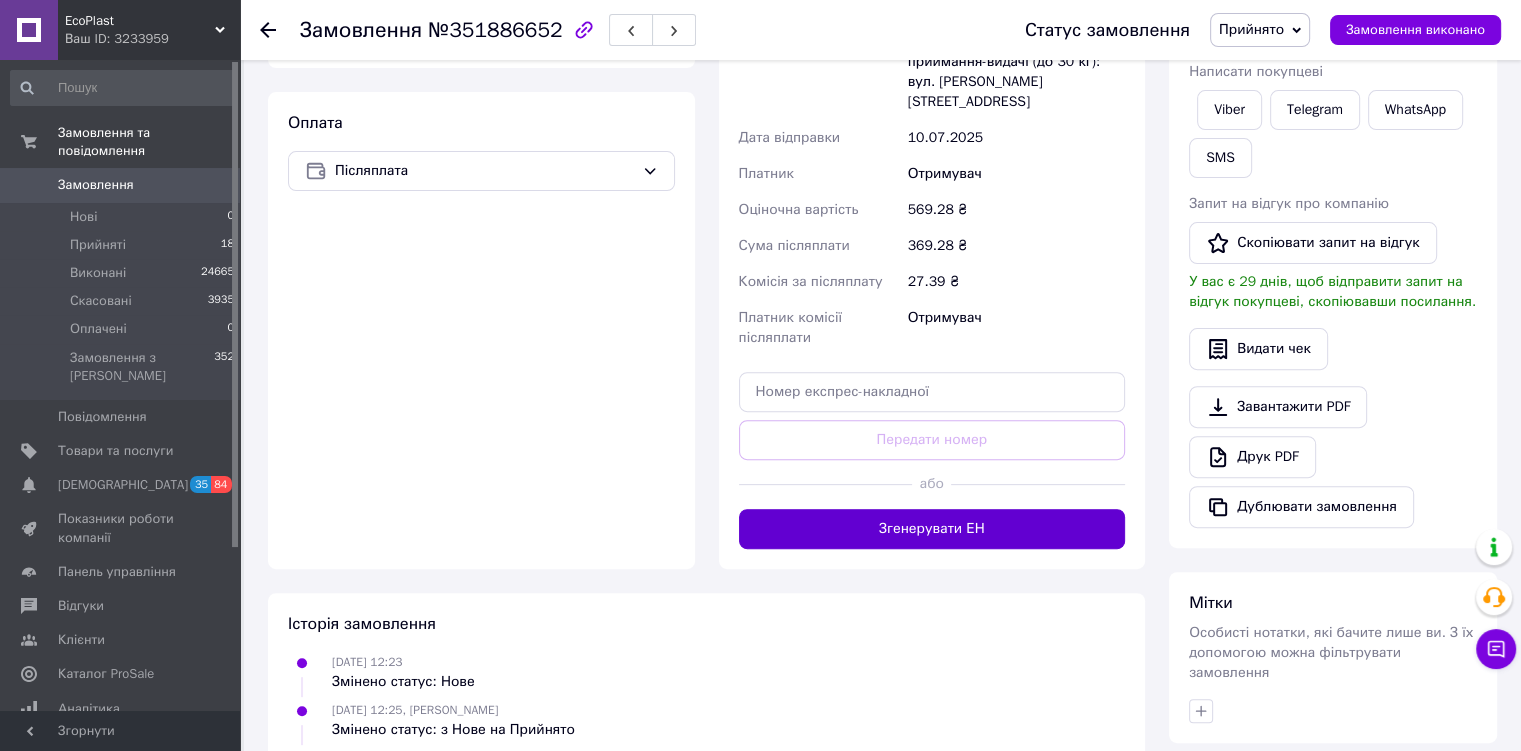 click on "Згенерувати ЕН" at bounding box center [932, 529] 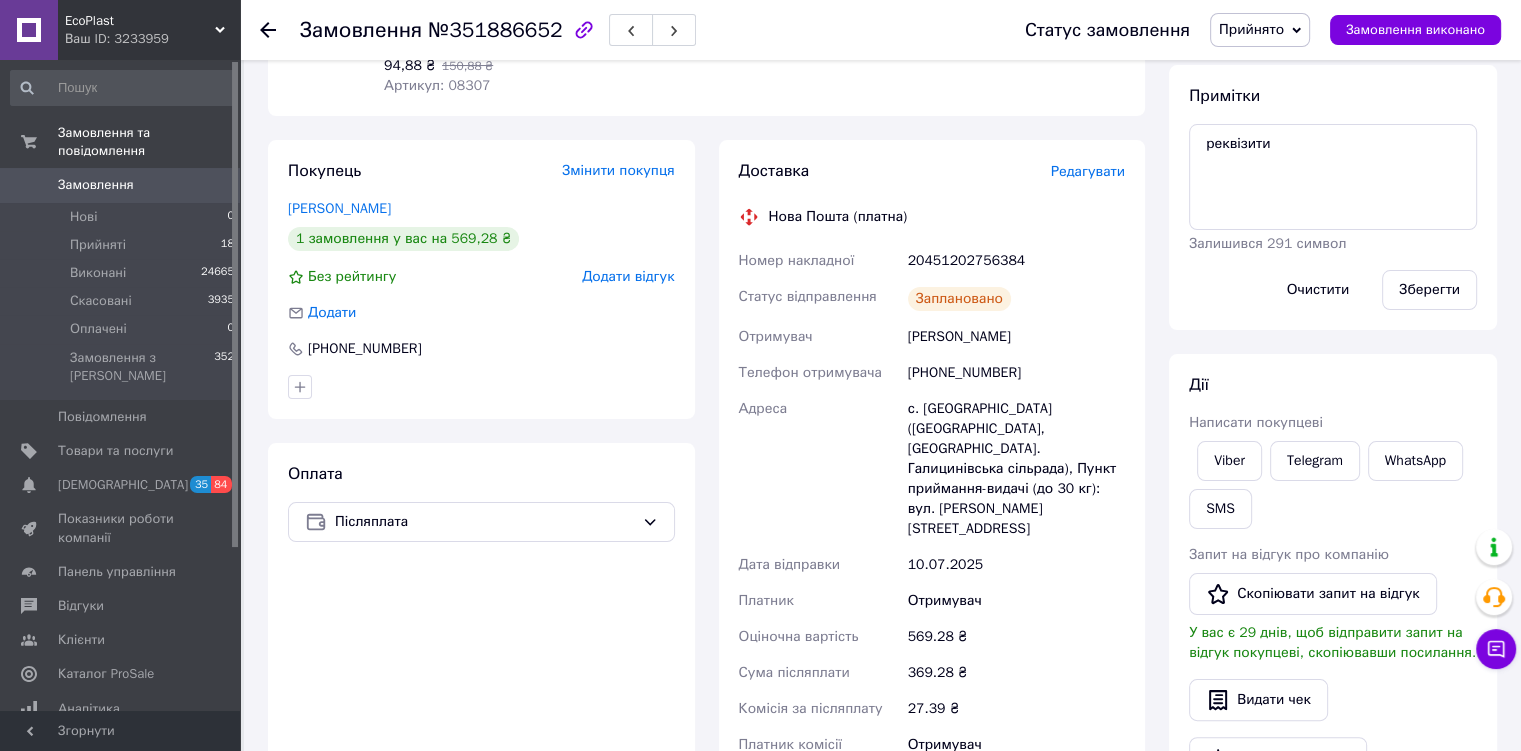 scroll, scrollTop: 244, scrollLeft: 0, axis: vertical 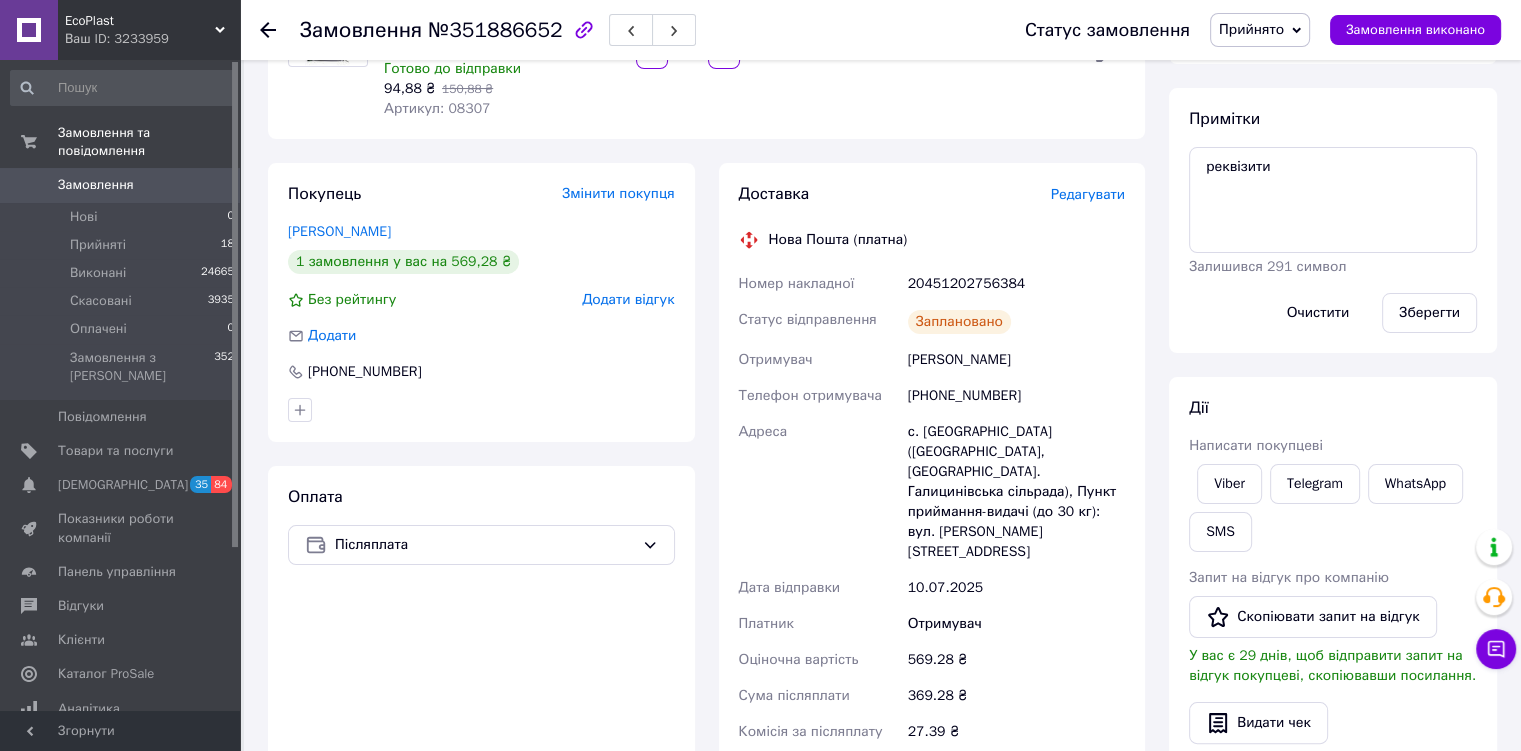 click on "Прийнято" at bounding box center (1260, 30) 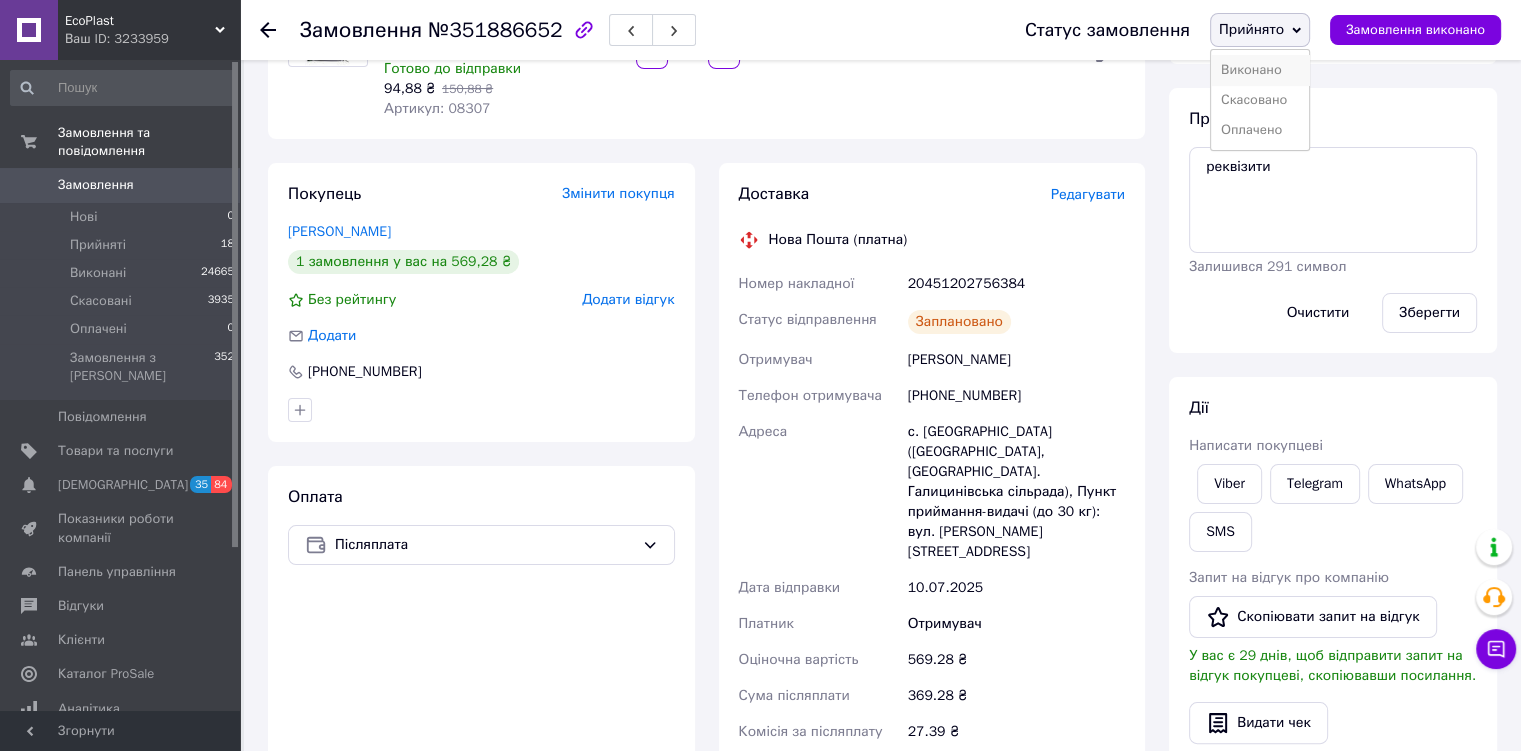 click on "Виконано" at bounding box center [1260, 70] 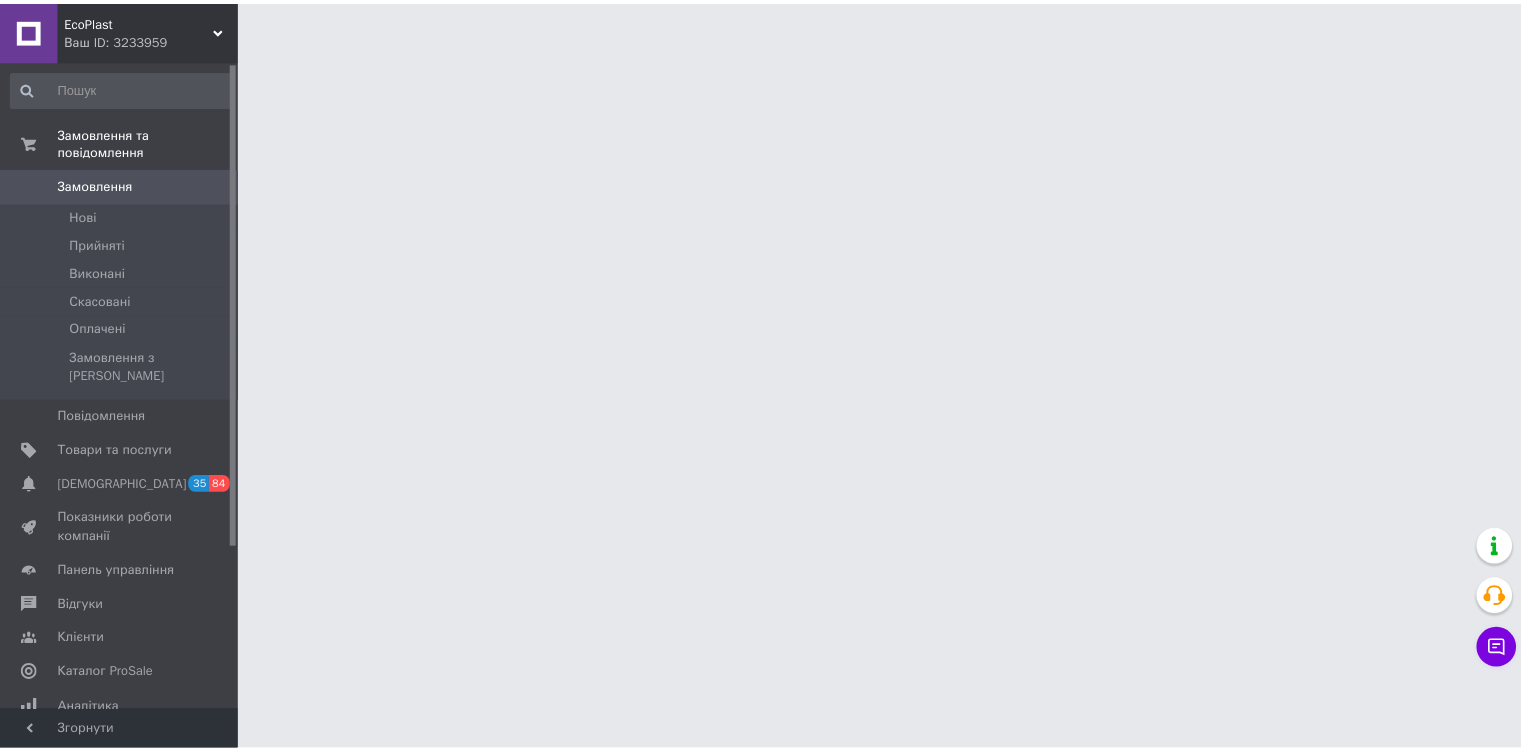 scroll, scrollTop: 0, scrollLeft: 0, axis: both 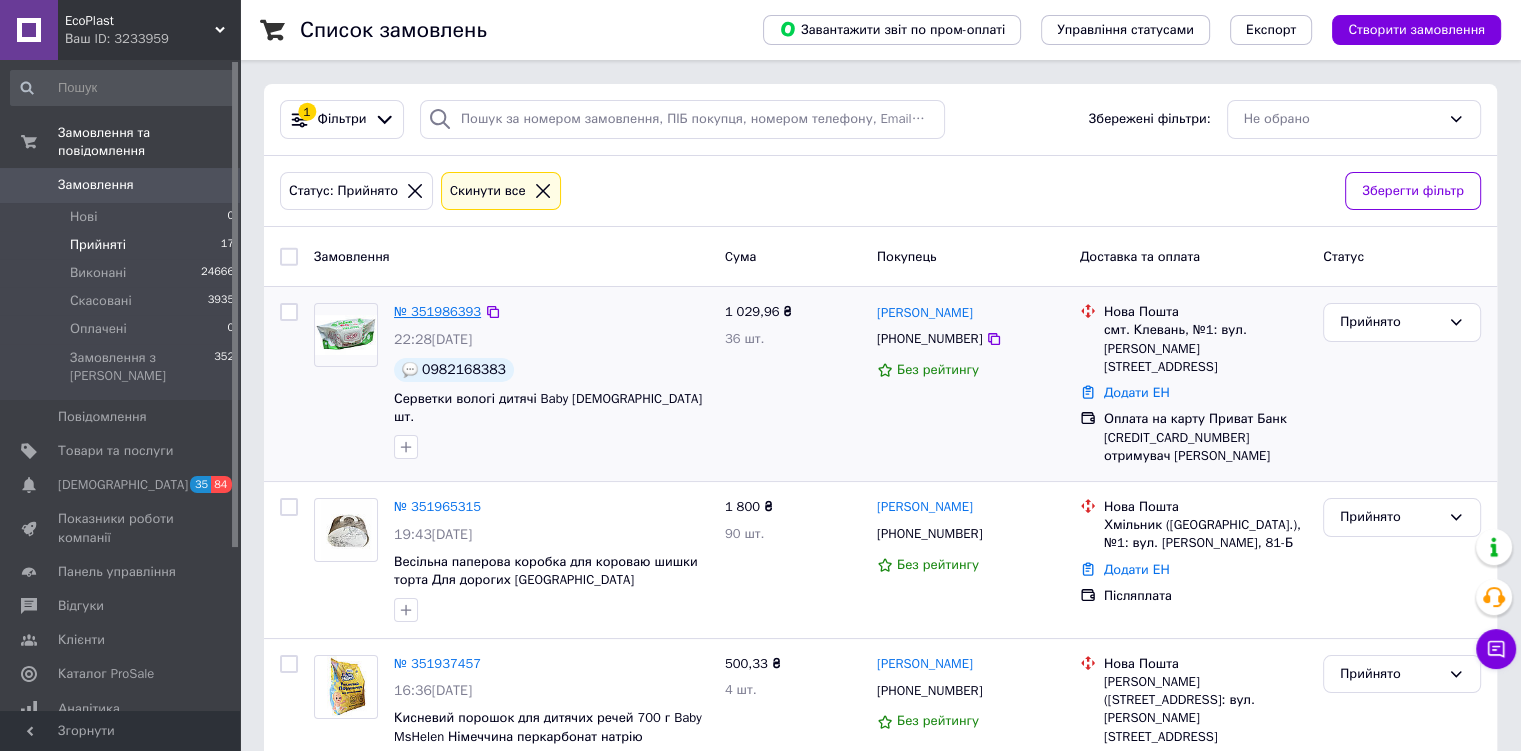 click on "№ 351986393" at bounding box center (437, 311) 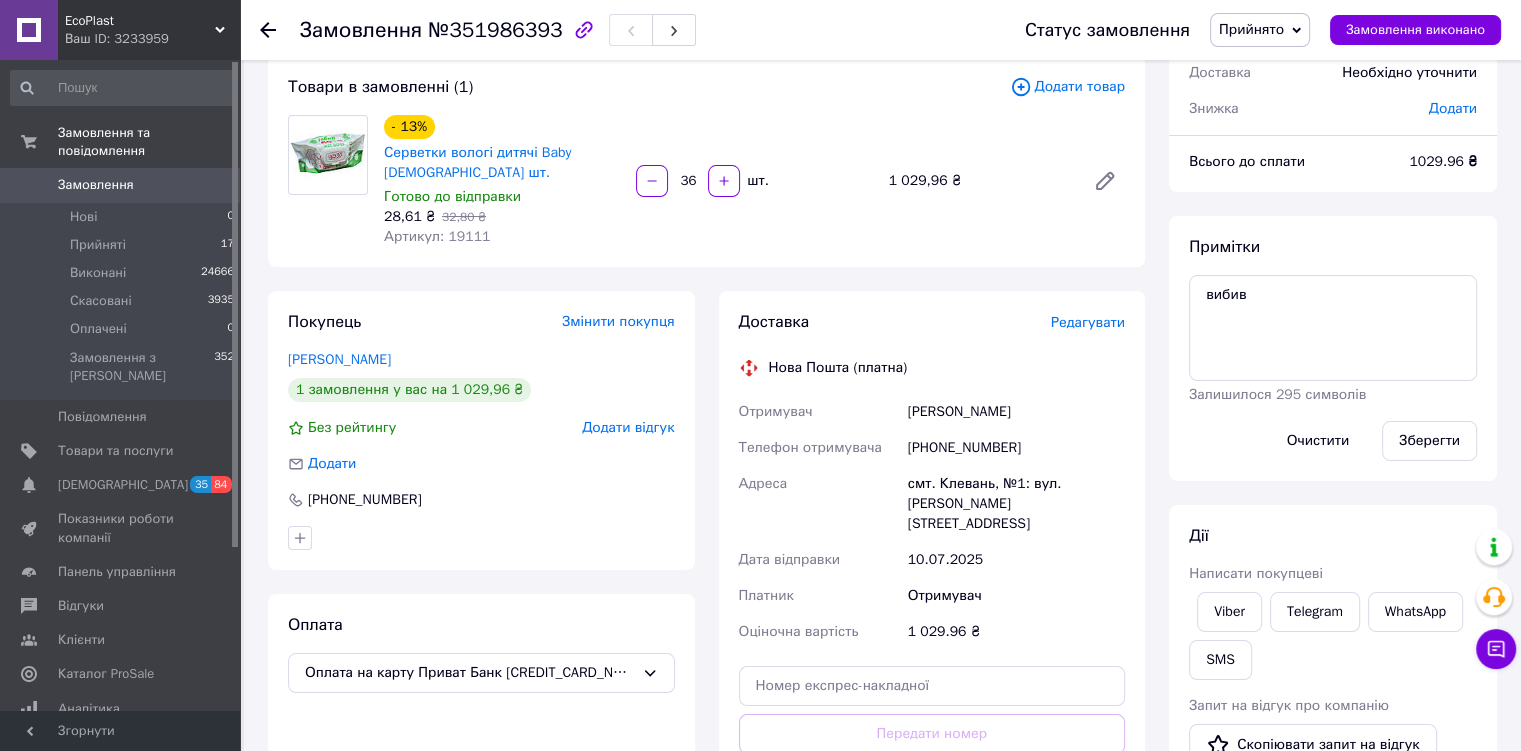 scroll, scrollTop: 0, scrollLeft: 0, axis: both 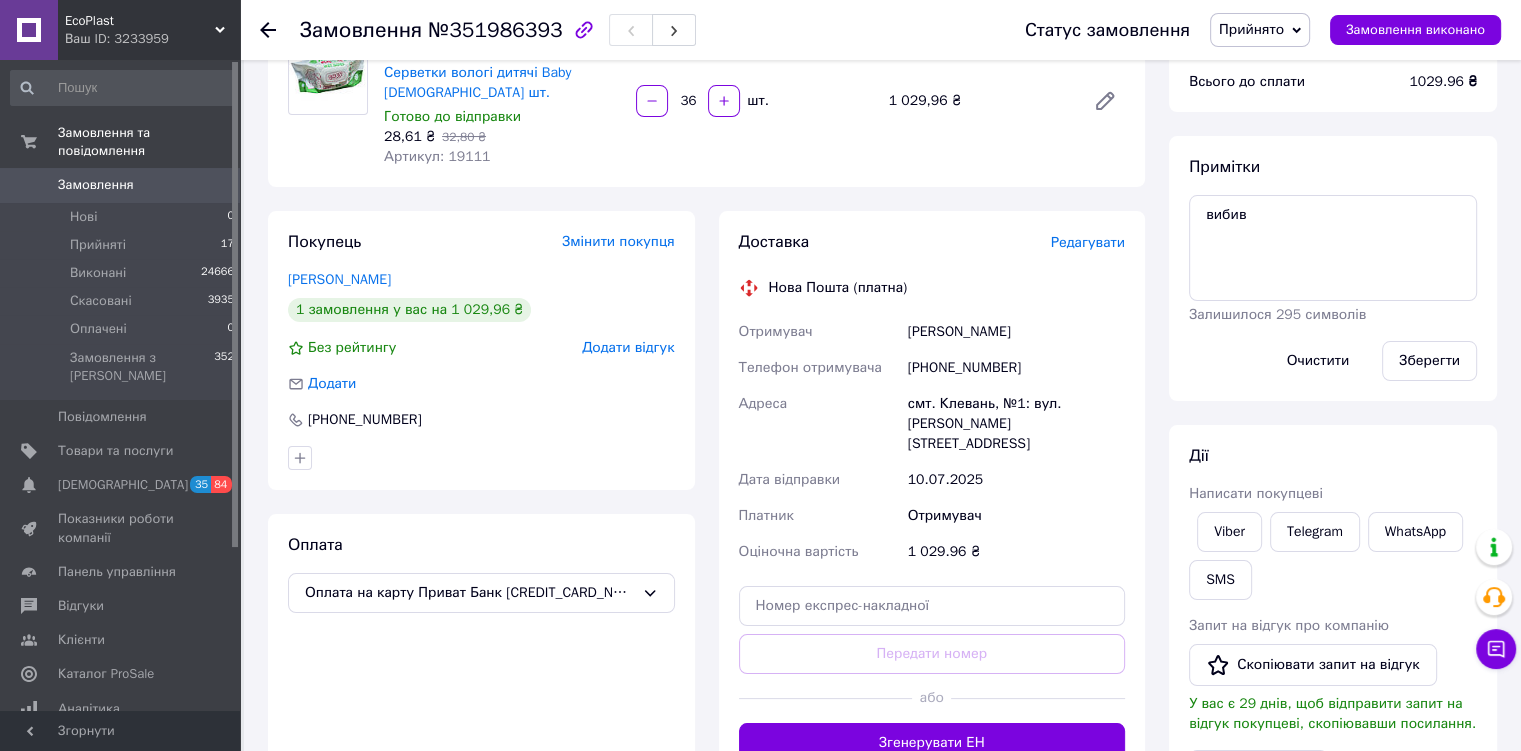 click 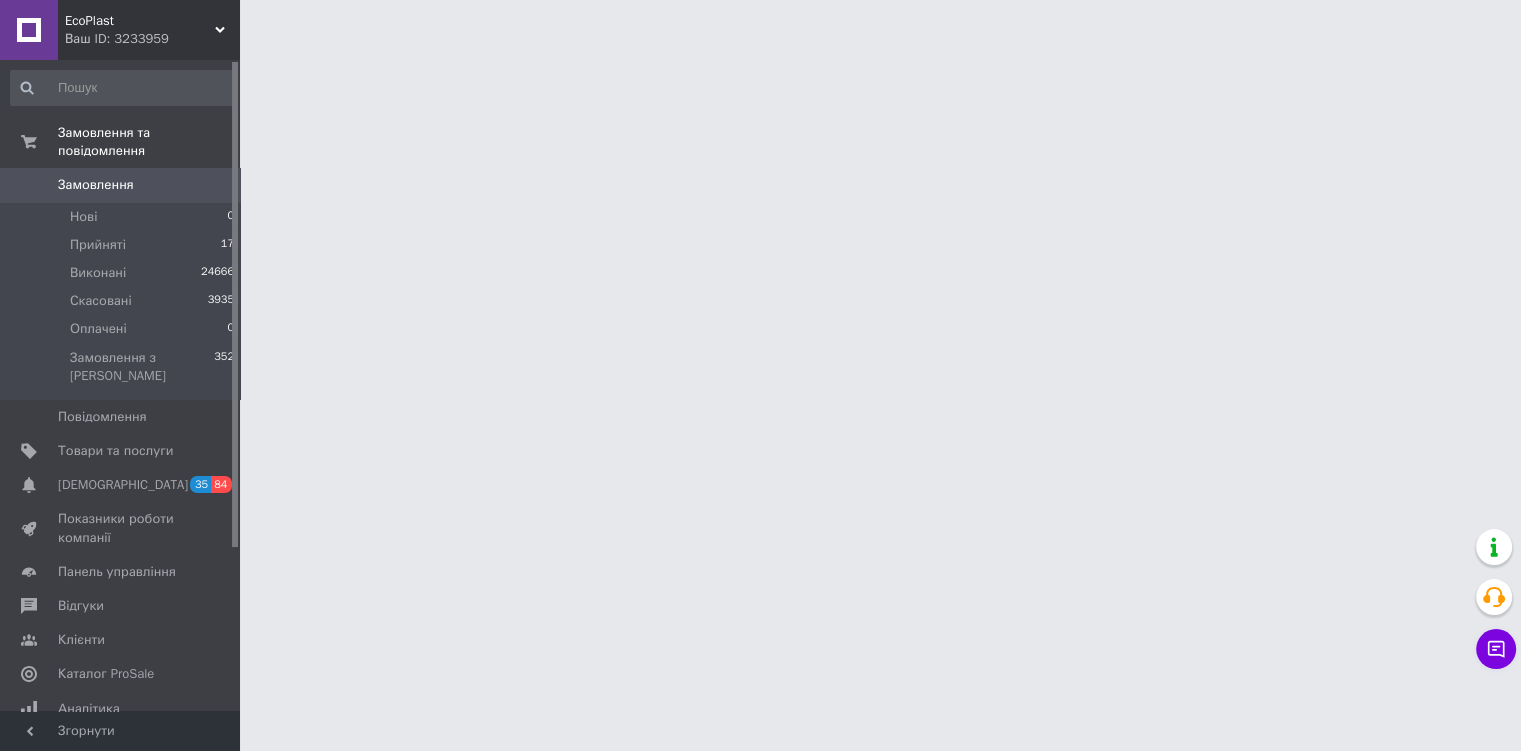 scroll, scrollTop: 0, scrollLeft: 0, axis: both 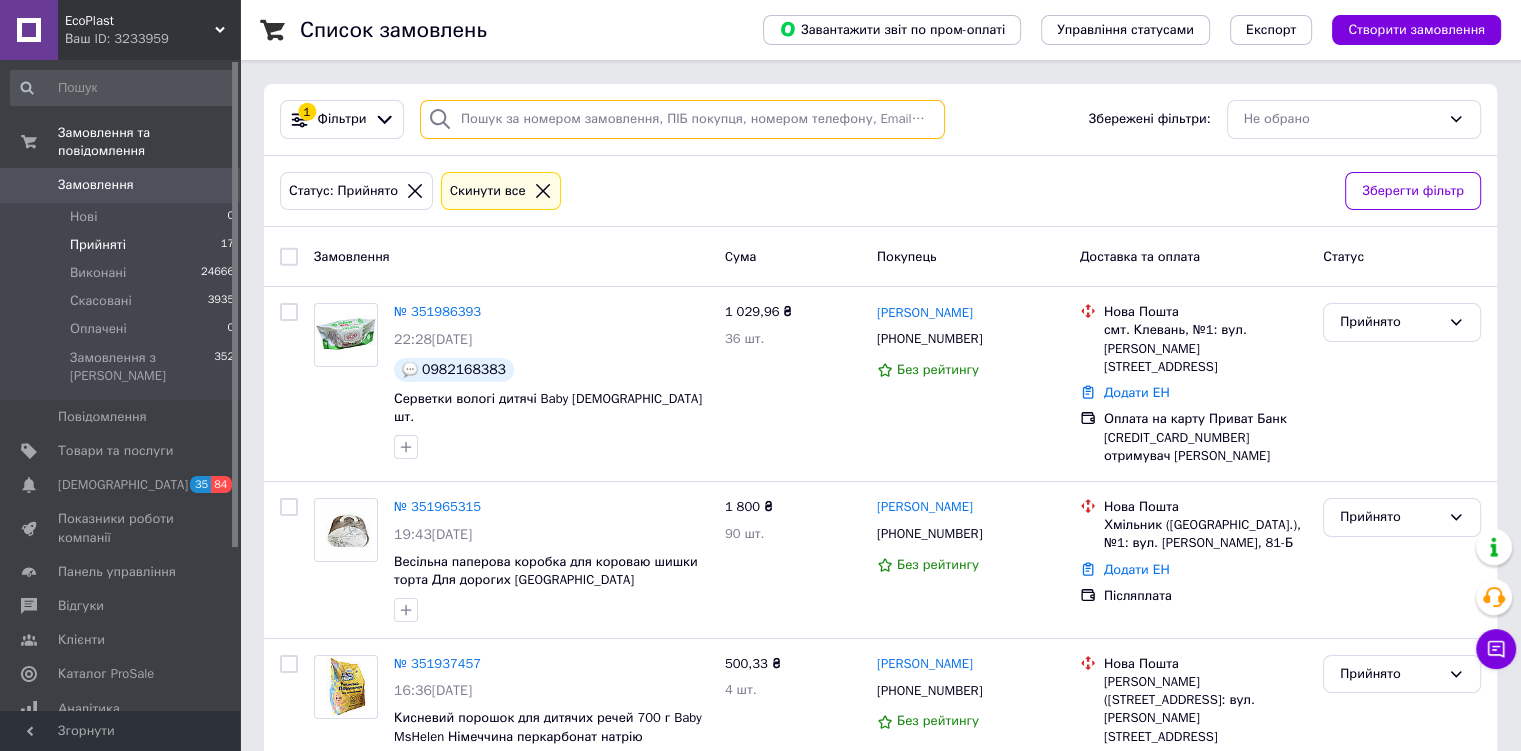click at bounding box center (682, 119) 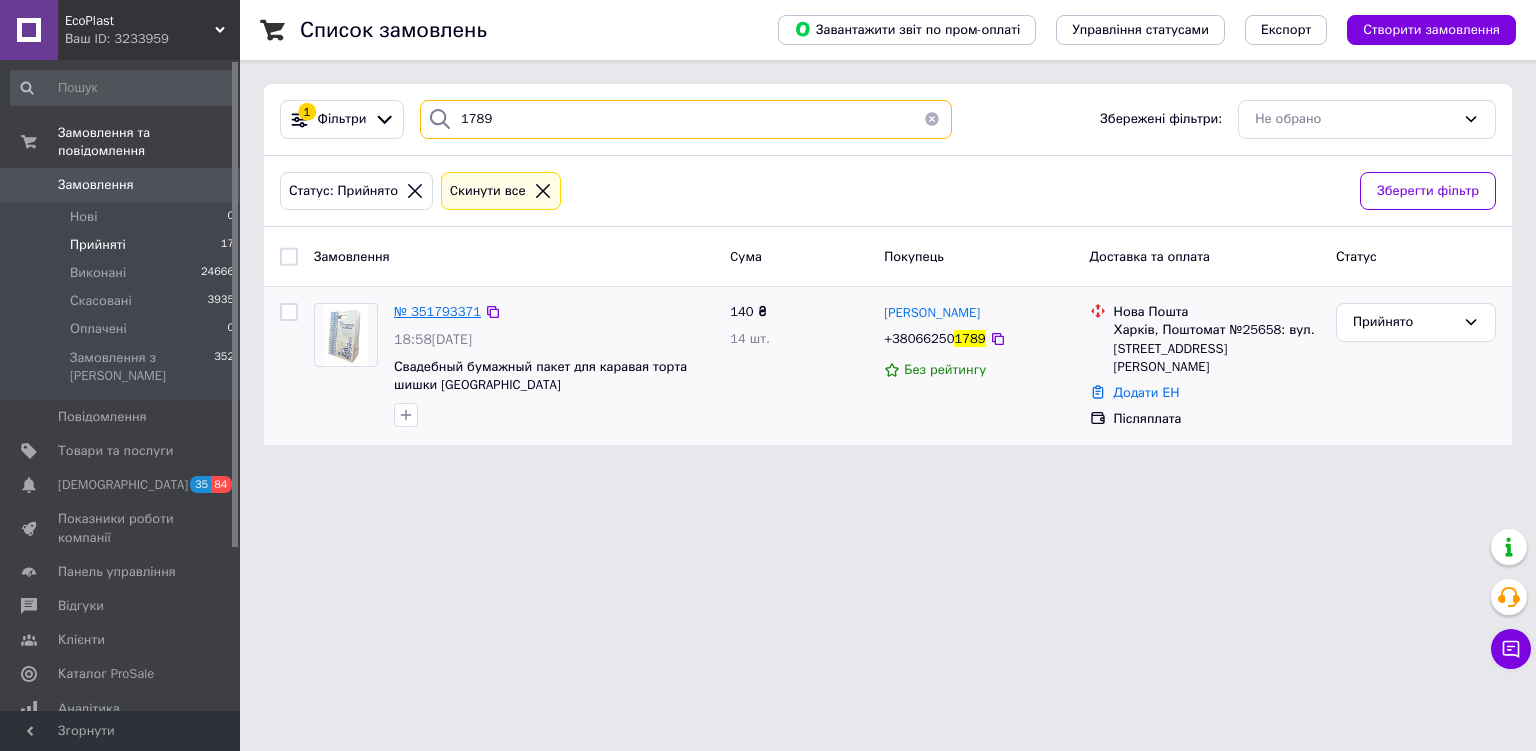 type on "1789" 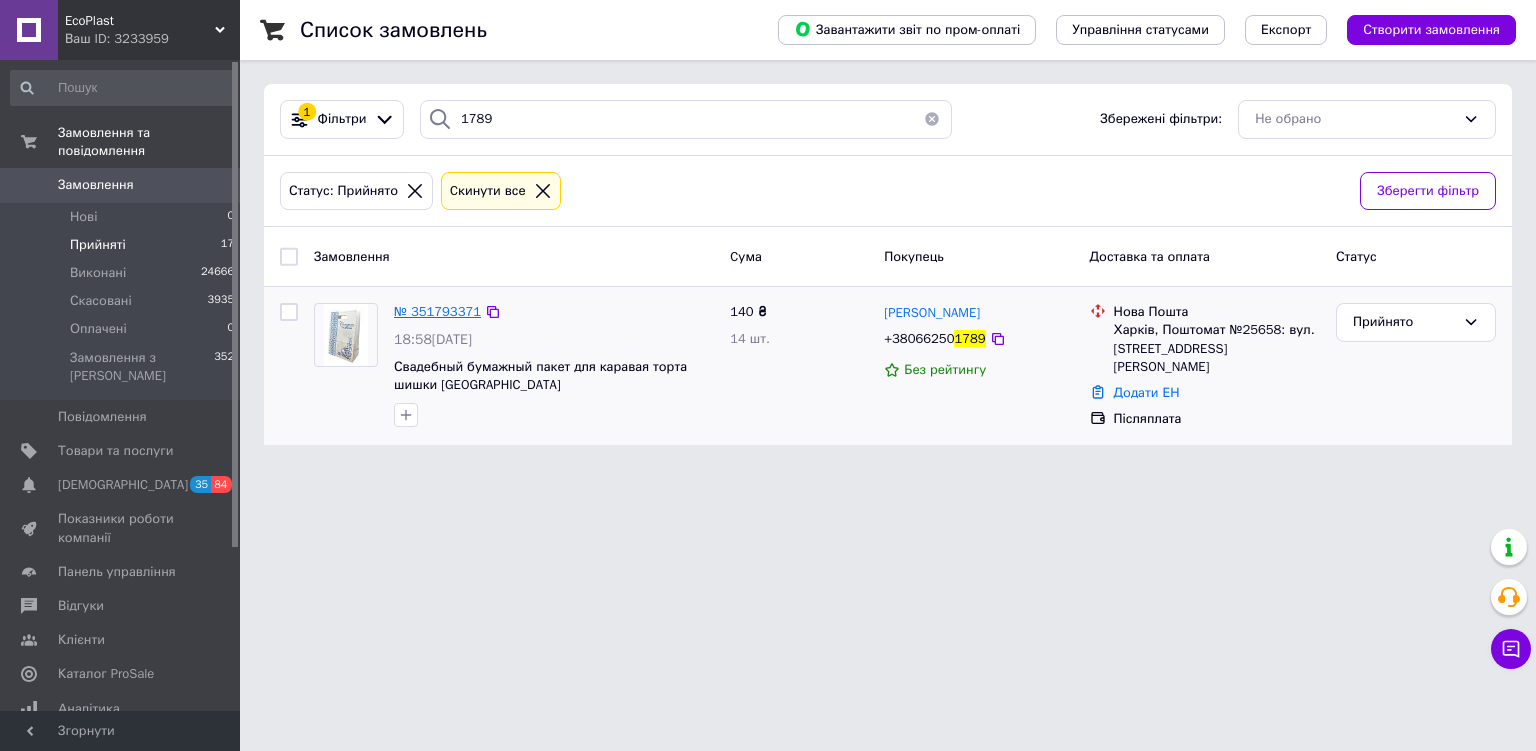 click on "№ 351793371" at bounding box center [437, 311] 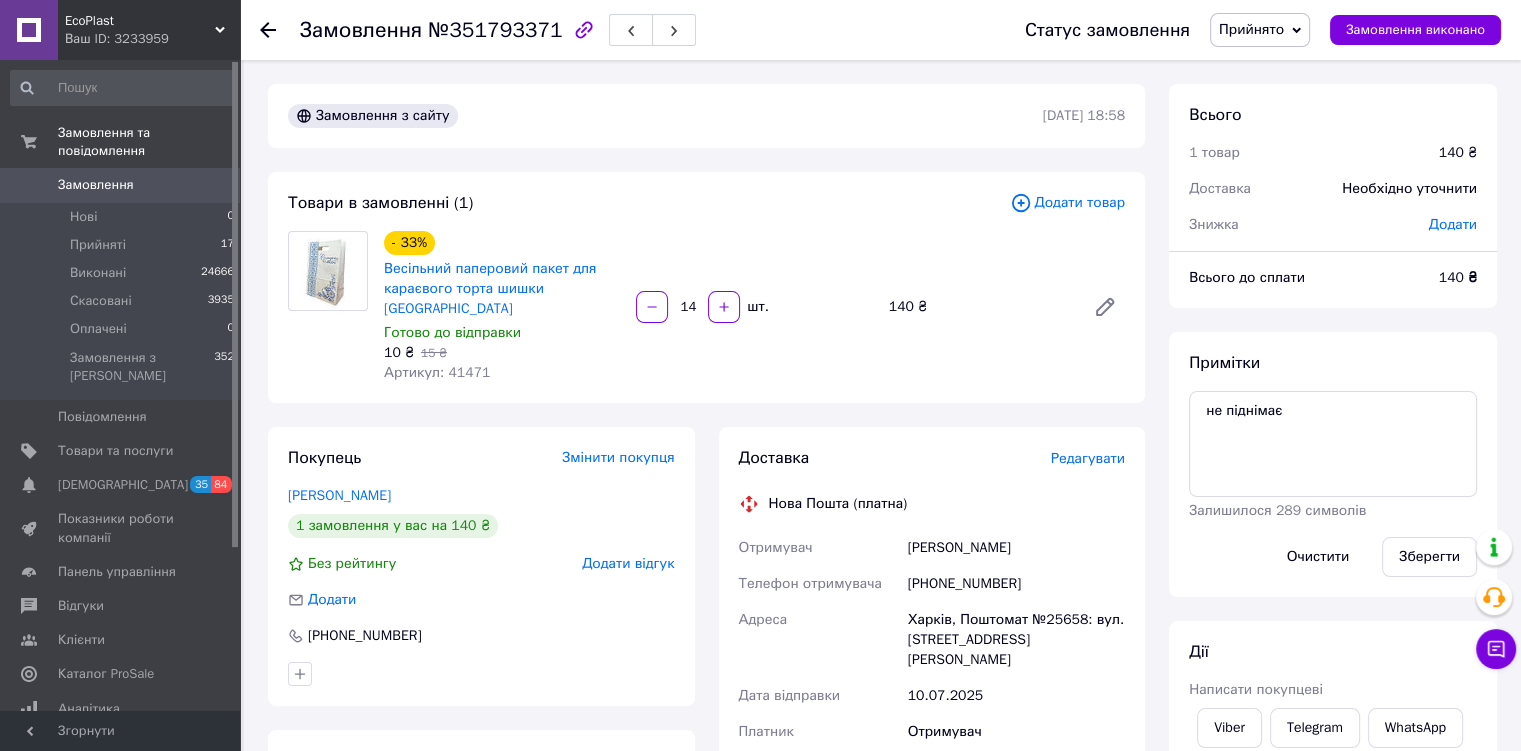 scroll, scrollTop: 43, scrollLeft: 0, axis: vertical 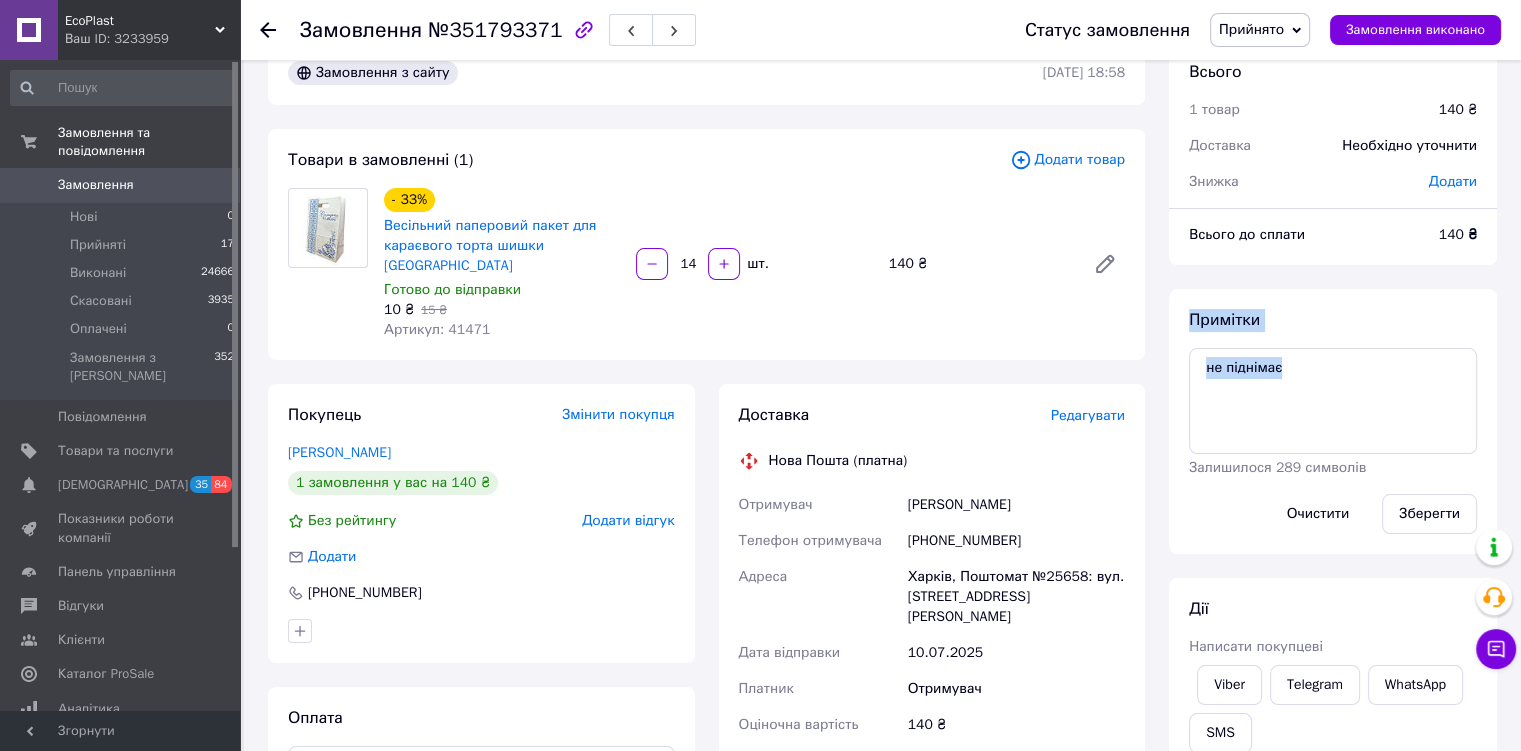 drag, startPoint x: 1516, startPoint y: 215, endPoint x: 1535, endPoint y: 299, distance: 86.12201 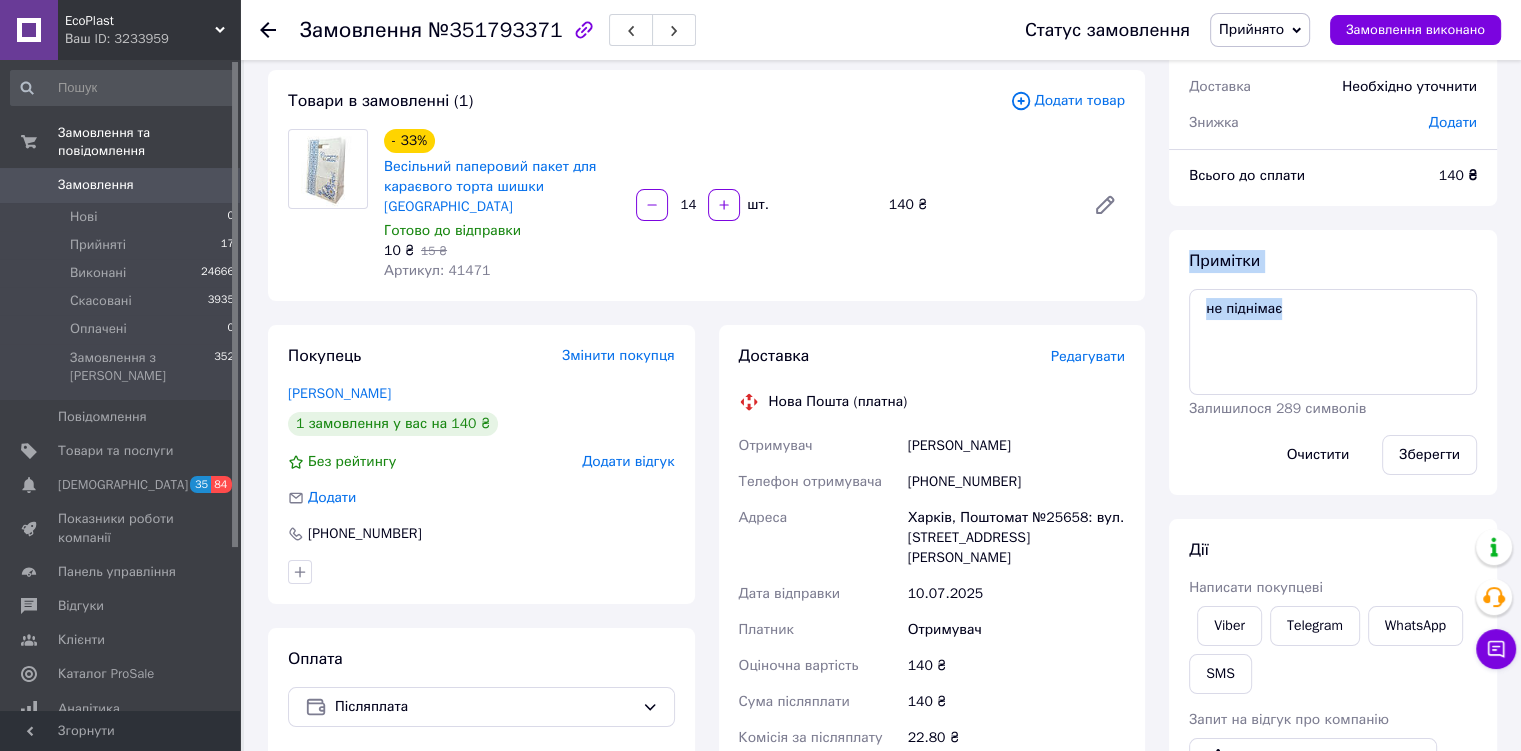 click on "Примітки не піднімає Залишилося 289 символів Очистити Зберегти" at bounding box center (1333, 362) 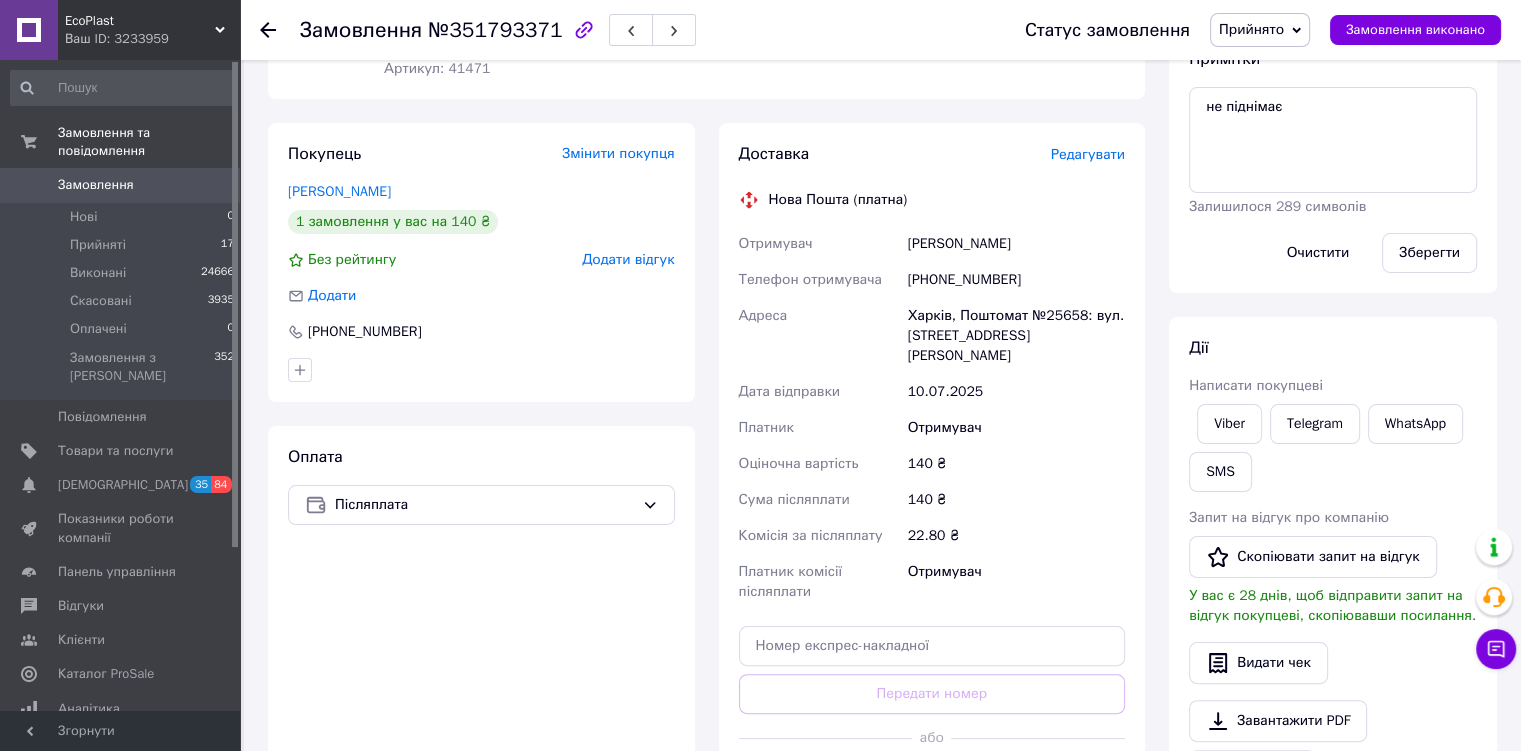 scroll, scrollTop: 0, scrollLeft: 0, axis: both 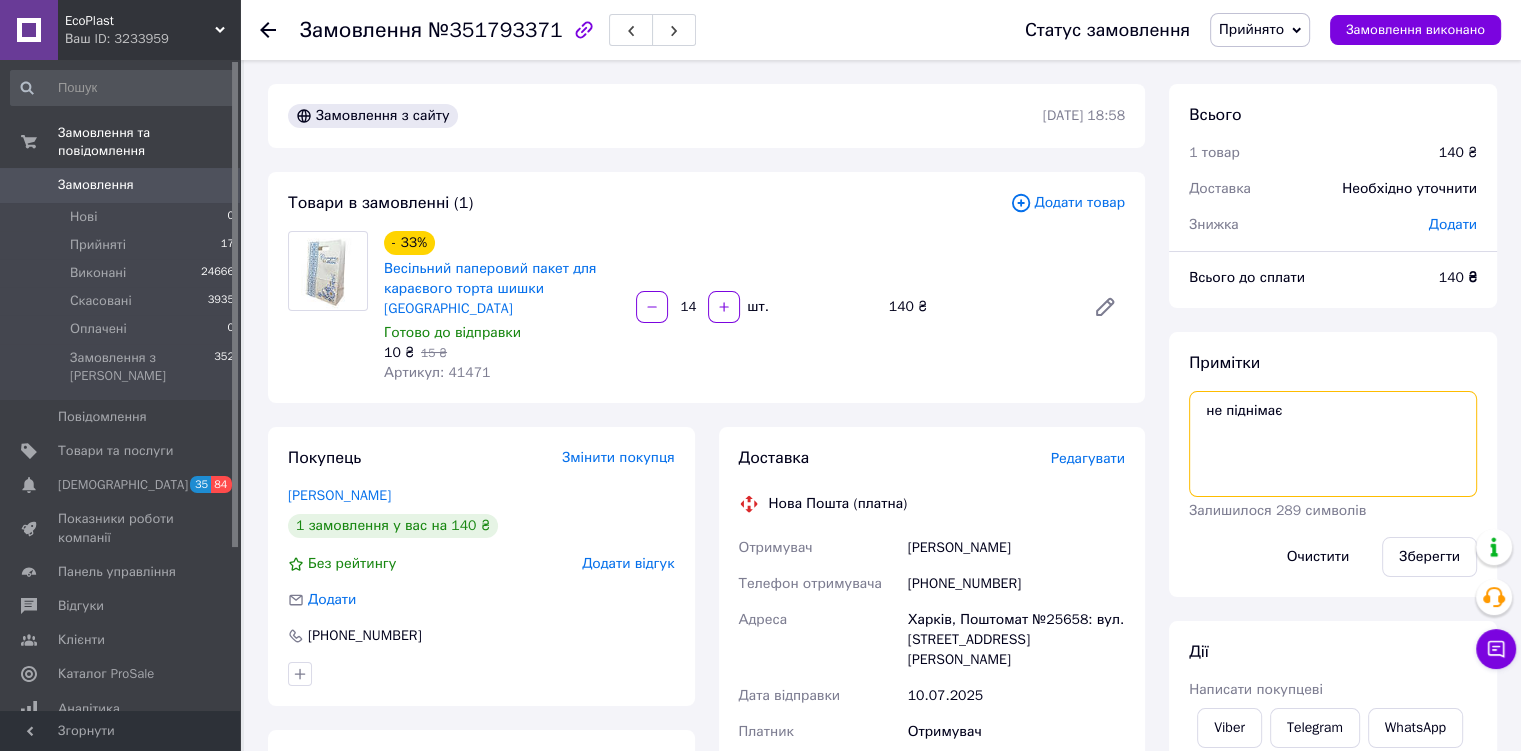 click on "не піднімає" at bounding box center [1333, 444] 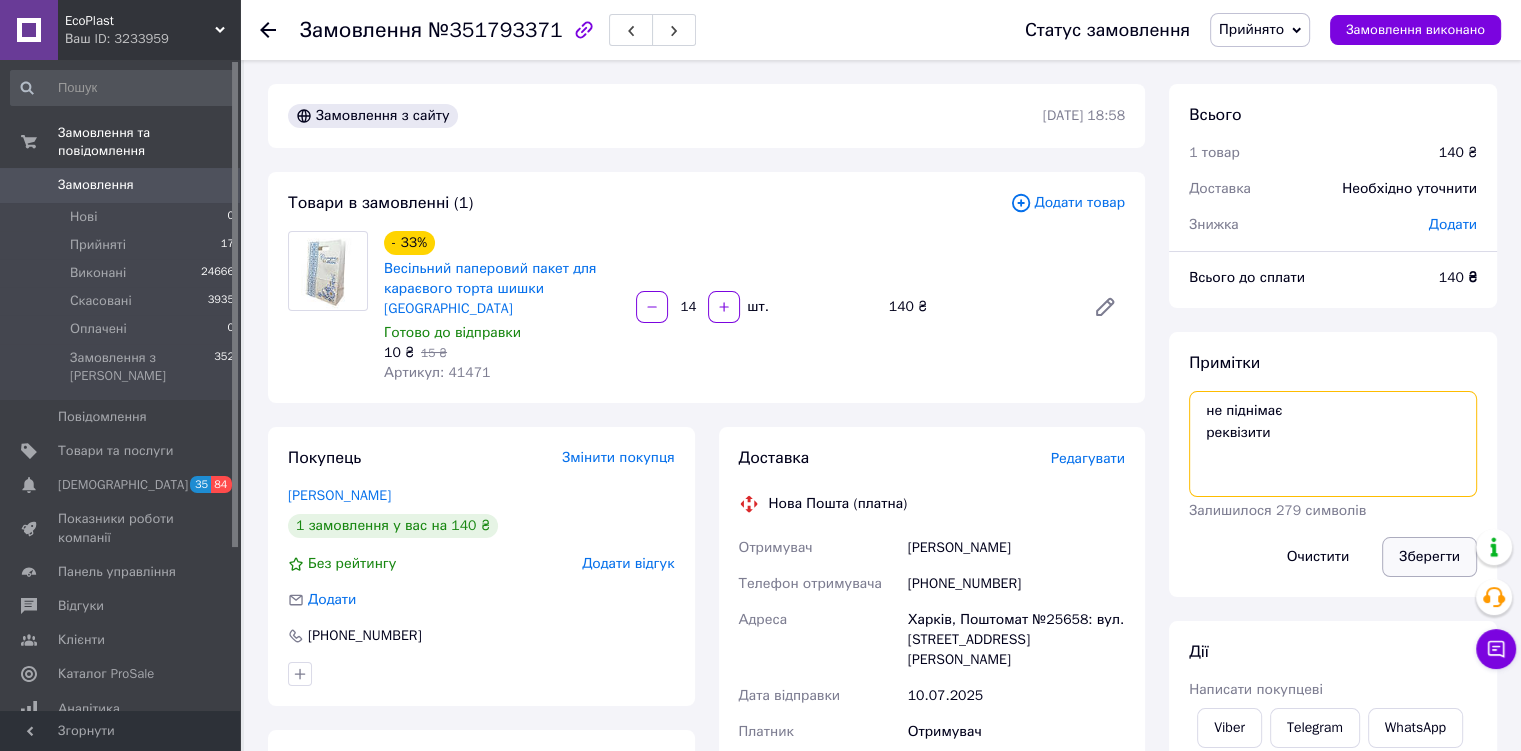 type on "не піднімає
реквізити" 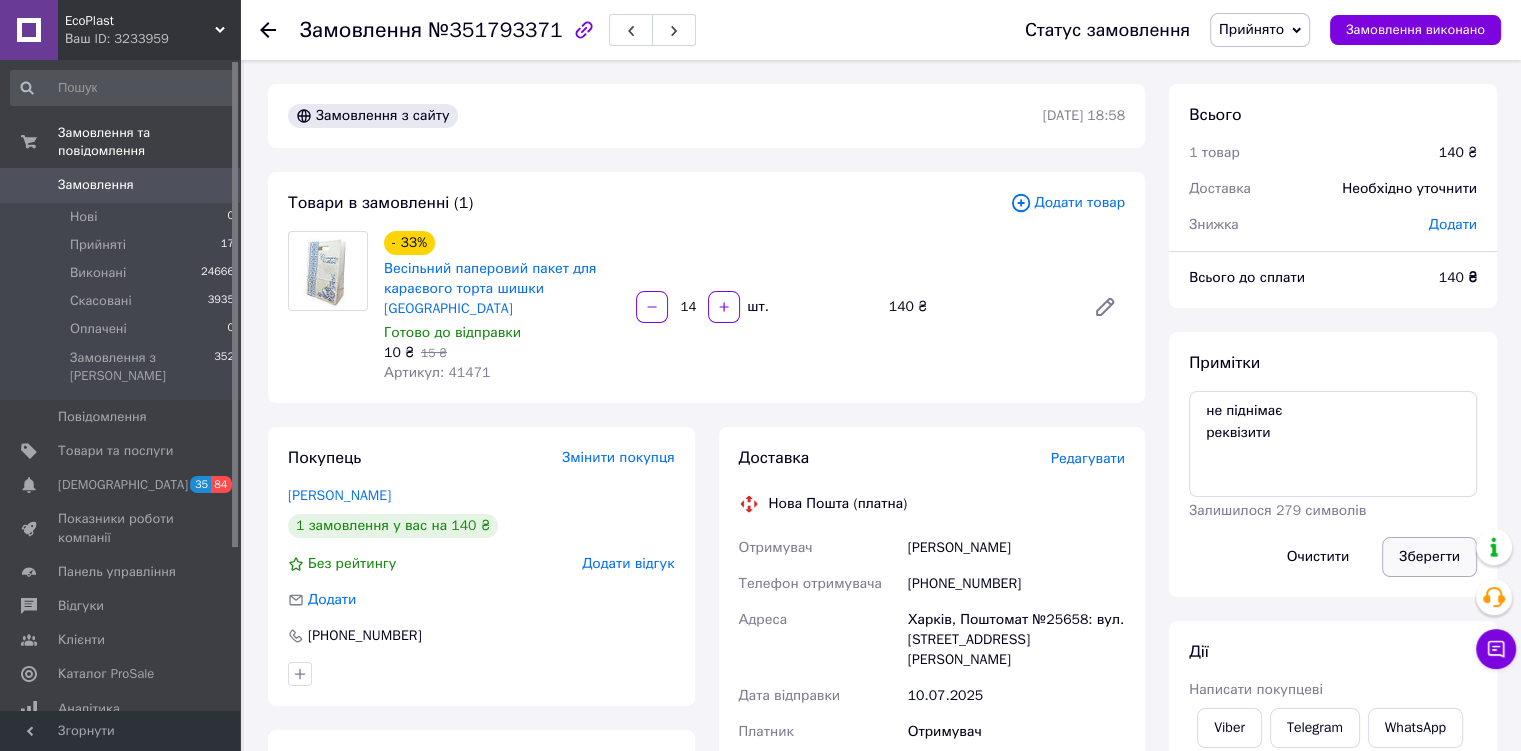 click on "Зберегти" at bounding box center [1429, 557] 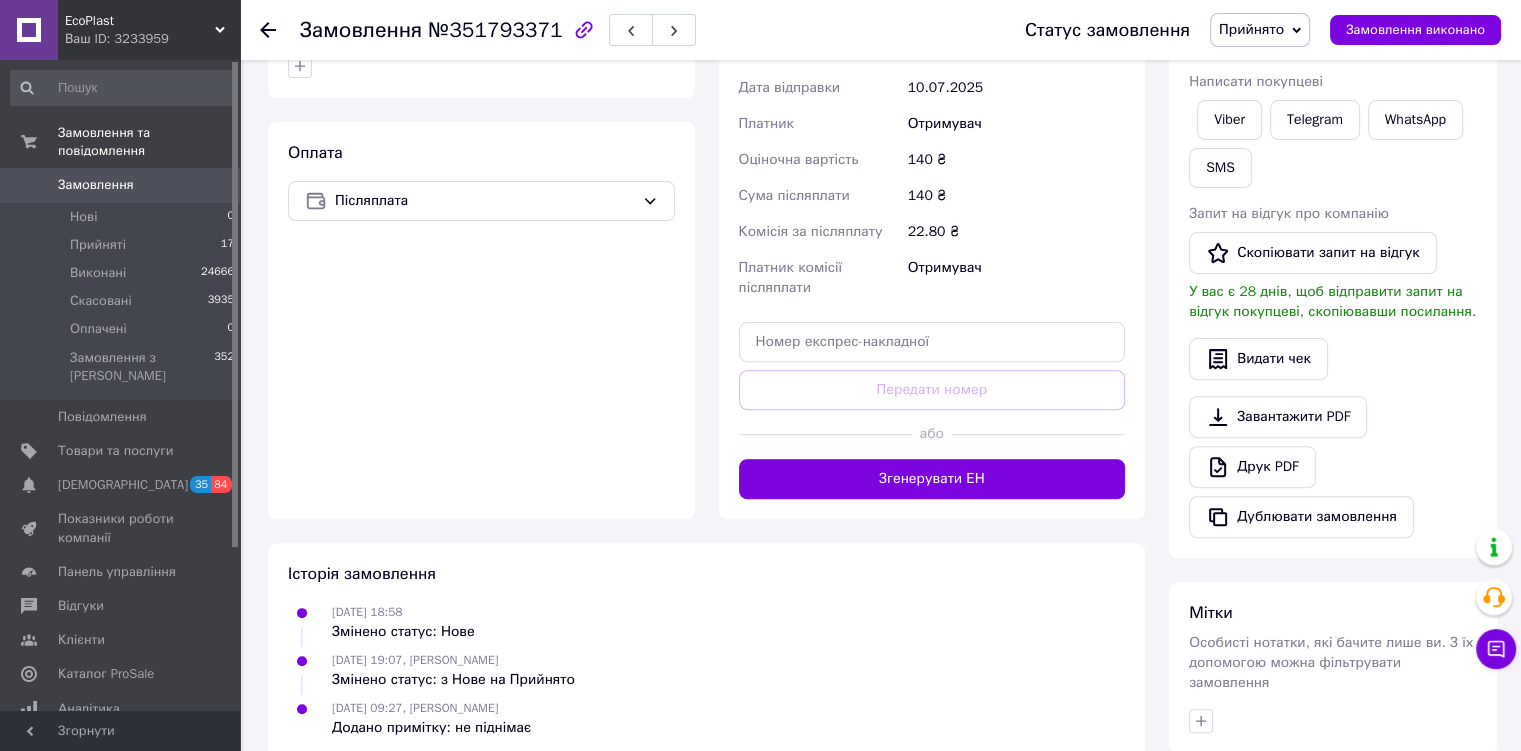 scroll, scrollTop: 619, scrollLeft: 0, axis: vertical 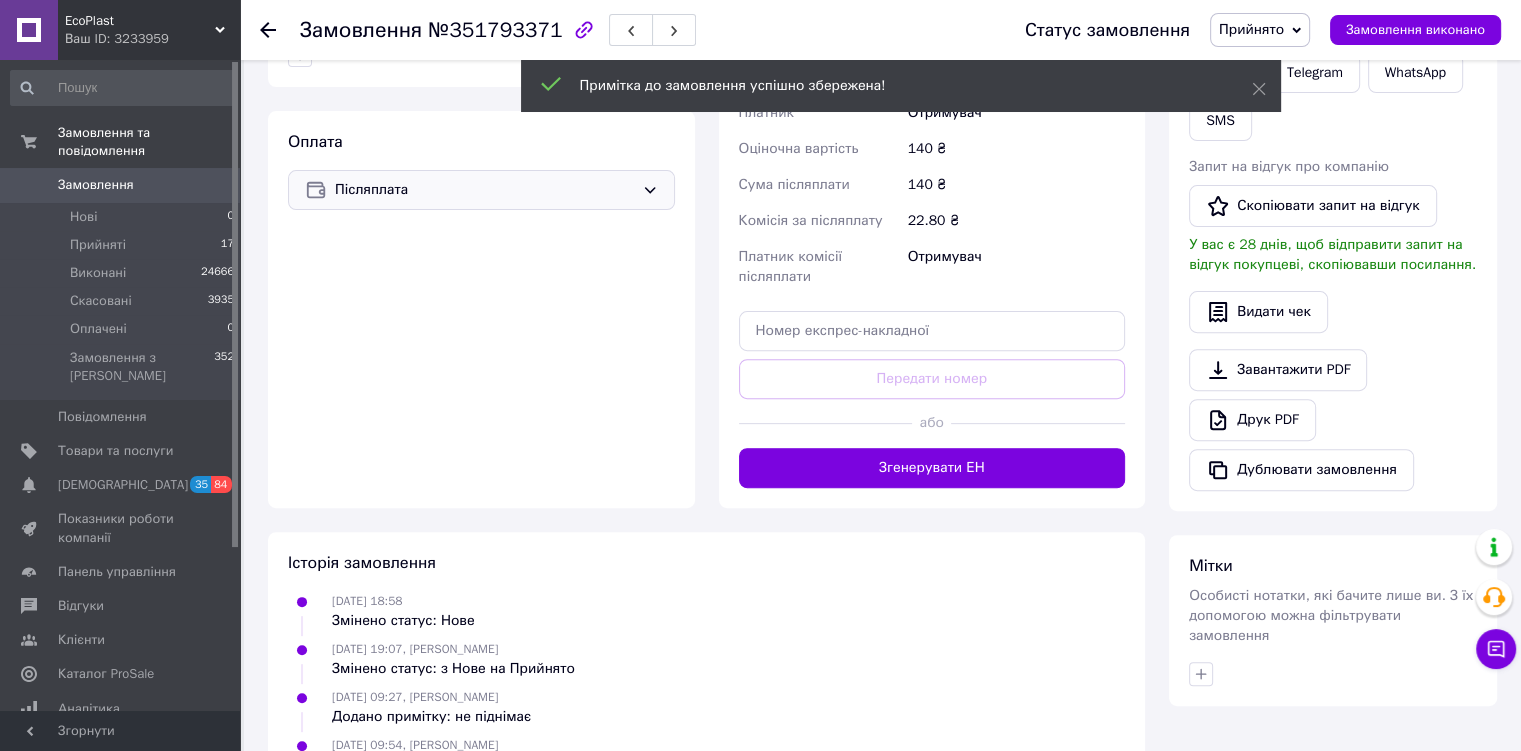 click on "Післяплата" at bounding box center [484, 190] 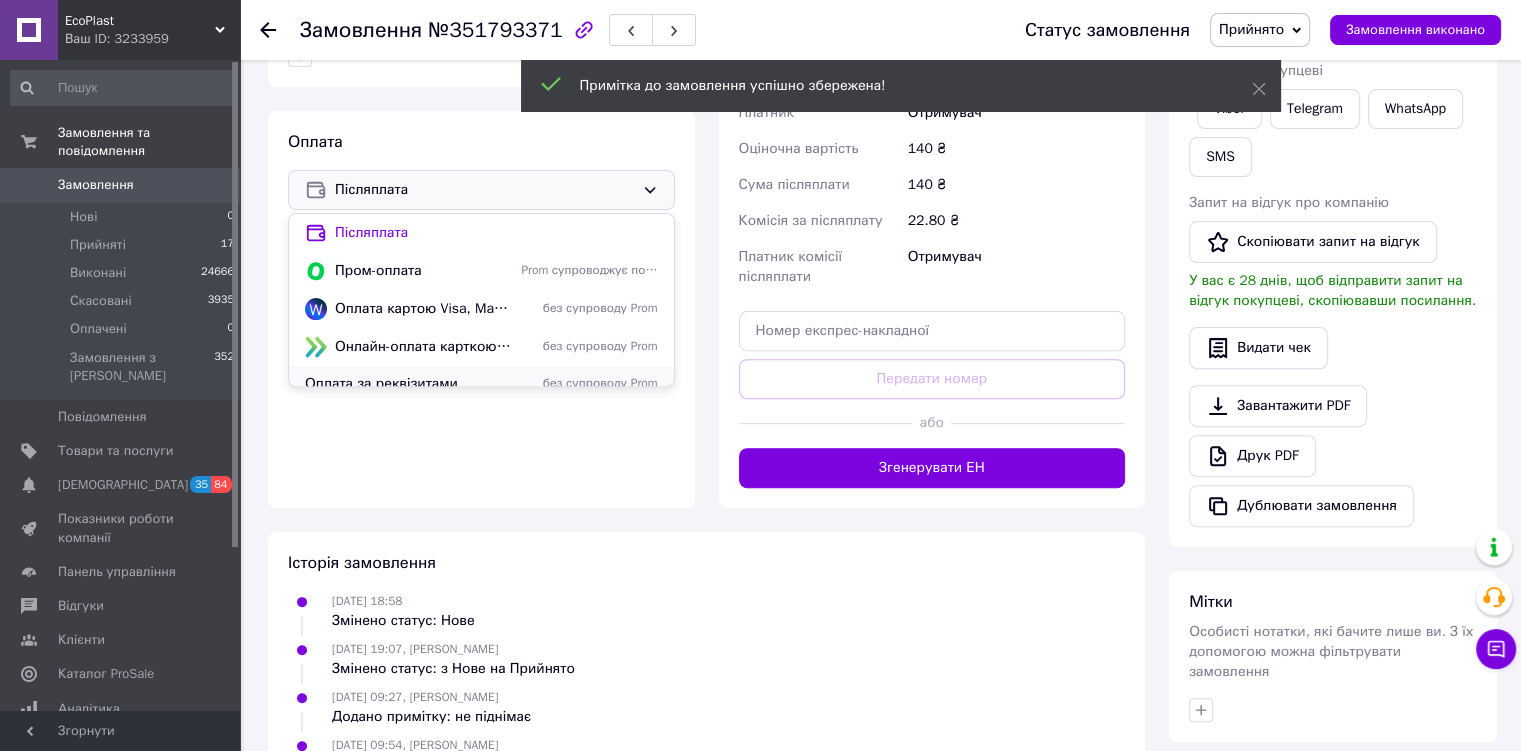 click on "Оплата за реквізитами" at bounding box center [409, 384] 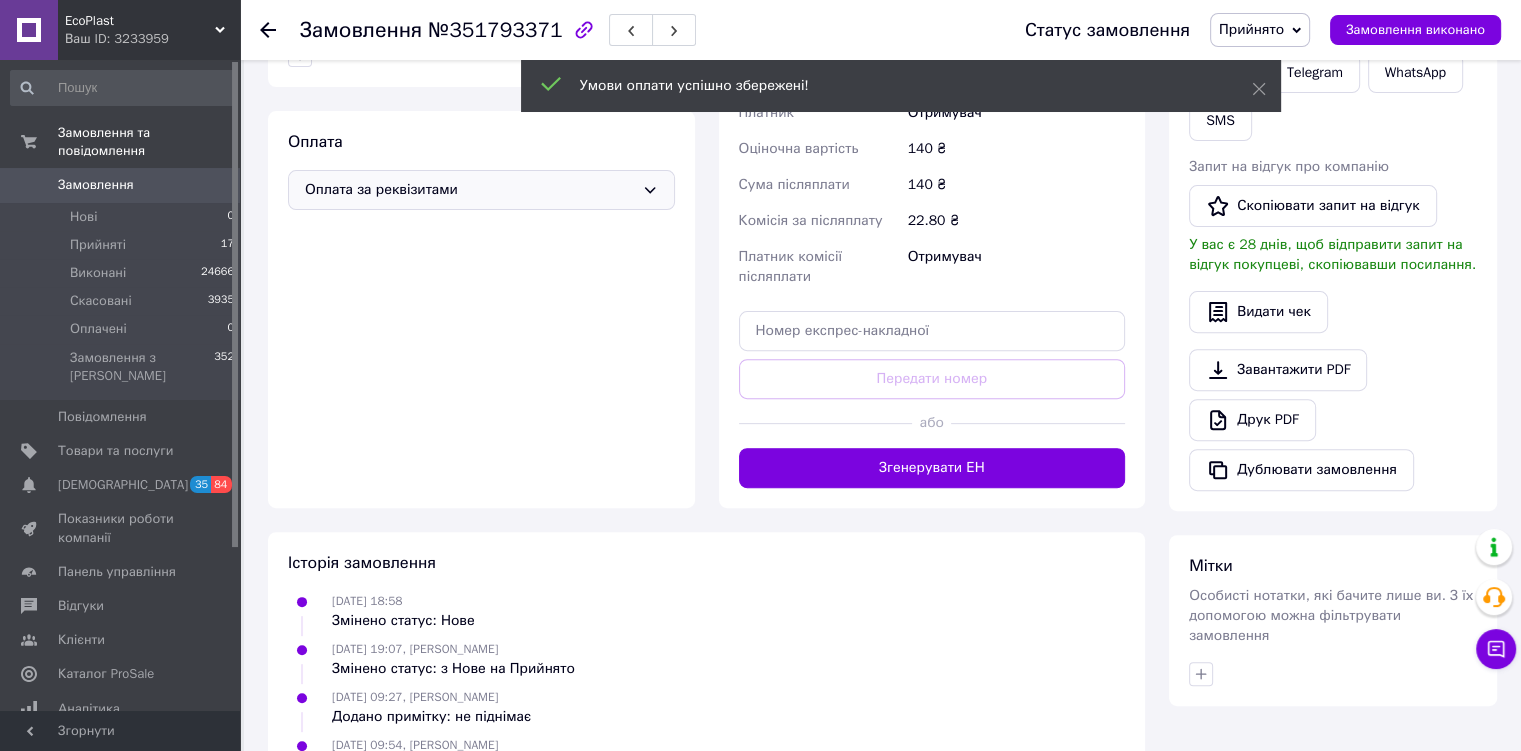 scroll, scrollTop: 611, scrollLeft: 0, axis: vertical 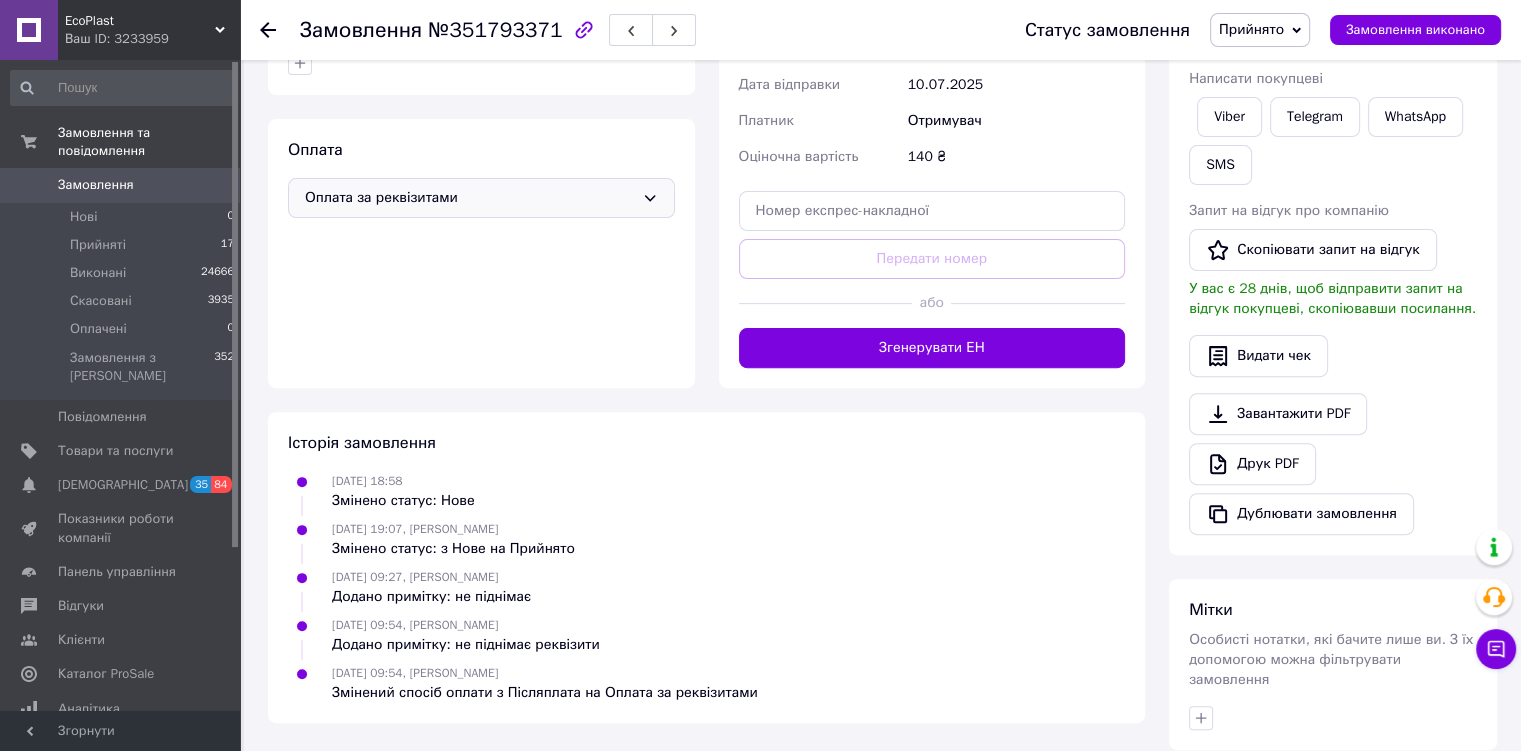 click 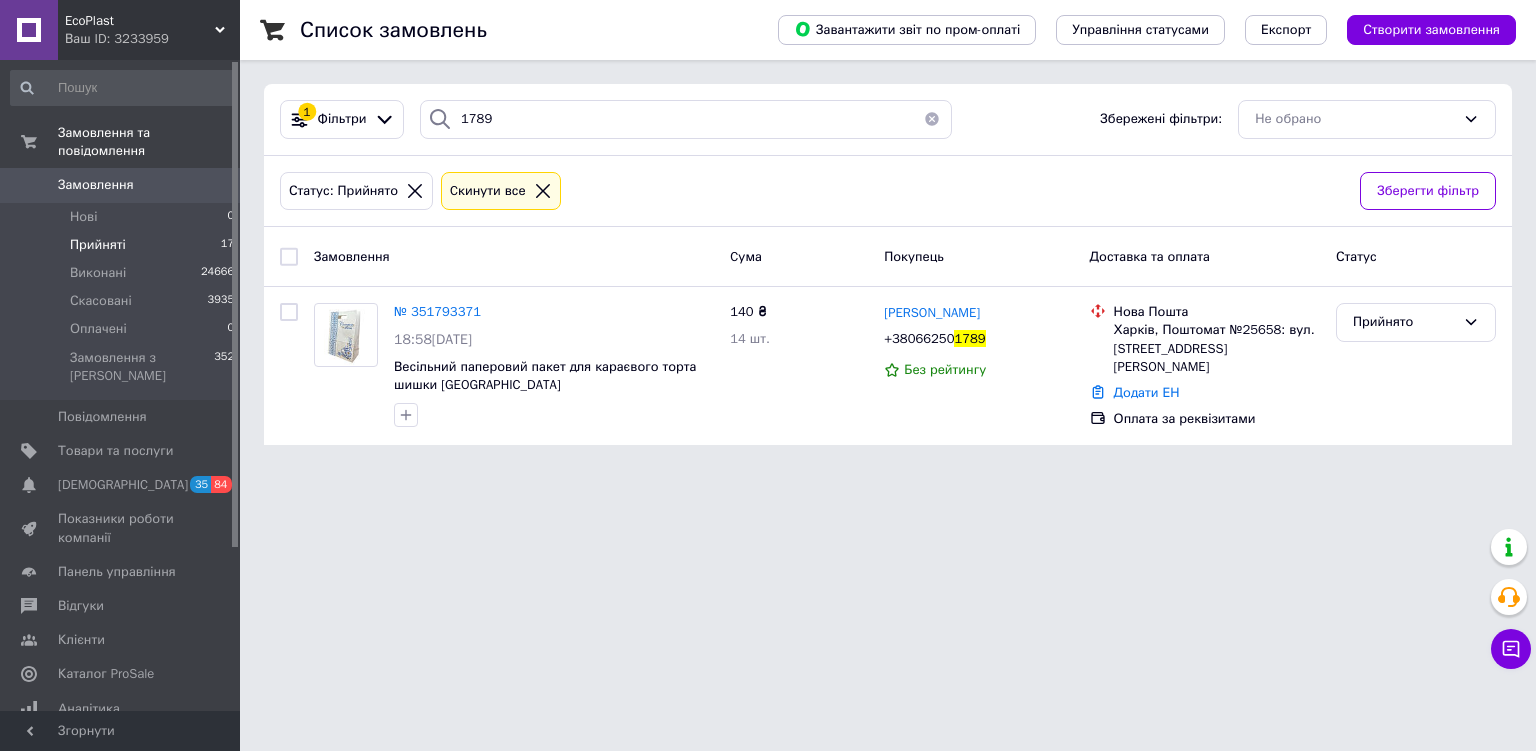click on "Прийняті" at bounding box center [98, 245] 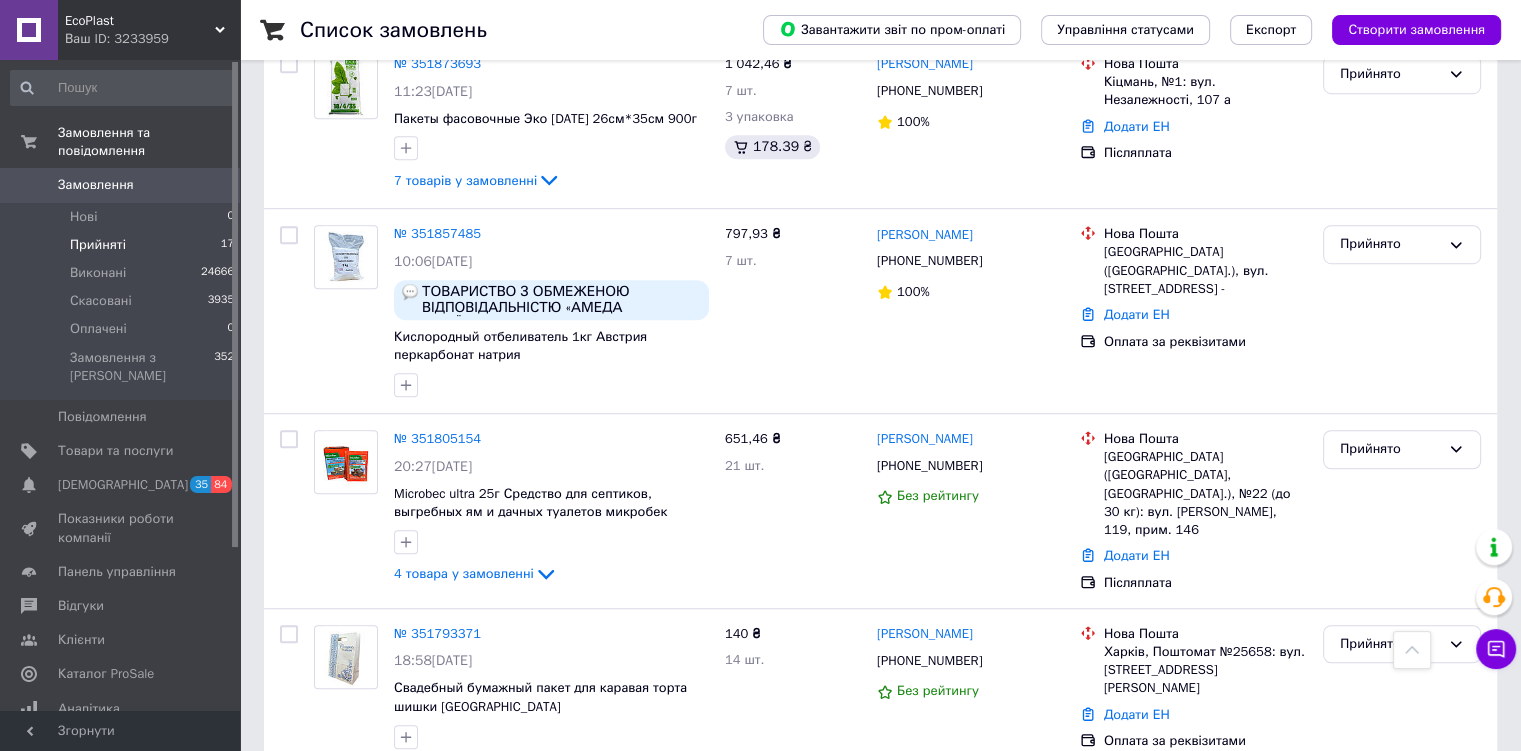 scroll, scrollTop: 1313, scrollLeft: 0, axis: vertical 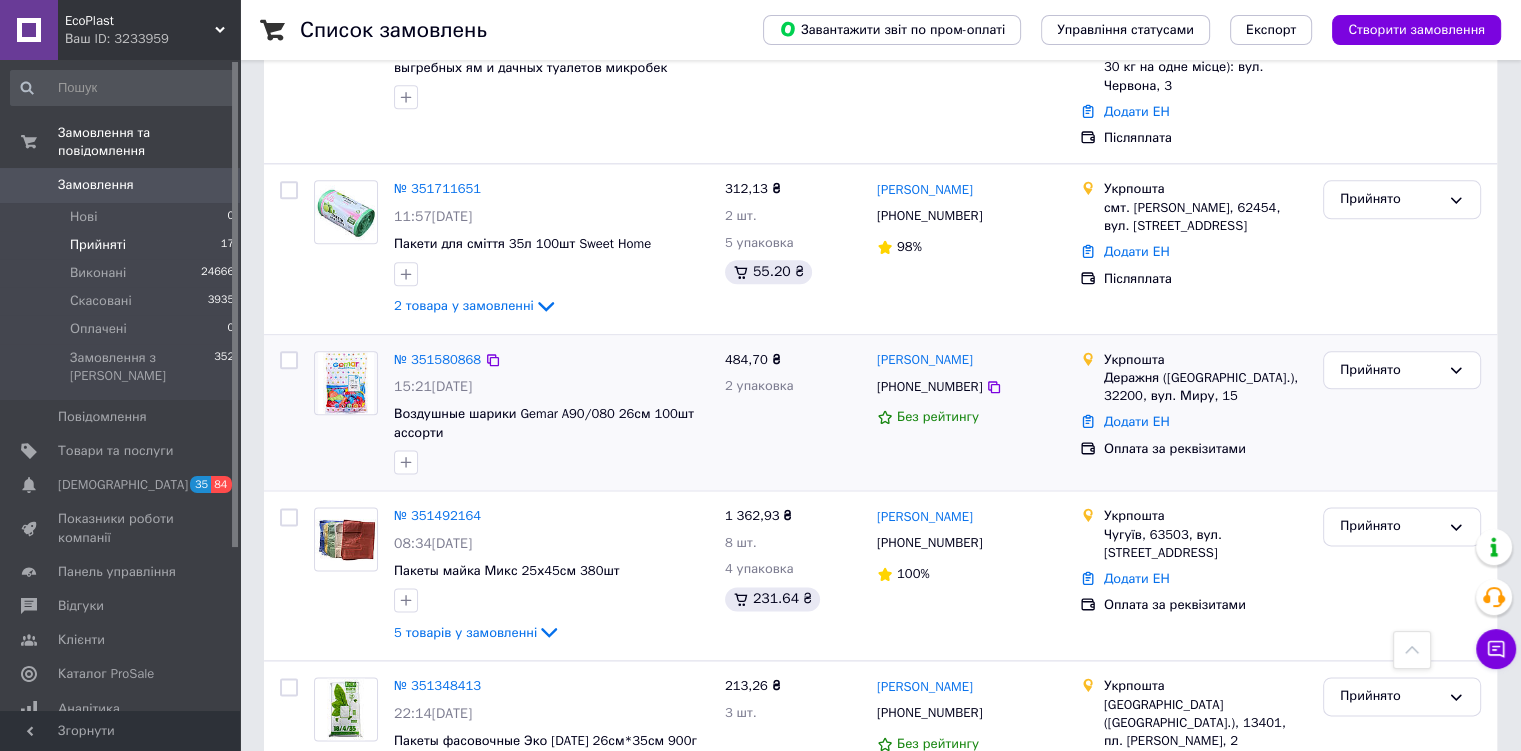 drag, startPoint x: 424, startPoint y: 414, endPoint x: 584, endPoint y: 360, distance: 168.8668 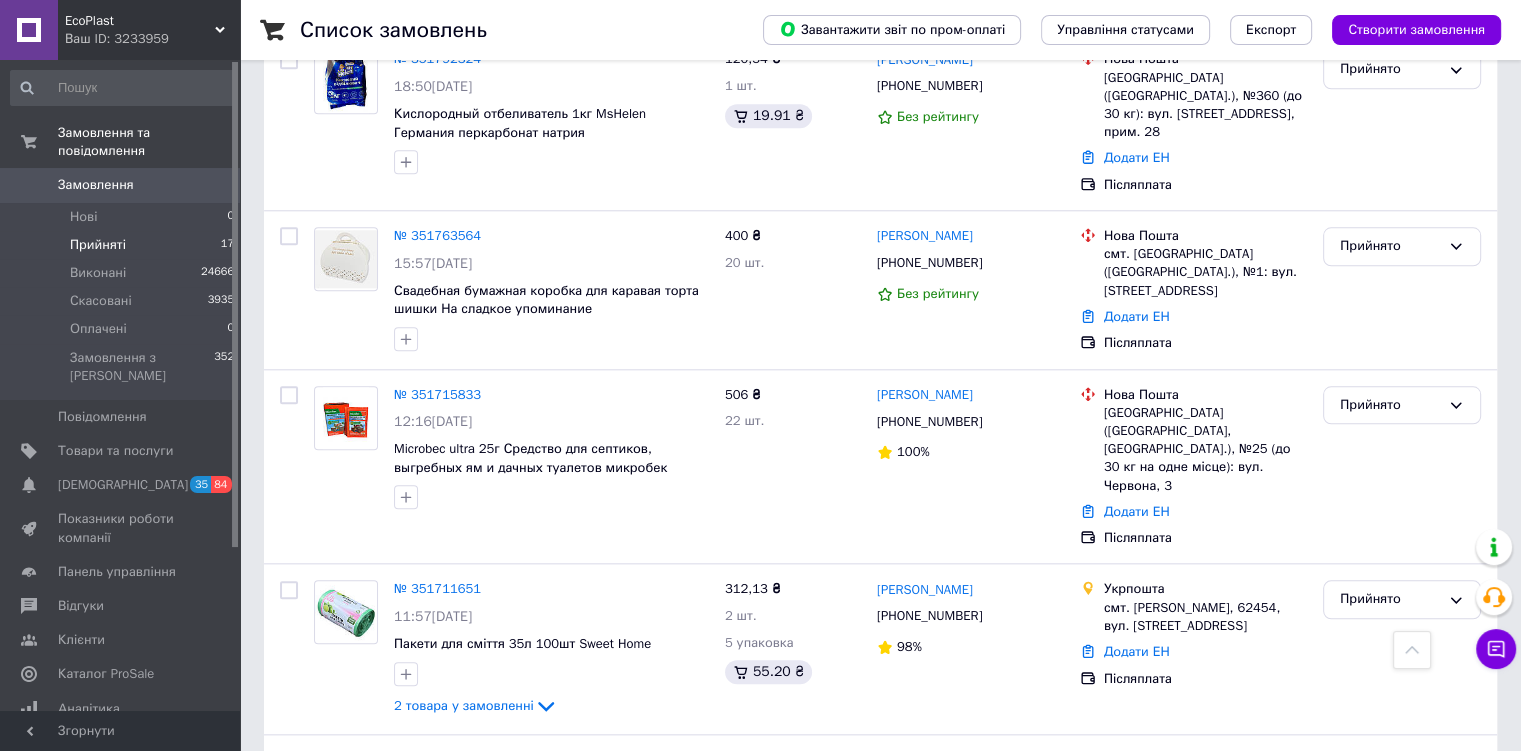 scroll, scrollTop: 2425, scrollLeft: 0, axis: vertical 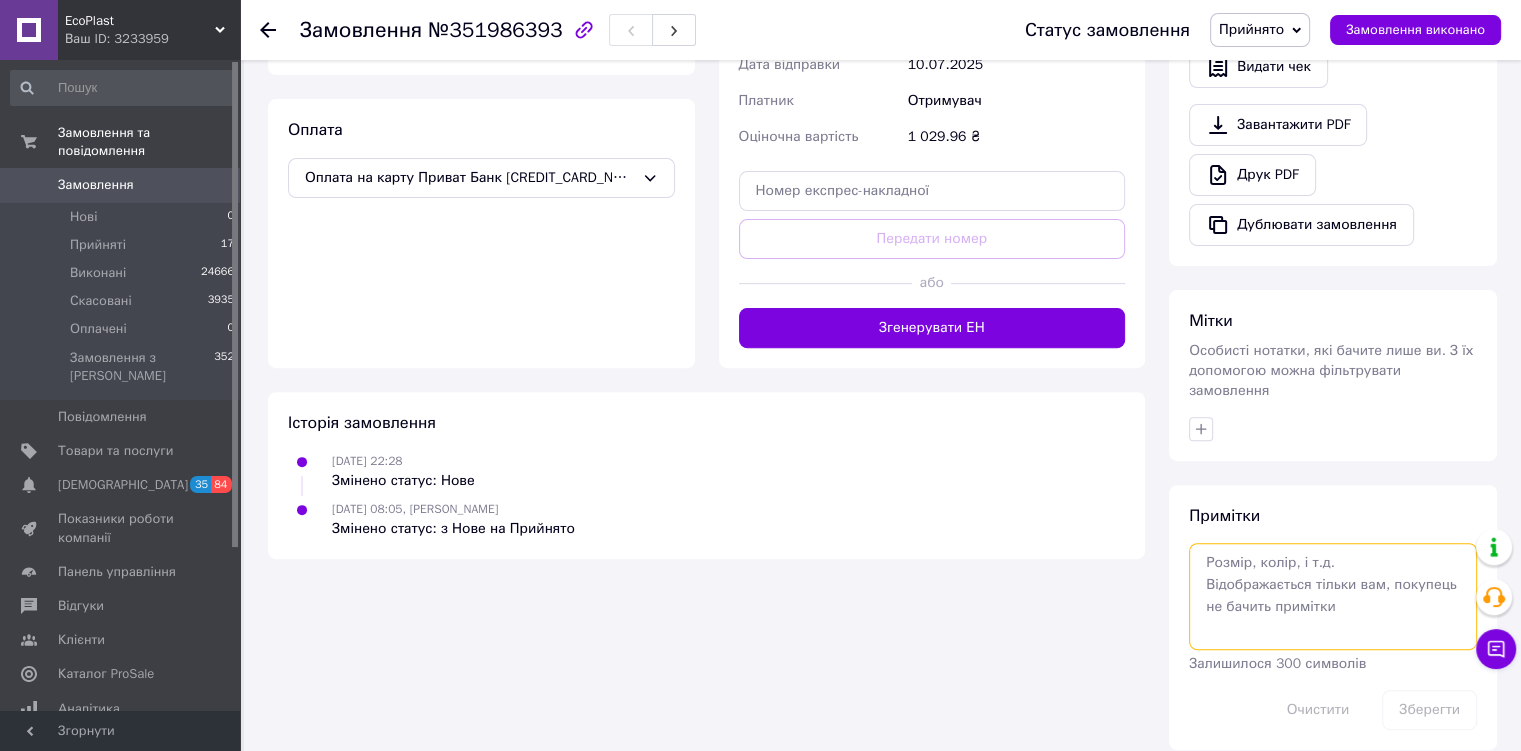 click at bounding box center (1333, 596) 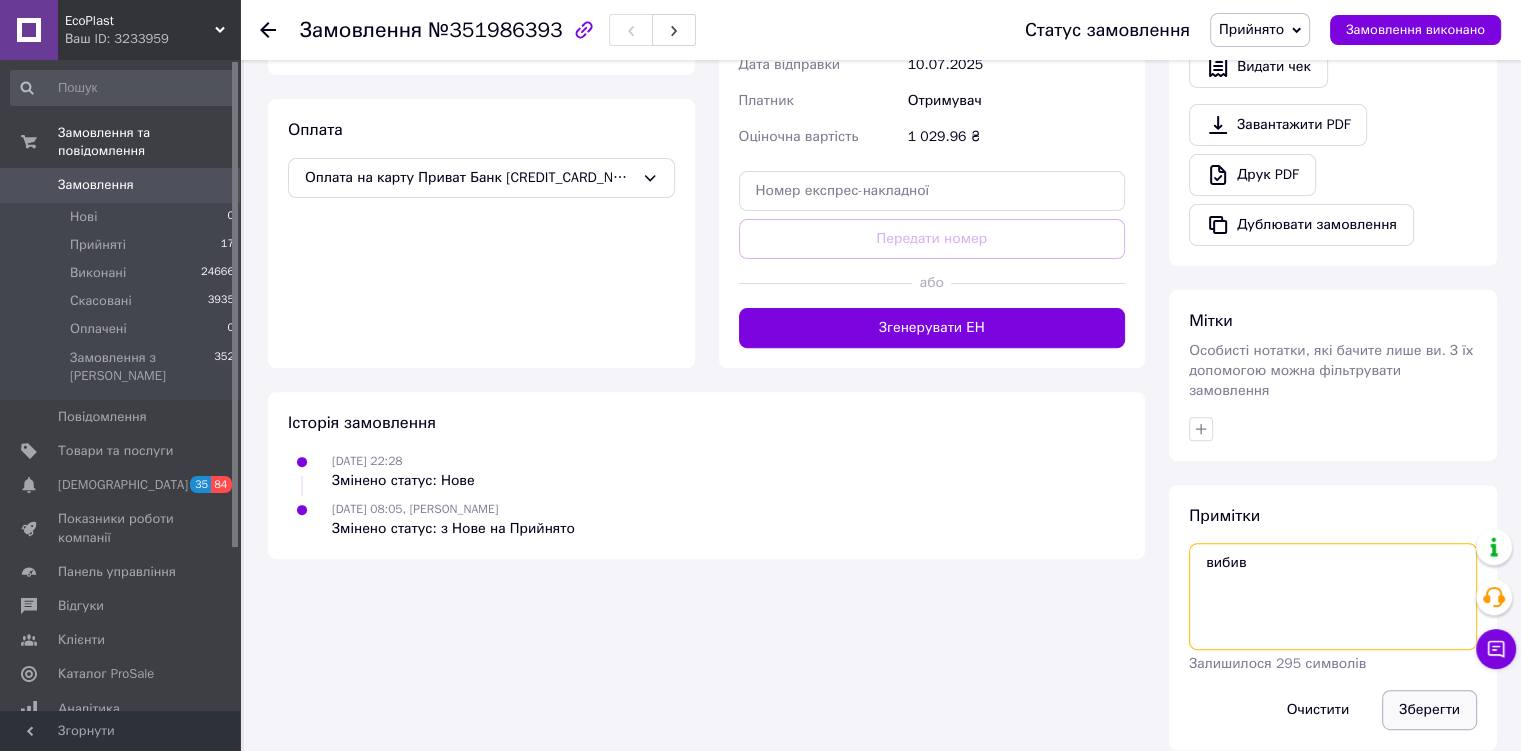 type on "вибив" 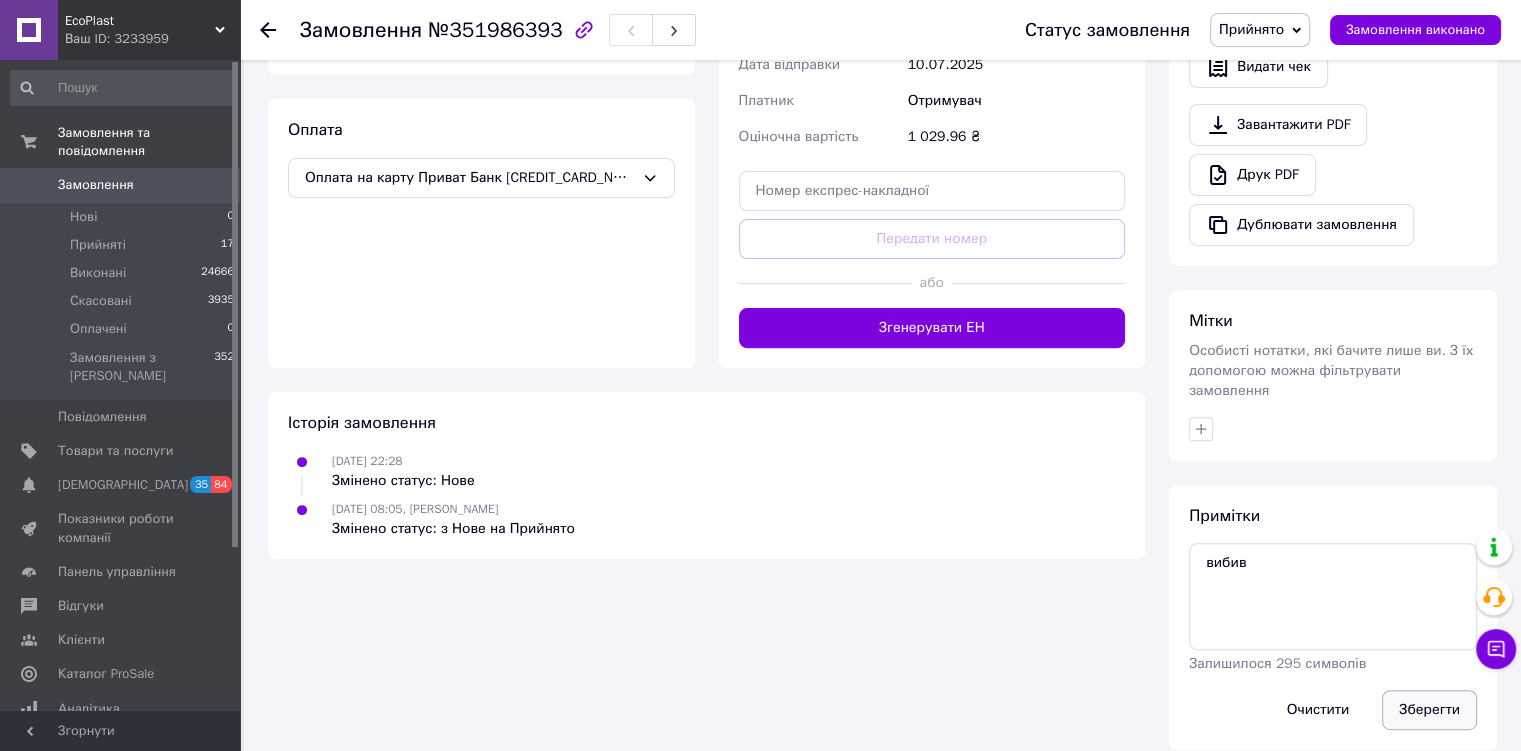click on "Зберегти" at bounding box center (1429, 710) 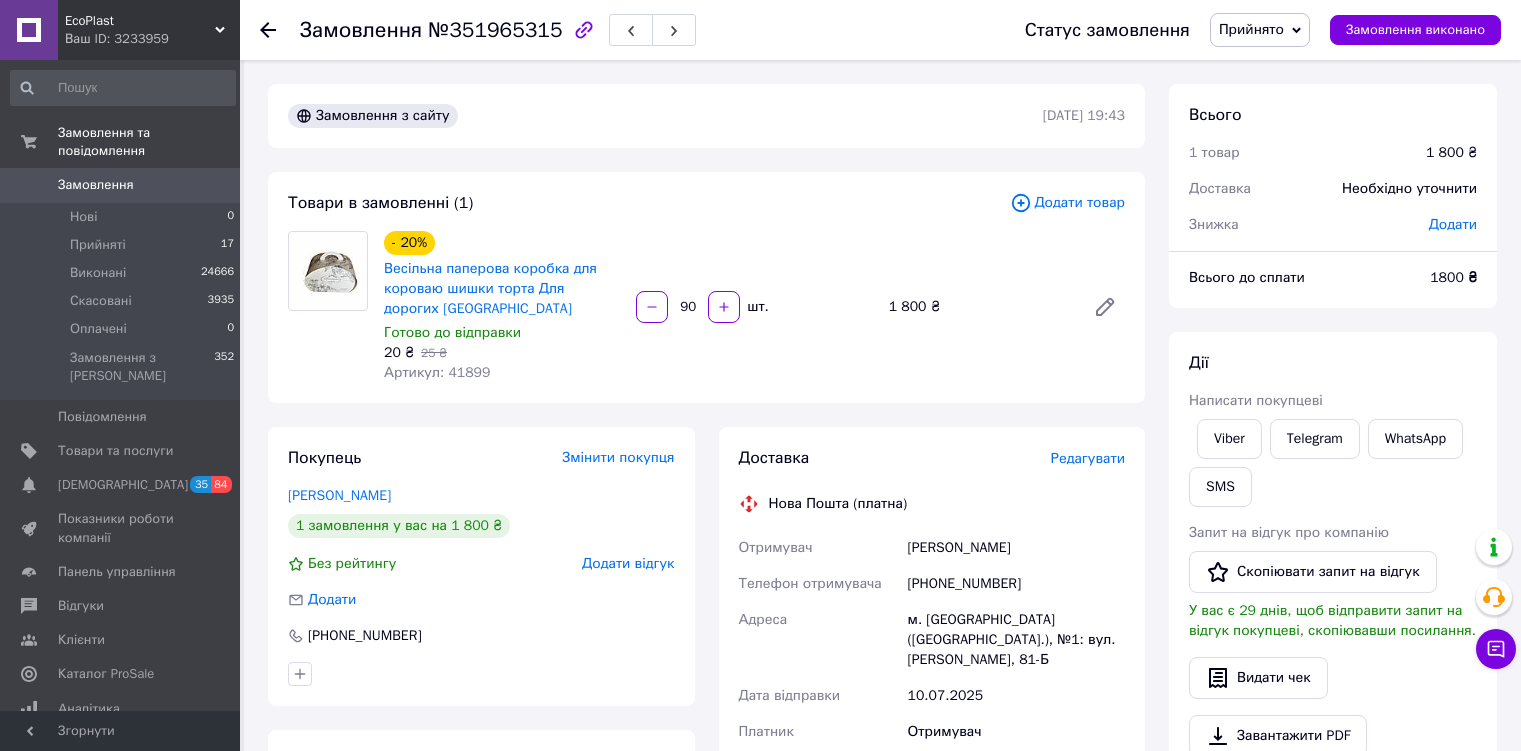 scroll, scrollTop: 0, scrollLeft: 0, axis: both 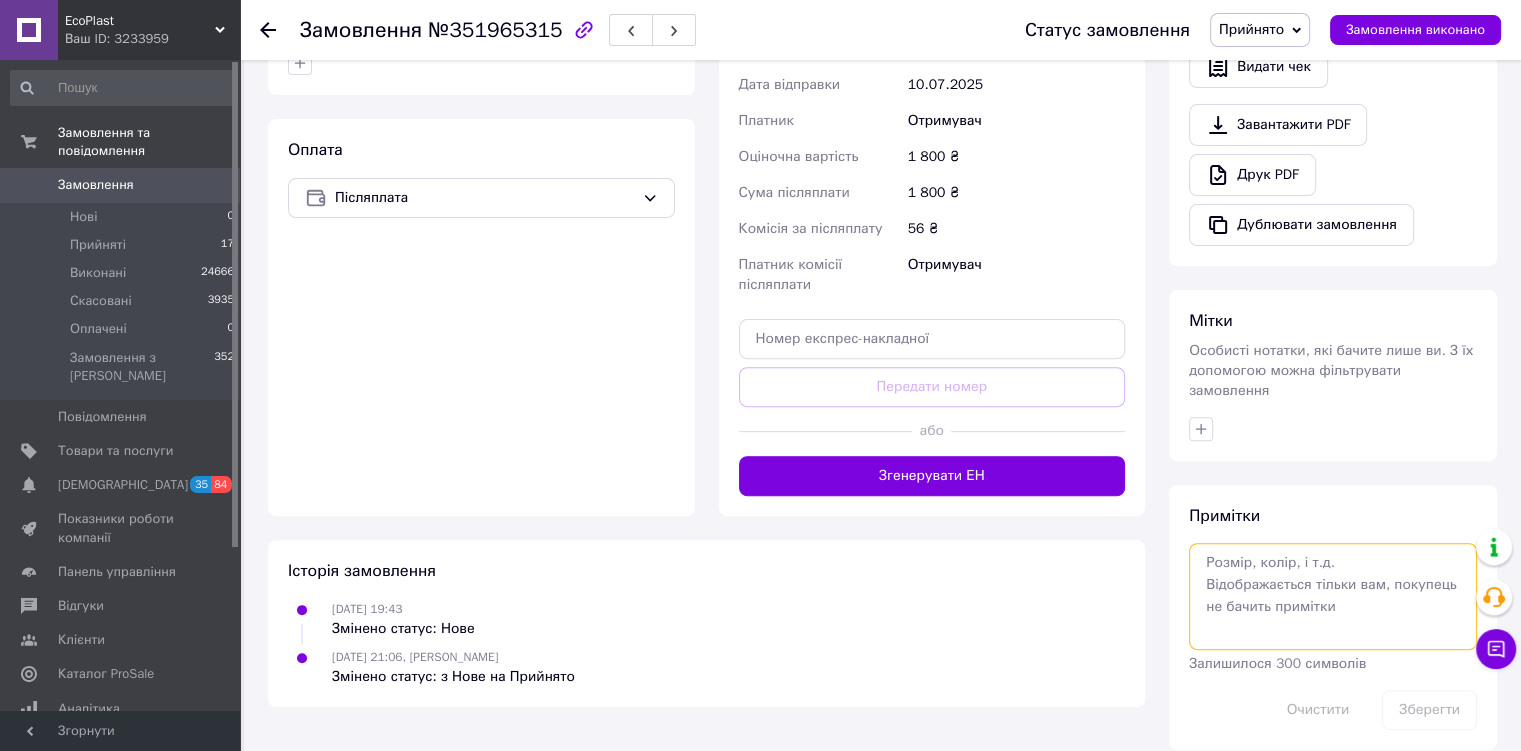 click at bounding box center (1333, 596) 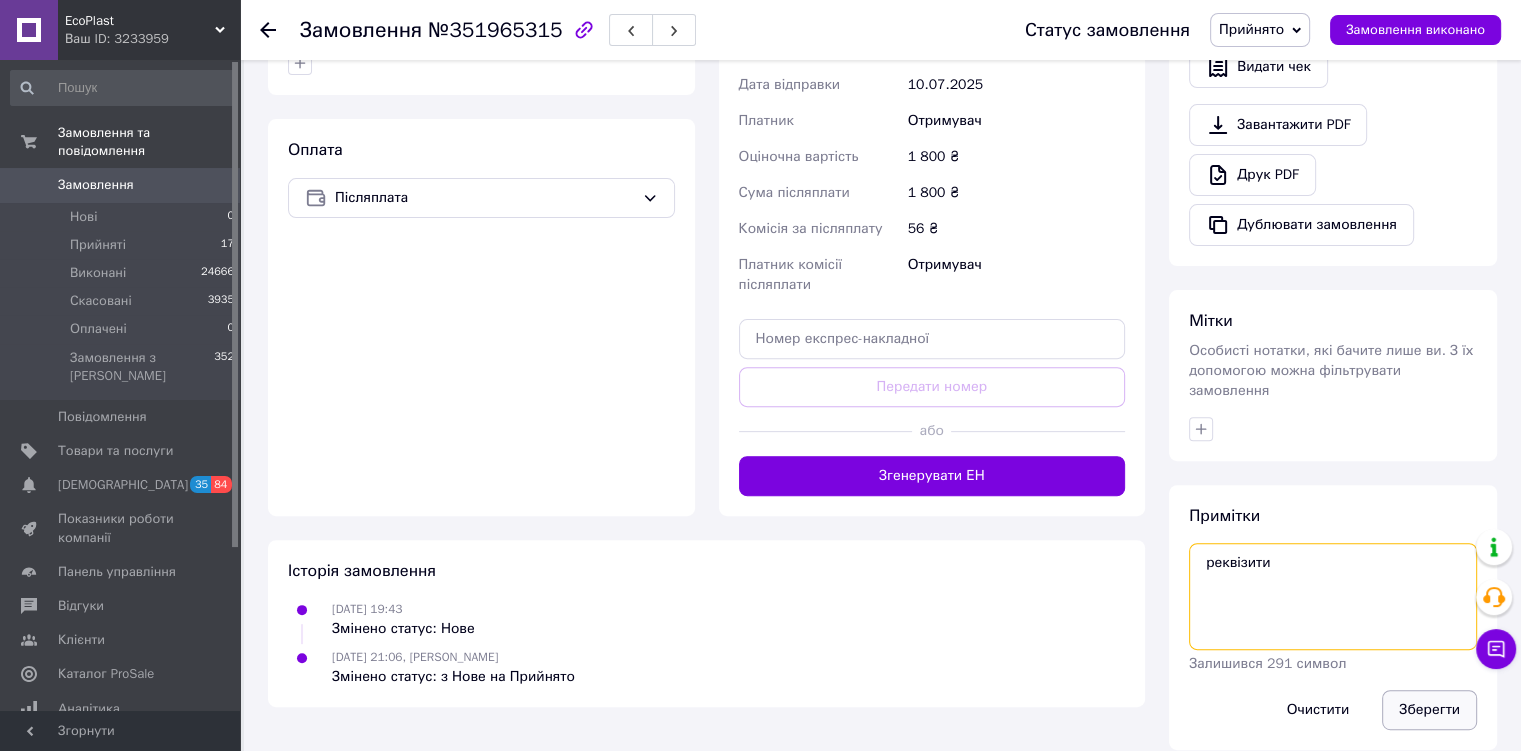 type on "реквізити" 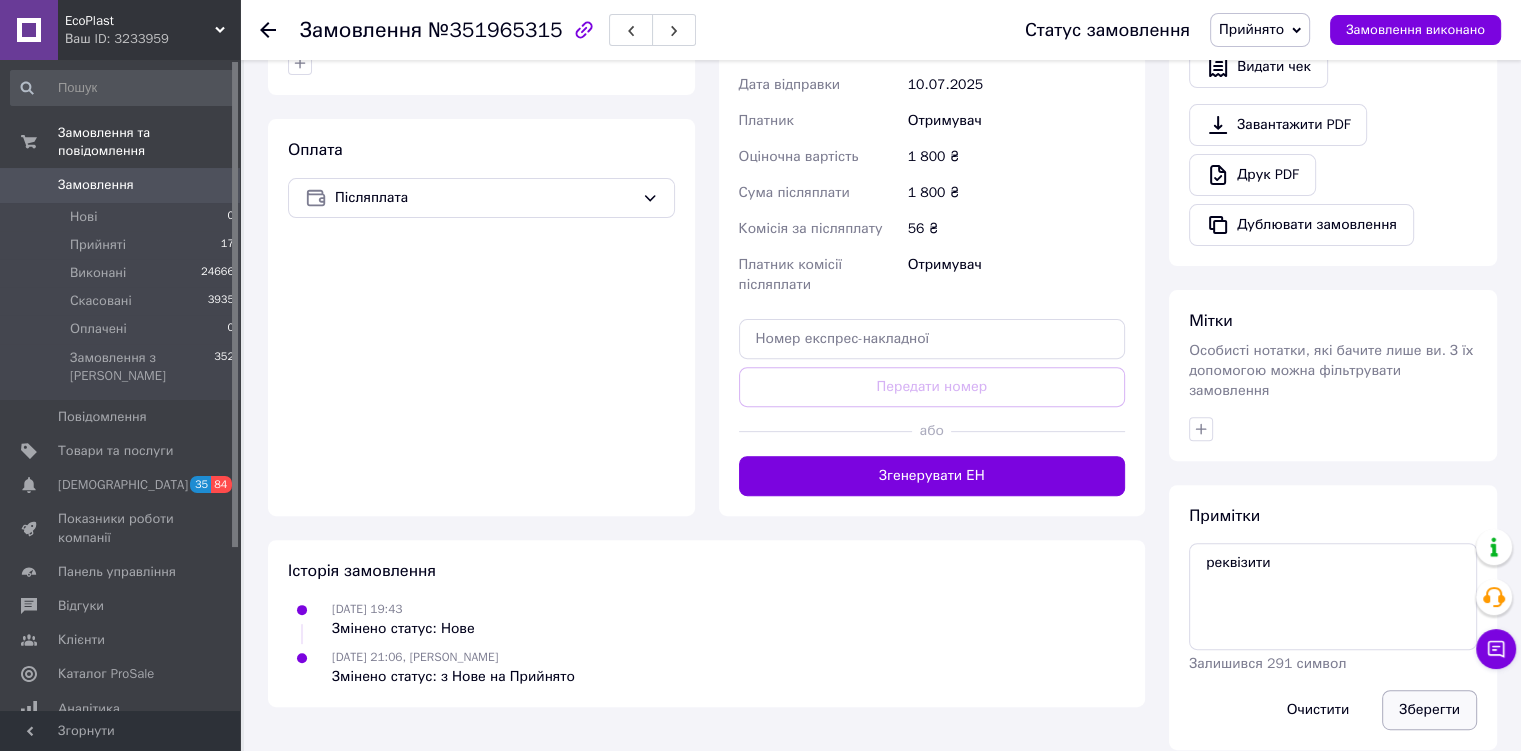 click on "Зберегти" at bounding box center (1429, 710) 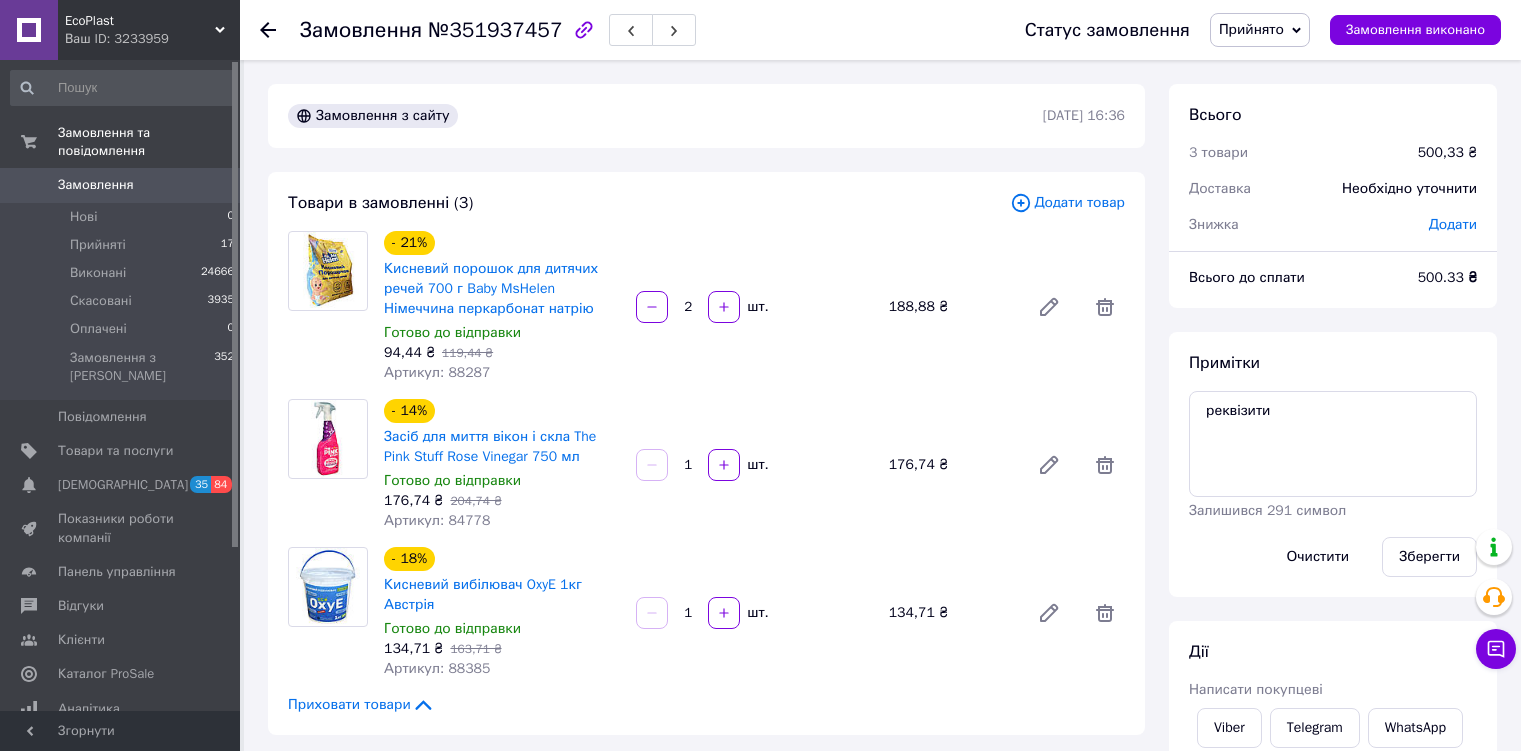 scroll, scrollTop: 0, scrollLeft: 0, axis: both 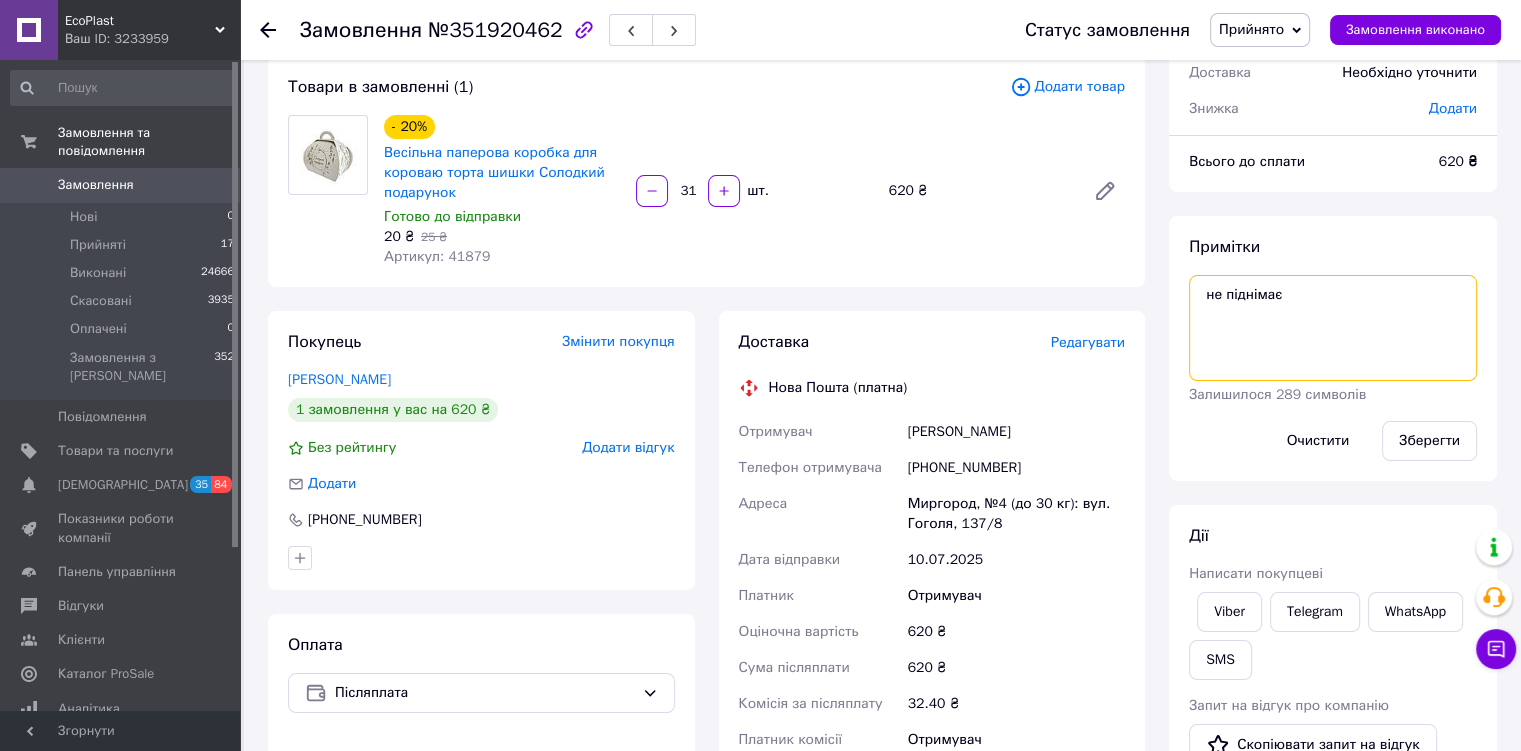 click on "не піднімає" at bounding box center [1333, 328] 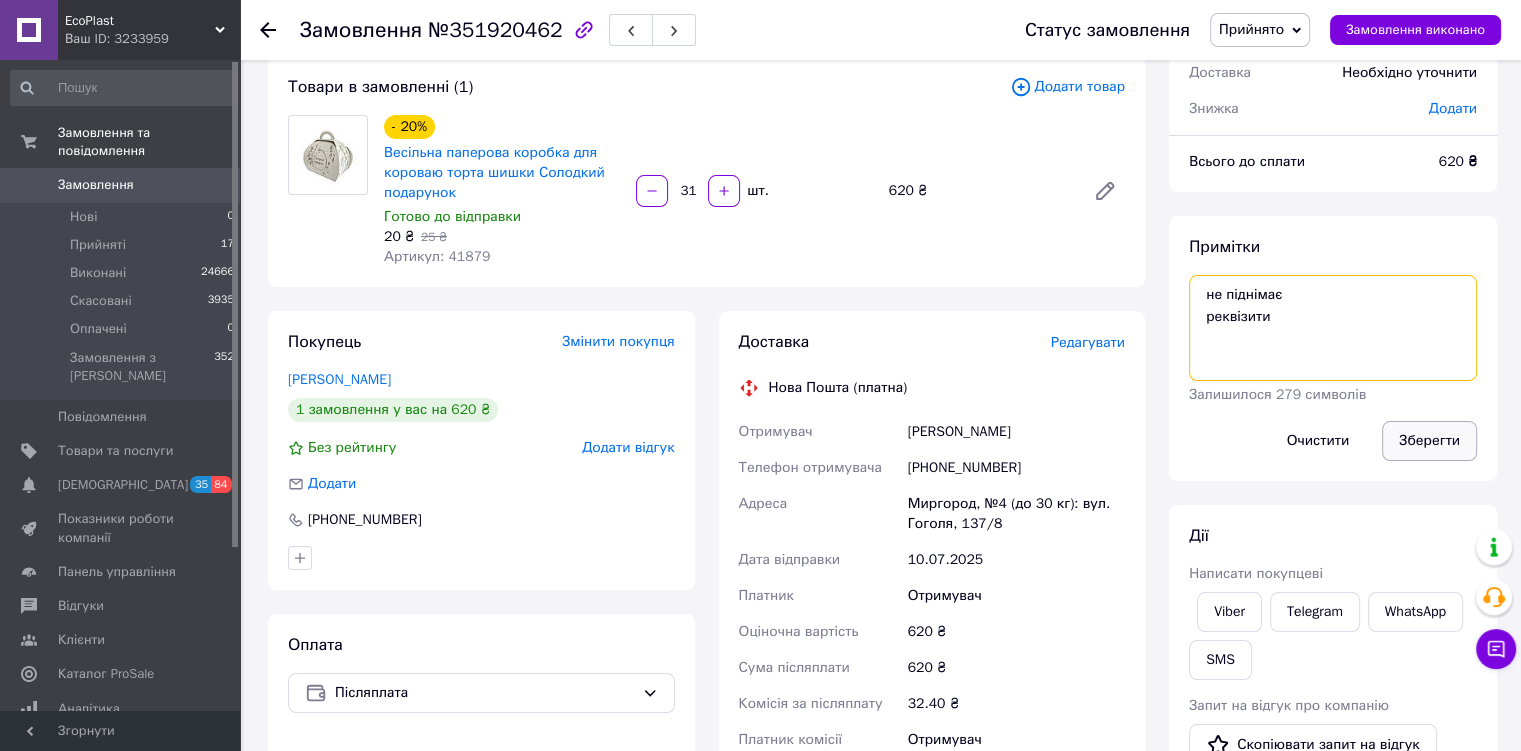 type on "не піднімає
реквізити" 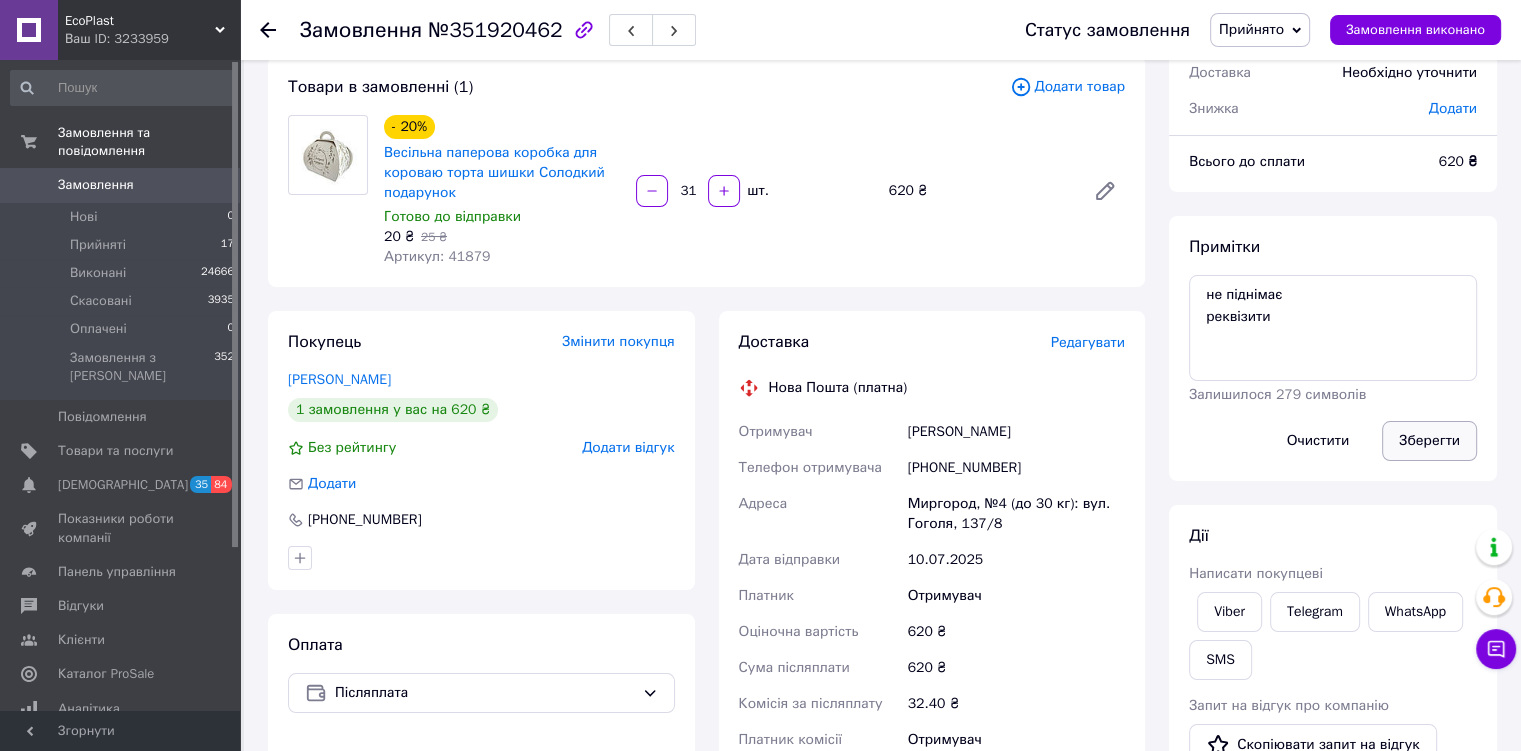 click on "Зберегти" at bounding box center [1429, 441] 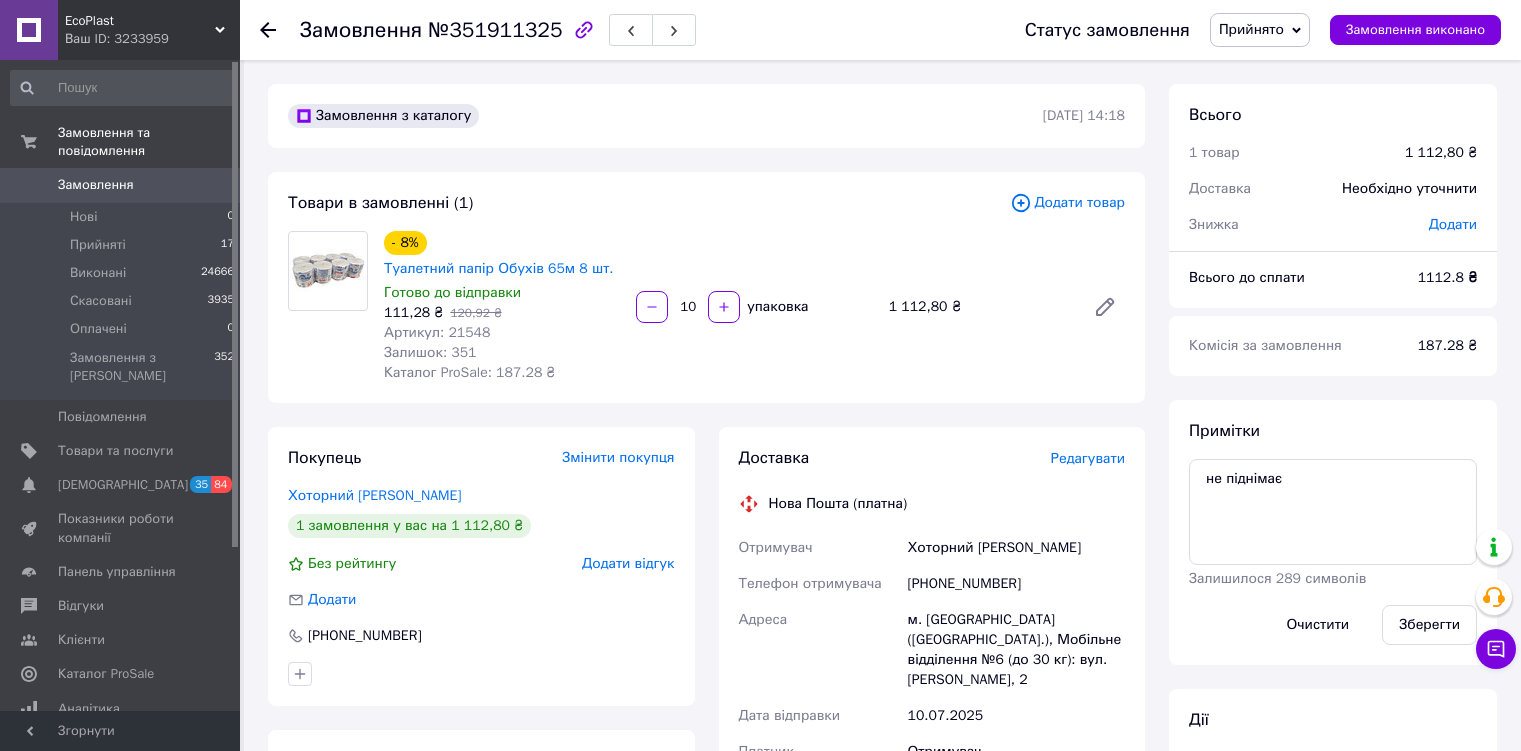 scroll, scrollTop: 0, scrollLeft: 0, axis: both 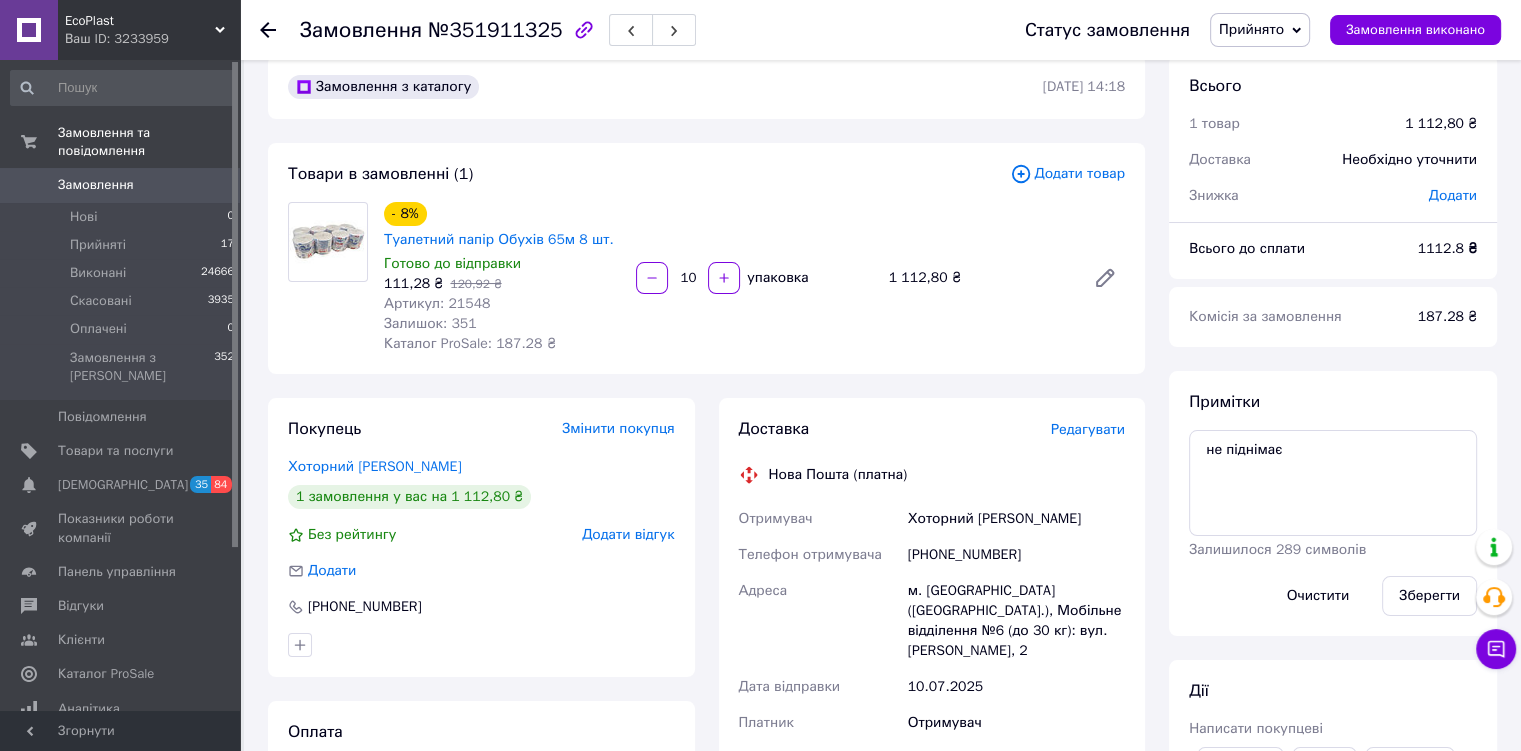 click on "Примітки не піднімає Залишилося 289 символів Очистити Зберегти" at bounding box center [1333, 503] 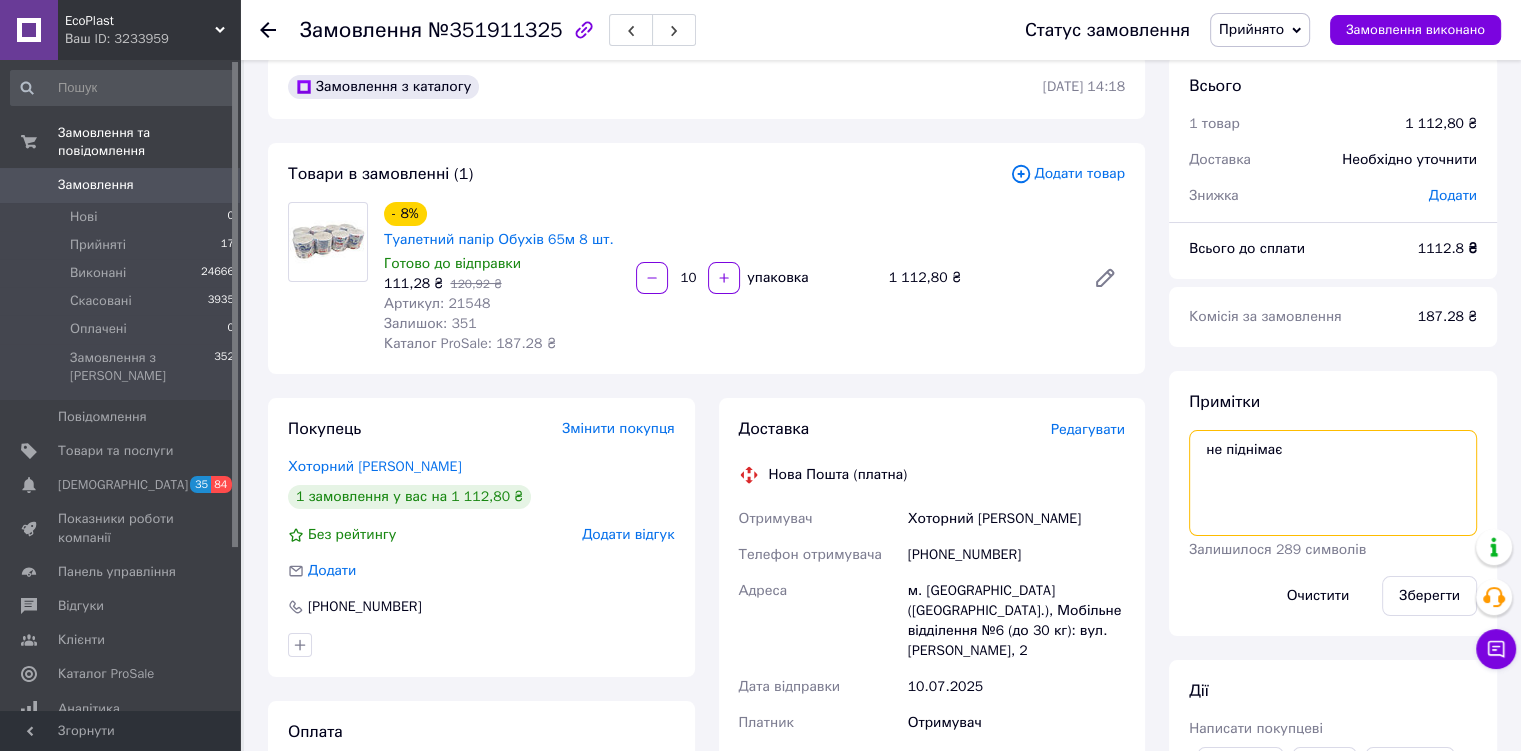 click on "не піднімає" at bounding box center (1333, 483) 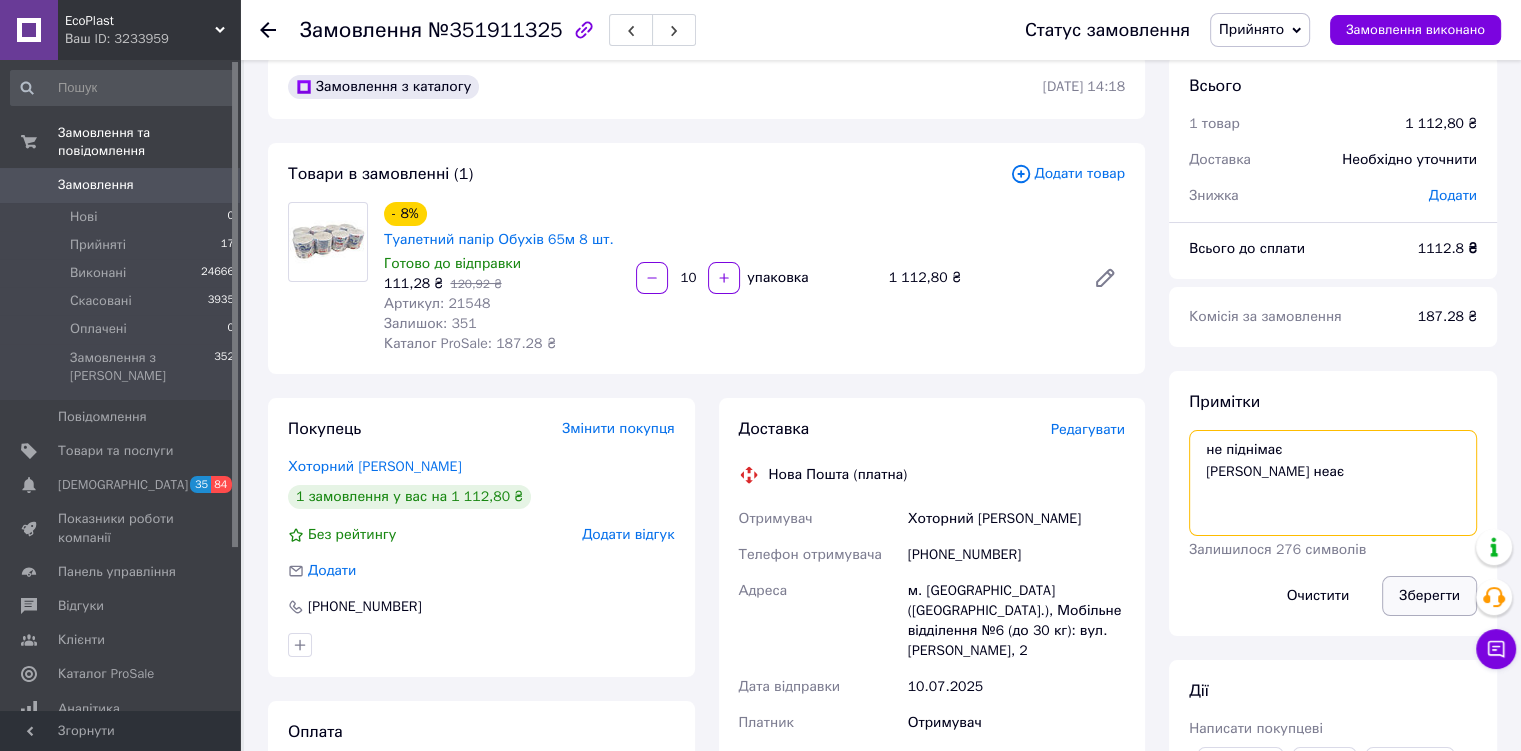 type on "не піднімає
[PERSON_NAME] неає" 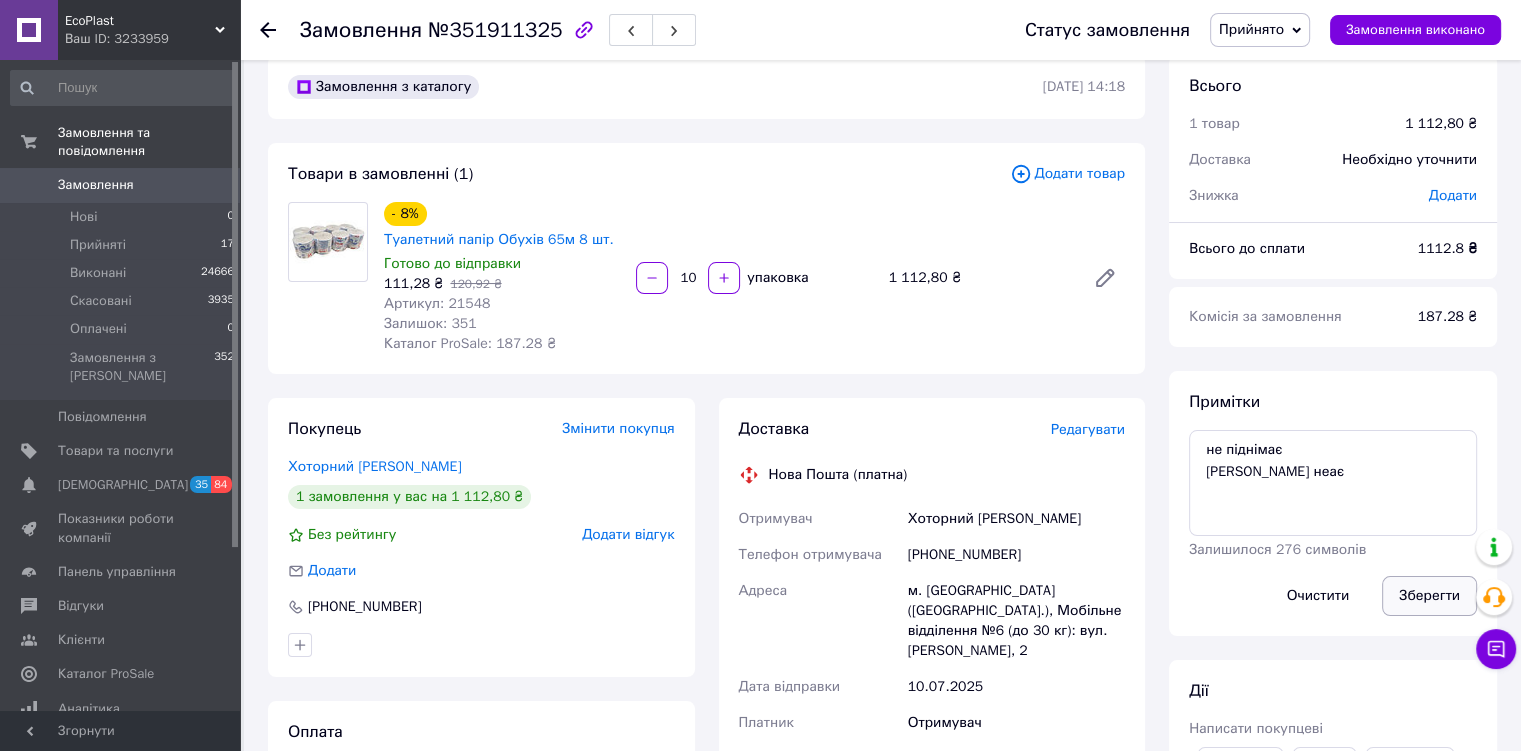 click on "Зберегти" at bounding box center [1429, 596] 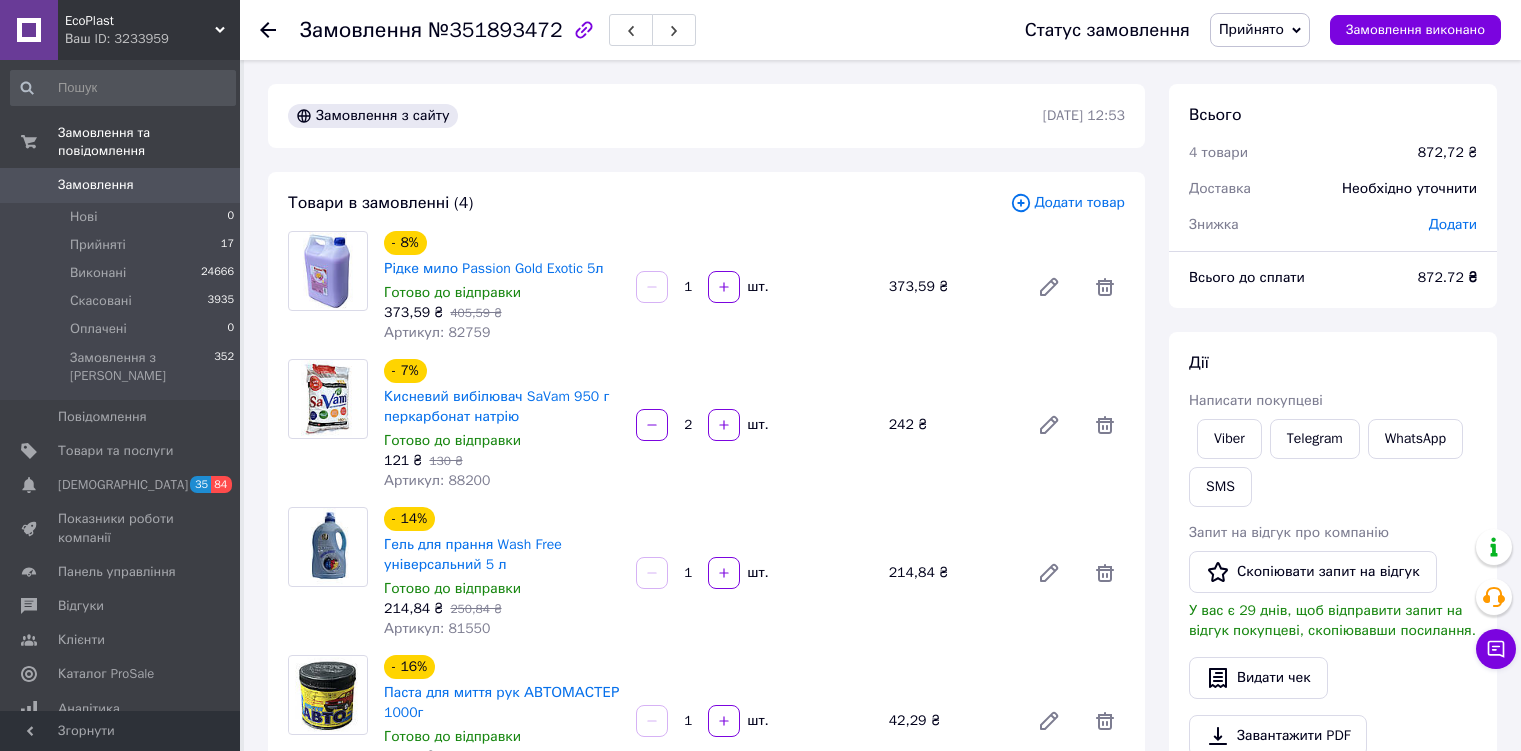 scroll, scrollTop: 0, scrollLeft: 0, axis: both 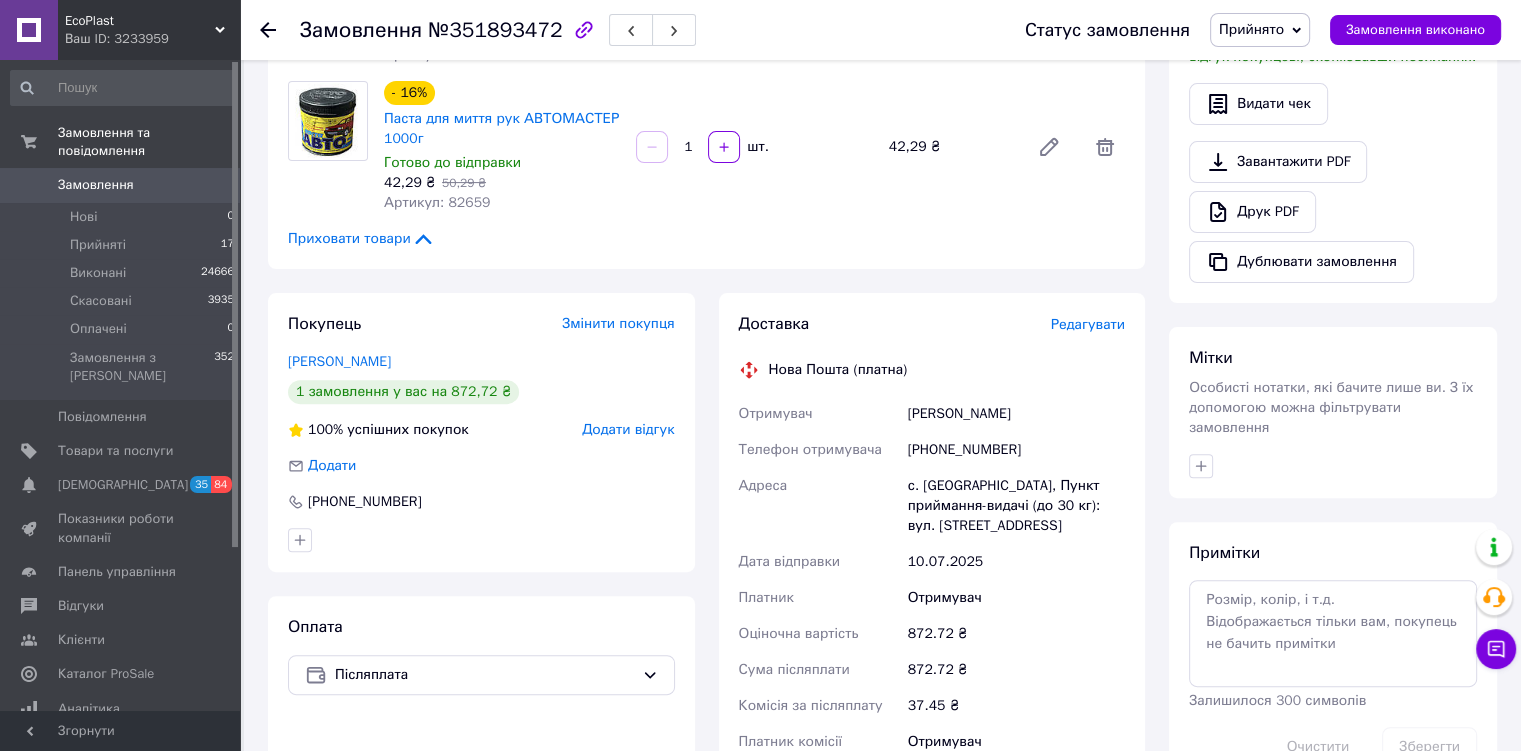 drag, startPoint x: 1514, startPoint y: 480, endPoint x: 1527, endPoint y: 357, distance: 123.68508 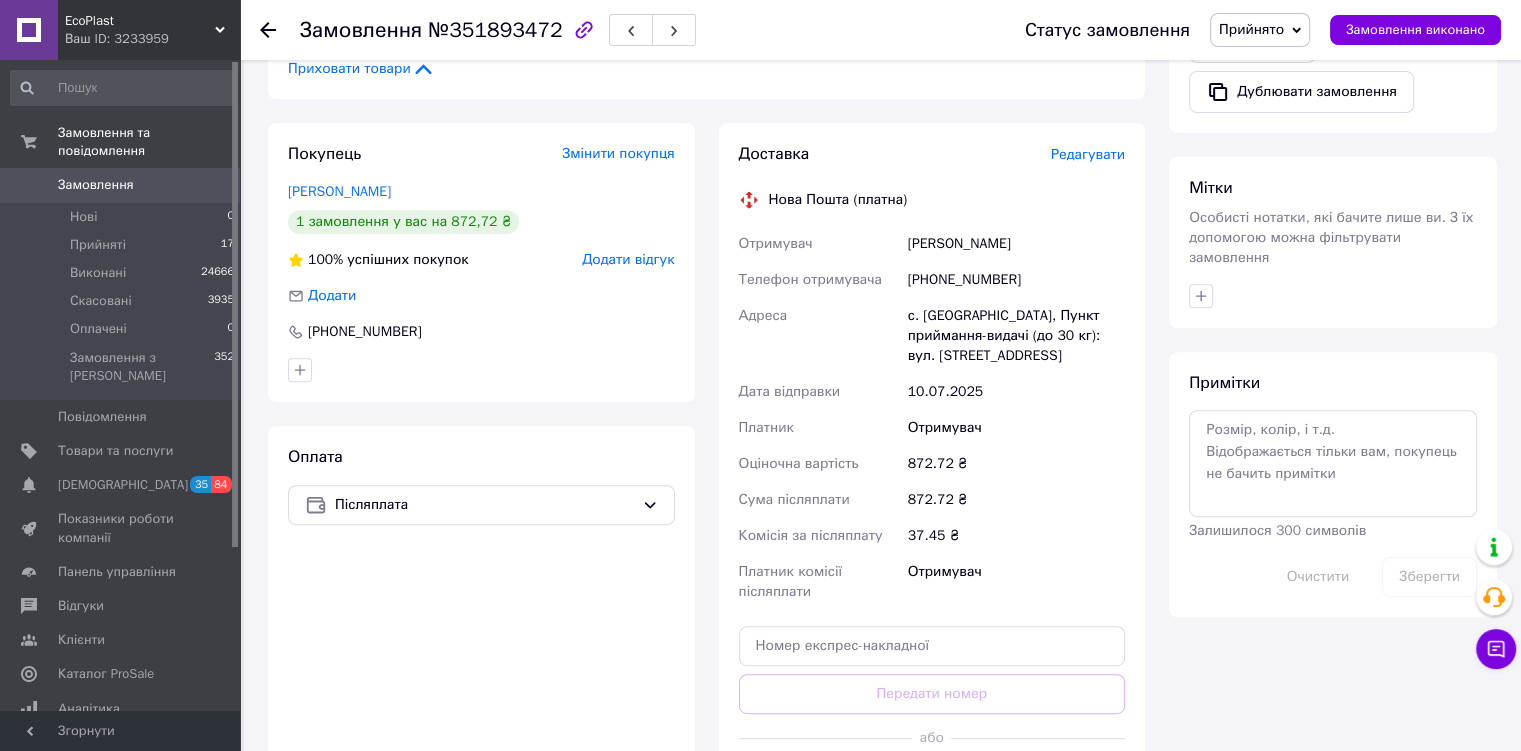 scroll, scrollTop: 844, scrollLeft: 0, axis: vertical 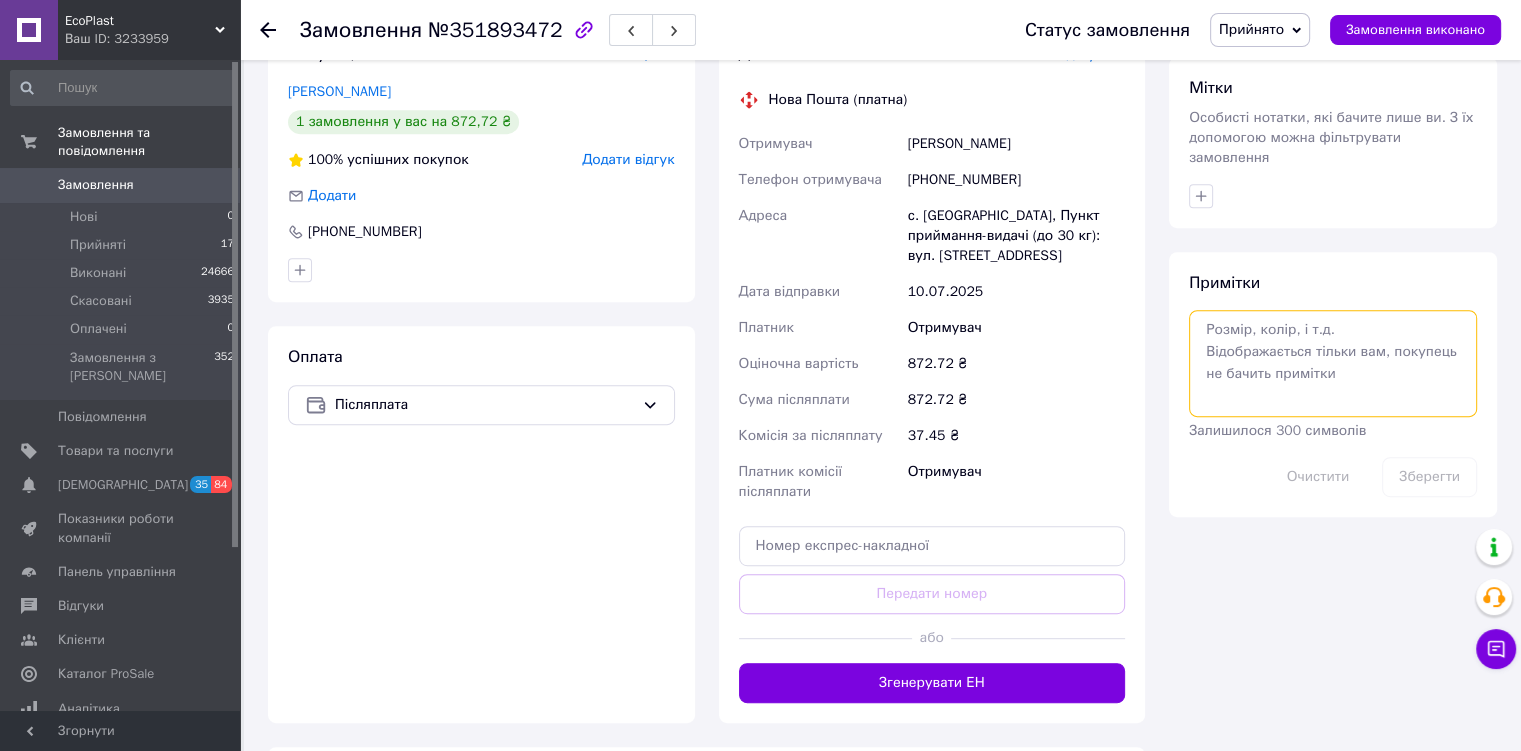 click at bounding box center (1333, 363) 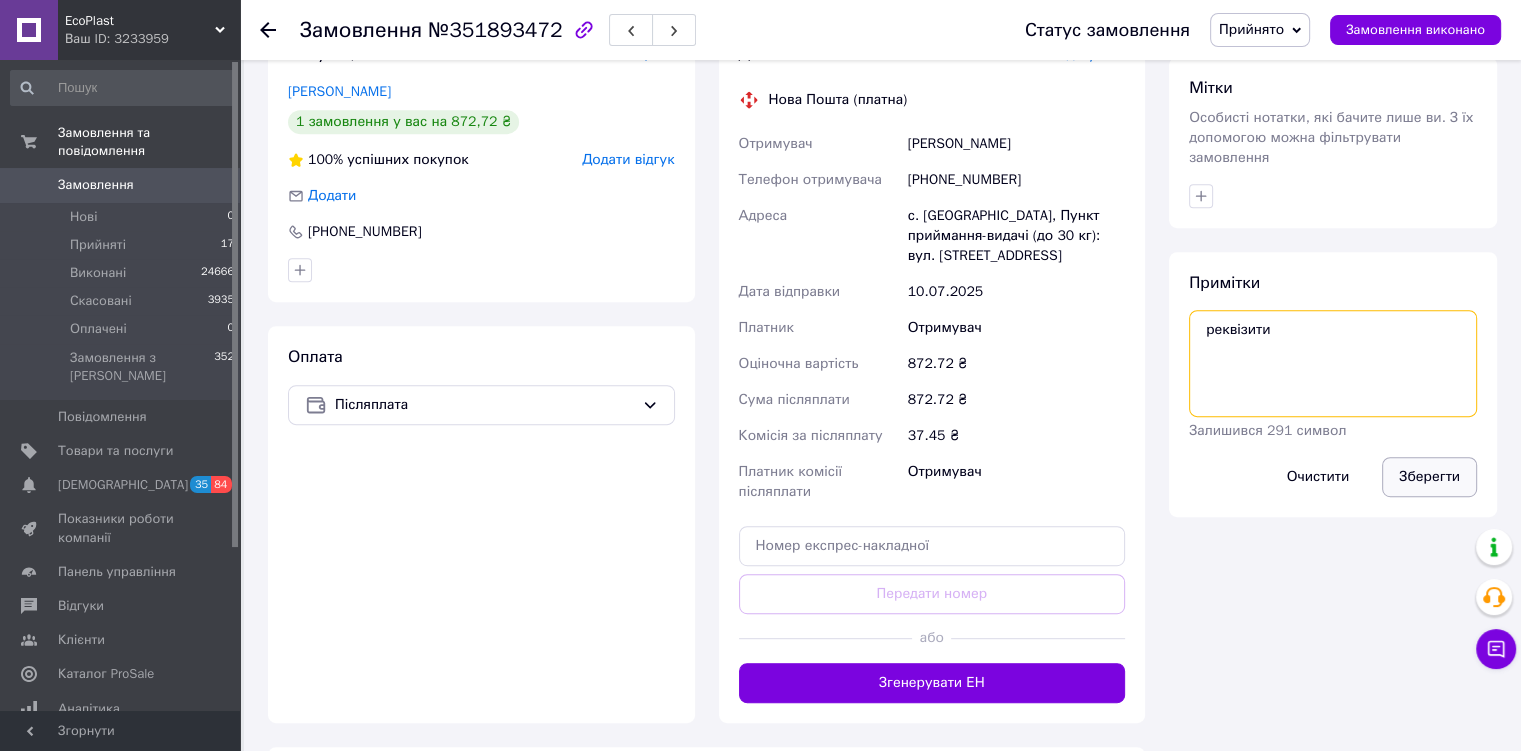 type on "реквізити" 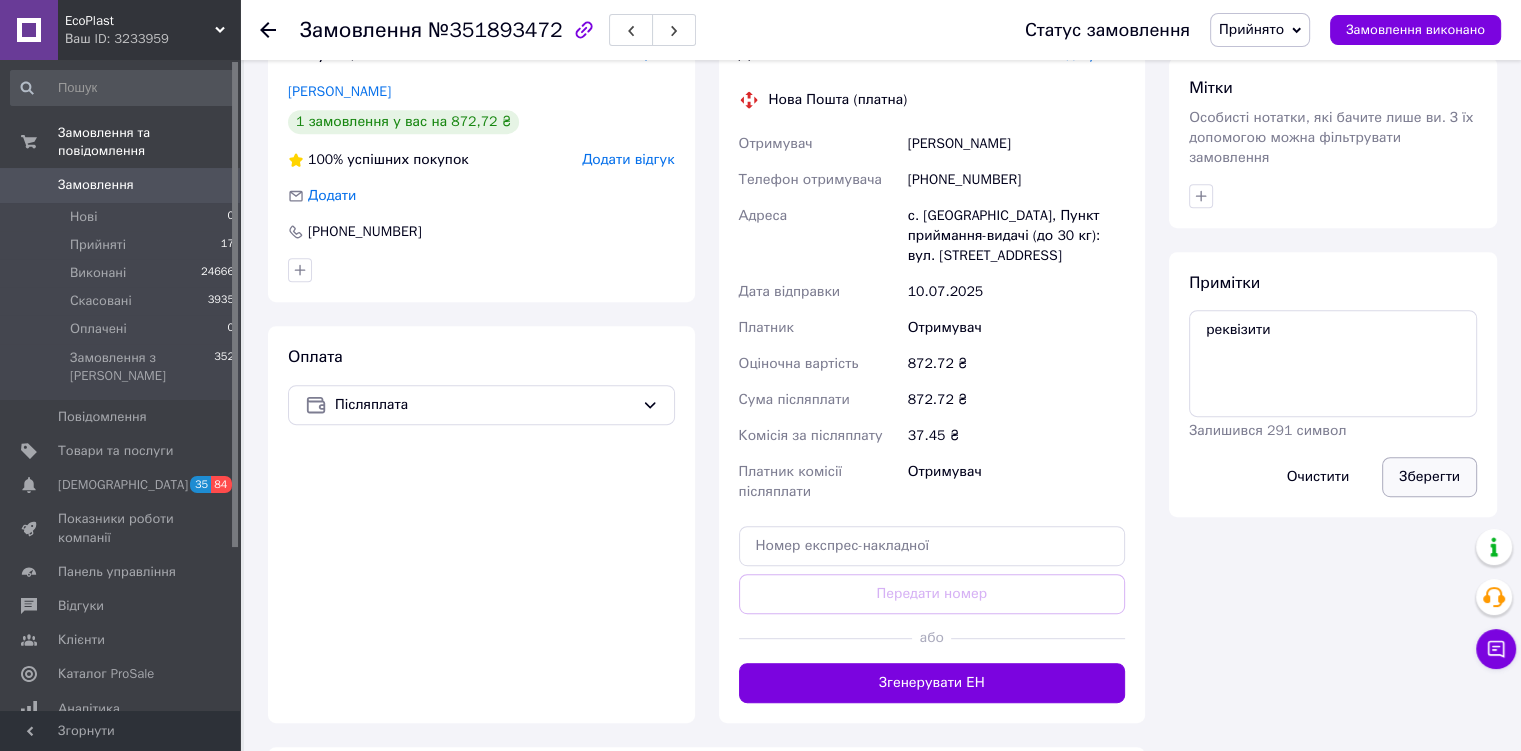 click on "Зберегти" at bounding box center (1429, 477) 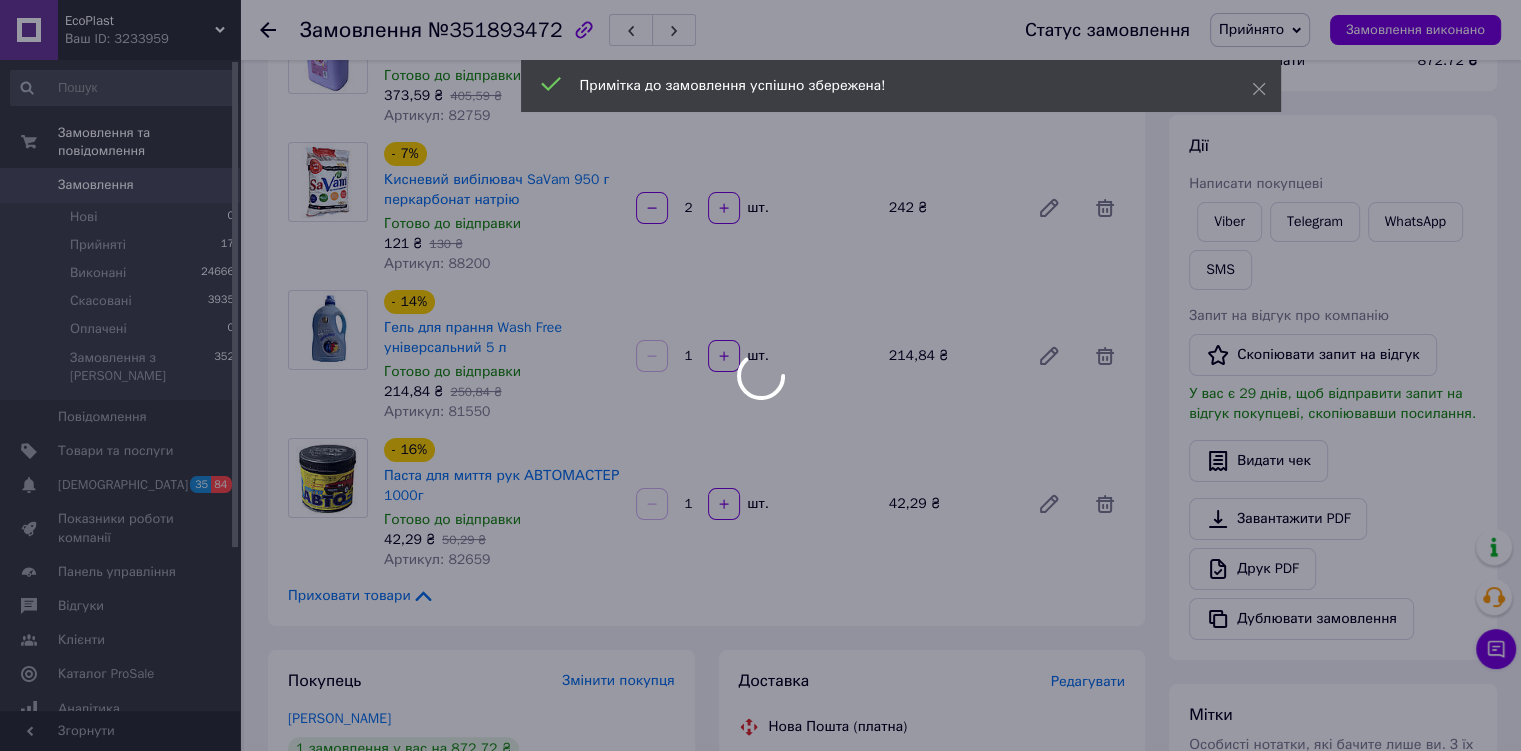 scroll, scrollTop: 0, scrollLeft: 0, axis: both 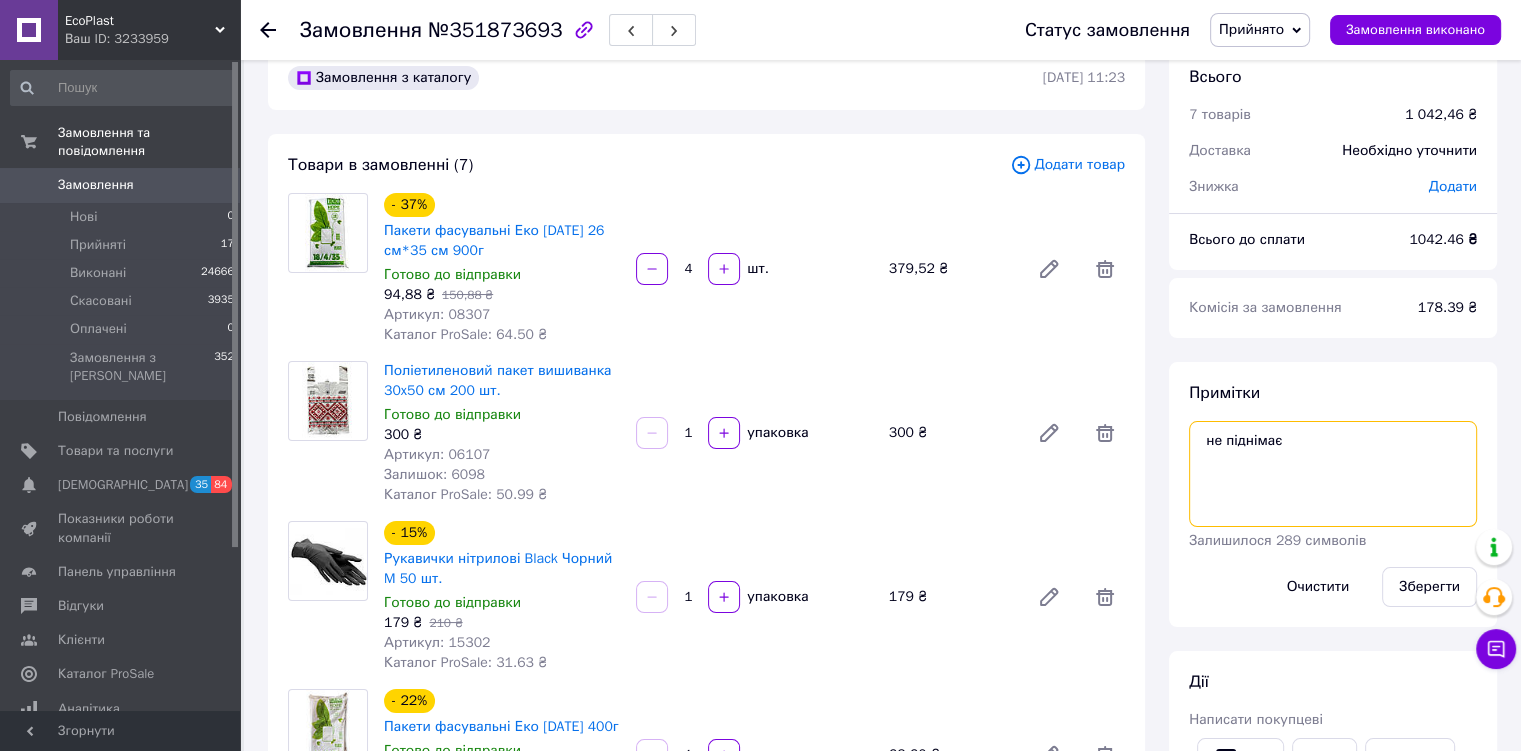 click on "не піднімає" at bounding box center [1333, 474] 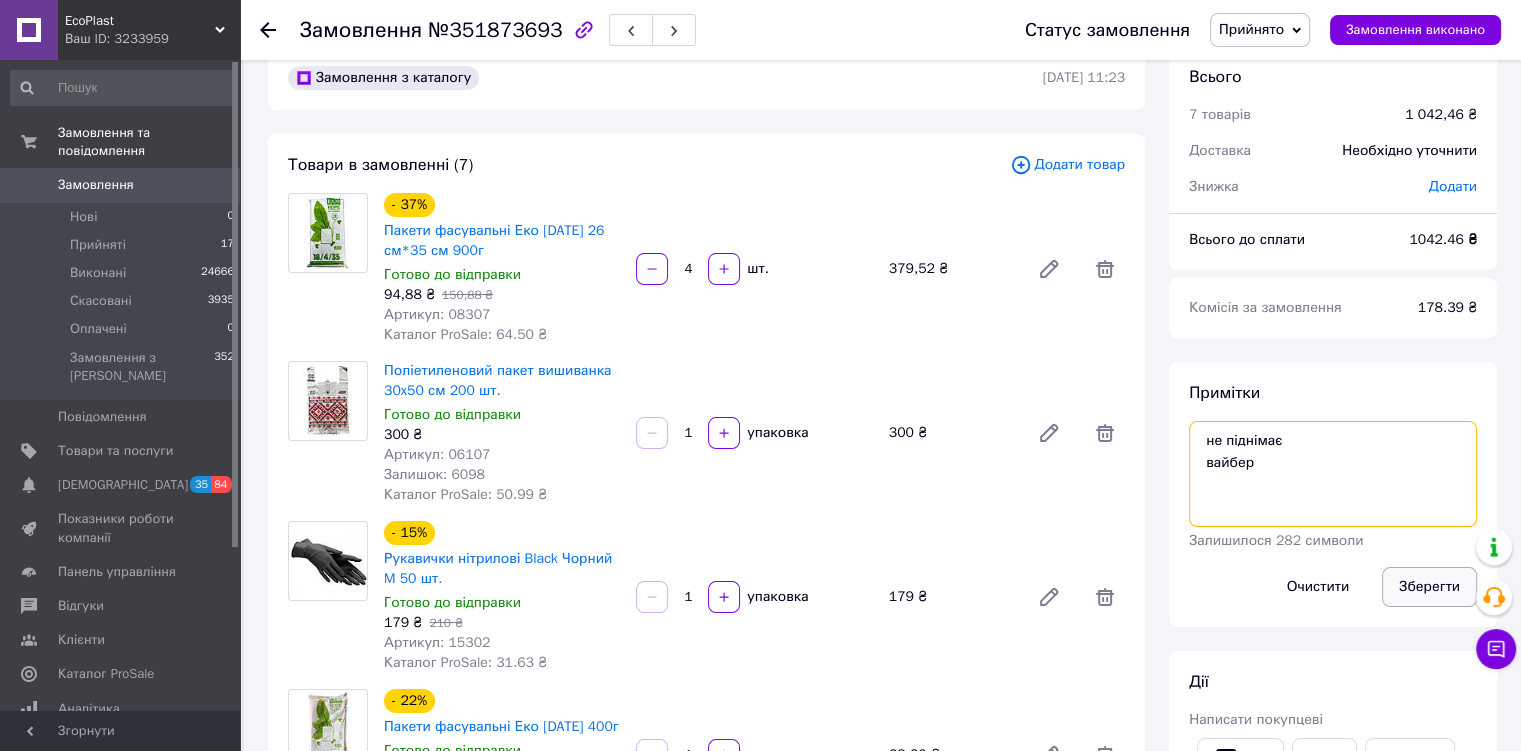 type on "не піднімає
вайбер" 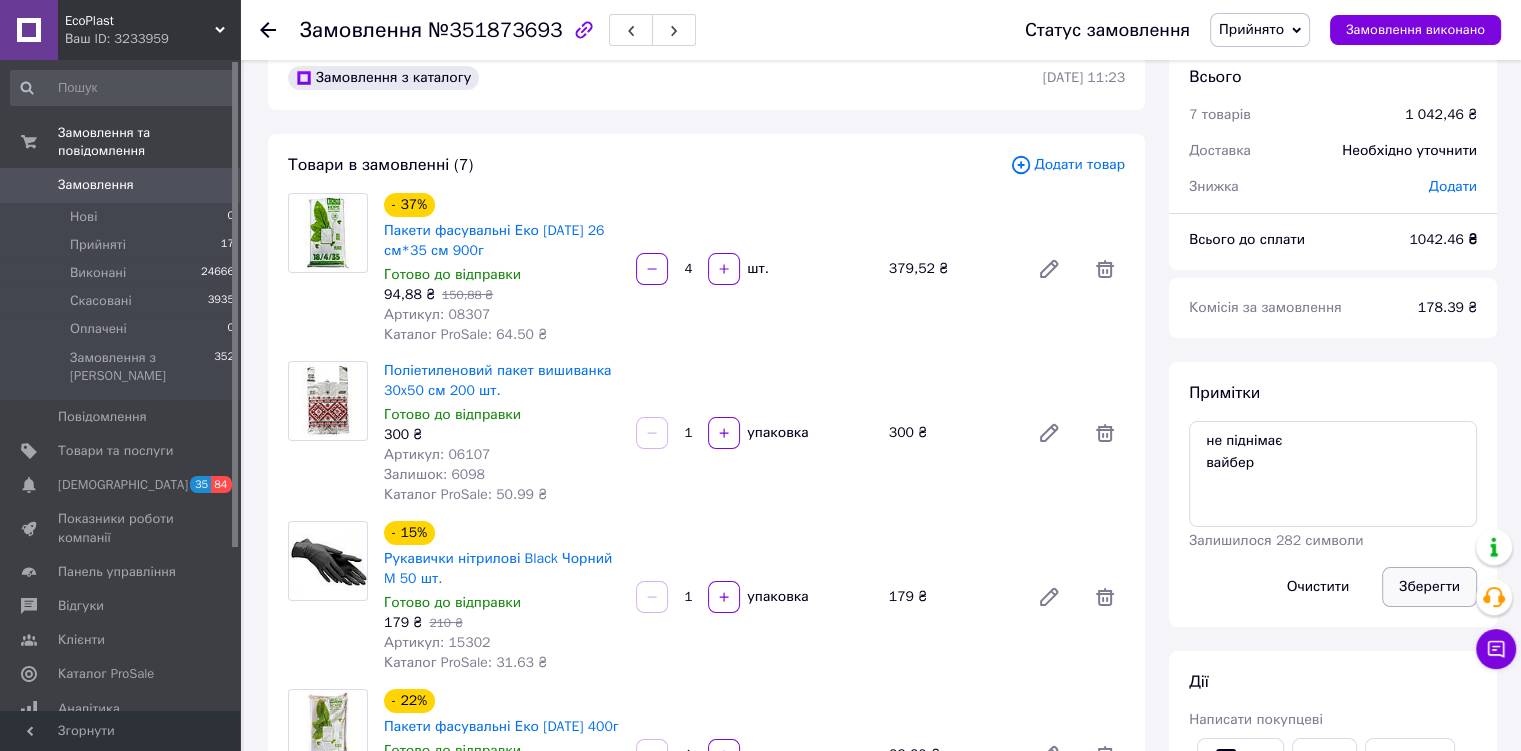click on "Зберегти" at bounding box center [1429, 587] 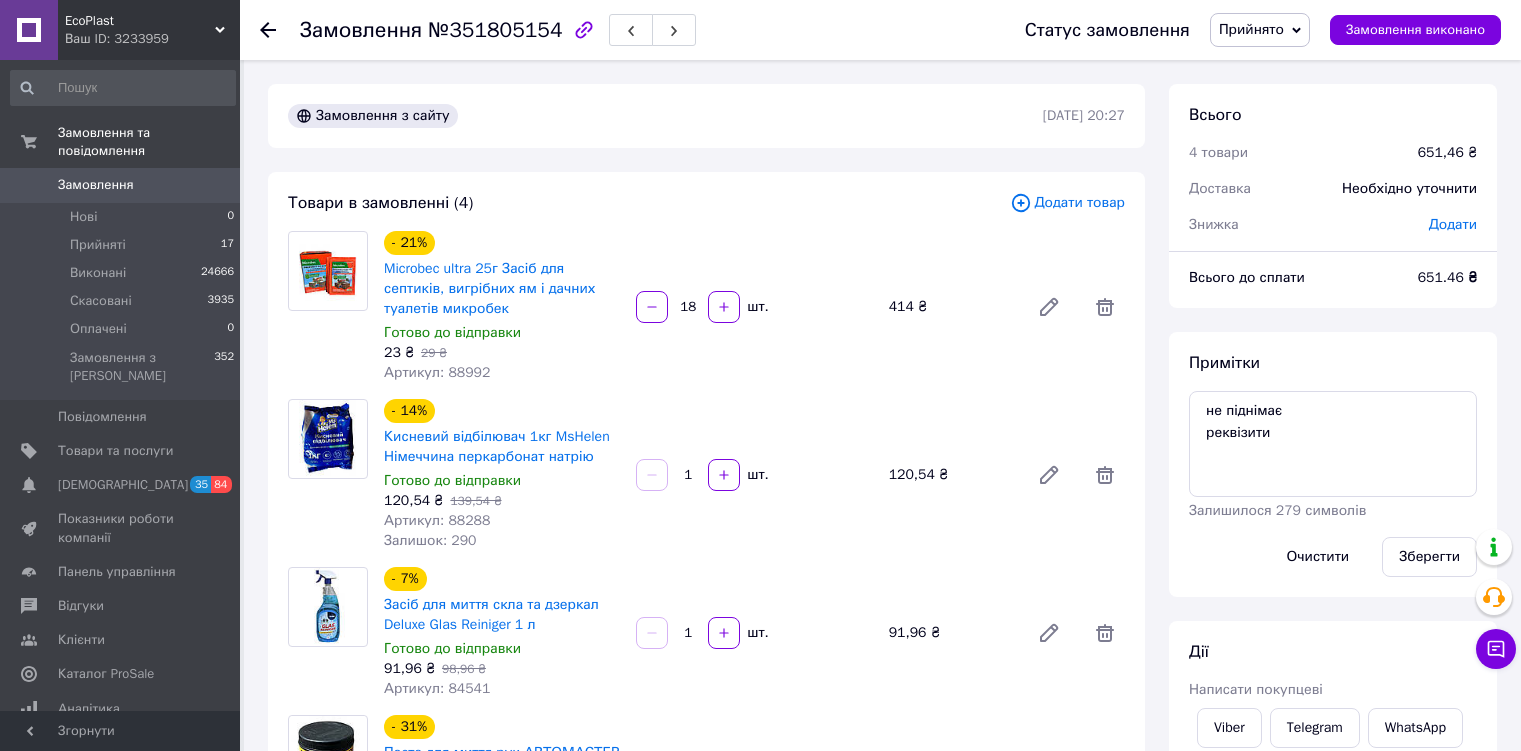 scroll, scrollTop: 0, scrollLeft: 0, axis: both 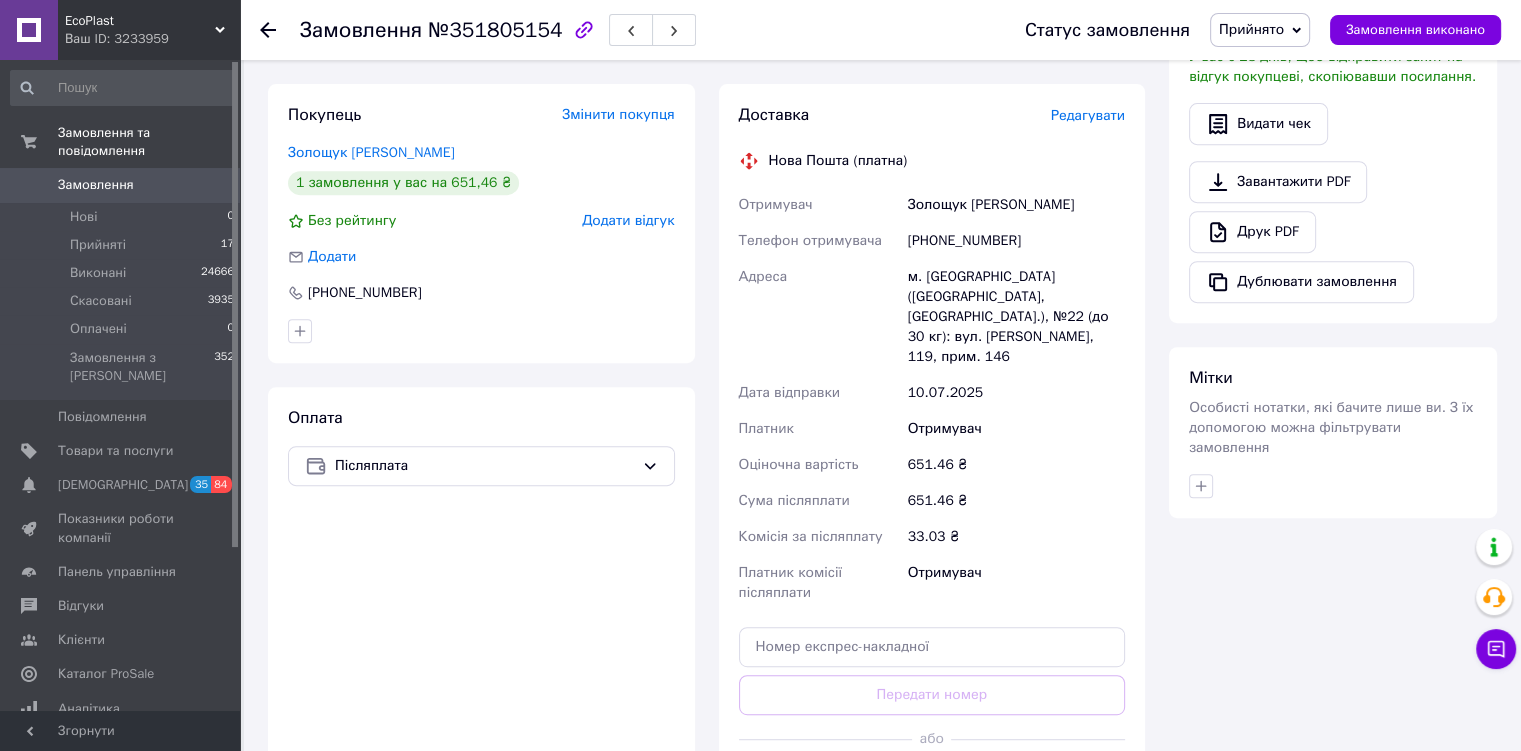 click on "Прийнято" at bounding box center [1251, 29] 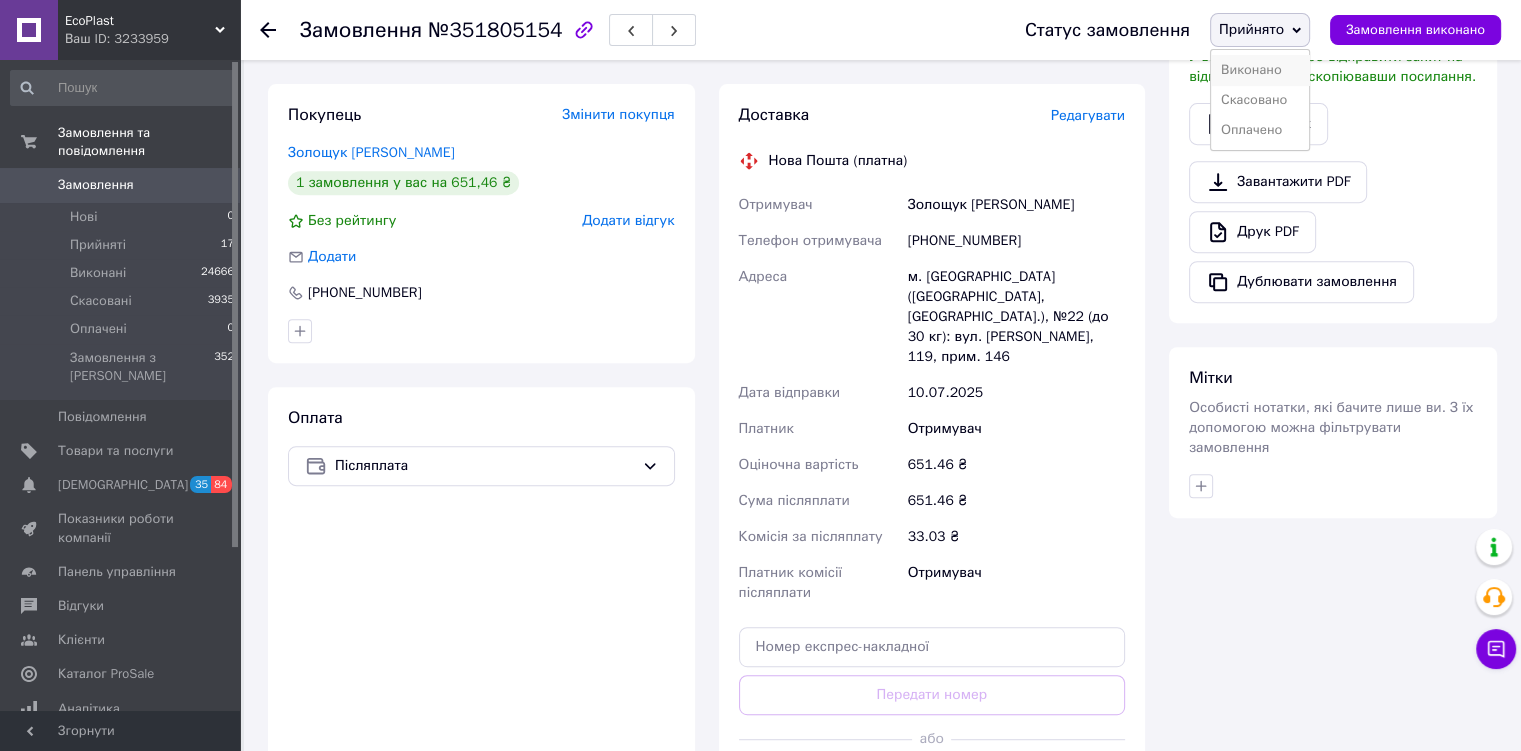 click on "Виконано" at bounding box center [1260, 70] 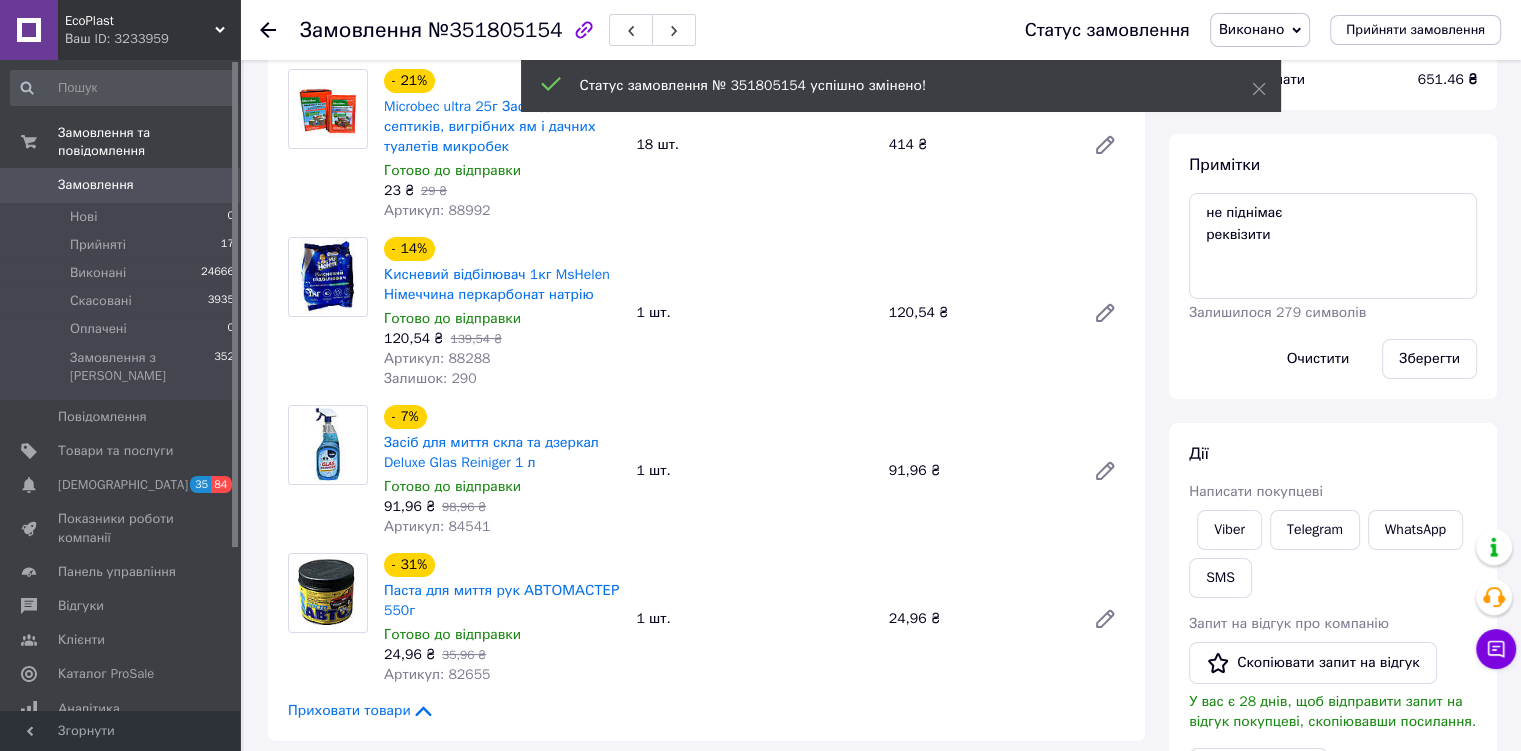 scroll, scrollTop: 176, scrollLeft: 0, axis: vertical 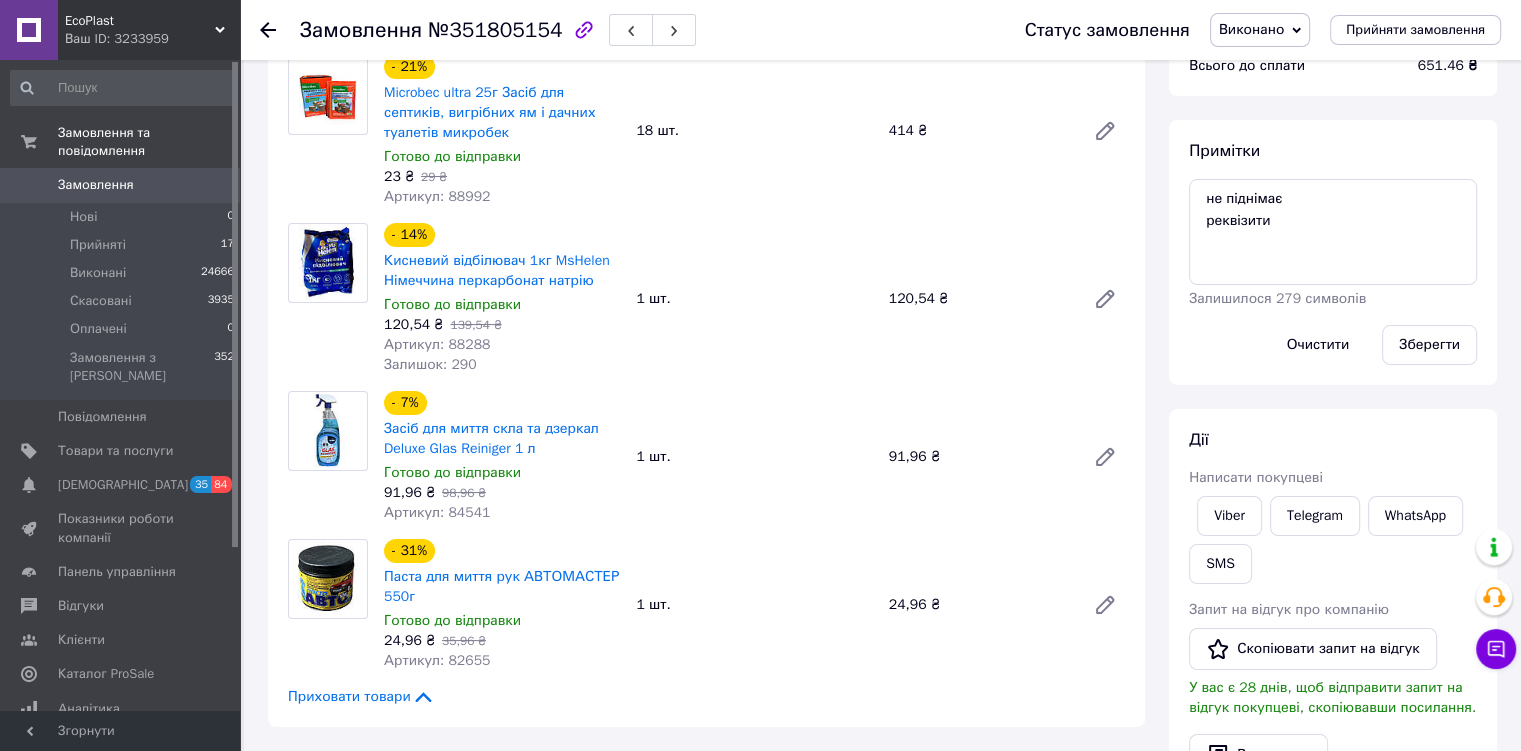 click on "Виконано" at bounding box center (1251, 29) 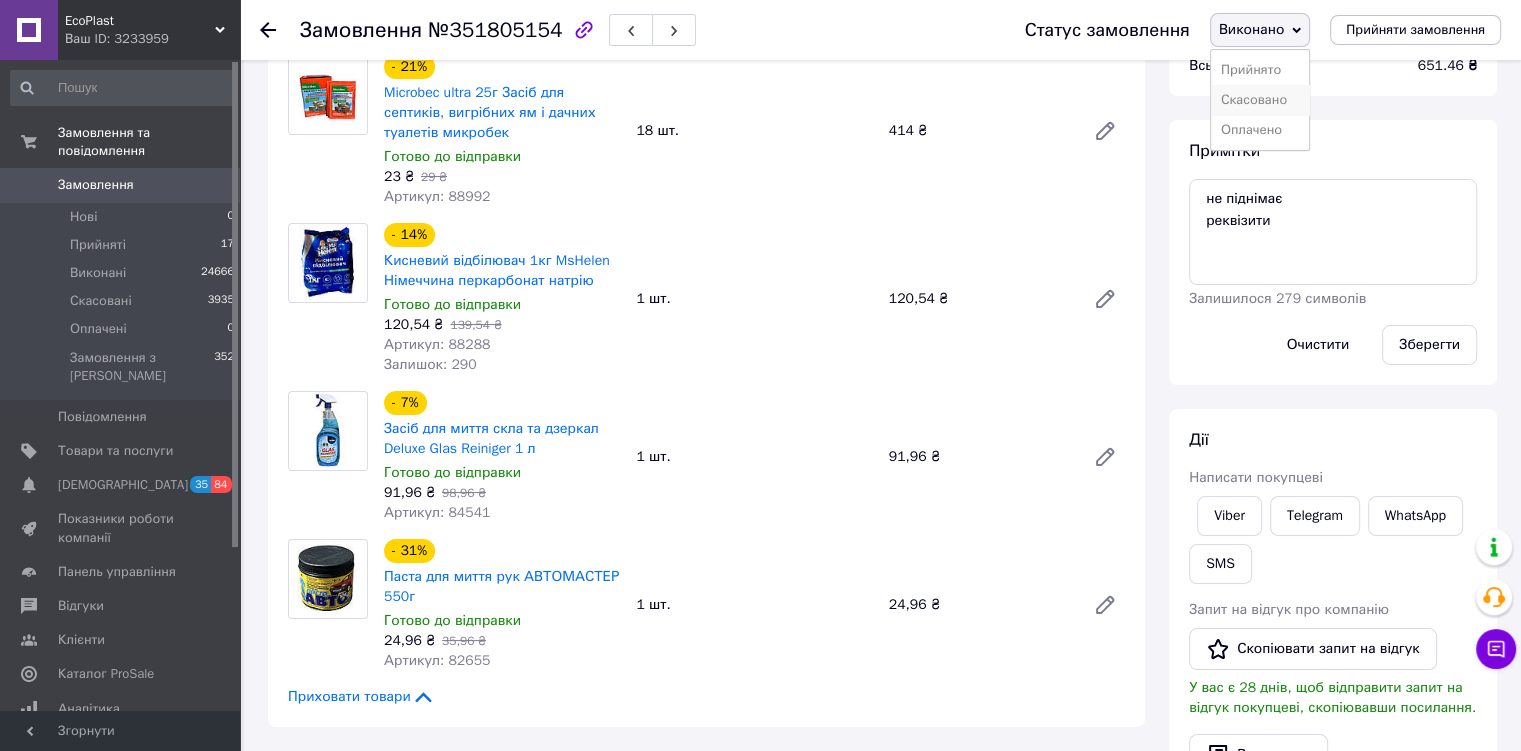 click on "Скасовано" at bounding box center (1260, 100) 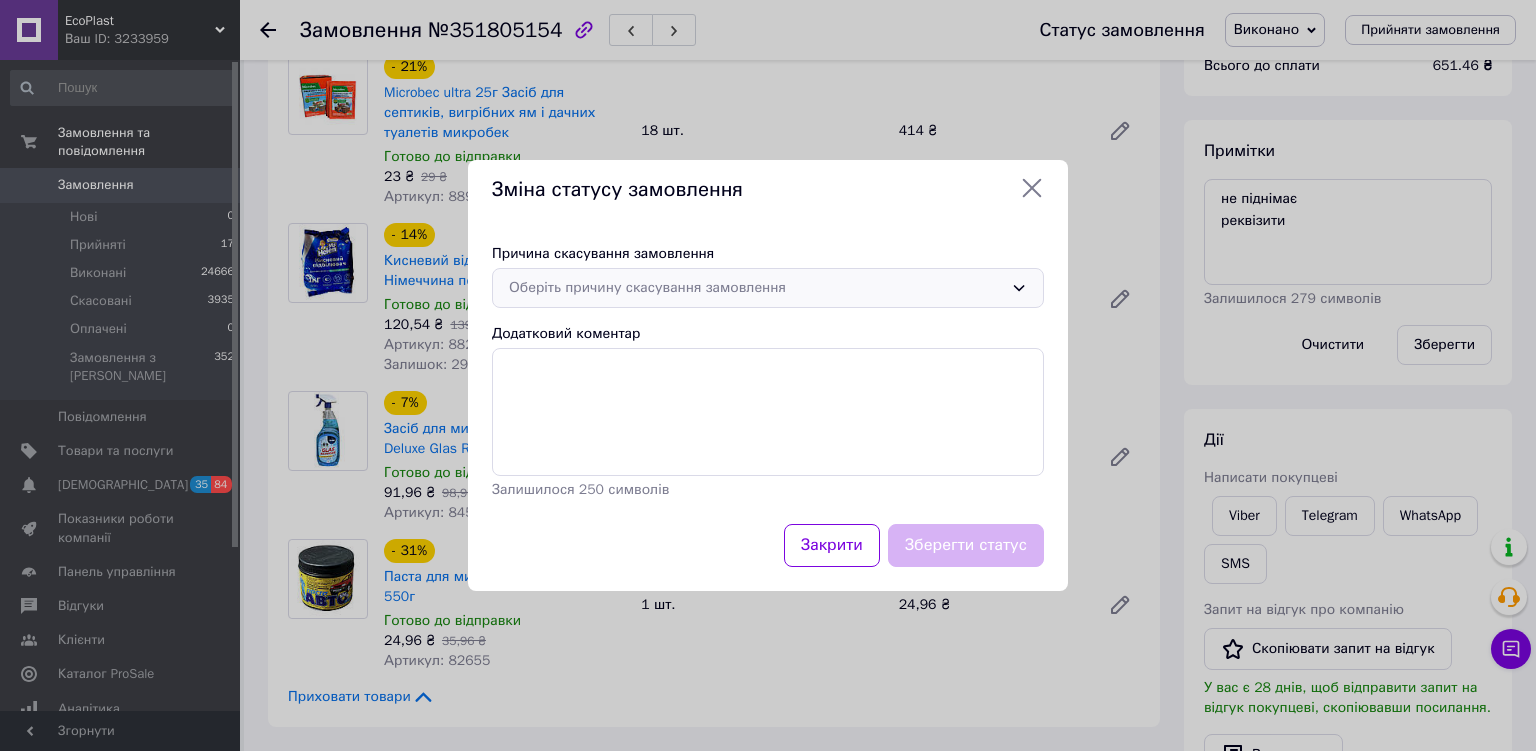 click on "Оберіть причину скасування замовлення" at bounding box center [756, 288] 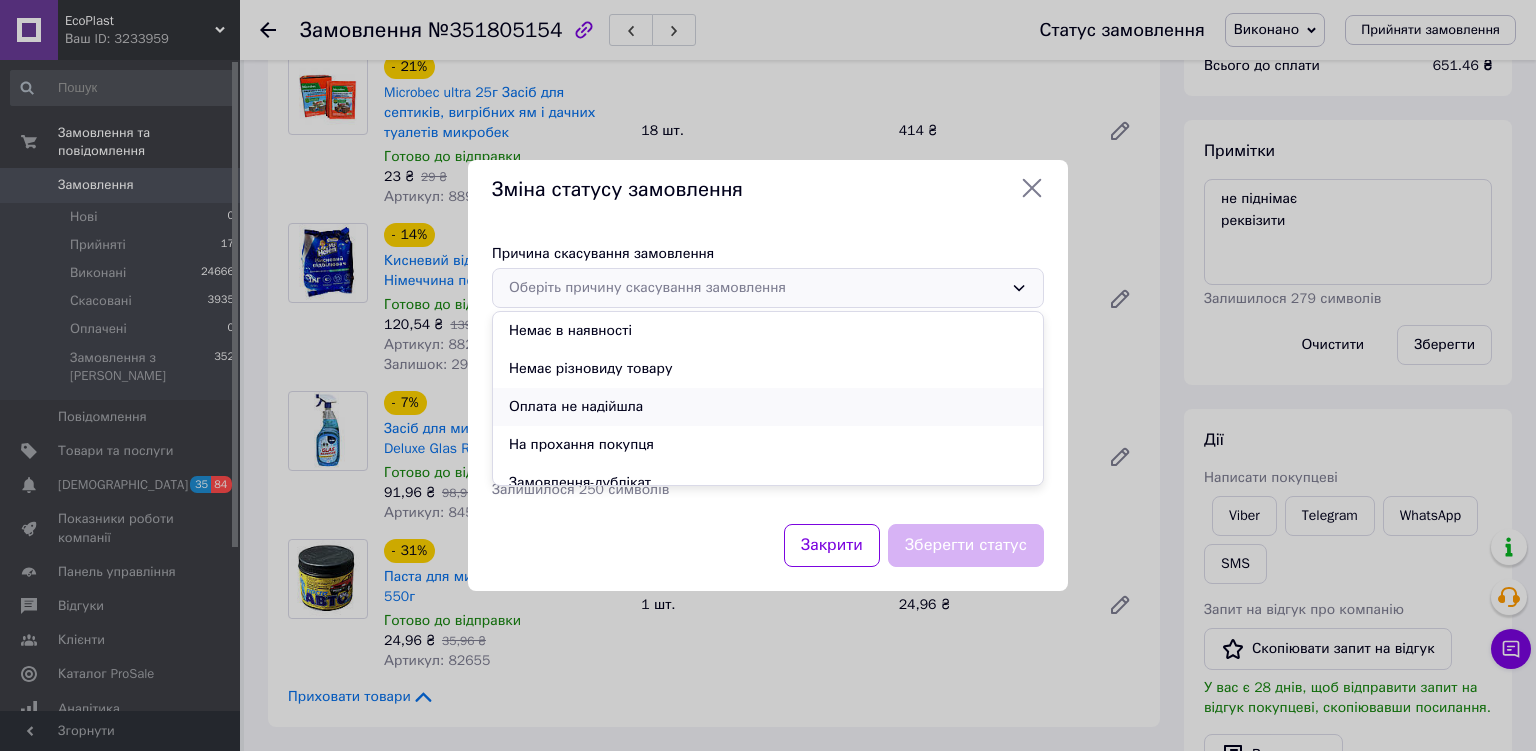 click on "Оплата не надійшла" at bounding box center [768, 407] 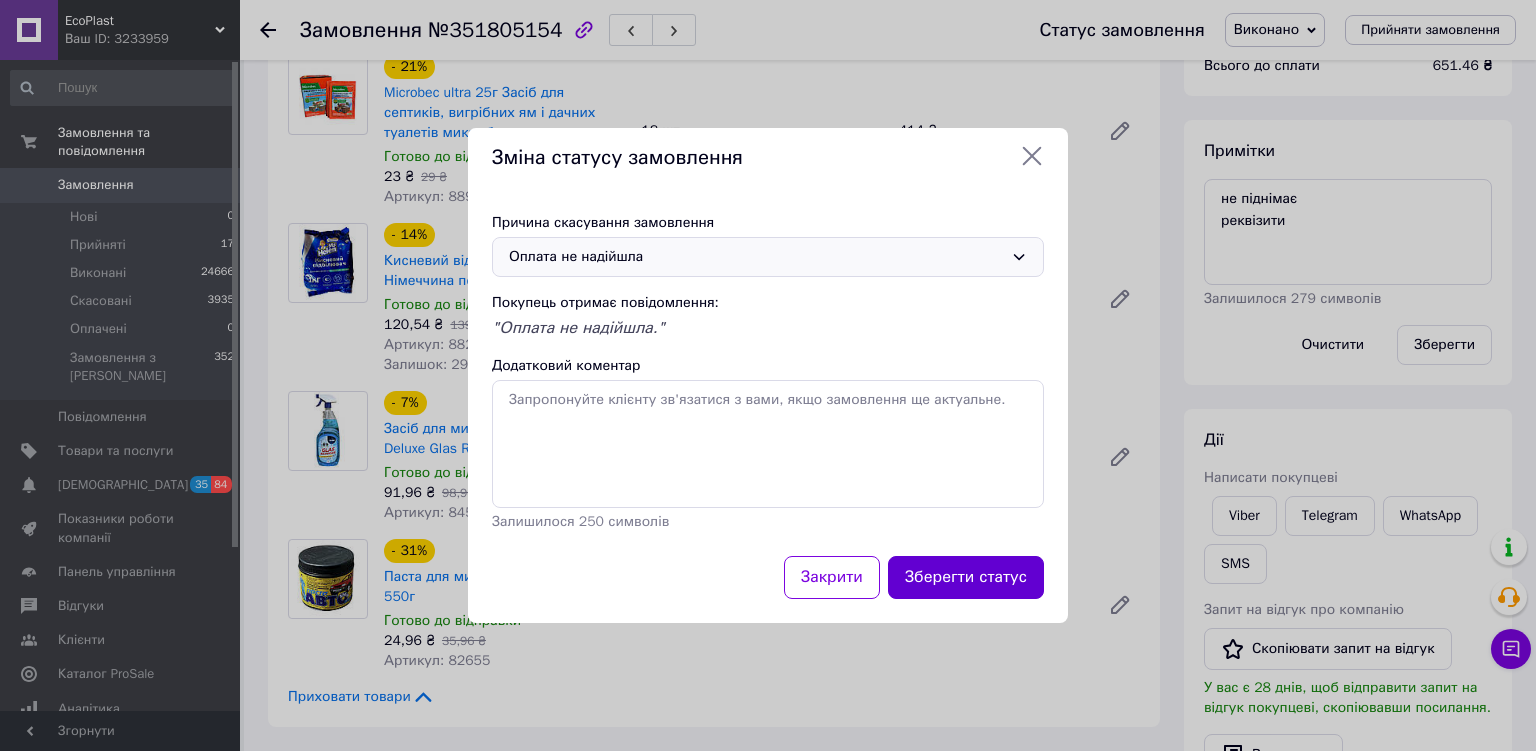 click on "Зберегти статус" at bounding box center [966, 577] 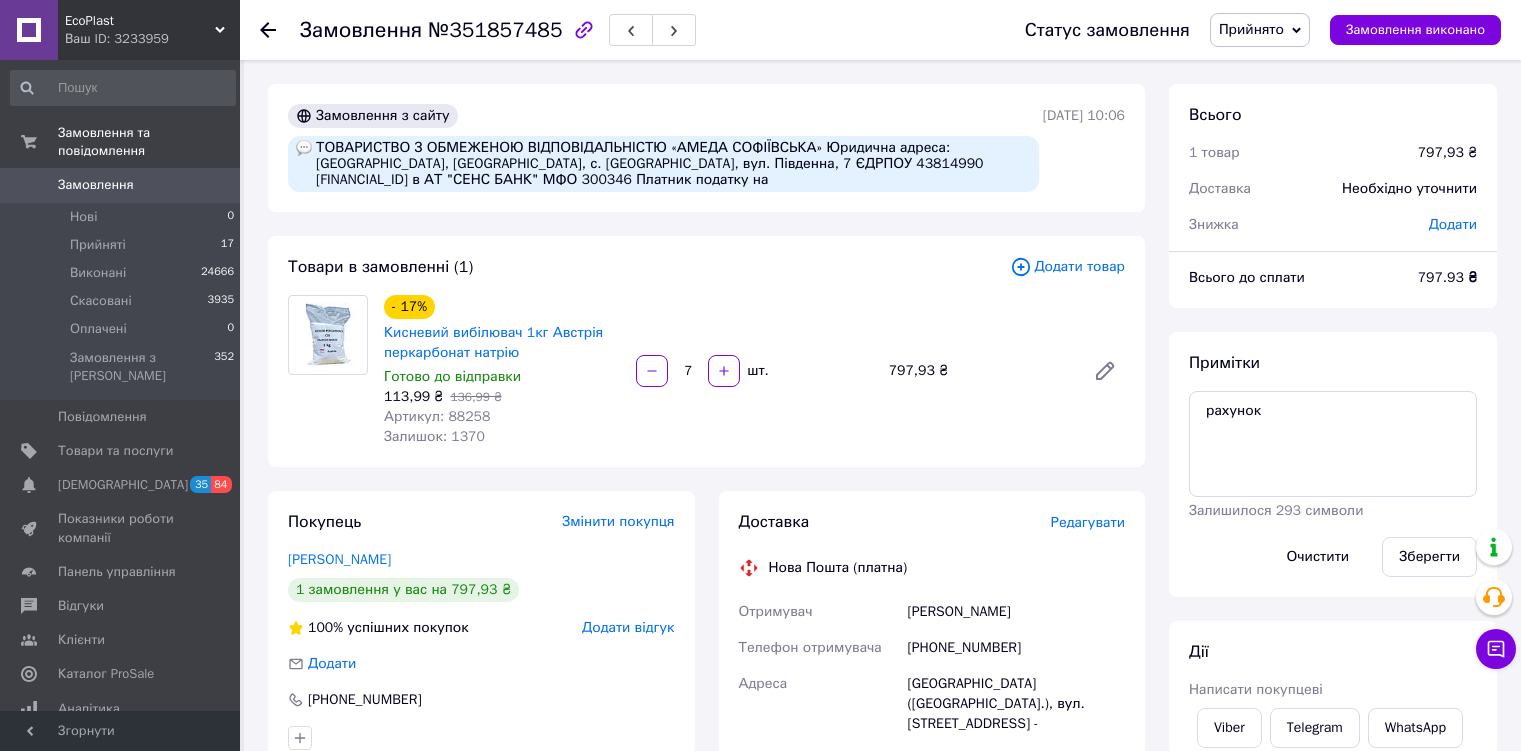 scroll, scrollTop: 0, scrollLeft: 0, axis: both 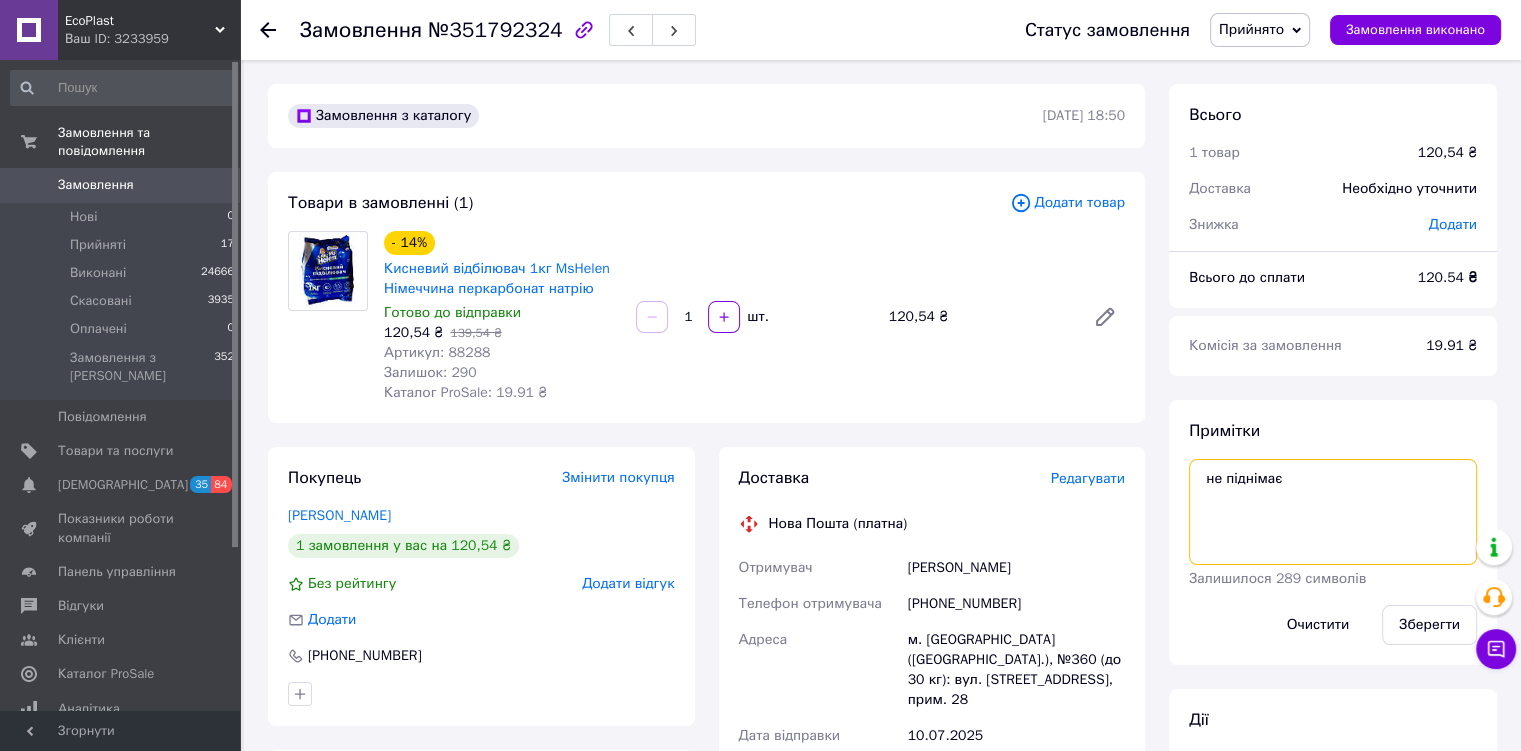 click on "не піднімає" at bounding box center (1333, 512) 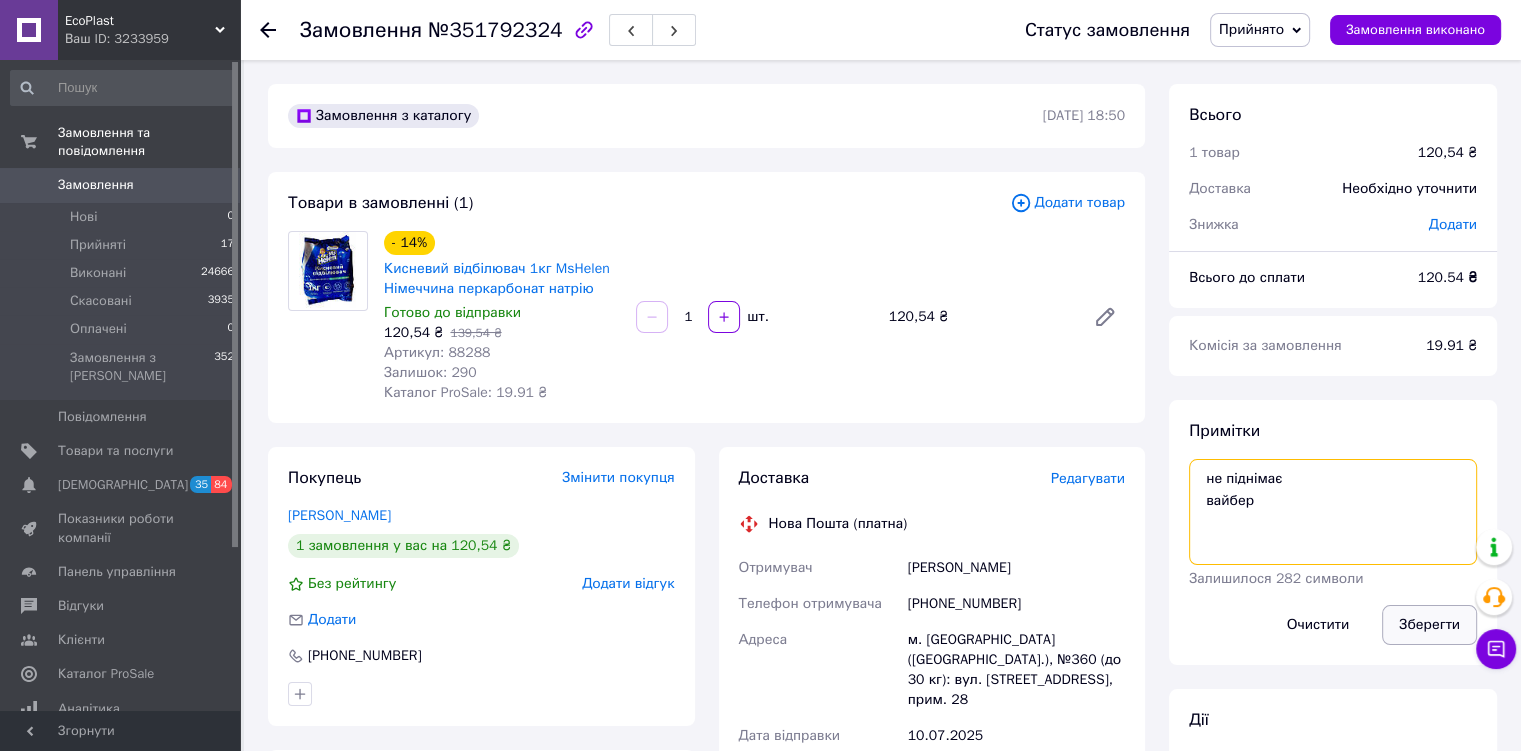 type on "не піднімає
вайбер" 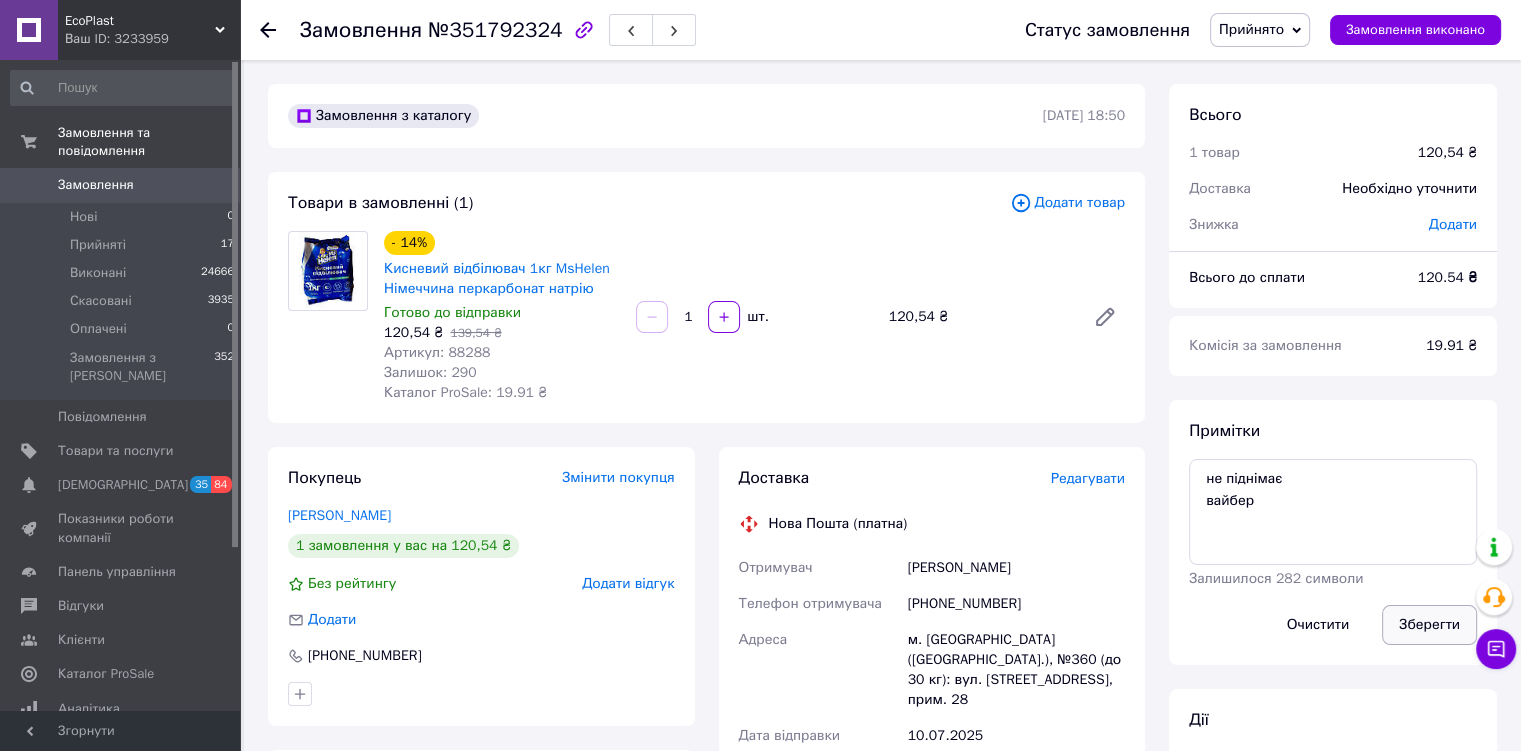 click on "Зберегти" at bounding box center (1429, 625) 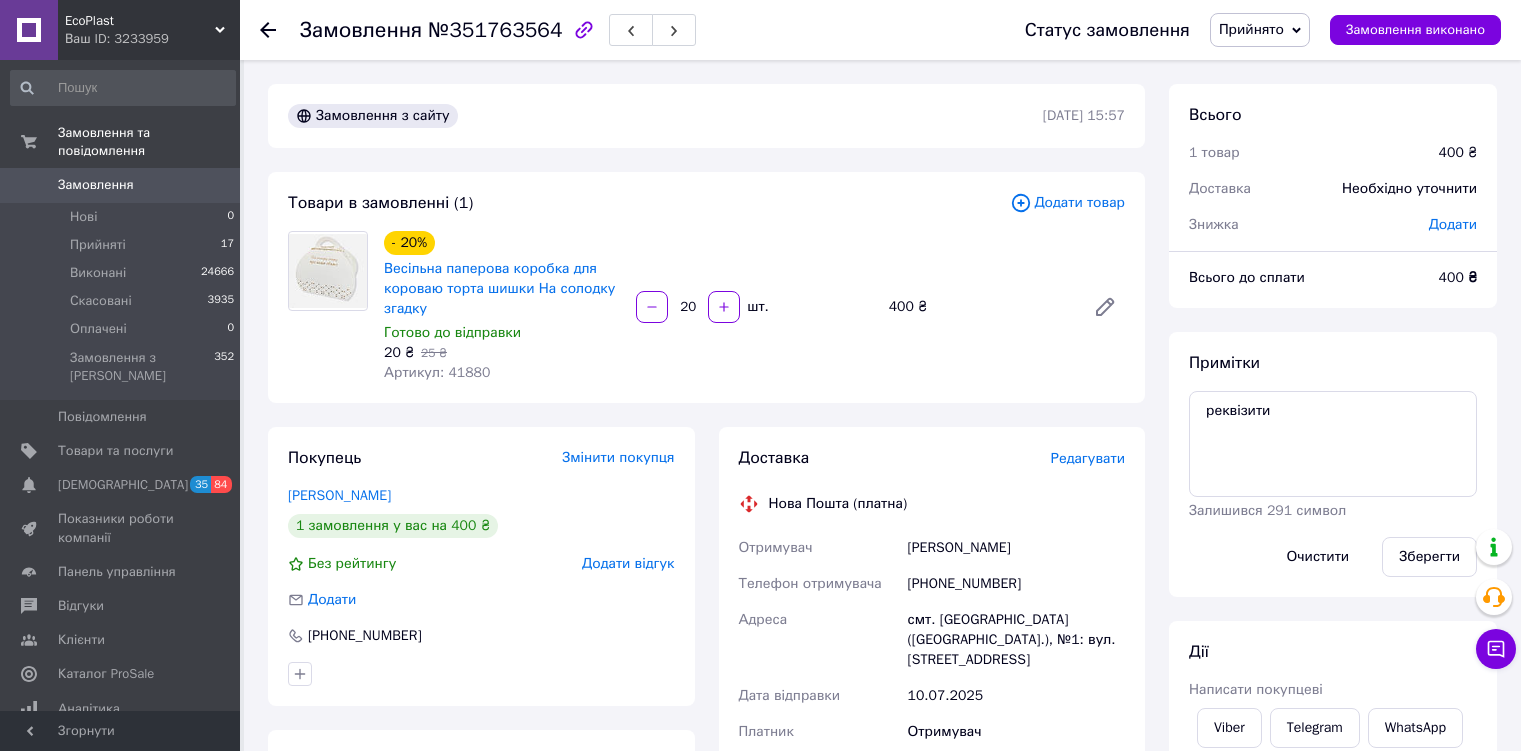 scroll, scrollTop: 0, scrollLeft: 0, axis: both 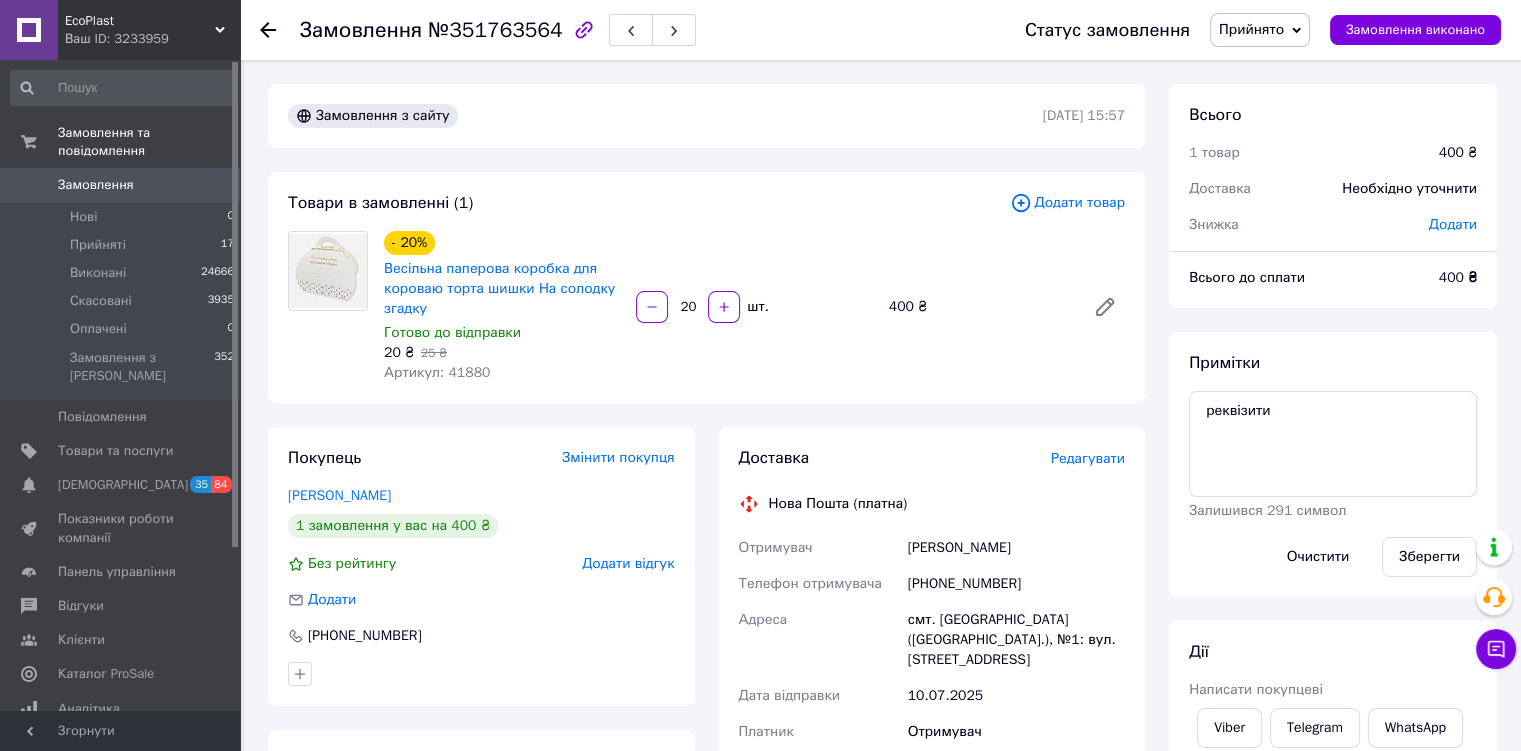 click on "Прийнято" at bounding box center (1251, 29) 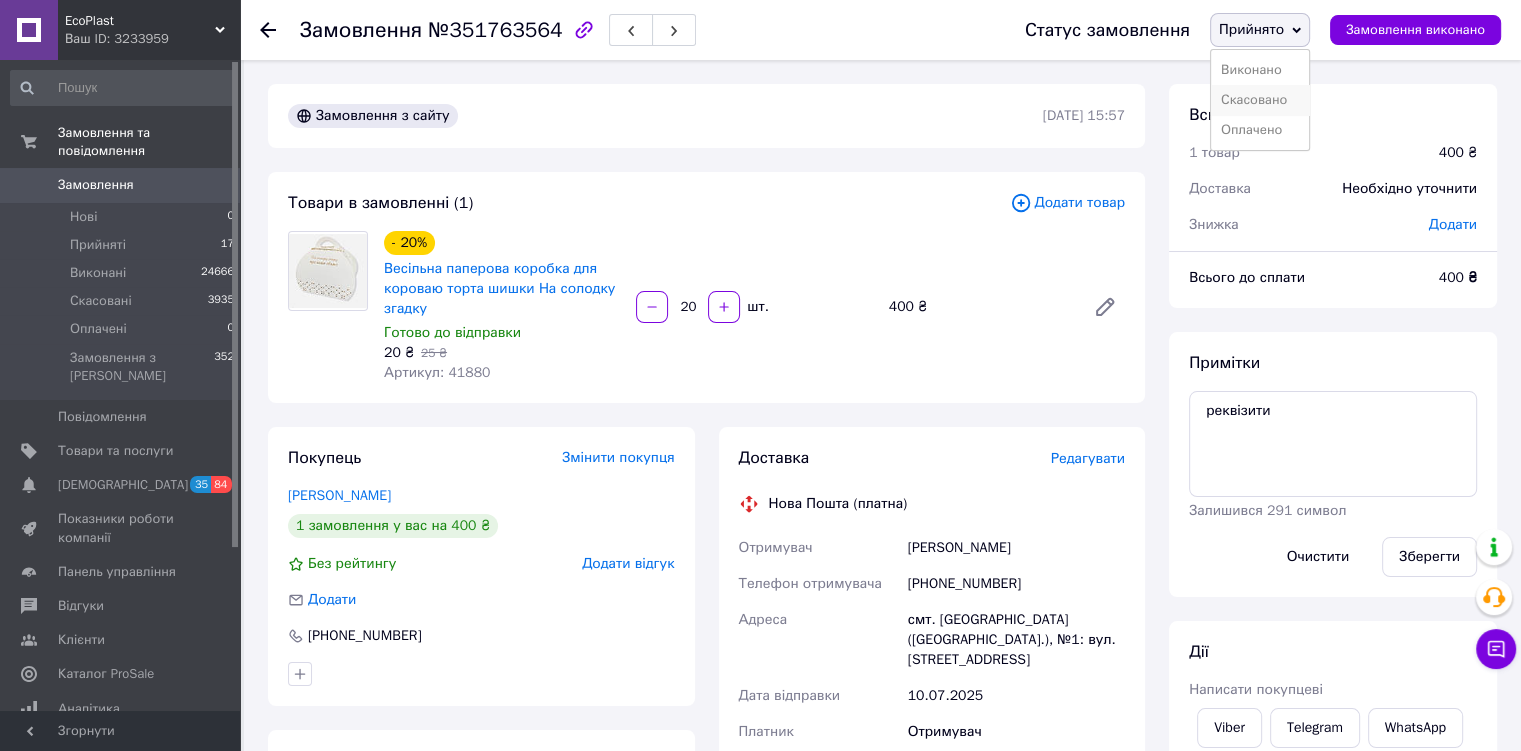 click on "Скасовано" at bounding box center [1260, 100] 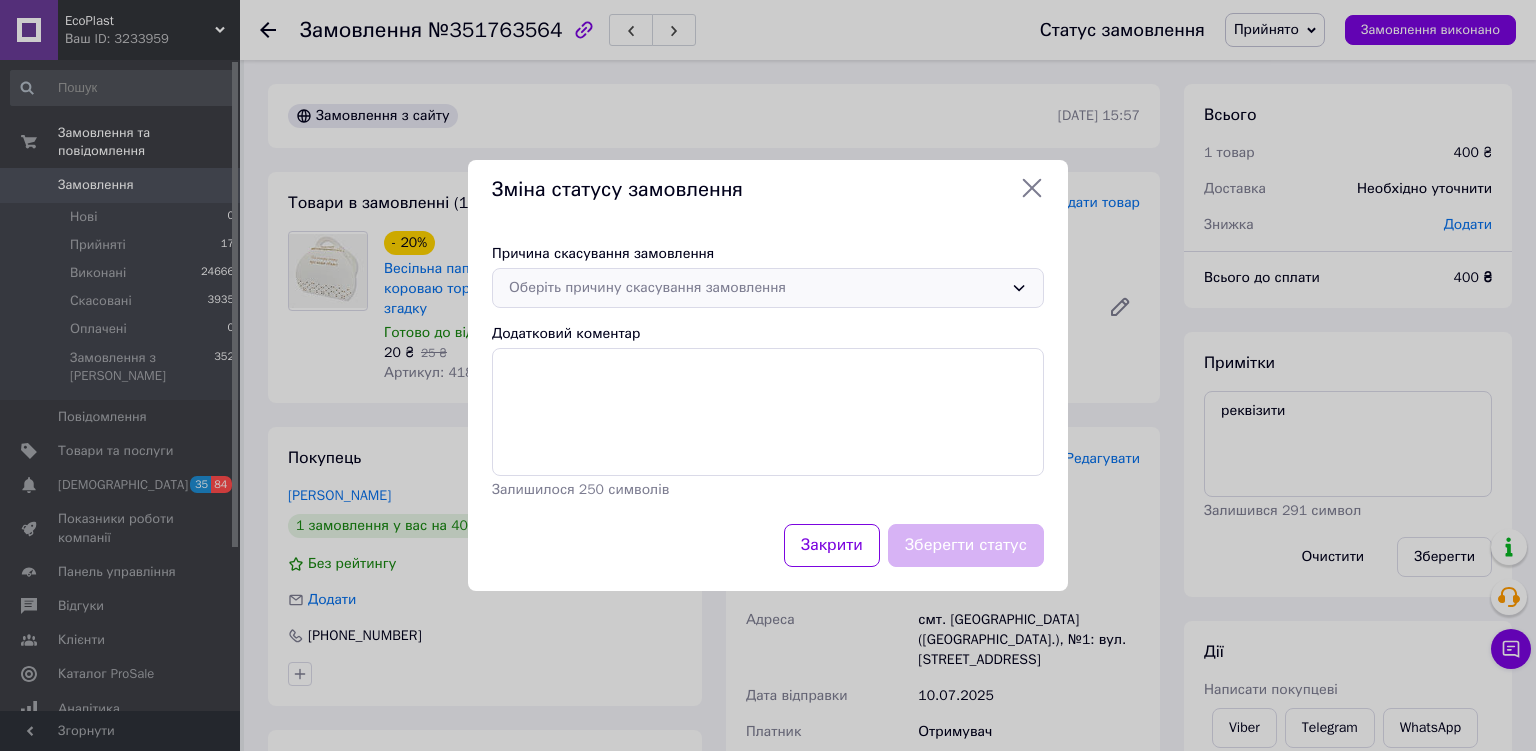 click on "Оберіть причину скасування замовлення" at bounding box center [756, 288] 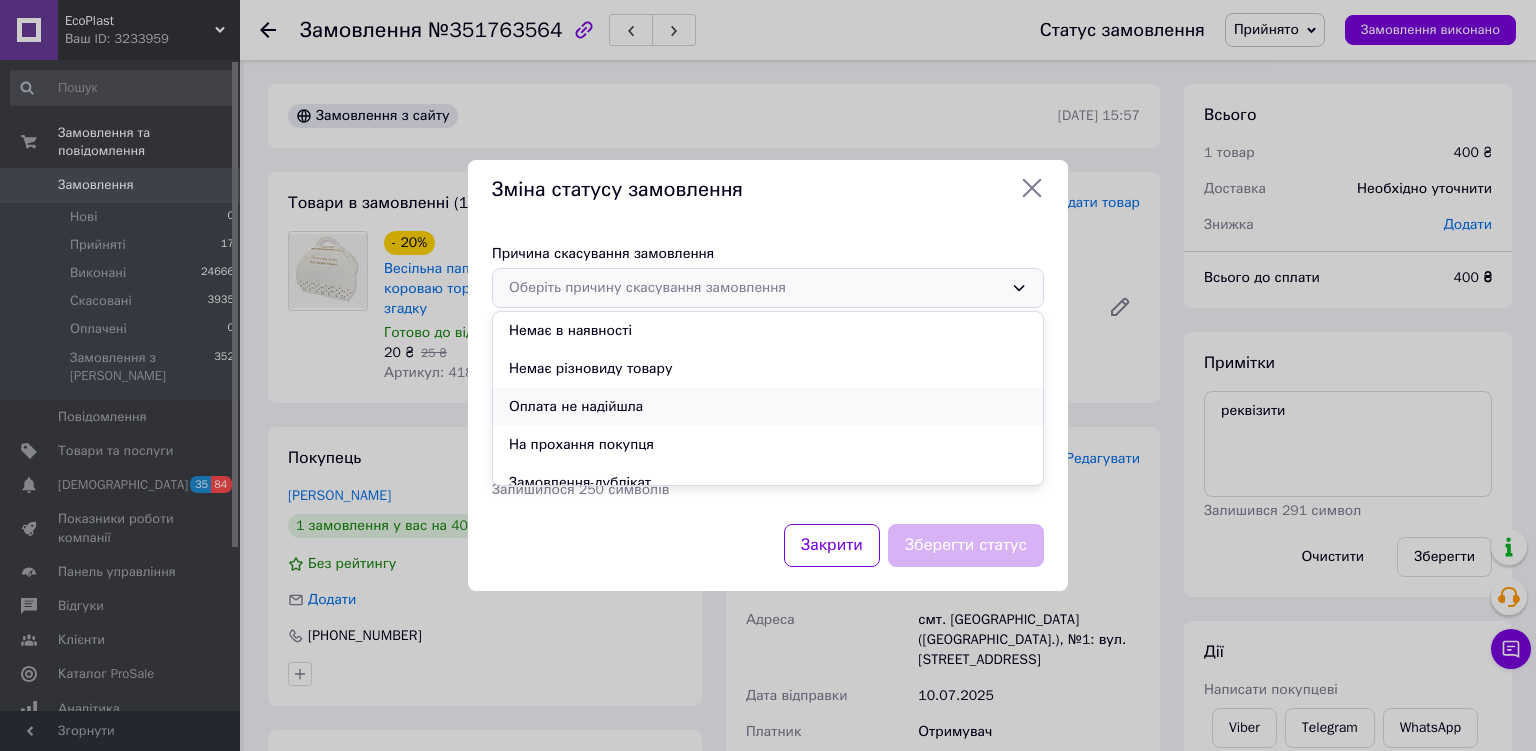 click on "Оплата не надійшла" at bounding box center (768, 407) 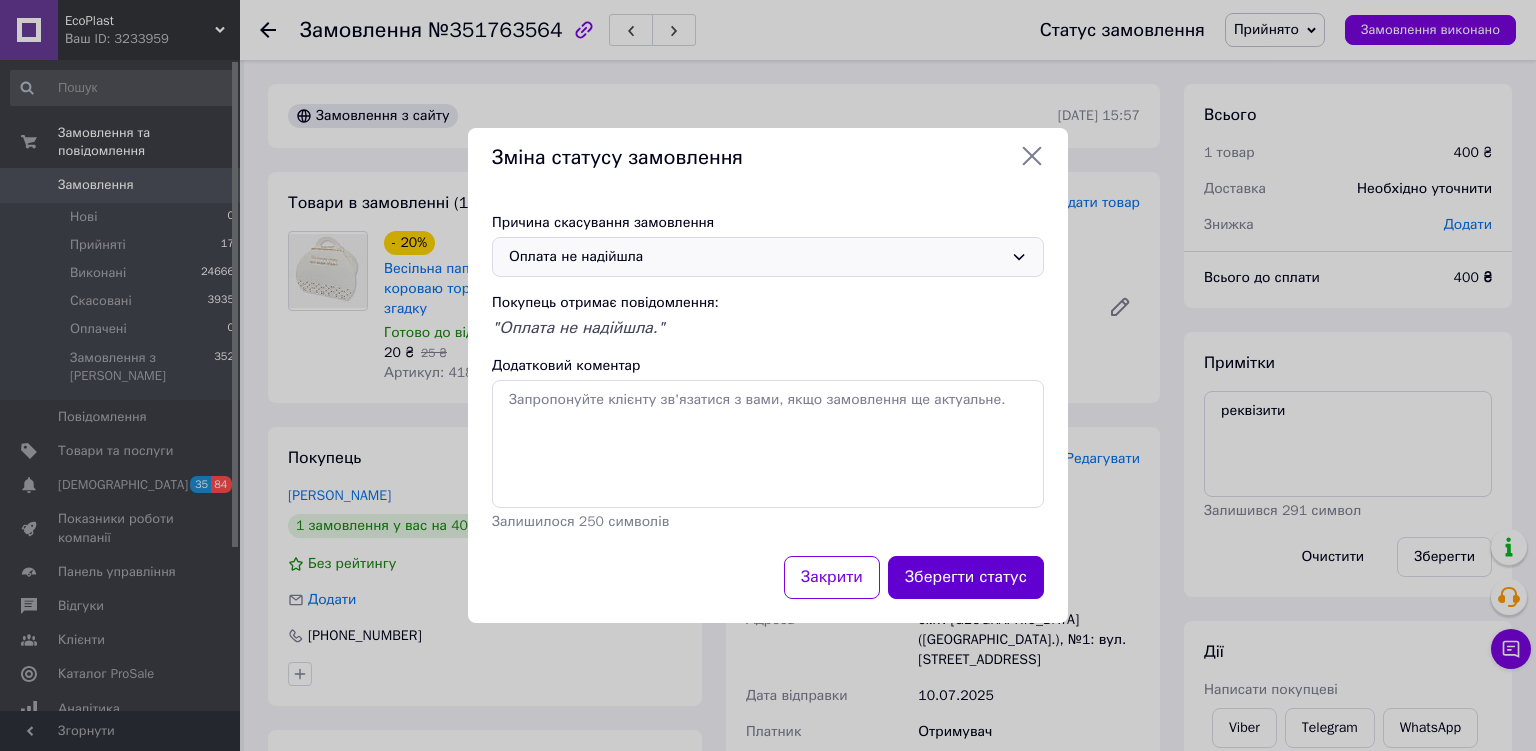 click on "Зберегти статус" at bounding box center [966, 577] 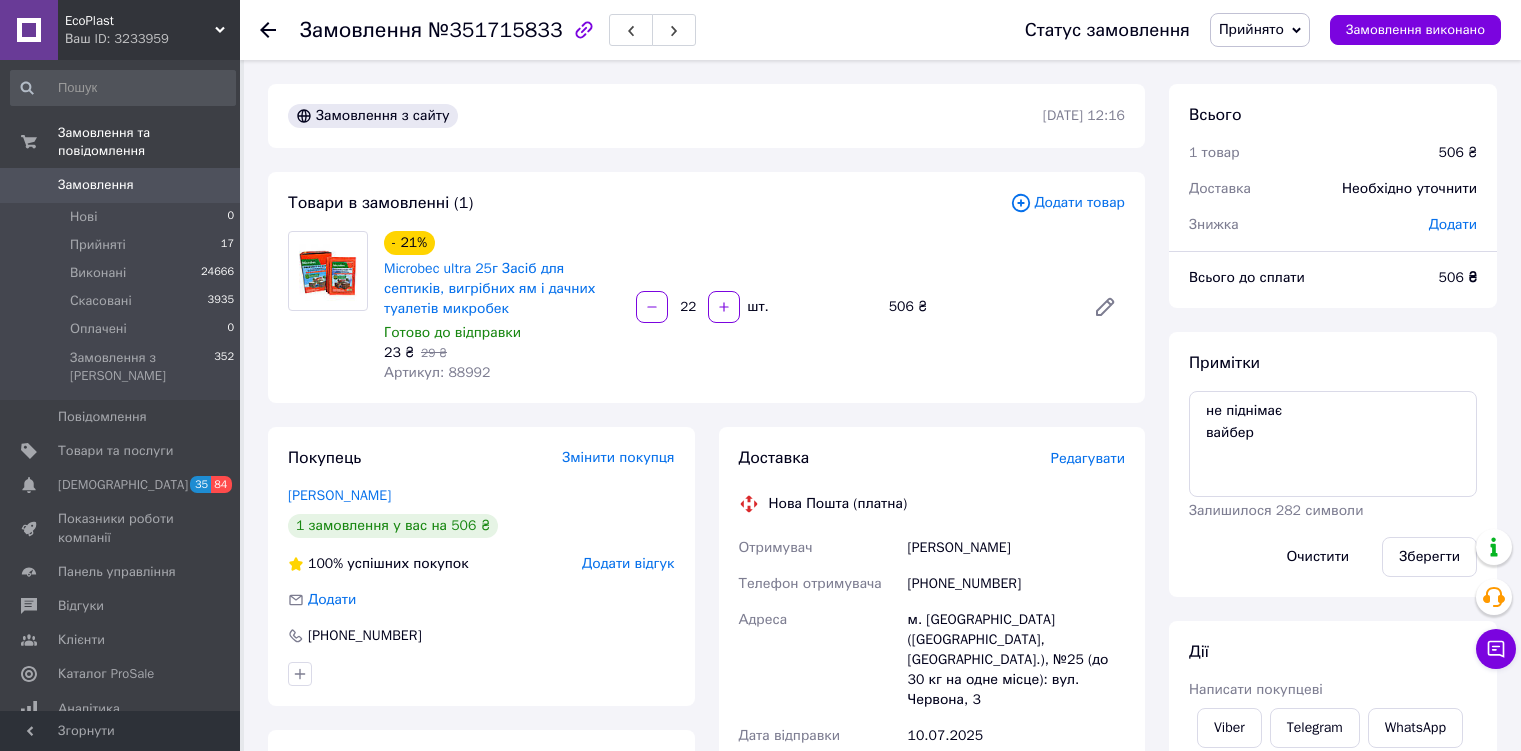 scroll, scrollTop: 0, scrollLeft: 0, axis: both 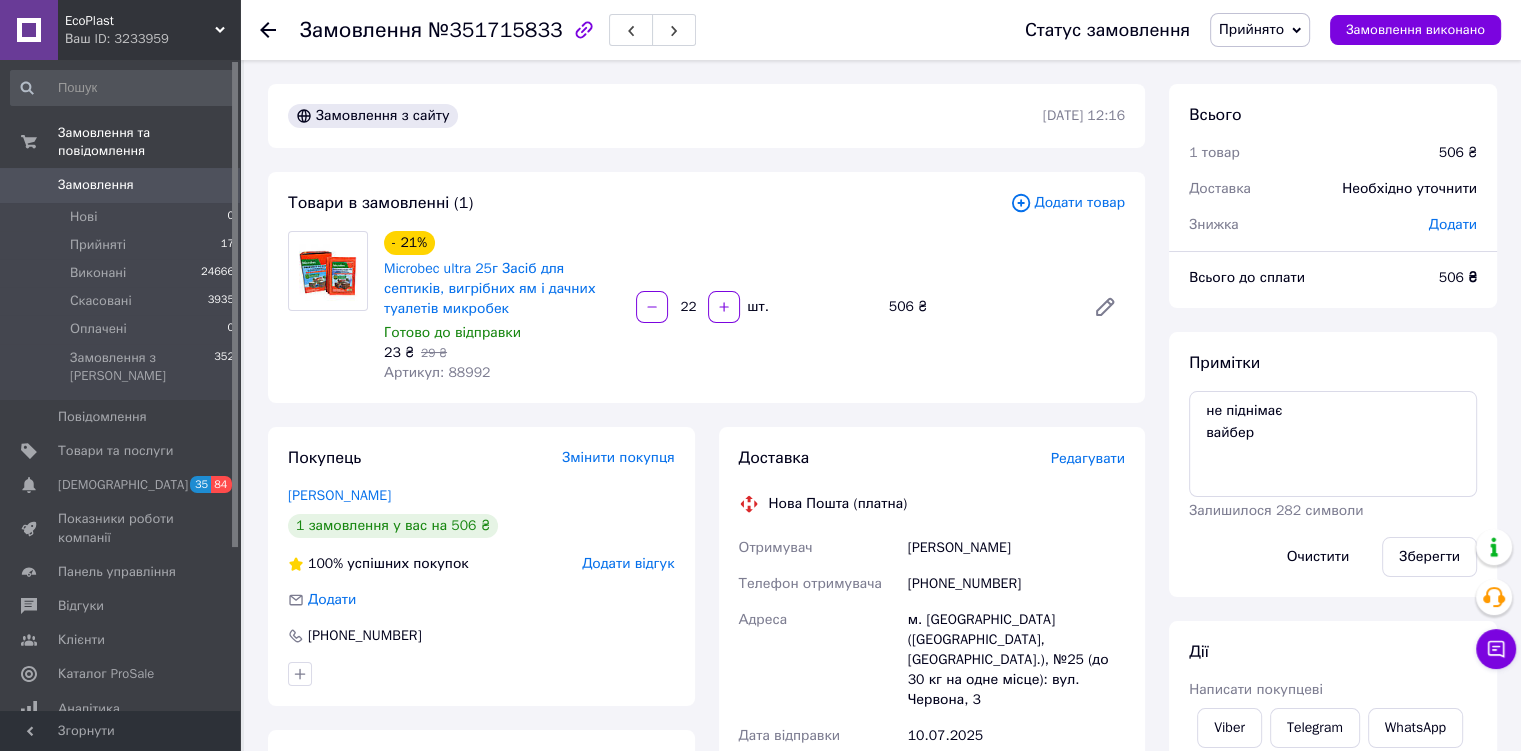 click on "Прийнято" at bounding box center (1251, 29) 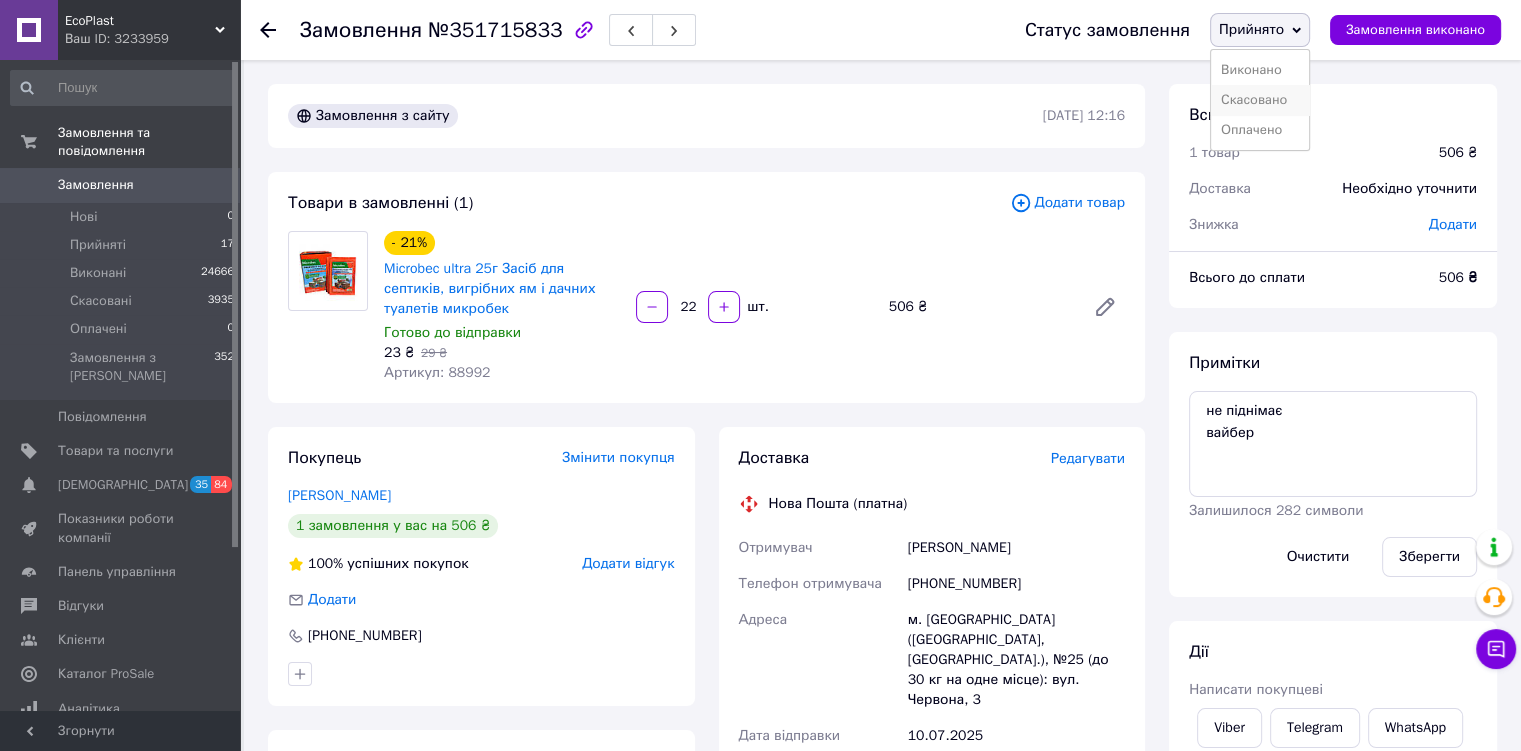 click on "Скасовано" at bounding box center (1260, 100) 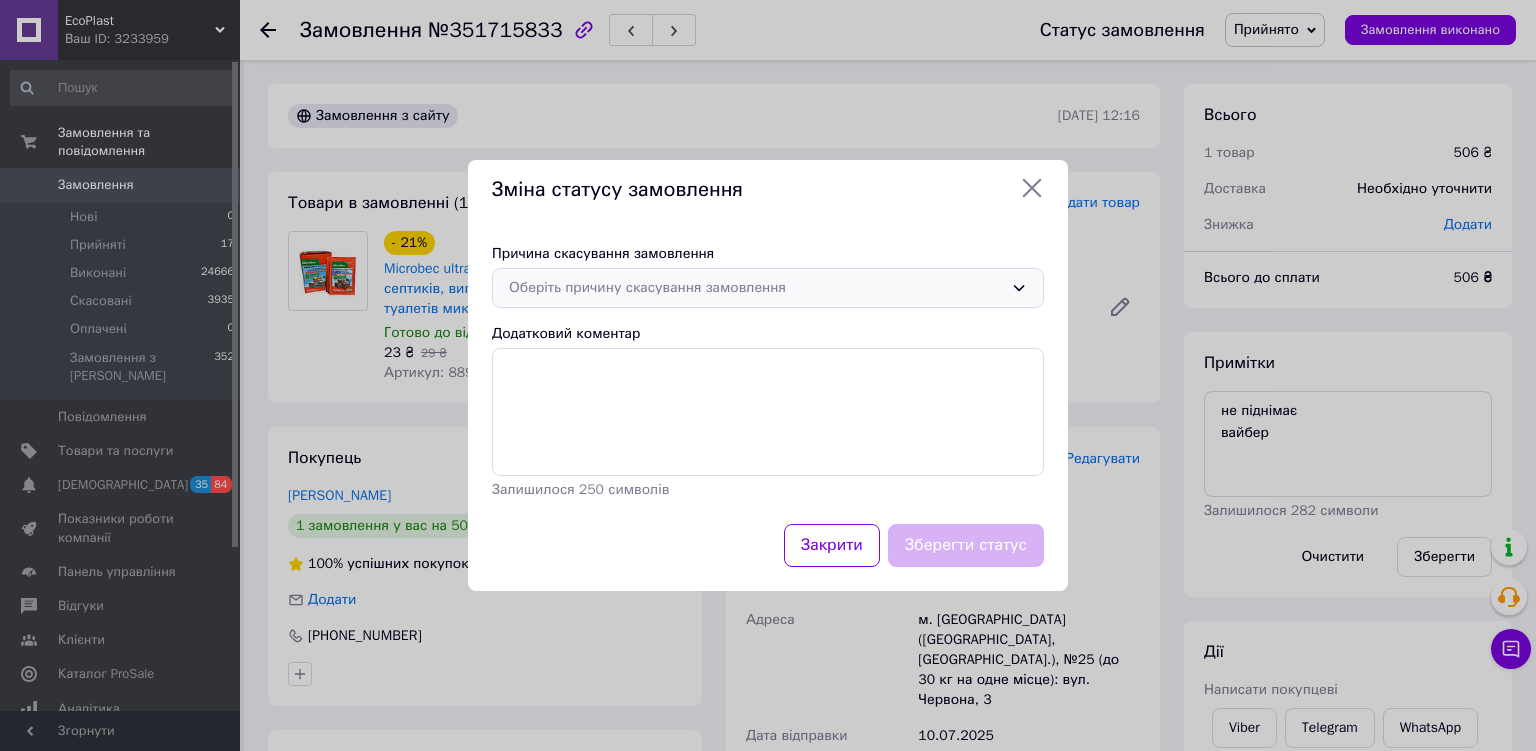 click on "Оберіть причину скасування замовлення" at bounding box center [756, 288] 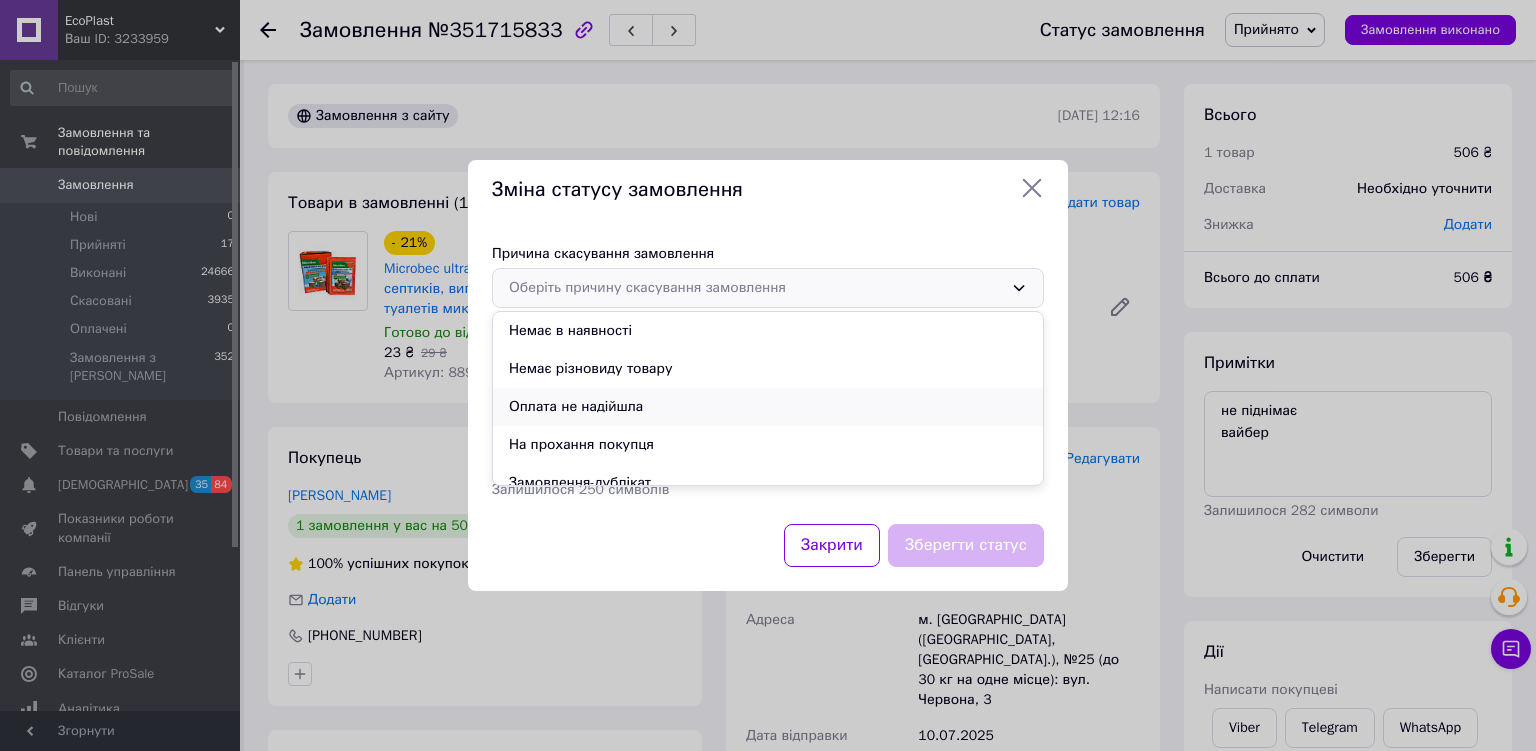 click on "Оплата не надійшла" at bounding box center (768, 407) 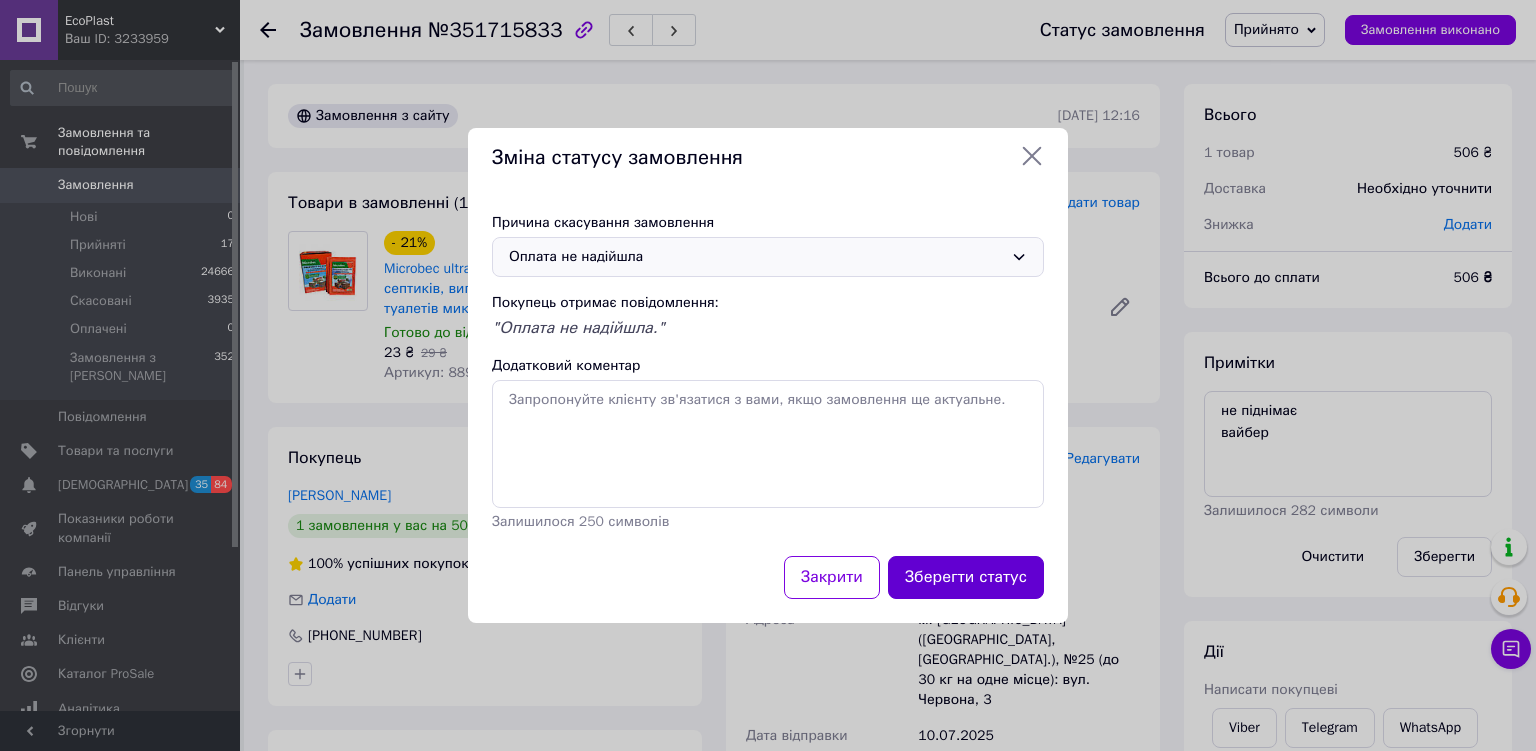 click on "Зберегти статус" at bounding box center [966, 577] 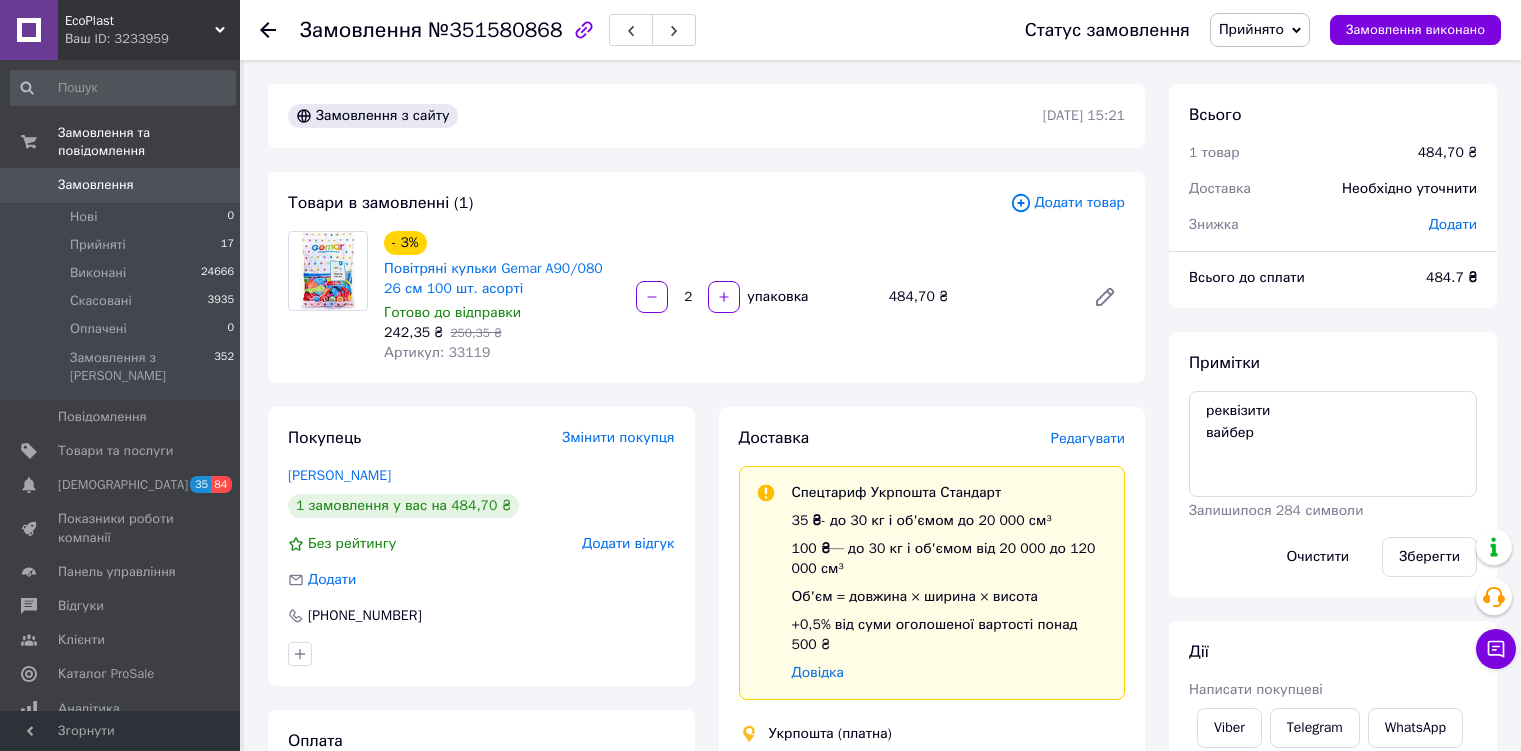 scroll, scrollTop: 0, scrollLeft: 0, axis: both 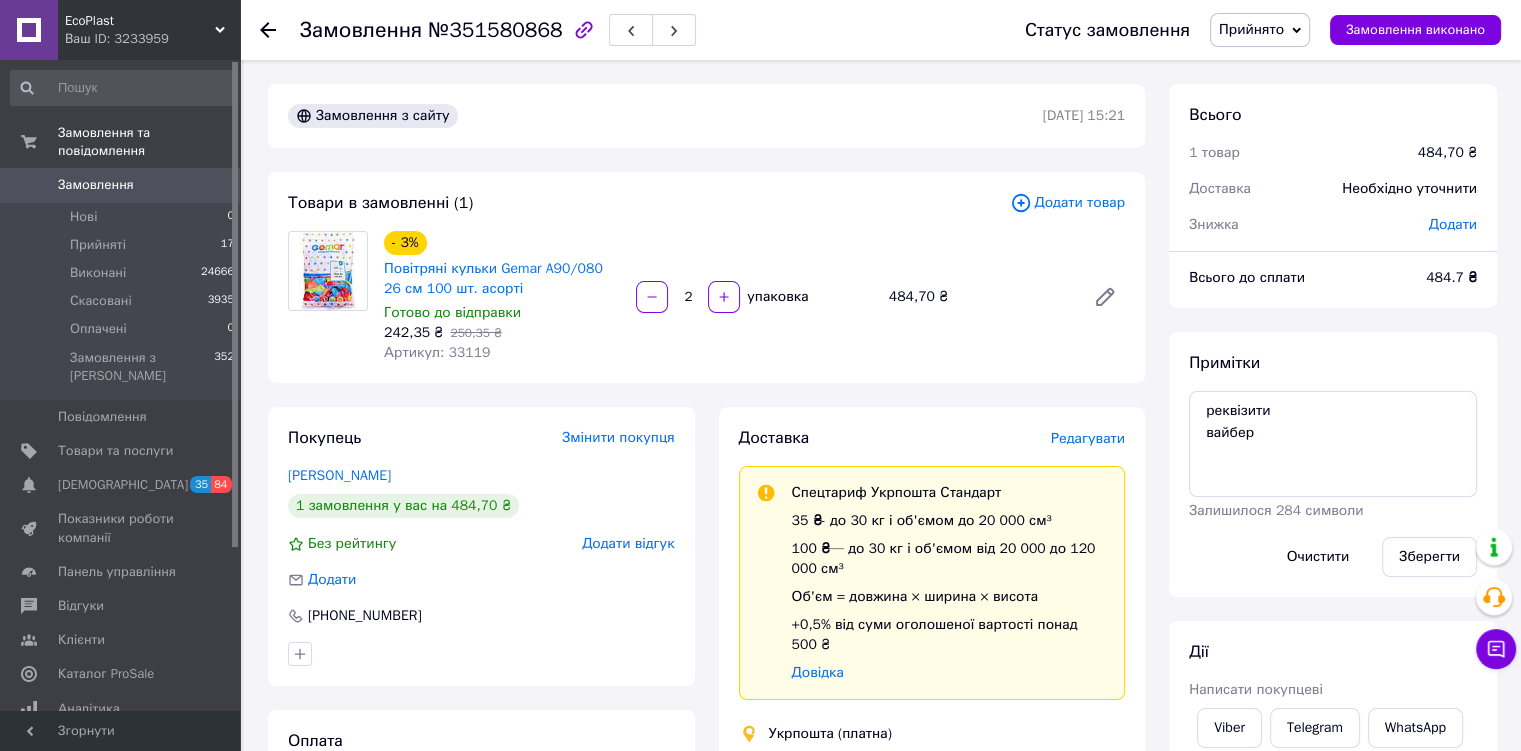click on "Прийнято" at bounding box center [1251, 29] 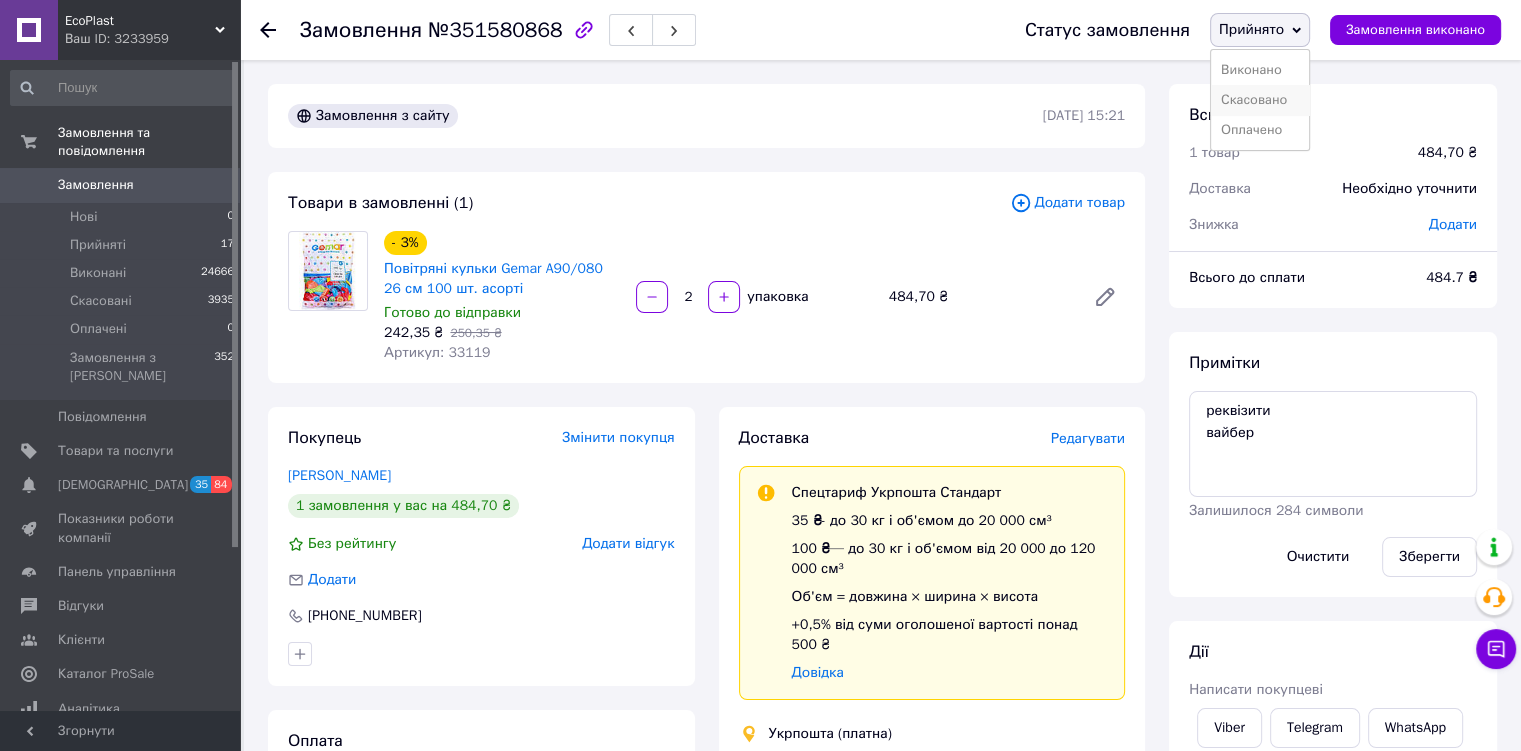 click on "Скасовано" at bounding box center [1260, 100] 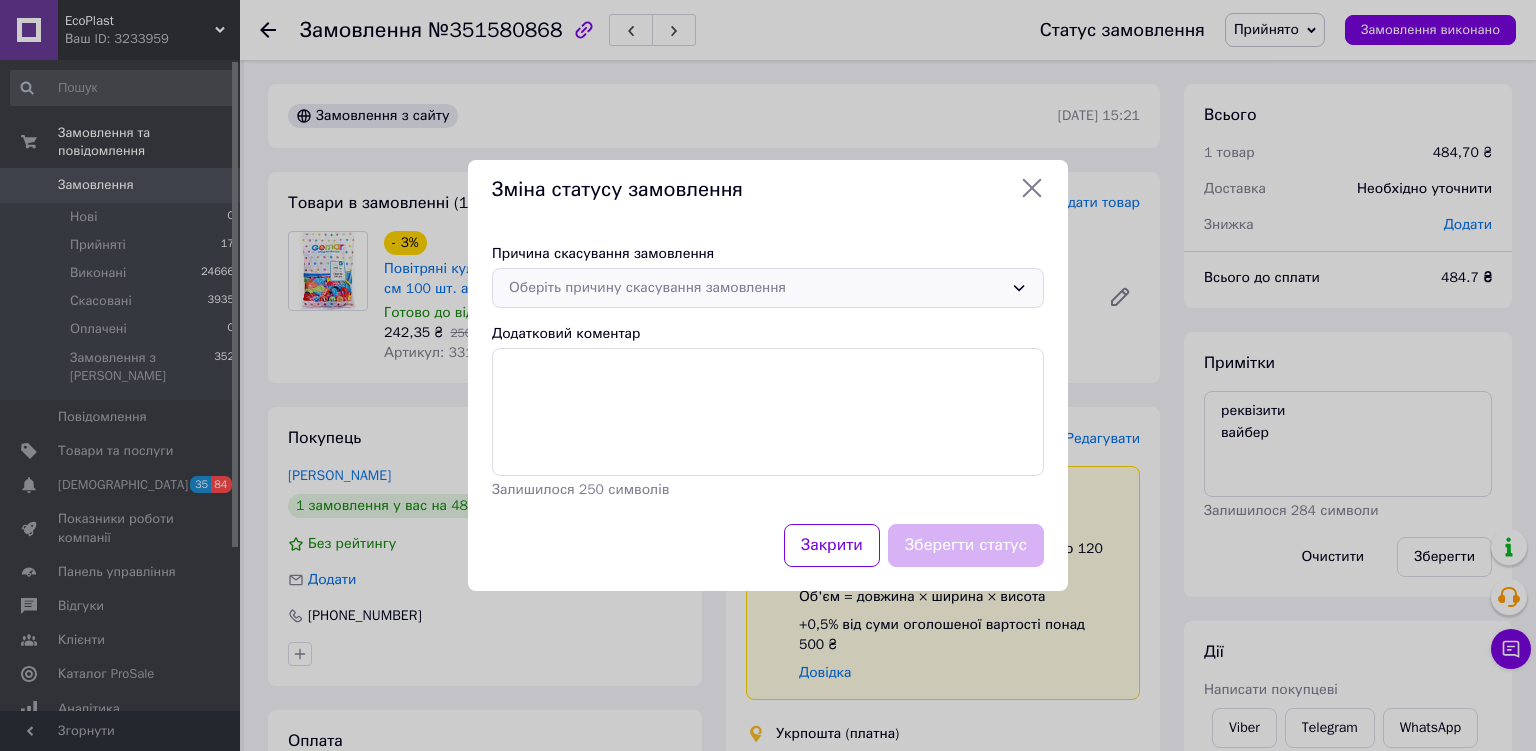 click on "Оберіть причину скасування замовлення" at bounding box center [756, 288] 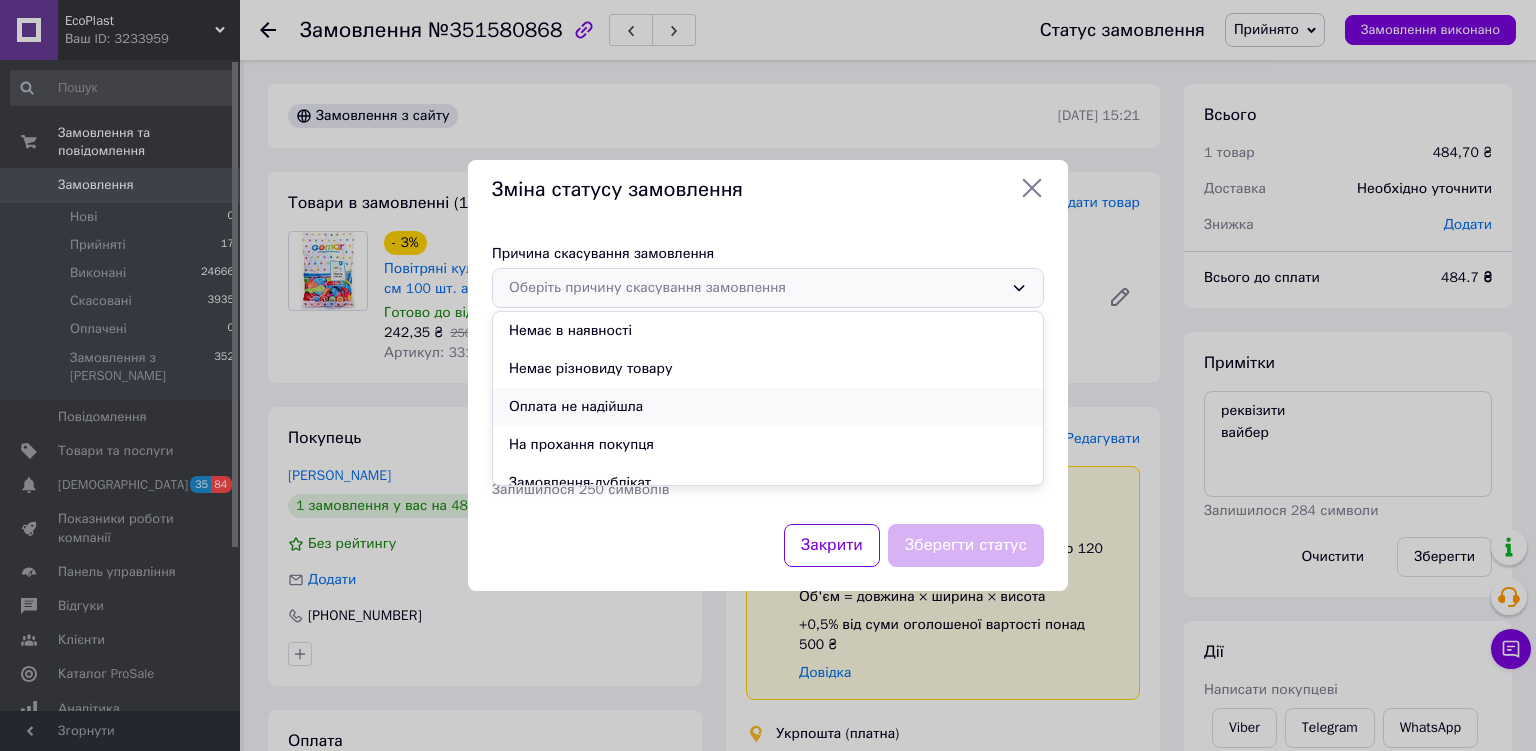 click on "Оплата не надійшла" at bounding box center [768, 407] 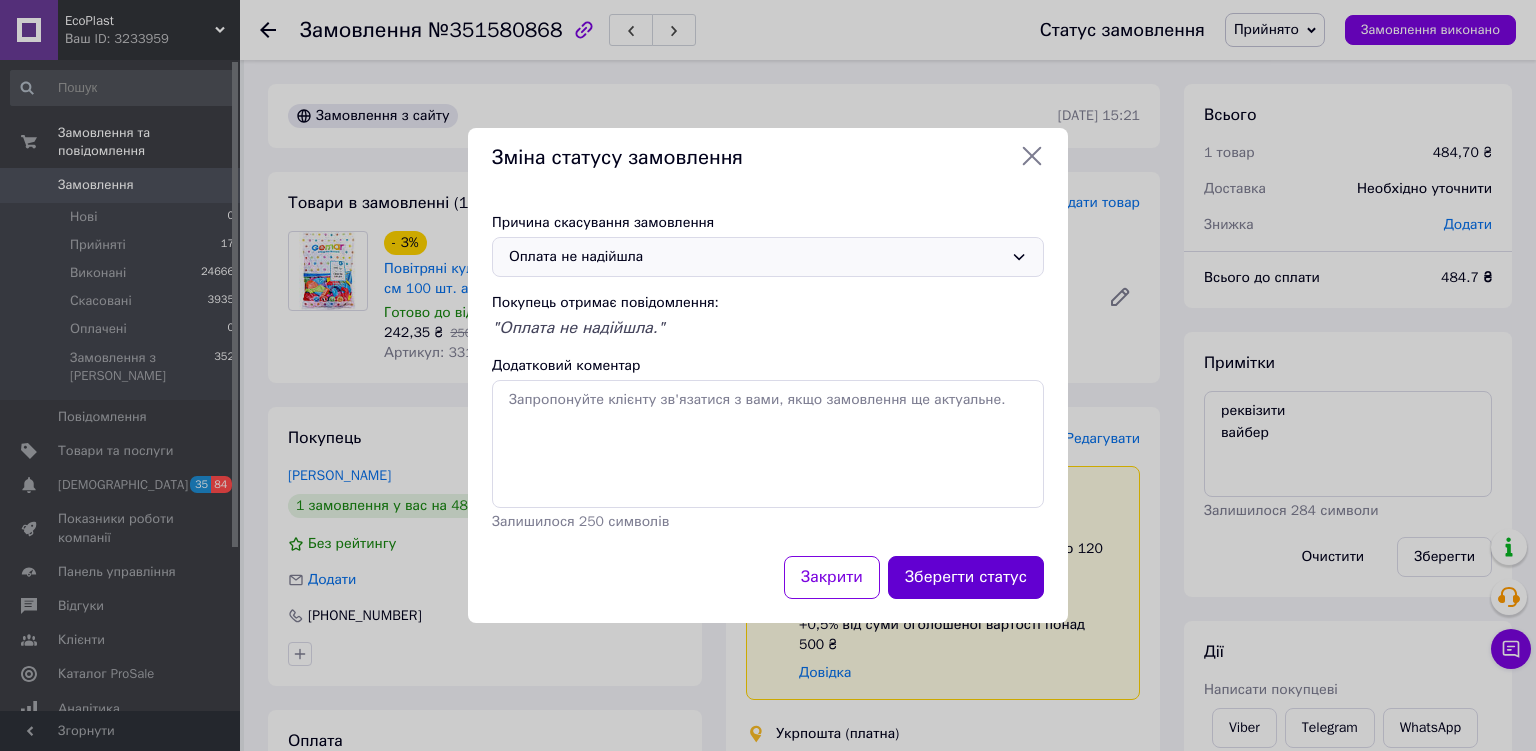click on "Зберегти статус" at bounding box center [966, 577] 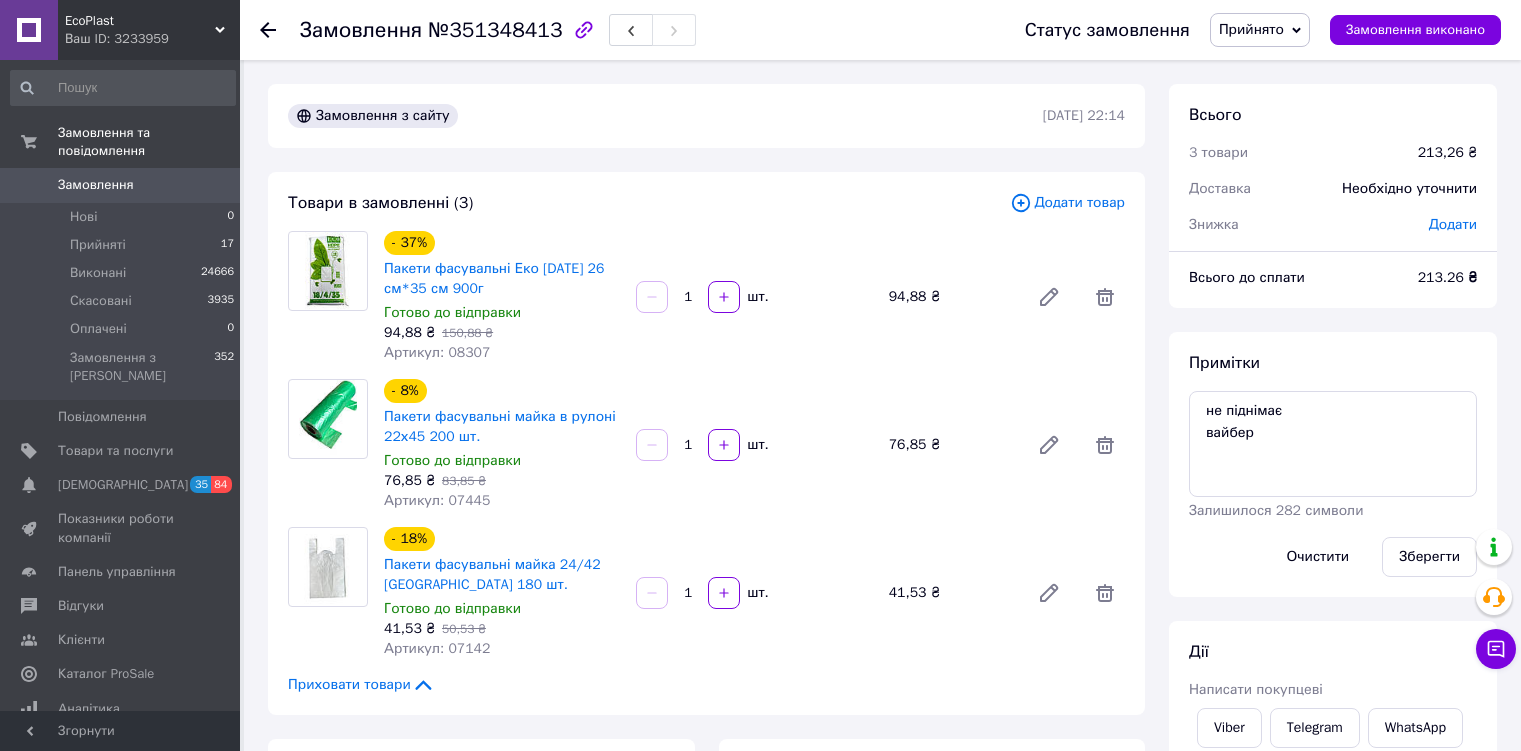 scroll, scrollTop: 0, scrollLeft: 0, axis: both 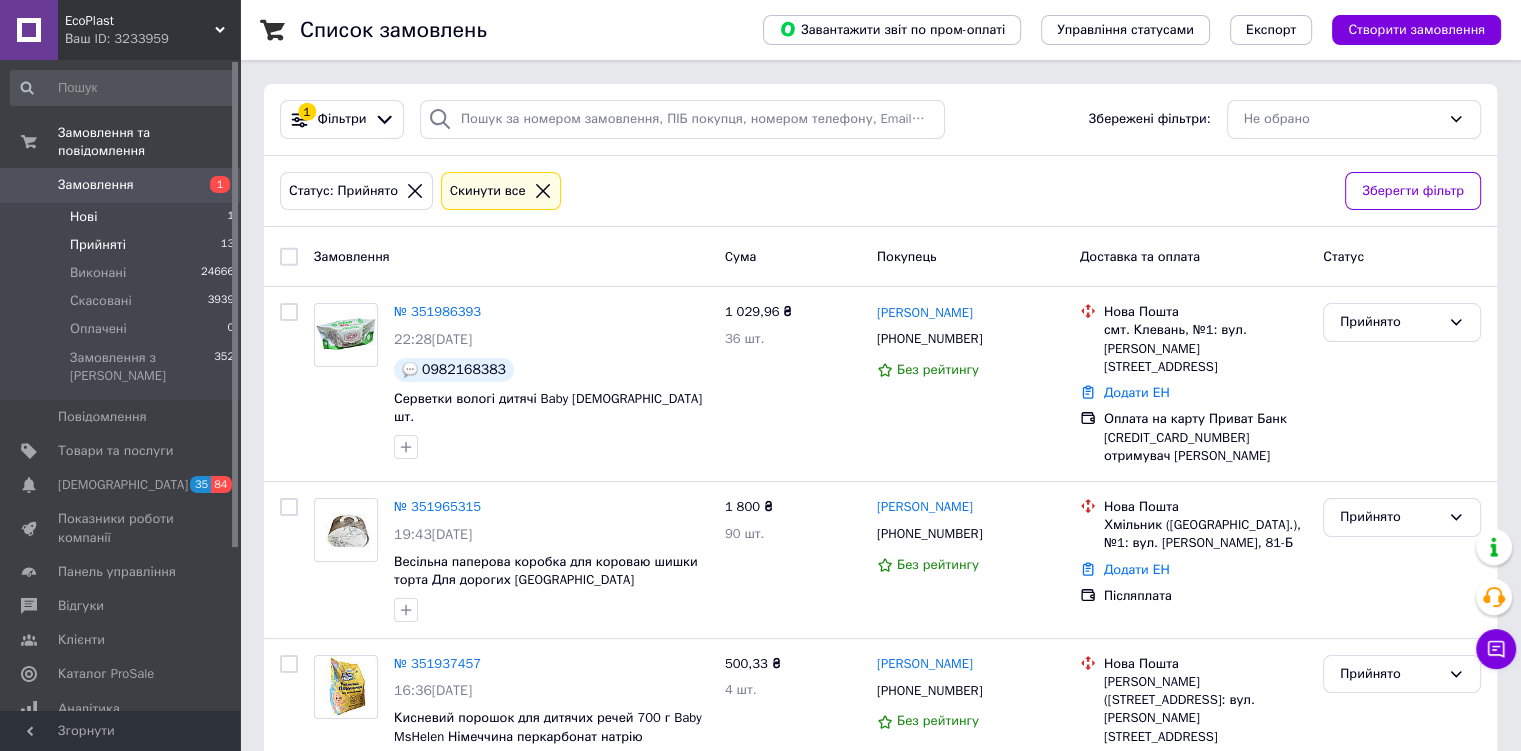 click on "Нові 1" at bounding box center (123, 217) 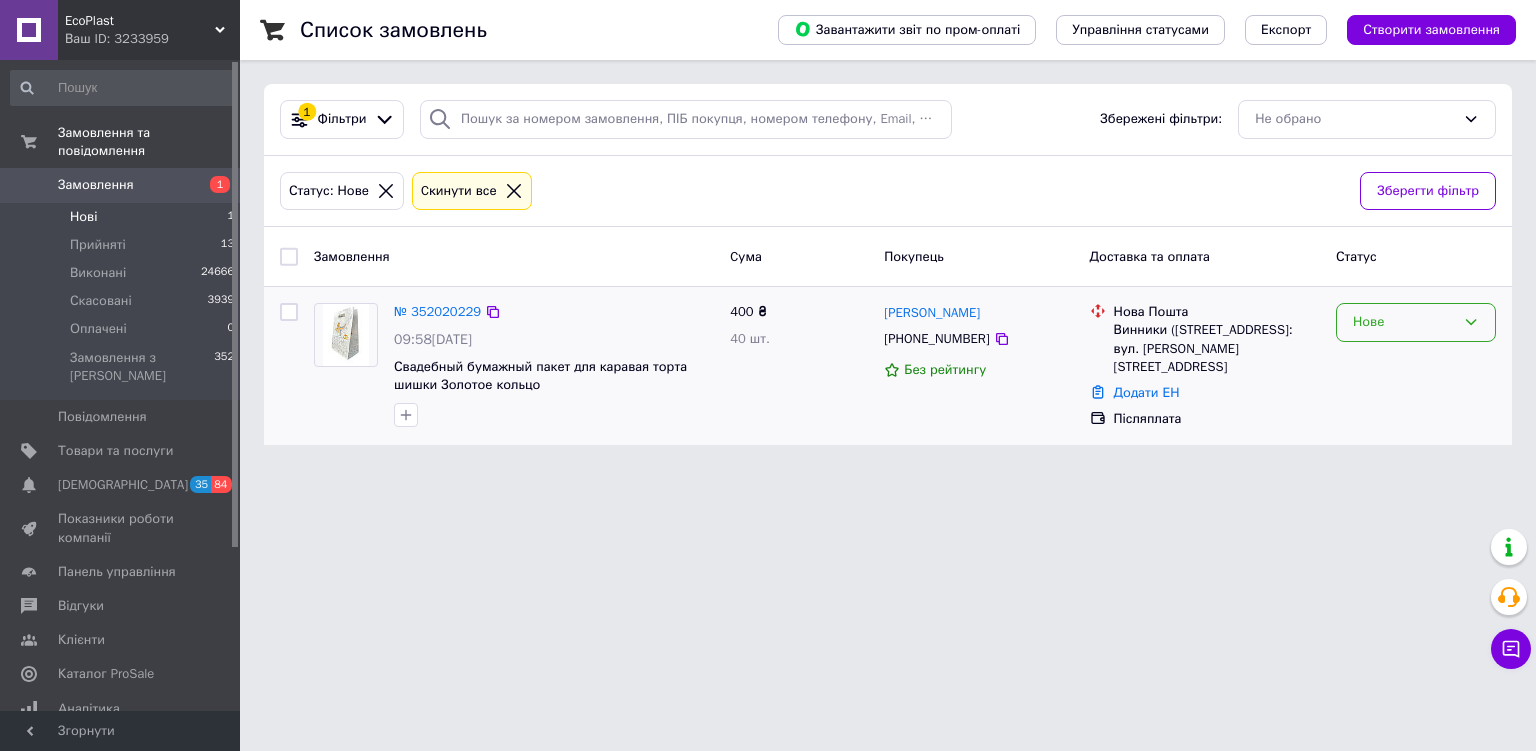 click on "Нове" at bounding box center (1404, 322) 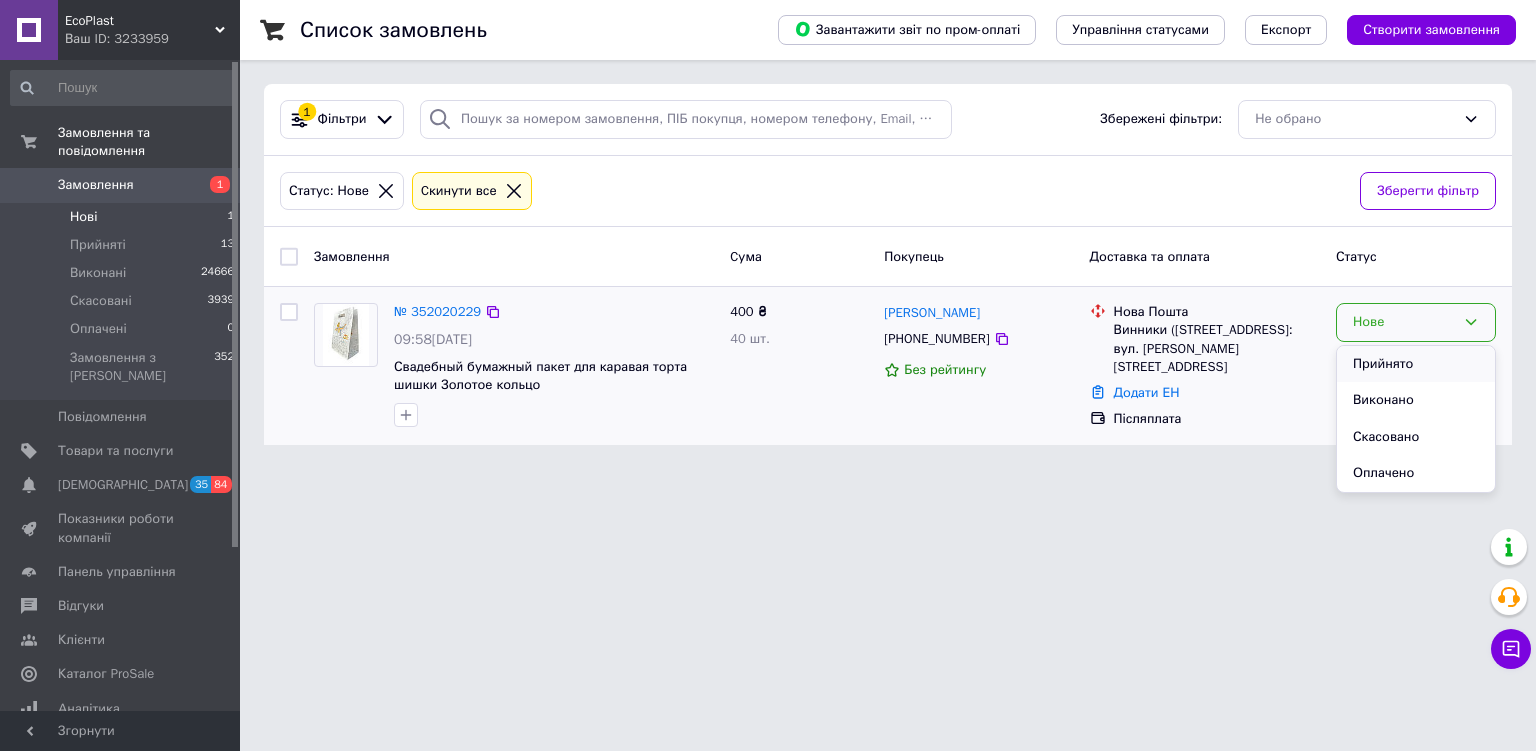 click on "Прийнято" at bounding box center (1416, 364) 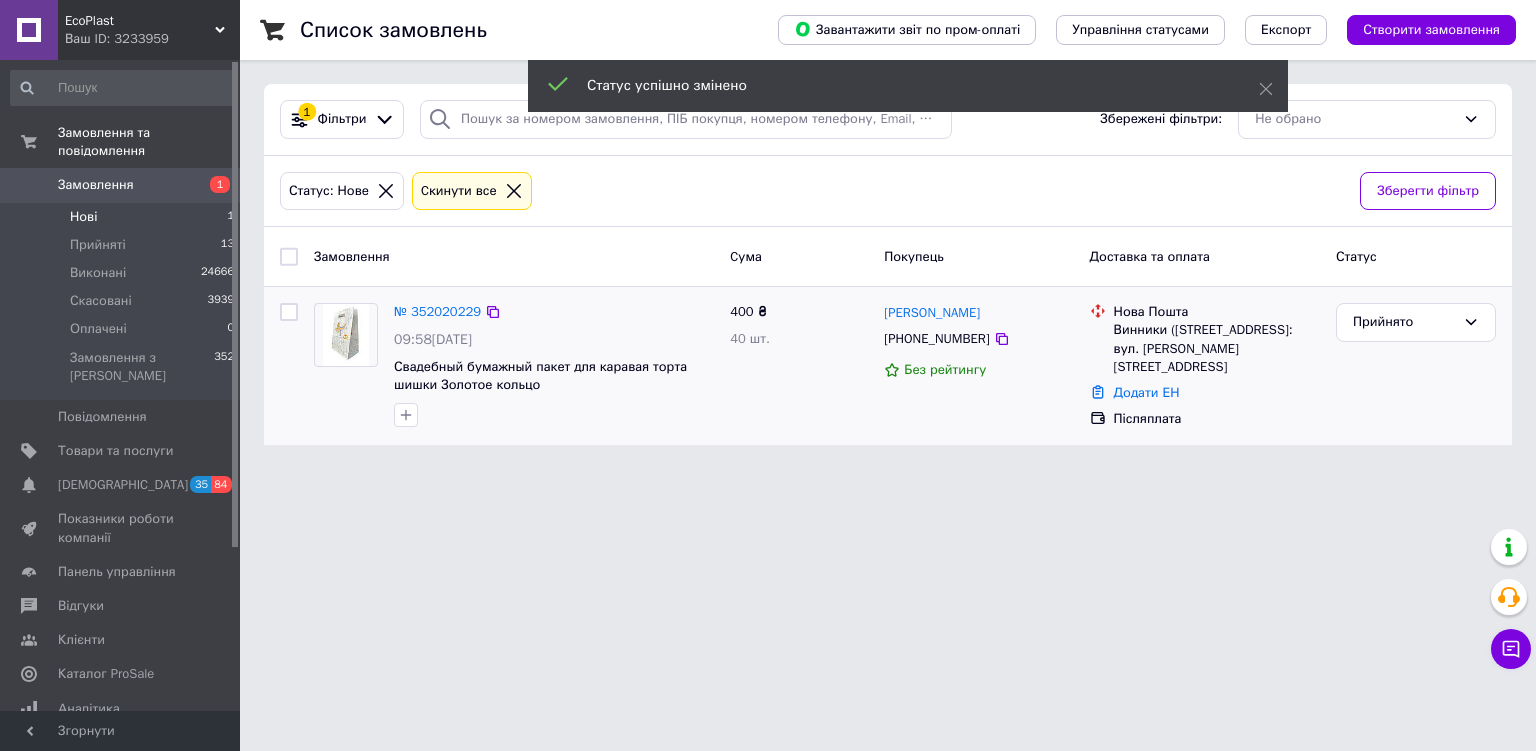 click on "Ваш ID: 3233959" at bounding box center (152, 39) 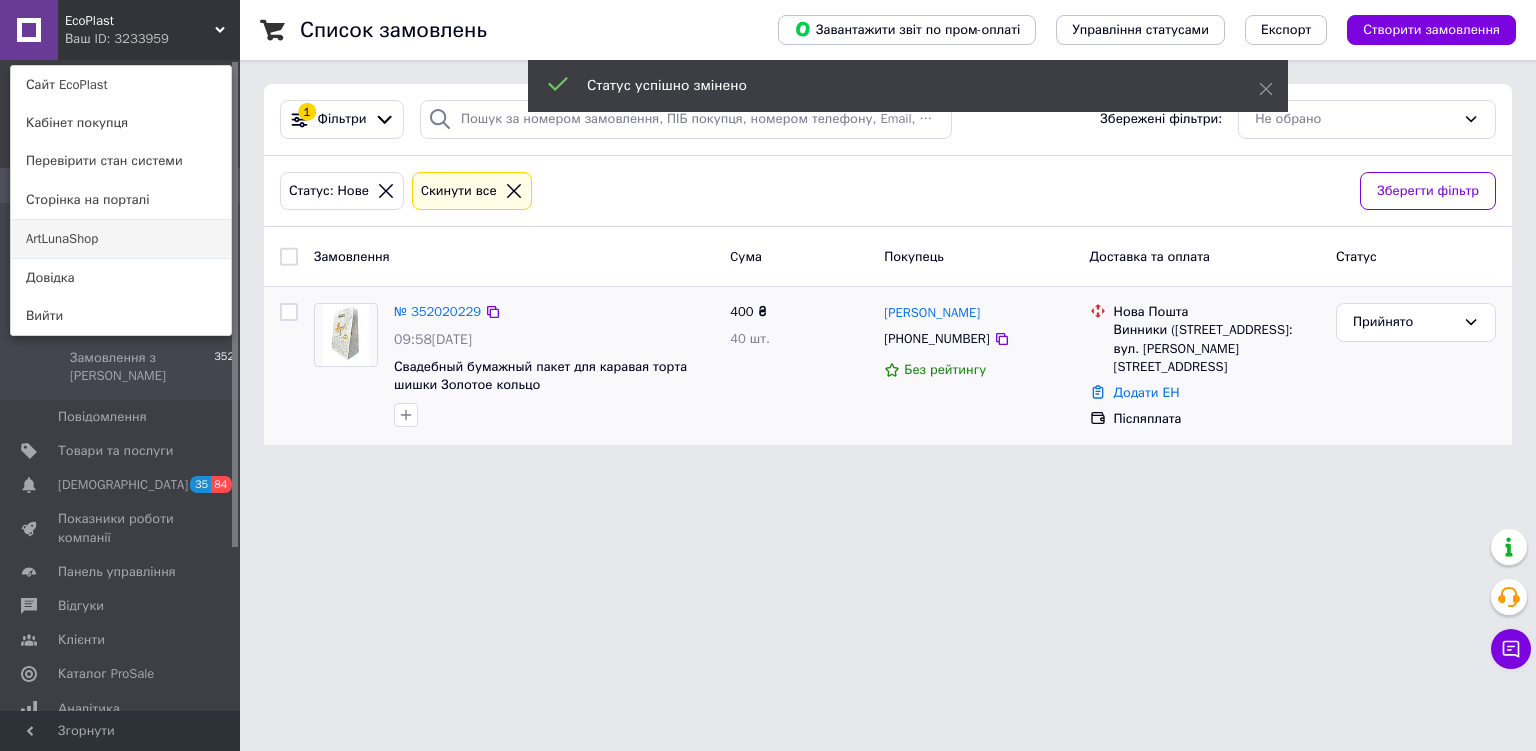 click on "ArtLunaShop" at bounding box center (121, 239) 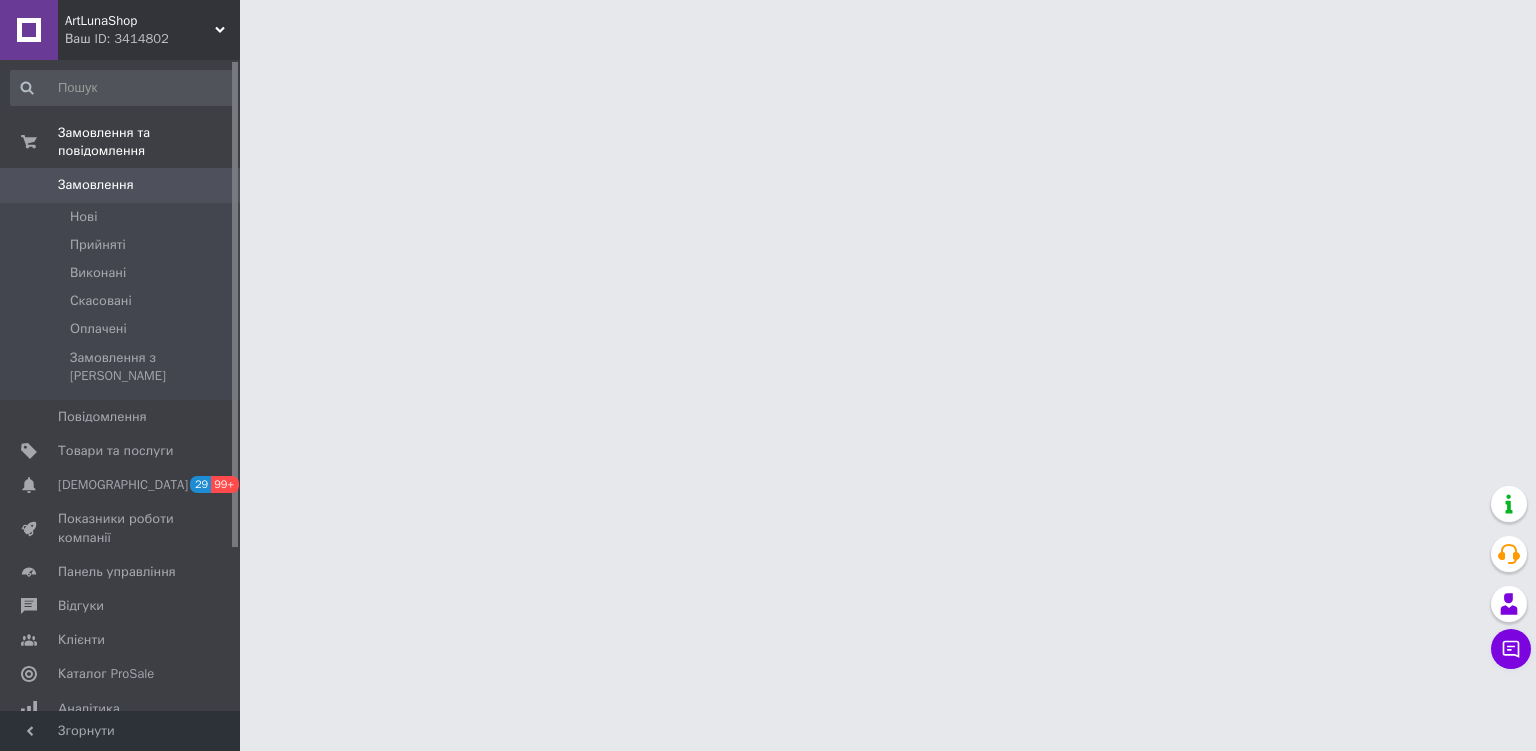 scroll, scrollTop: 0, scrollLeft: 0, axis: both 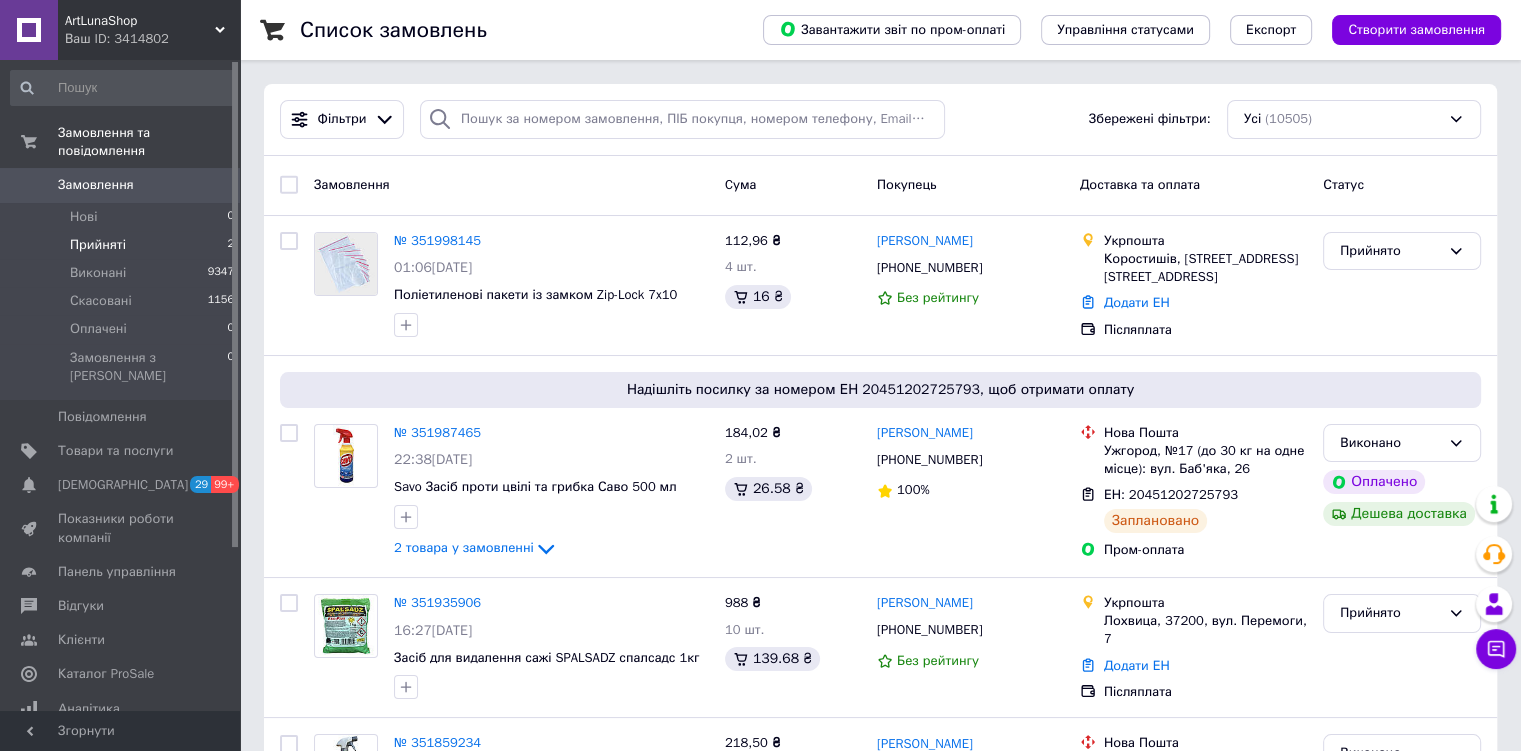 click on "Прийняті 2" at bounding box center (123, 245) 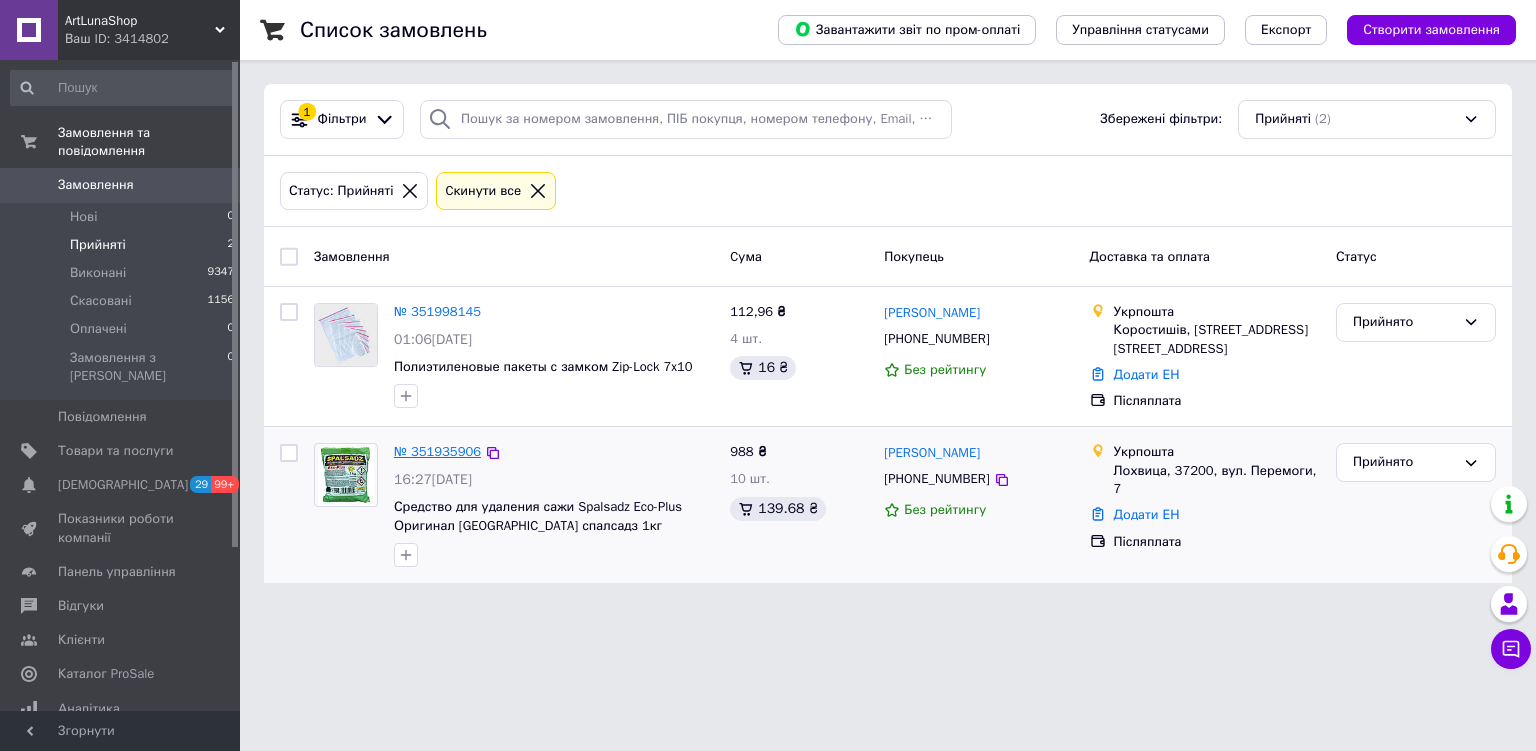 drag, startPoint x: 444, startPoint y: 439, endPoint x: 436, endPoint y: 455, distance: 17.888544 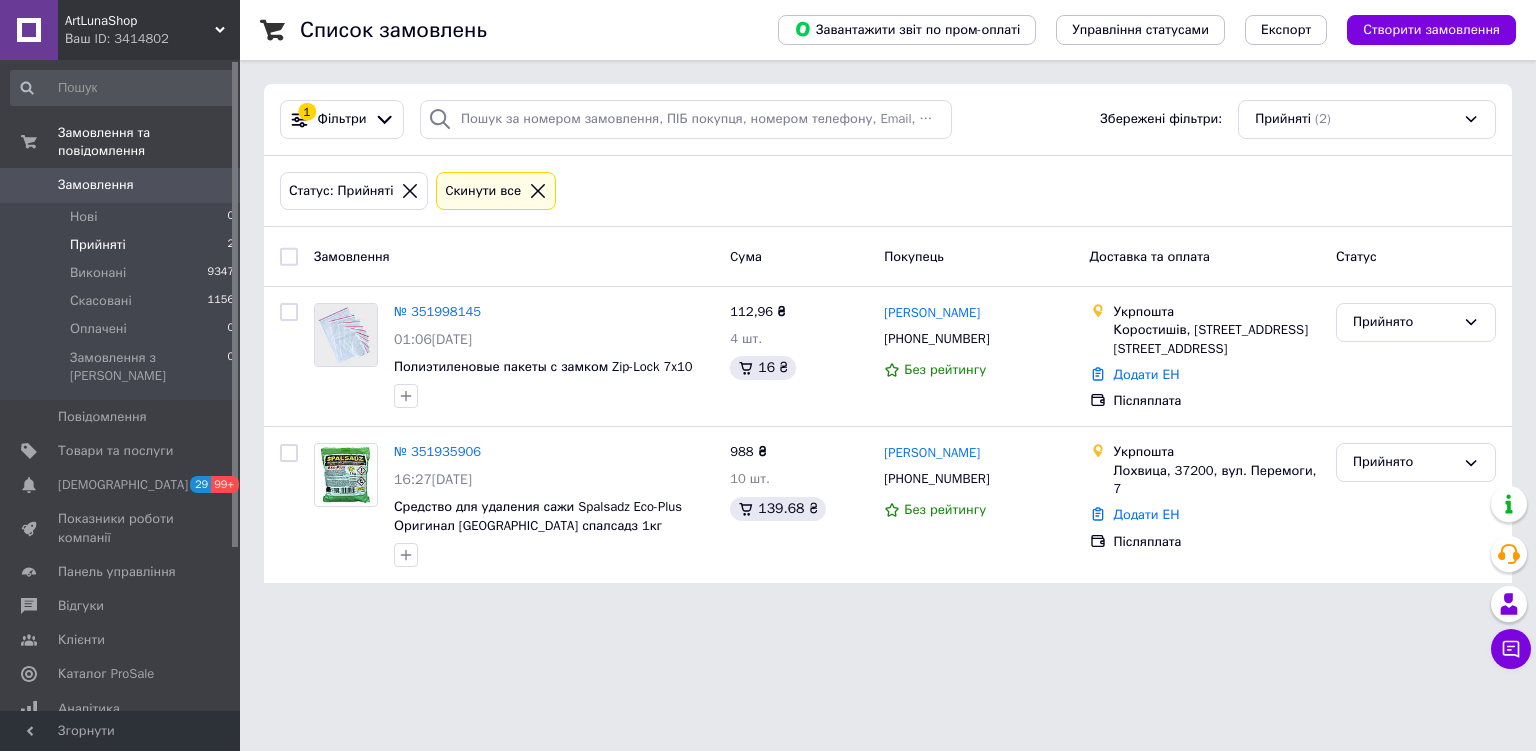 click on "Ваш ID: 3414802" at bounding box center (152, 39) 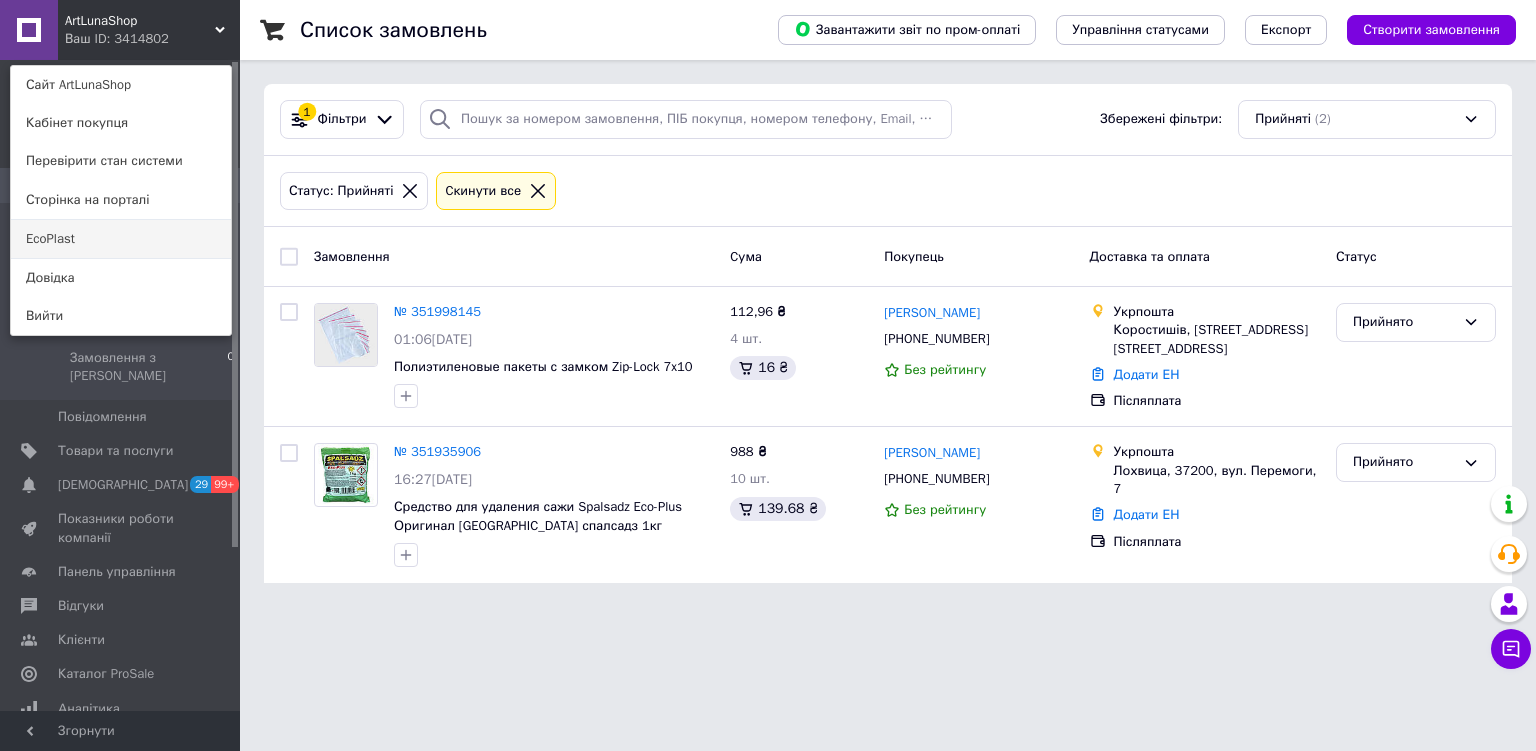 click on "EcoPlast" at bounding box center [121, 239] 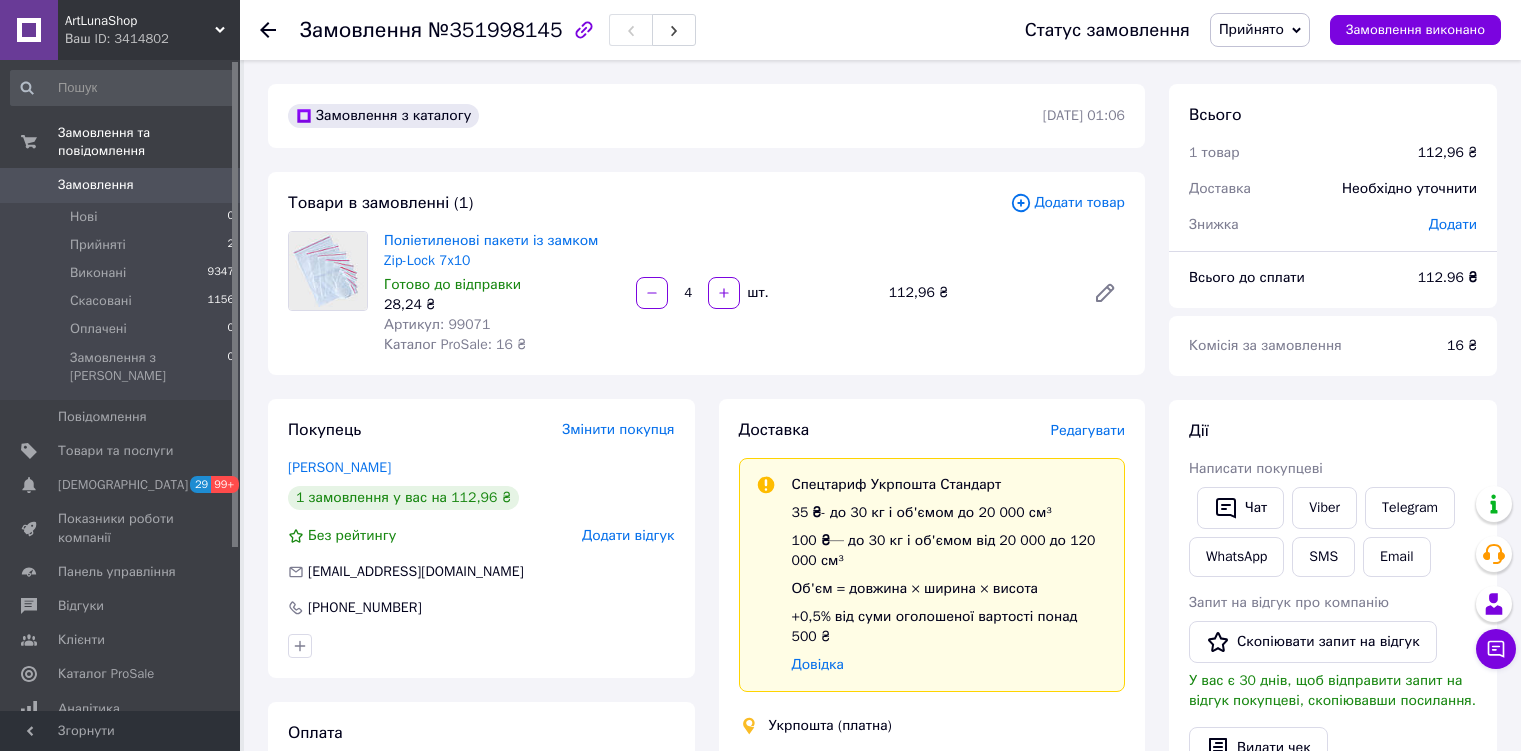 scroll, scrollTop: 0, scrollLeft: 0, axis: both 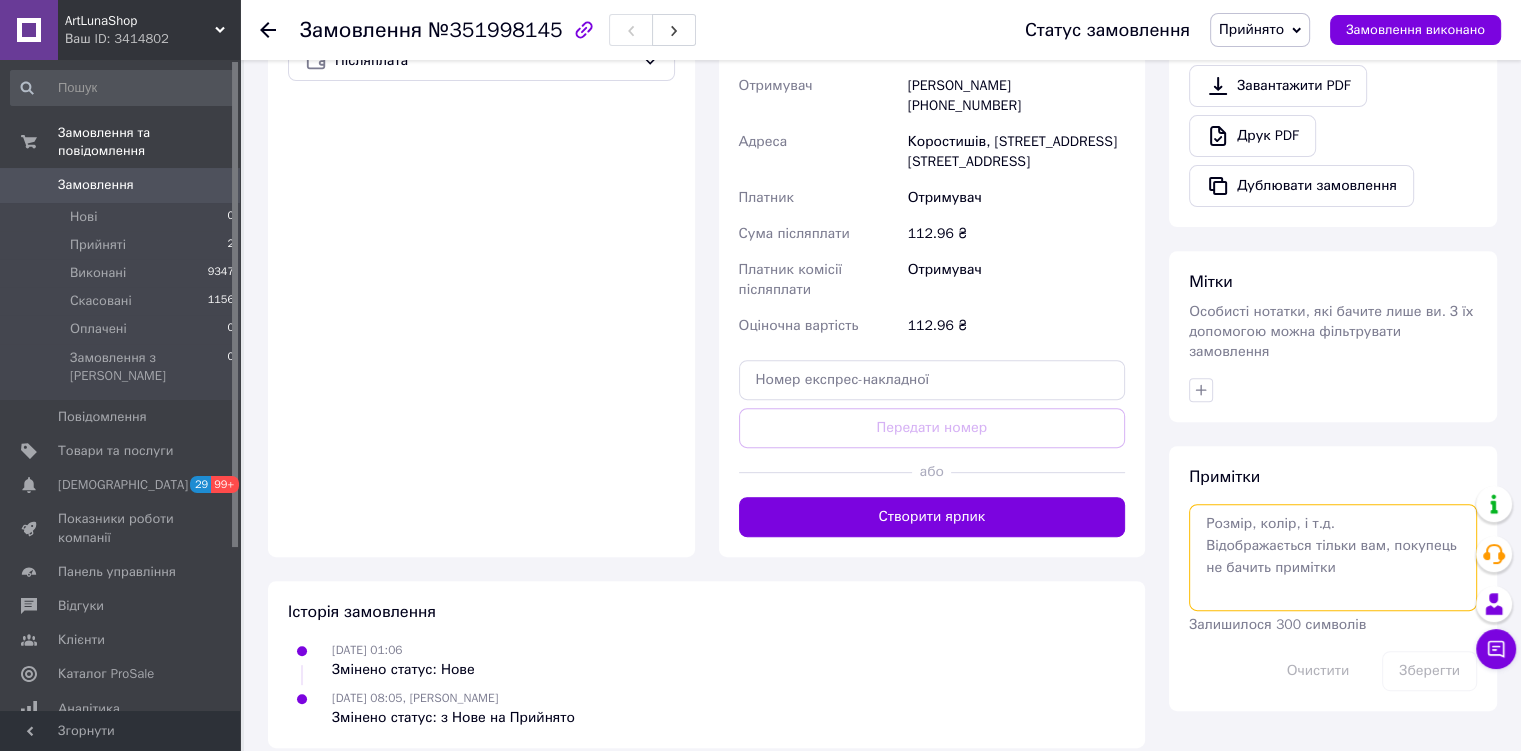 click at bounding box center (1333, 557) 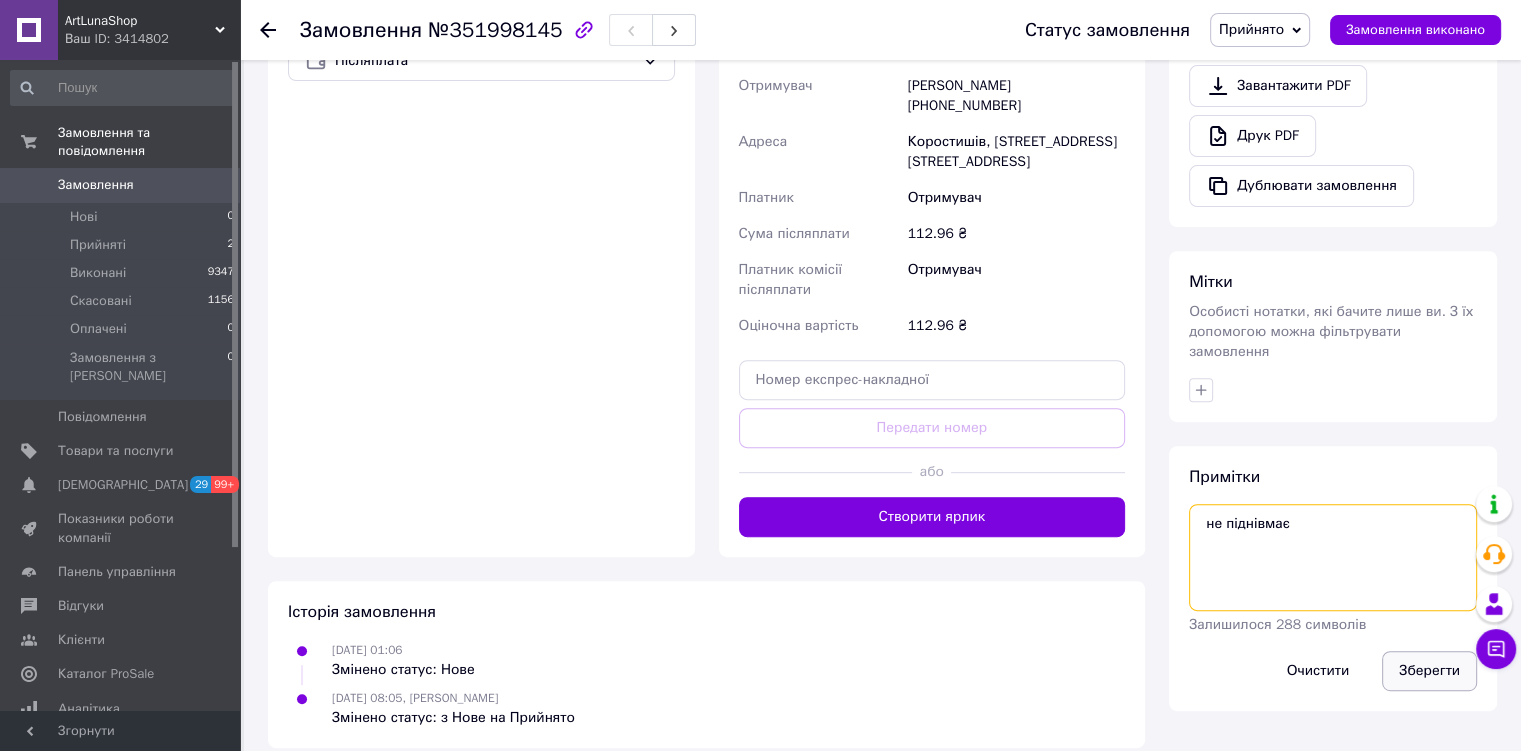 type on "не піднівмає" 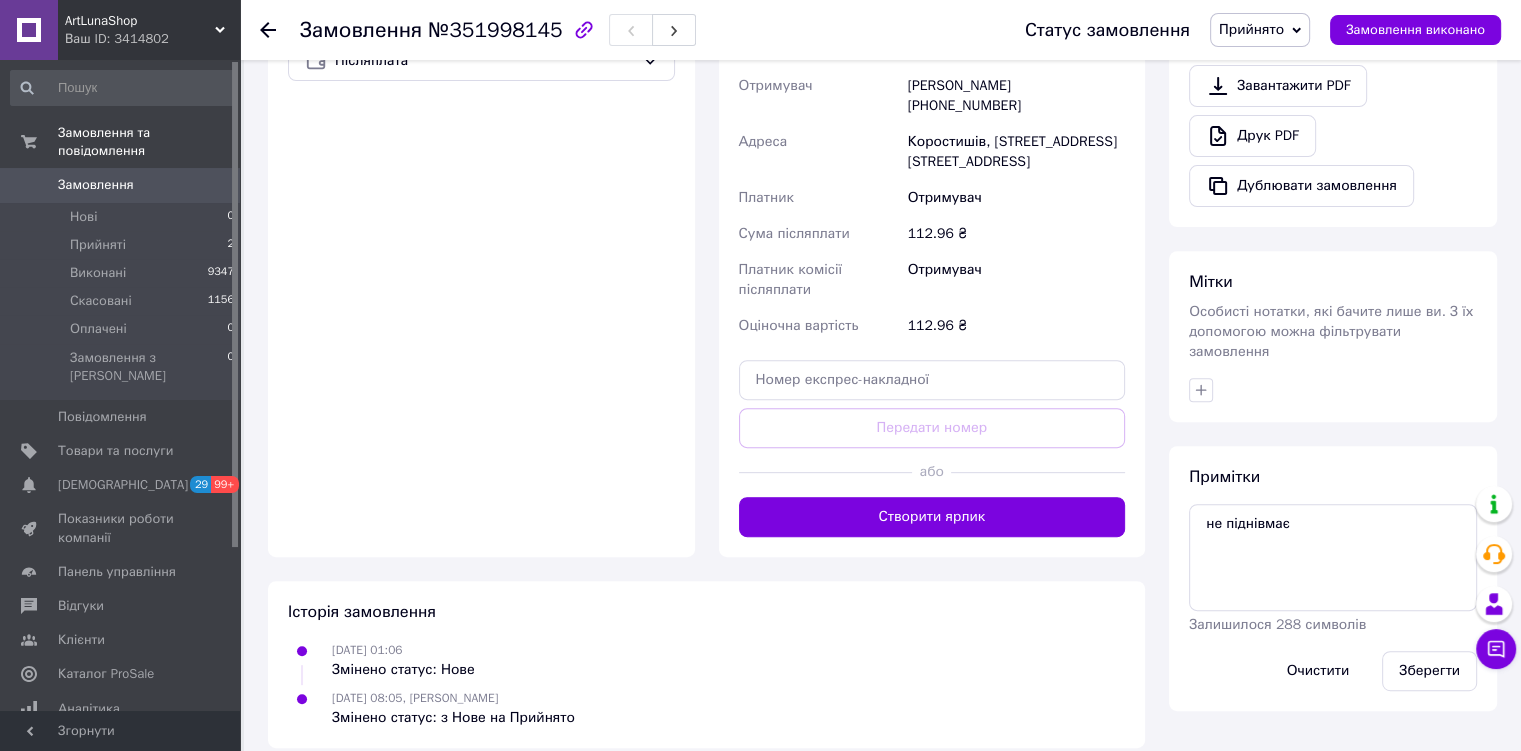 drag, startPoint x: 1432, startPoint y: 663, endPoint x: 1309, endPoint y: 455, distance: 241.64644 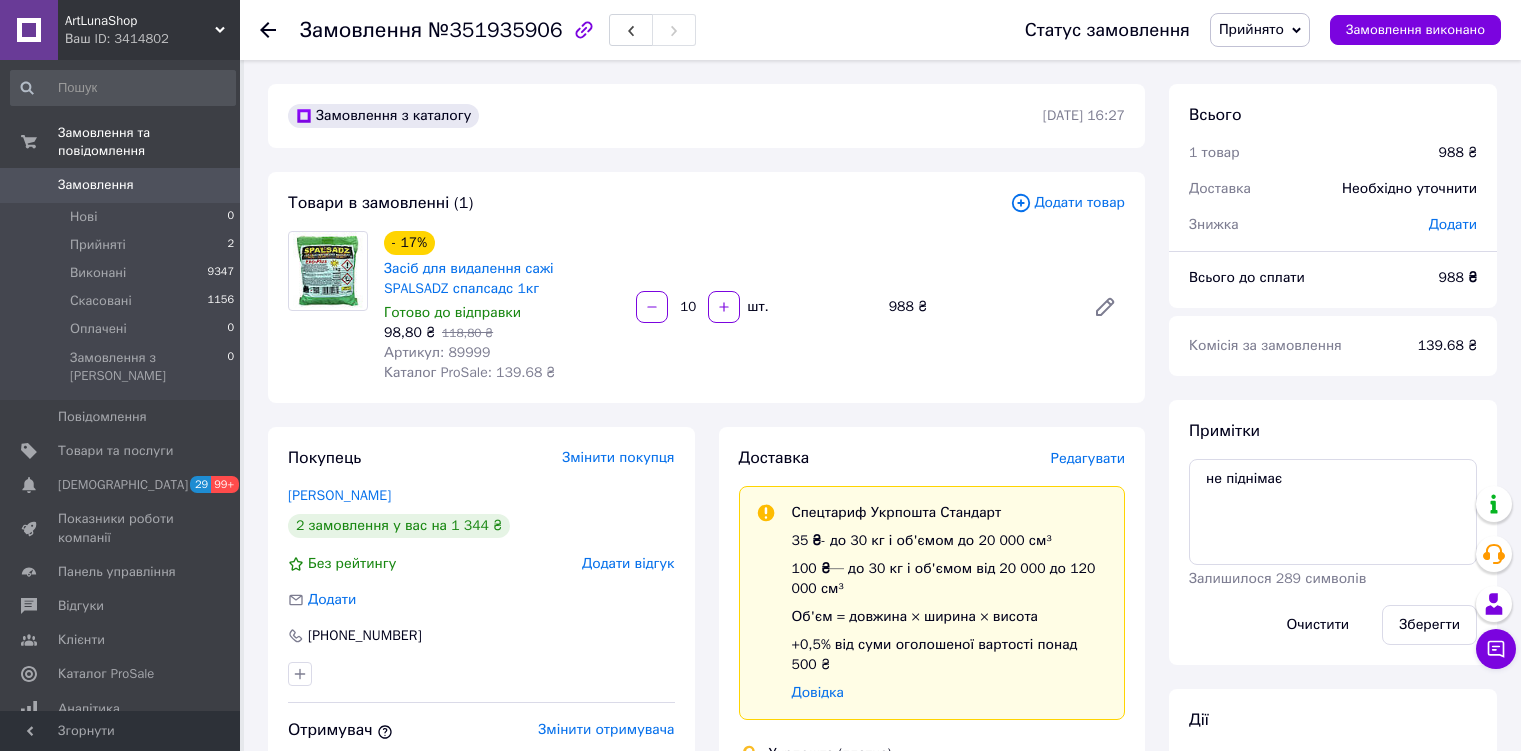 scroll, scrollTop: 0, scrollLeft: 0, axis: both 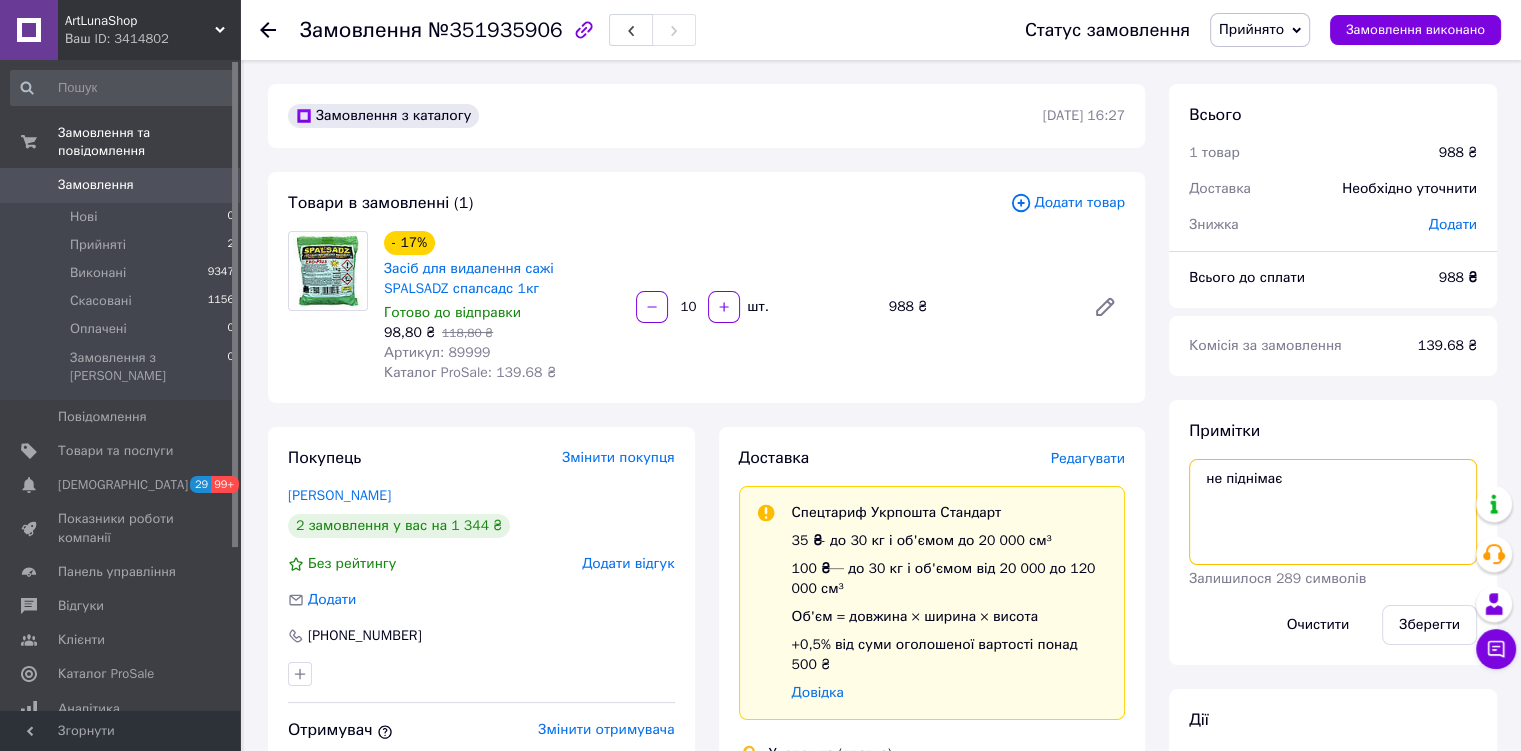 click on "не піднімає" at bounding box center (1333, 512) 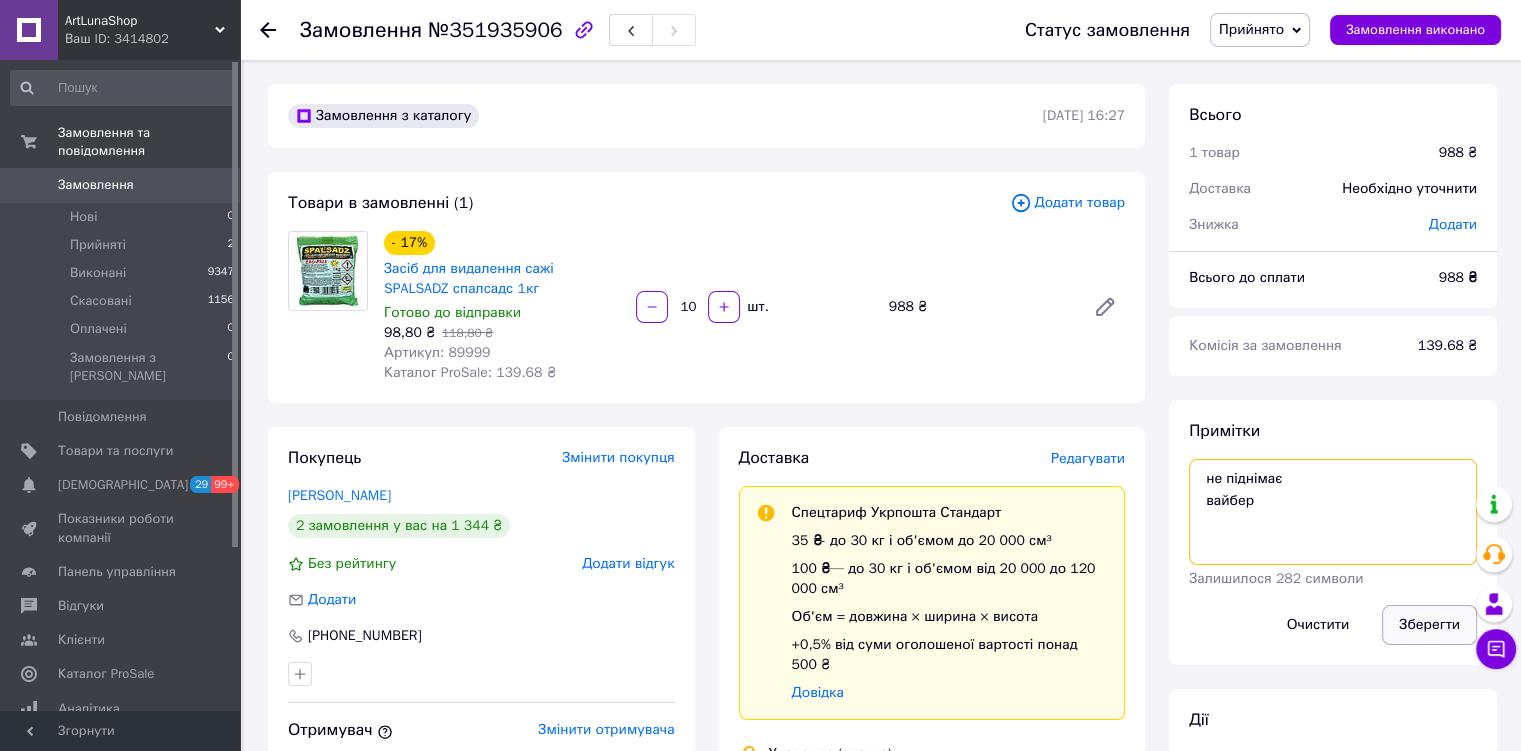 type on "не піднімає
вайбер" 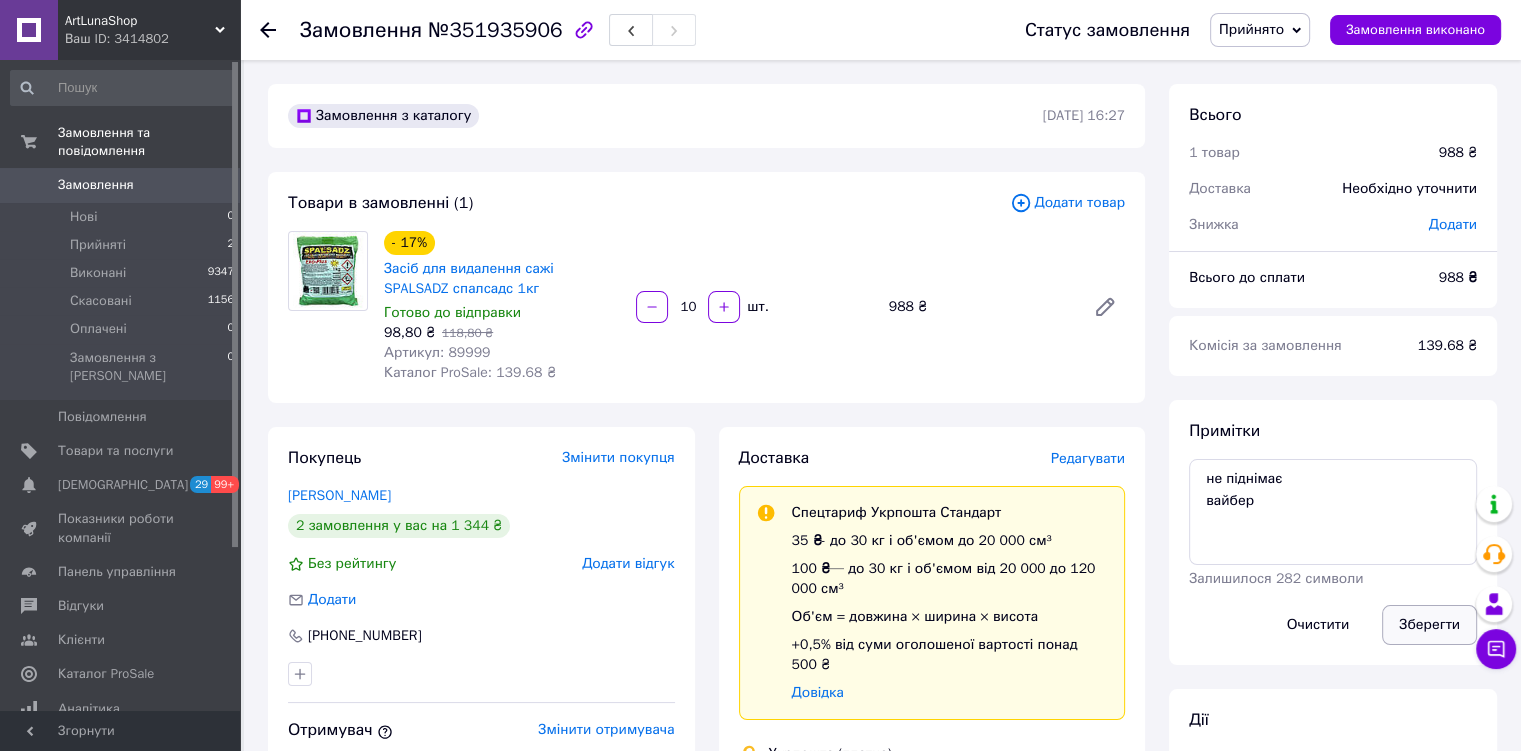 click on "Зберегти" at bounding box center (1429, 625) 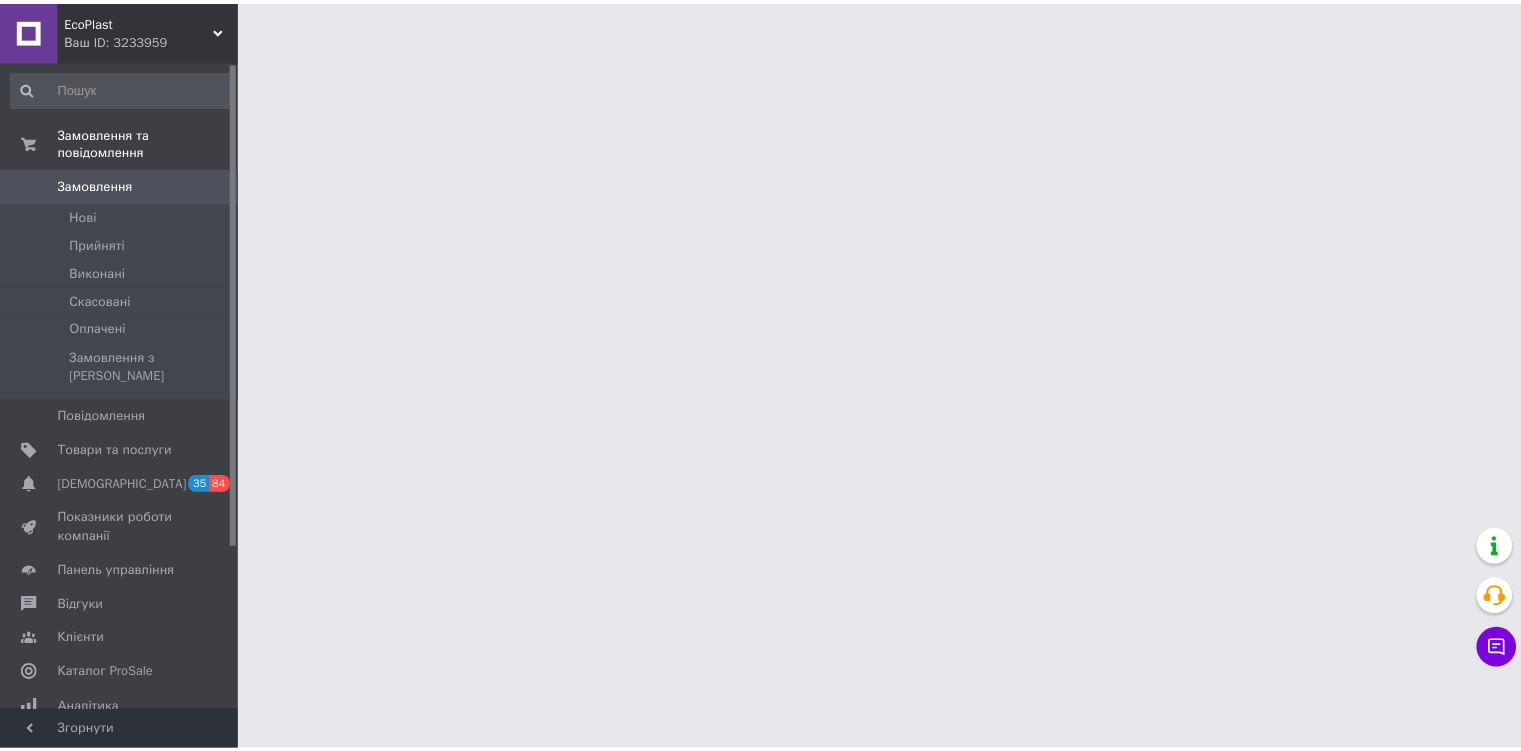 scroll, scrollTop: 0, scrollLeft: 0, axis: both 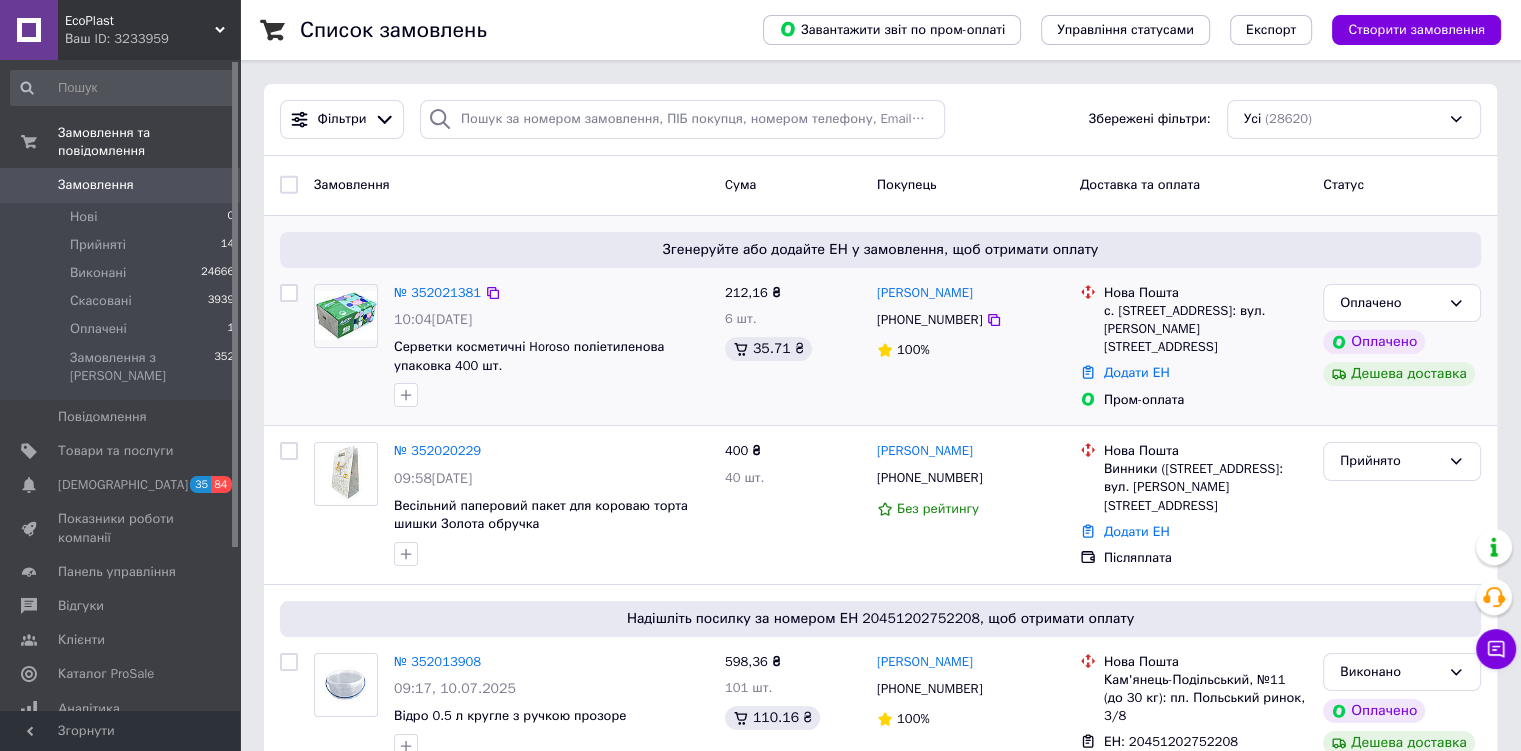 click 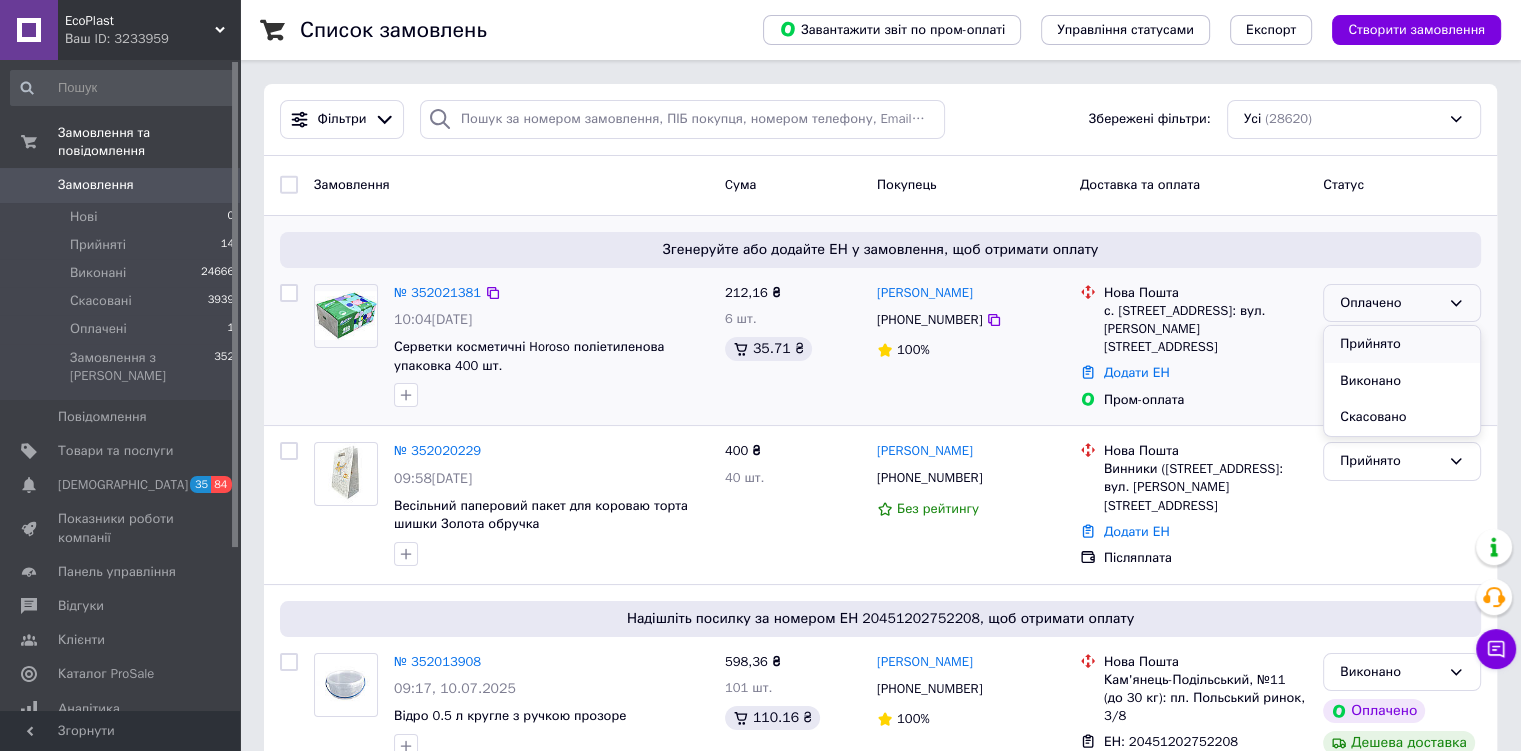 click on "Прийнято" at bounding box center (1402, 344) 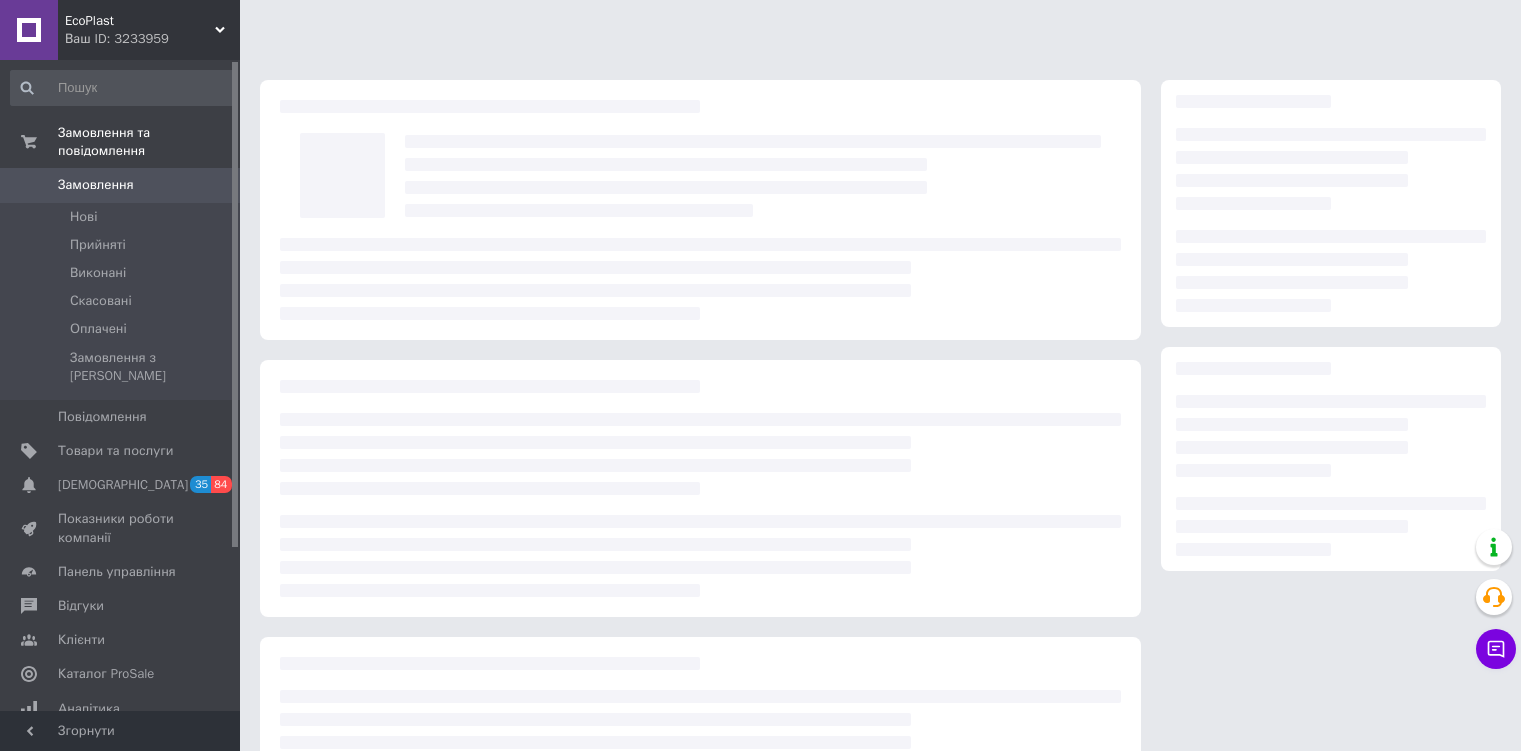 scroll, scrollTop: 0, scrollLeft: 0, axis: both 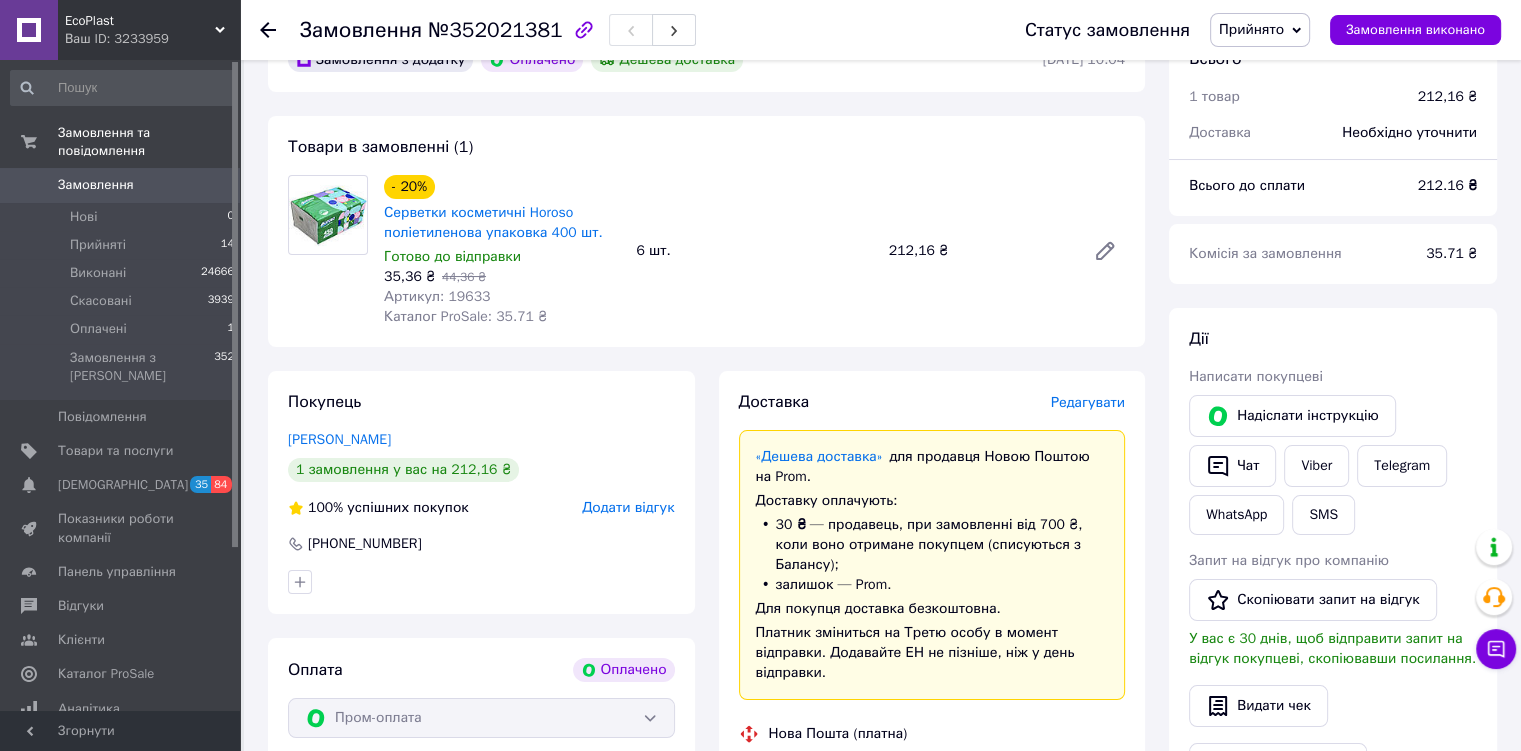 click on "Редагувати" at bounding box center (1088, 402) 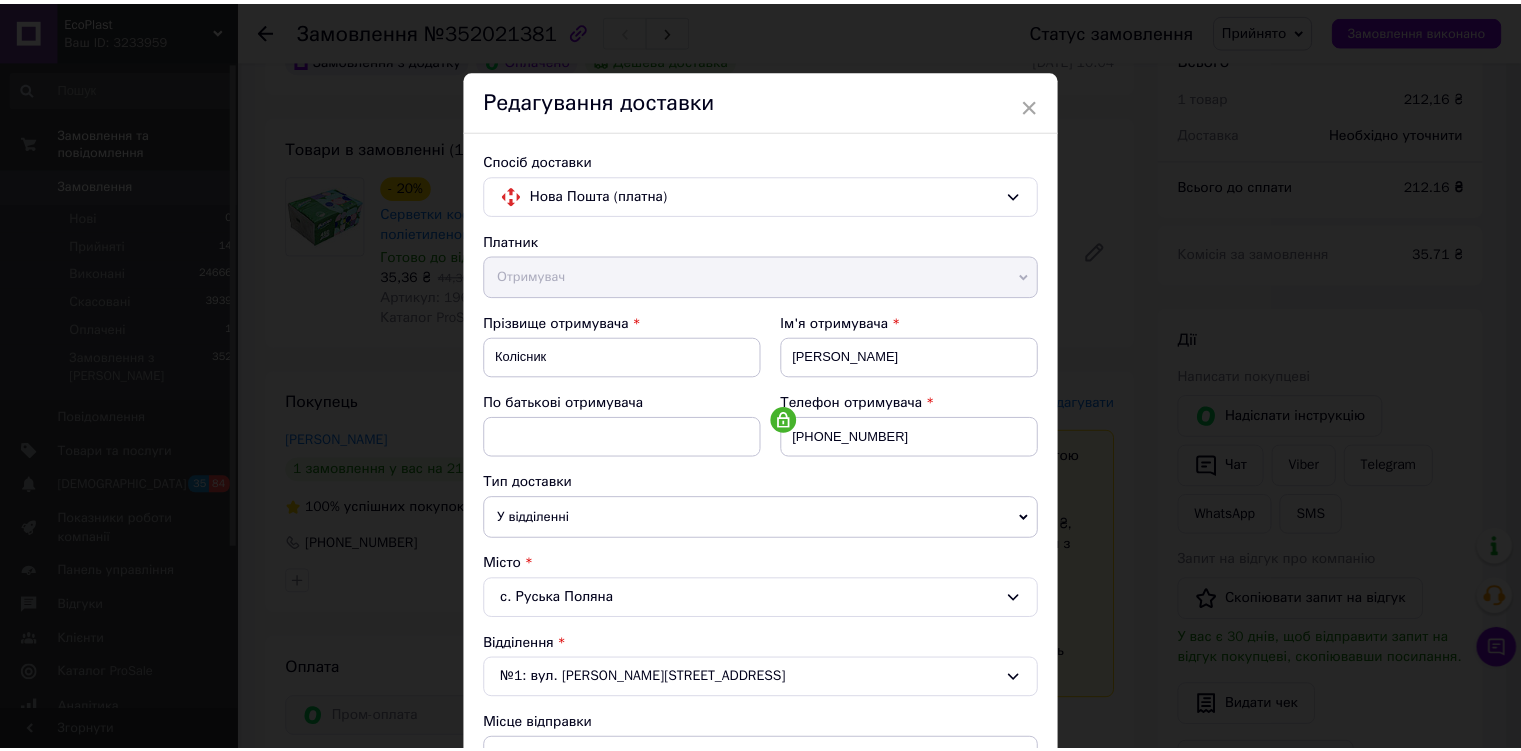scroll, scrollTop: 794, scrollLeft: 0, axis: vertical 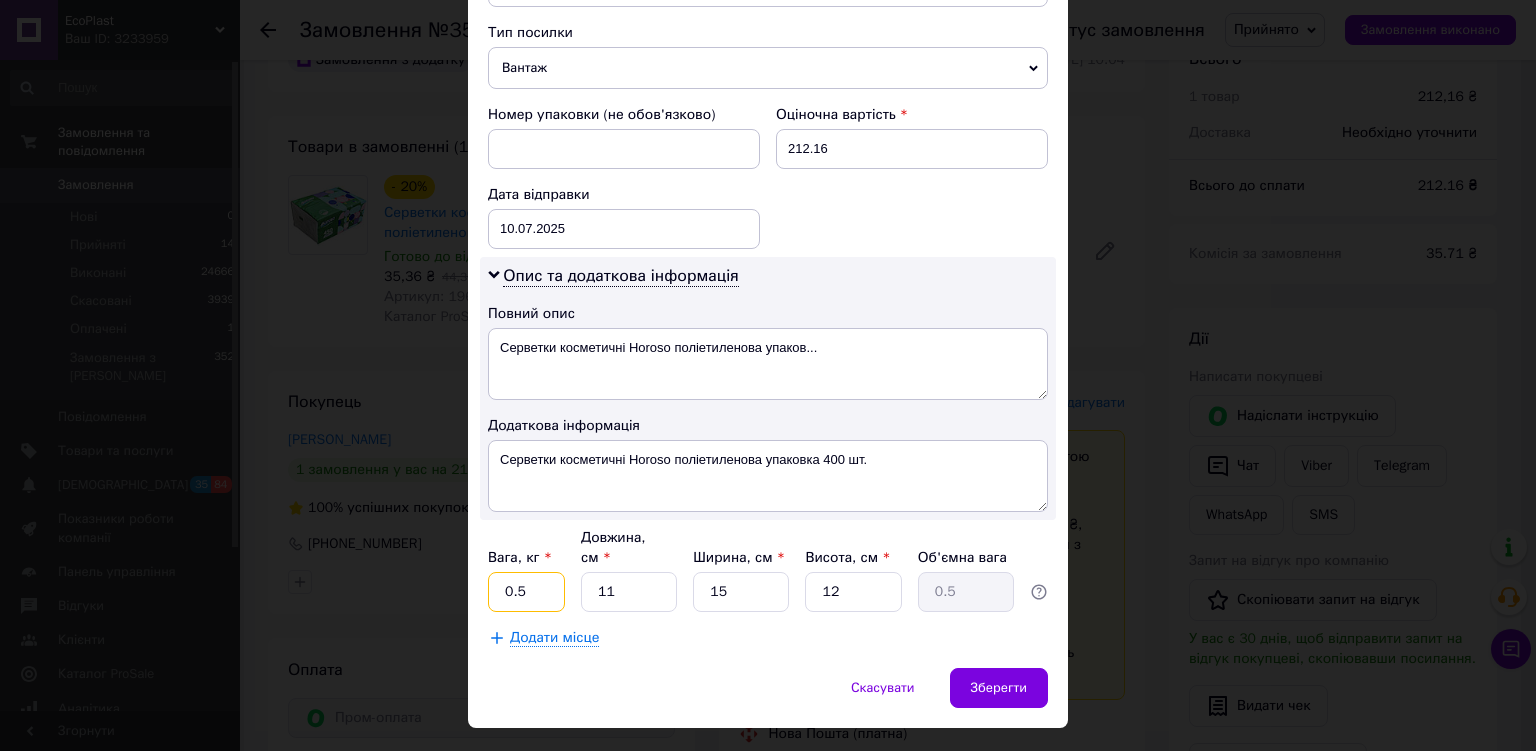 click on "0.5" at bounding box center (526, 592) 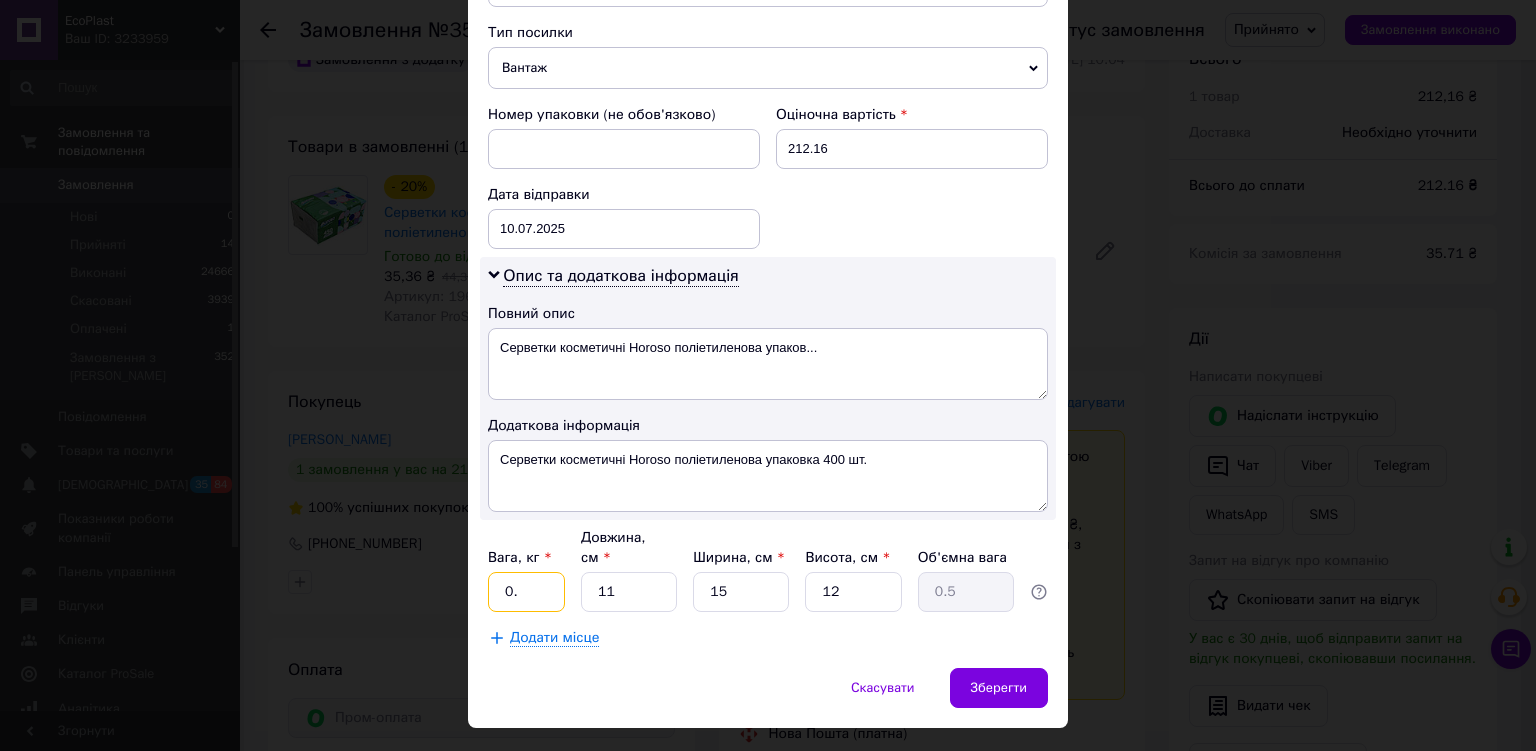 type on "0" 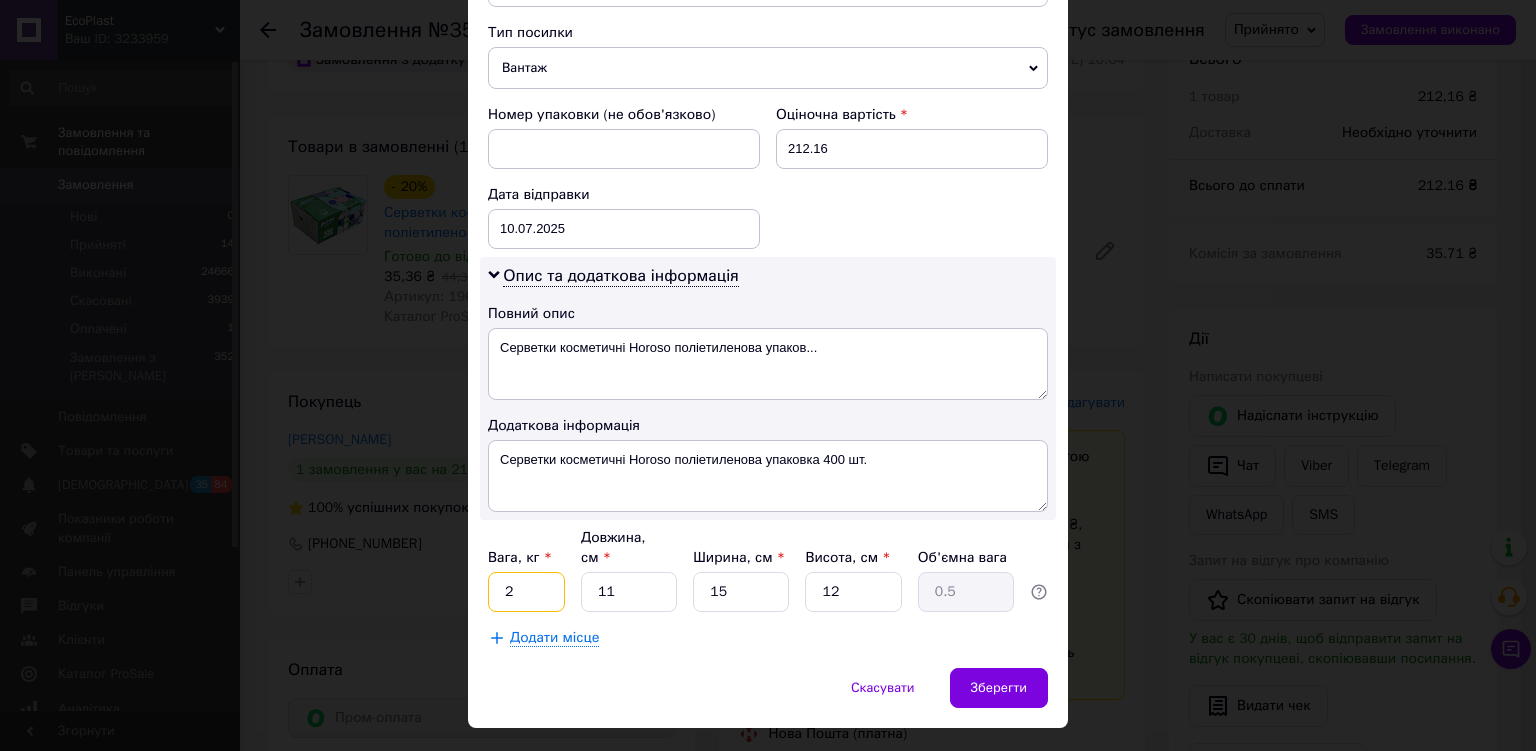 type on "2" 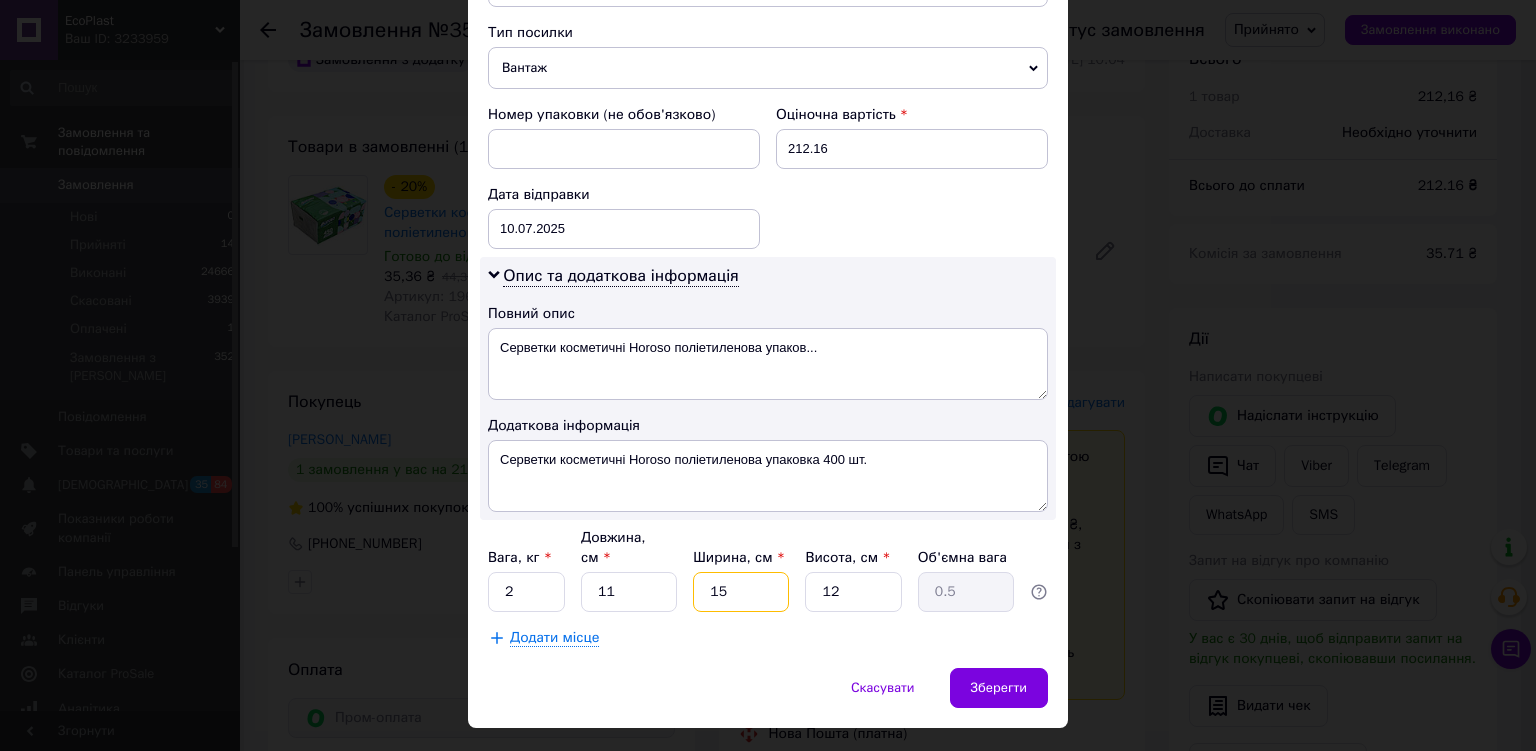 click on "15" at bounding box center (741, 592) 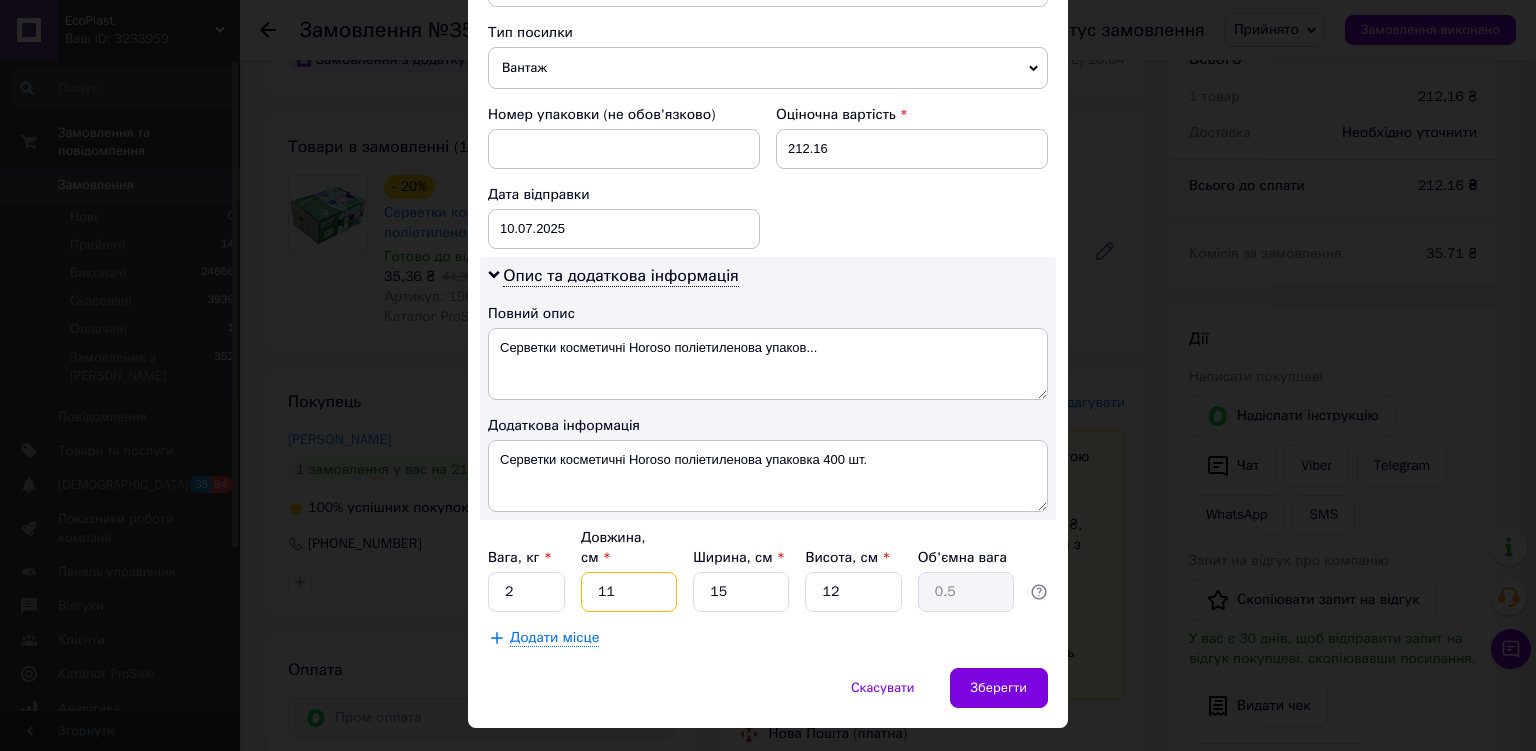 click on "11" at bounding box center [629, 592] 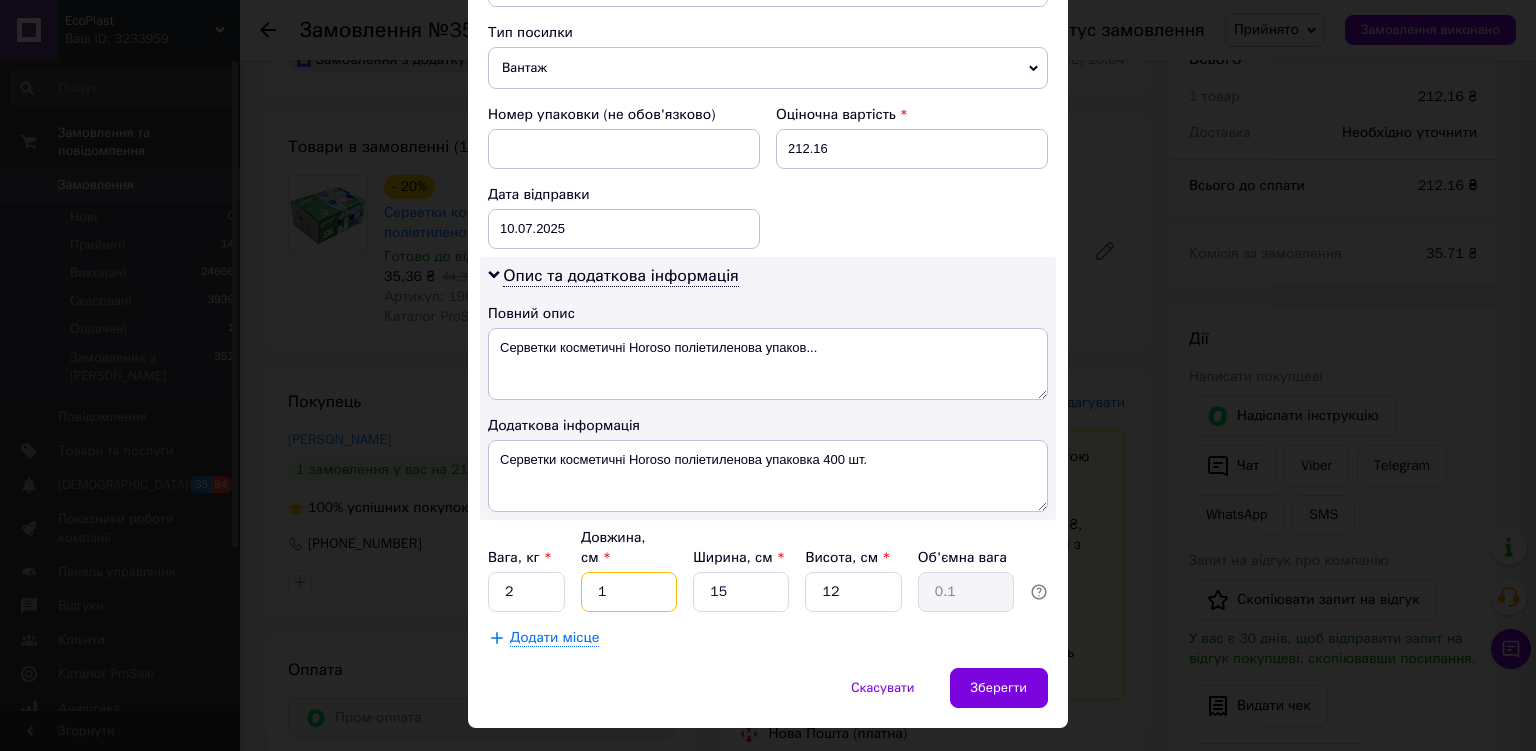 type 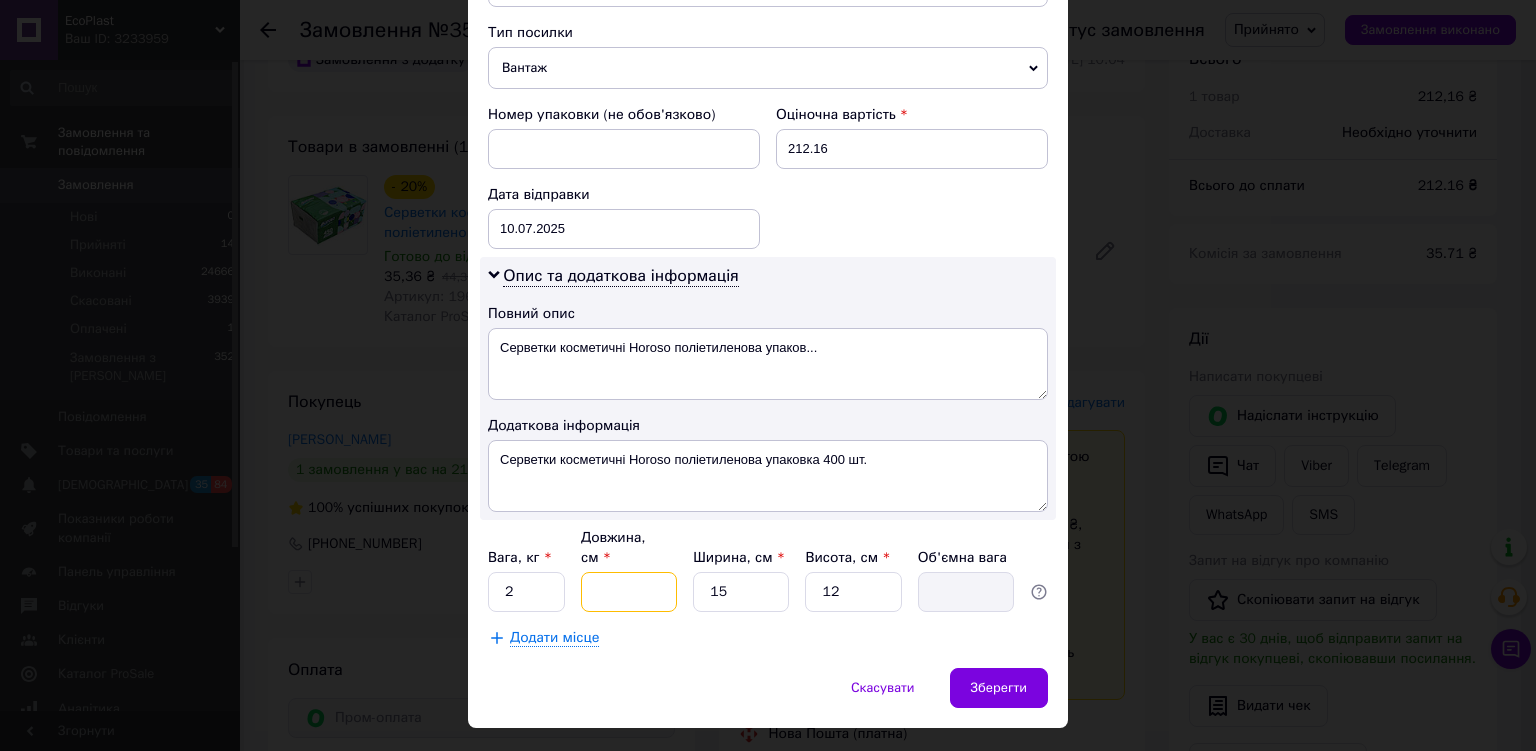 type on "2" 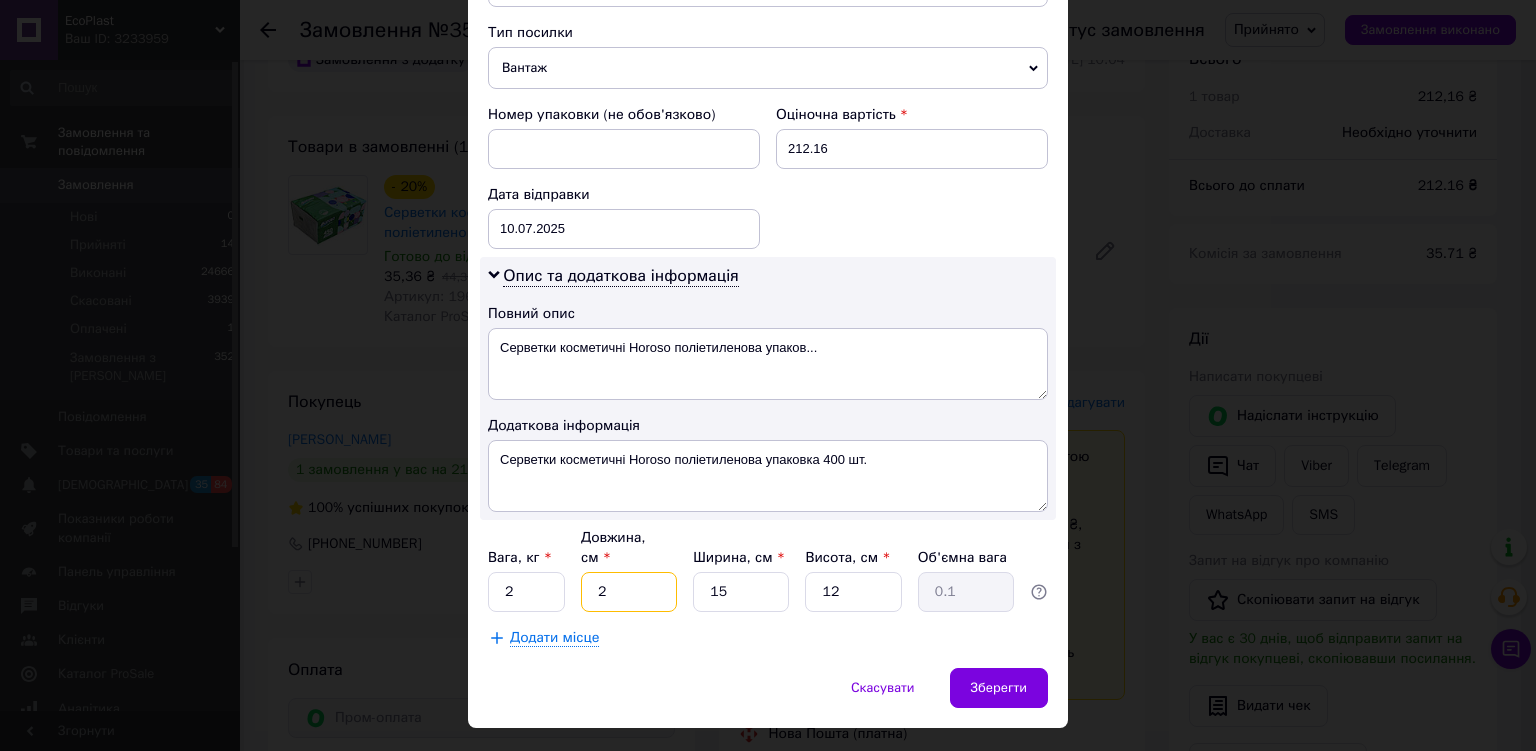 type on "20" 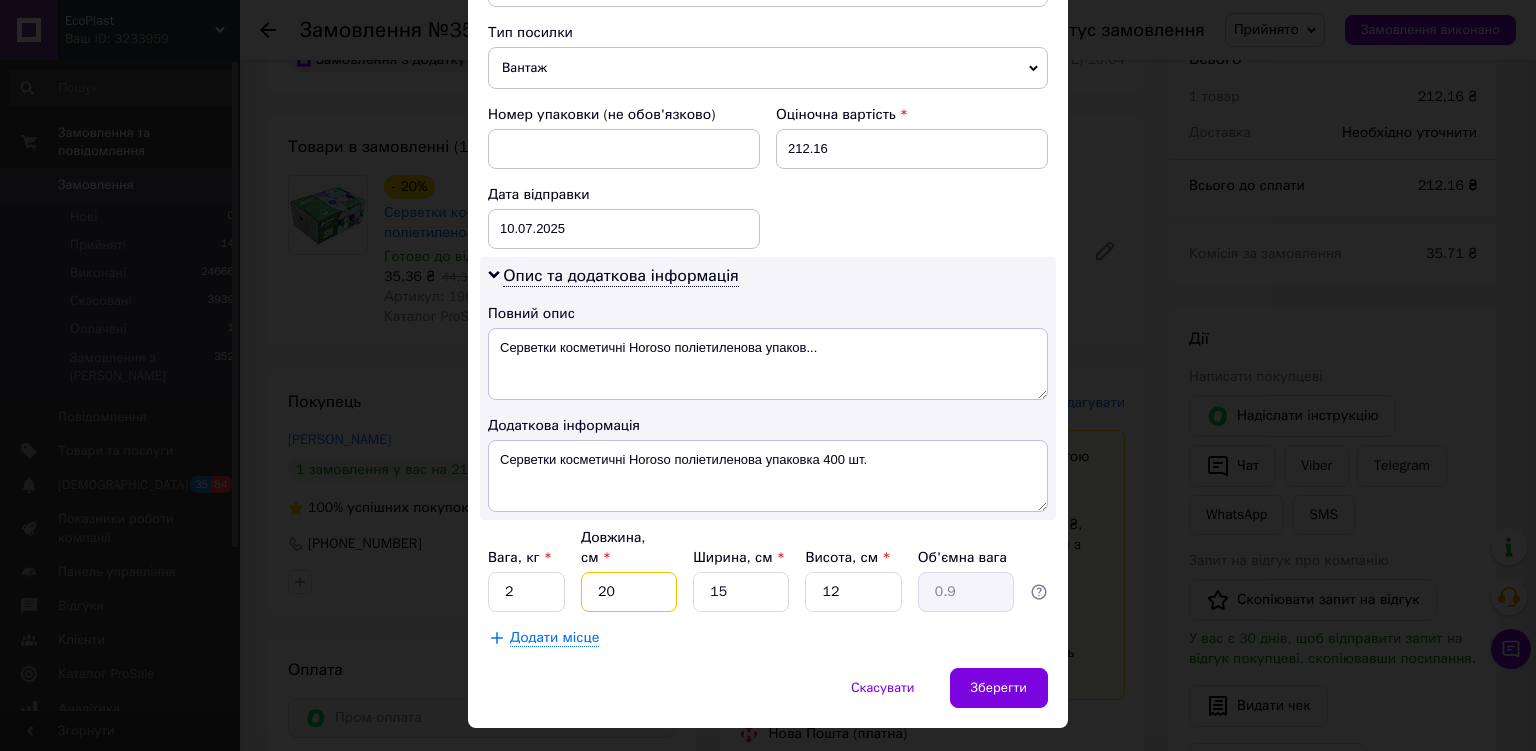 type on "20" 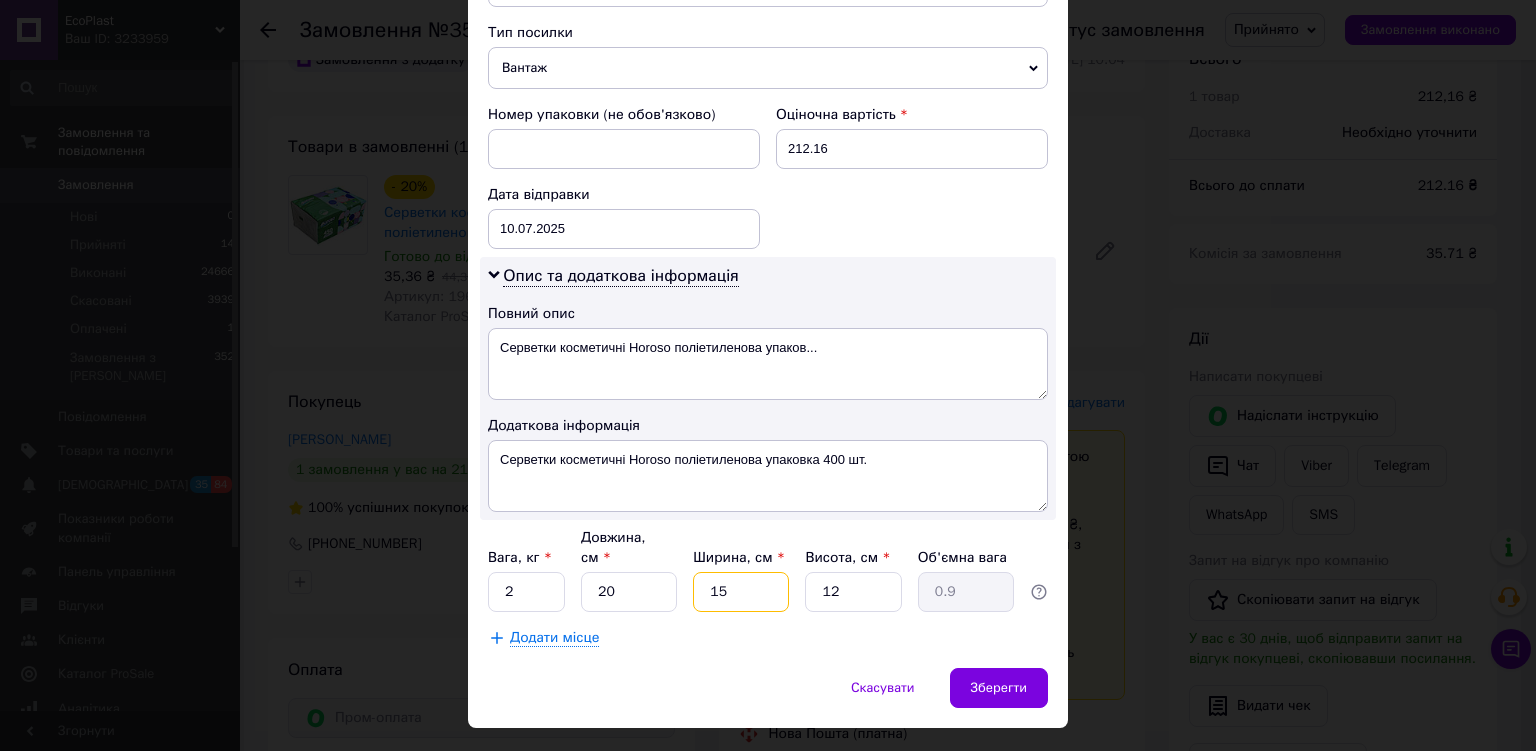 click on "15" at bounding box center [741, 592] 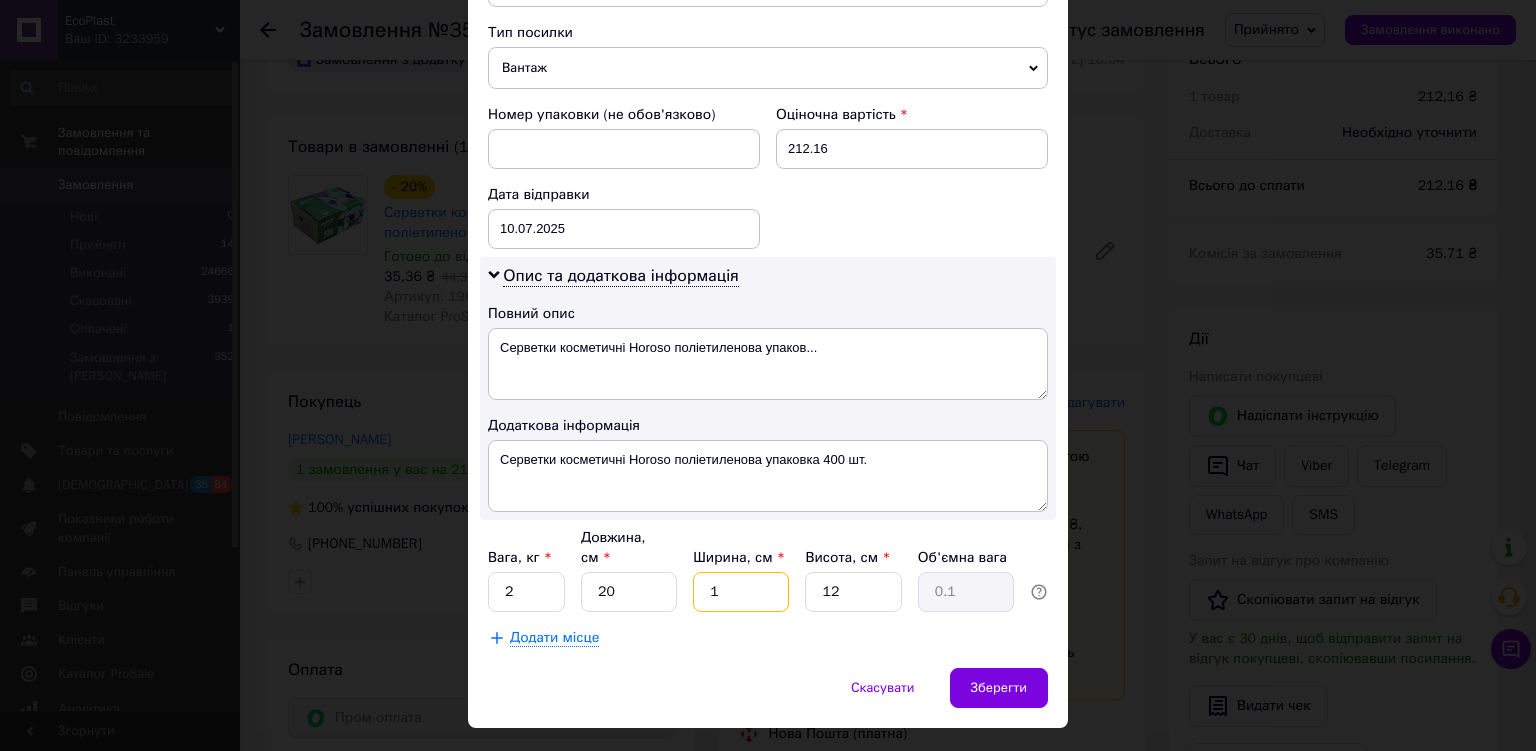 type 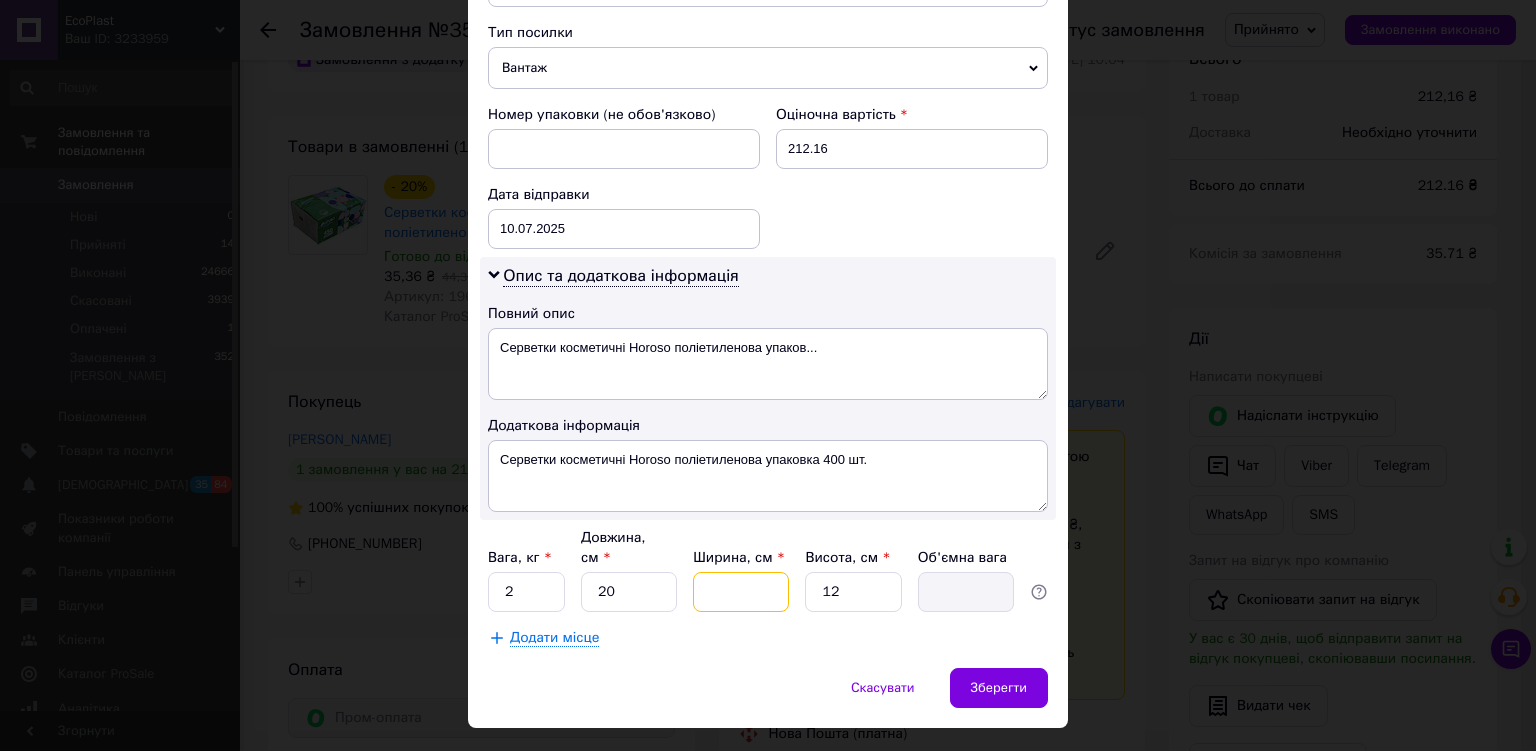 type on "2" 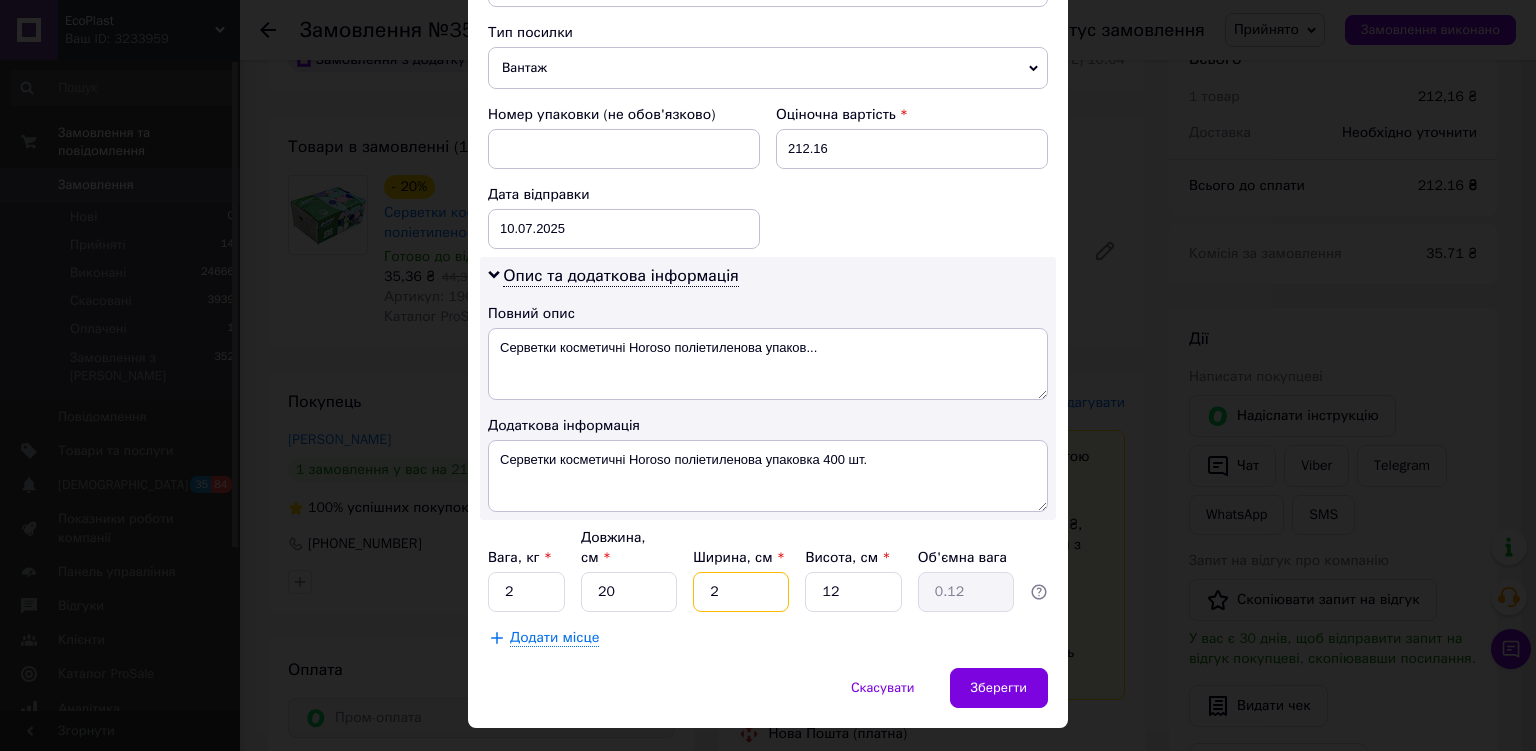 type on "20" 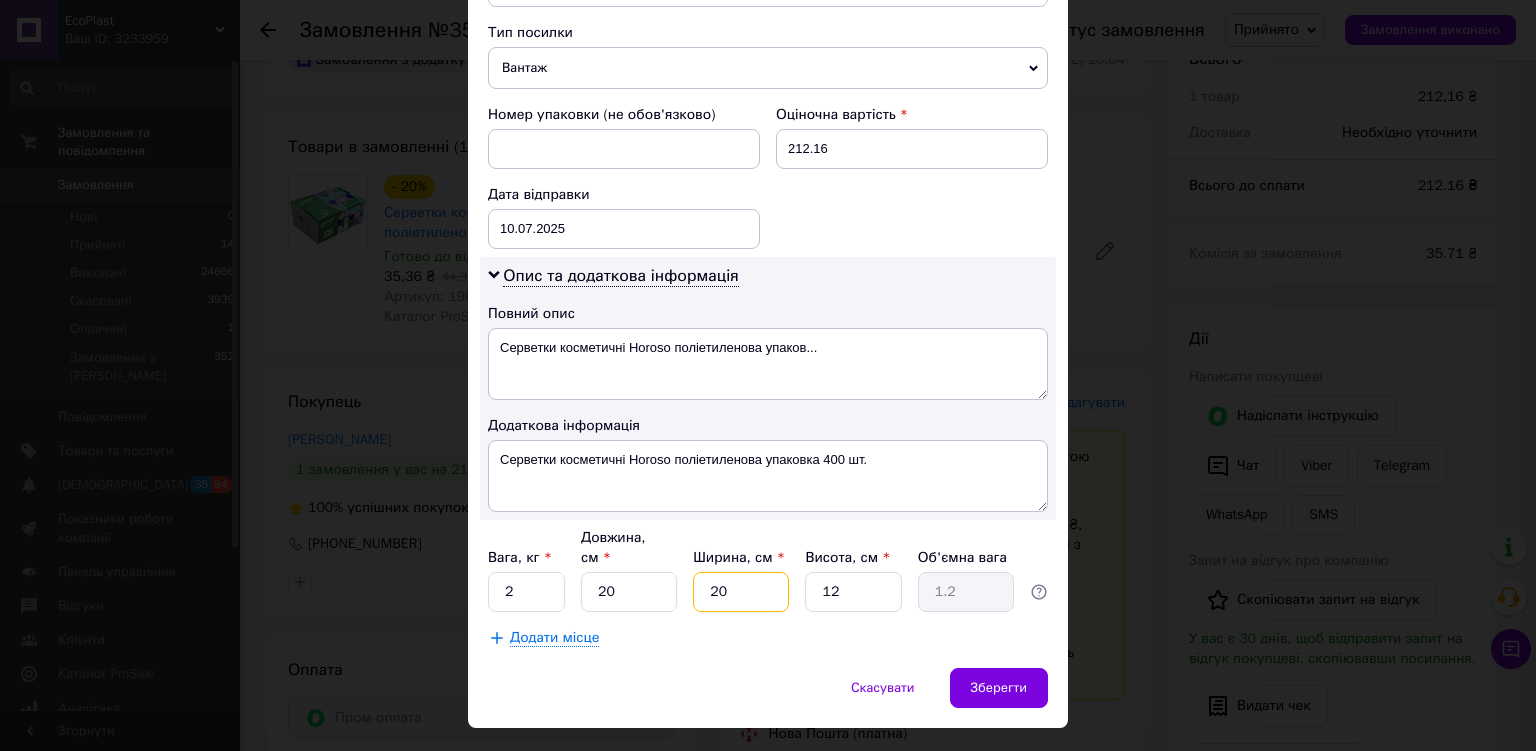 type on "20" 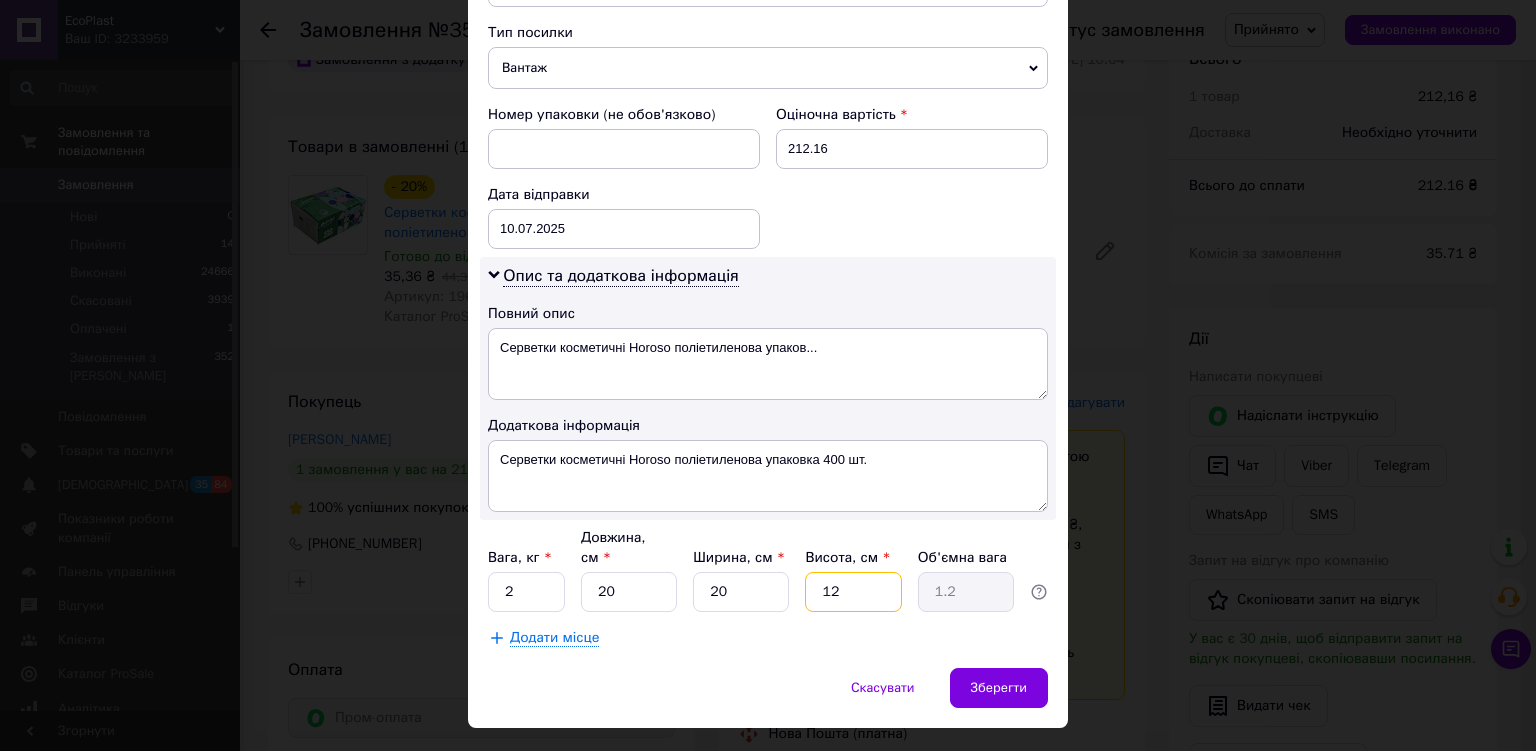click on "12" at bounding box center (853, 592) 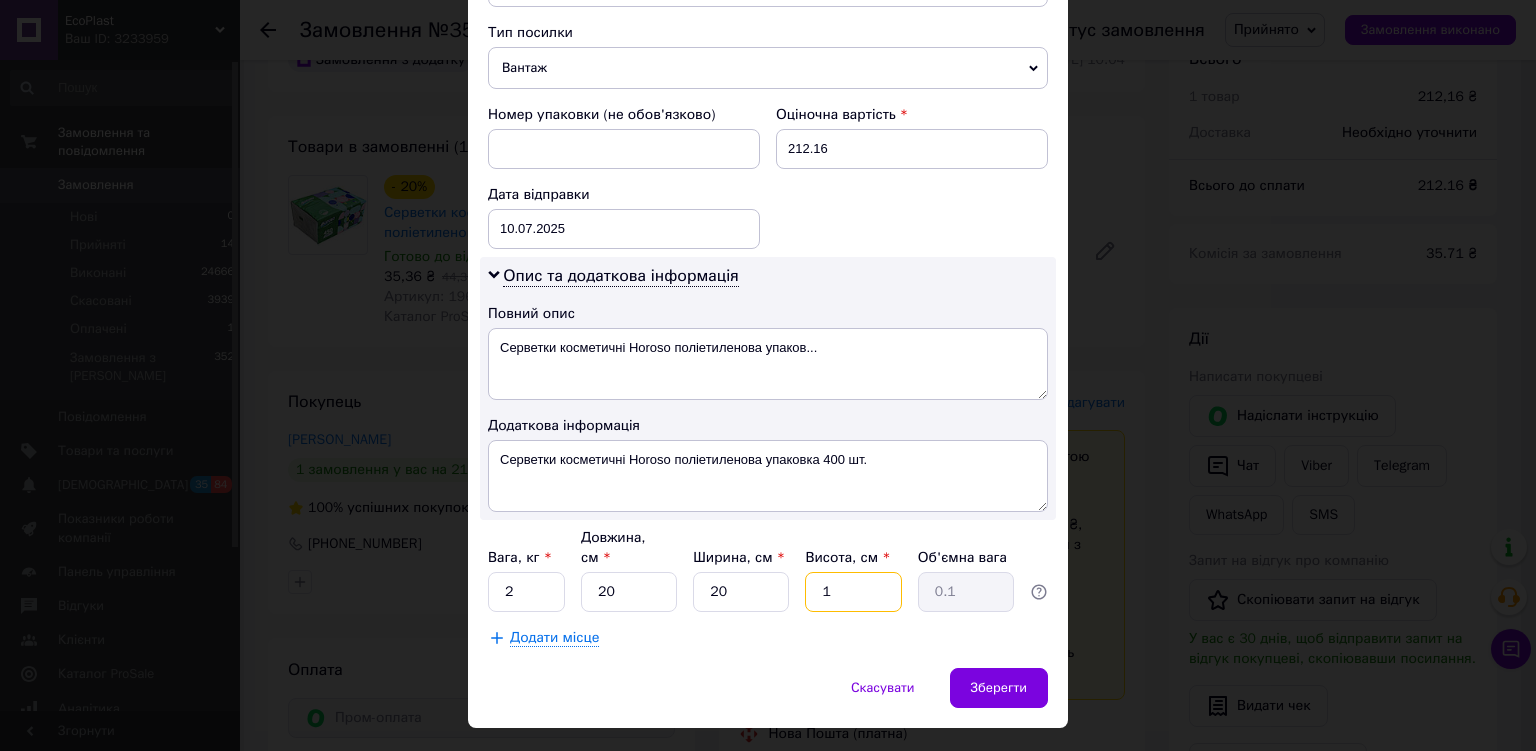 type 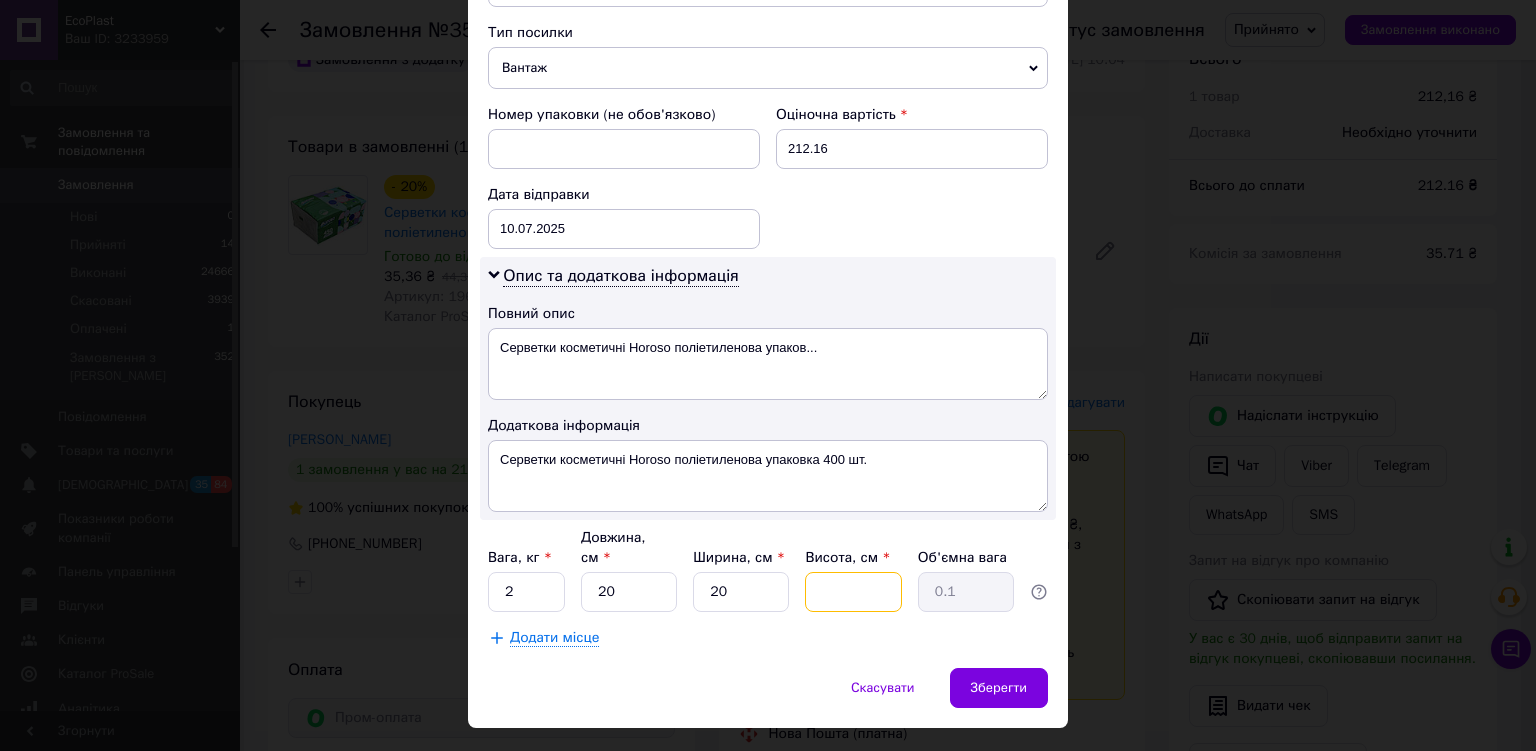 type 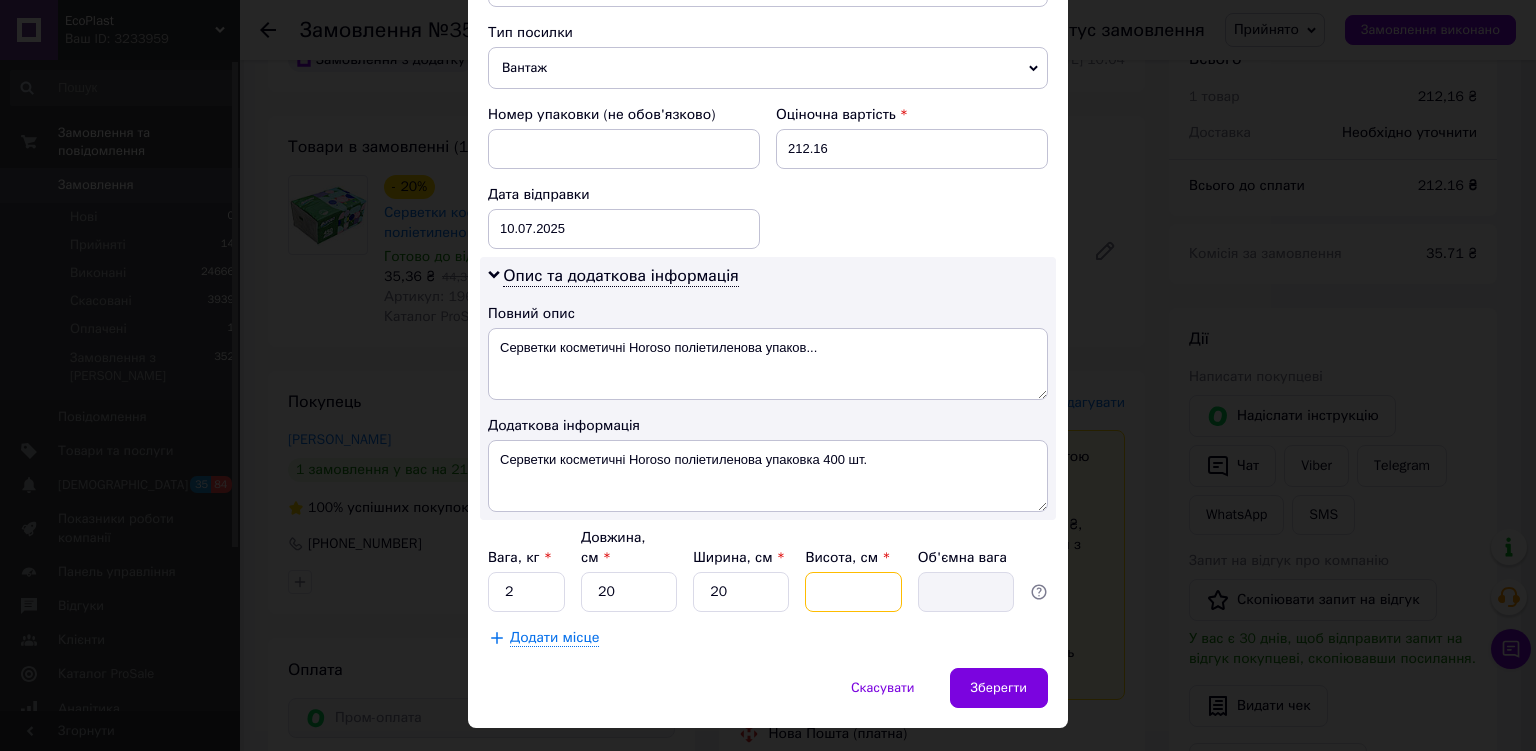 type on "2" 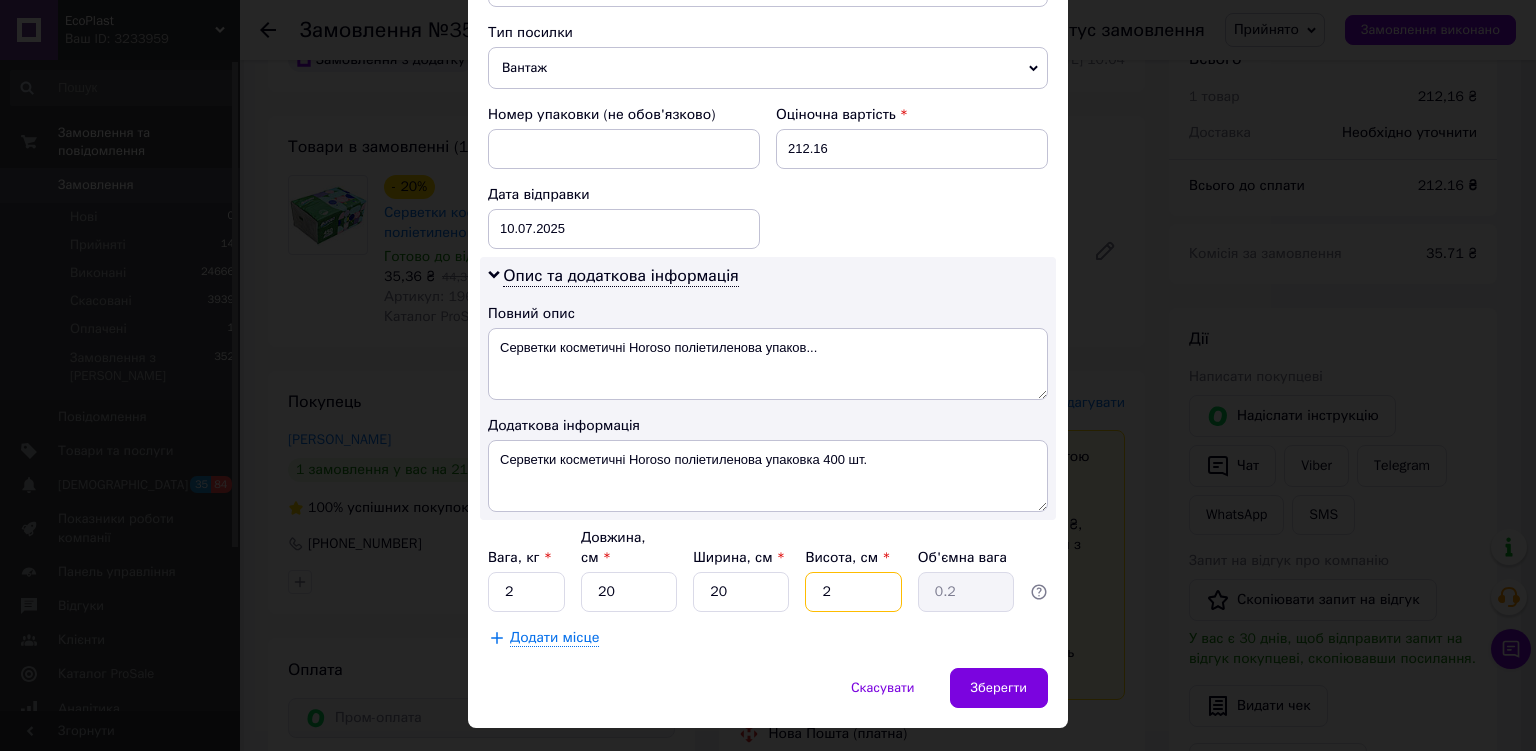 type on "20" 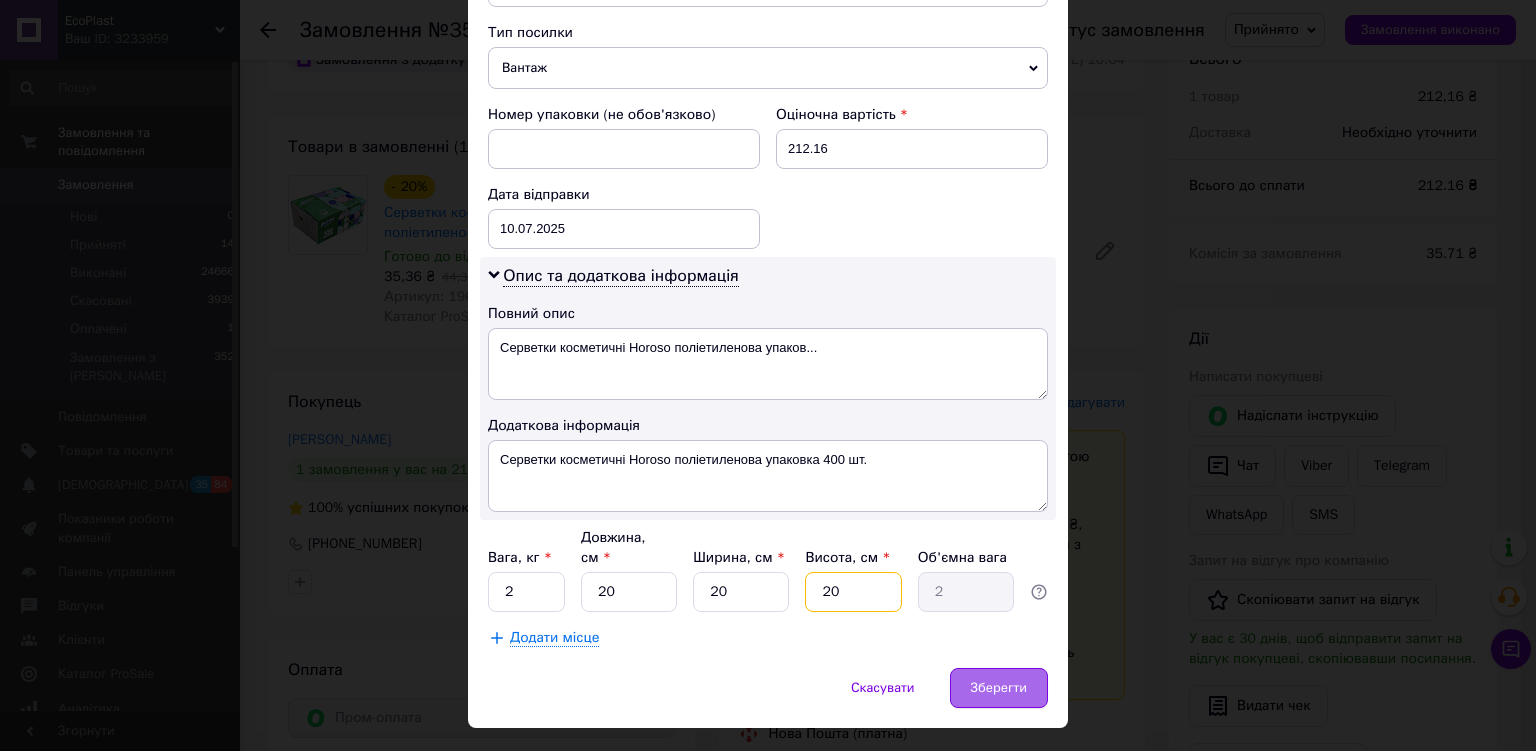 type on "20" 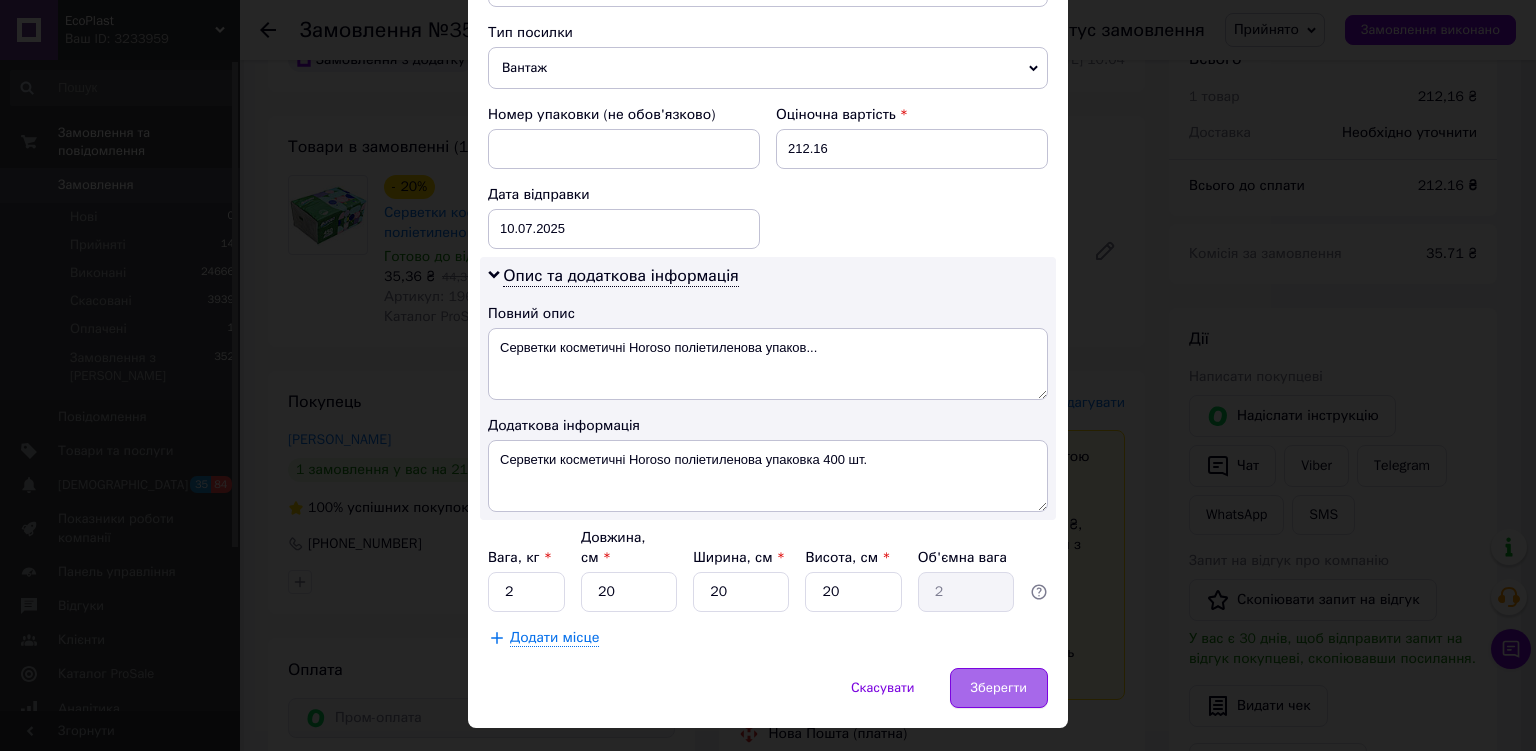 click on "Зберегти" at bounding box center [999, 688] 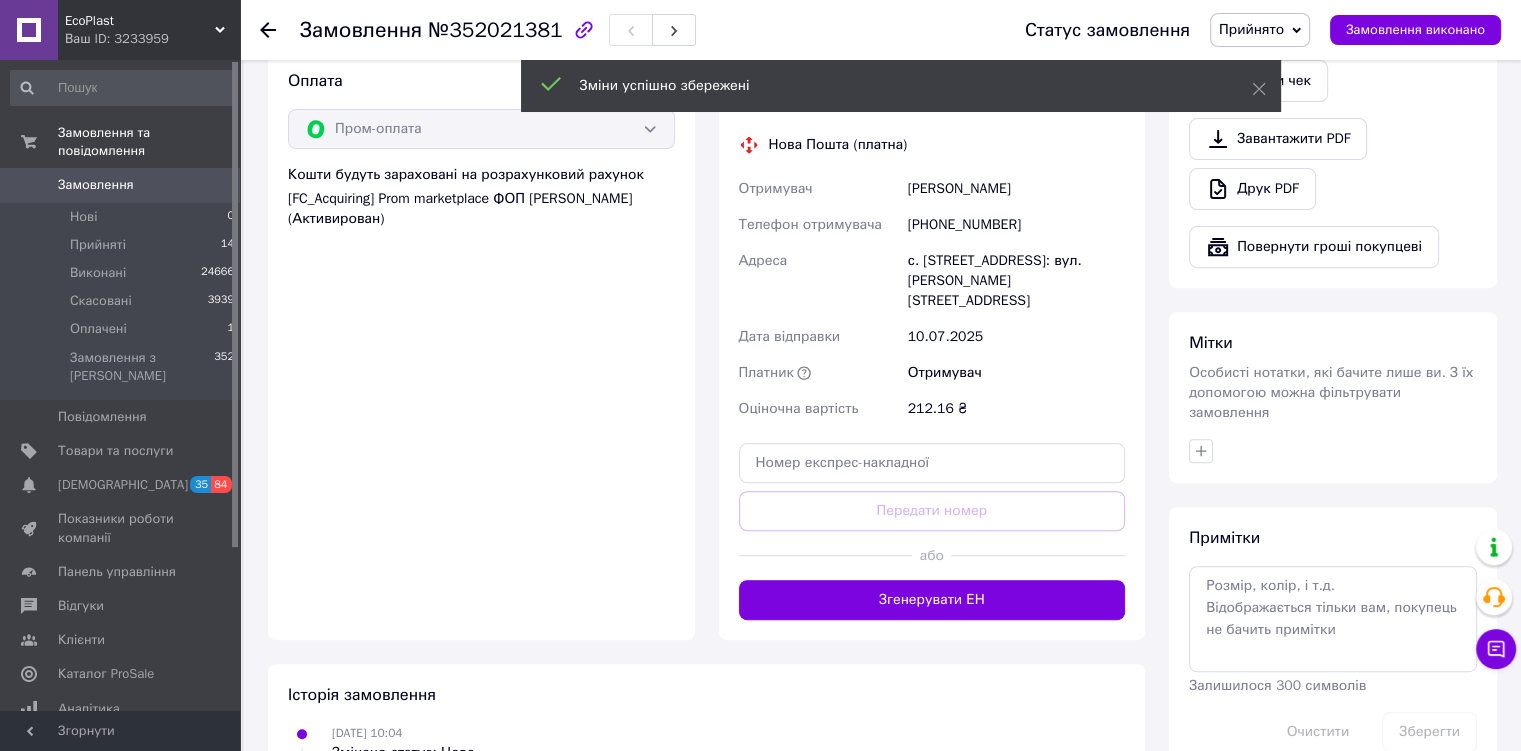 scroll, scrollTop: 711, scrollLeft: 0, axis: vertical 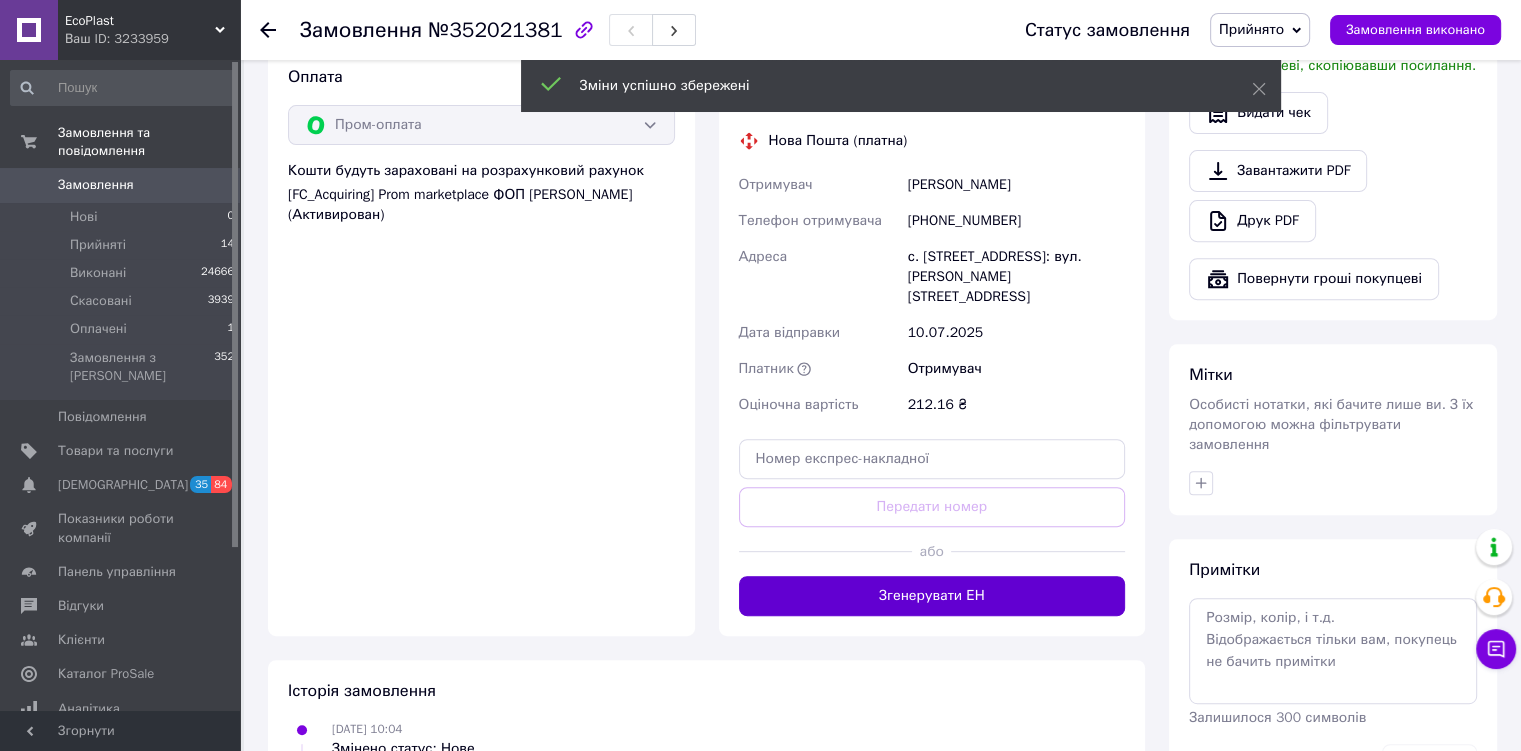 click on "Згенерувати ЕН" at bounding box center (932, 596) 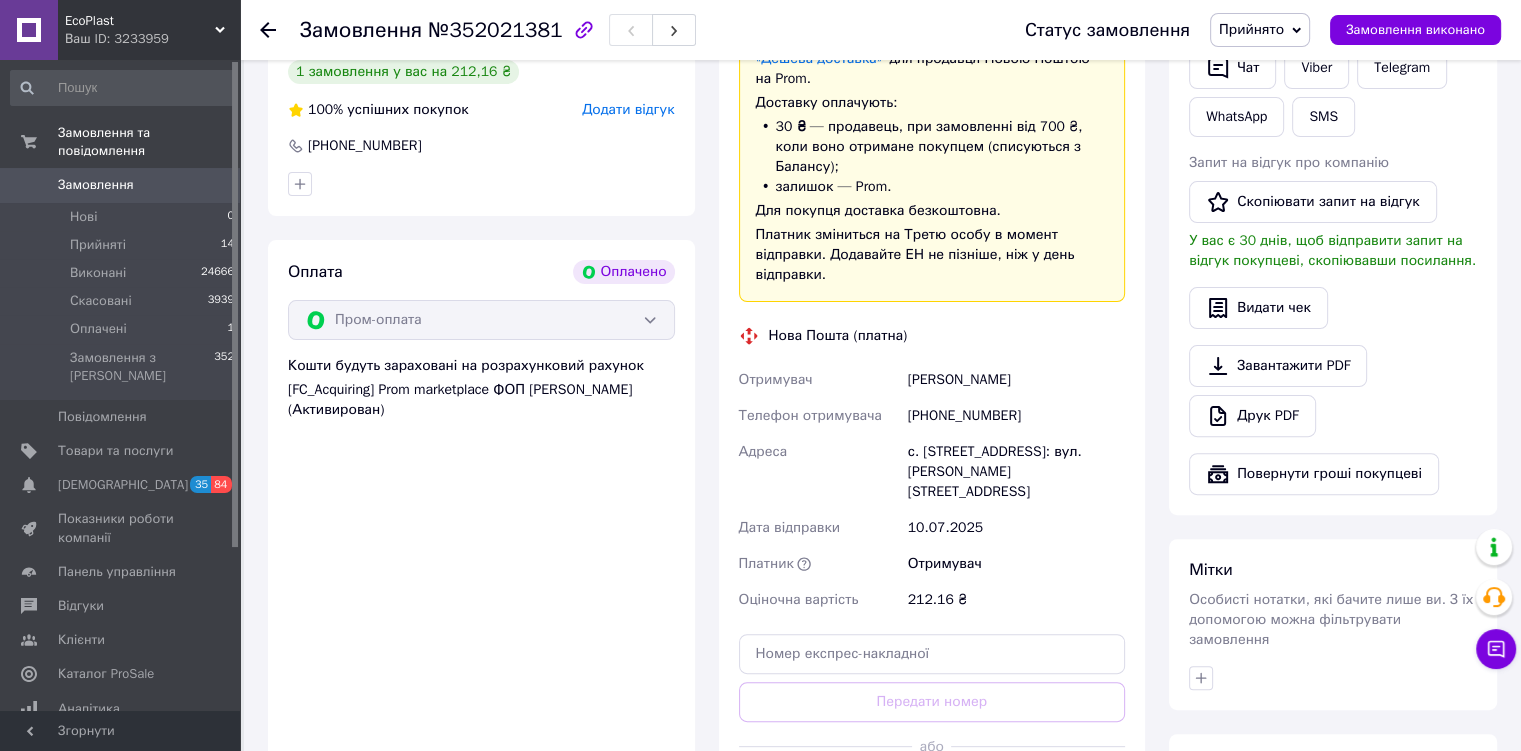 scroll, scrollTop: 424, scrollLeft: 0, axis: vertical 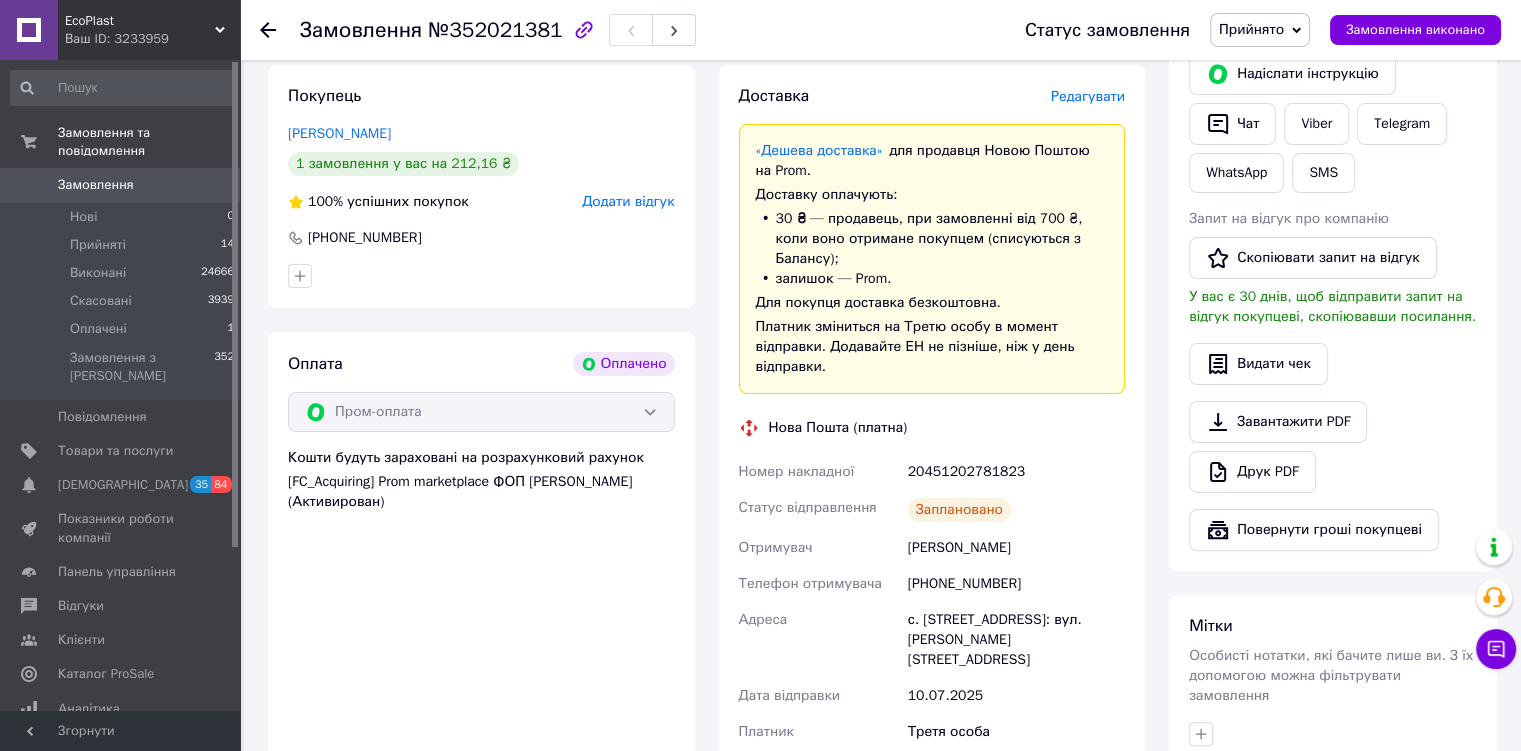 click on "Прийнято" at bounding box center (1251, 29) 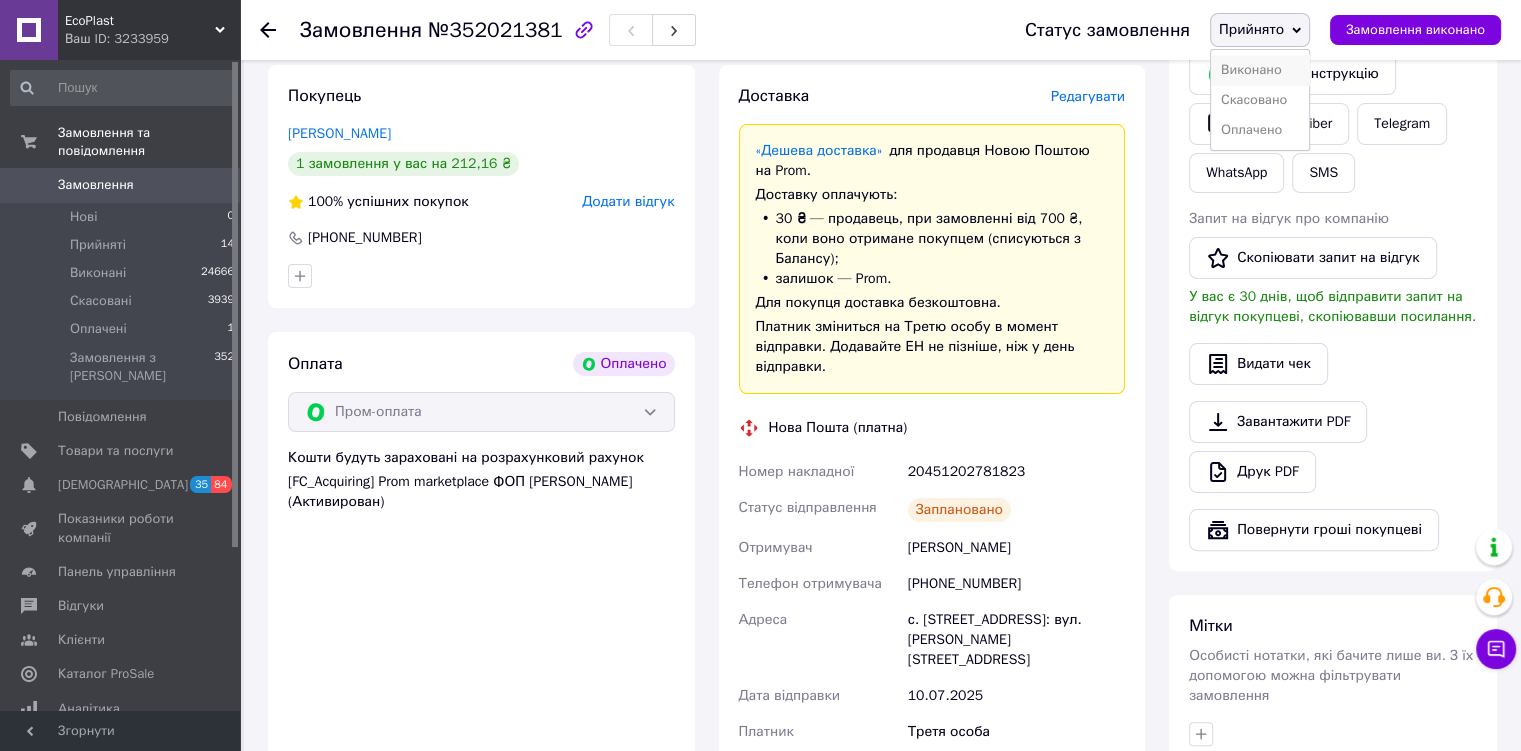 click on "Виконано" at bounding box center (1260, 70) 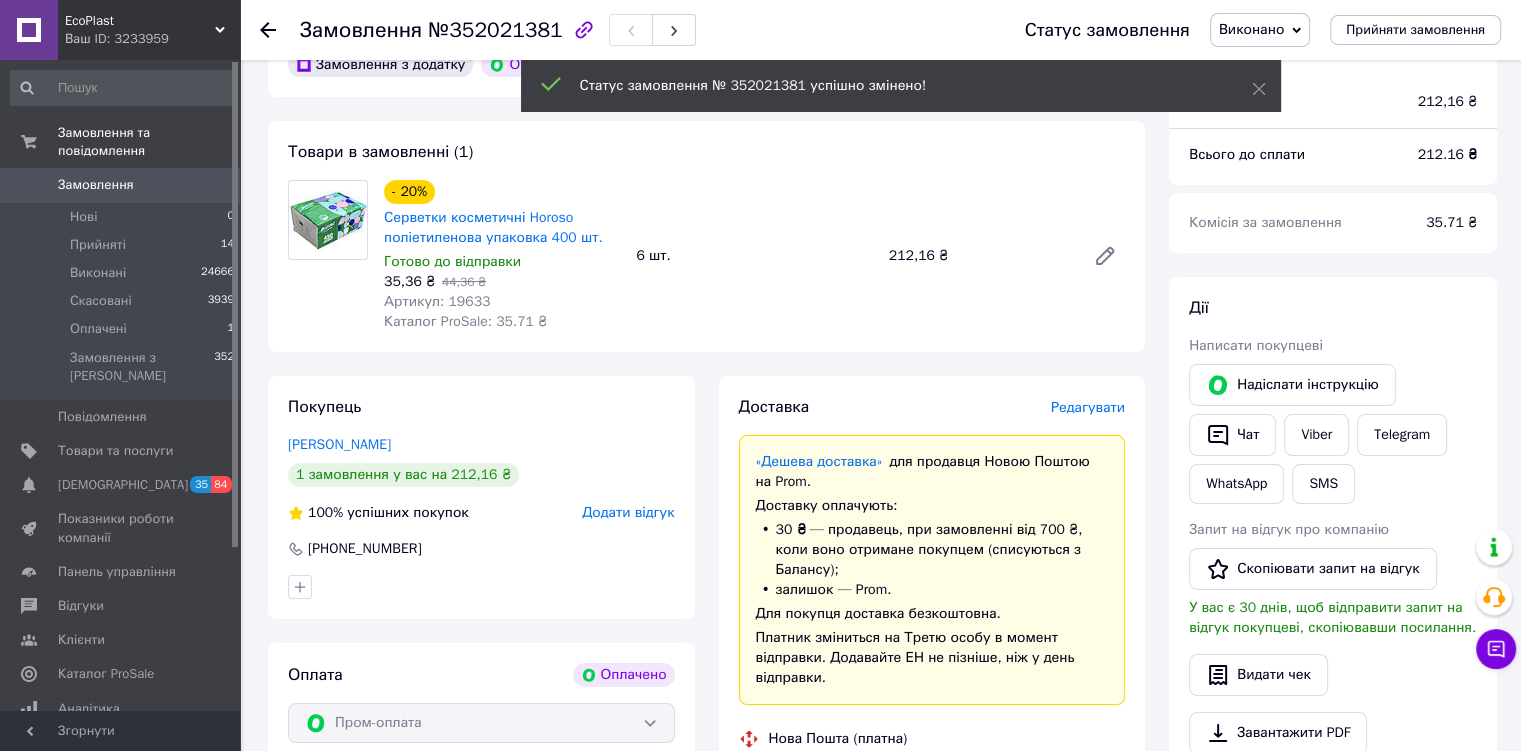 scroll, scrollTop: 0, scrollLeft: 0, axis: both 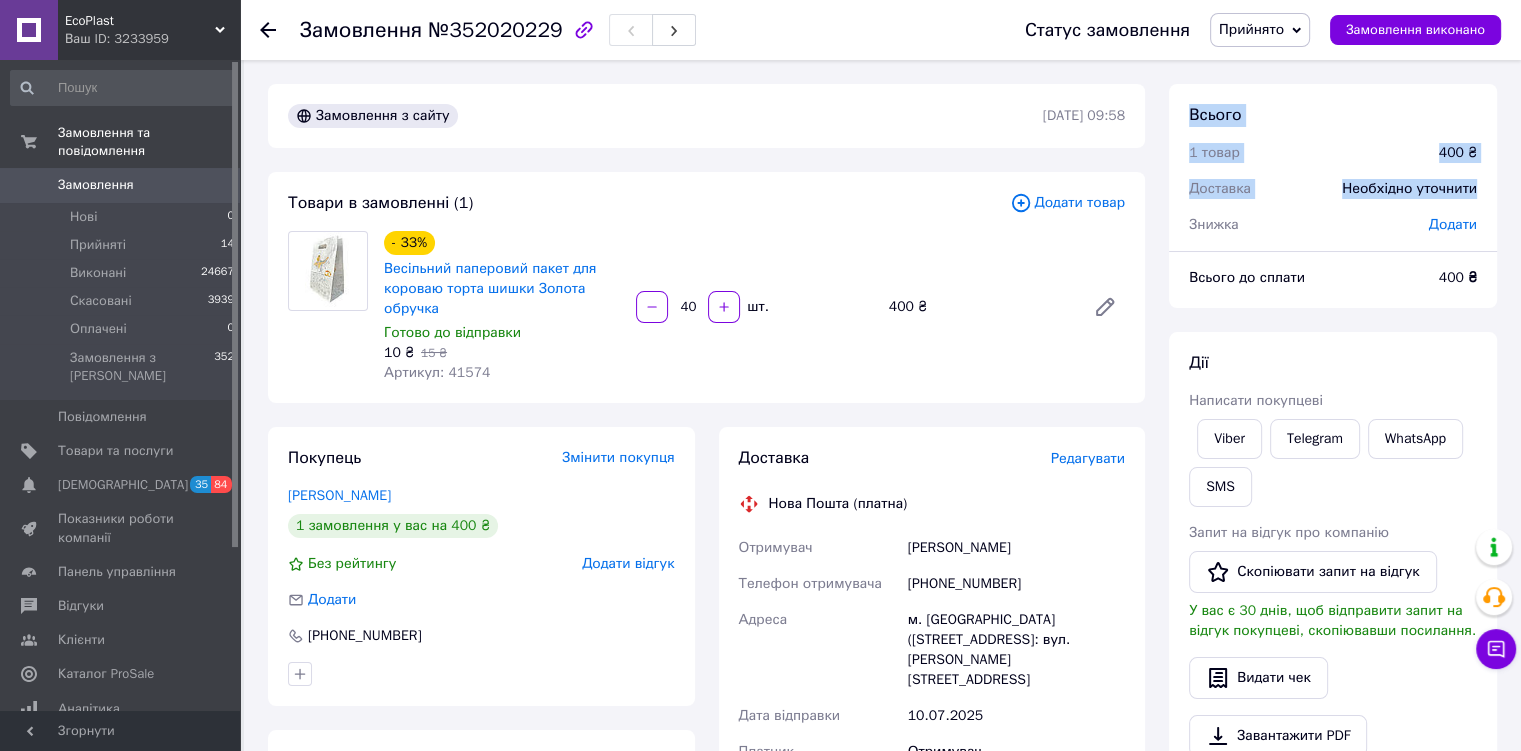 drag, startPoint x: 1518, startPoint y: 191, endPoint x: 1533, endPoint y: 243, distance: 54.120235 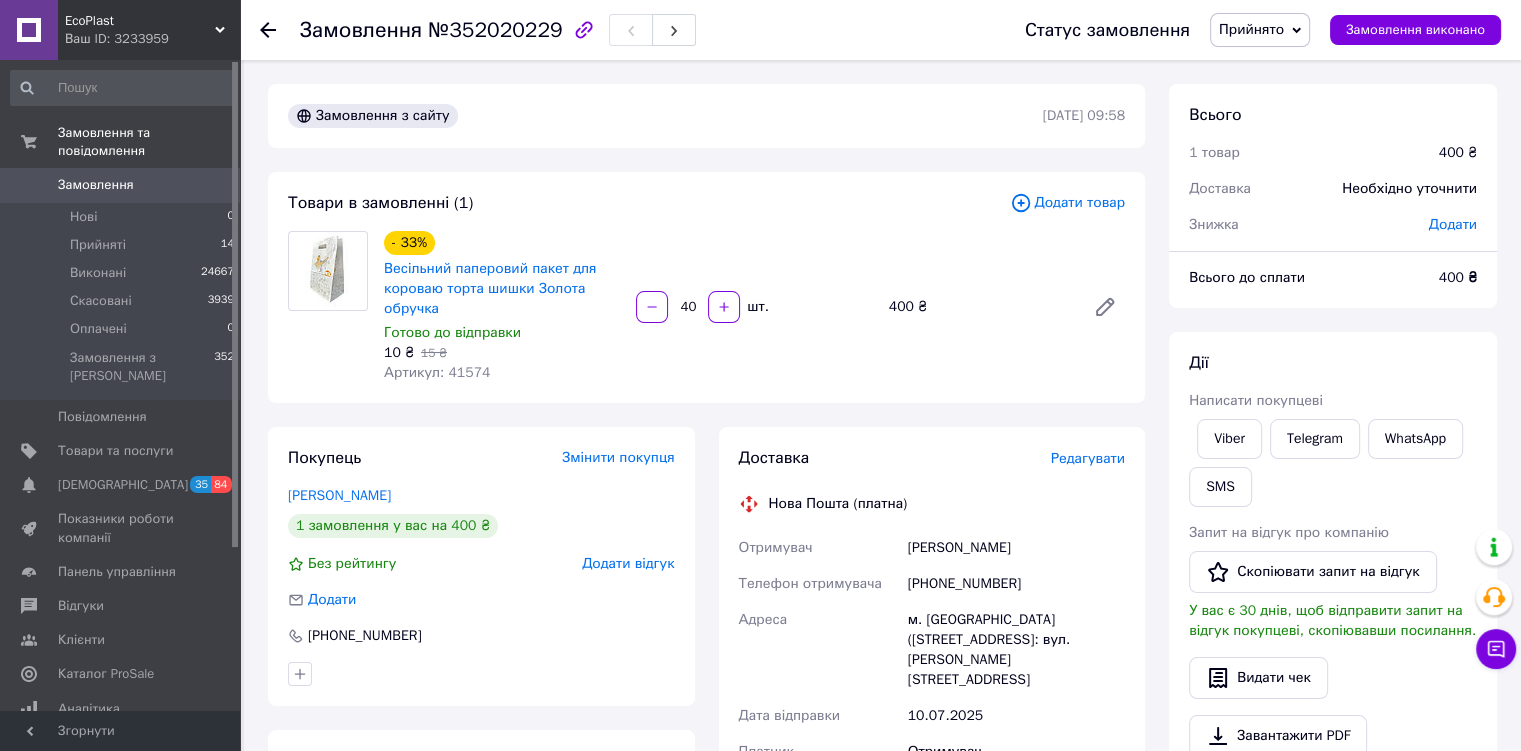 click on "Всього 1 товар 400 ₴ Доставка Необхідно уточнити Знижка Додати Всього до сплати 400 ₴ Дії Написати покупцеві Viber Telegram WhatsApp SMS Запит на відгук про компанію   Скопіювати запит на відгук У вас є 30 днів, щоб відправити запит на відгук покупцеві, скопіювавши посилання.   Видати чек   Завантажити PDF   Друк PDF   Дублювати замовлення Мітки Особисті нотатки, які бачите лише ви. З їх допомогою можна фільтрувати замовлення Примітки Залишилося 300 символів Очистити Зберегти" at bounding box center [1333, 722] 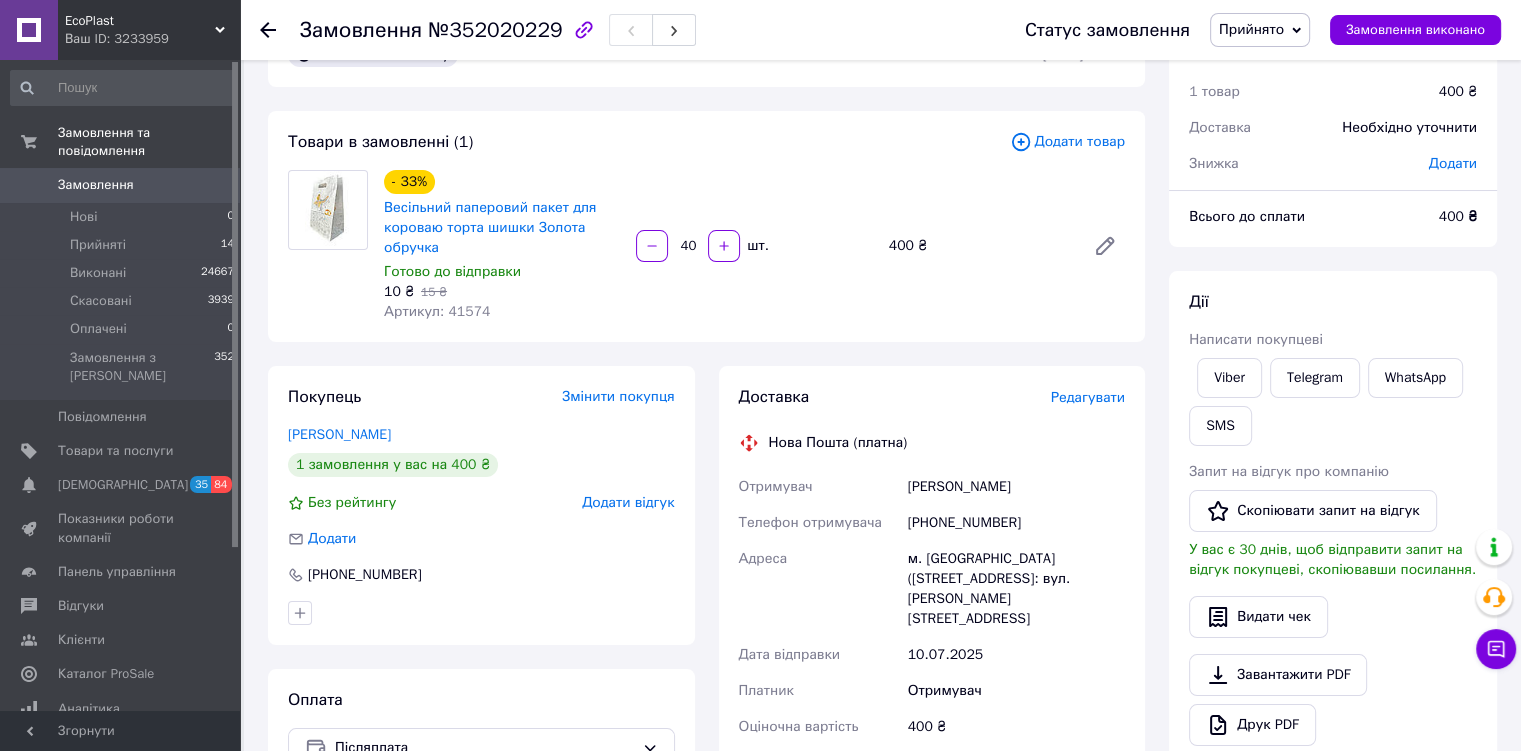 scroll, scrollTop: 75, scrollLeft: 0, axis: vertical 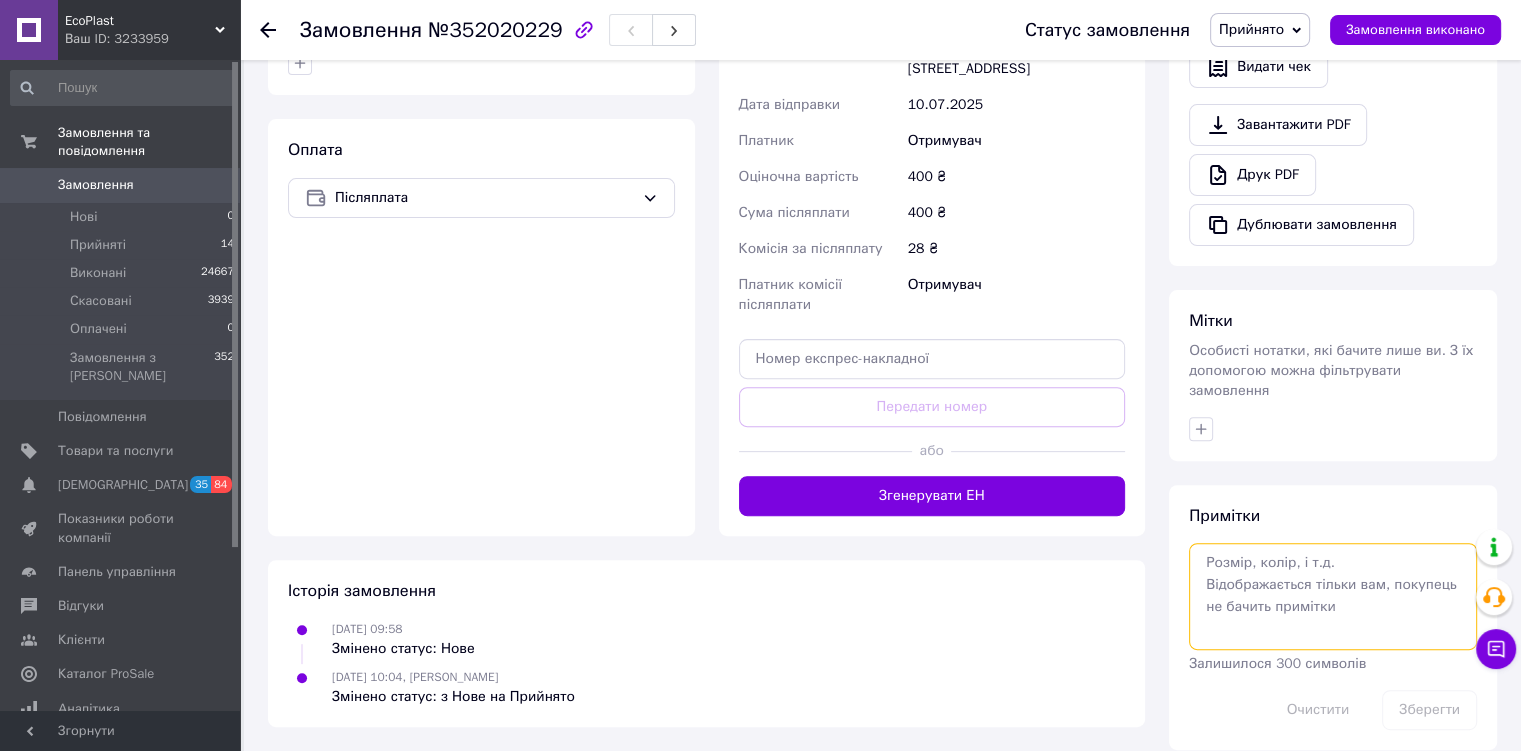click at bounding box center [1333, 596] 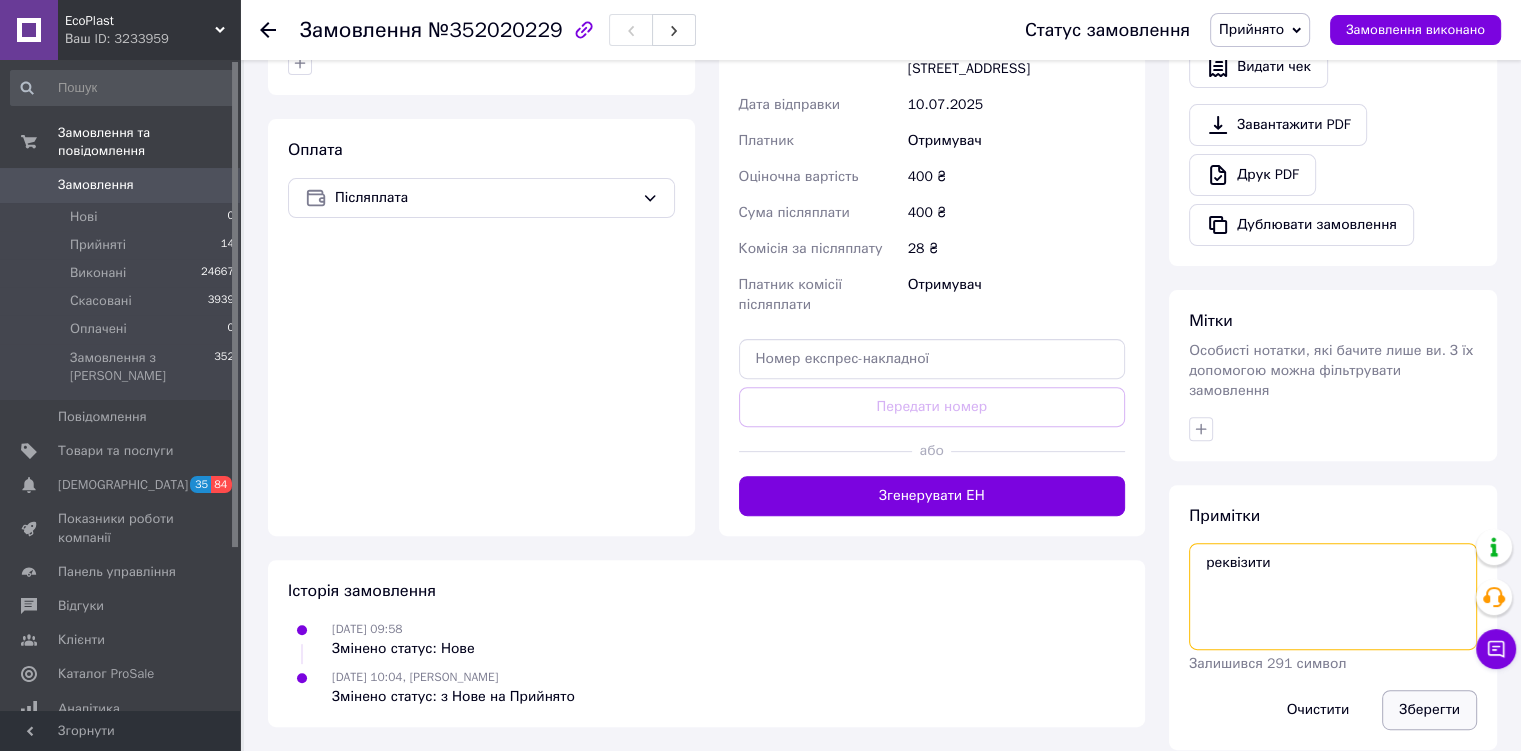 type on "реквізити" 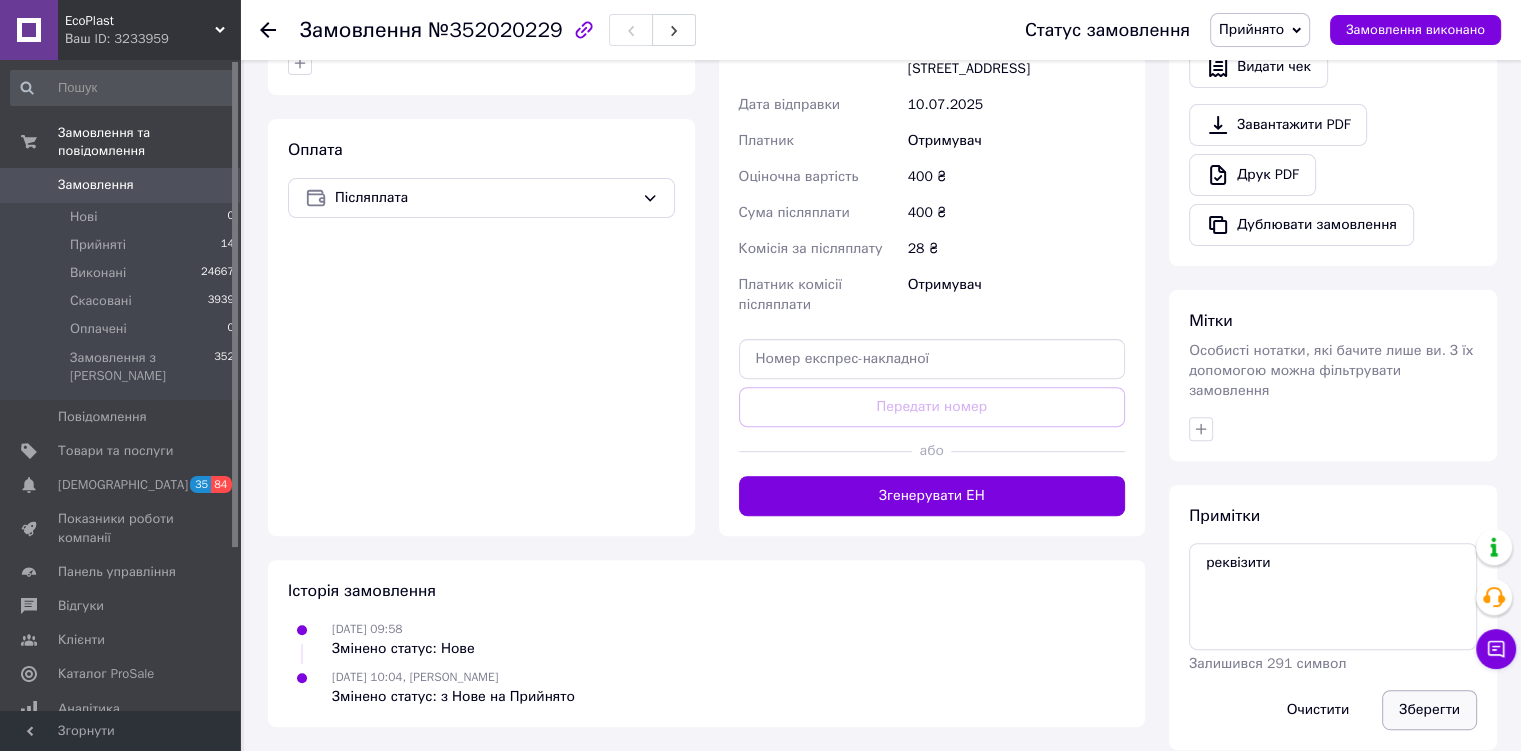 click on "Зберегти" at bounding box center [1429, 710] 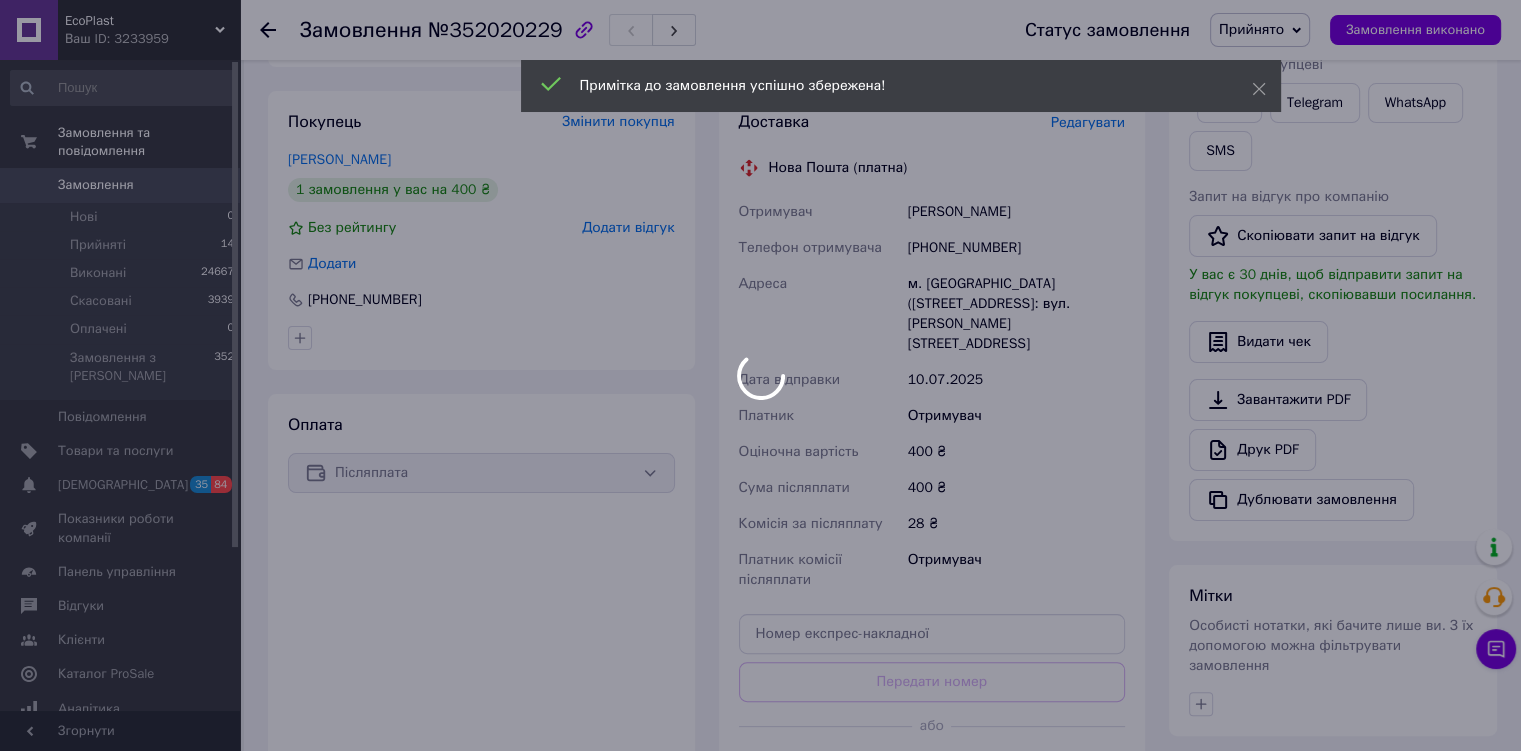 scroll, scrollTop: 319, scrollLeft: 0, axis: vertical 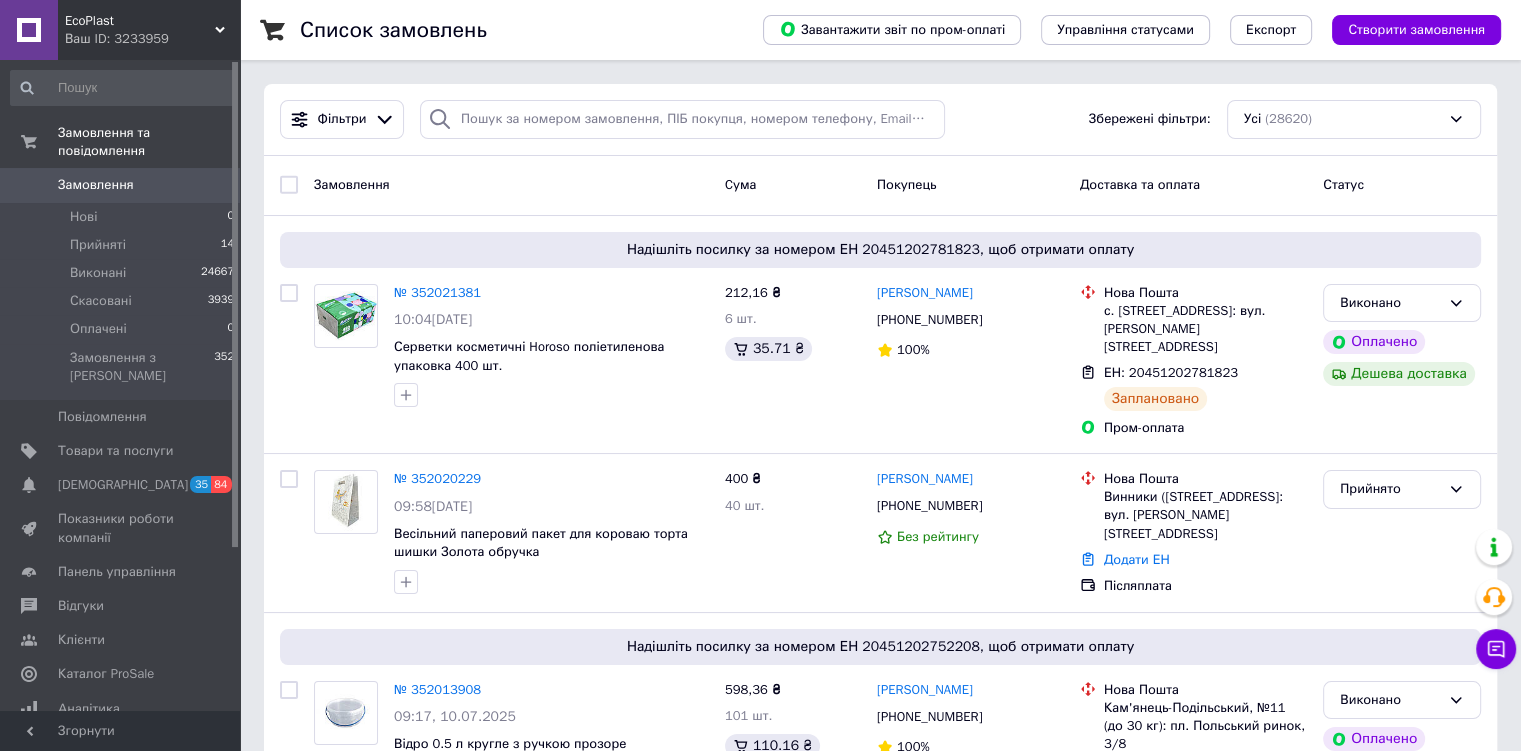 click on "EcoPlast" at bounding box center [140, 21] 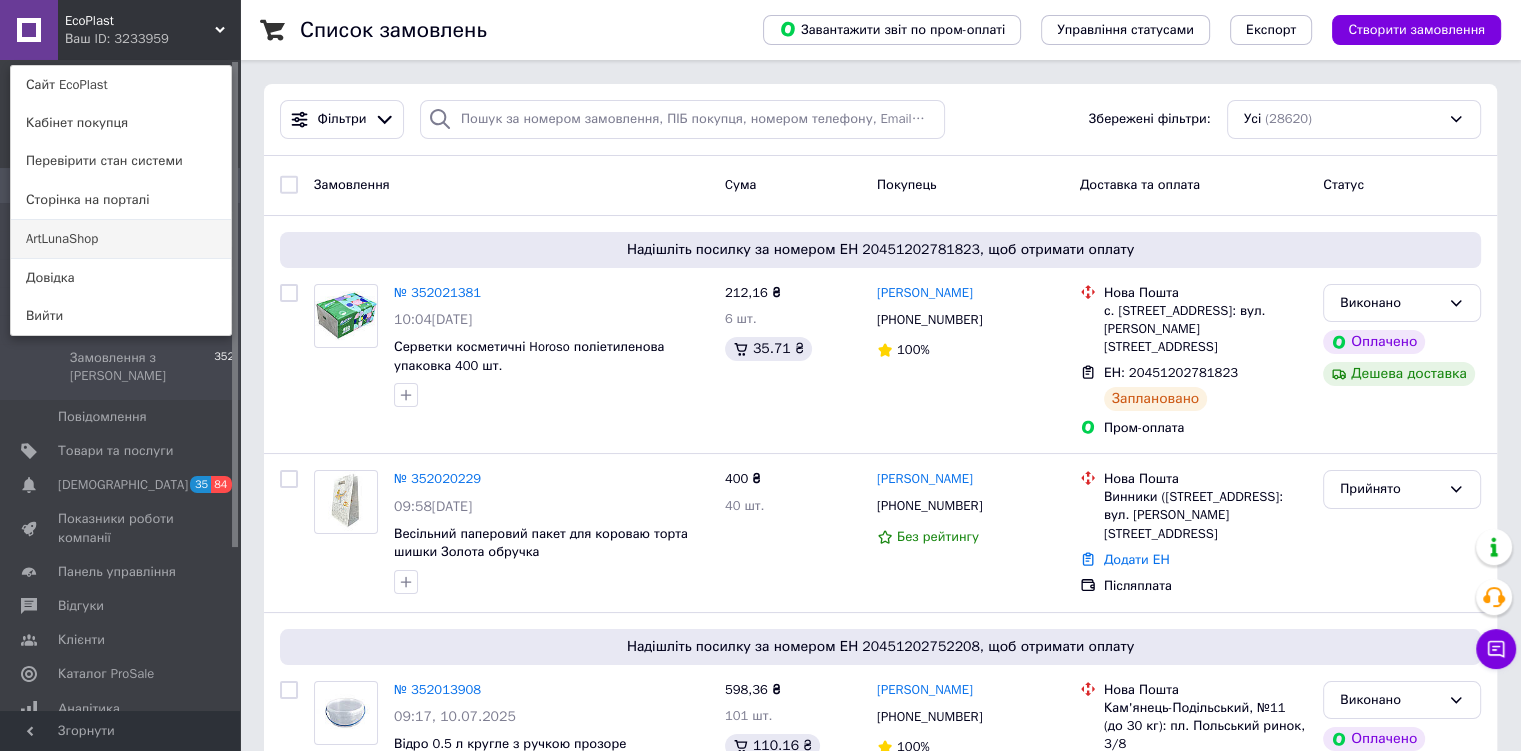 click on "ArtLunaShop" at bounding box center [121, 239] 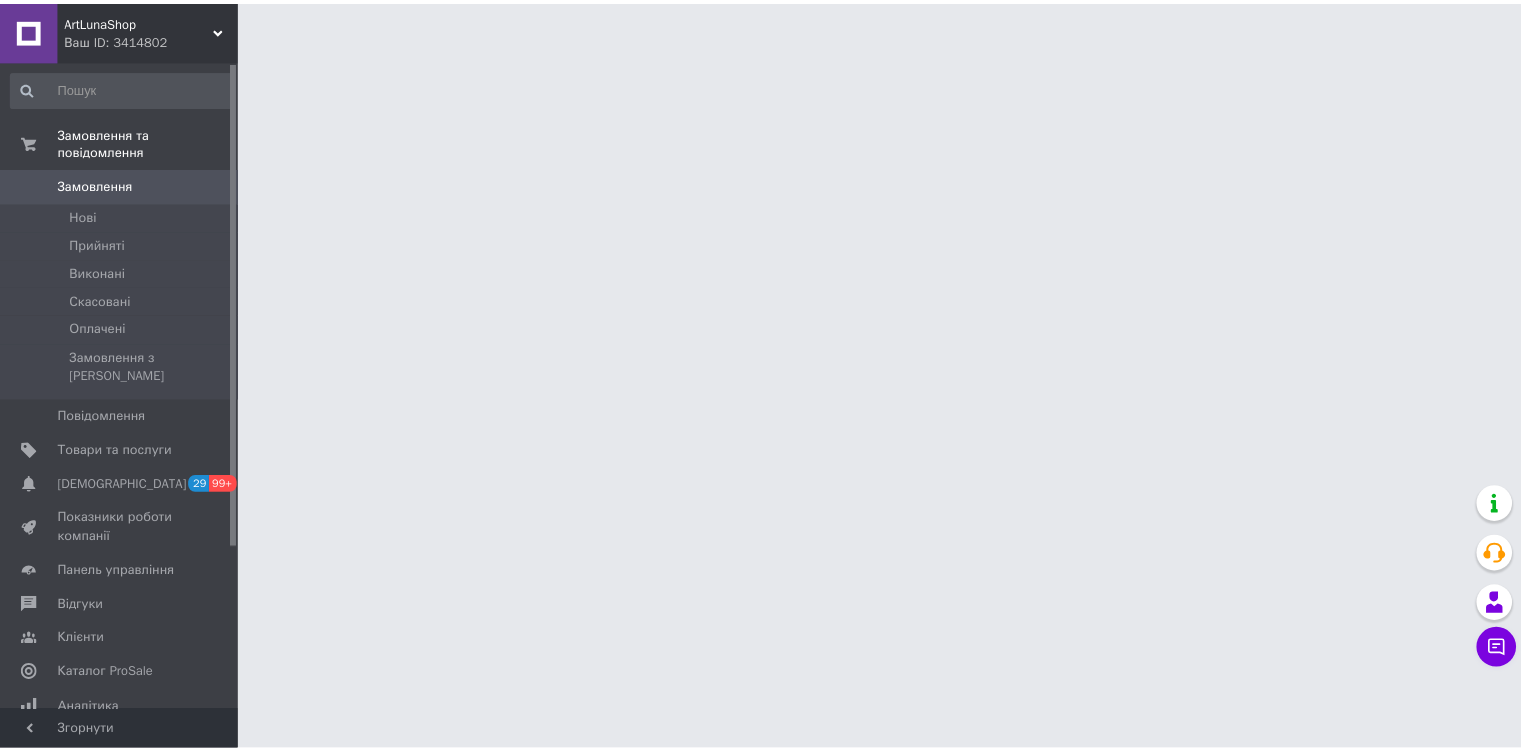scroll, scrollTop: 0, scrollLeft: 0, axis: both 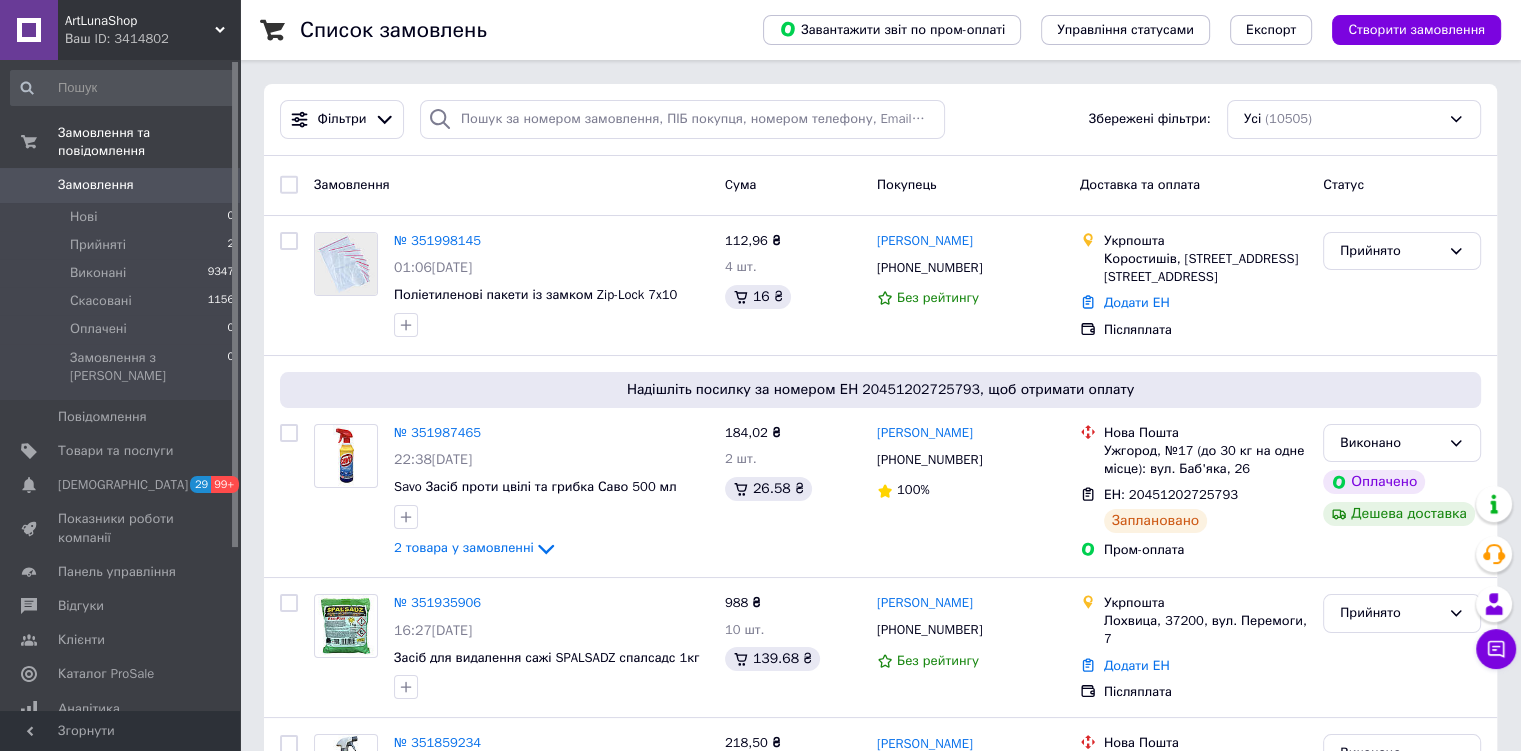 click on "Ваш ID: 3414802" at bounding box center [152, 39] 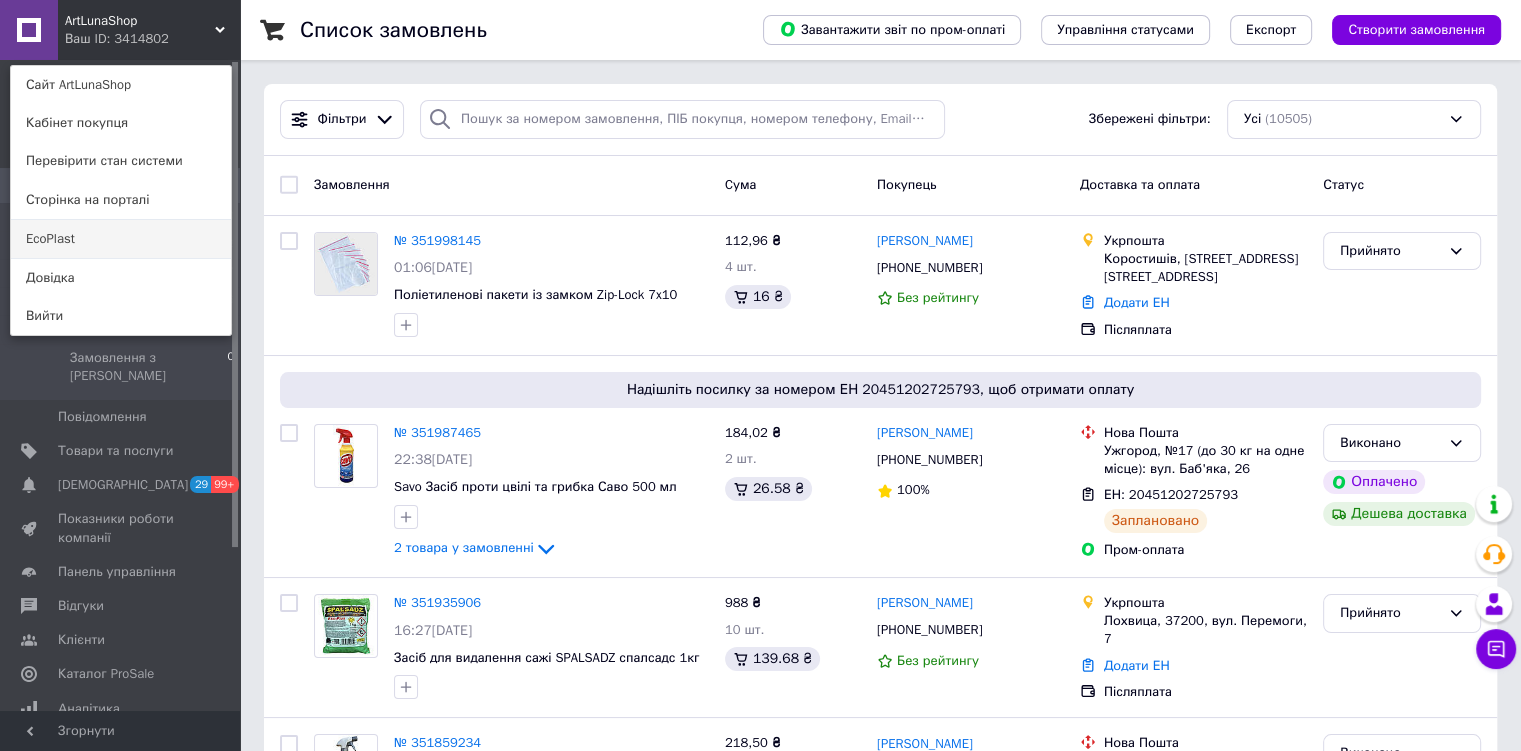 click on "EcoPlast" at bounding box center [121, 239] 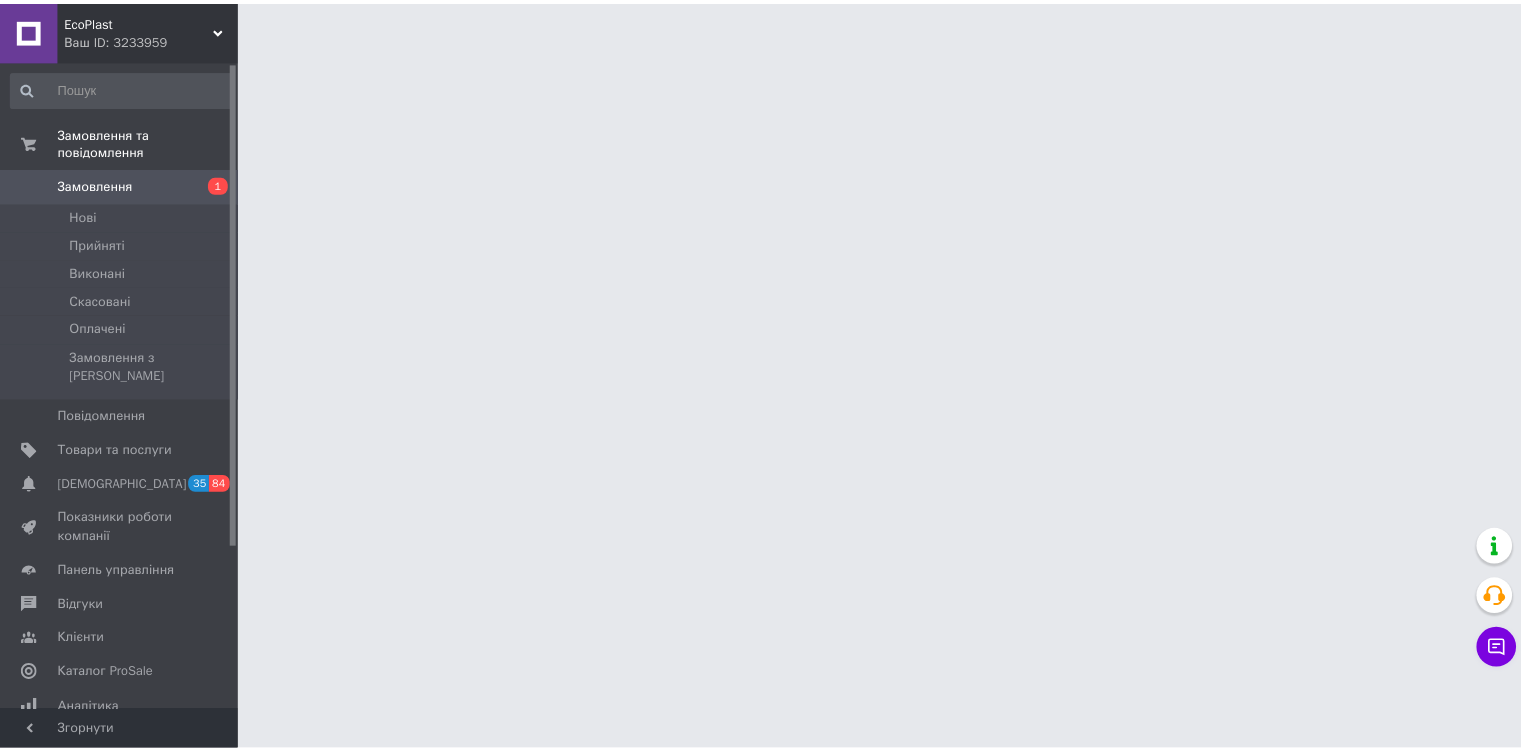 scroll, scrollTop: 0, scrollLeft: 0, axis: both 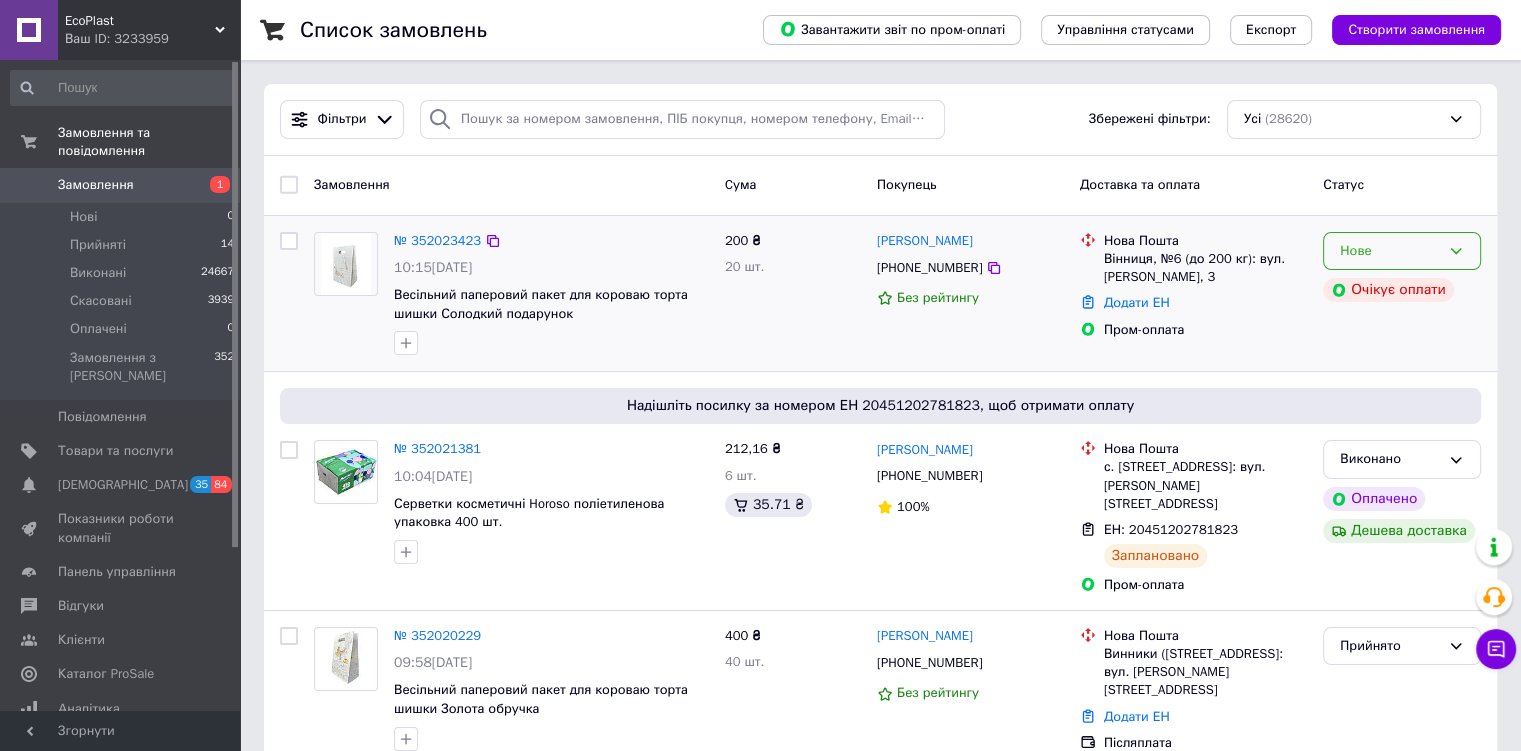 click on "Нове" at bounding box center [1390, 251] 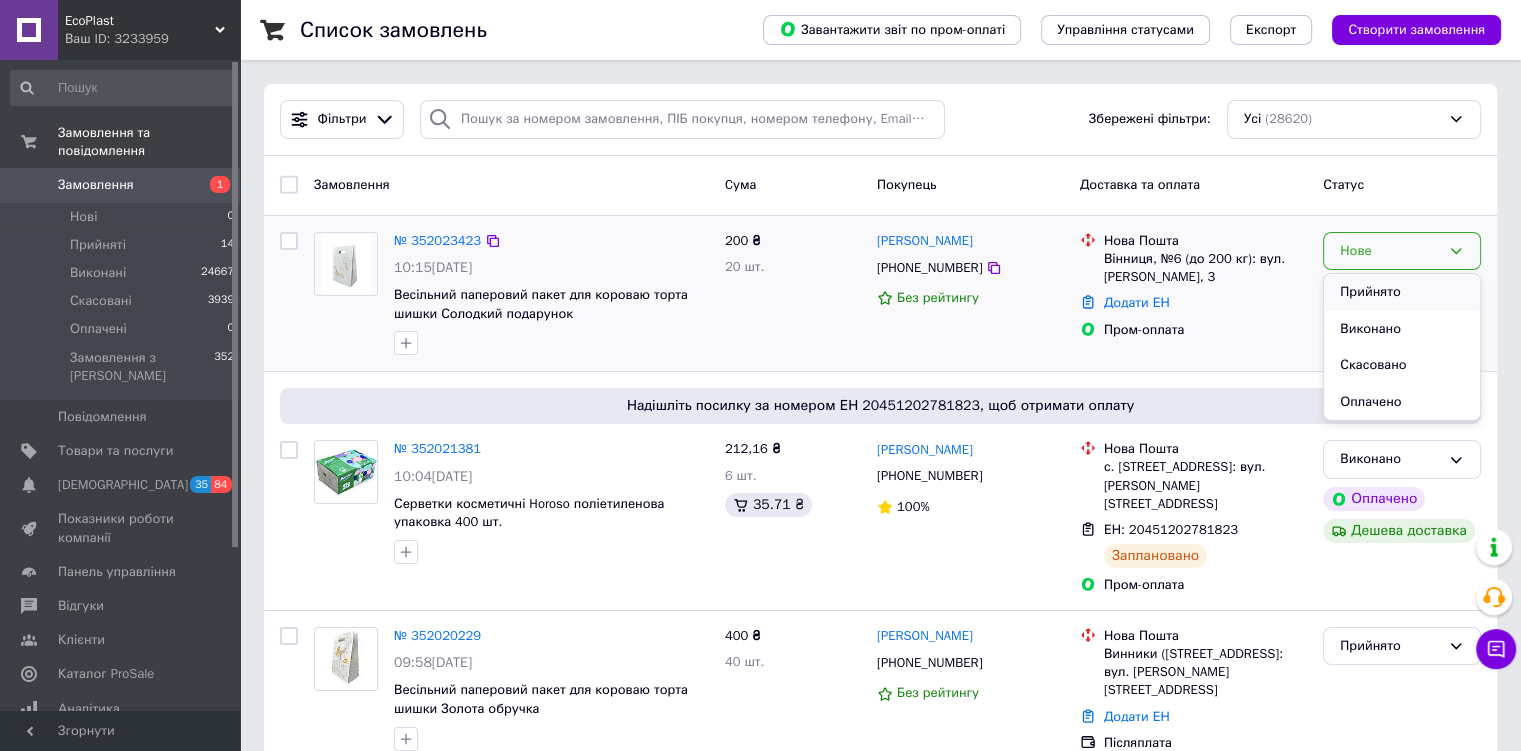 click on "Прийнято" at bounding box center [1402, 292] 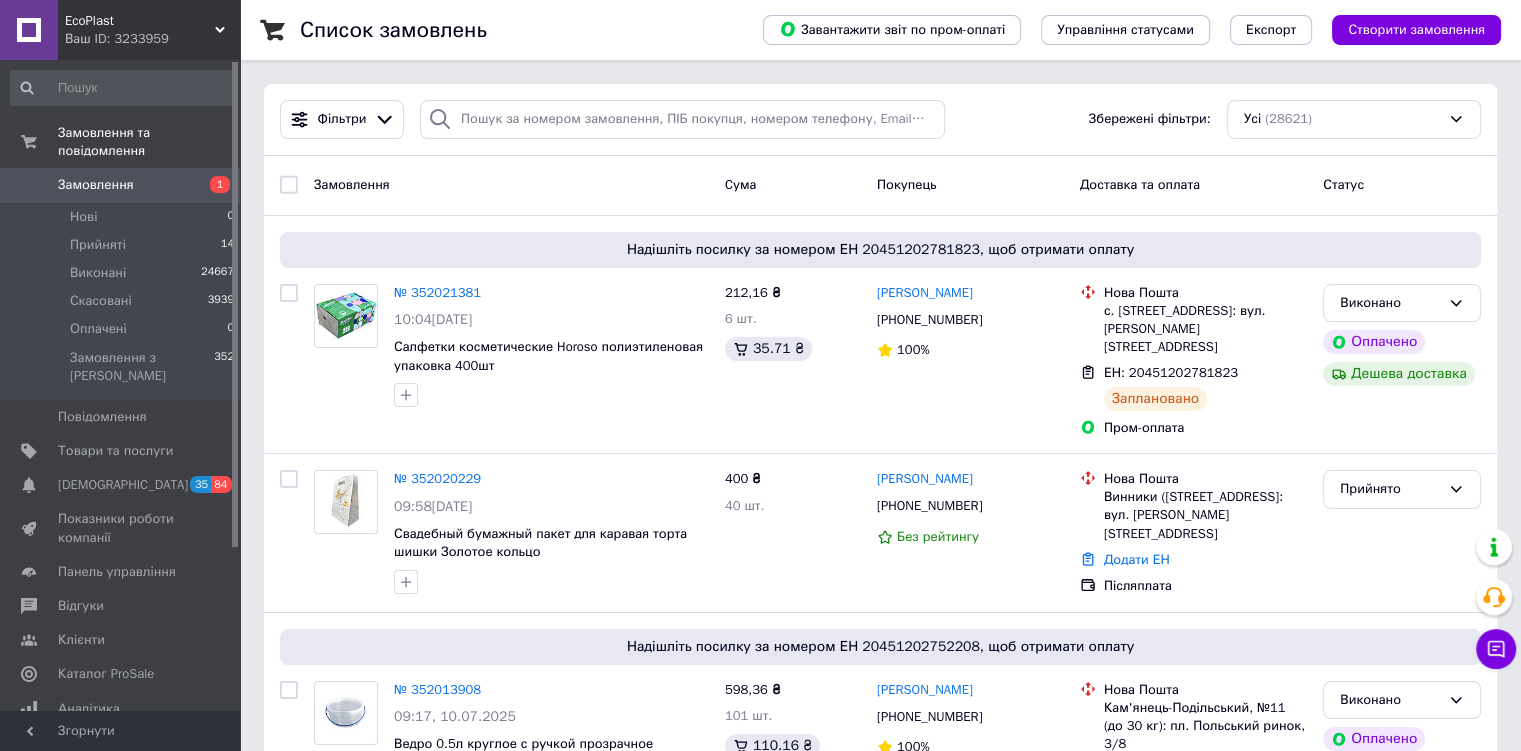 scroll, scrollTop: 56, scrollLeft: 0, axis: vertical 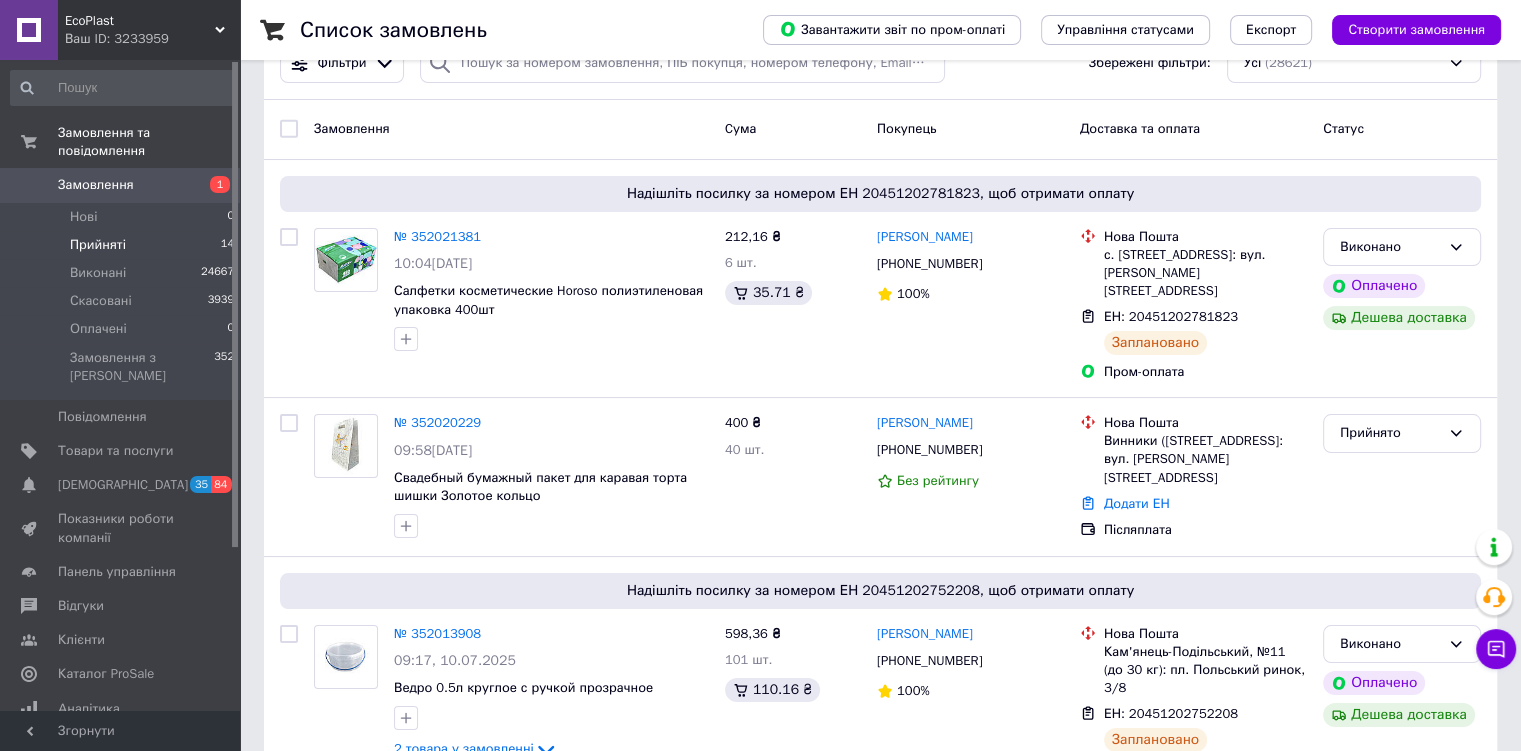click on "Прийняті 14" at bounding box center (123, 245) 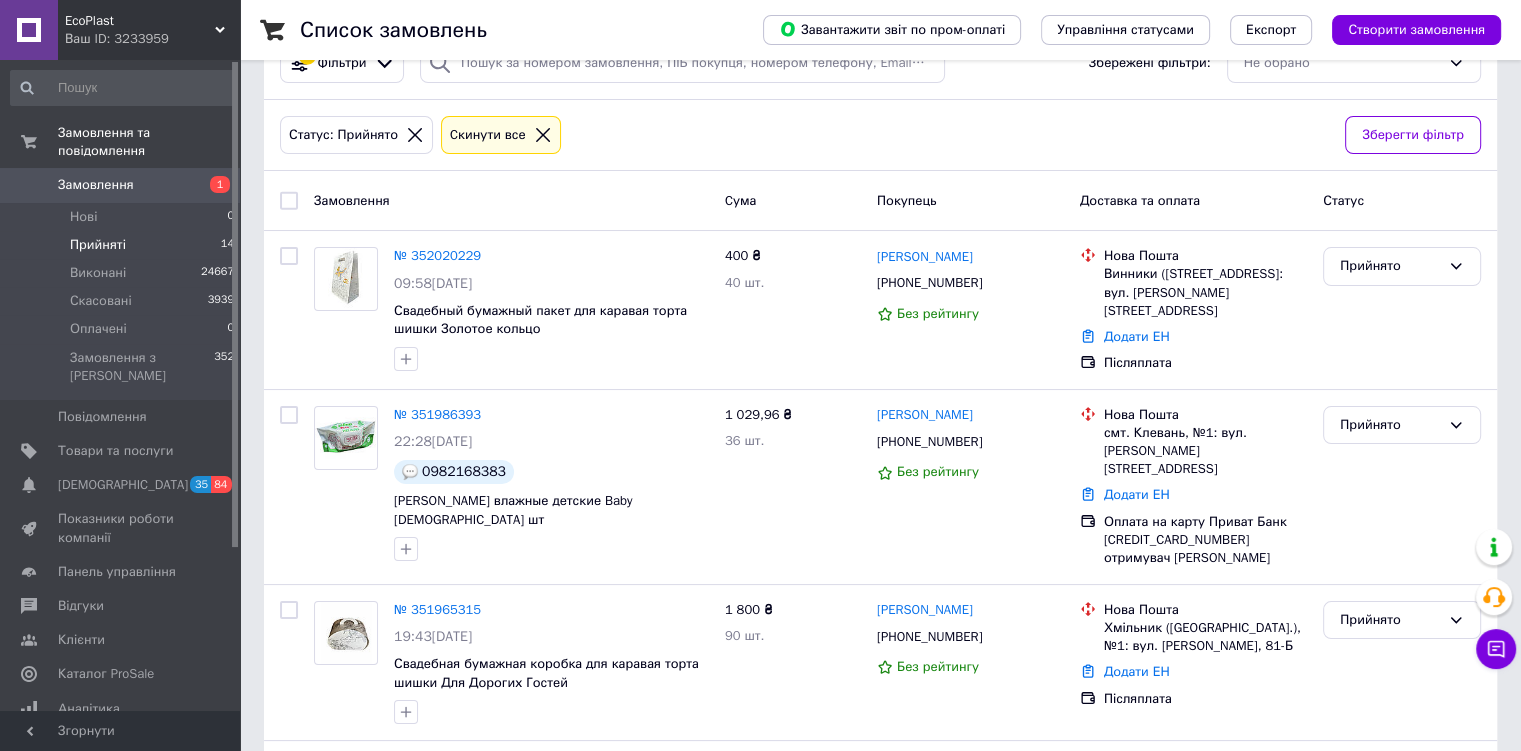 scroll, scrollTop: 0, scrollLeft: 0, axis: both 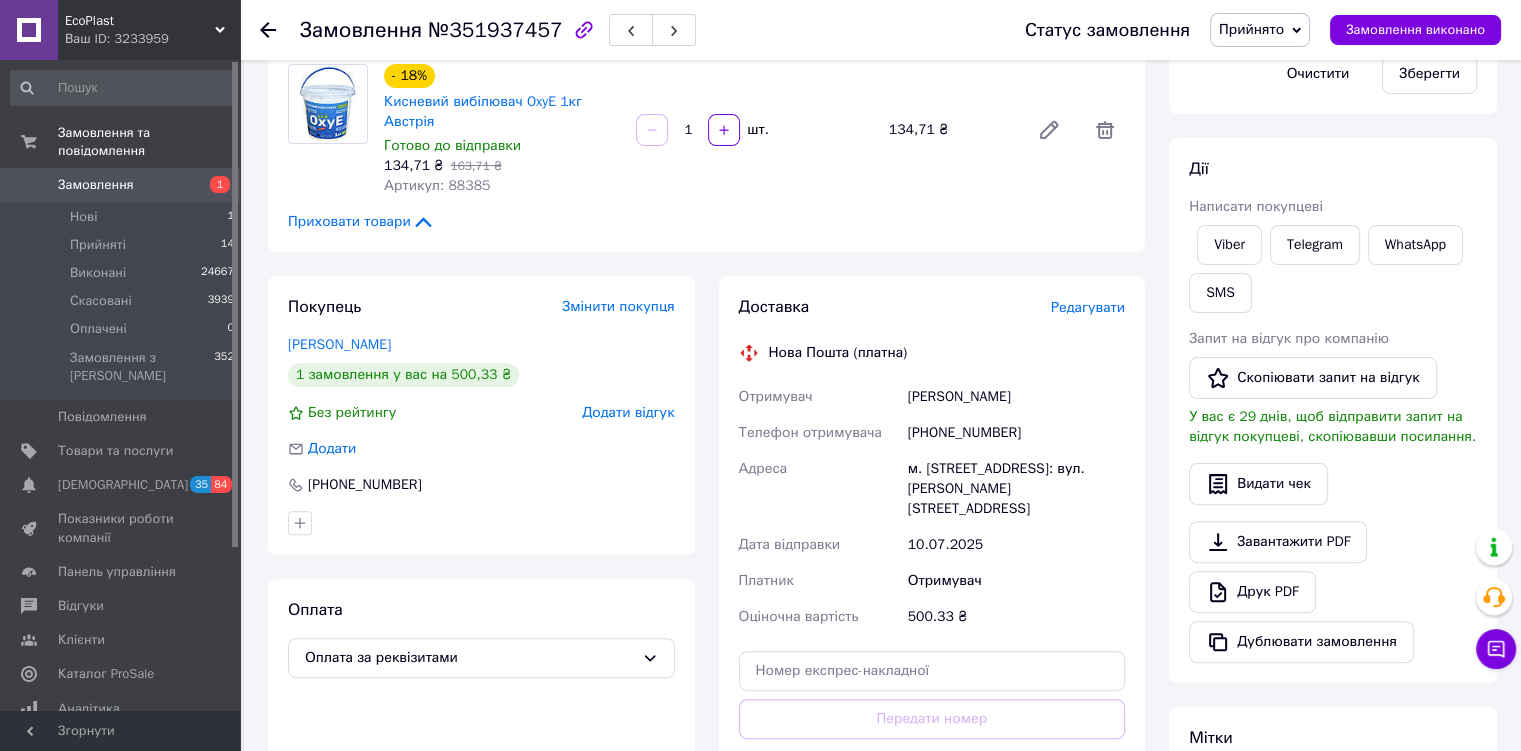 click on "Редагувати" at bounding box center [1088, 307] 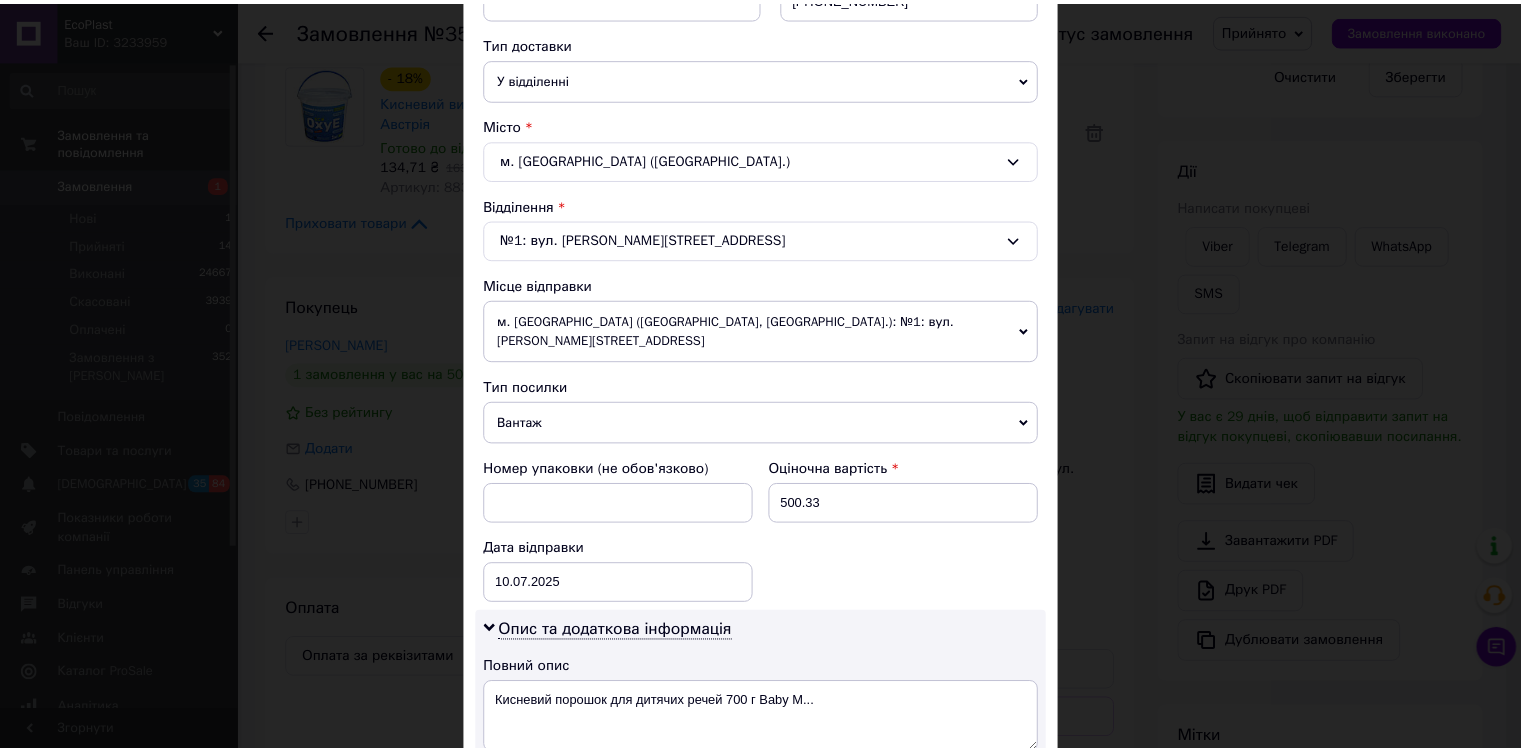 scroll, scrollTop: 830, scrollLeft: 0, axis: vertical 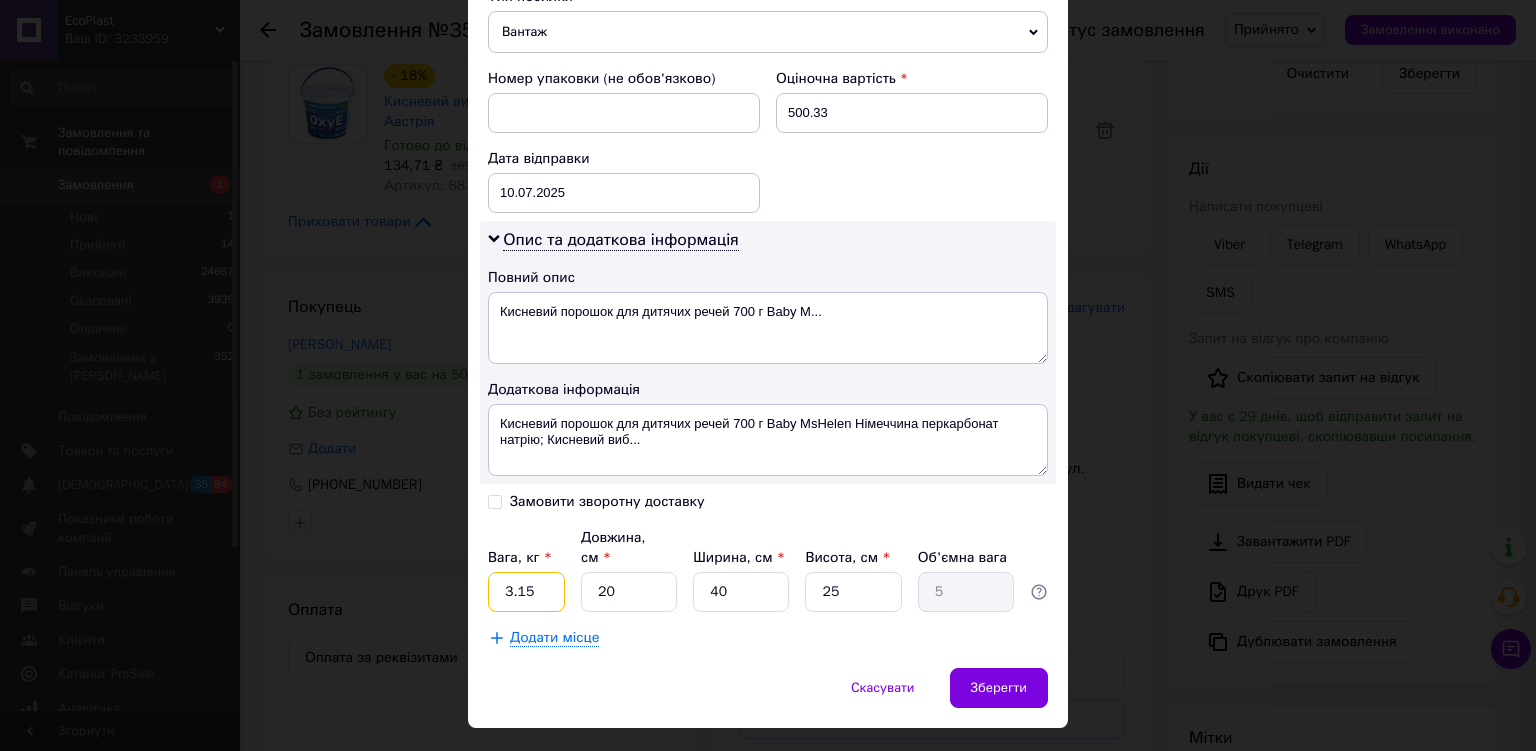 click on "3.15" at bounding box center [526, 592] 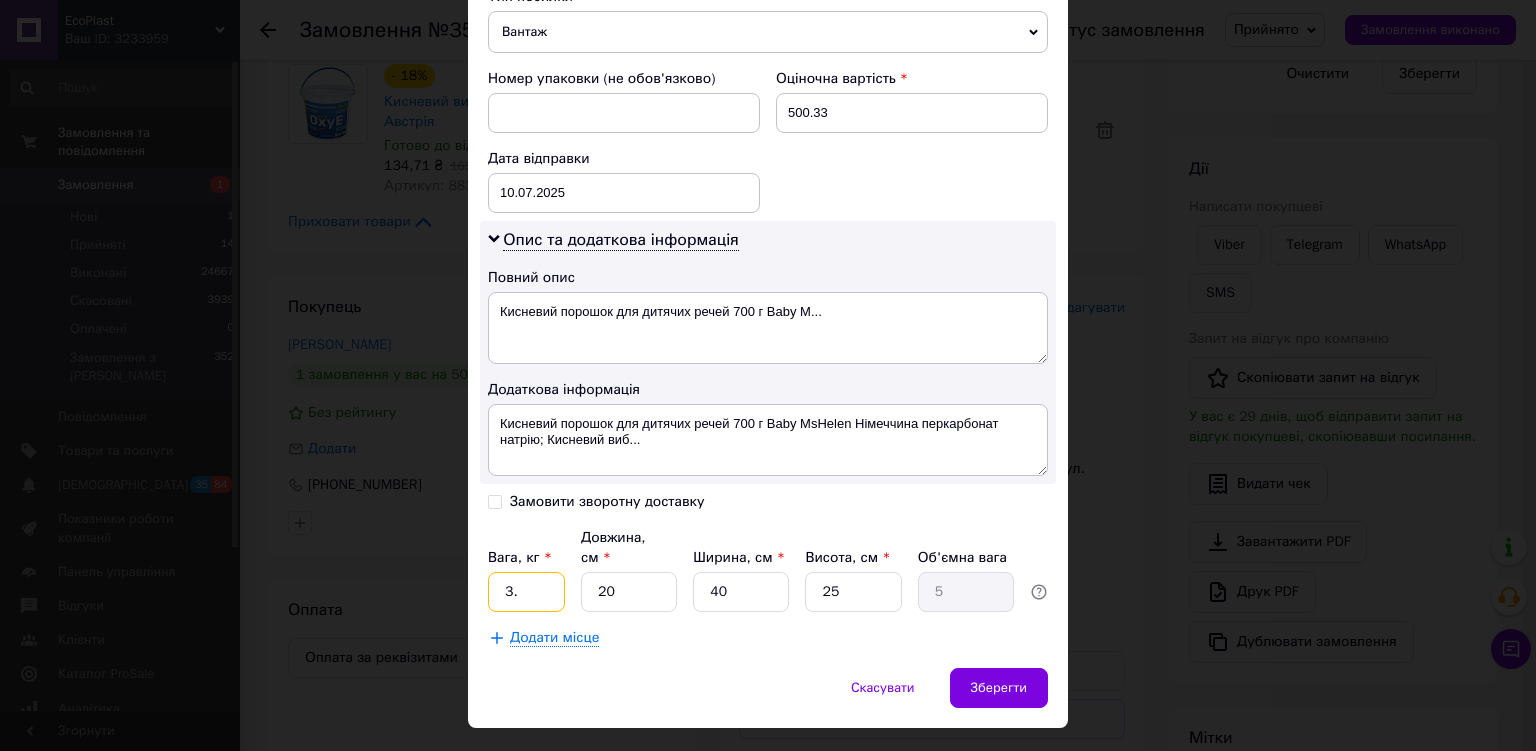 type on "3" 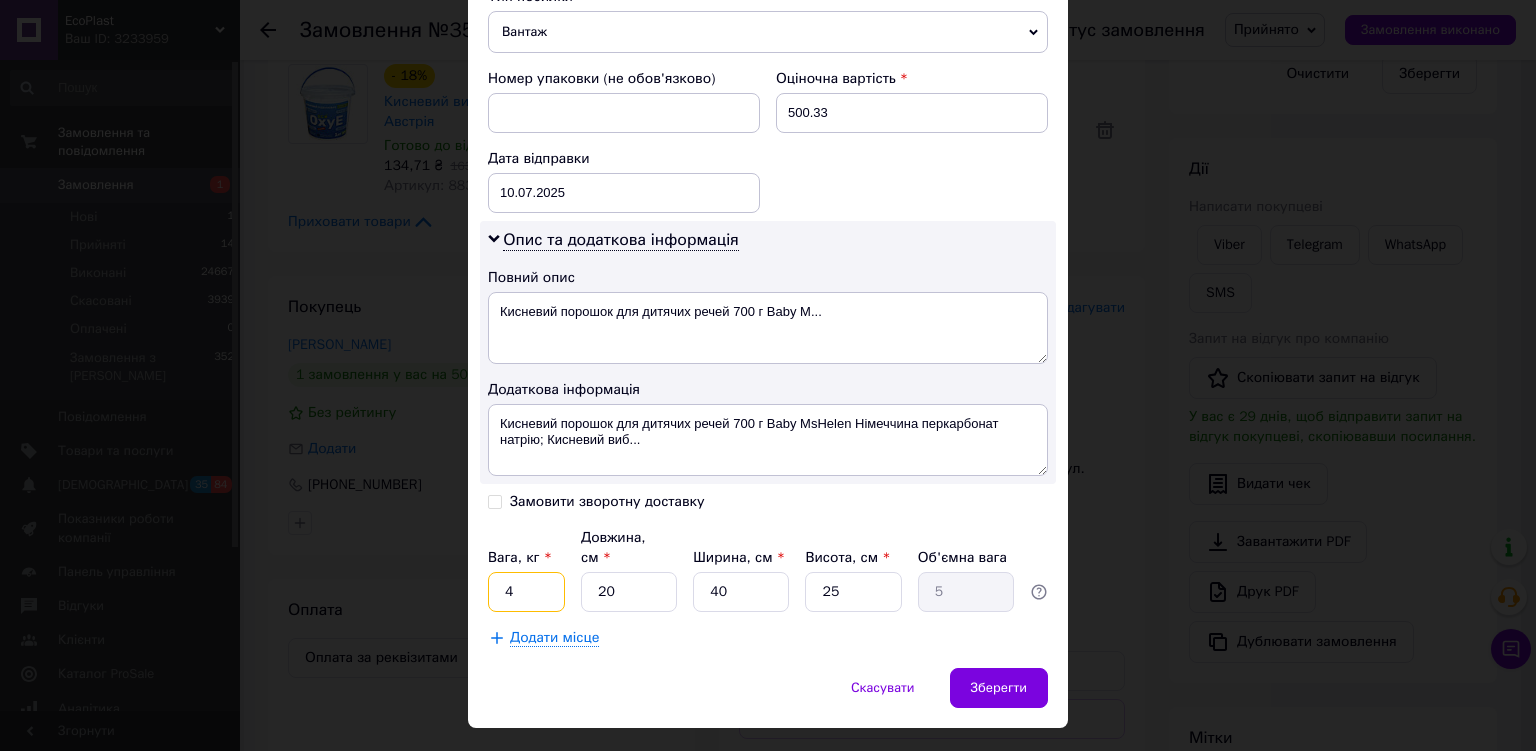 type on "4" 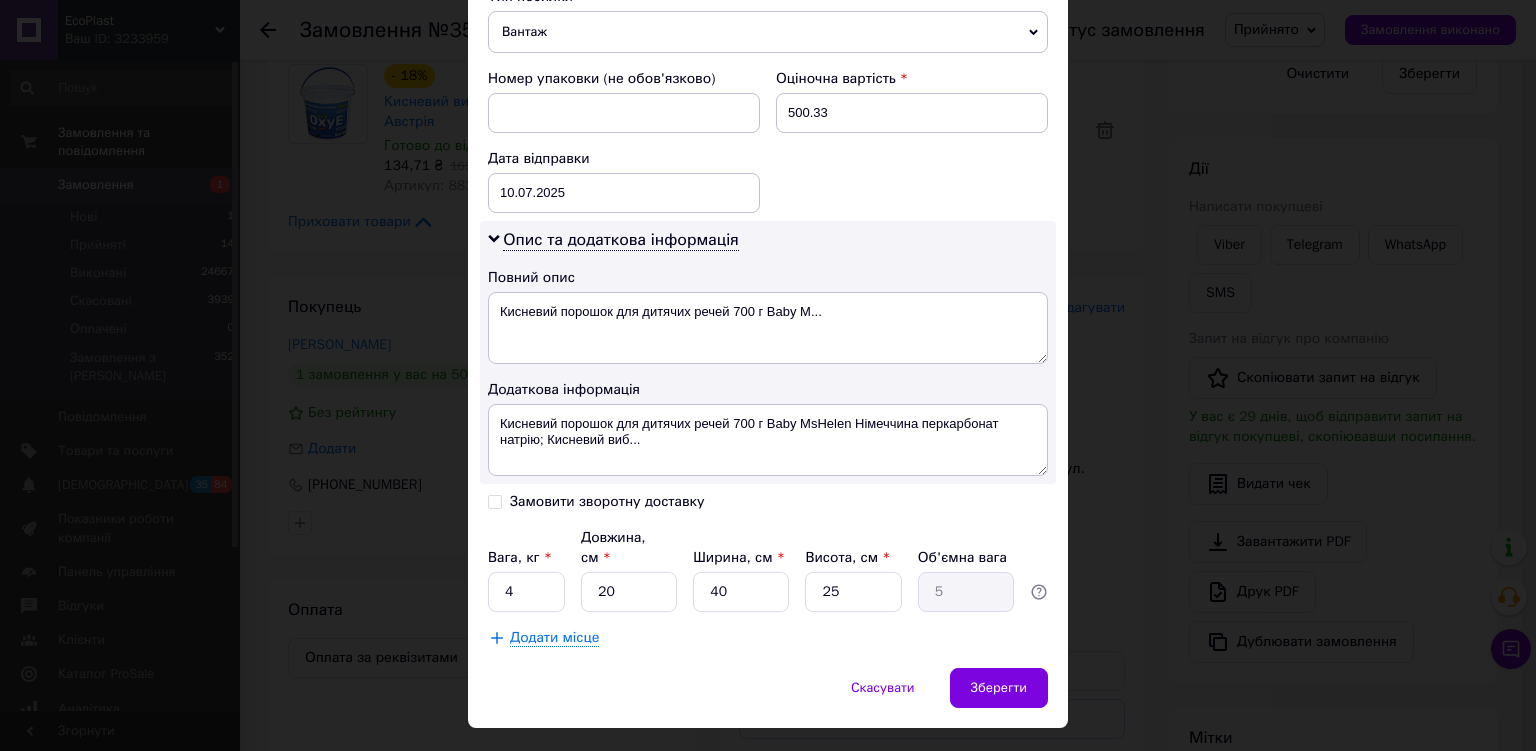 click on "Вага, кг   * 4 Довжина, см   * 20 Ширина, см   * 40 Висота, см   * 25 Об'ємна вага 5" at bounding box center (768, 570) 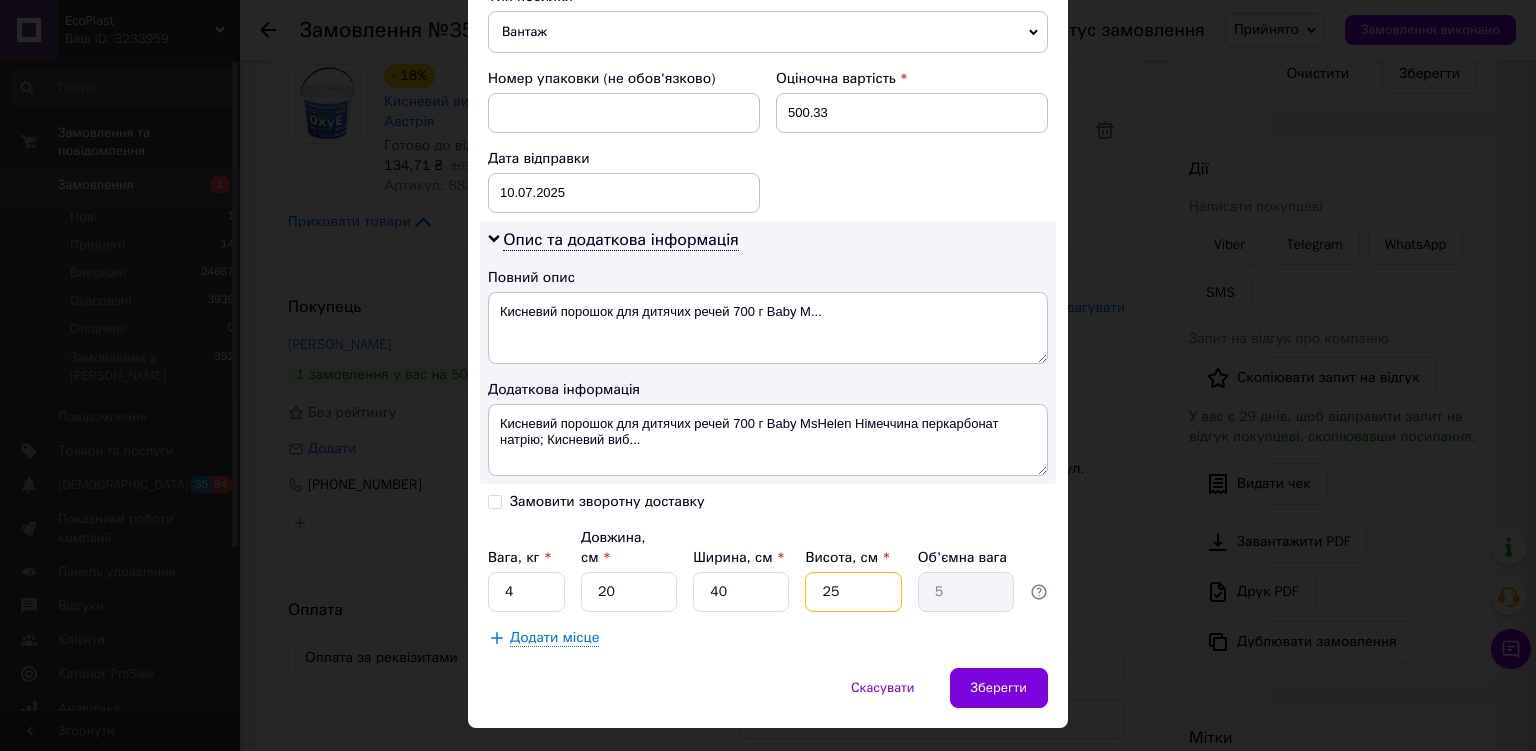click on "25" at bounding box center (853, 592) 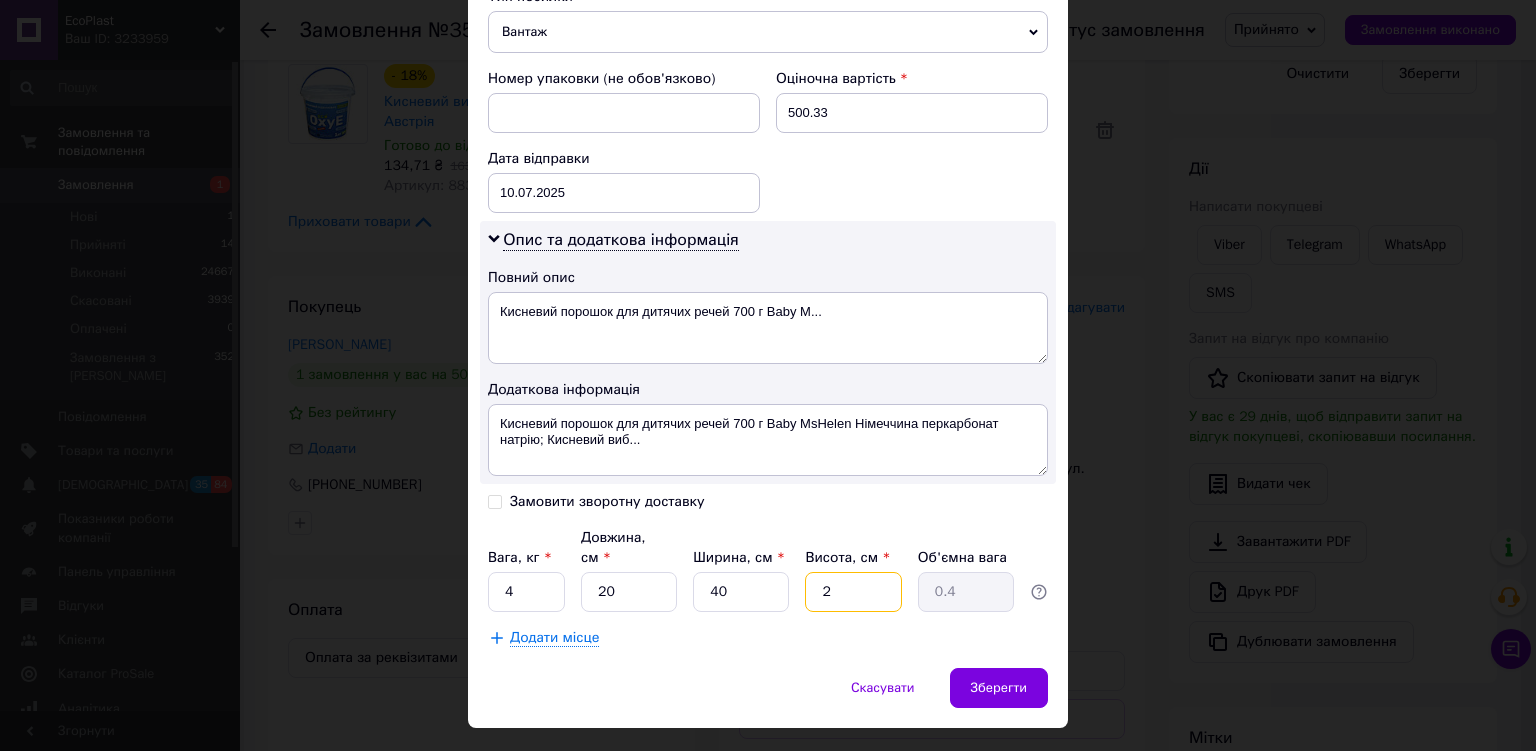 type 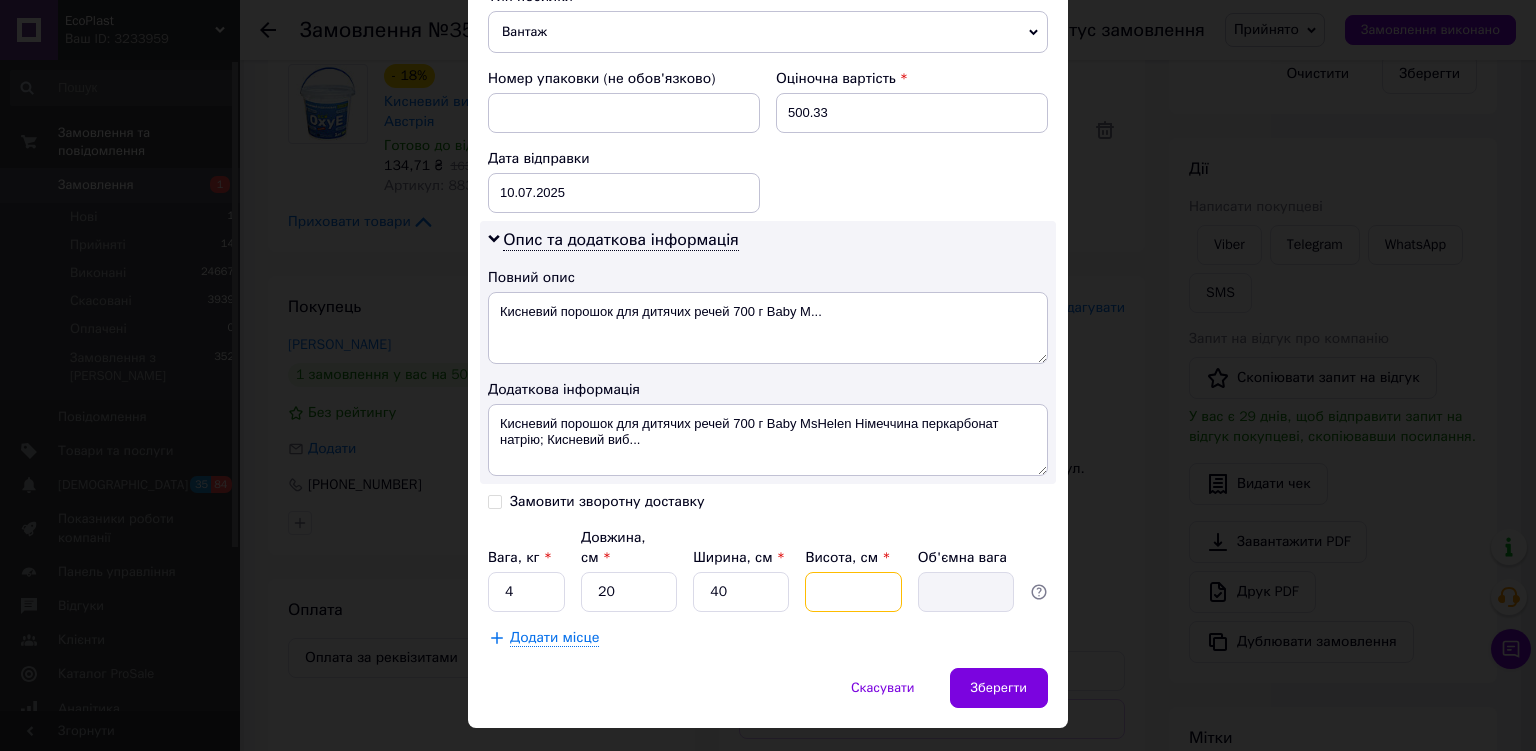 type on "4" 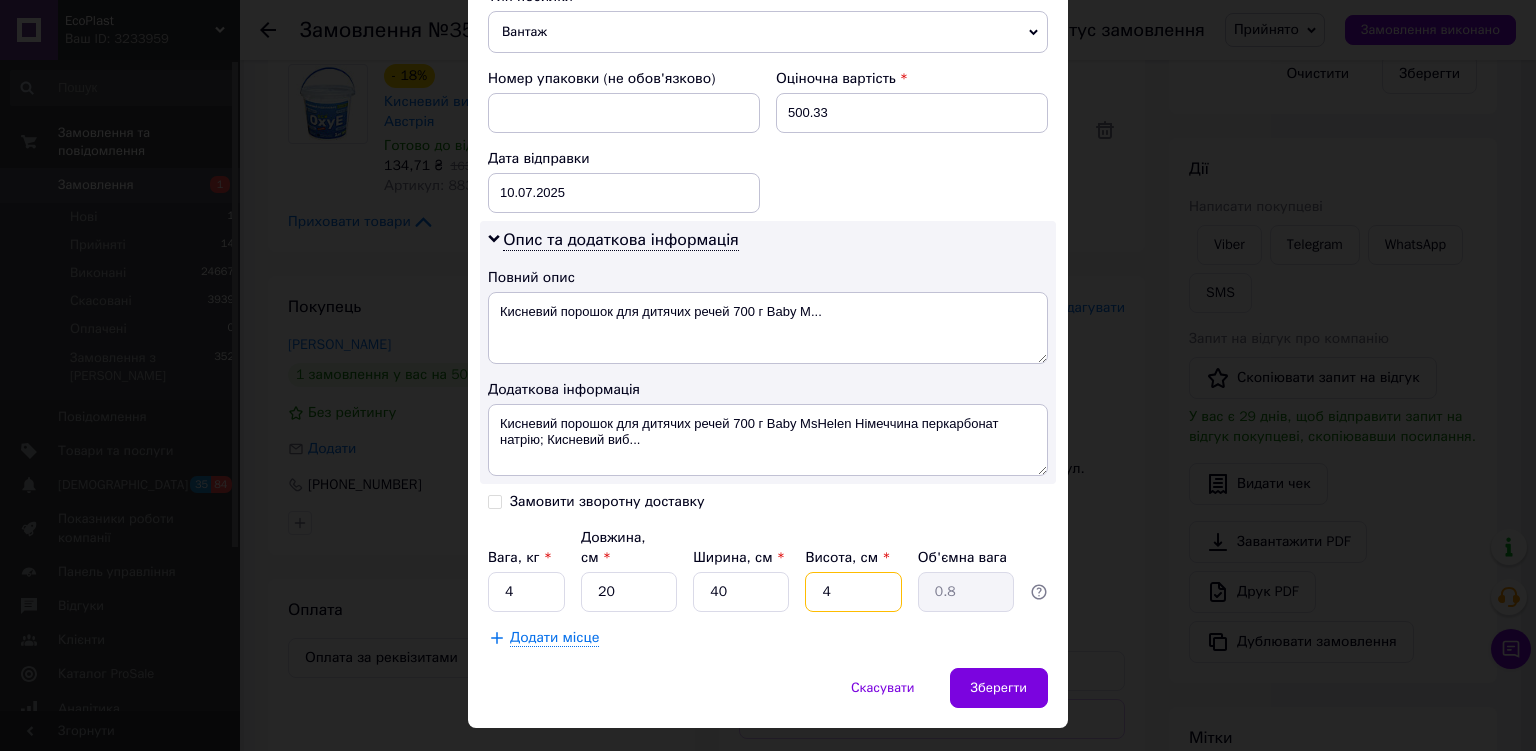 type on "40" 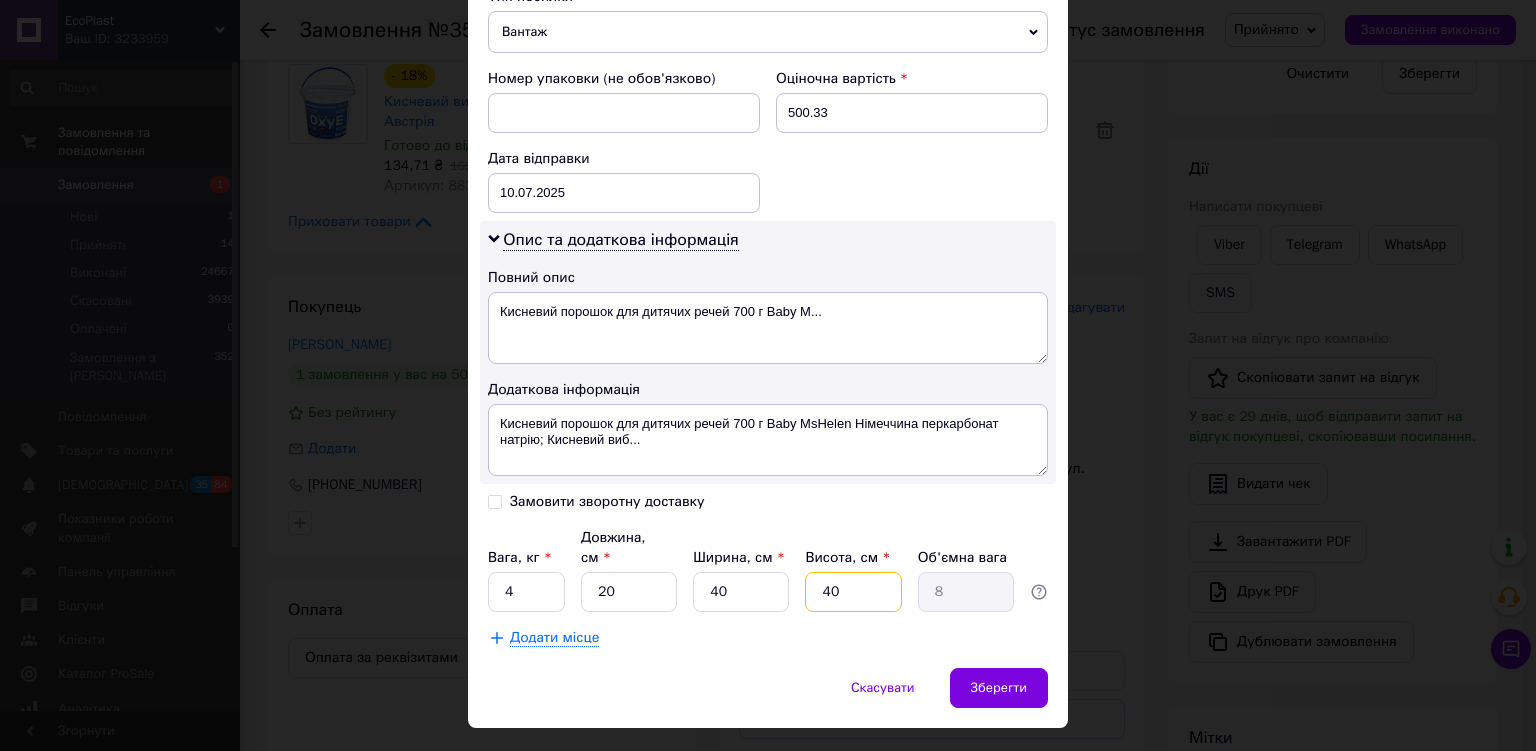 type on "4" 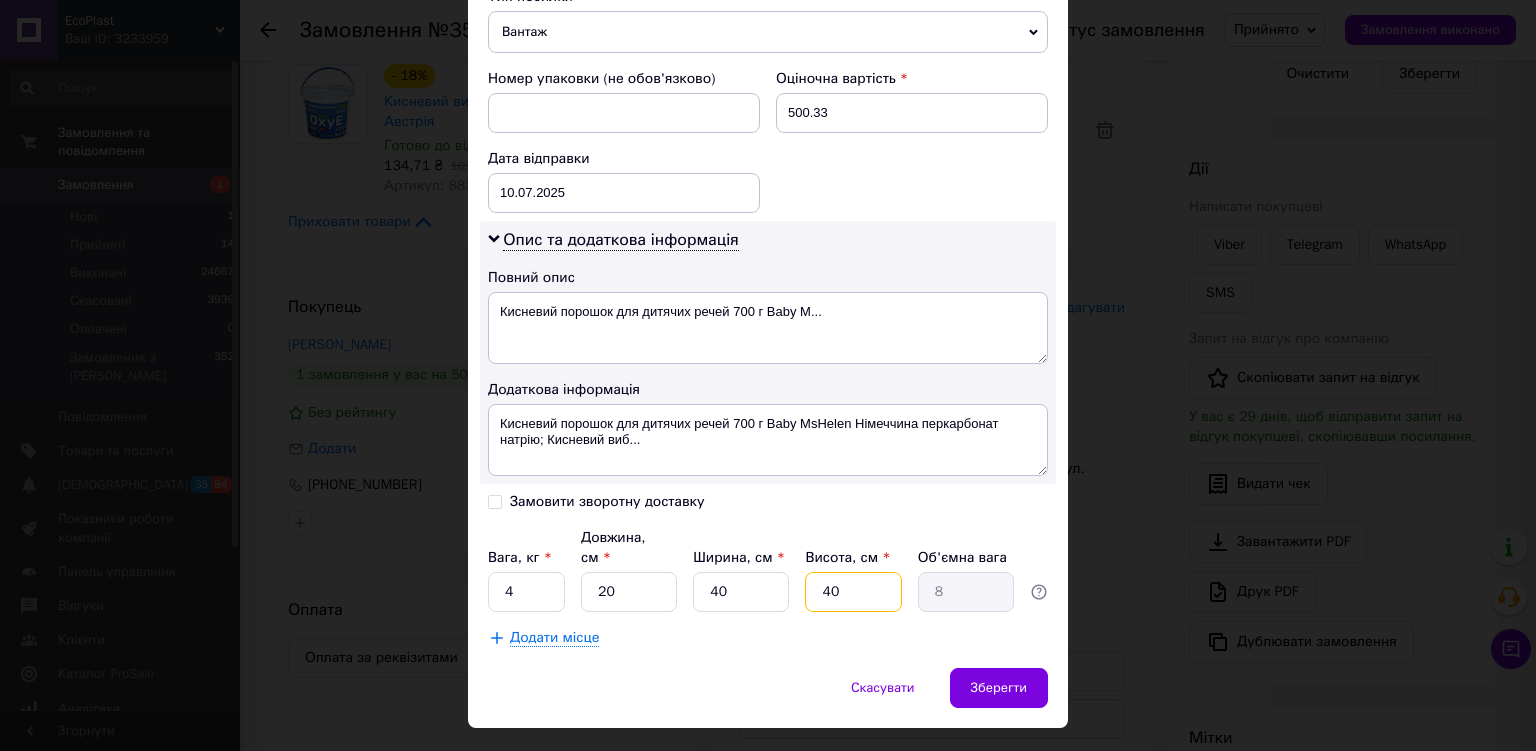 type on "0.8" 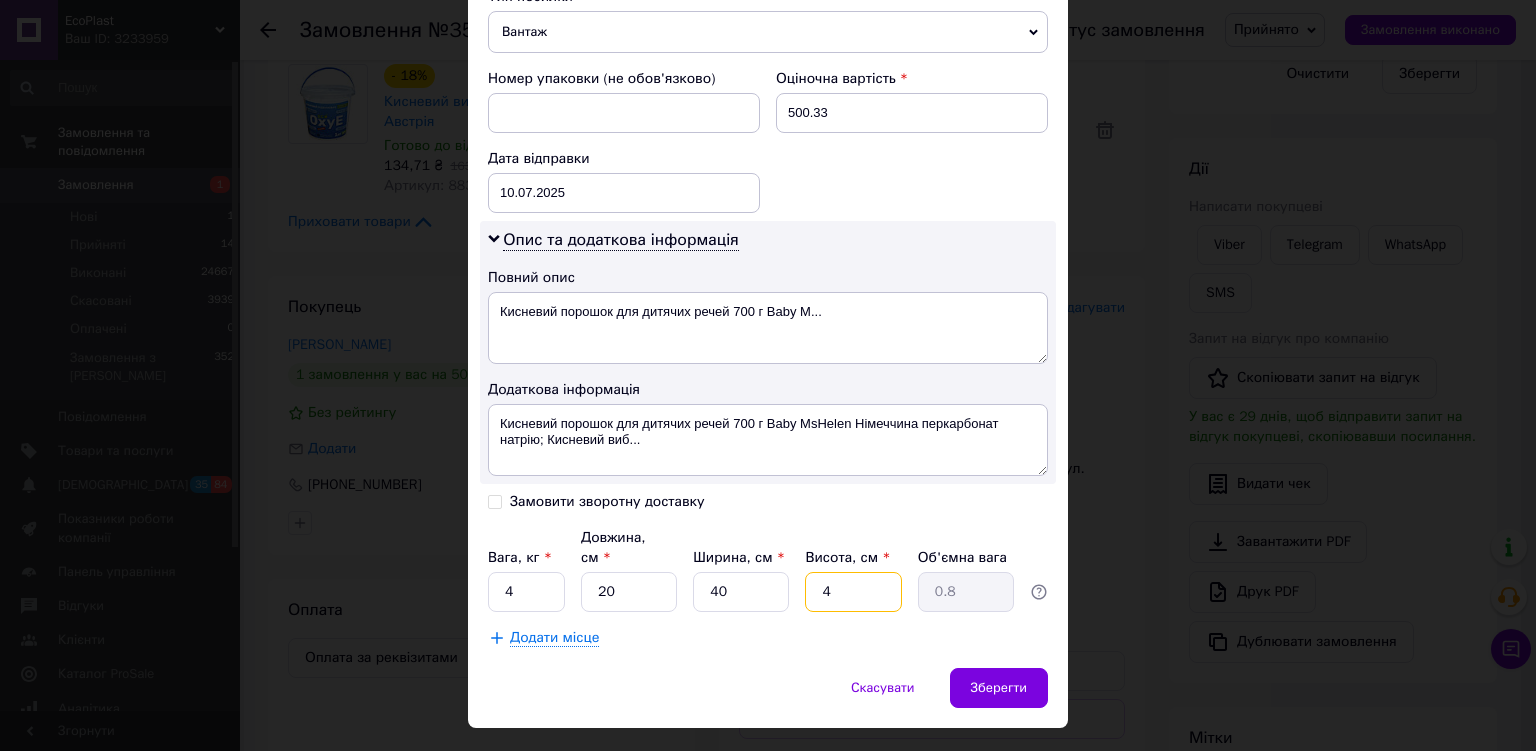 type 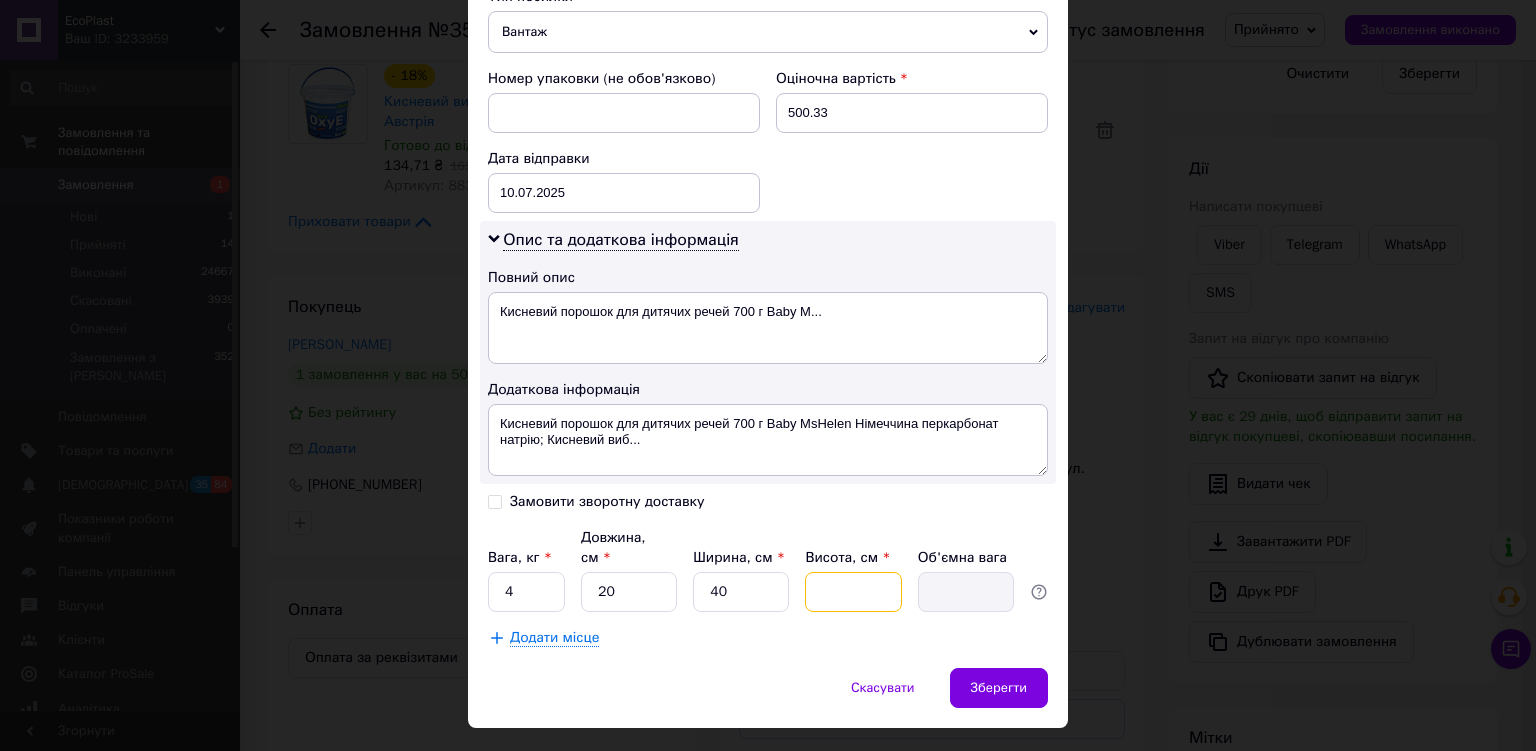 type on "2" 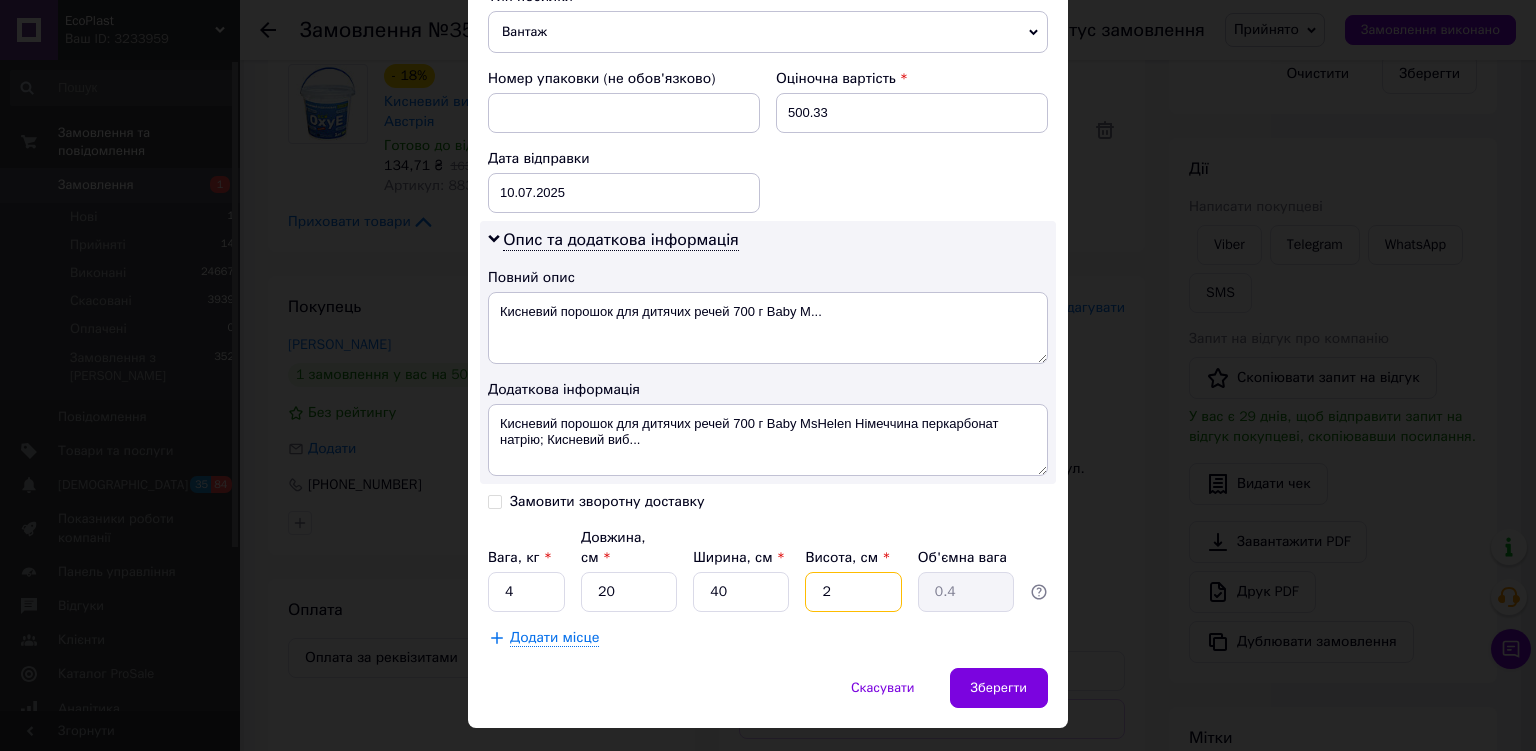 type on "20" 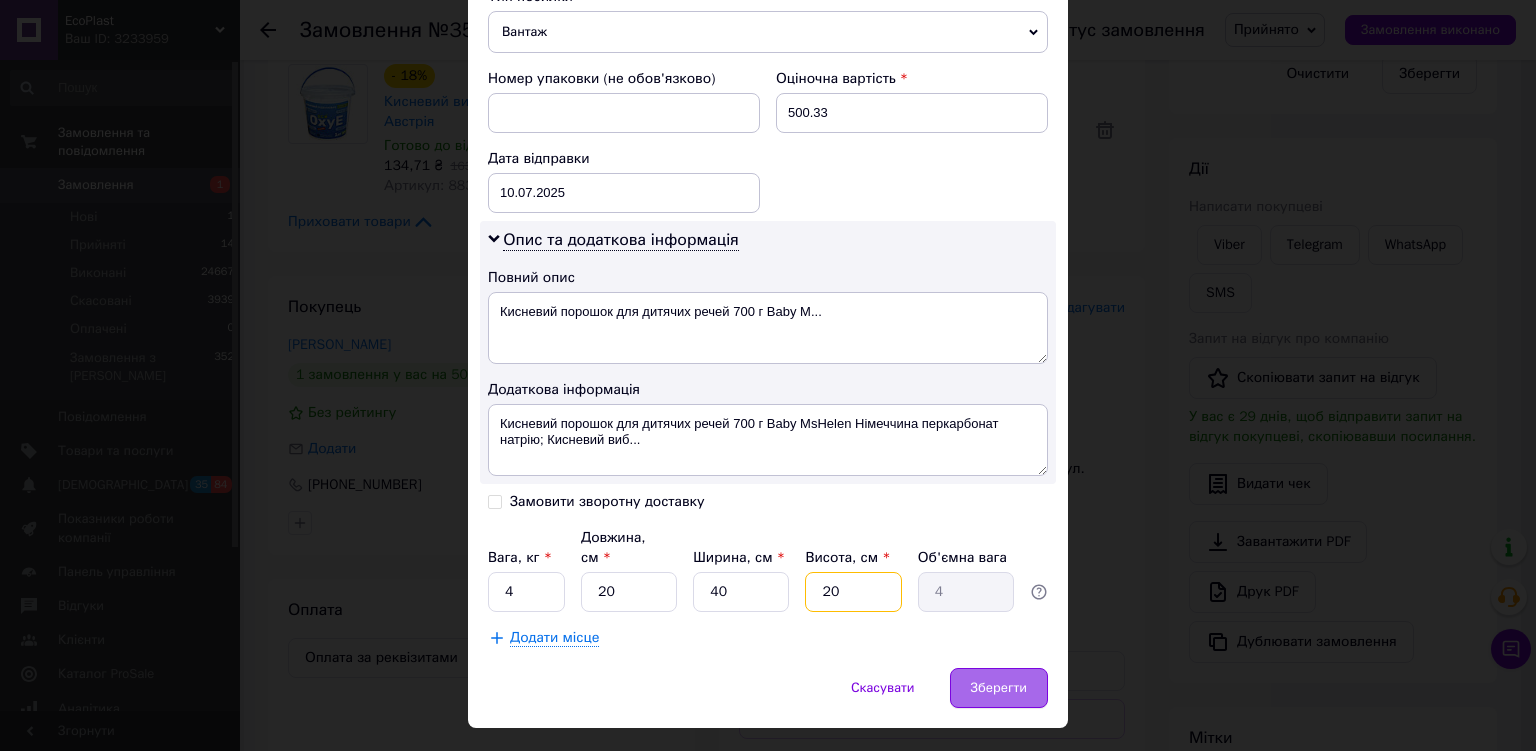 type on "20" 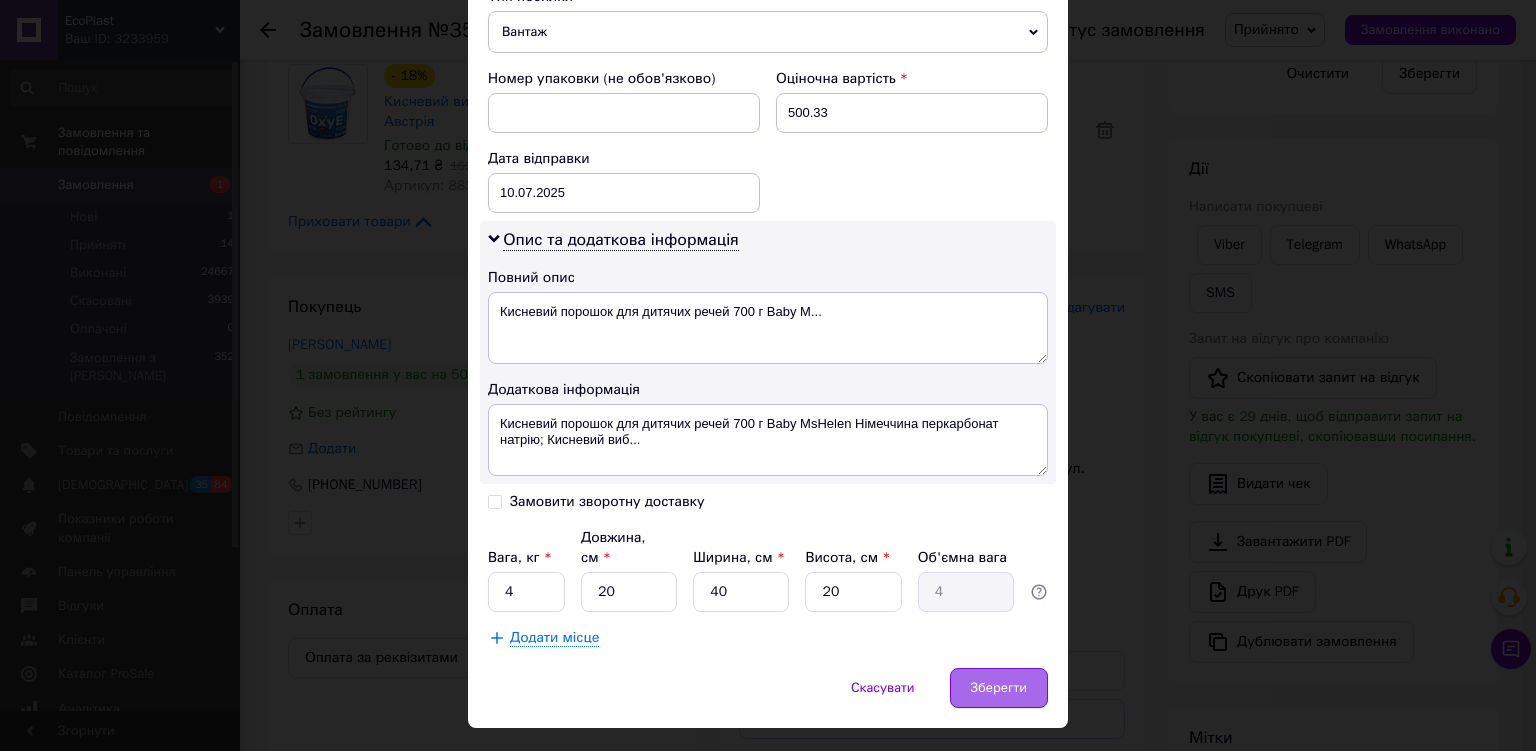click on "Зберегти" at bounding box center (999, 688) 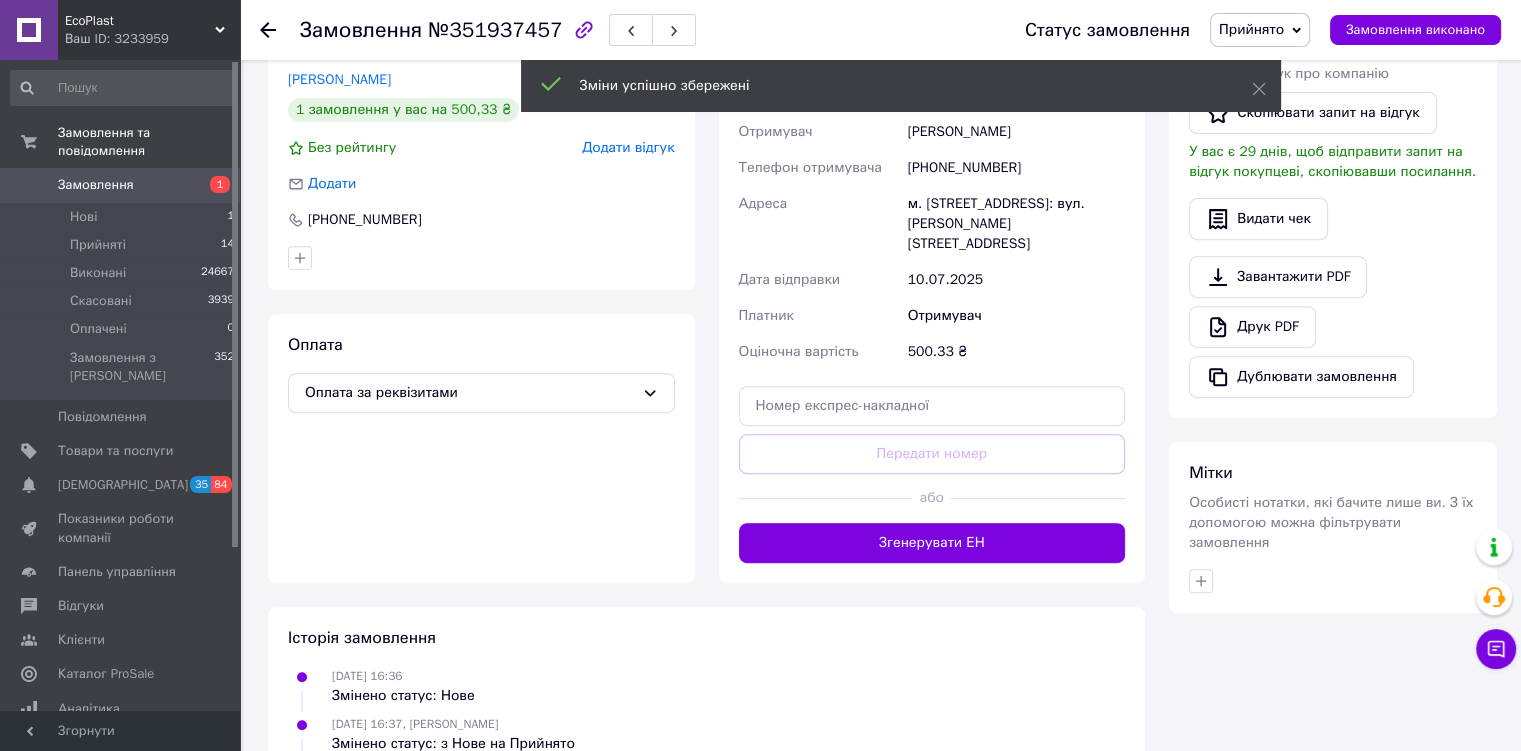 scroll, scrollTop: 762, scrollLeft: 0, axis: vertical 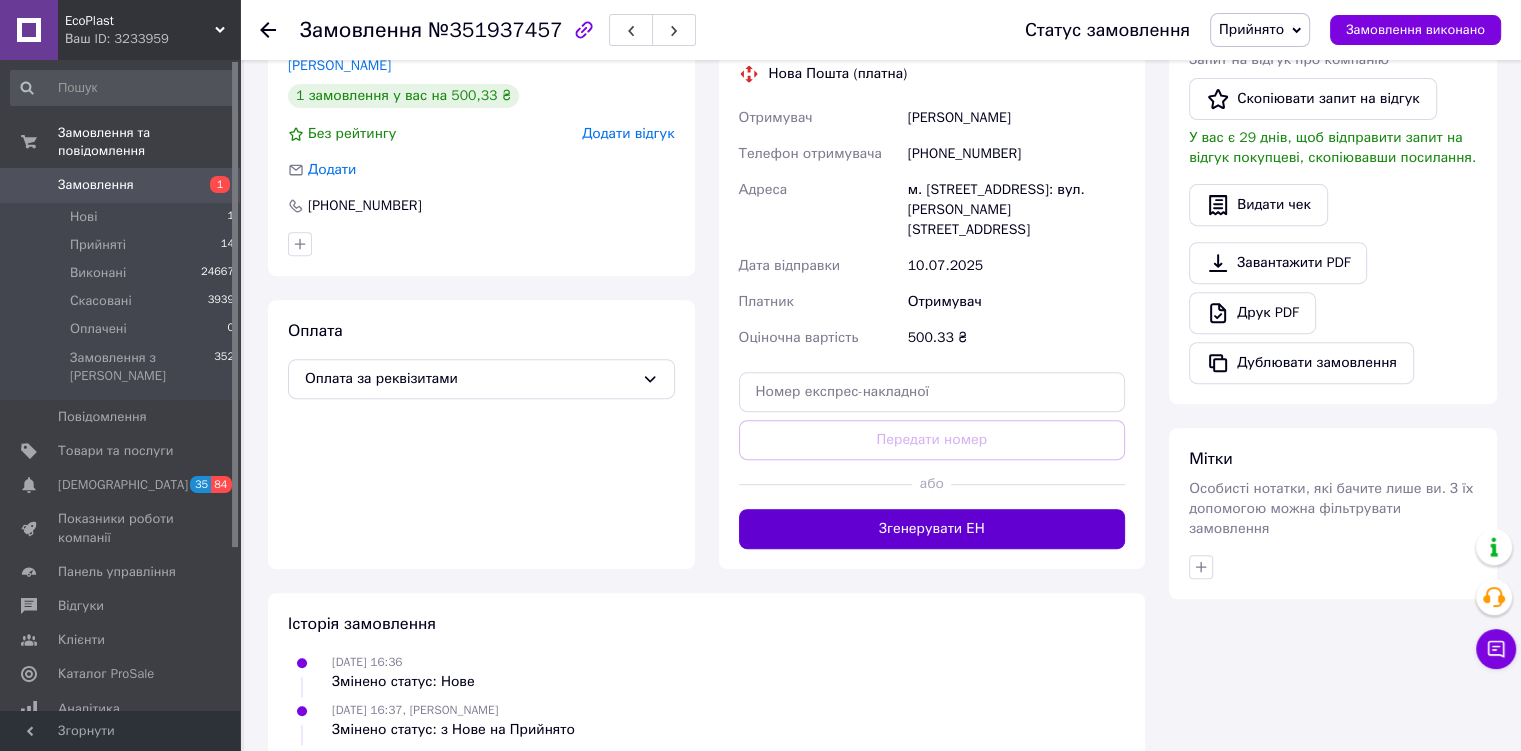 click on "Згенерувати ЕН" at bounding box center [932, 529] 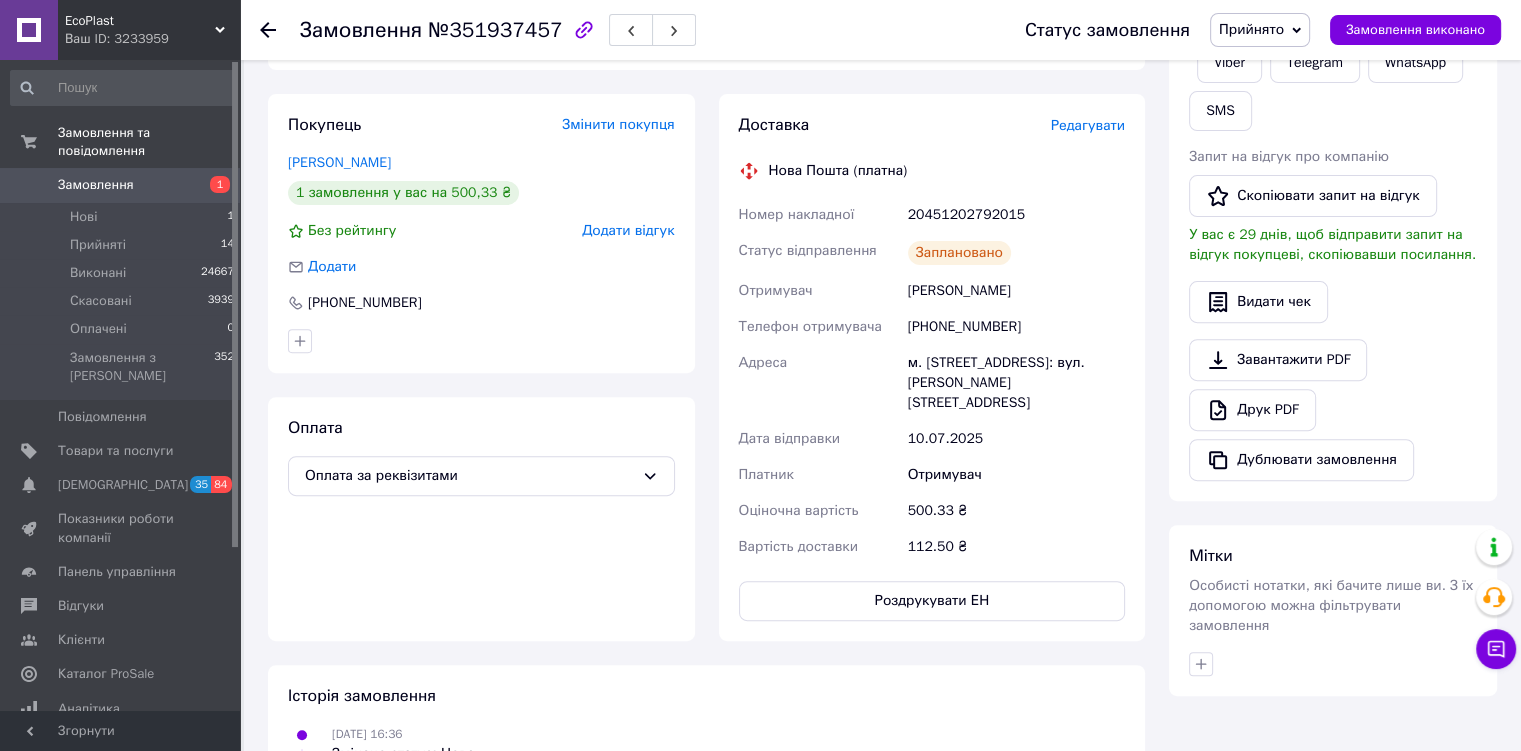 scroll, scrollTop: 635, scrollLeft: 0, axis: vertical 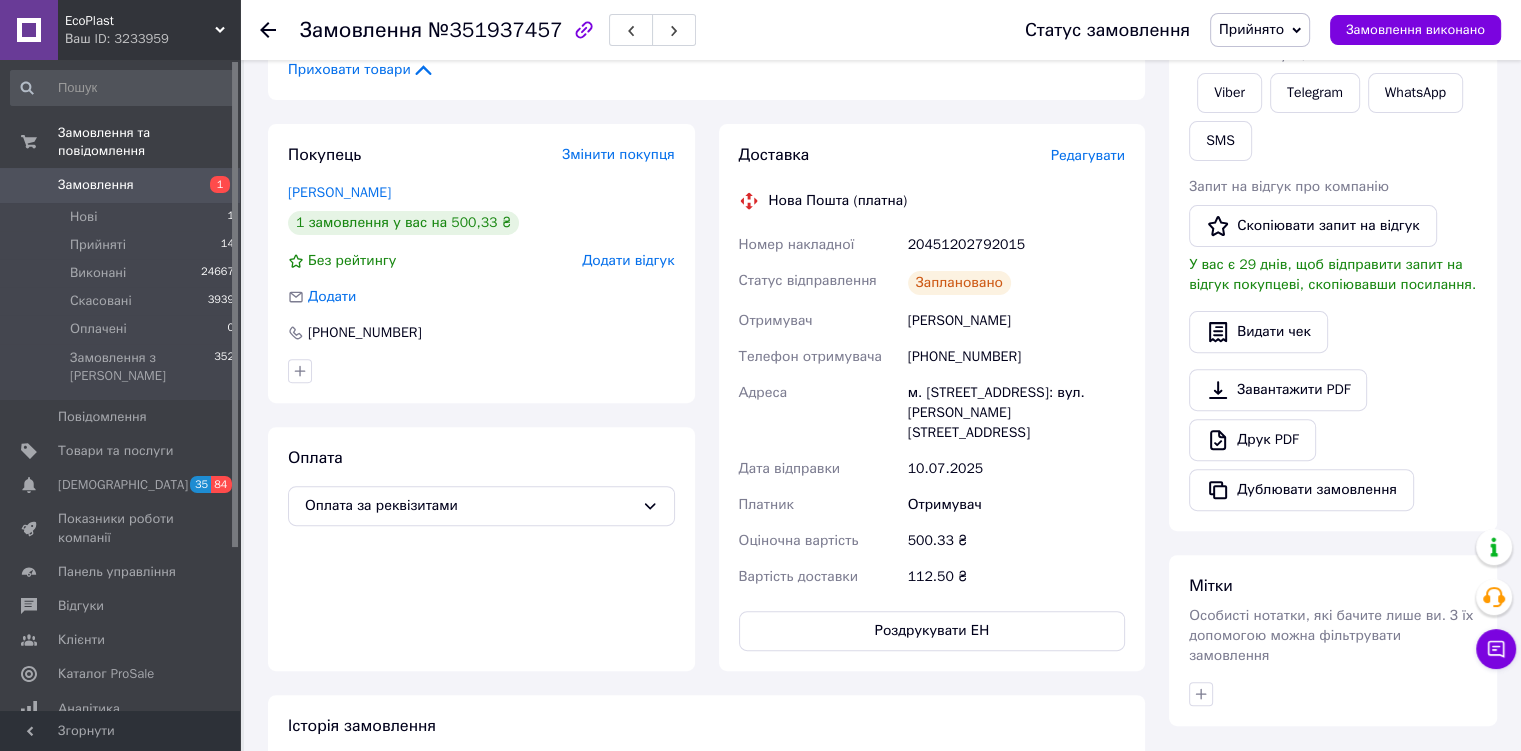 click on "Прийнято" at bounding box center [1251, 29] 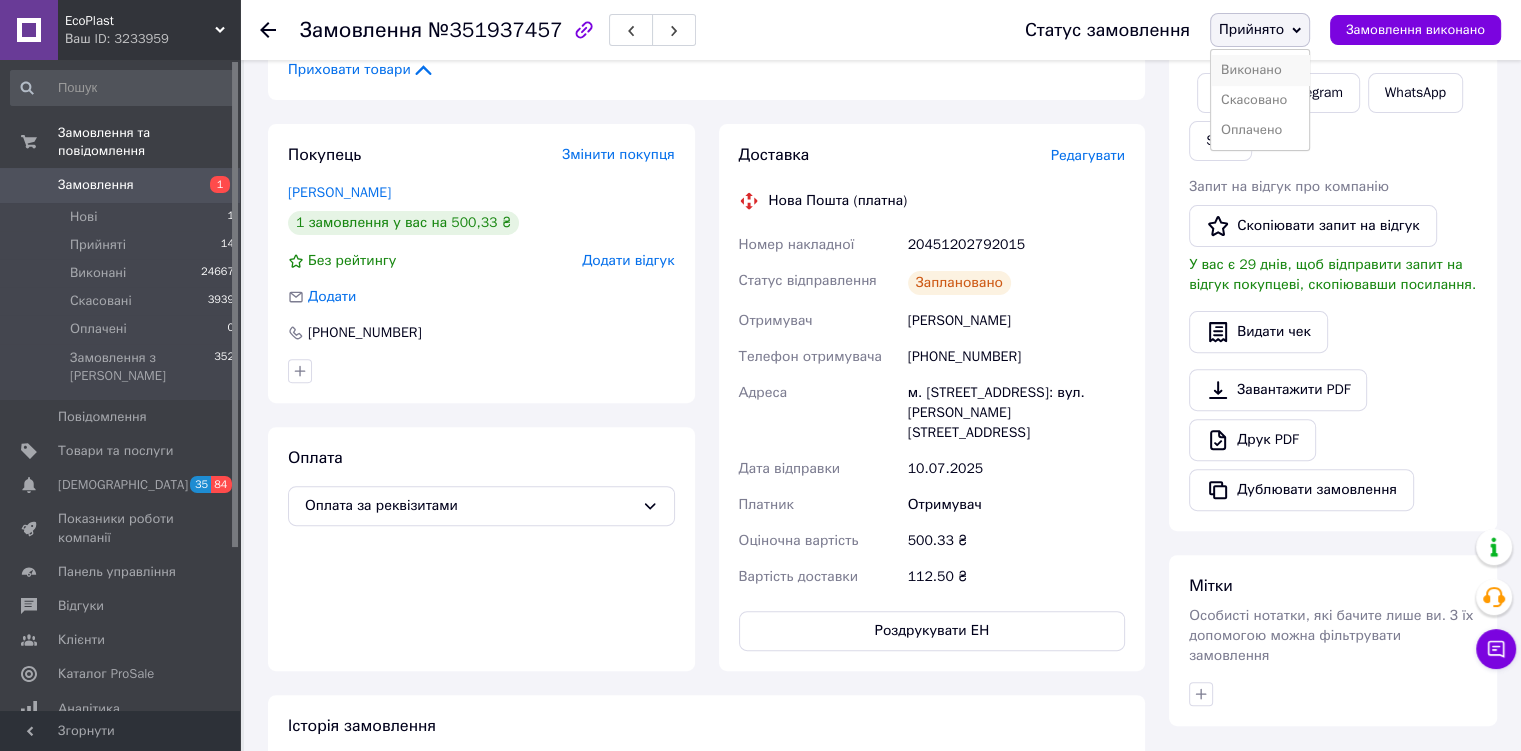 click on "Виконано" at bounding box center [1260, 70] 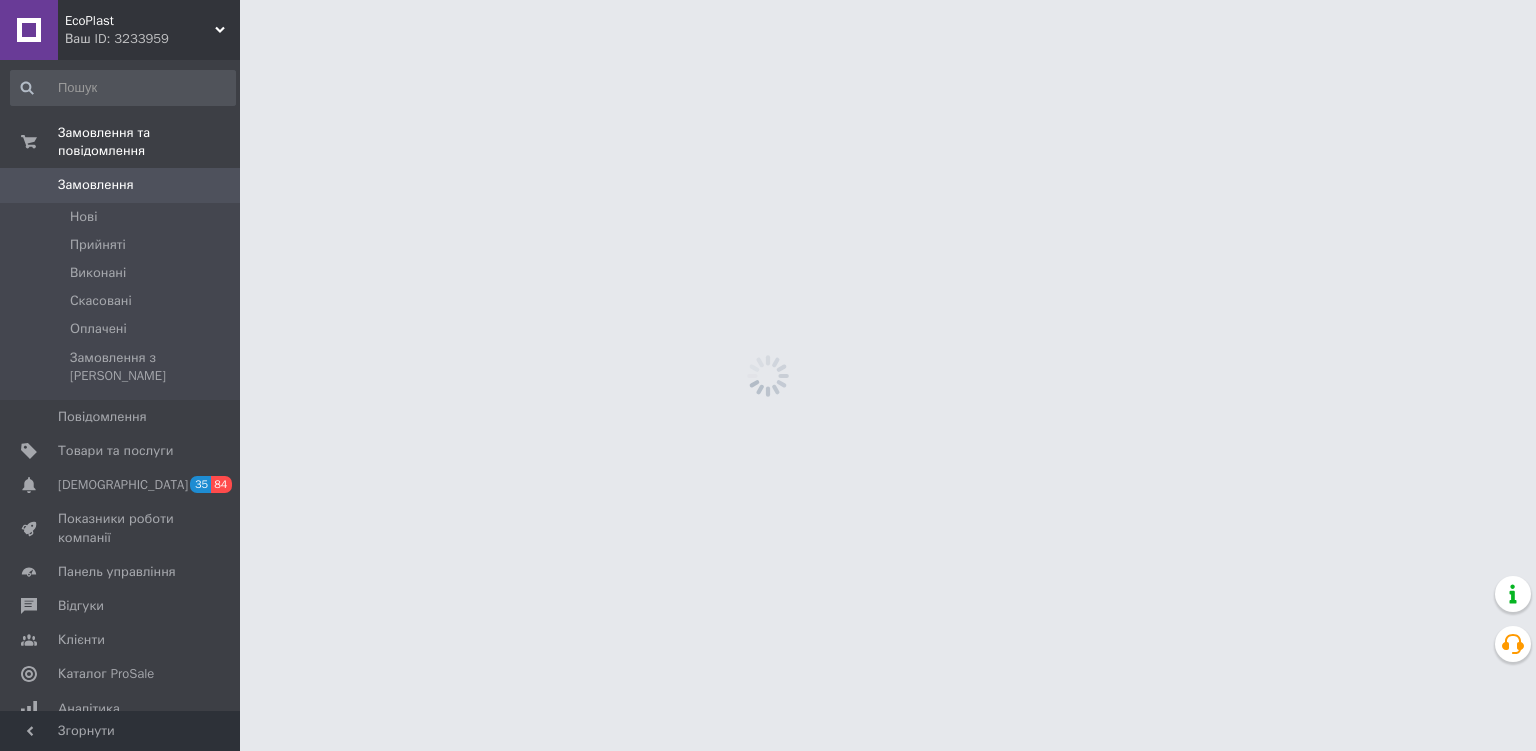 scroll, scrollTop: 0, scrollLeft: 0, axis: both 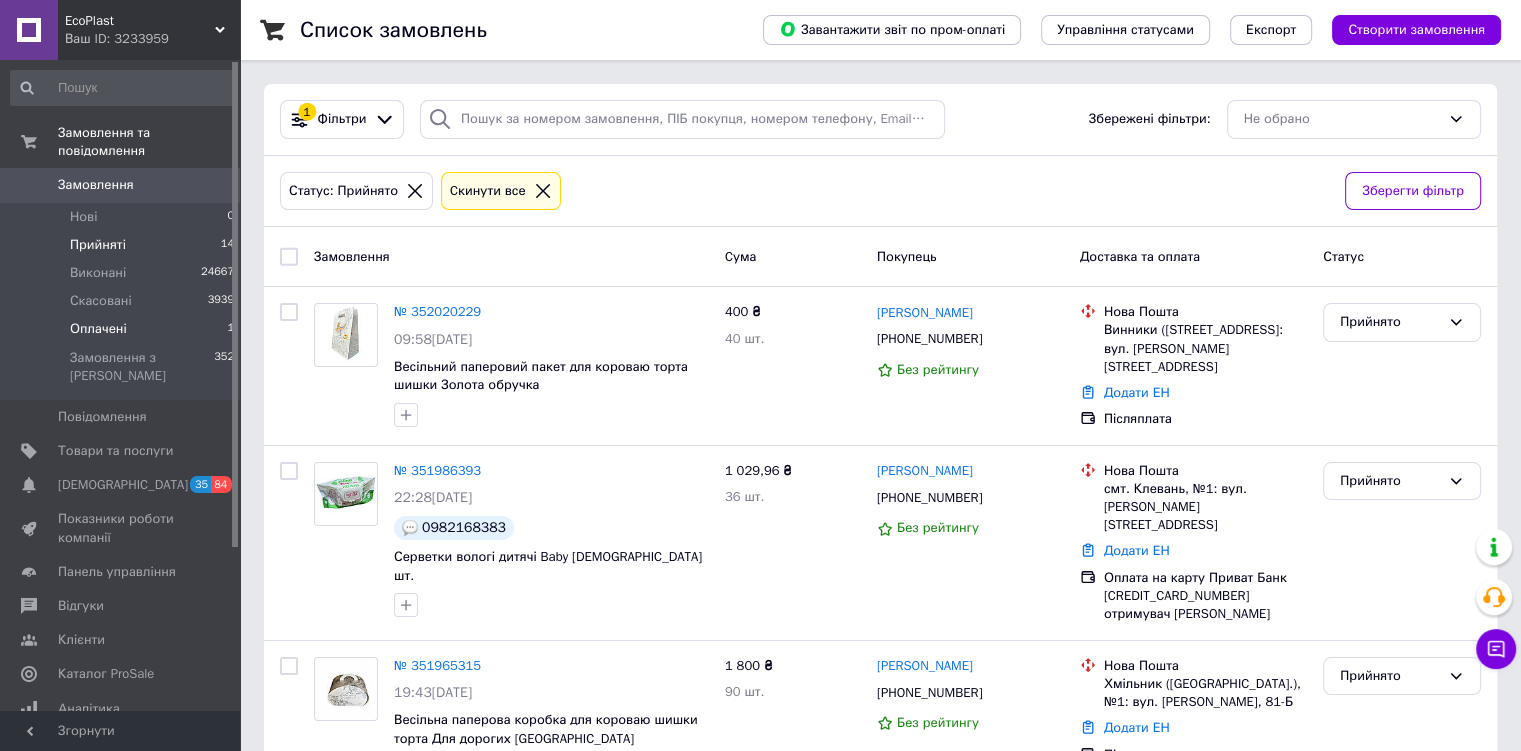 click on "Оплачені 1" at bounding box center [123, 329] 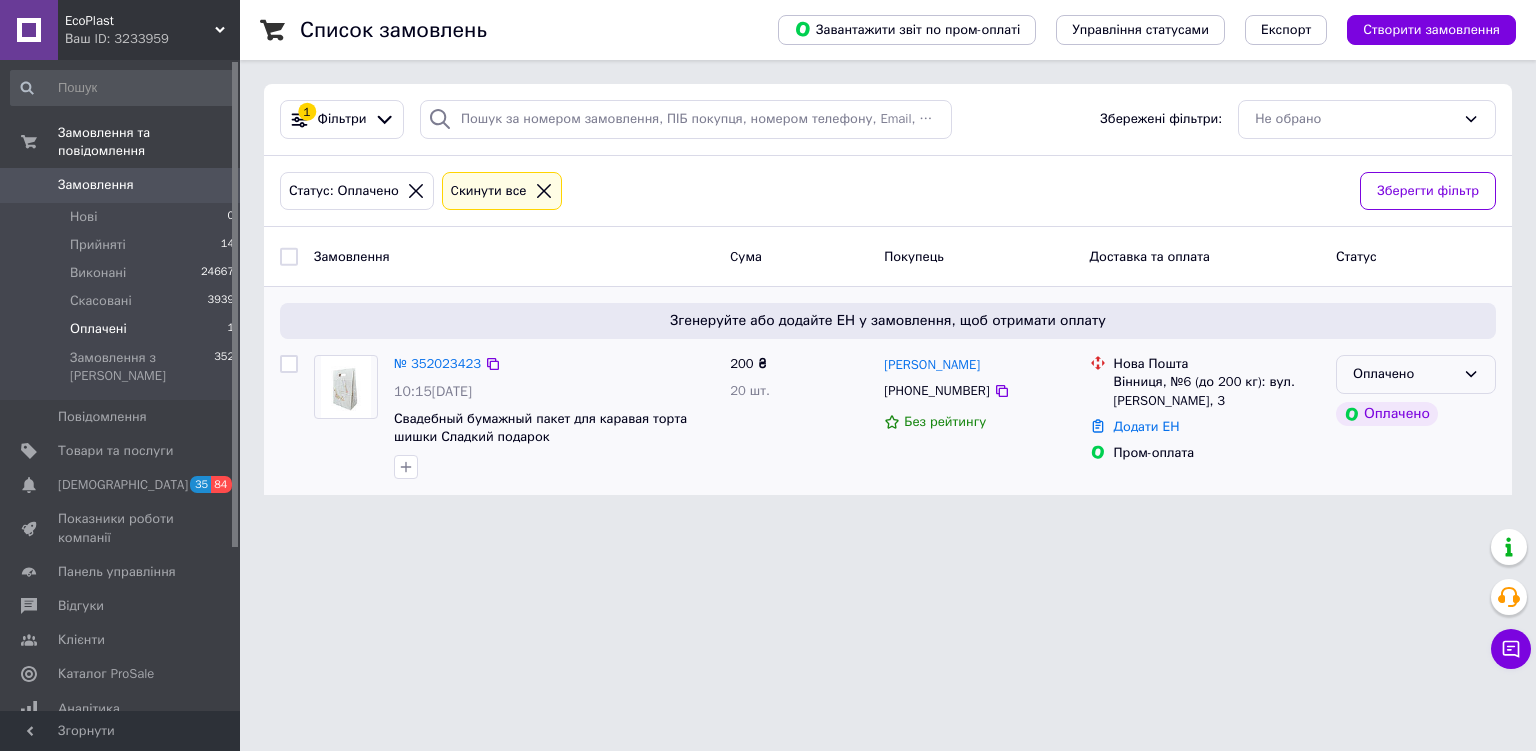 click on "Оплачено" at bounding box center [1416, 374] 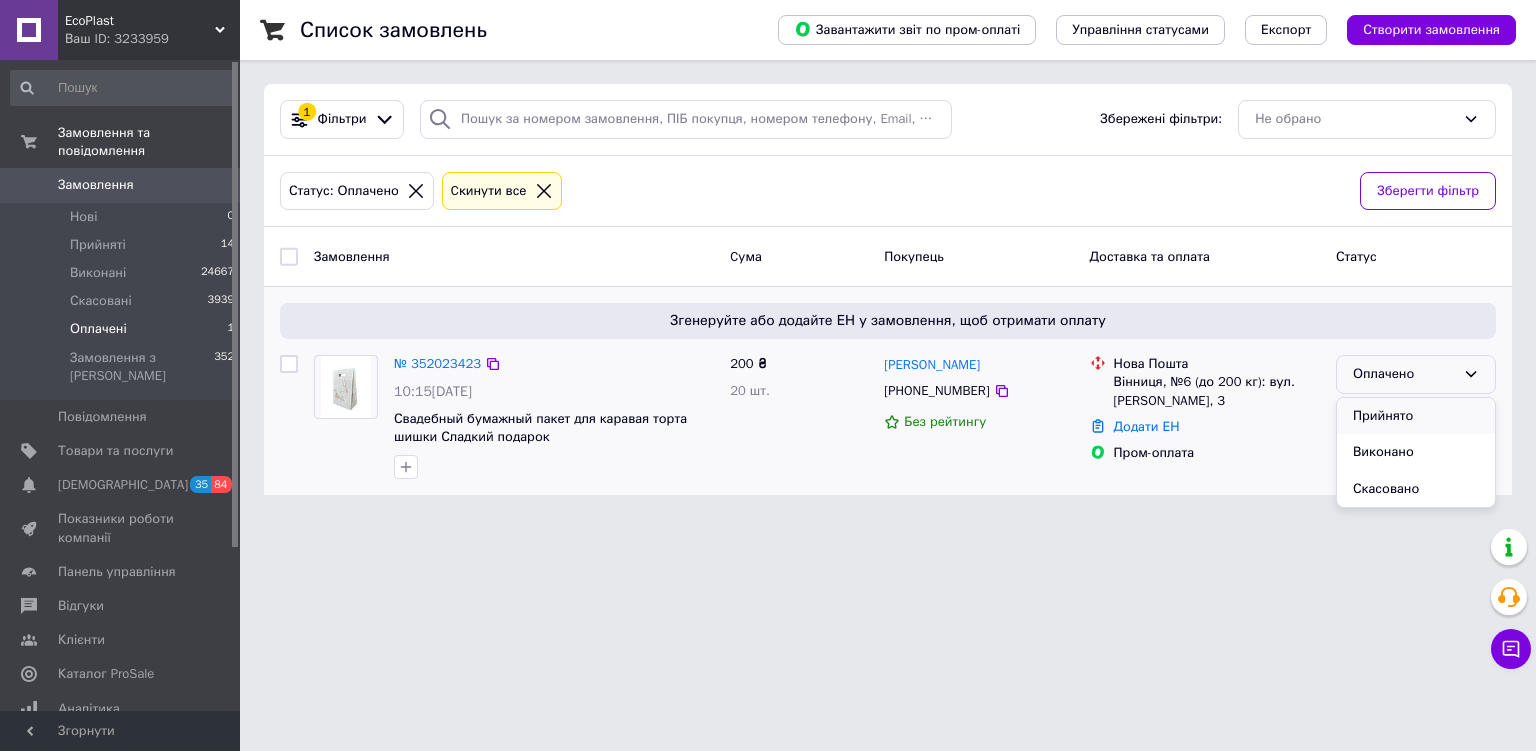 click on "Прийнято" at bounding box center [1416, 416] 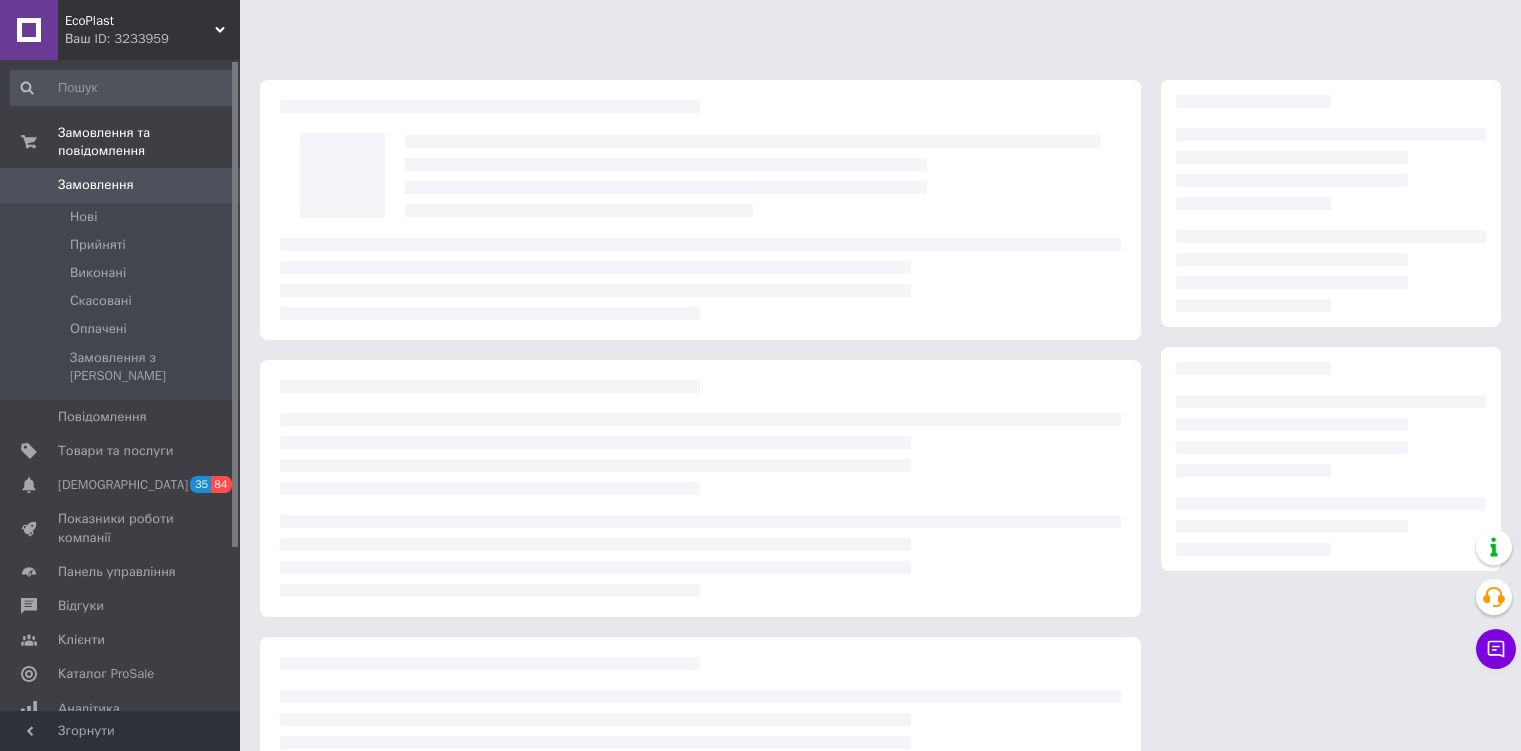 scroll, scrollTop: 0, scrollLeft: 0, axis: both 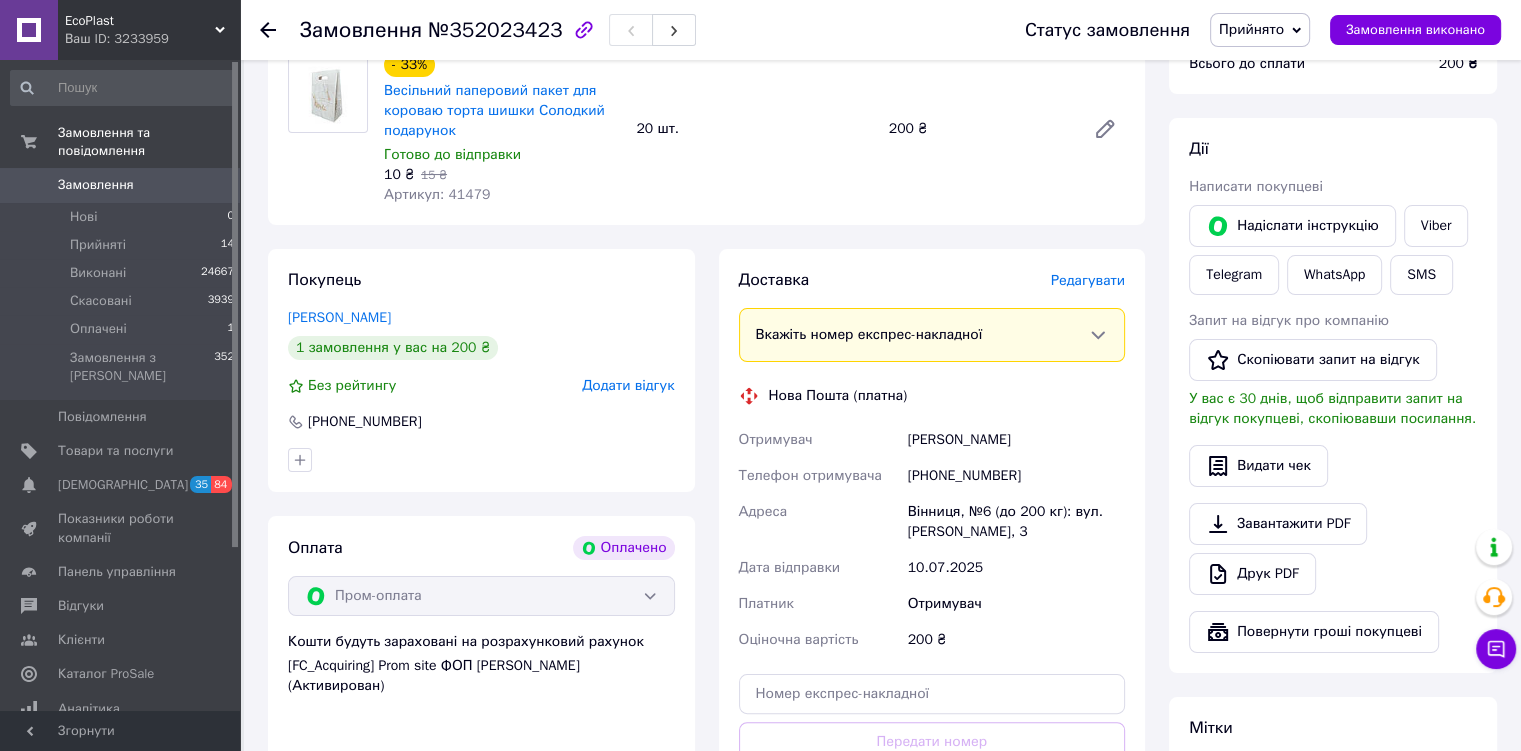 click on "Редагувати" at bounding box center [1088, 280] 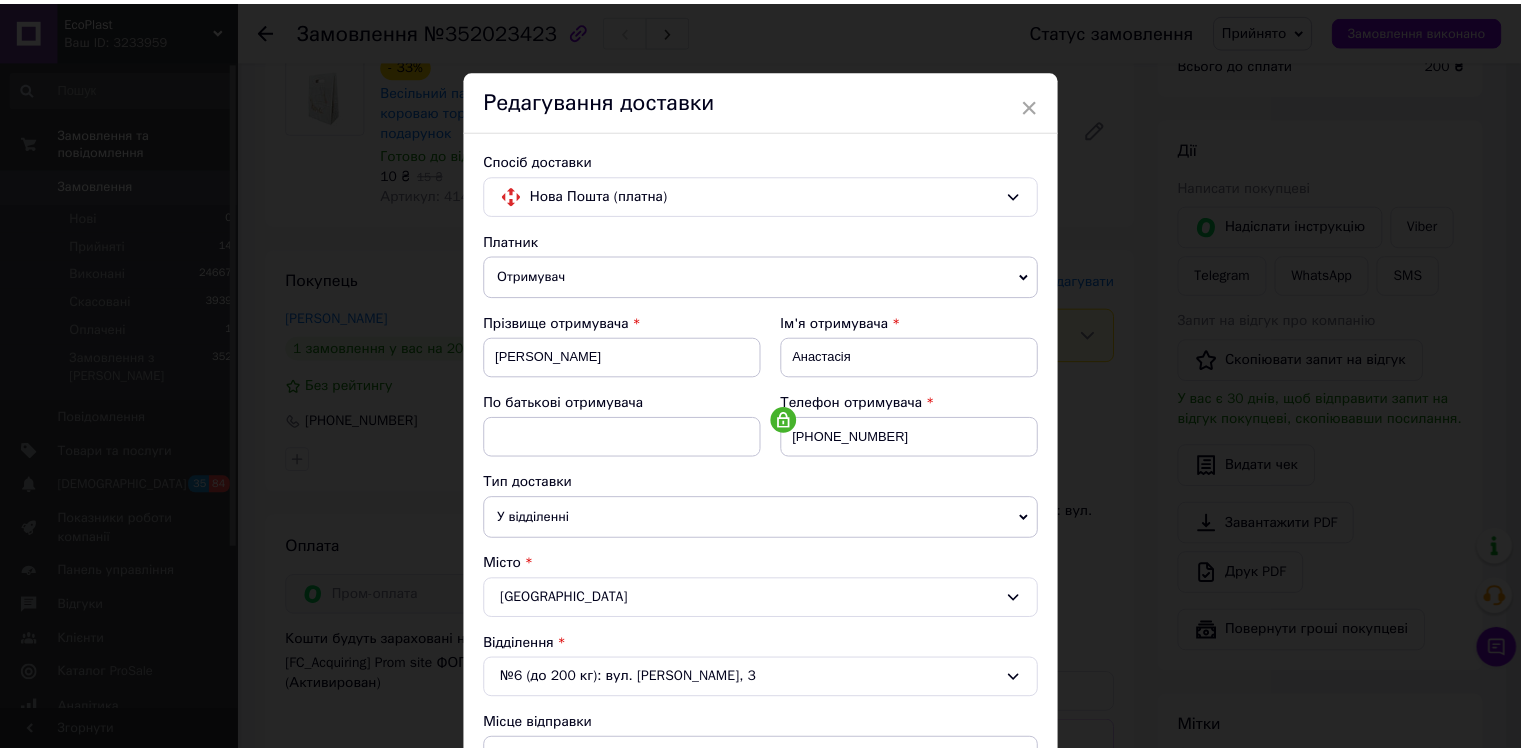 scroll, scrollTop: 794, scrollLeft: 0, axis: vertical 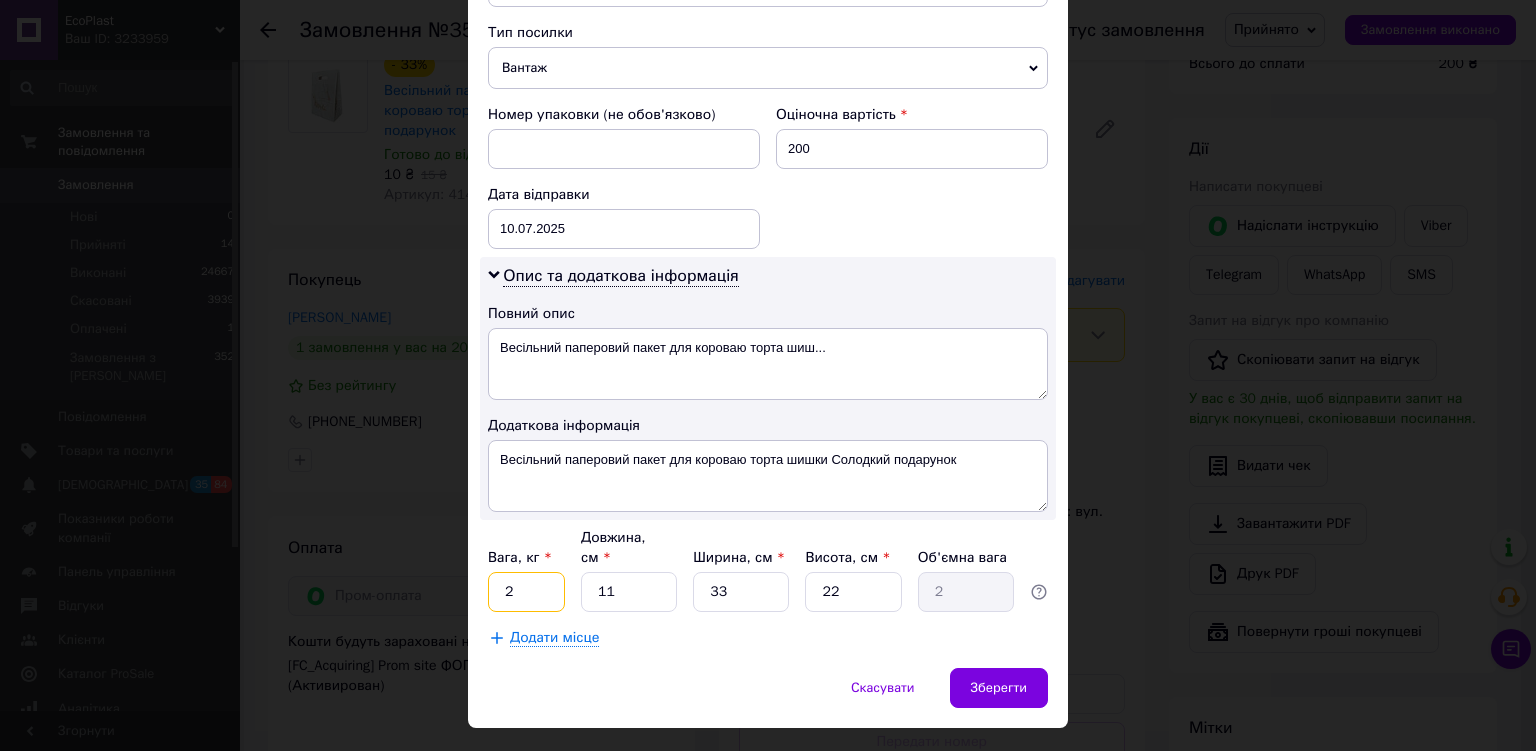 click on "2" at bounding box center (526, 592) 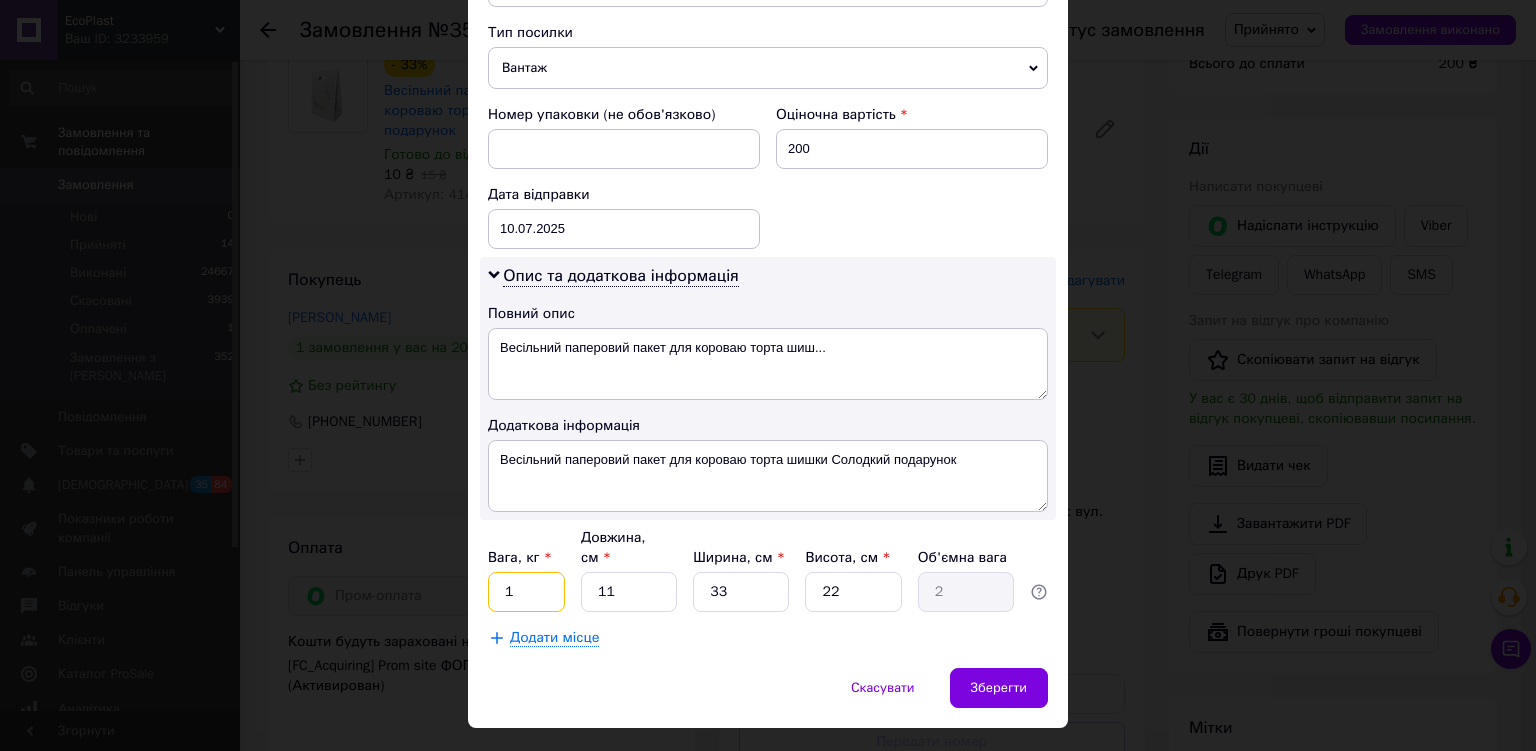 type on "1" 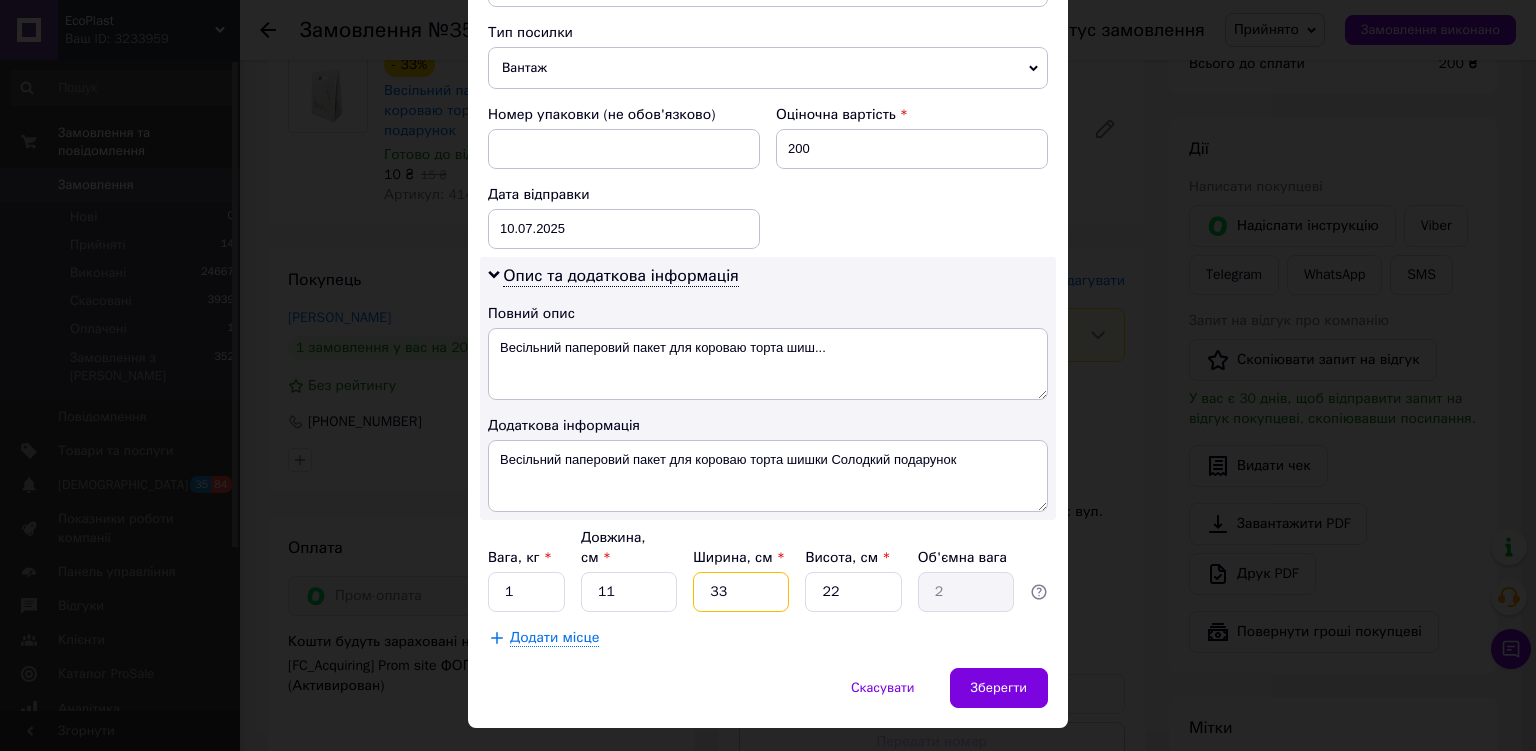 drag, startPoint x: 707, startPoint y: 537, endPoint x: 683, endPoint y: 537, distance: 24 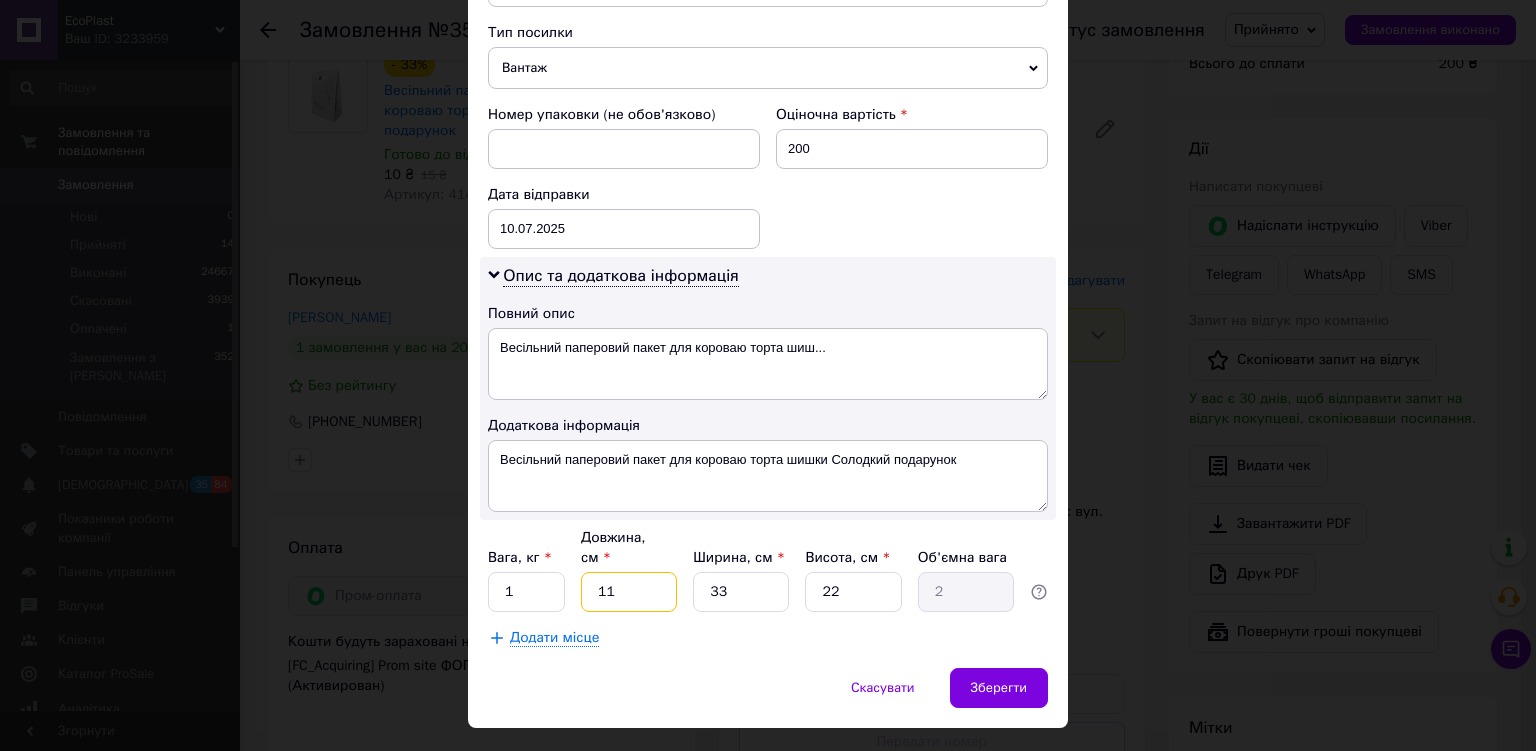 click on "11" at bounding box center (629, 592) 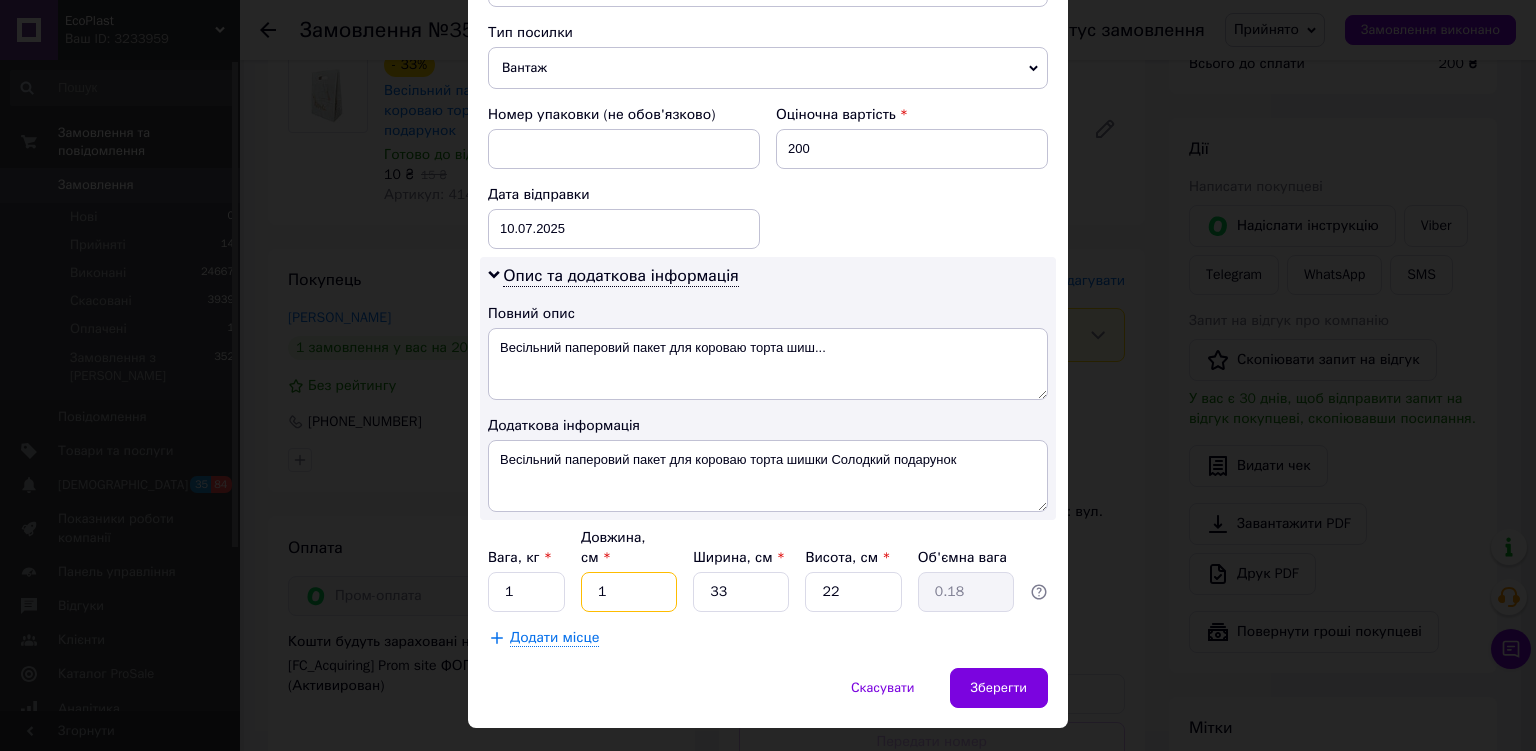 type on "10" 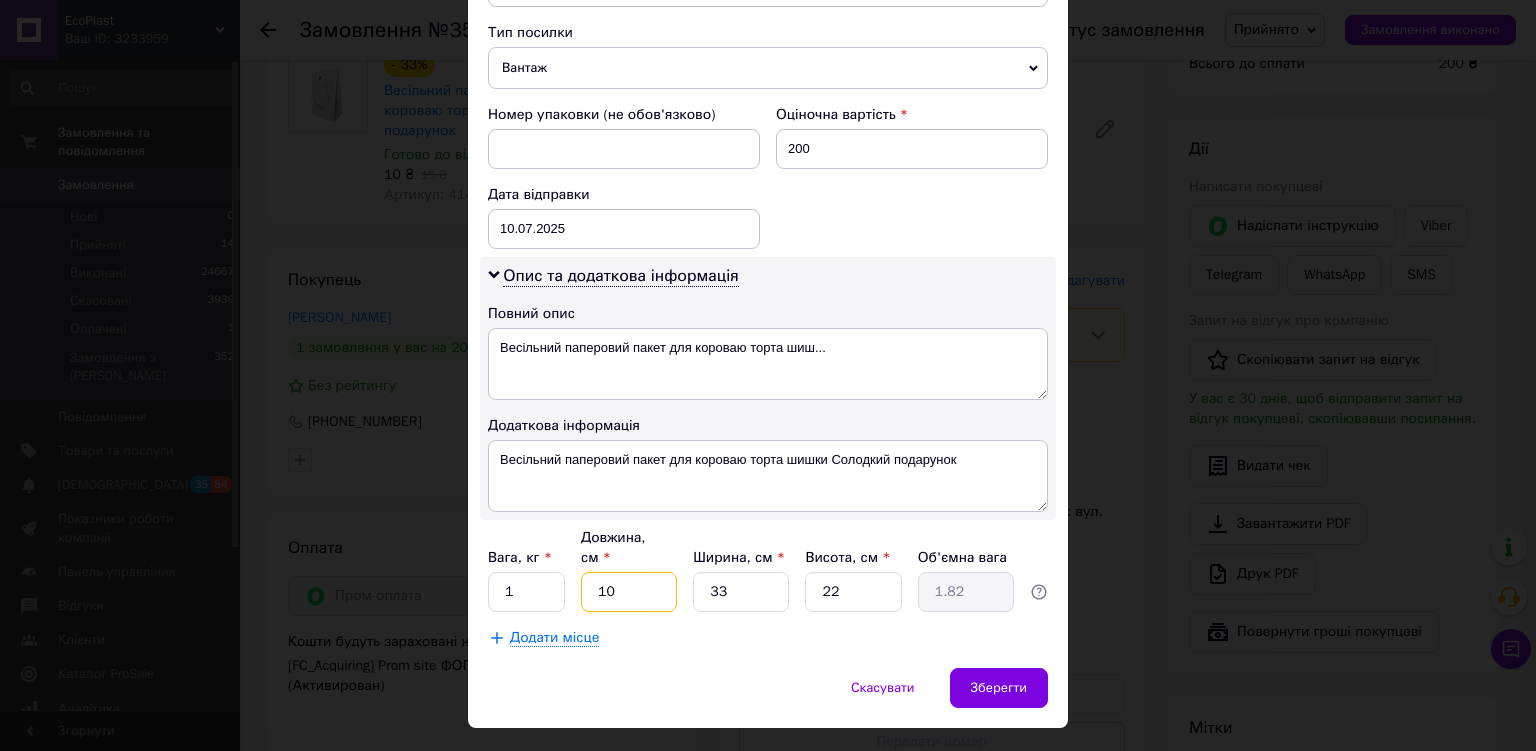 type on "10" 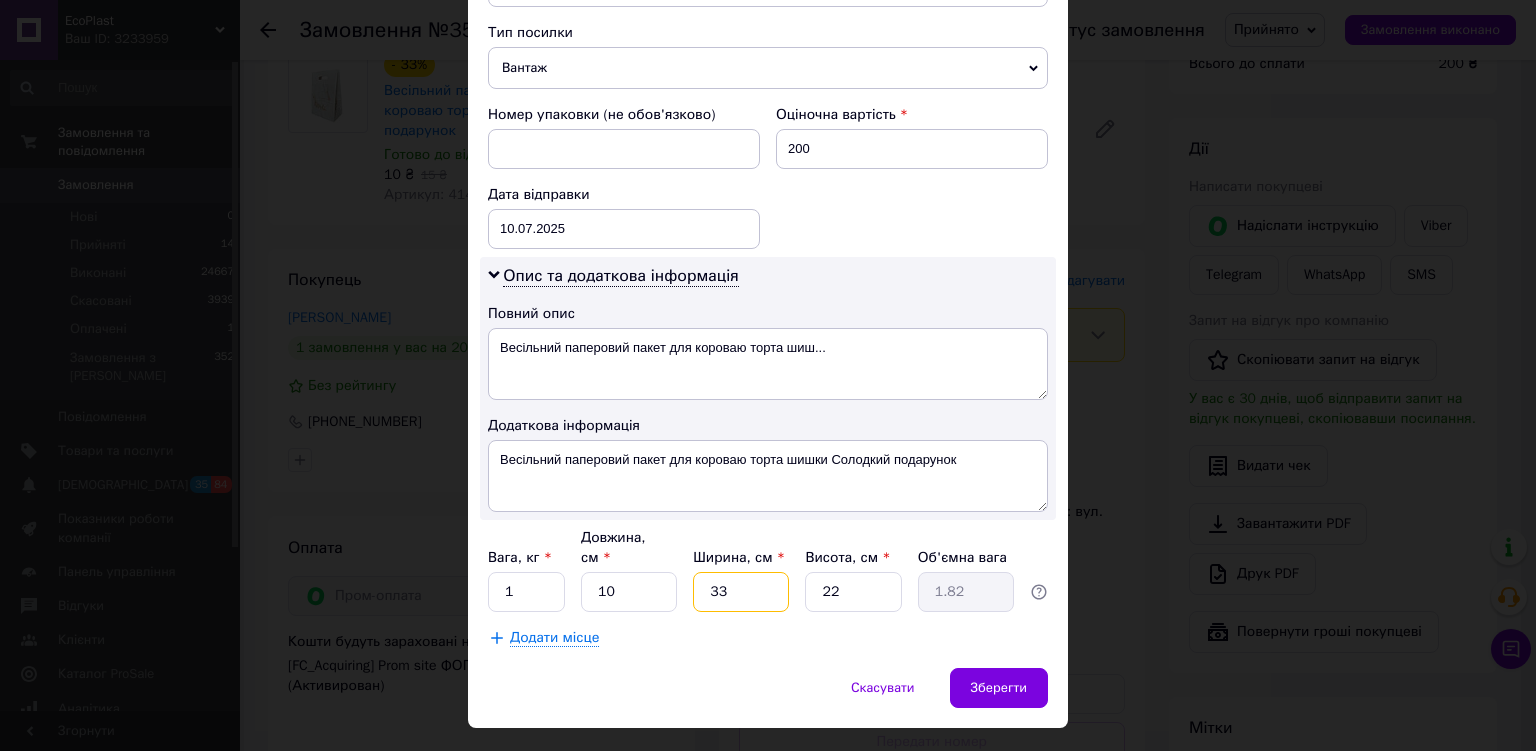 click on "33" at bounding box center (741, 592) 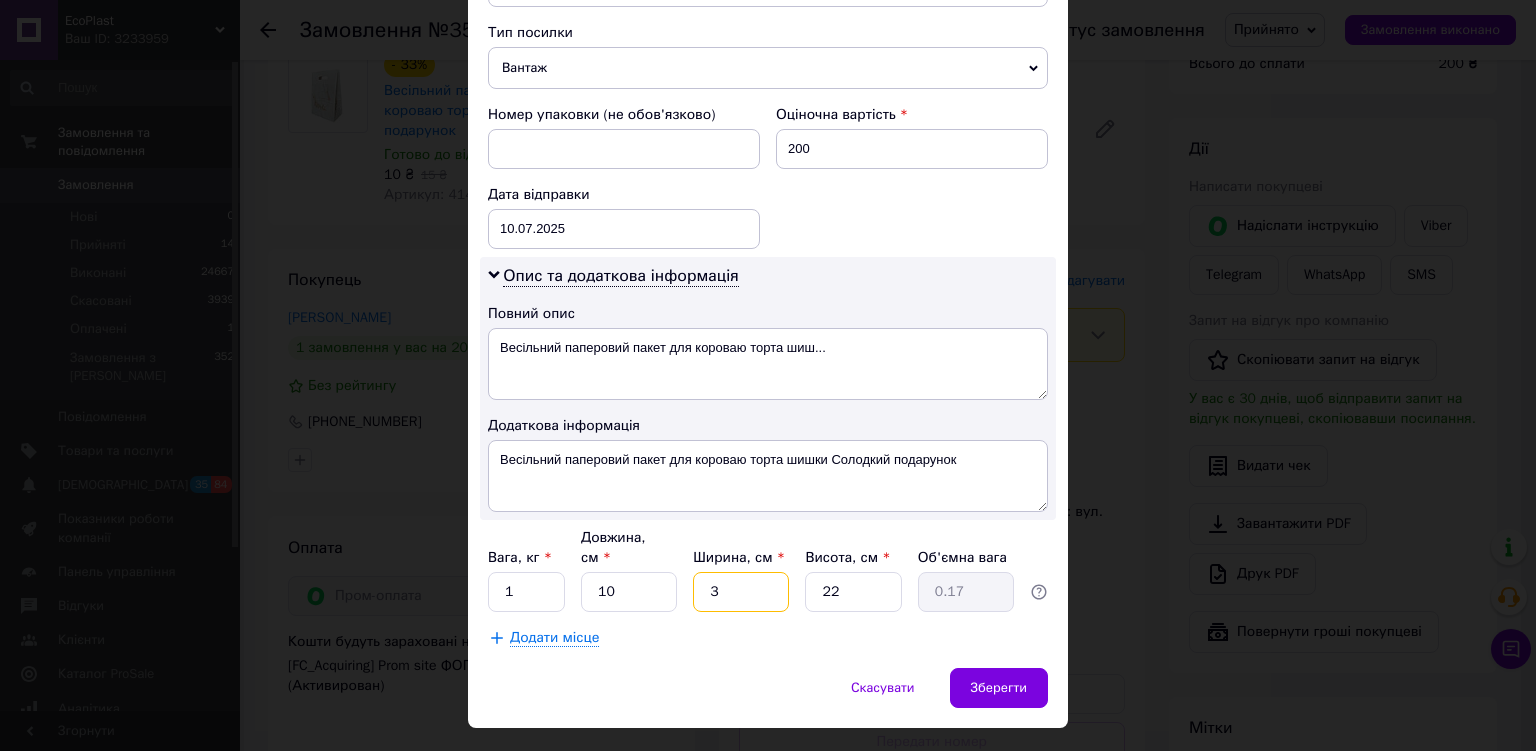 type 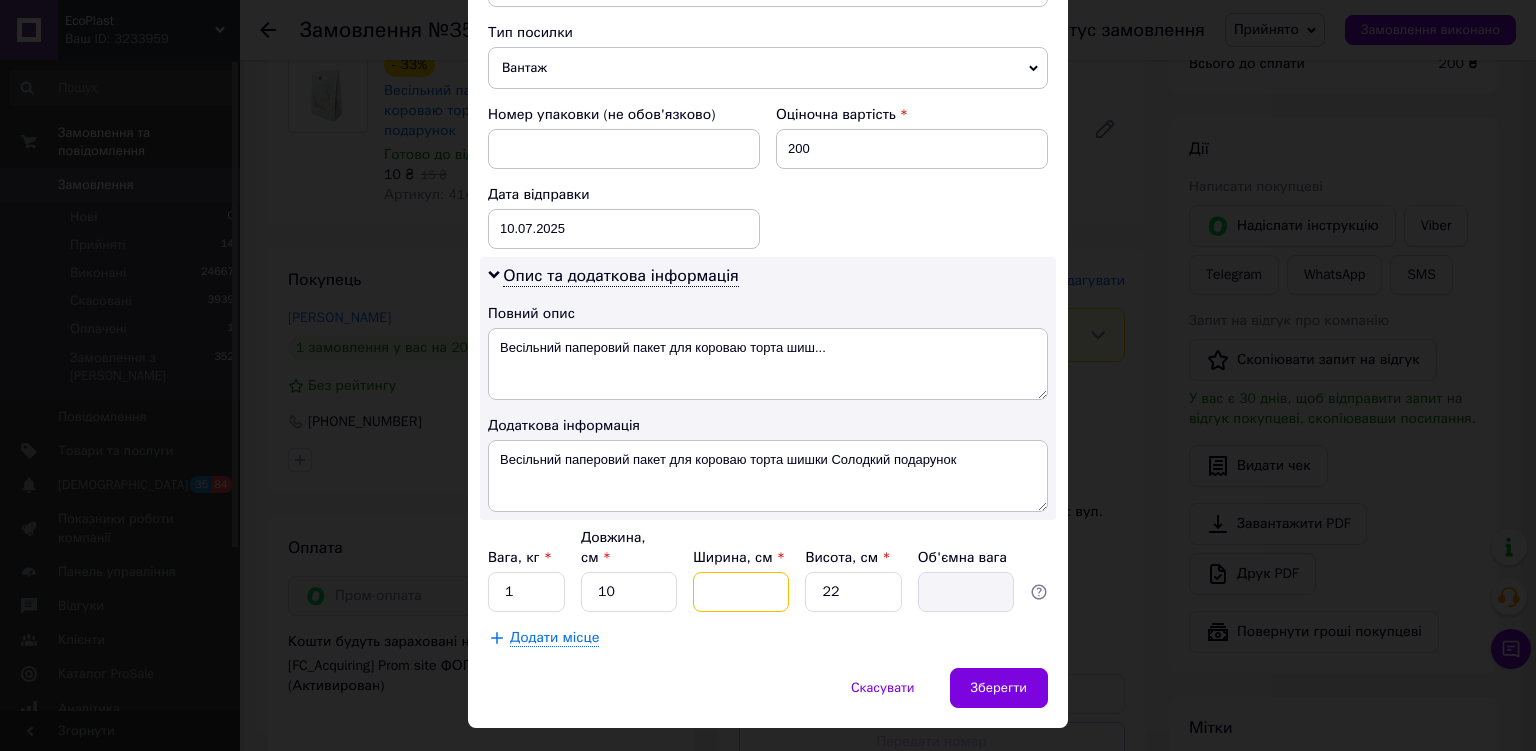 type on "2" 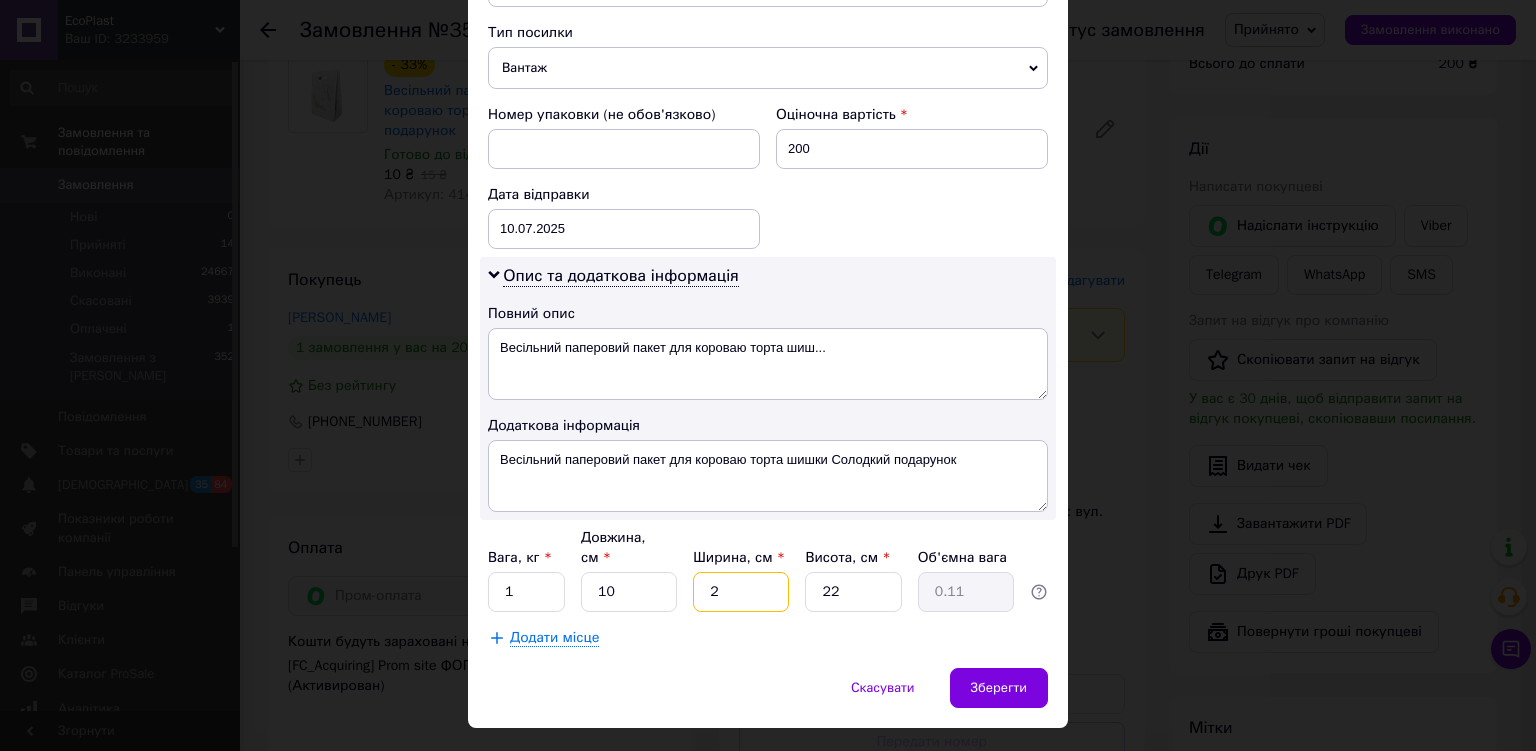 type on "20" 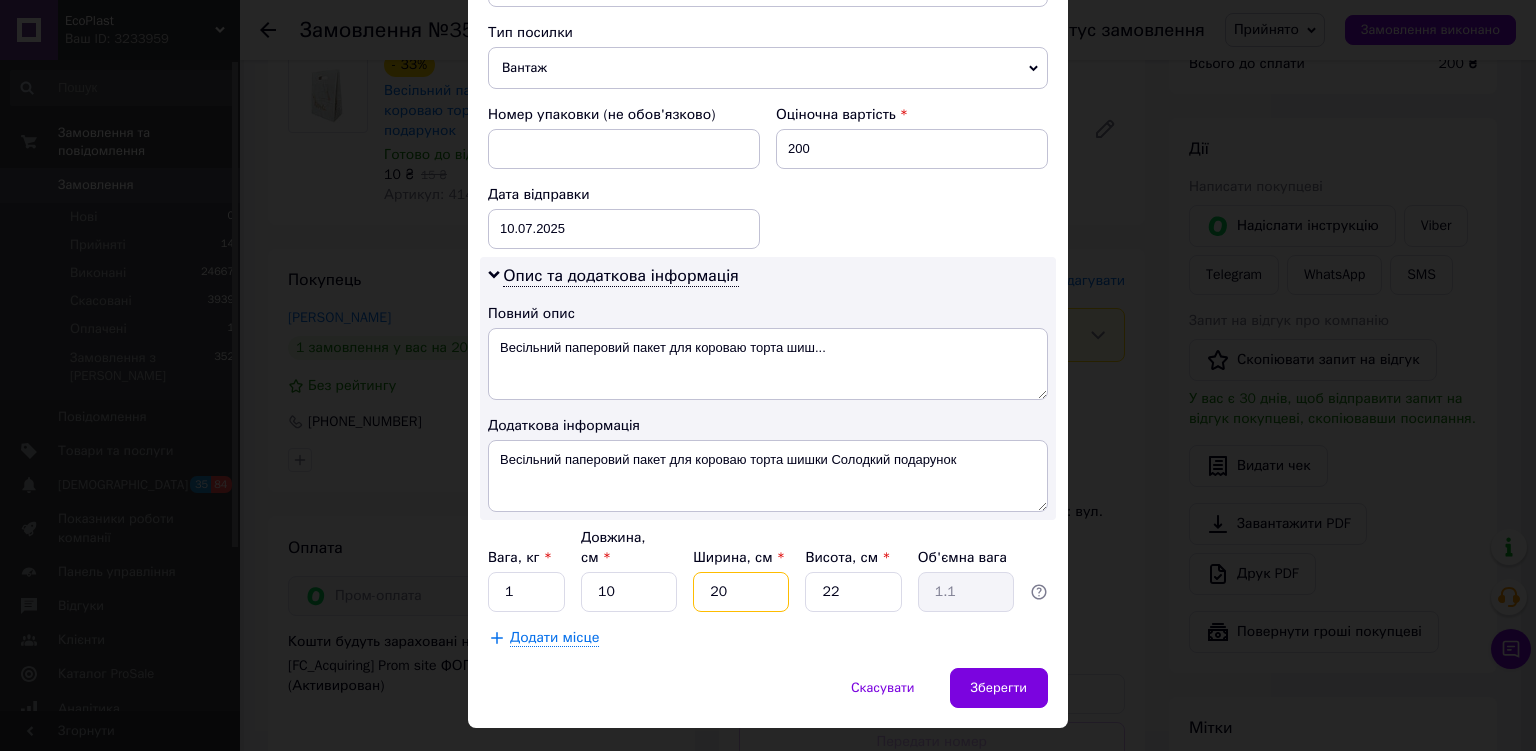 type on "20" 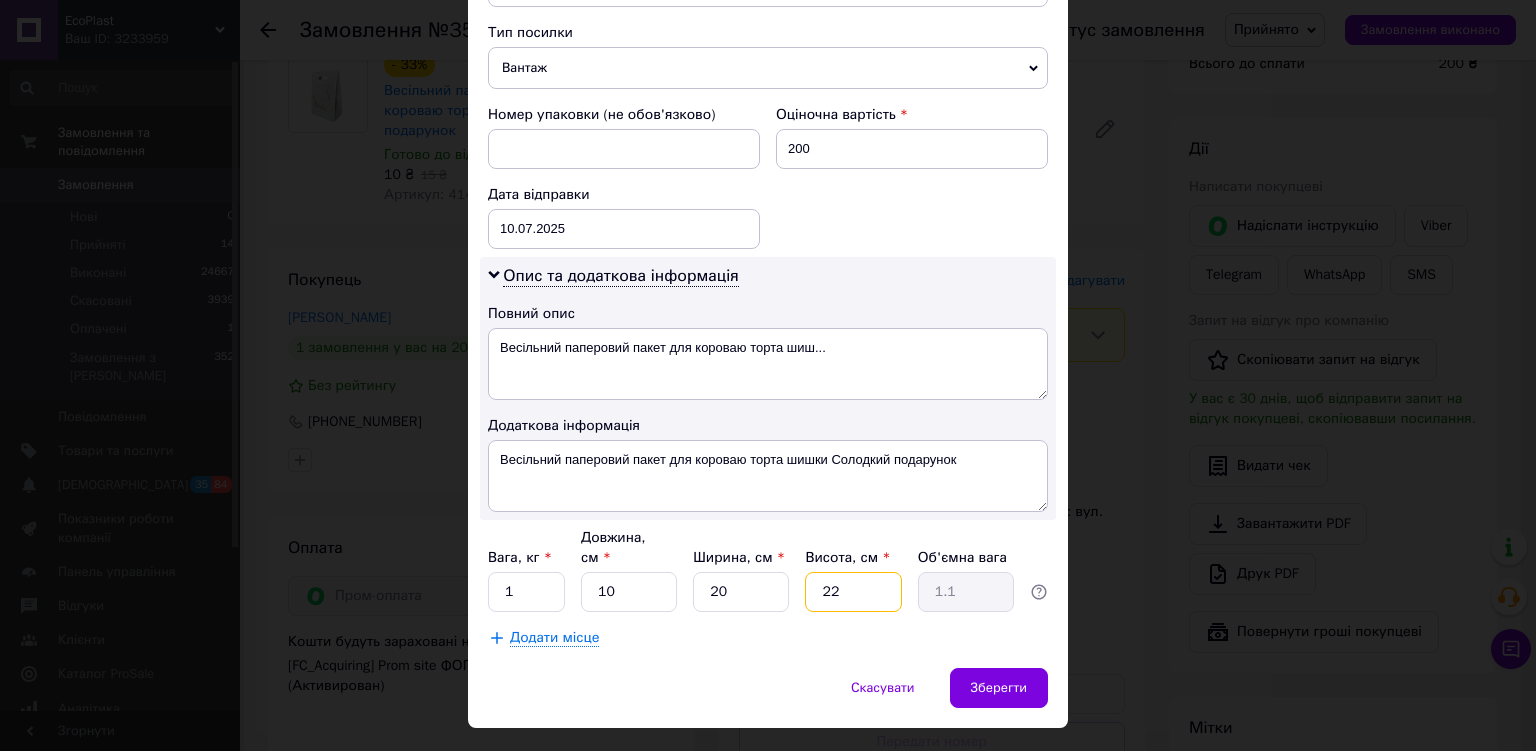 click on "22" at bounding box center [853, 592] 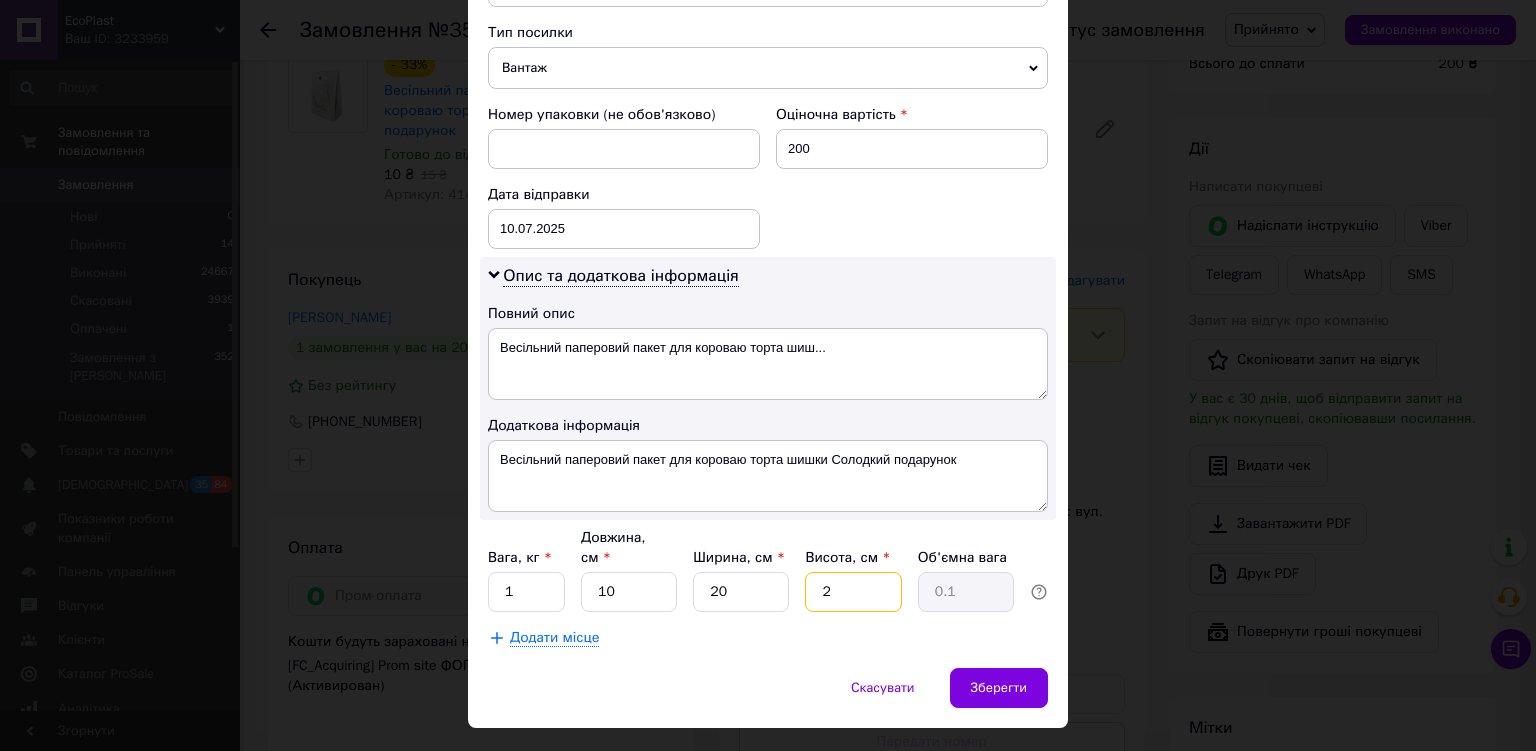 type on "20" 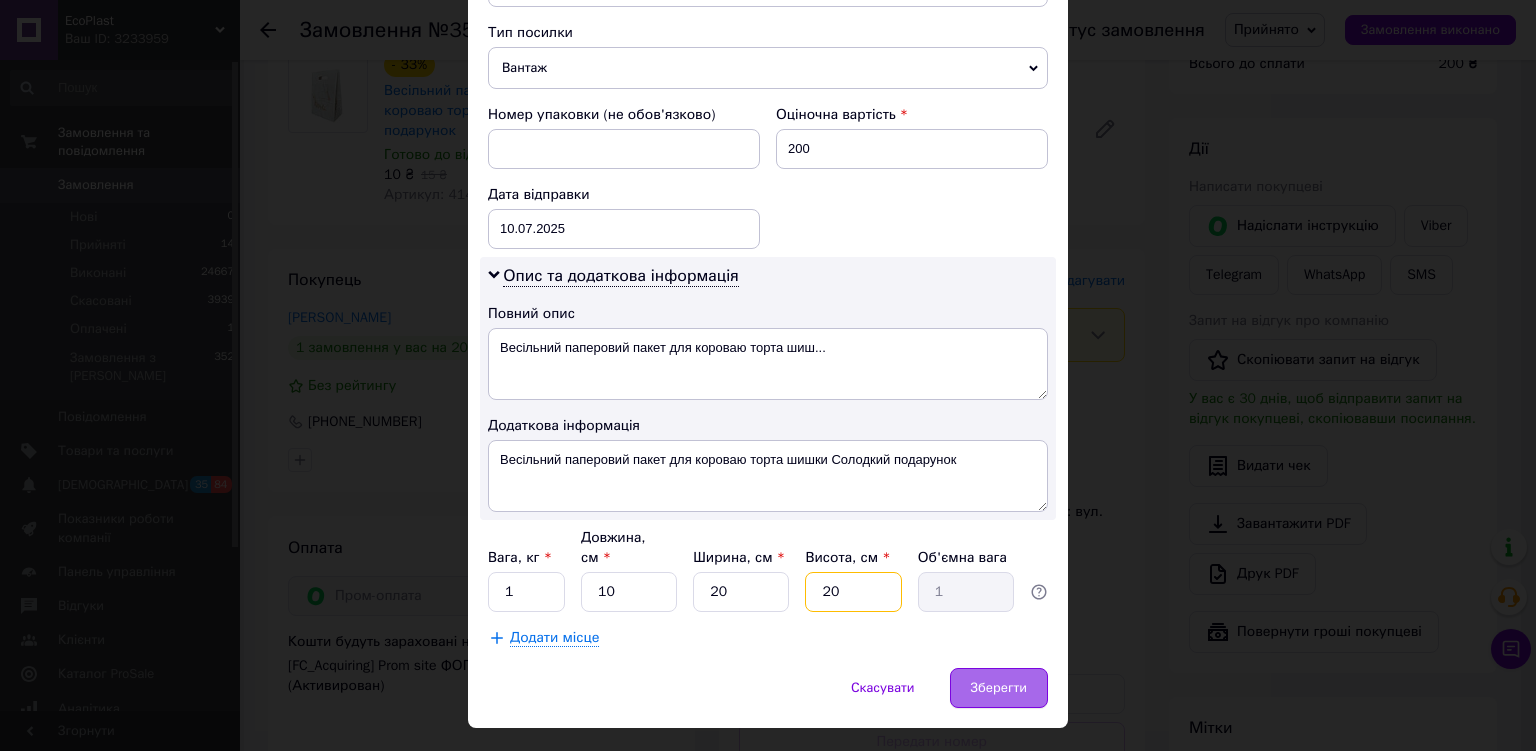 type on "20" 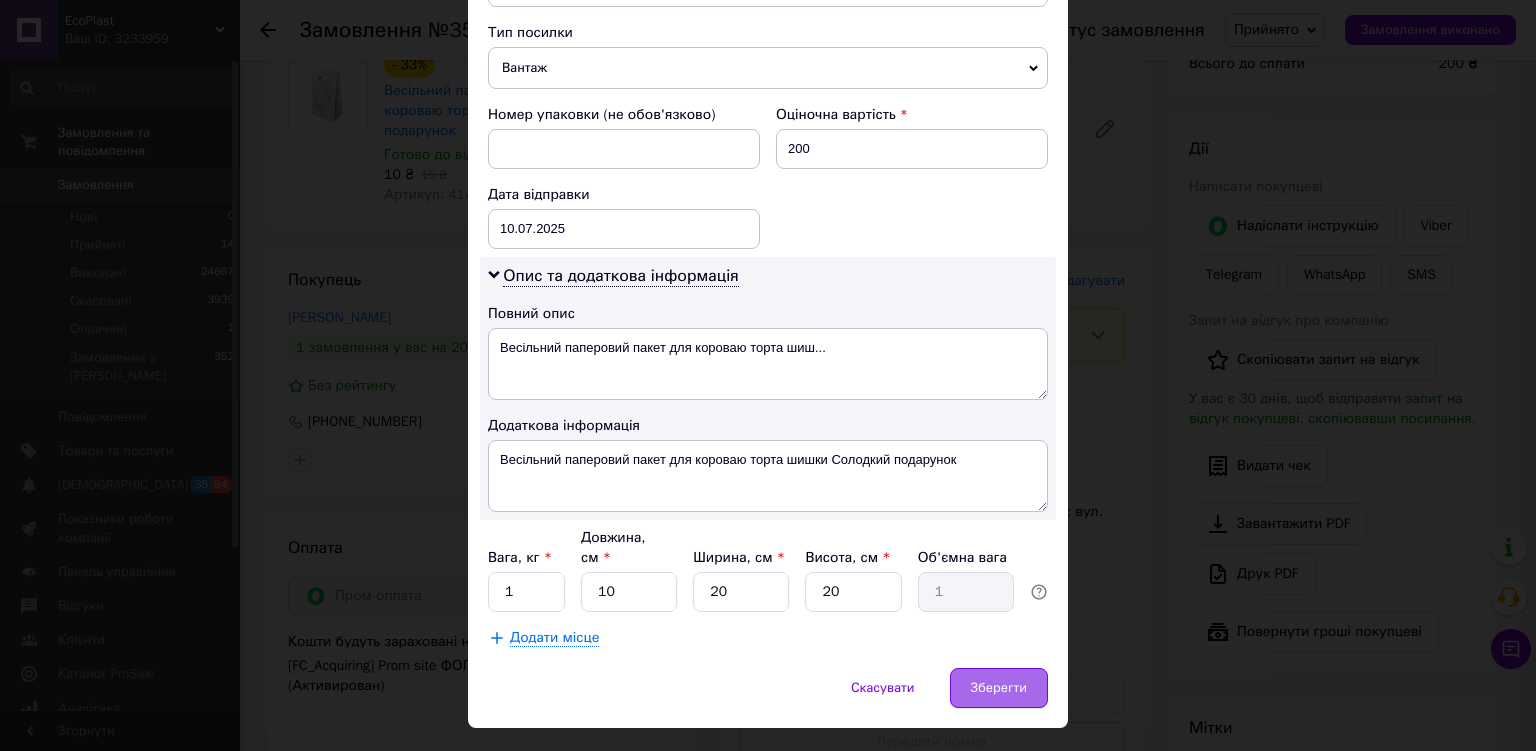 click on "Зберегти" at bounding box center (999, 688) 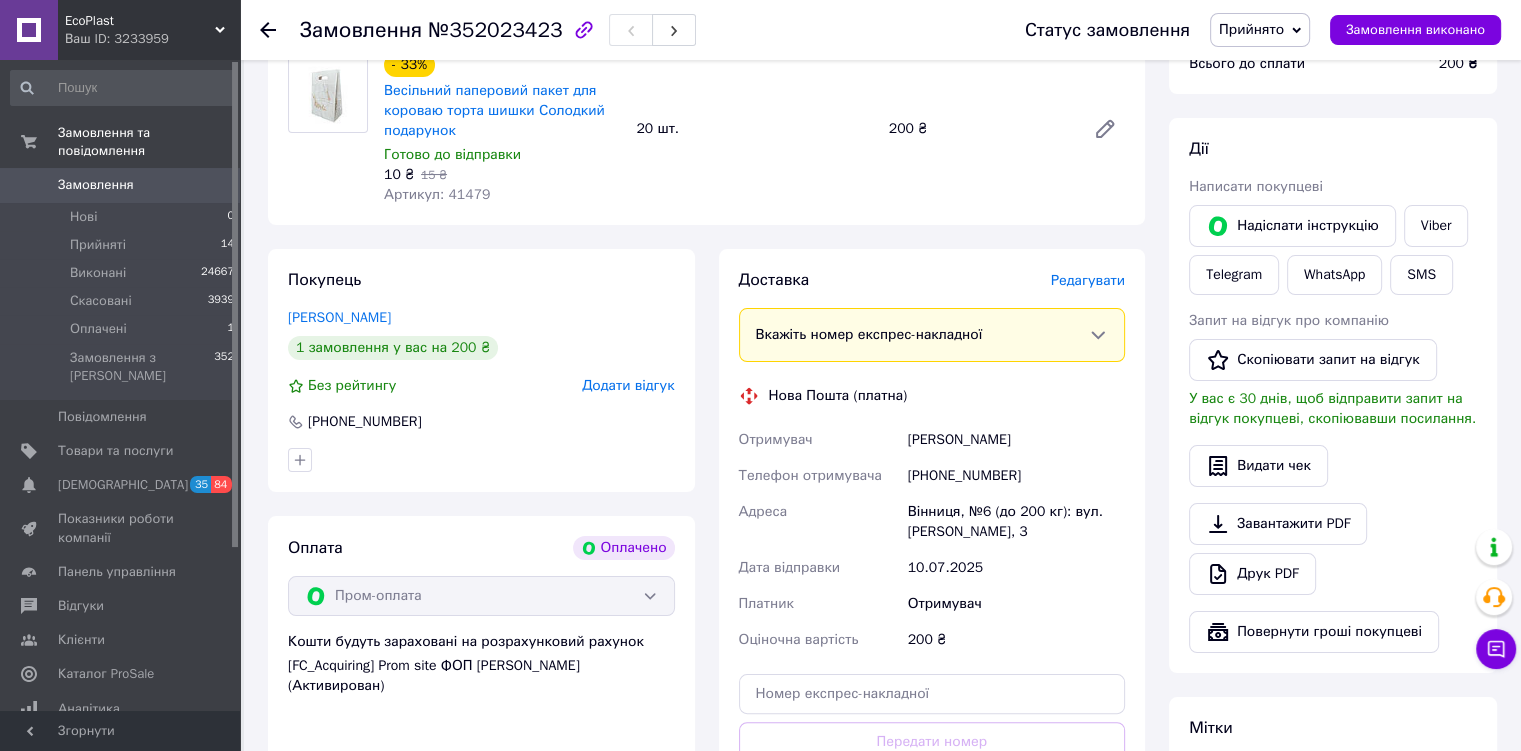 scroll, scrollTop: 409, scrollLeft: 0, axis: vertical 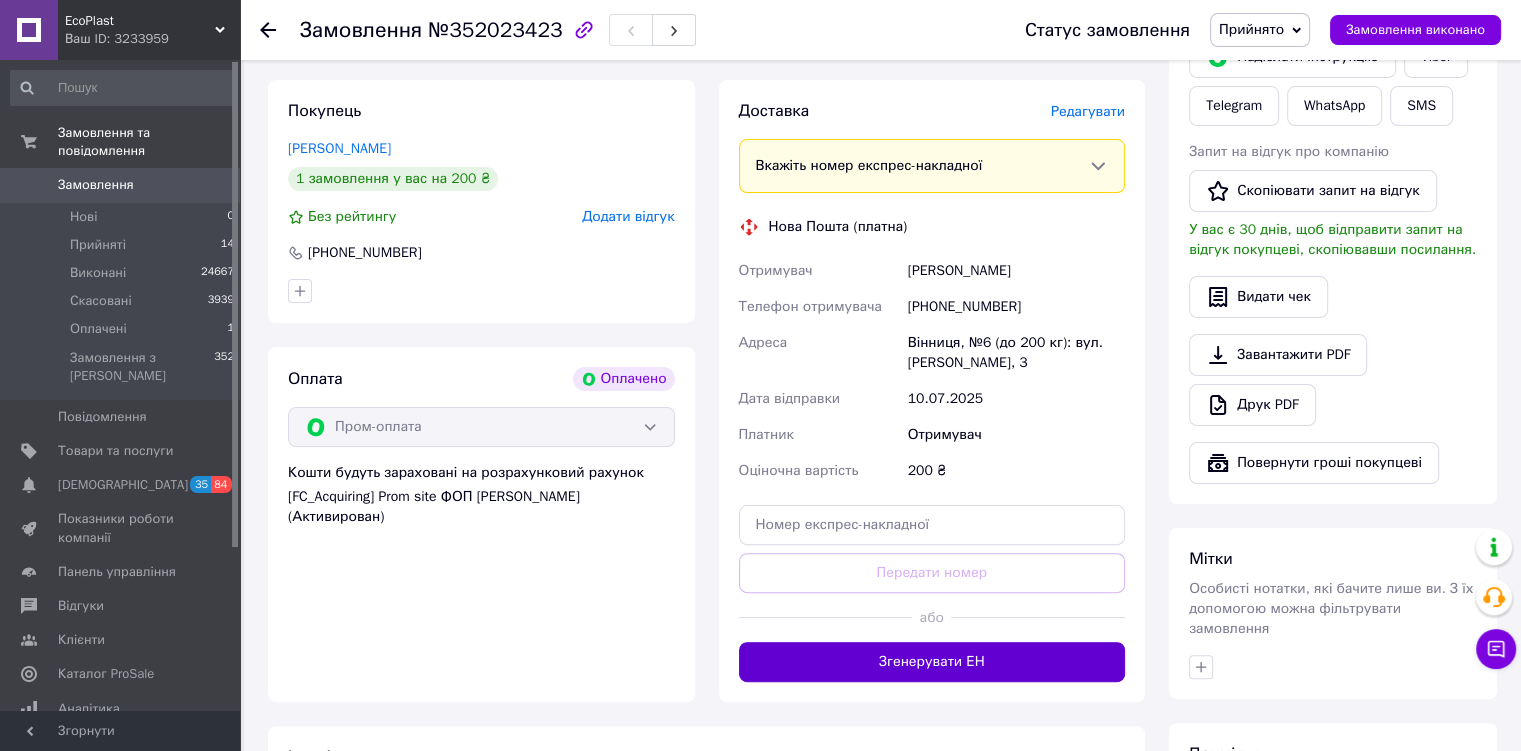 click on "Згенерувати ЕН" at bounding box center (932, 662) 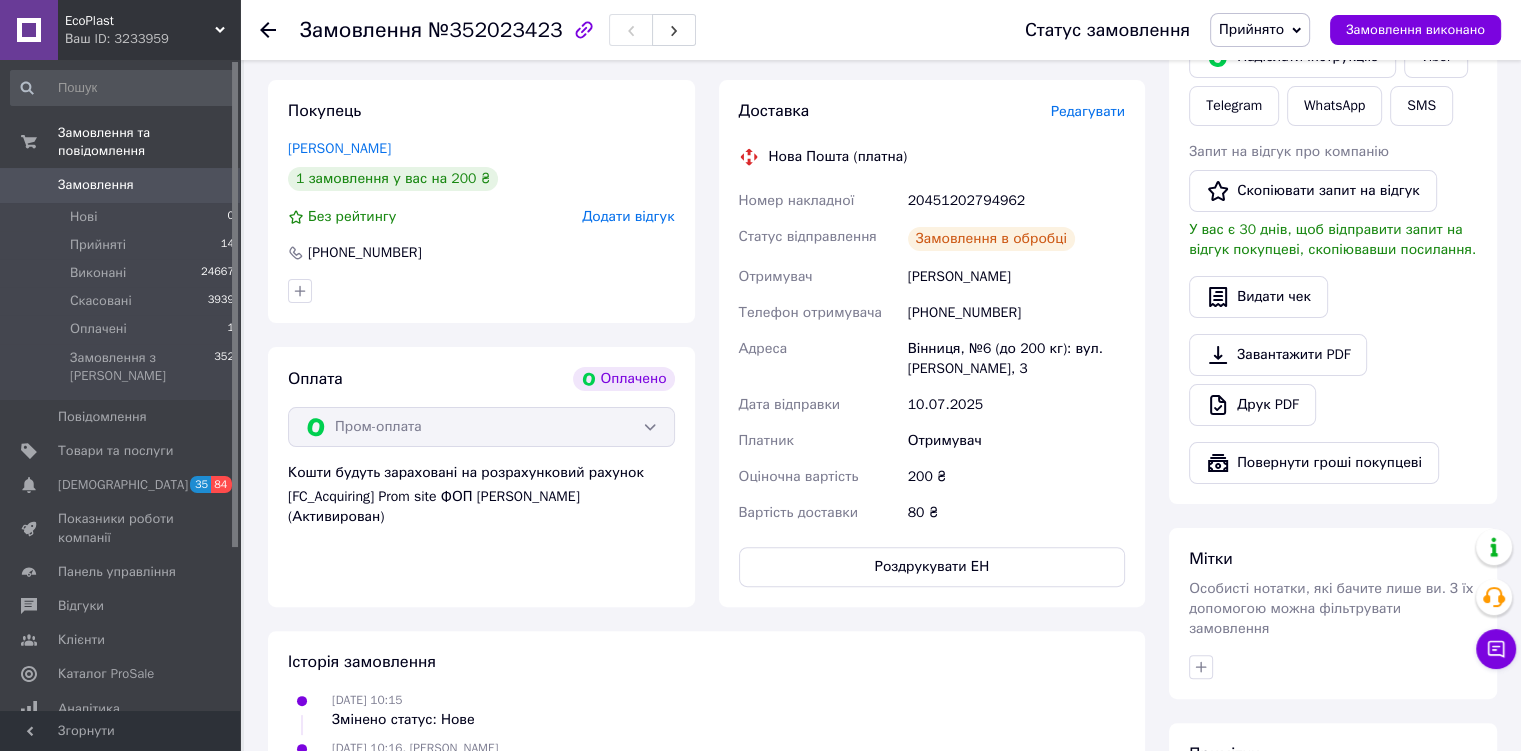 scroll, scrollTop: 373, scrollLeft: 0, axis: vertical 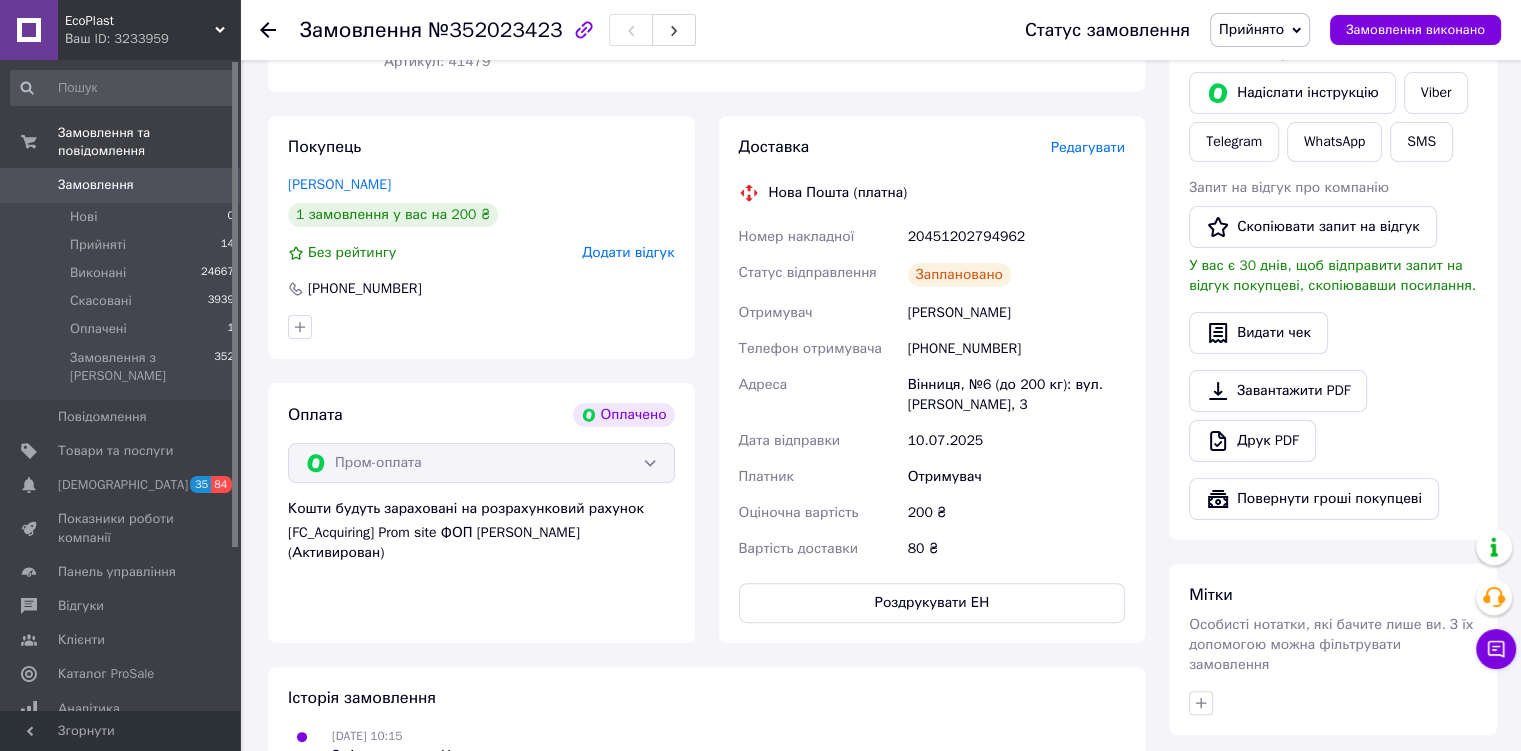 click on "Прийнято" at bounding box center (1251, 29) 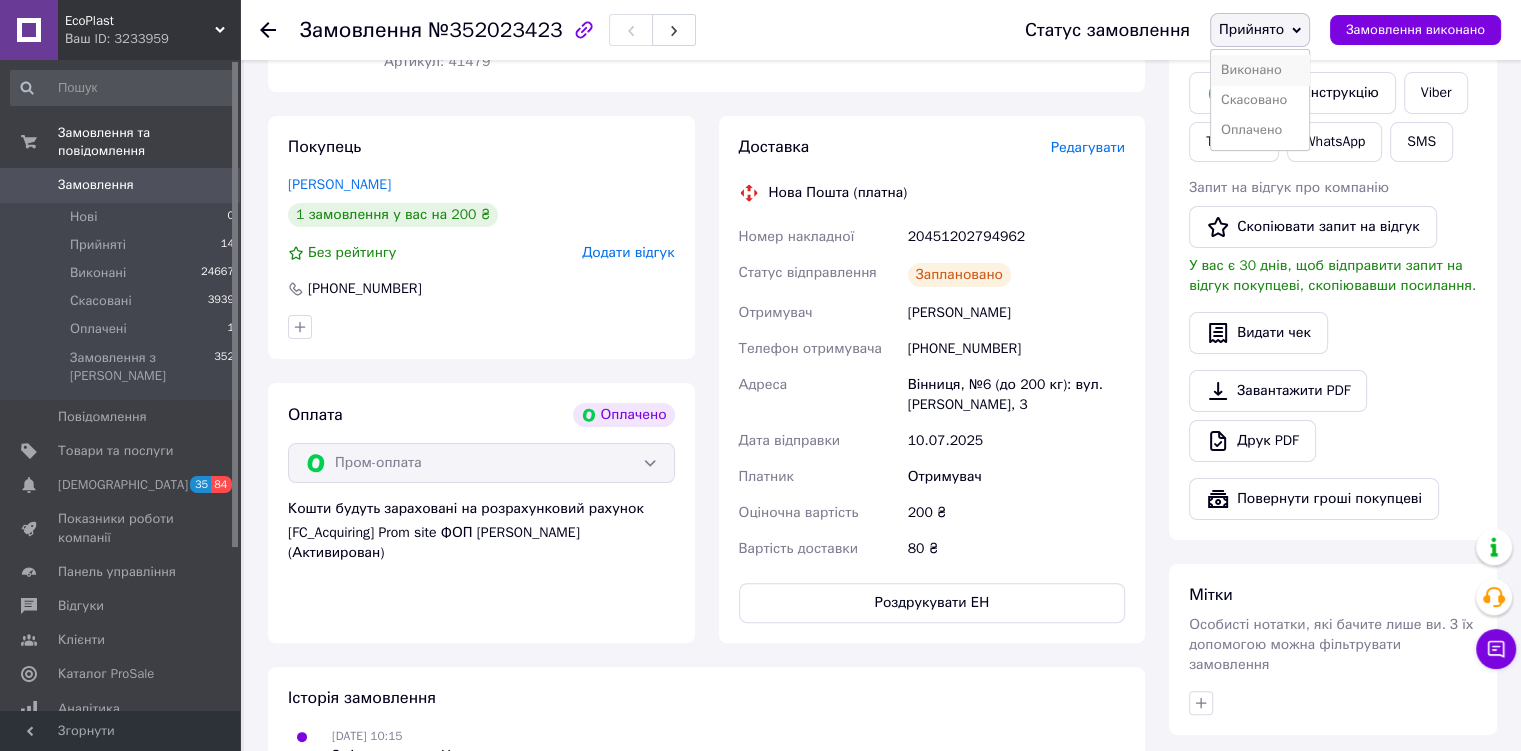 click on "Виконано" at bounding box center (1260, 70) 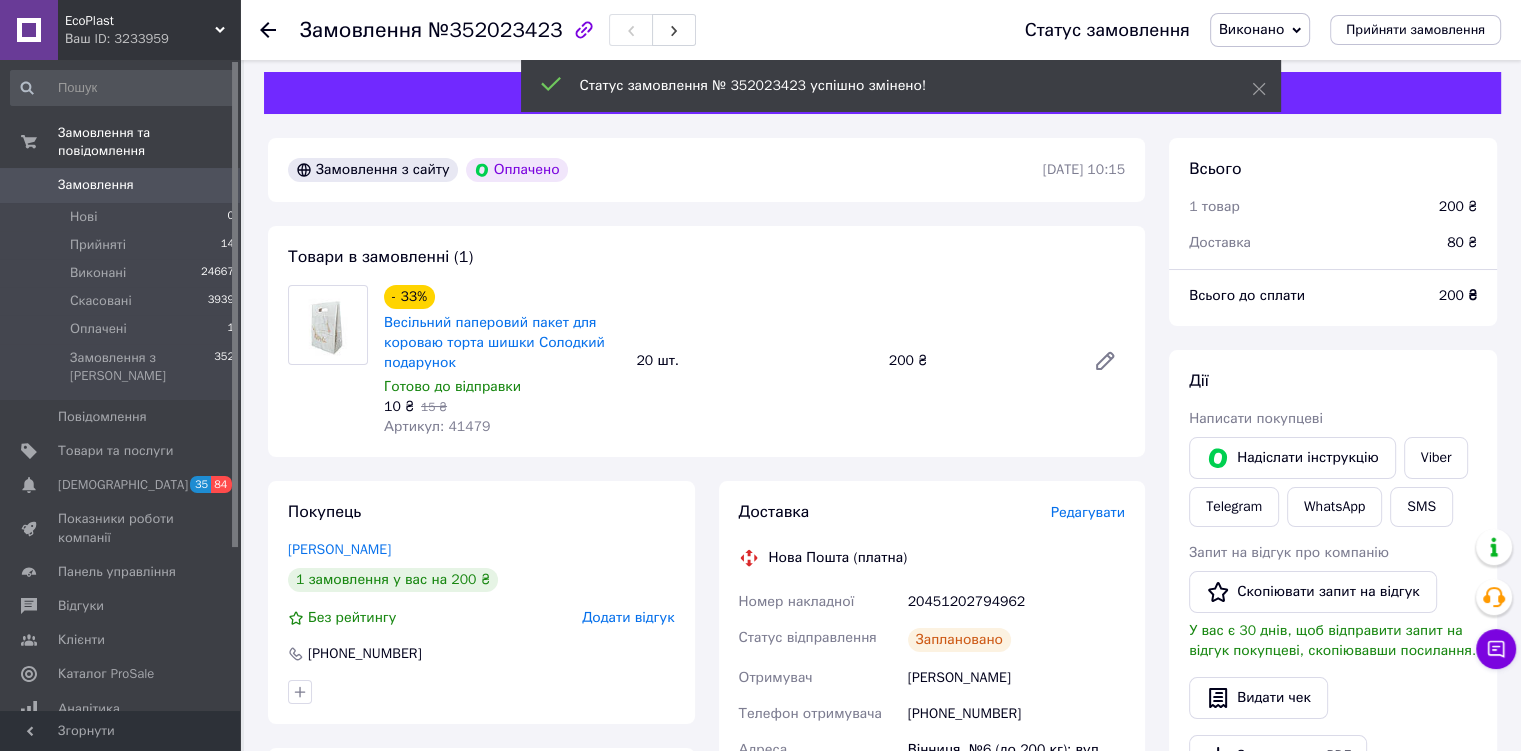 scroll, scrollTop: 0, scrollLeft: 0, axis: both 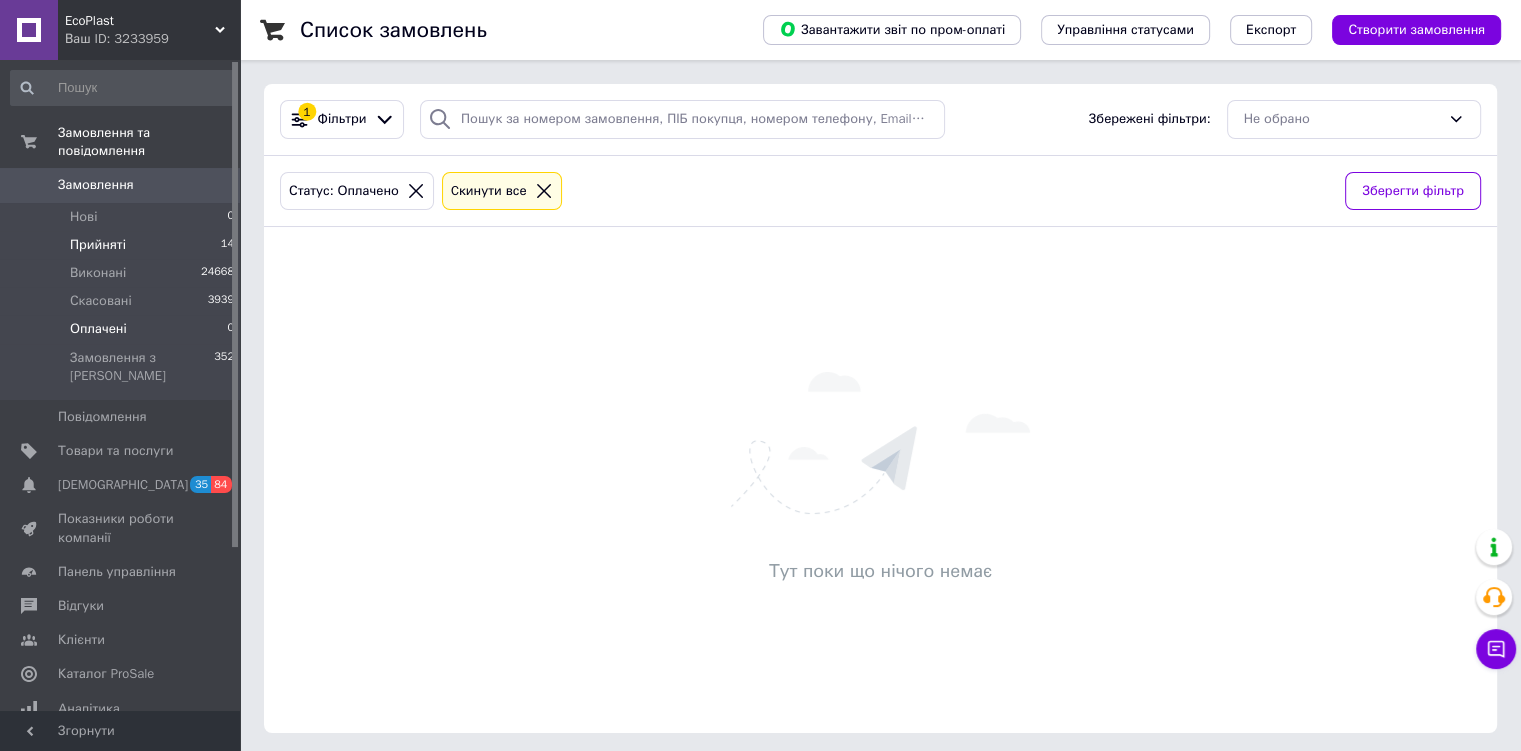 click on "Прийняті 14" at bounding box center (123, 245) 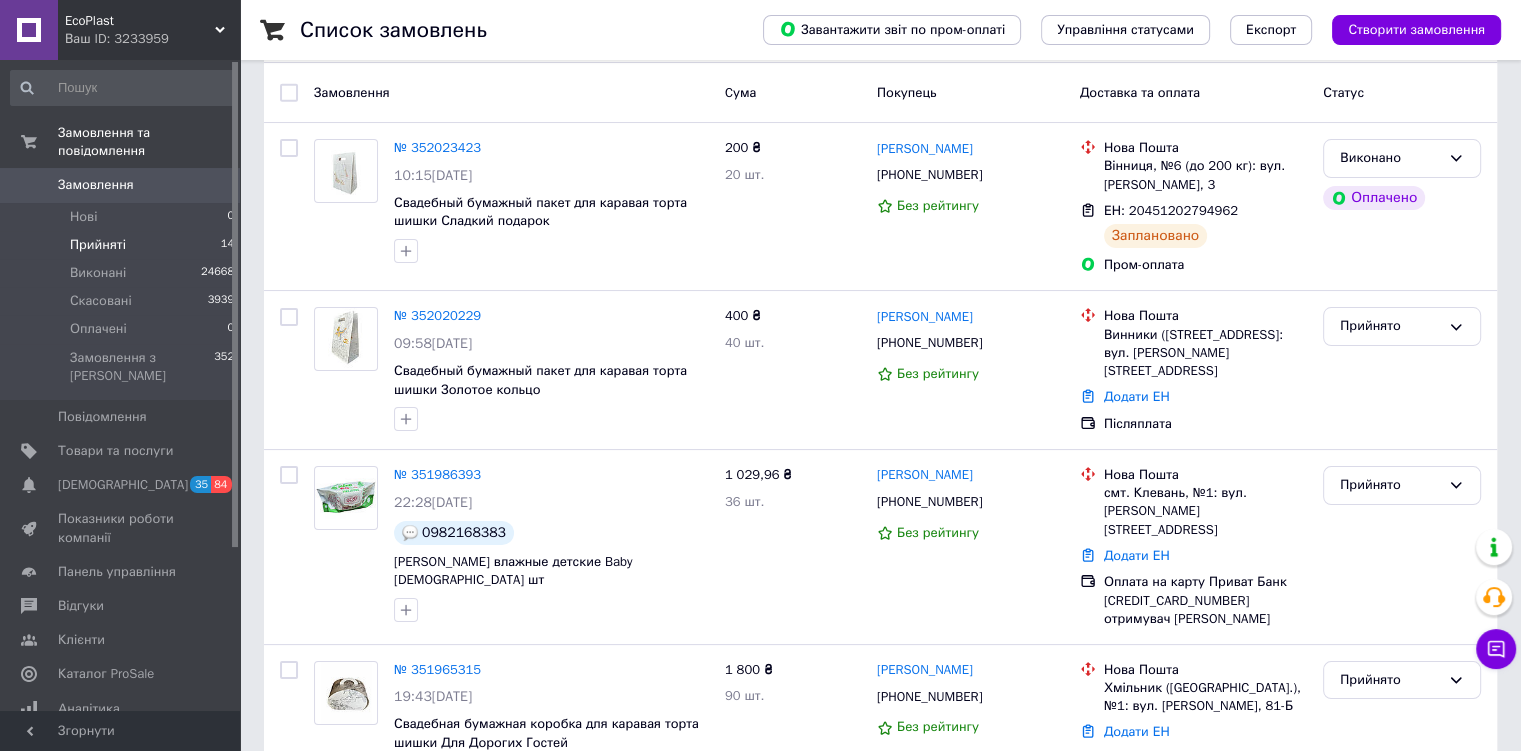 scroll, scrollTop: 0, scrollLeft: 0, axis: both 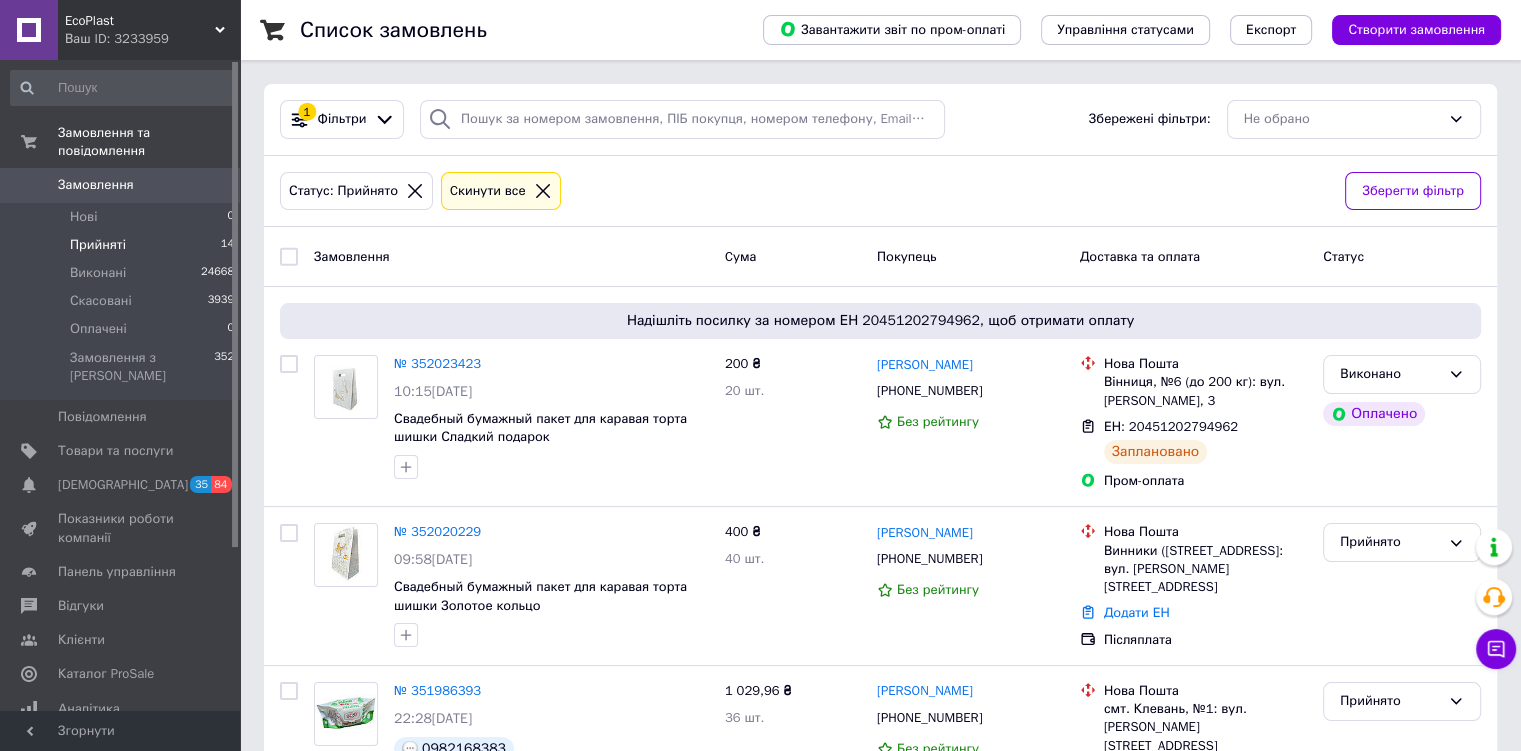 drag, startPoint x: 144, startPoint y: 24, endPoint x: 154, endPoint y: 119, distance: 95.524864 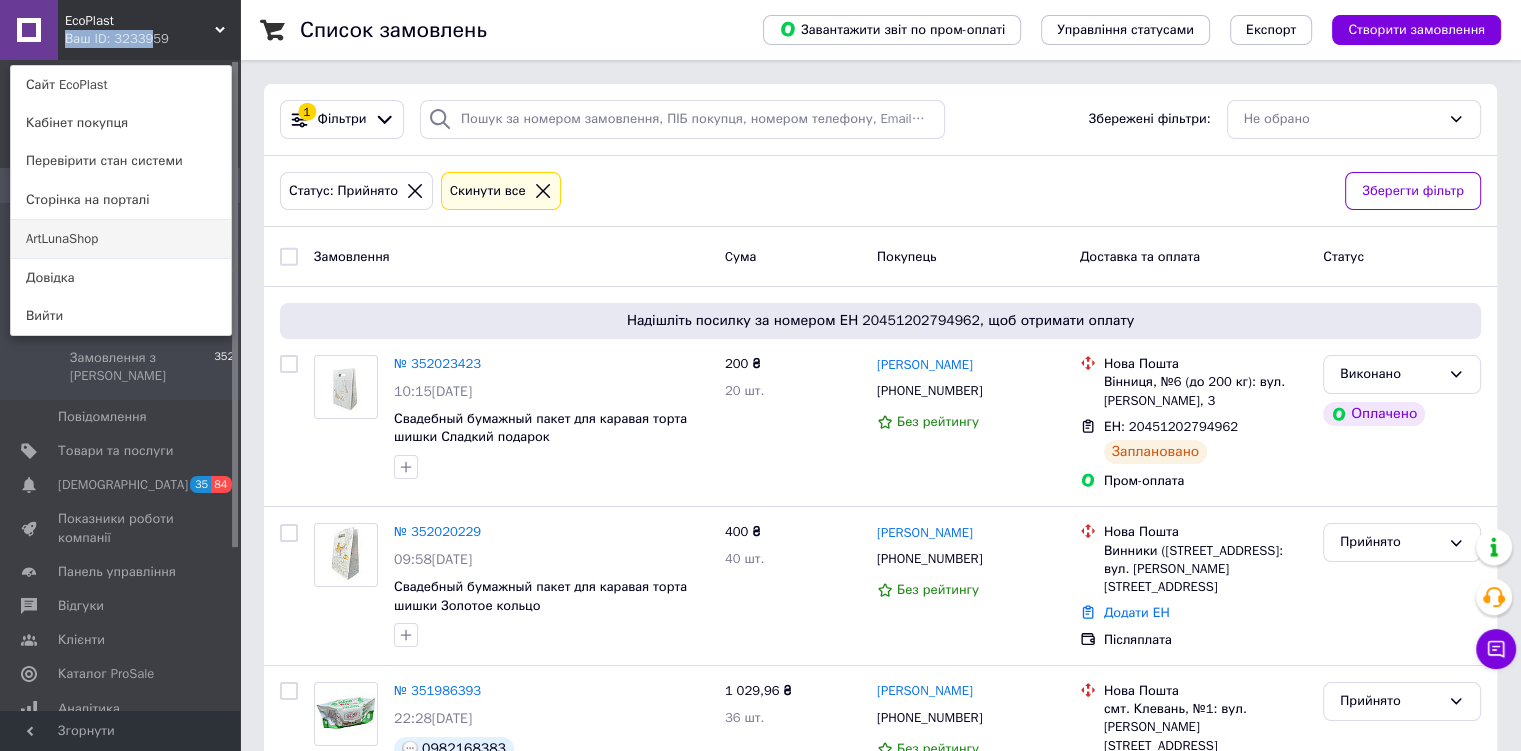 click on "ArtLunaShop" at bounding box center [121, 239] 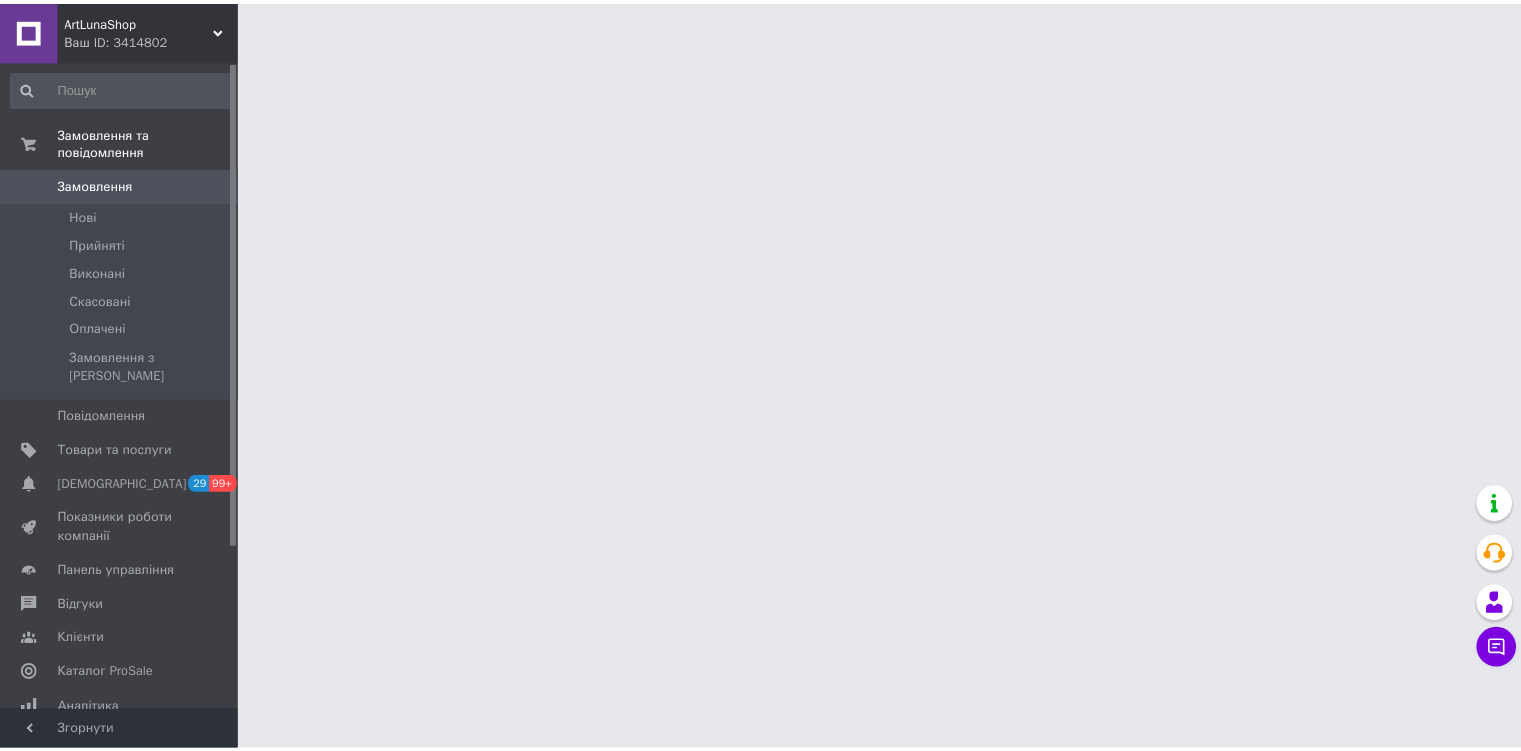 scroll, scrollTop: 0, scrollLeft: 0, axis: both 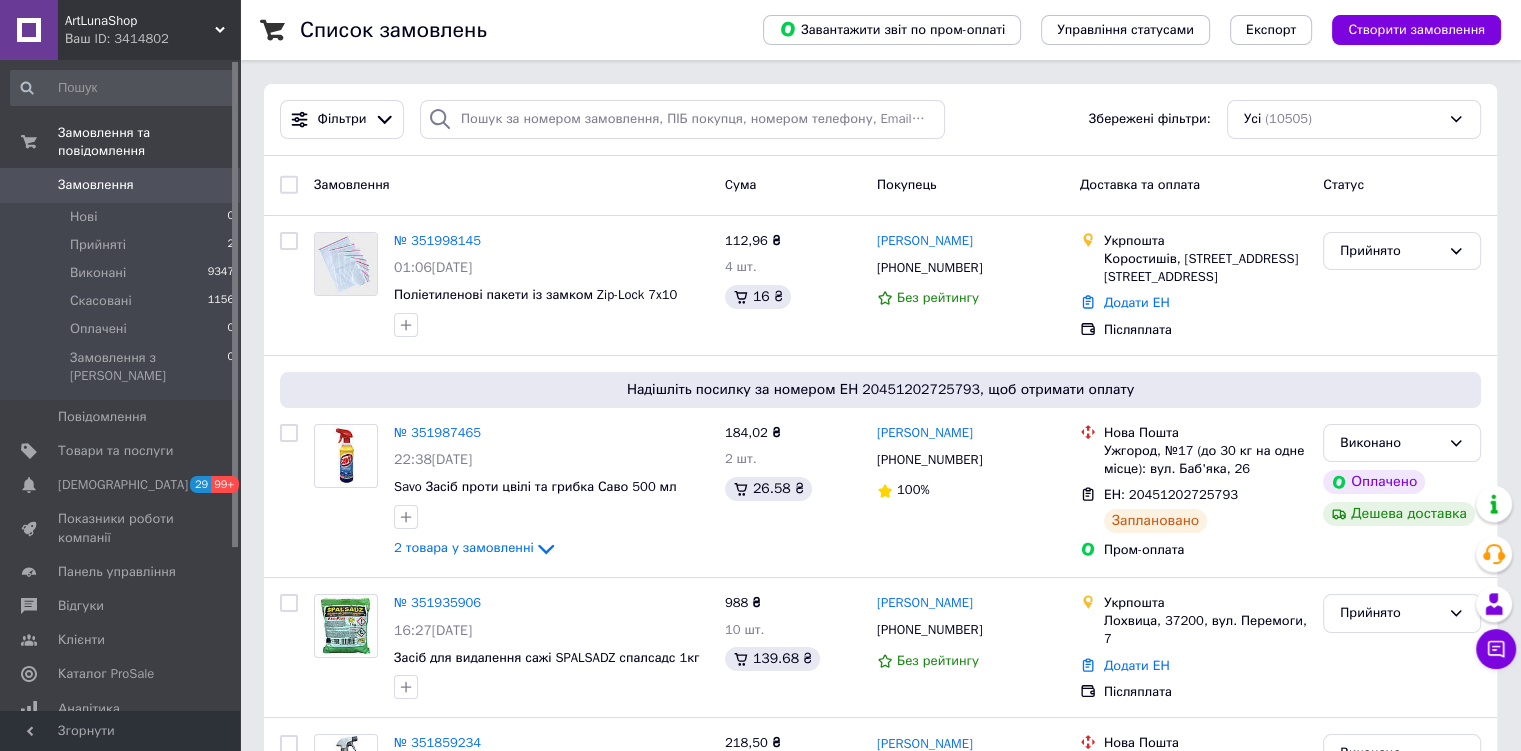click on "ArtLunaShop" at bounding box center (140, 21) 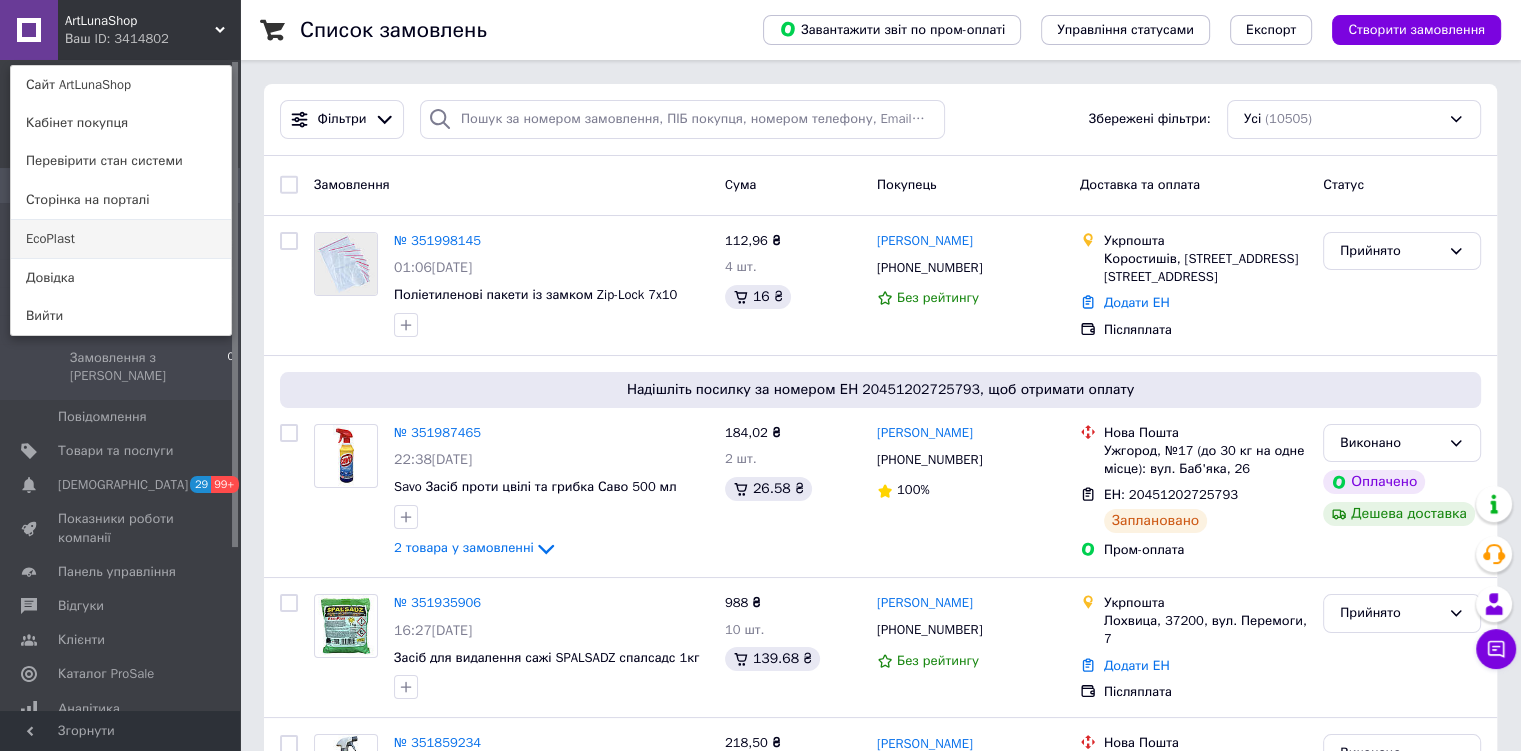 click on "EcoPlast" at bounding box center (121, 239) 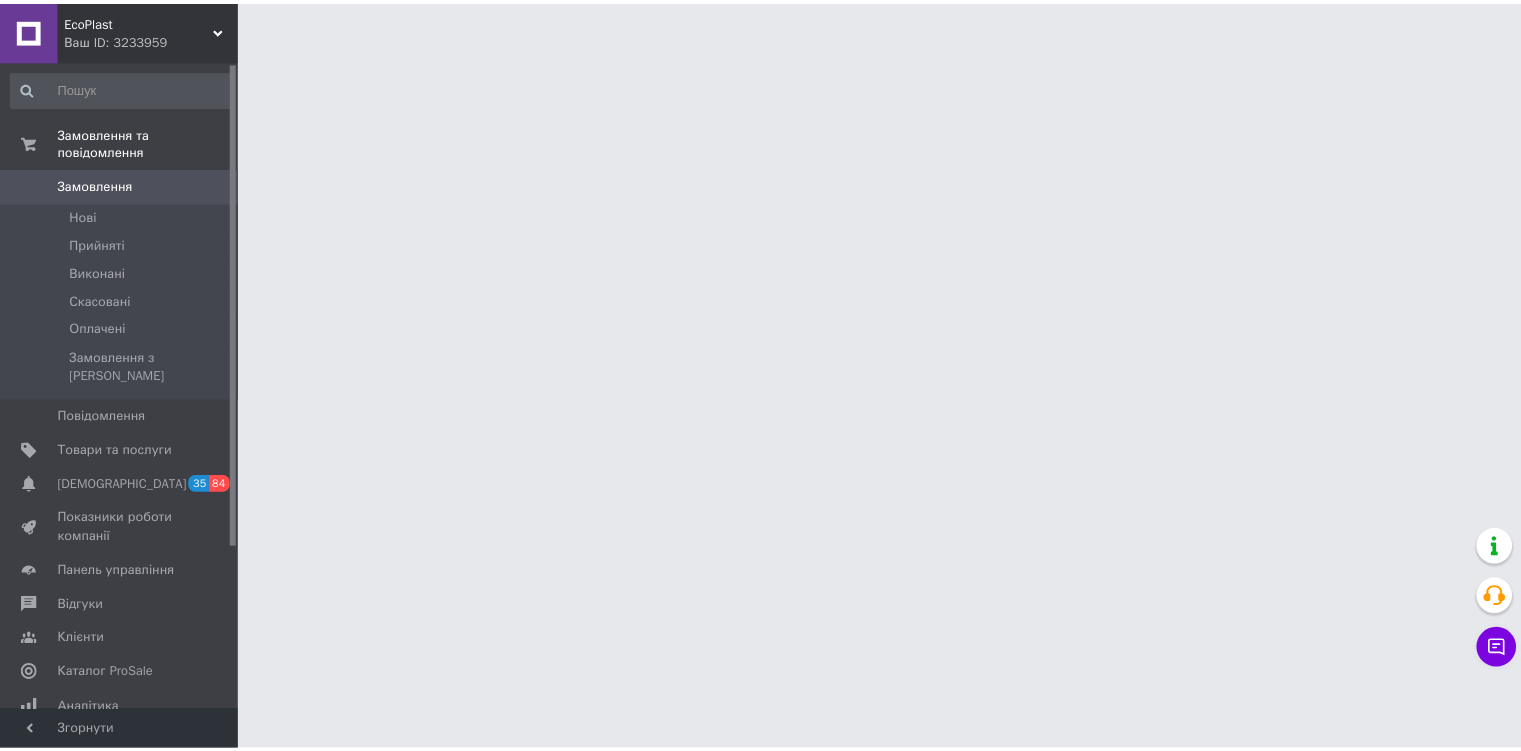scroll, scrollTop: 0, scrollLeft: 0, axis: both 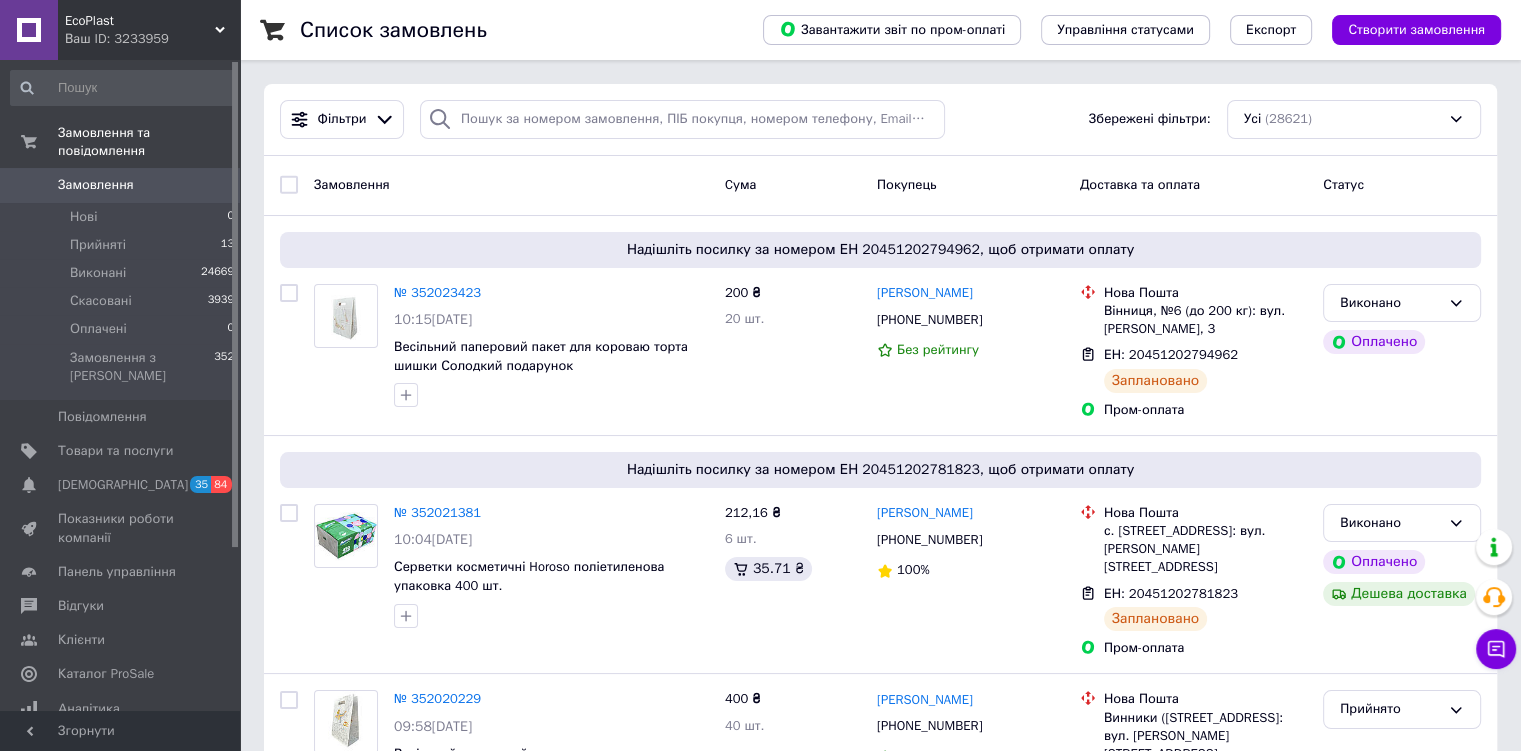 click on "EcoPlast" at bounding box center [140, 21] 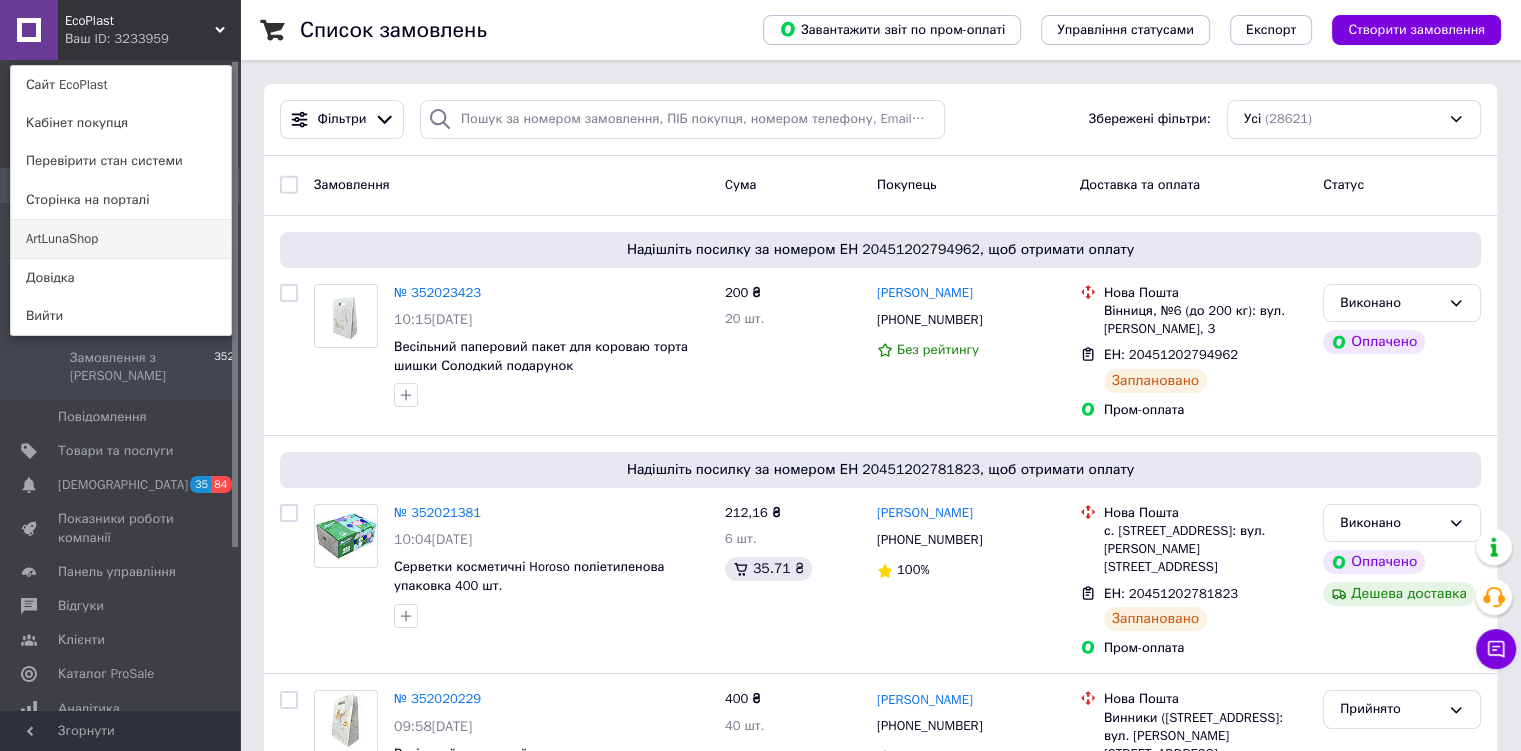click on "ArtLunaShop" at bounding box center [121, 239] 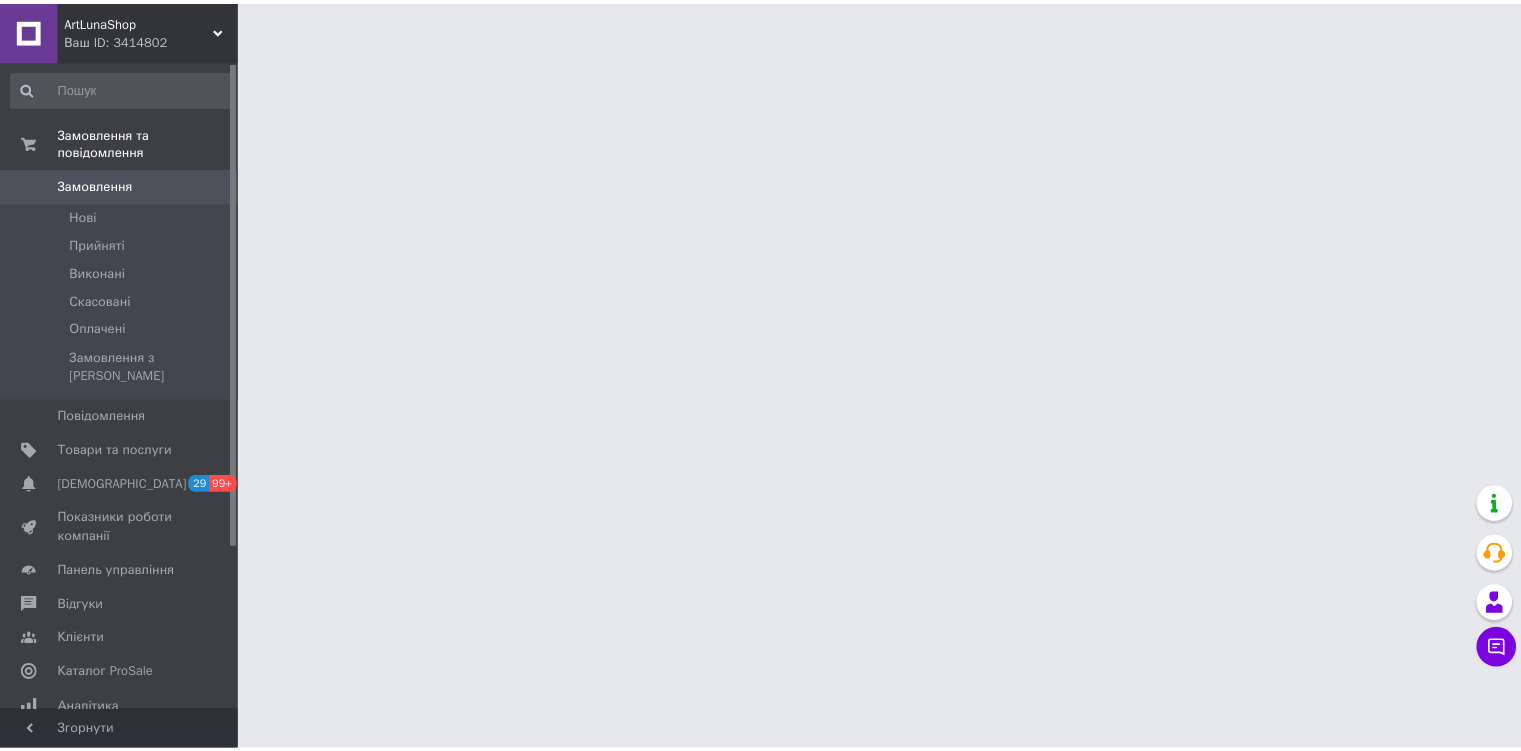 scroll, scrollTop: 0, scrollLeft: 0, axis: both 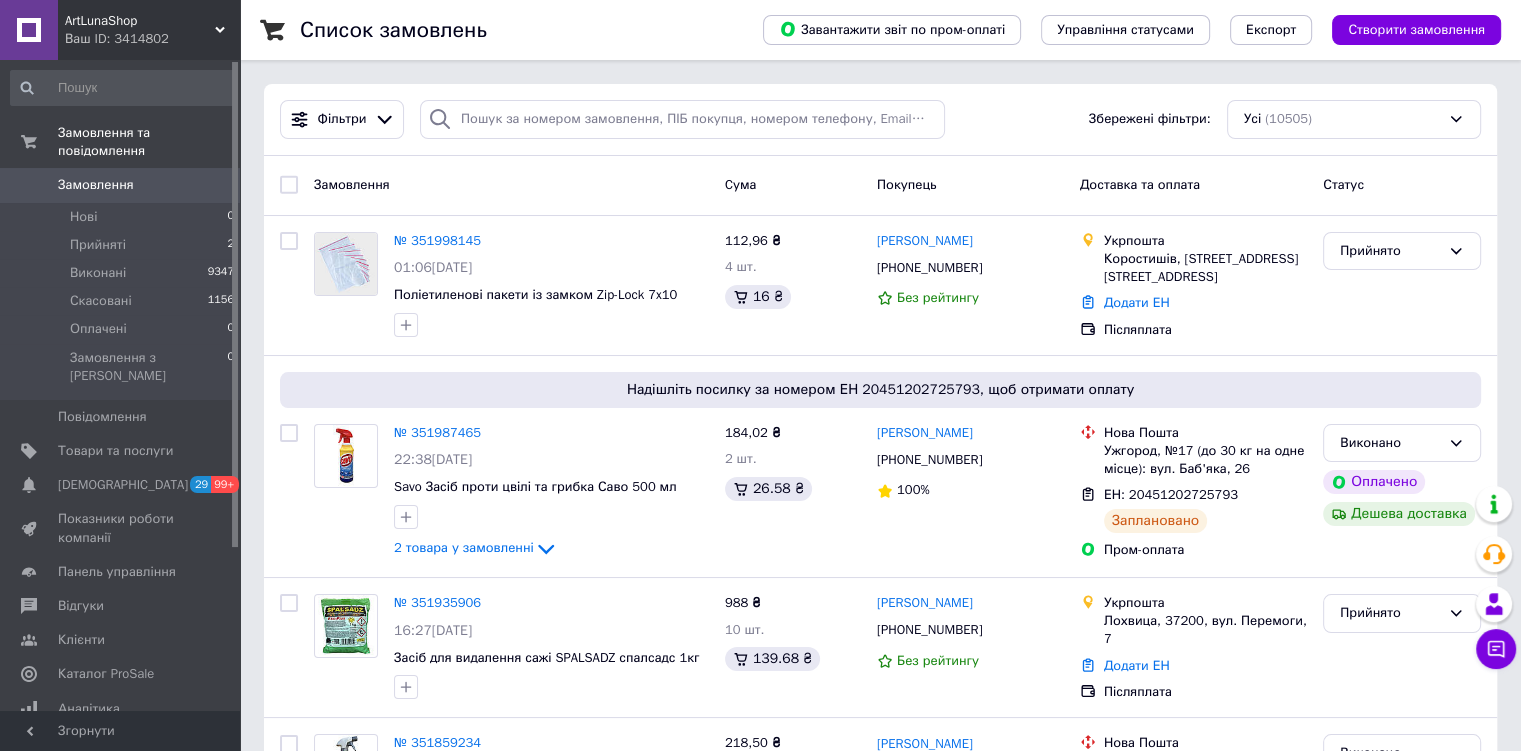 click on "Ваш ID: 3414802" at bounding box center (152, 39) 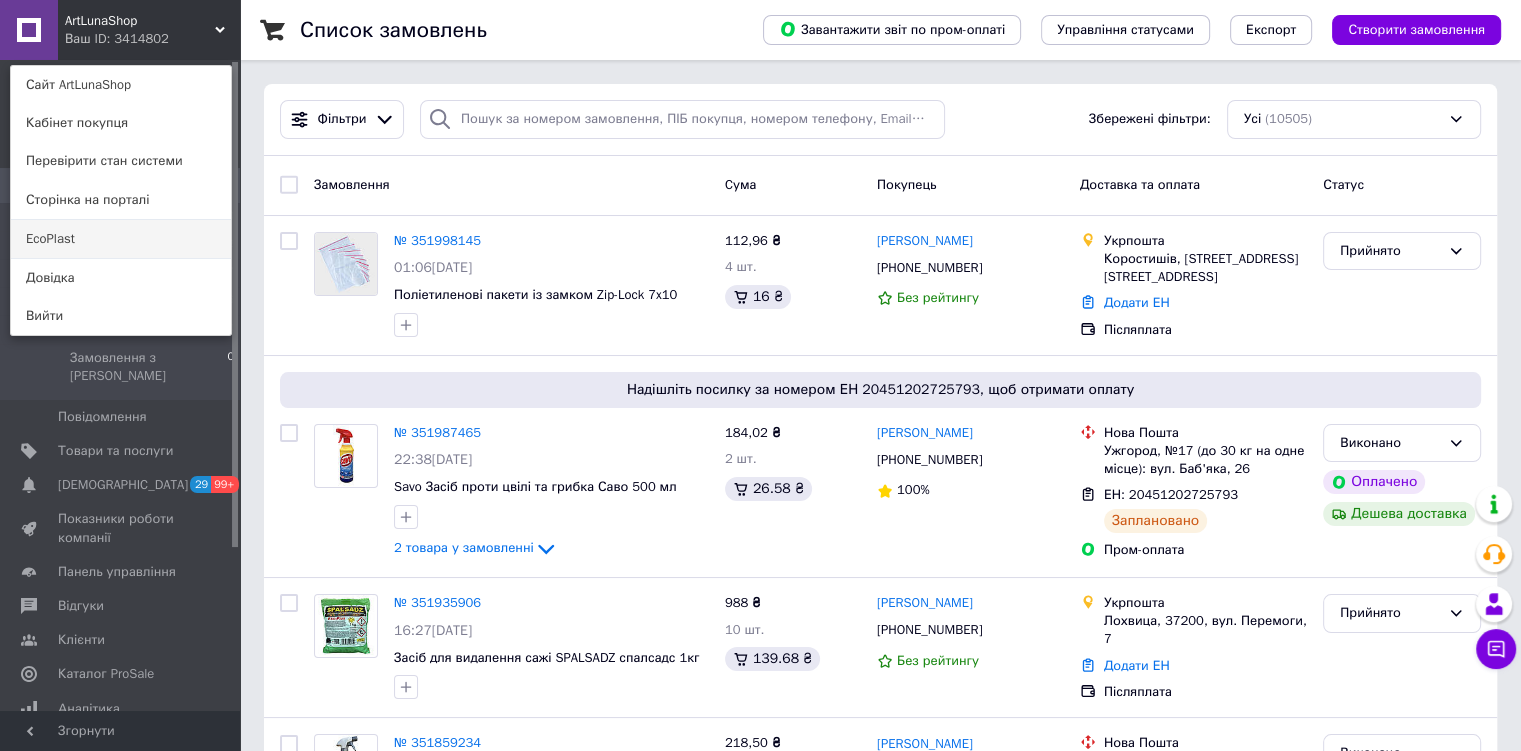 click on "EcoPlast" at bounding box center [121, 239] 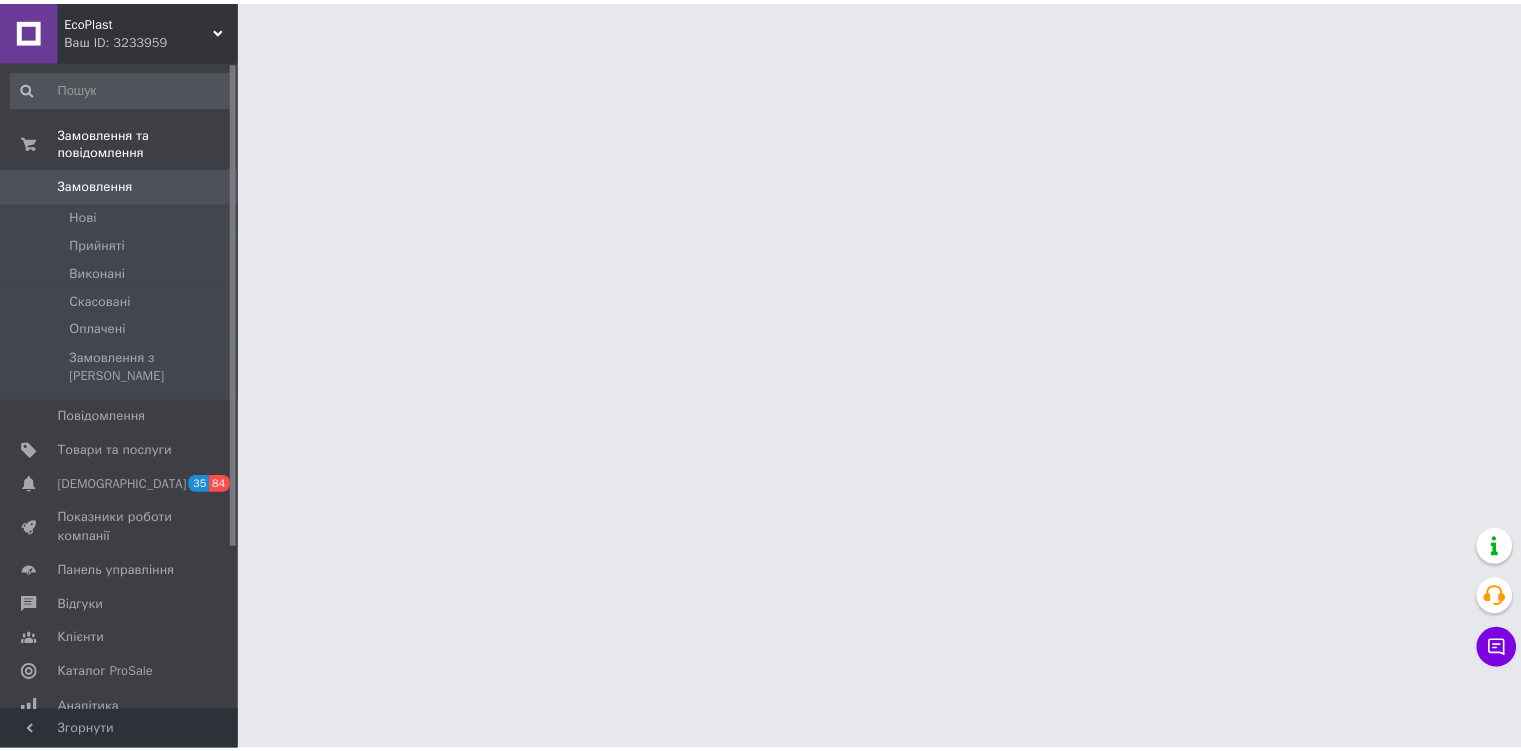 scroll, scrollTop: 0, scrollLeft: 0, axis: both 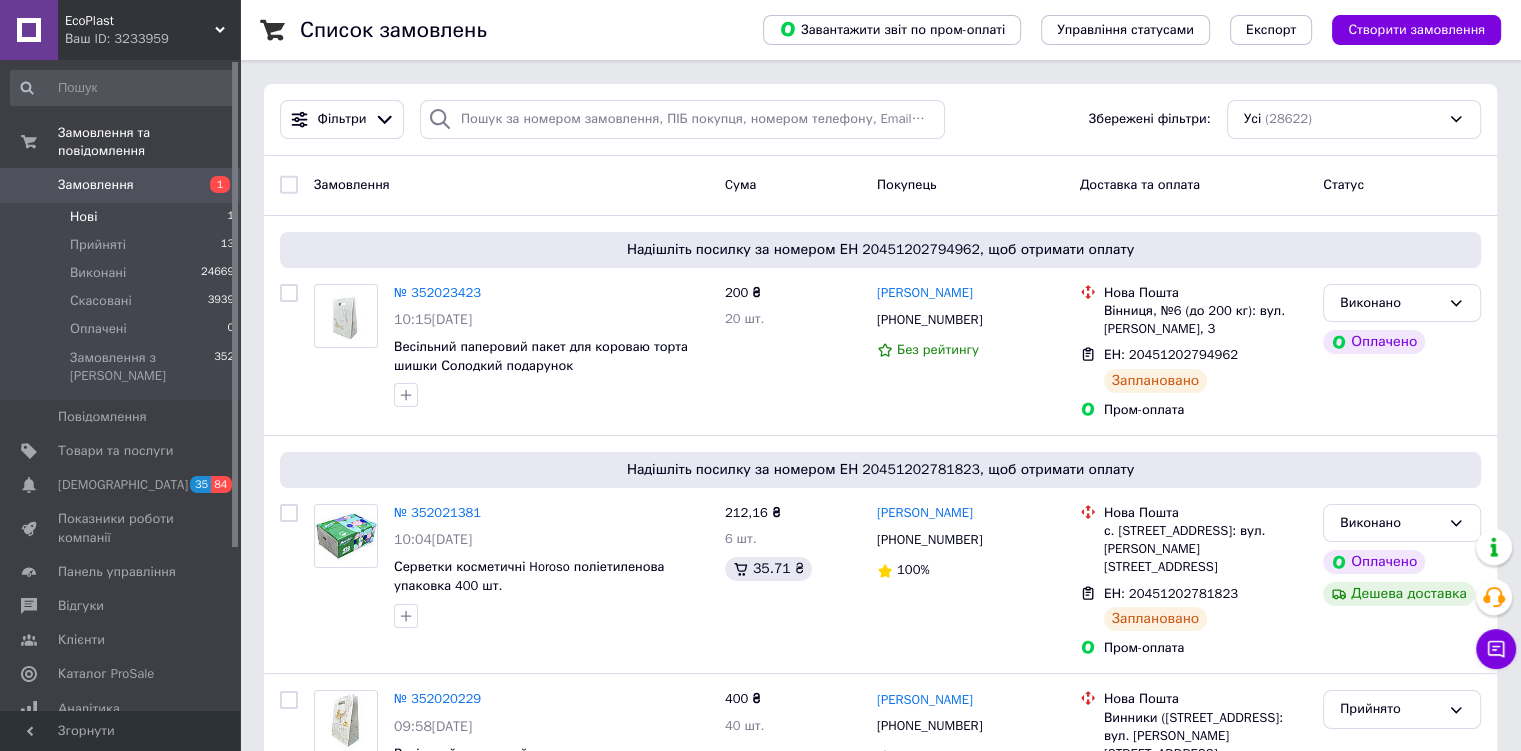 click on "Нові 1" at bounding box center [123, 217] 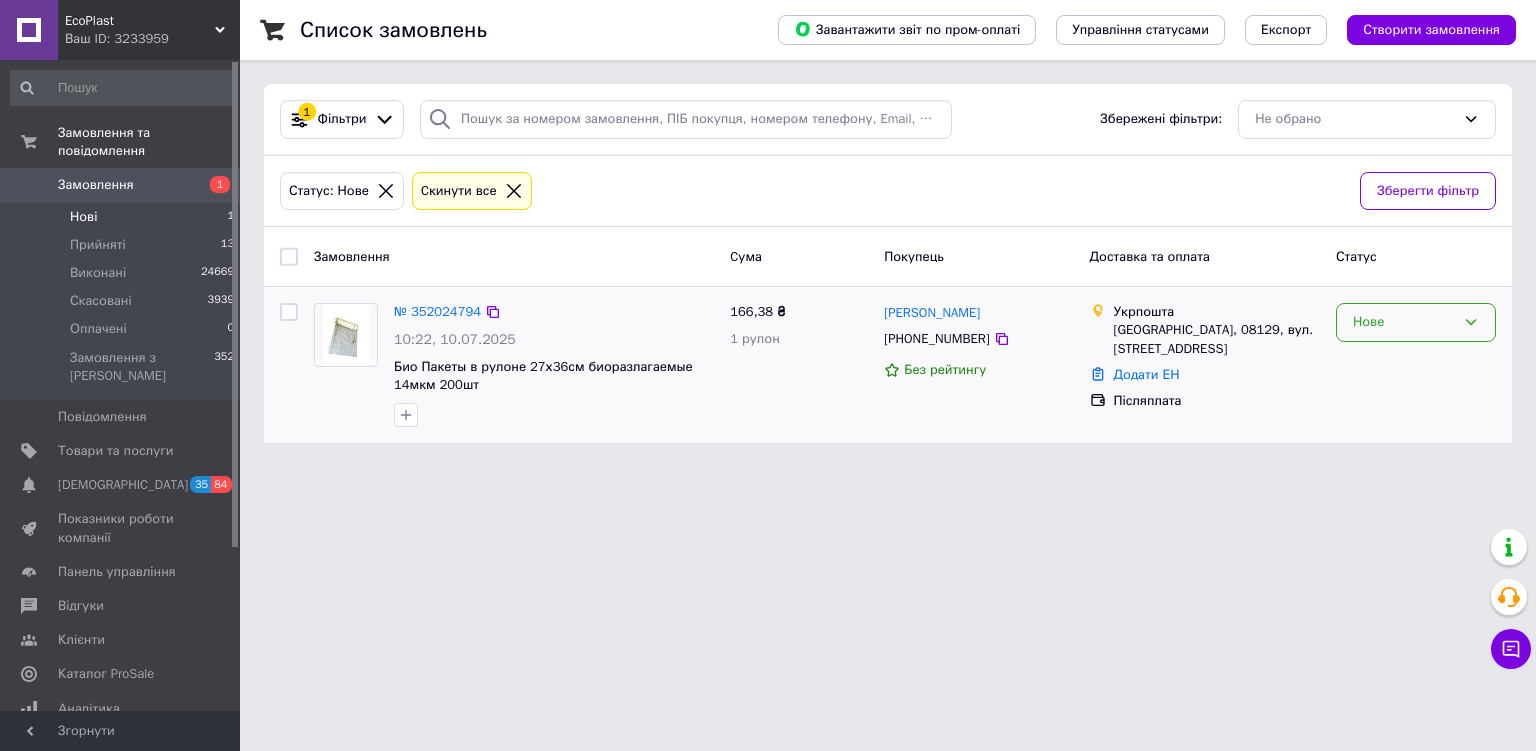 click on "Нове" at bounding box center (1404, 322) 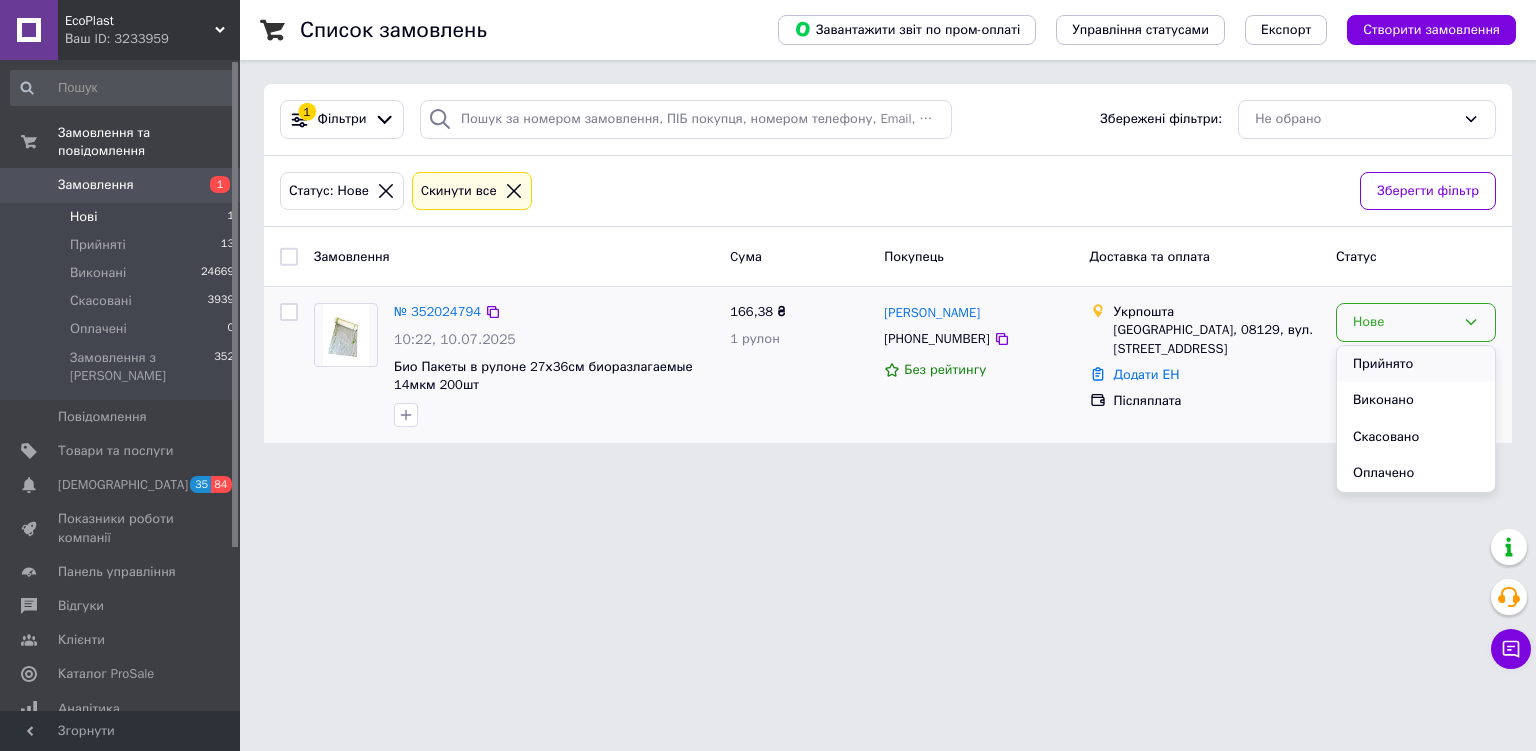 click on "Прийнято" at bounding box center [1416, 364] 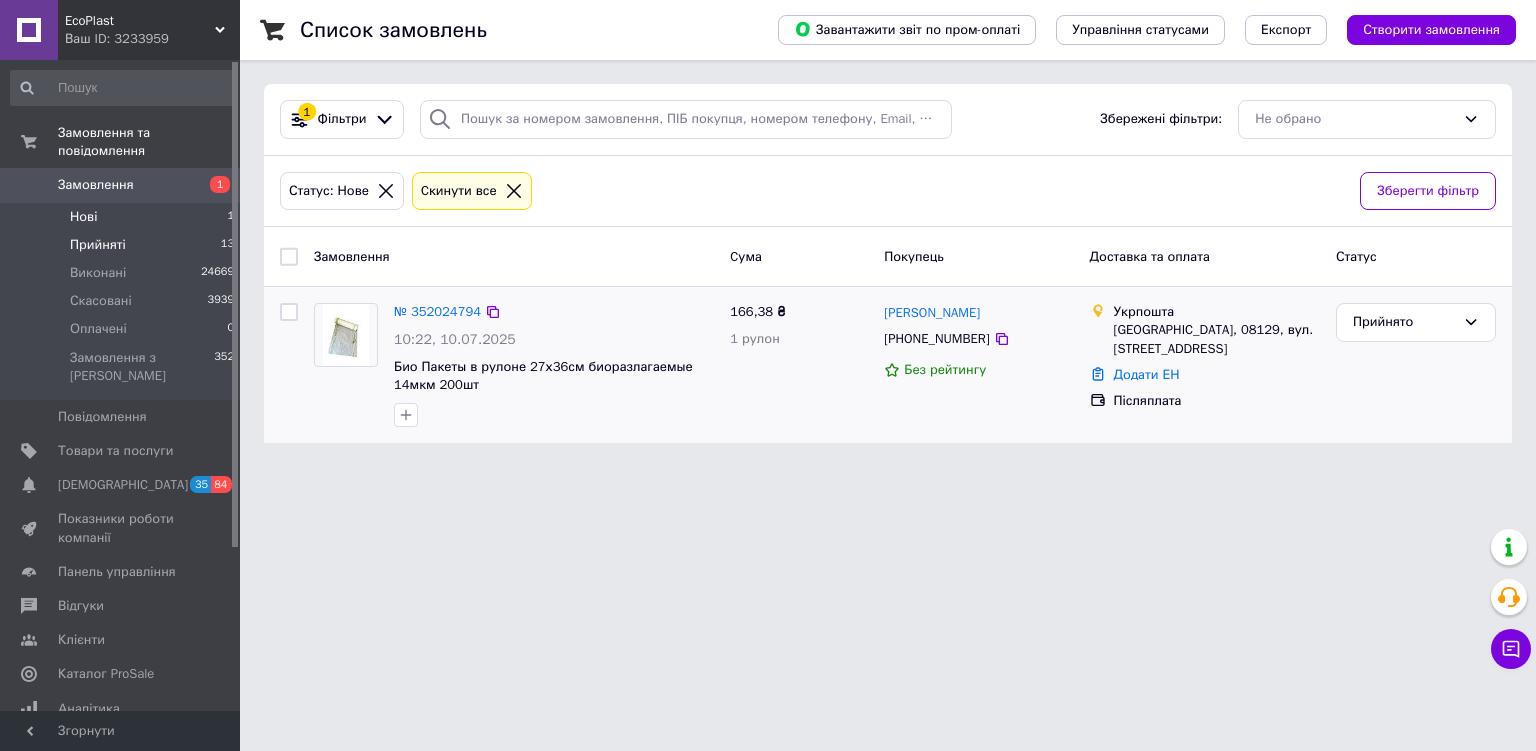 click on "Прийняті" at bounding box center [98, 245] 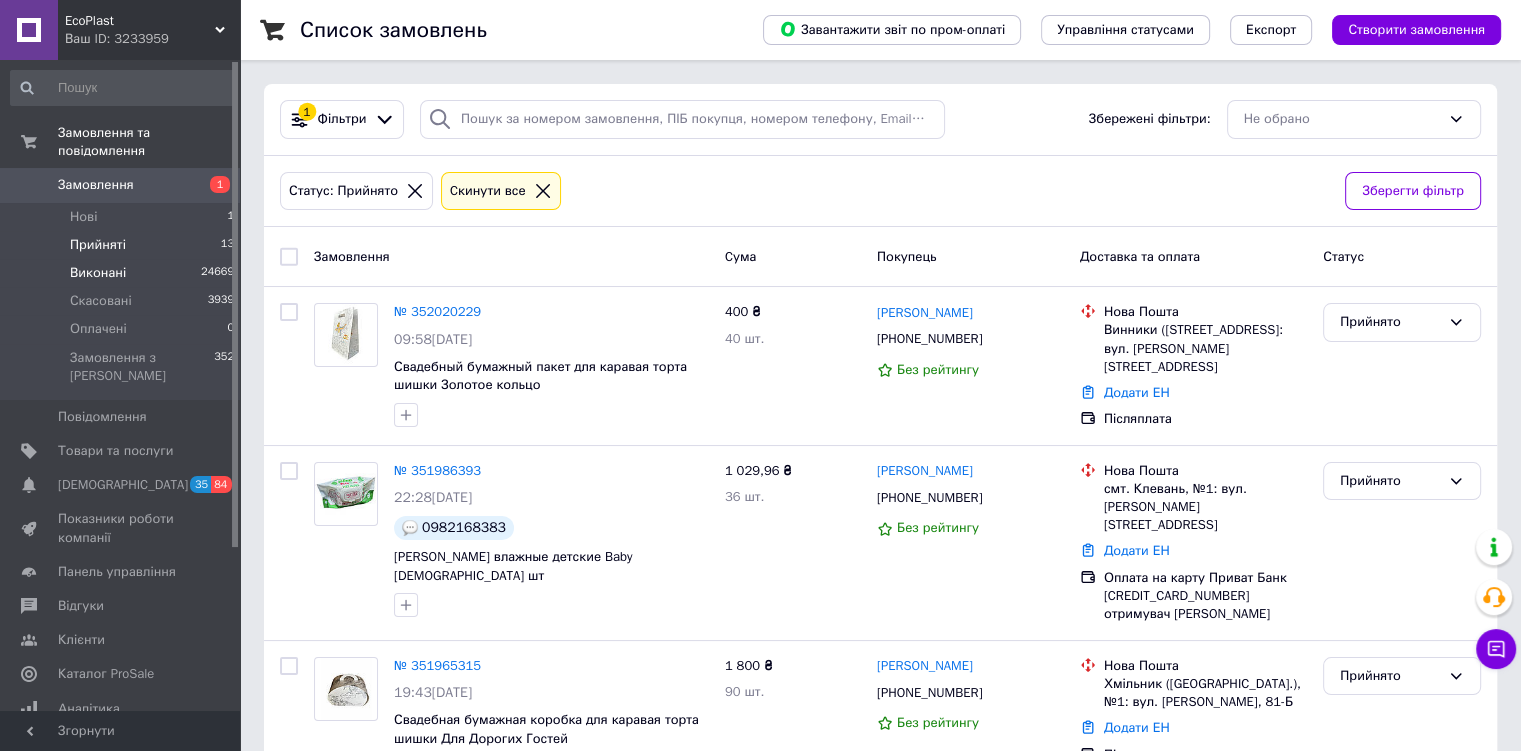 click on "Виконані" at bounding box center [98, 273] 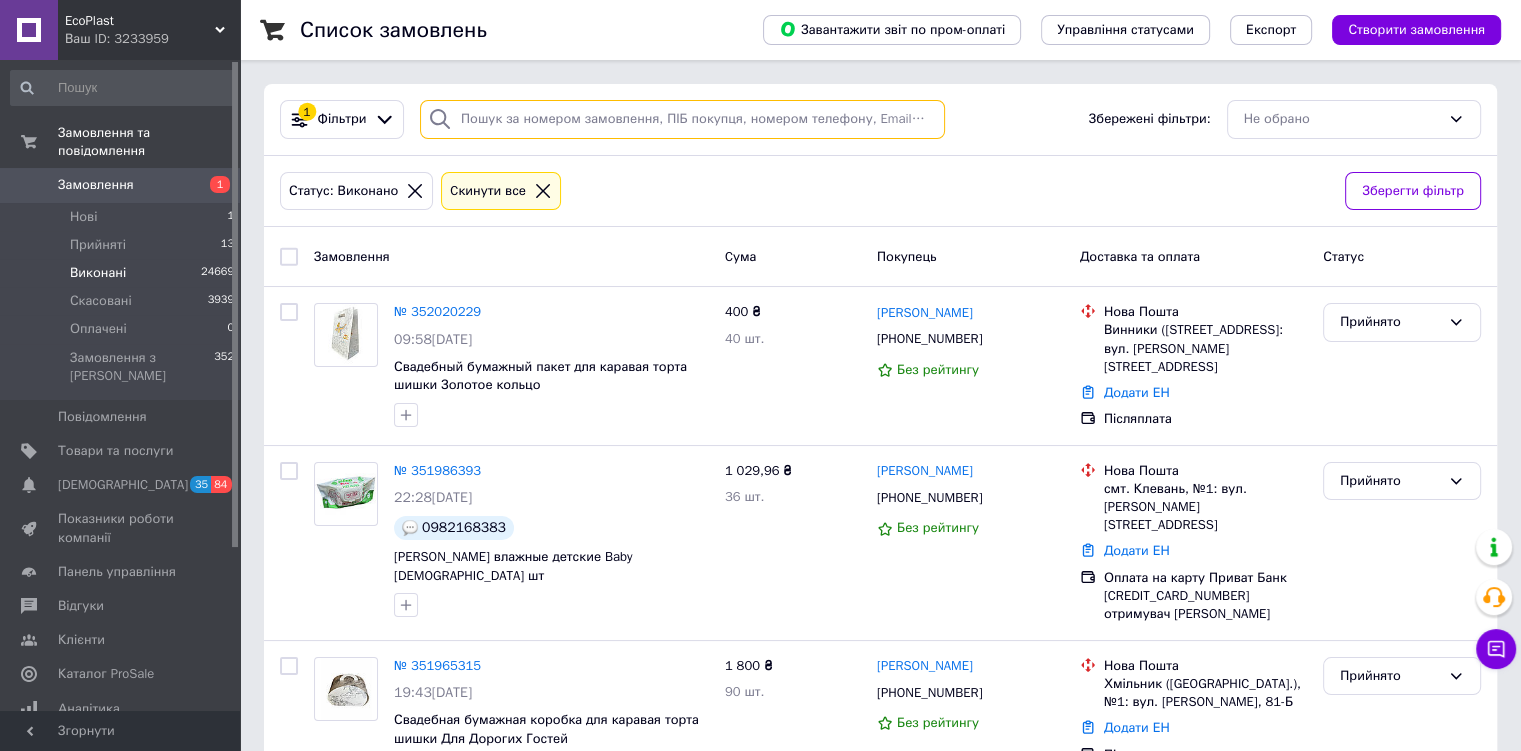 click at bounding box center (682, 119) 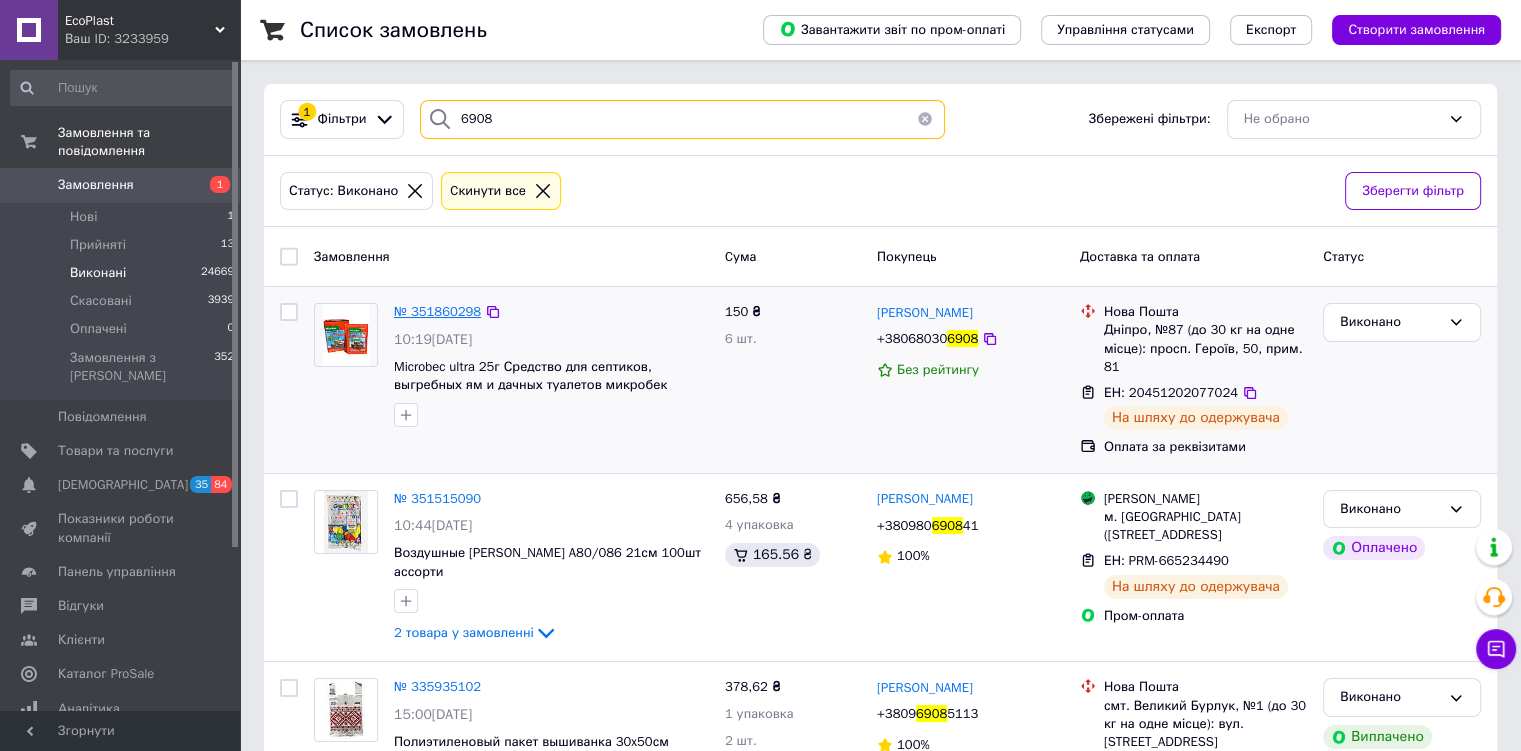 type on "6908" 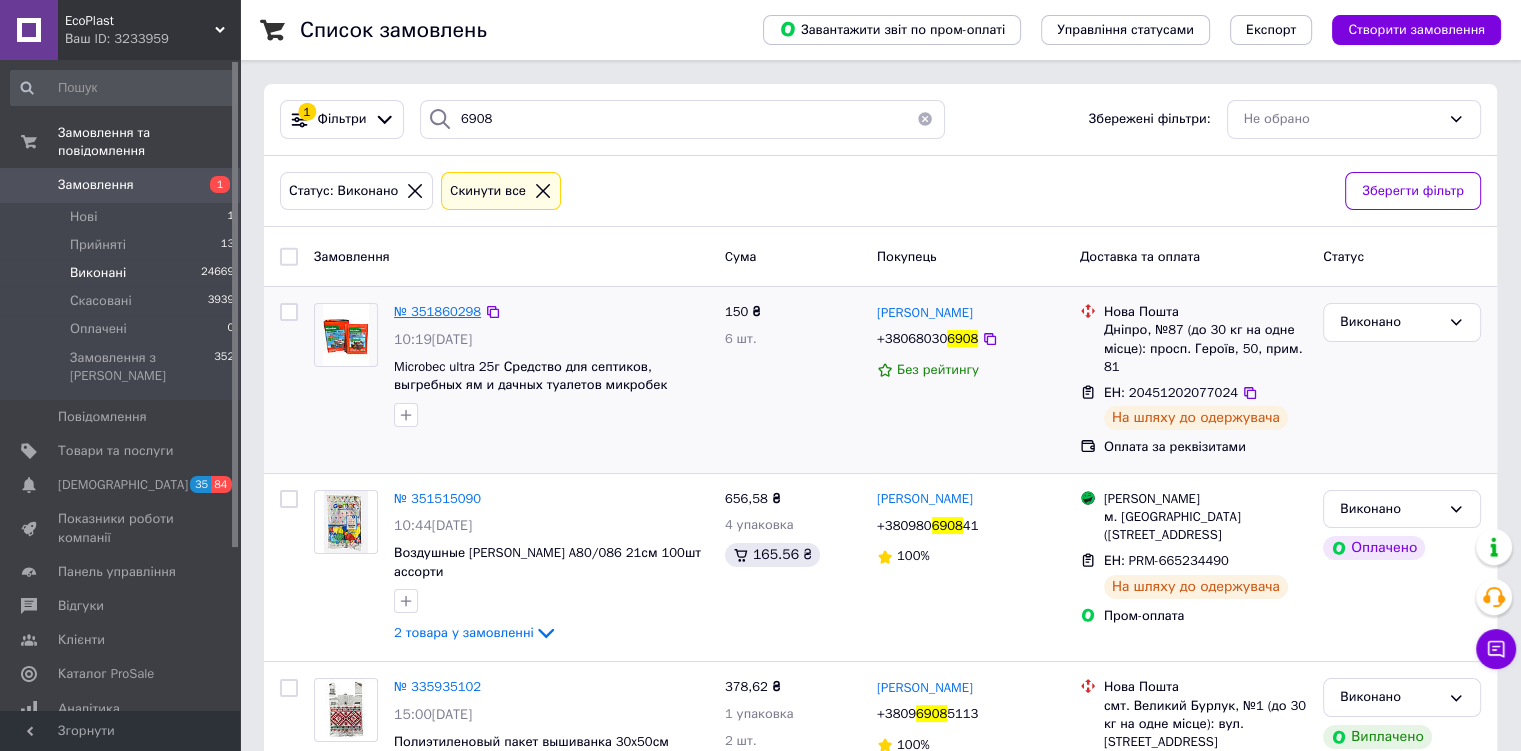 click on "№ 351860298" at bounding box center (437, 311) 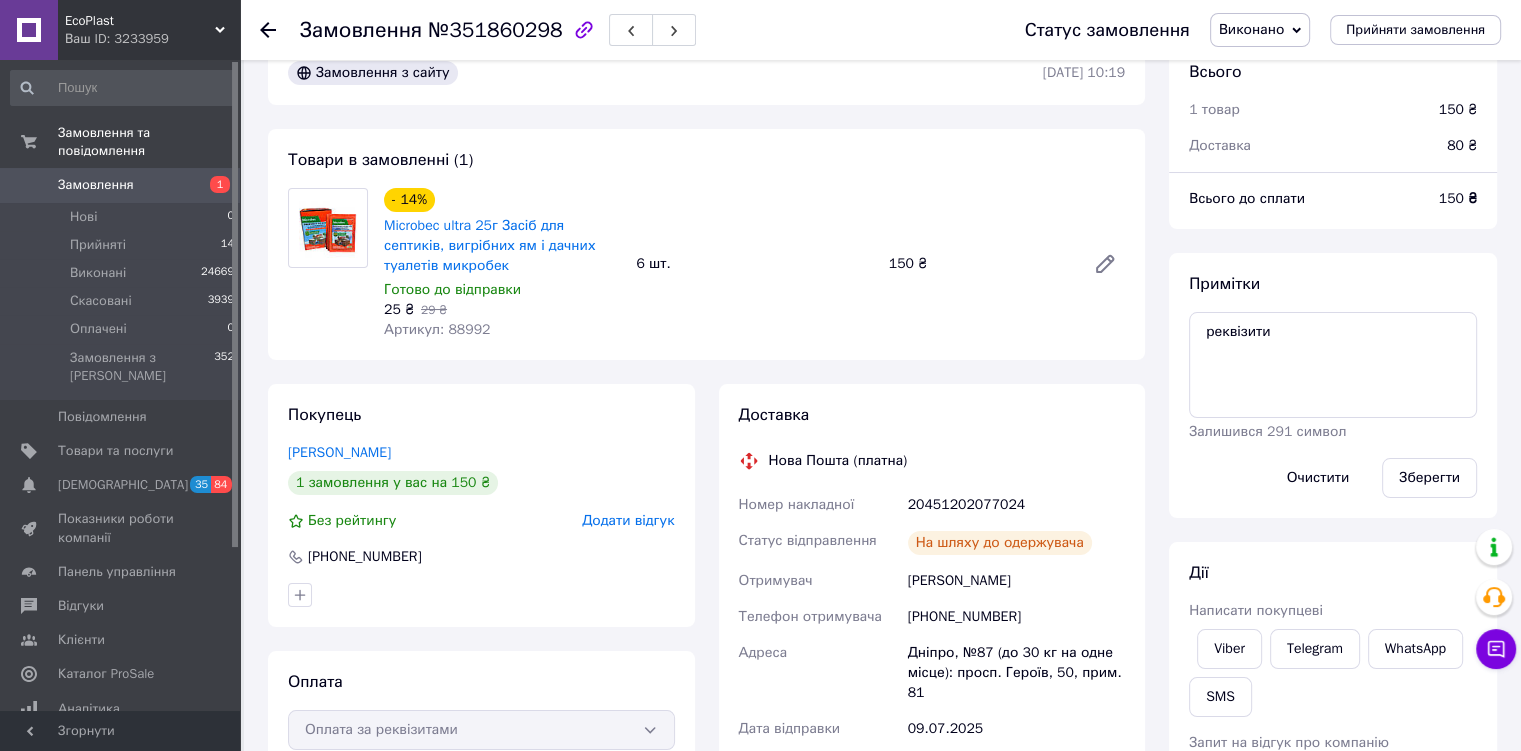 scroll, scrollTop: 0, scrollLeft: 0, axis: both 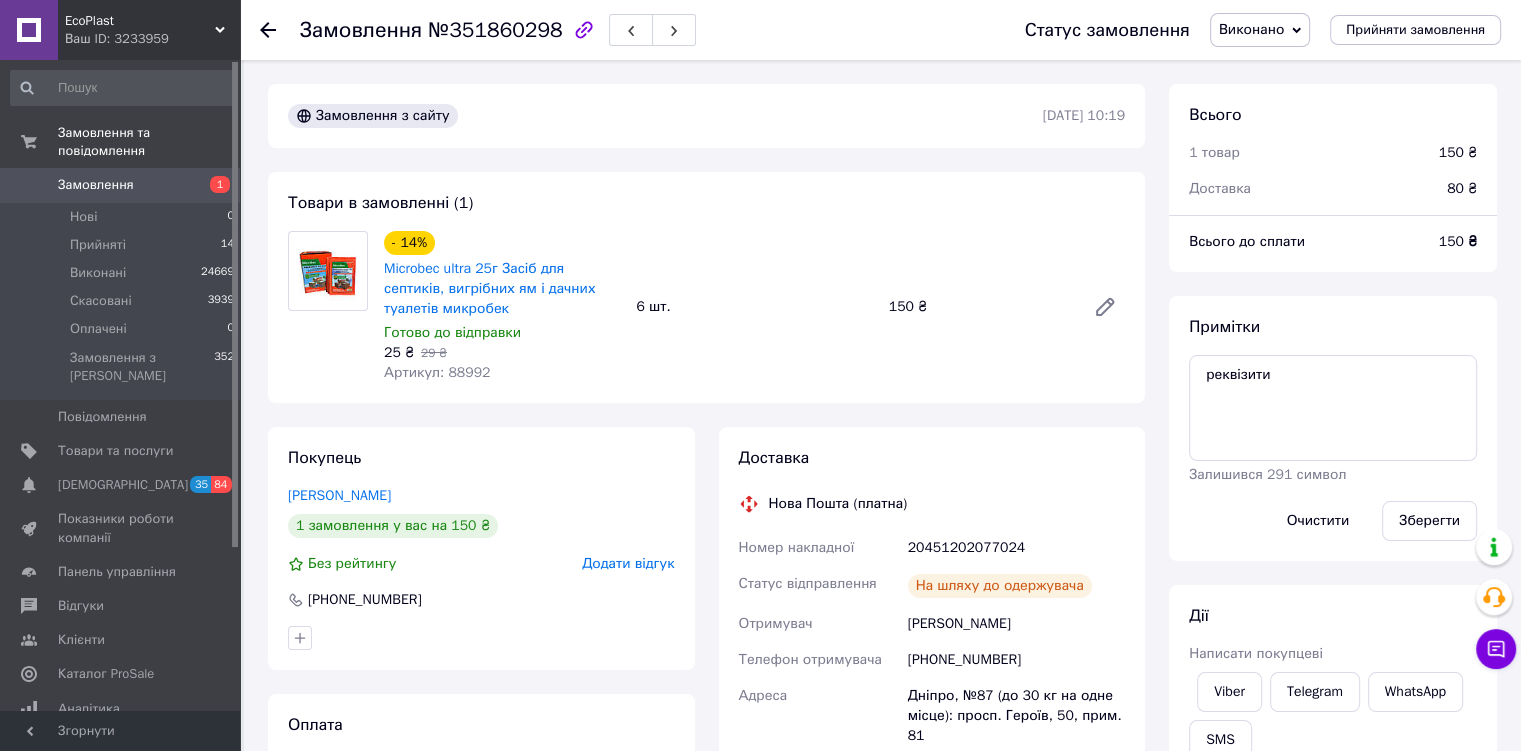 click at bounding box center [268, 30] 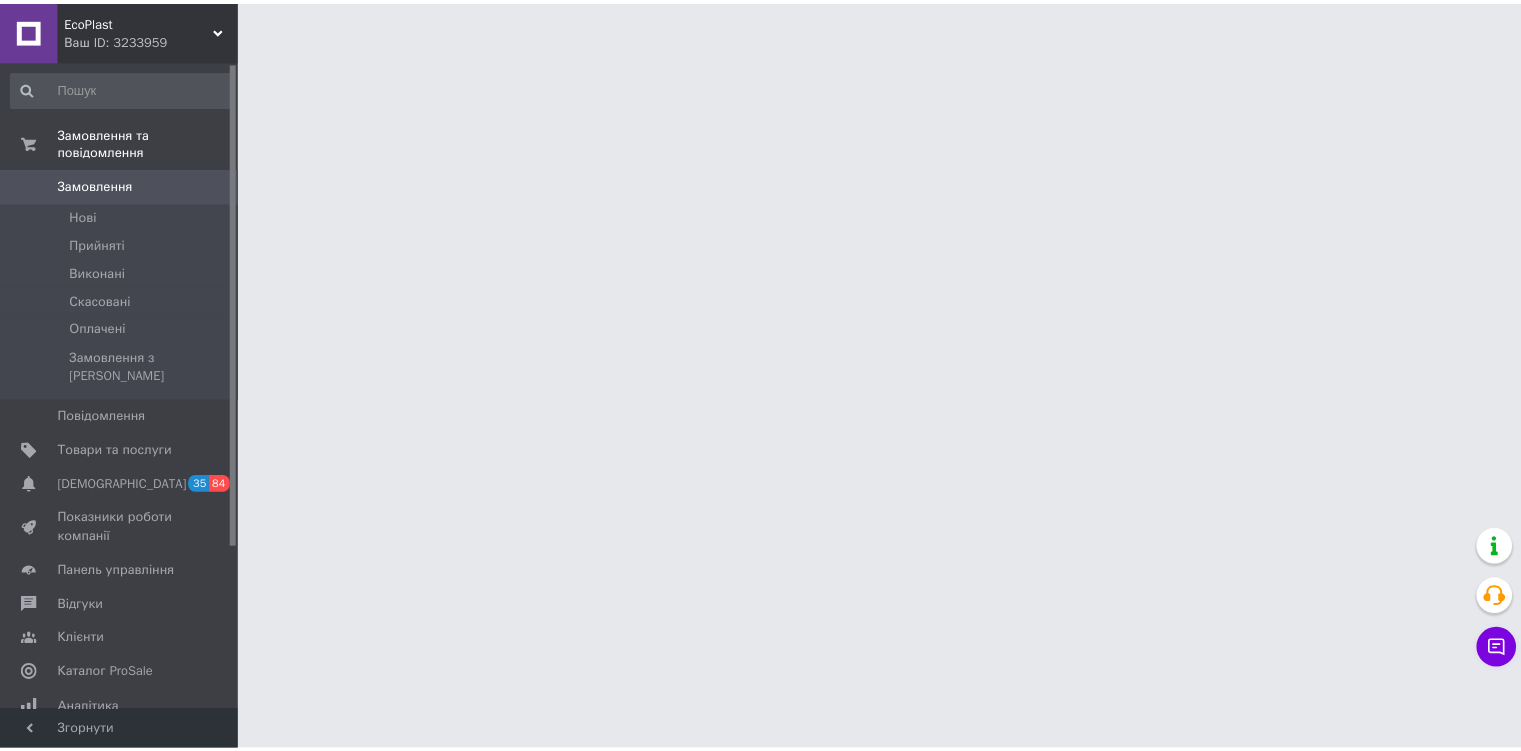 scroll, scrollTop: 0, scrollLeft: 0, axis: both 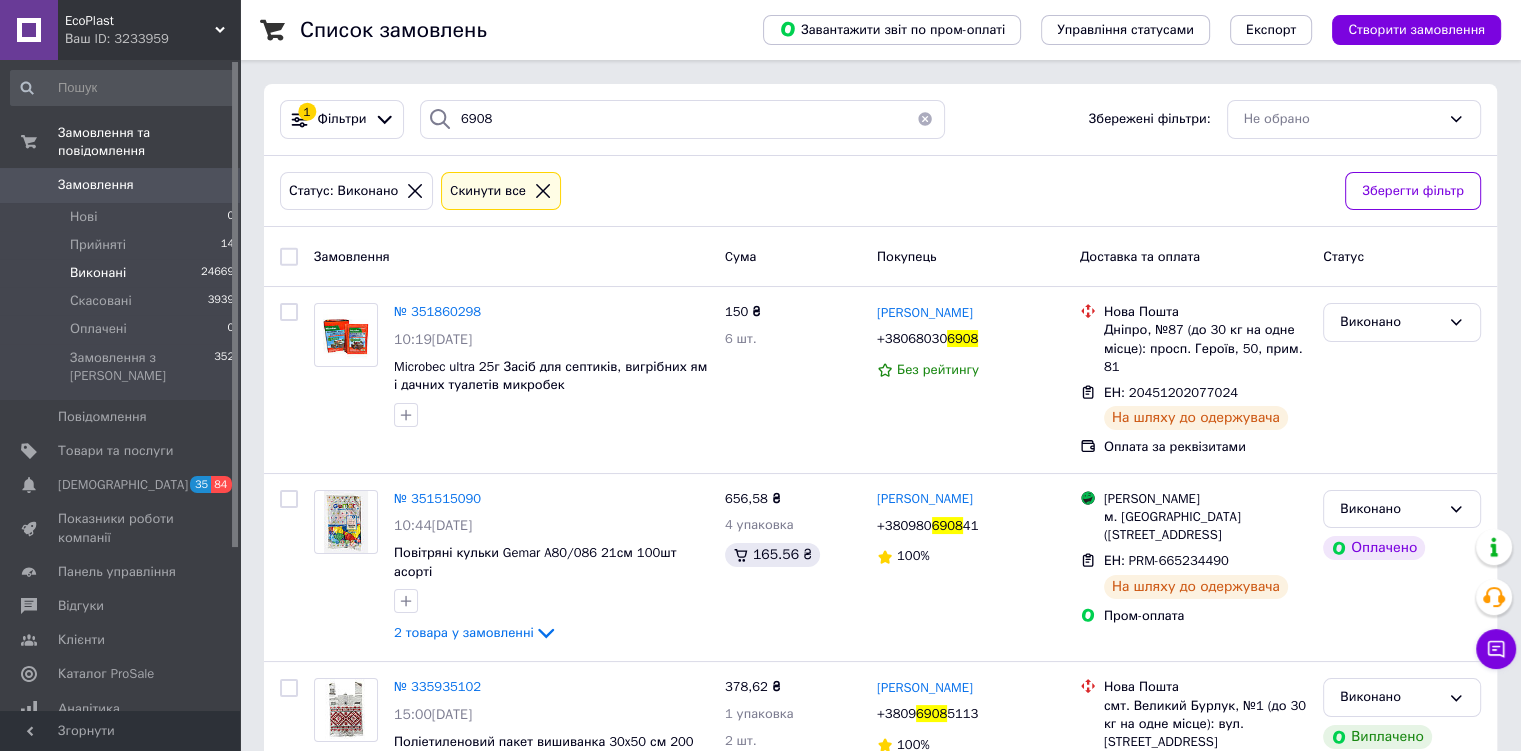 click at bounding box center [925, 119] 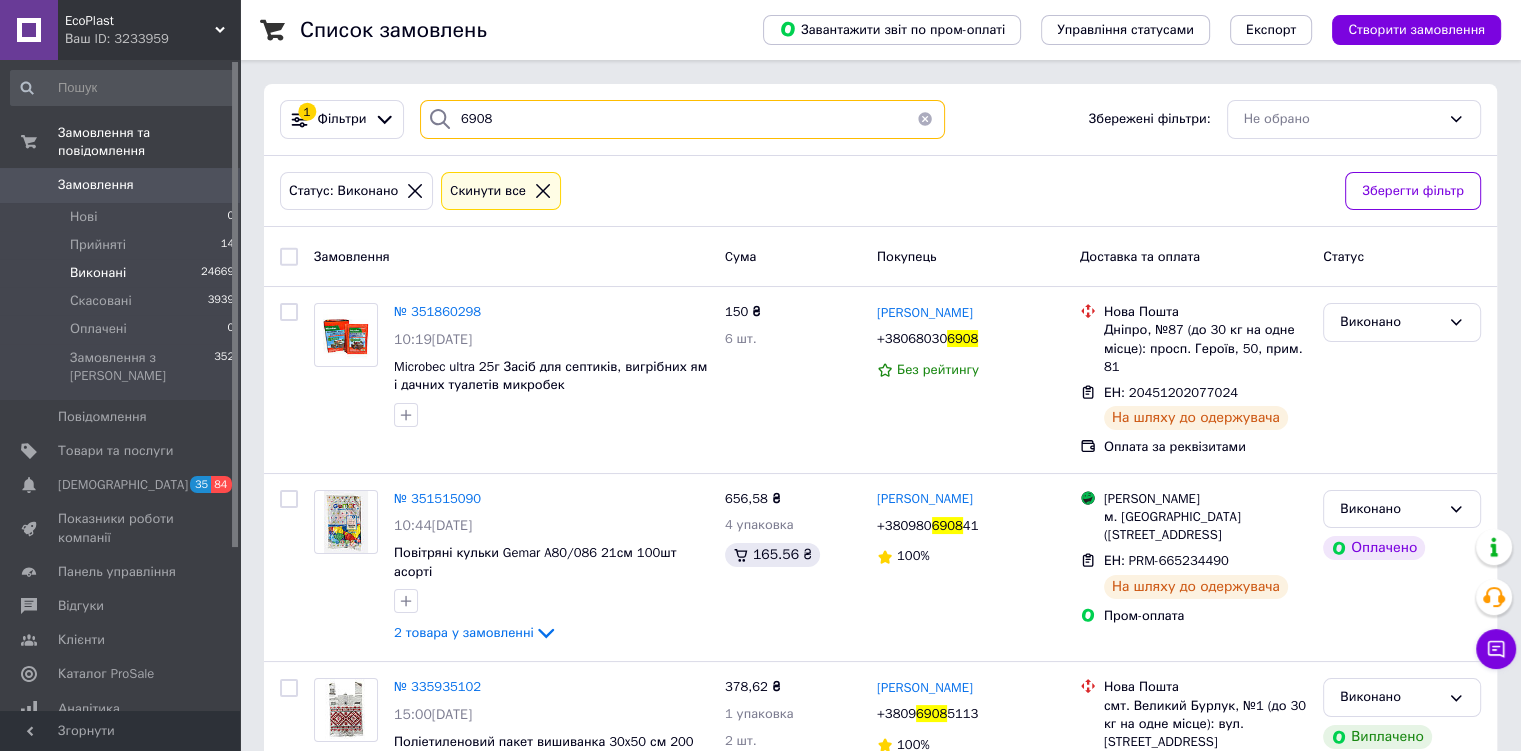 type 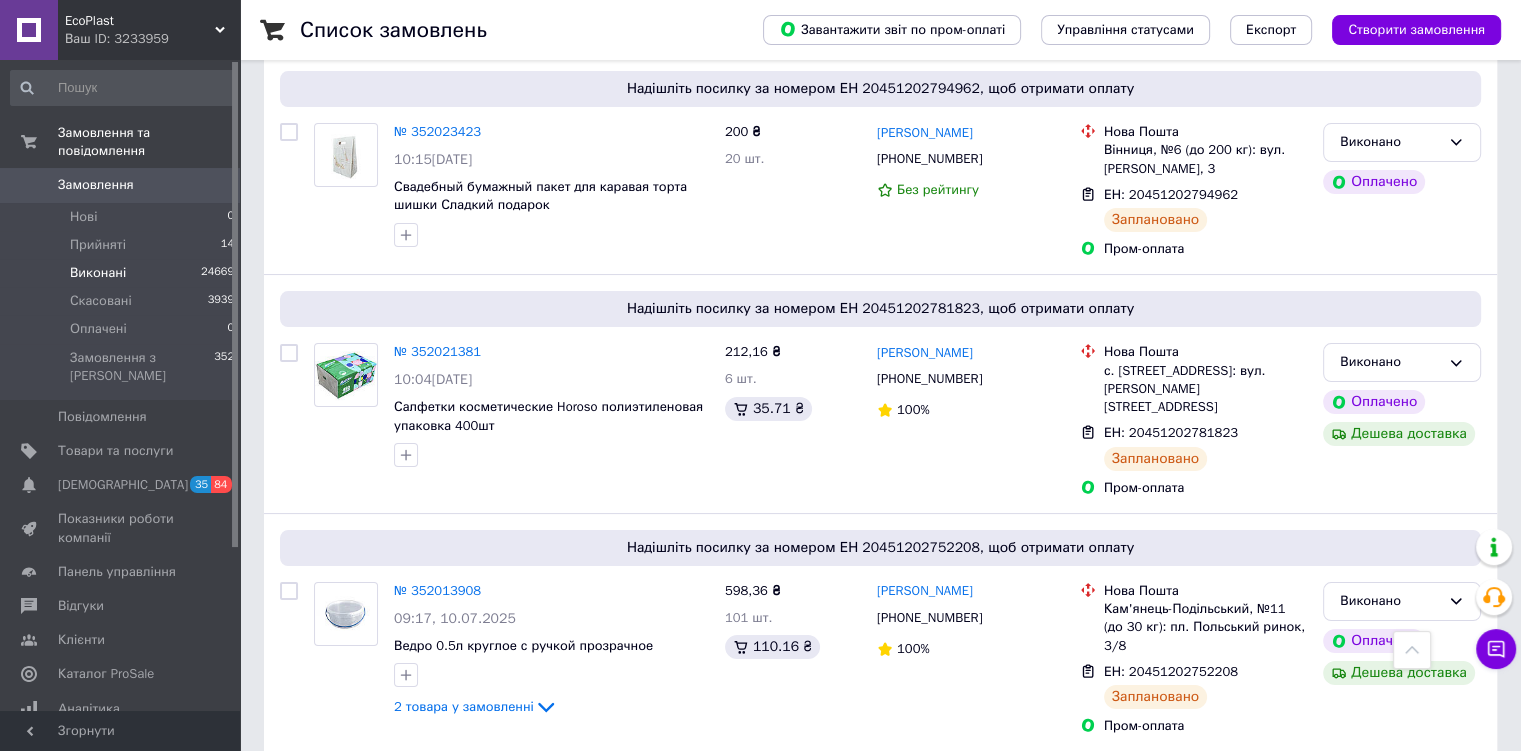scroll, scrollTop: 0, scrollLeft: 0, axis: both 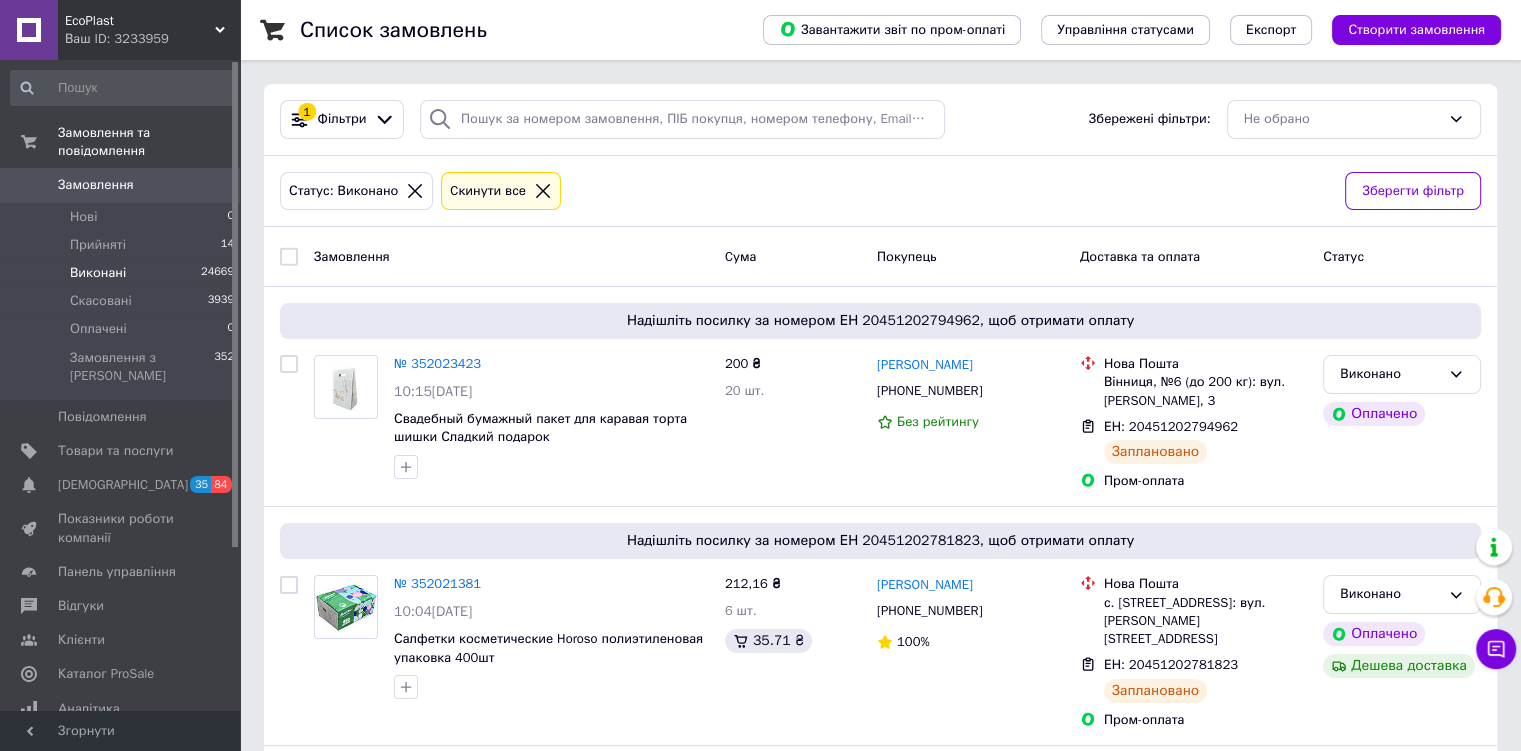 click on "Виконані 24669" at bounding box center (123, 273) 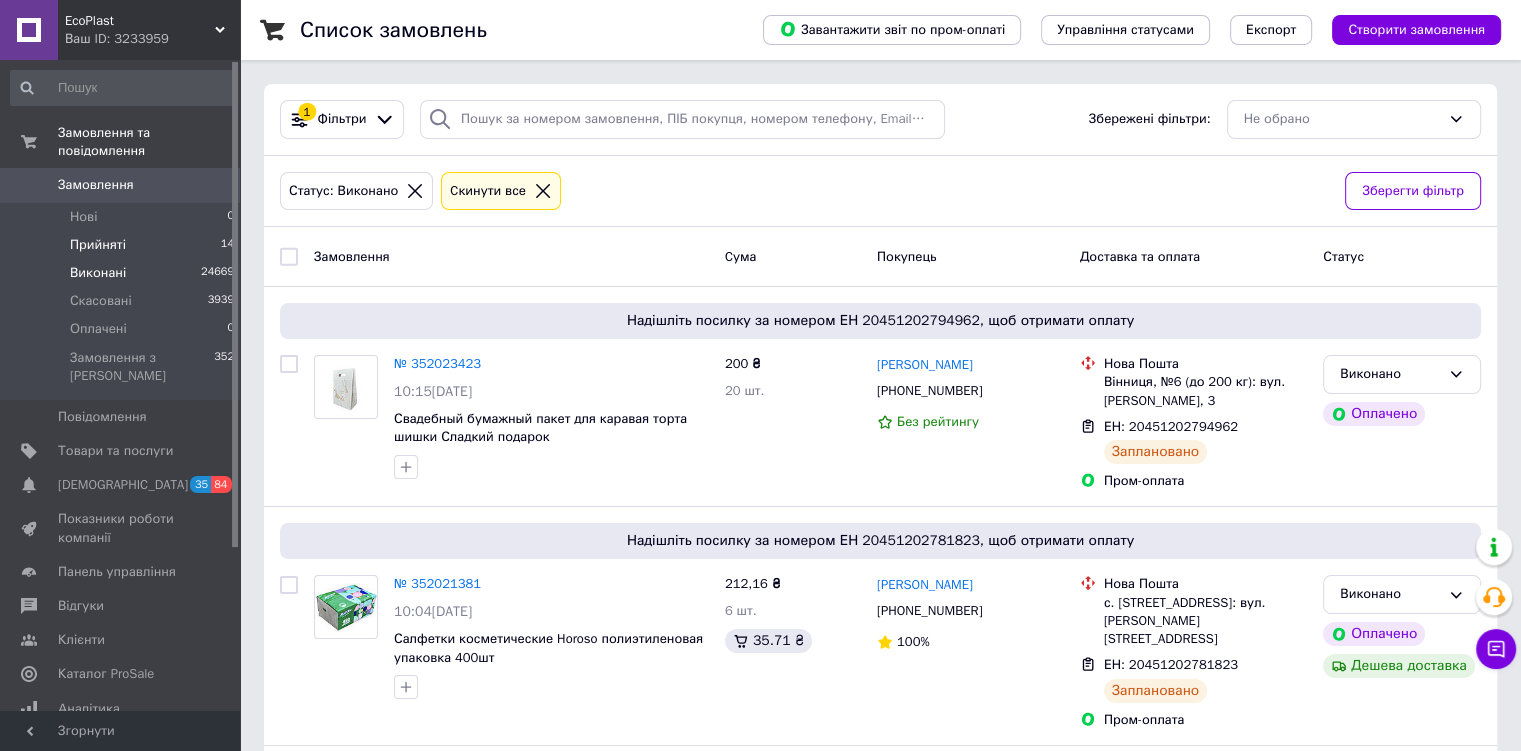 click on "Прийняті" at bounding box center [98, 245] 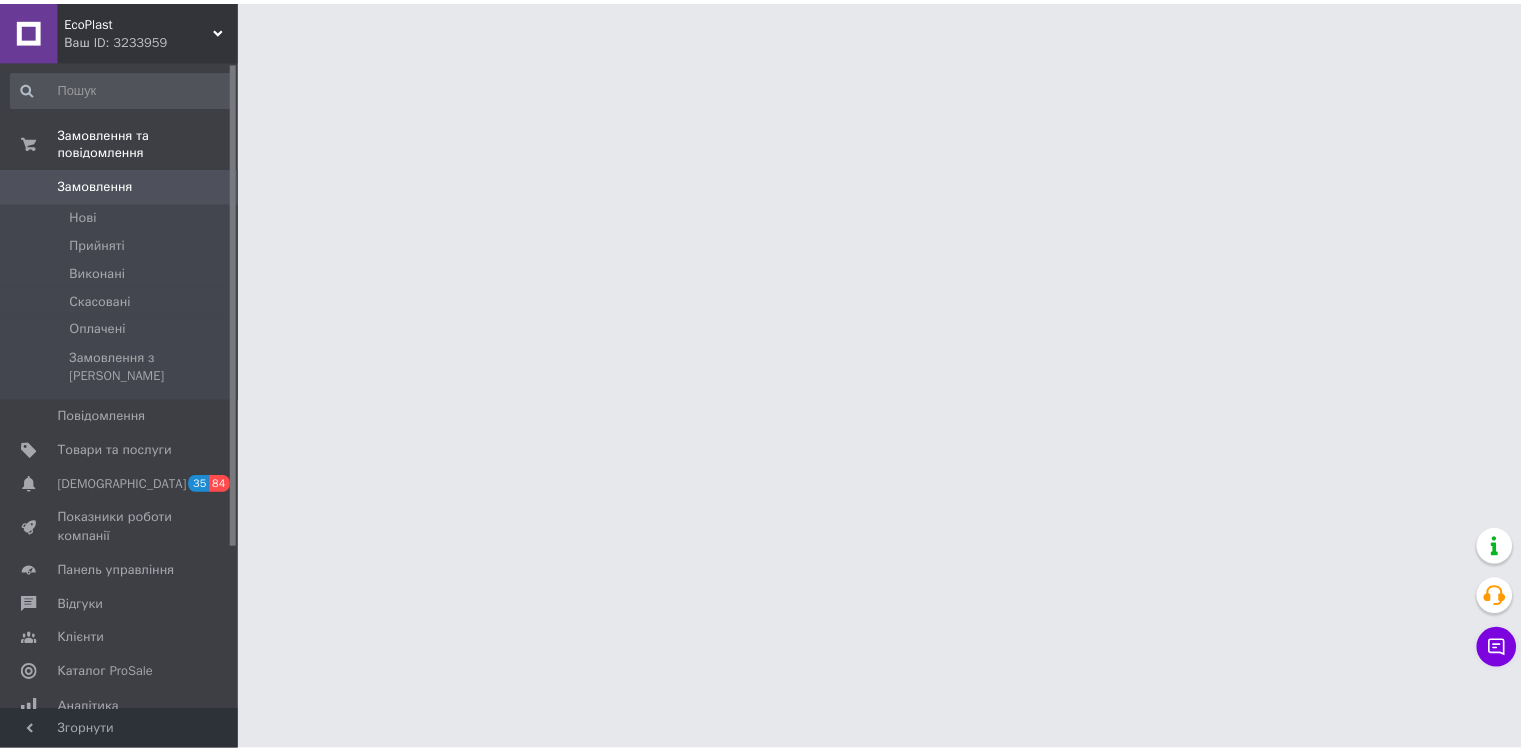 scroll, scrollTop: 0, scrollLeft: 0, axis: both 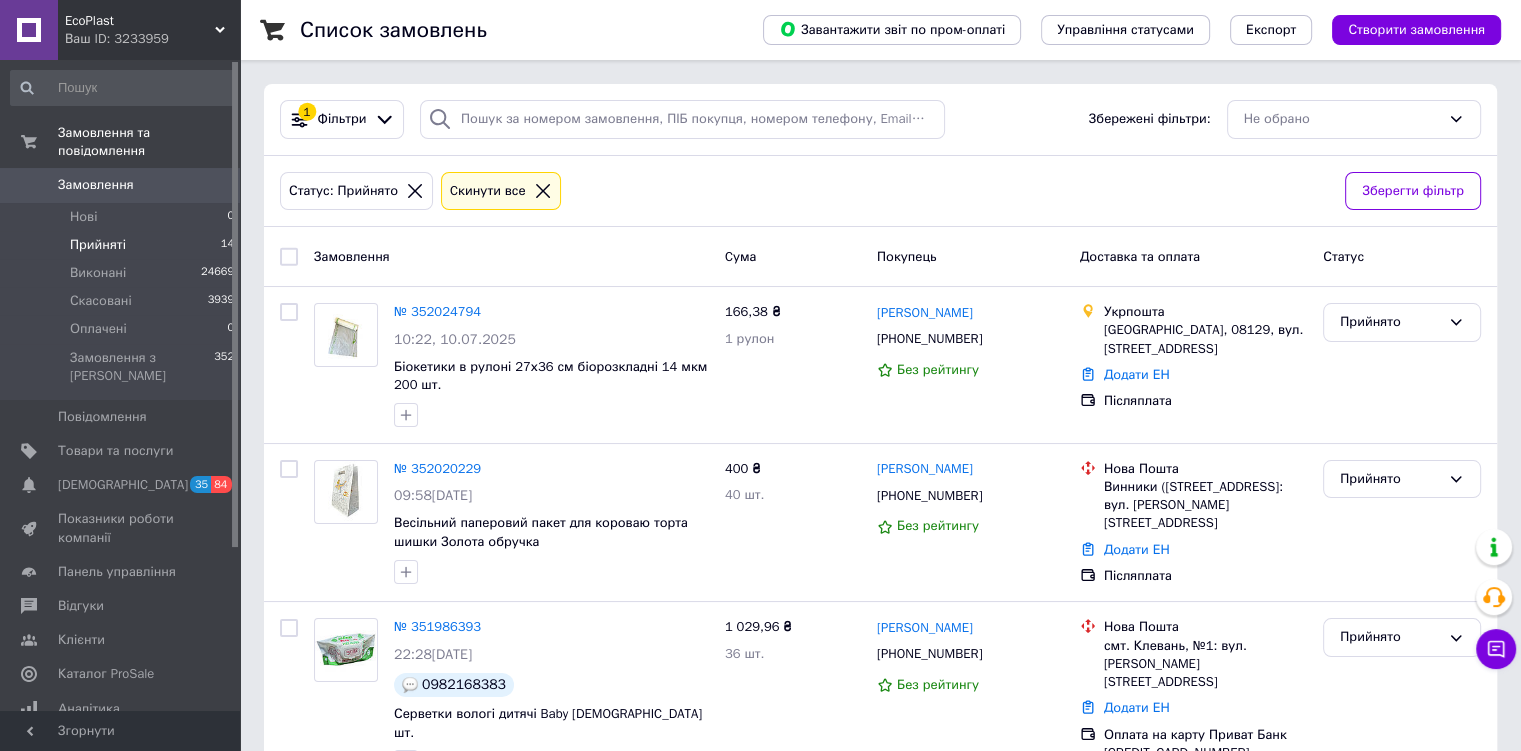click on "Прийняті 14" at bounding box center [123, 245] 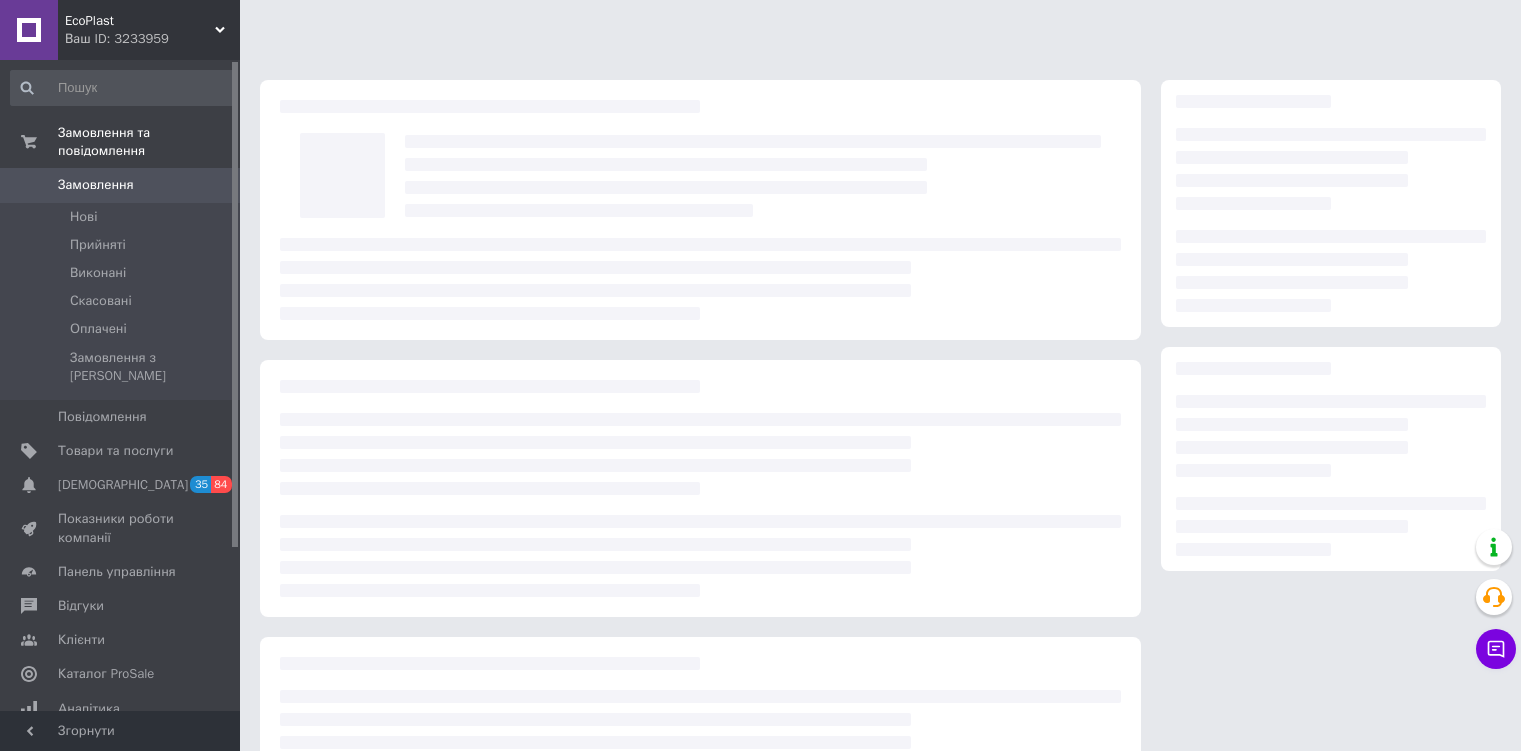 scroll, scrollTop: 0, scrollLeft: 0, axis: both 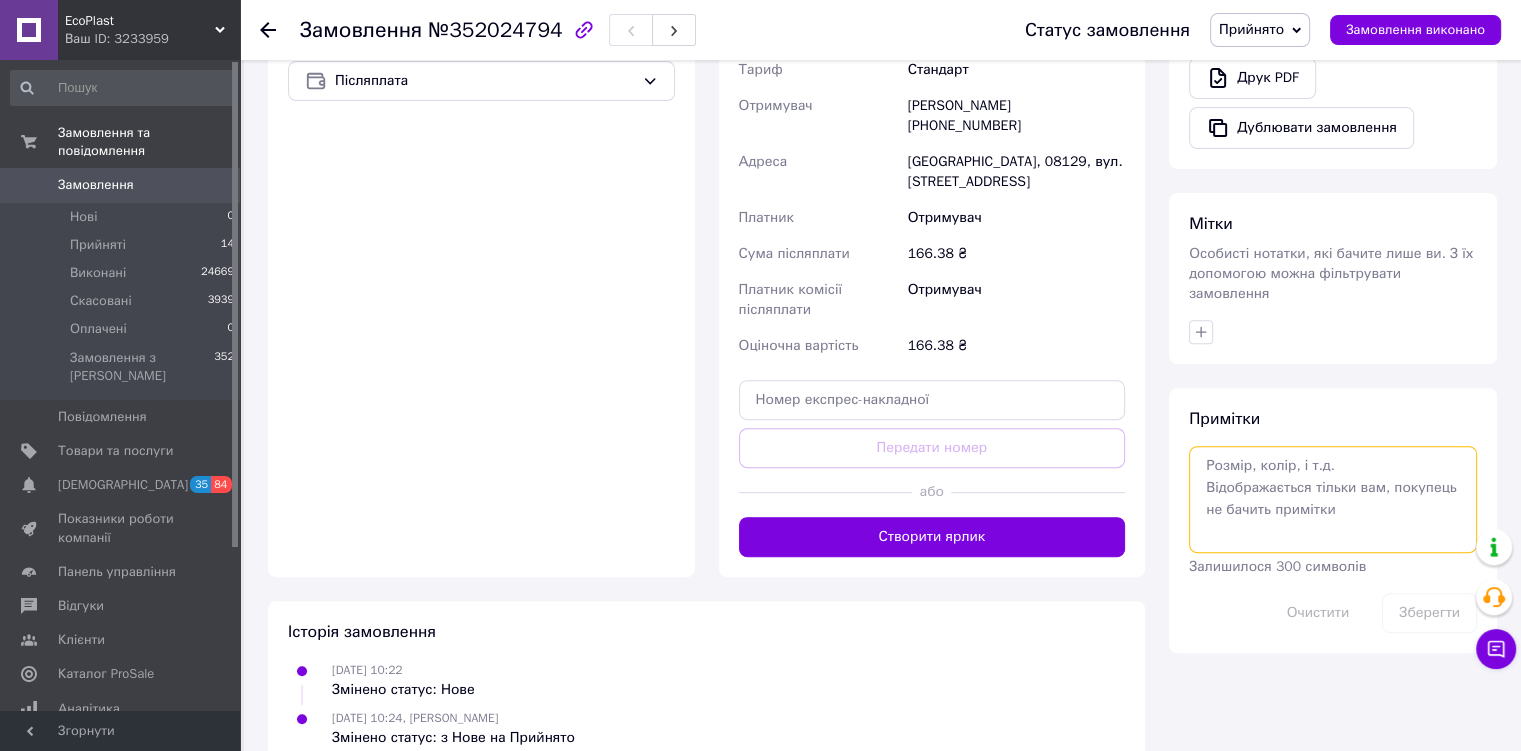 click at bounding box center (1333, 499) 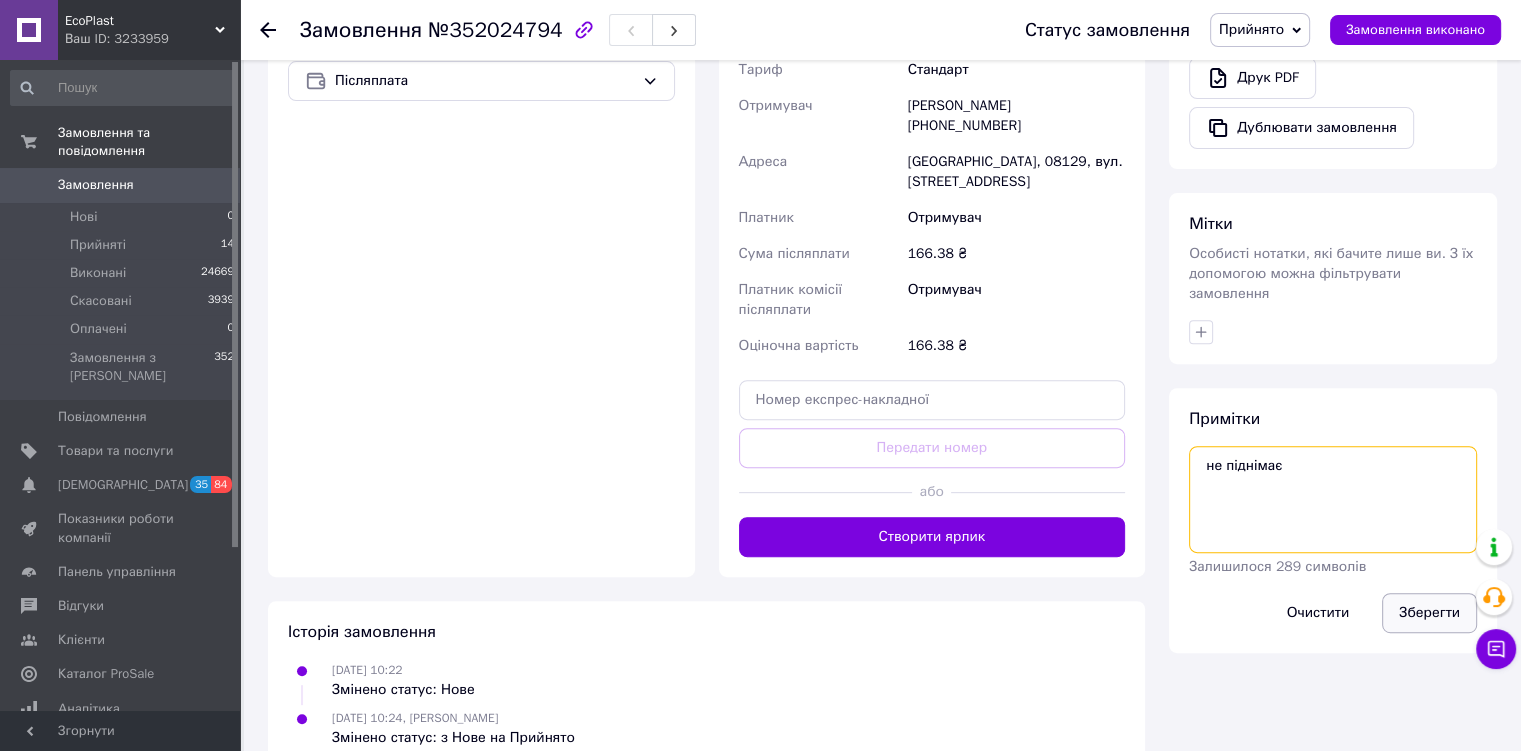 type on "не піднімає" 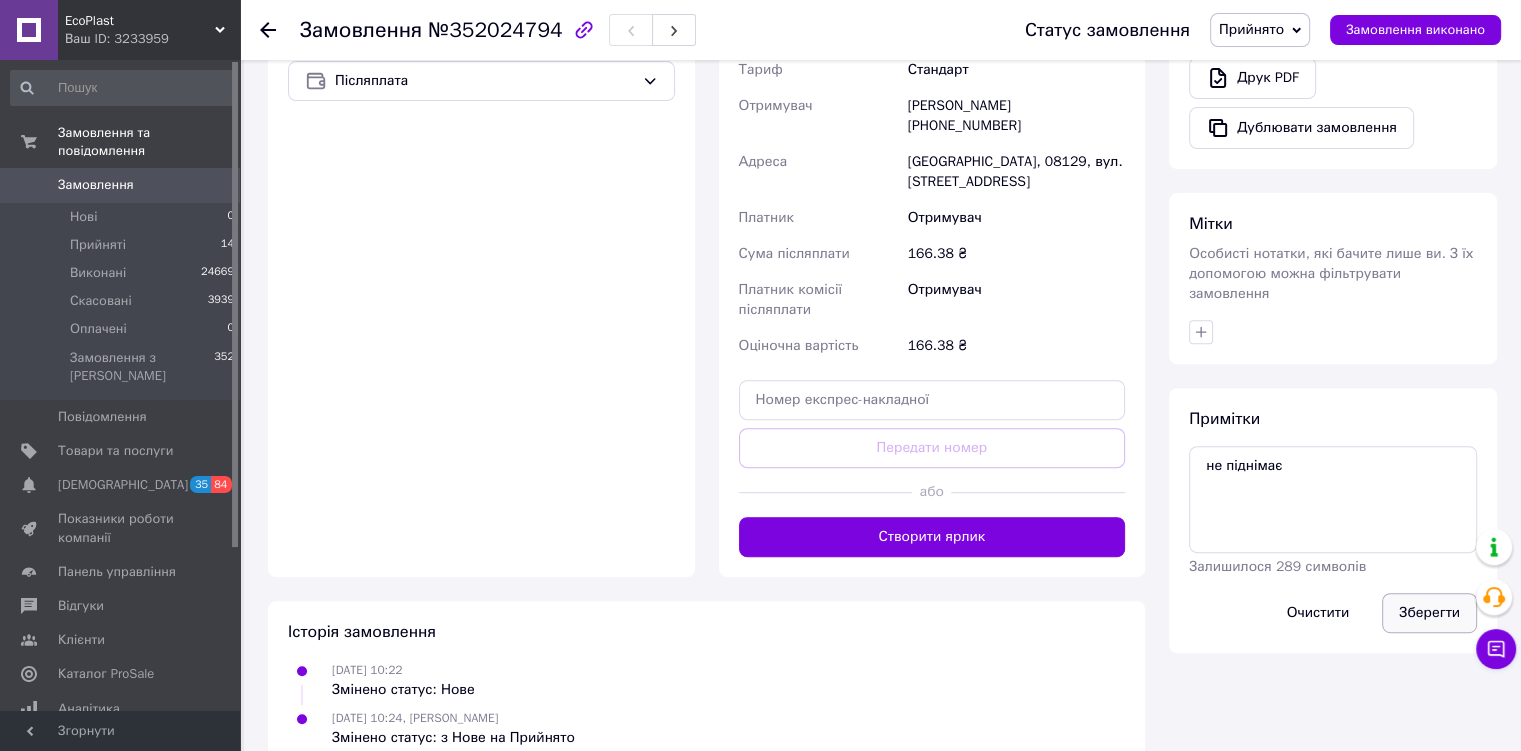 click on "Зберегти" at bounding box center [1429, 613] 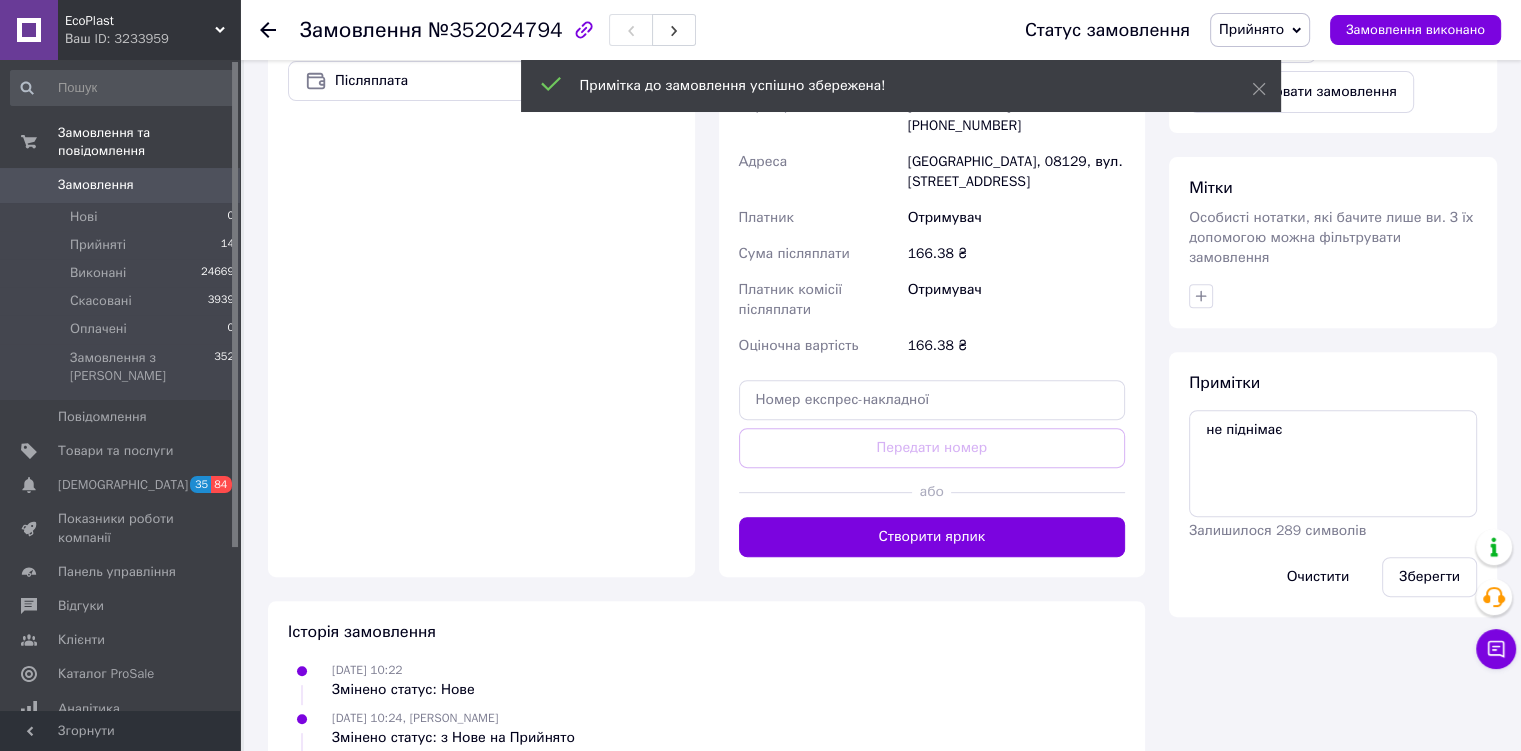 scroll, scrollTop: 0, scrollLeft: 0, axis: both 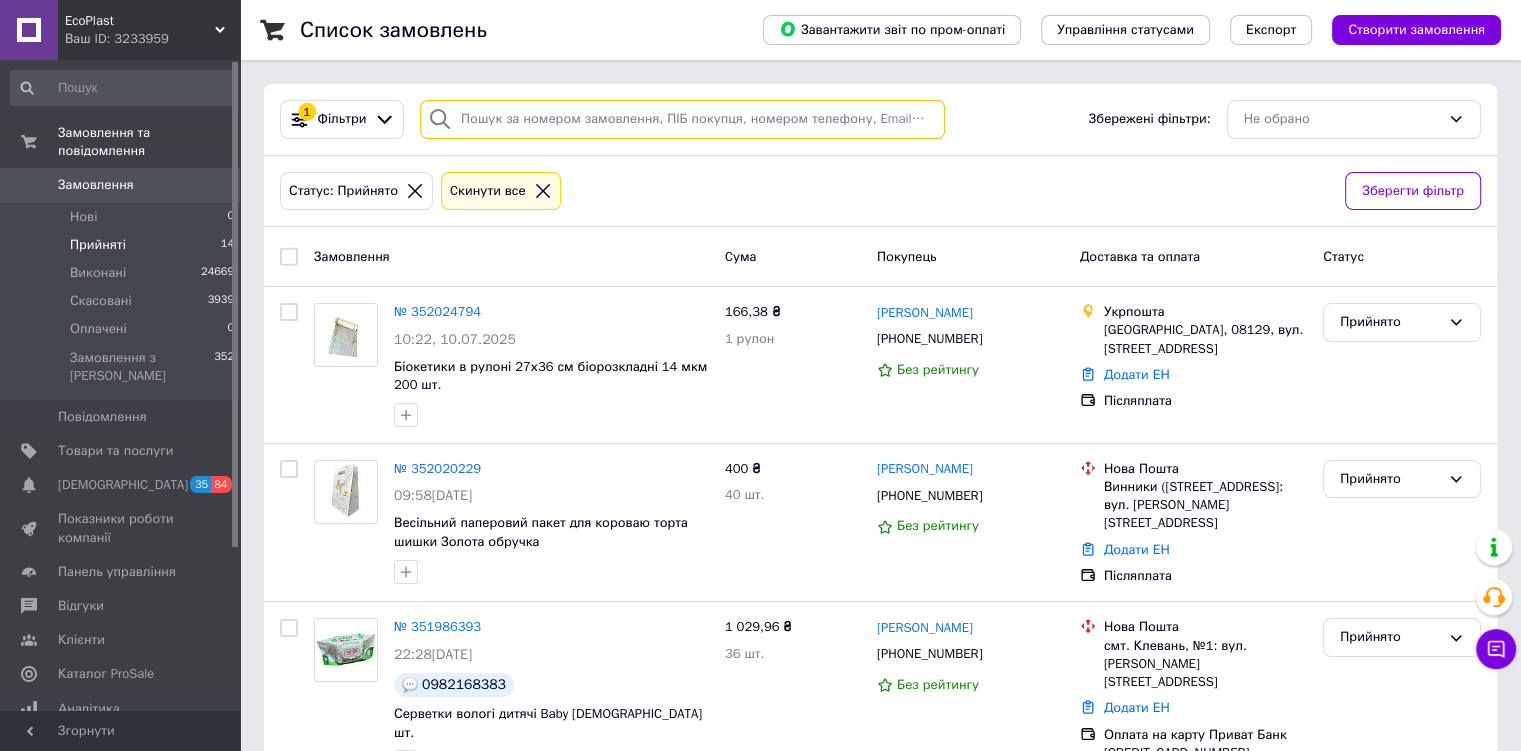 click at bounding box center [682, 119] 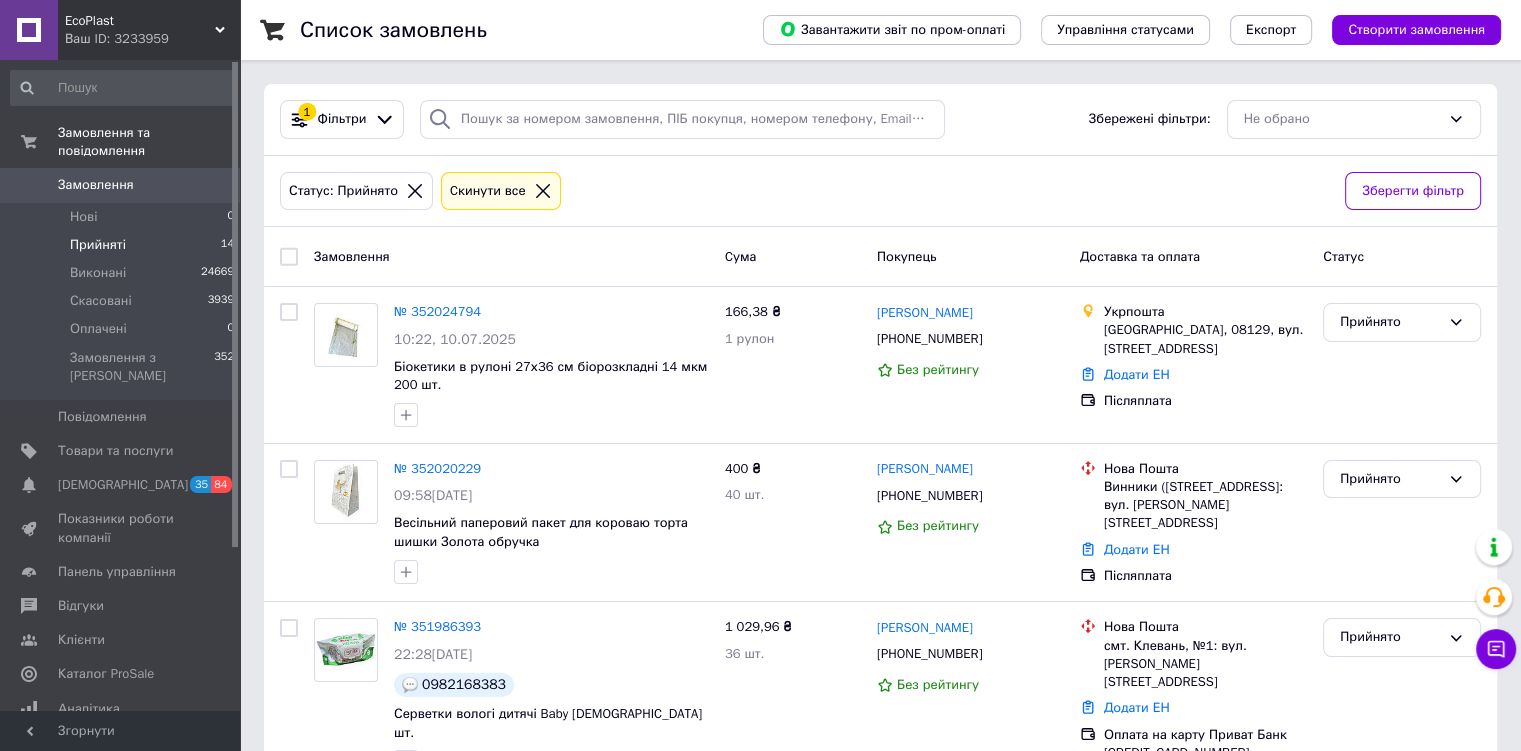click on "Замовлення" at bounding box center [96, 185] 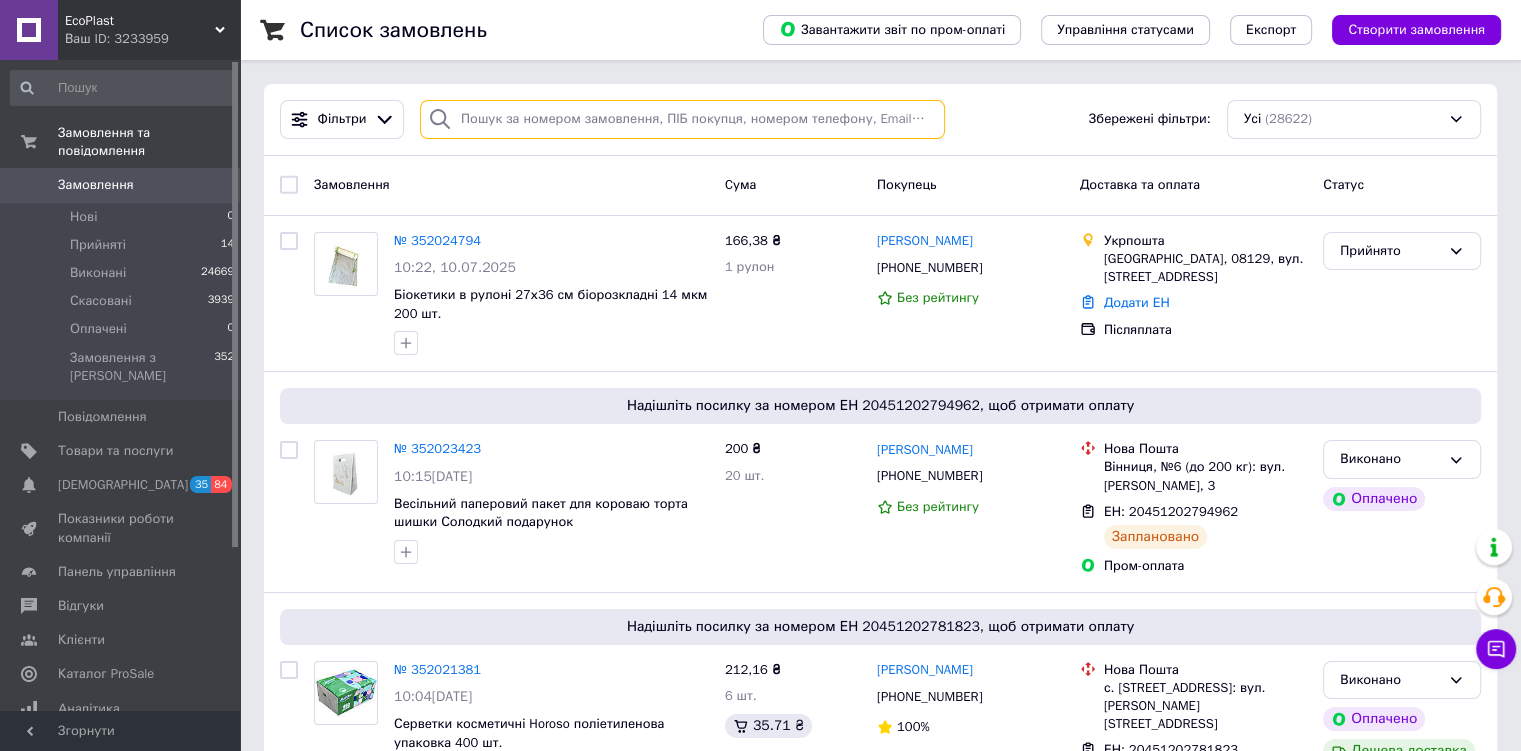 click at bounding box center (682, 119) 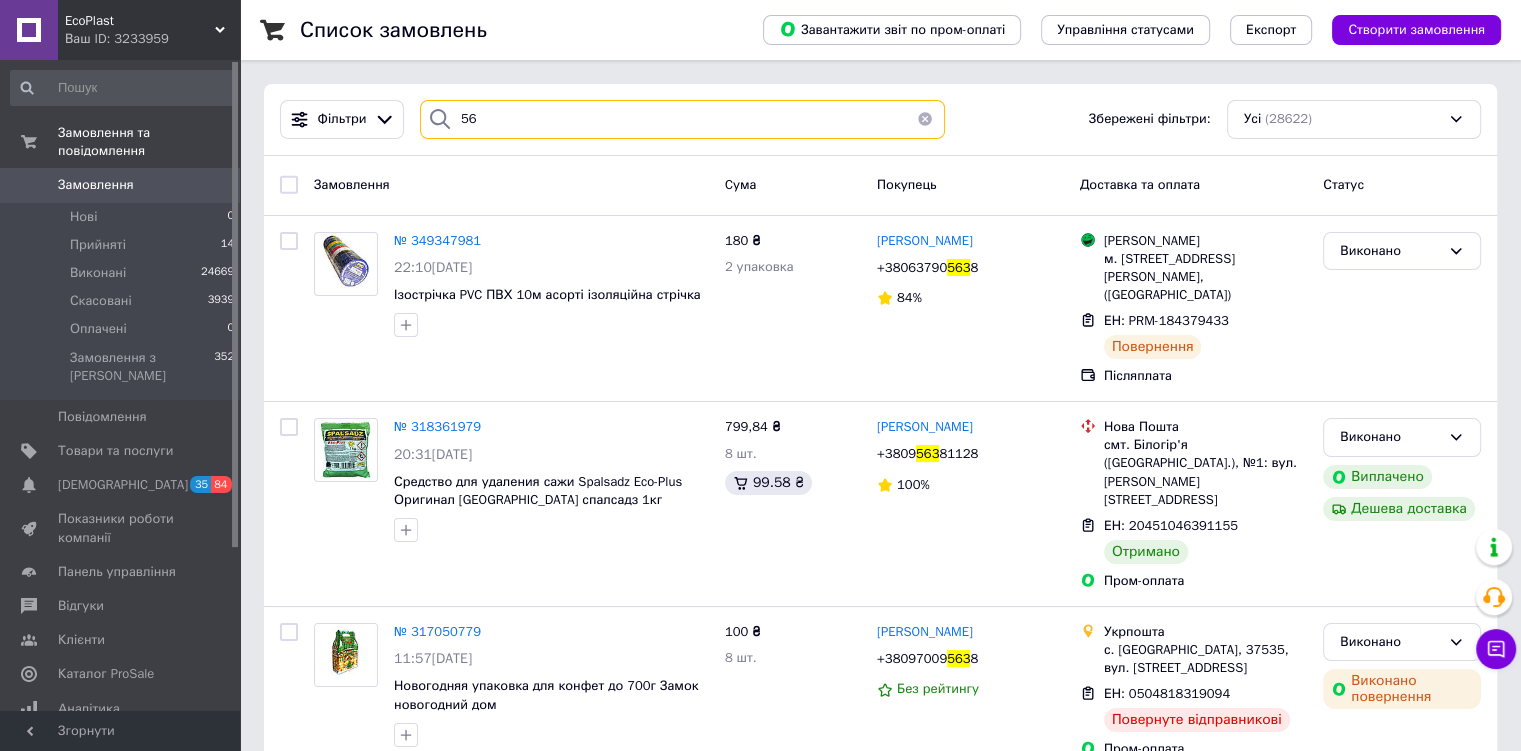 type on "5" 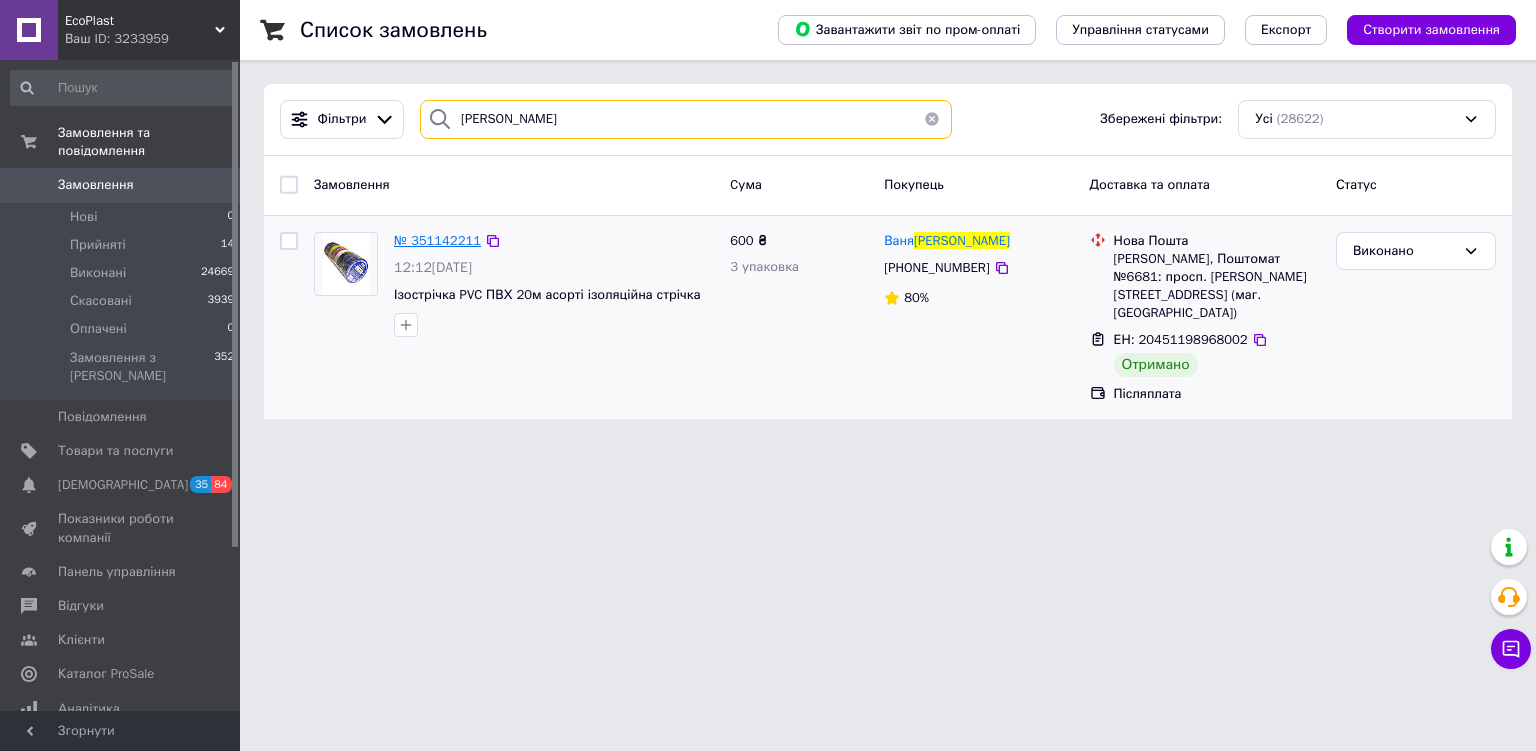 type on "манзя" 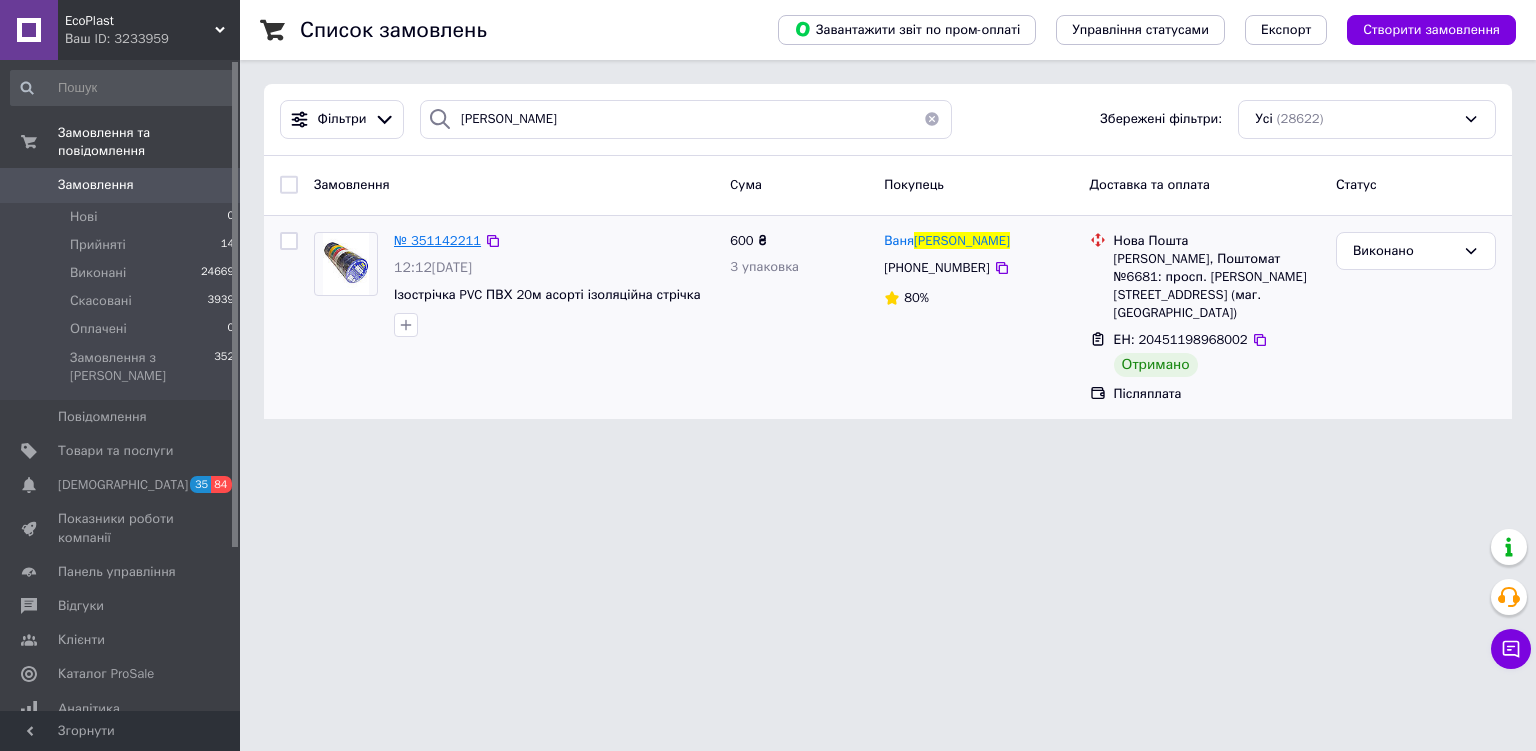 click on "№ 351142211" at bounding box center [437, 240] 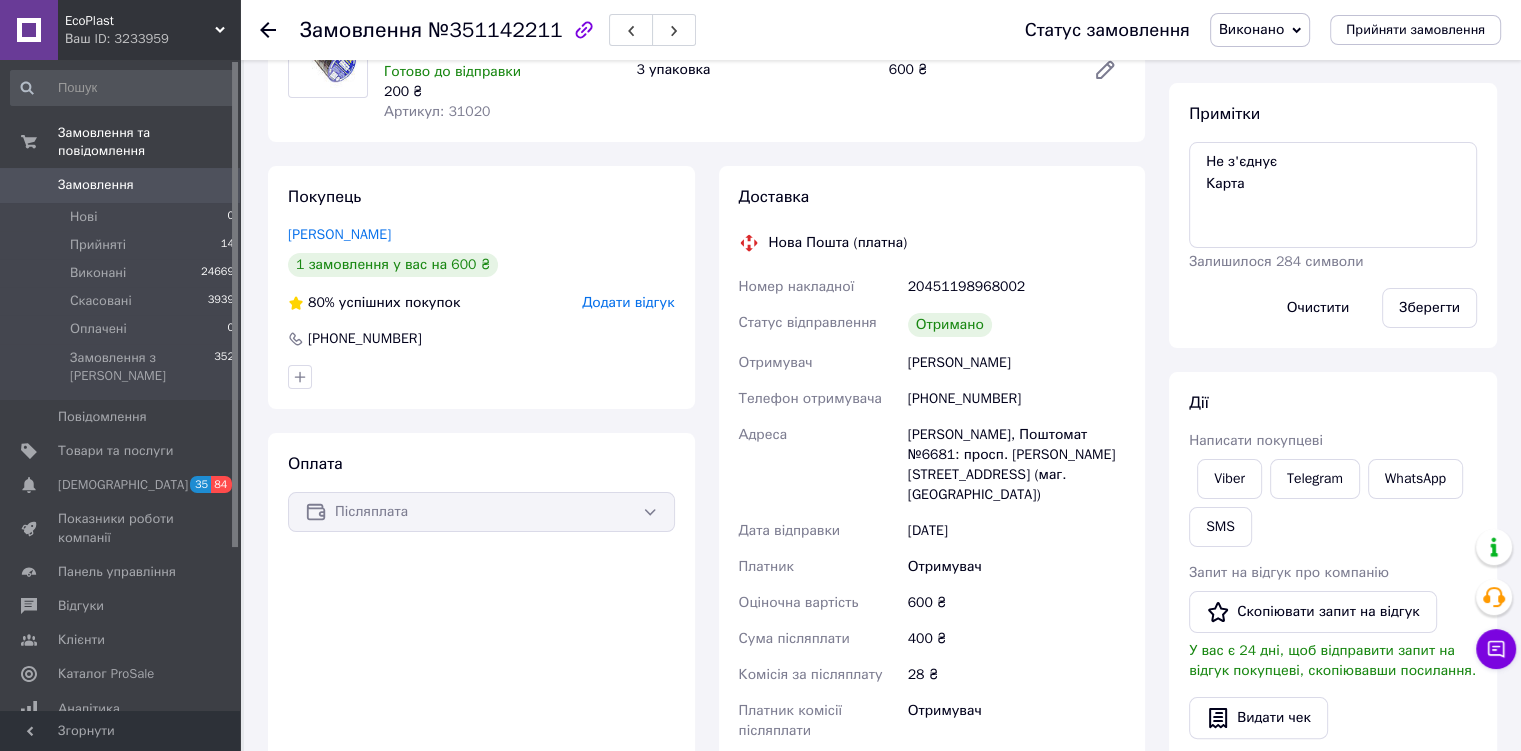 scroll, scrollTop: 0, scrollLeft: 0, axis: both 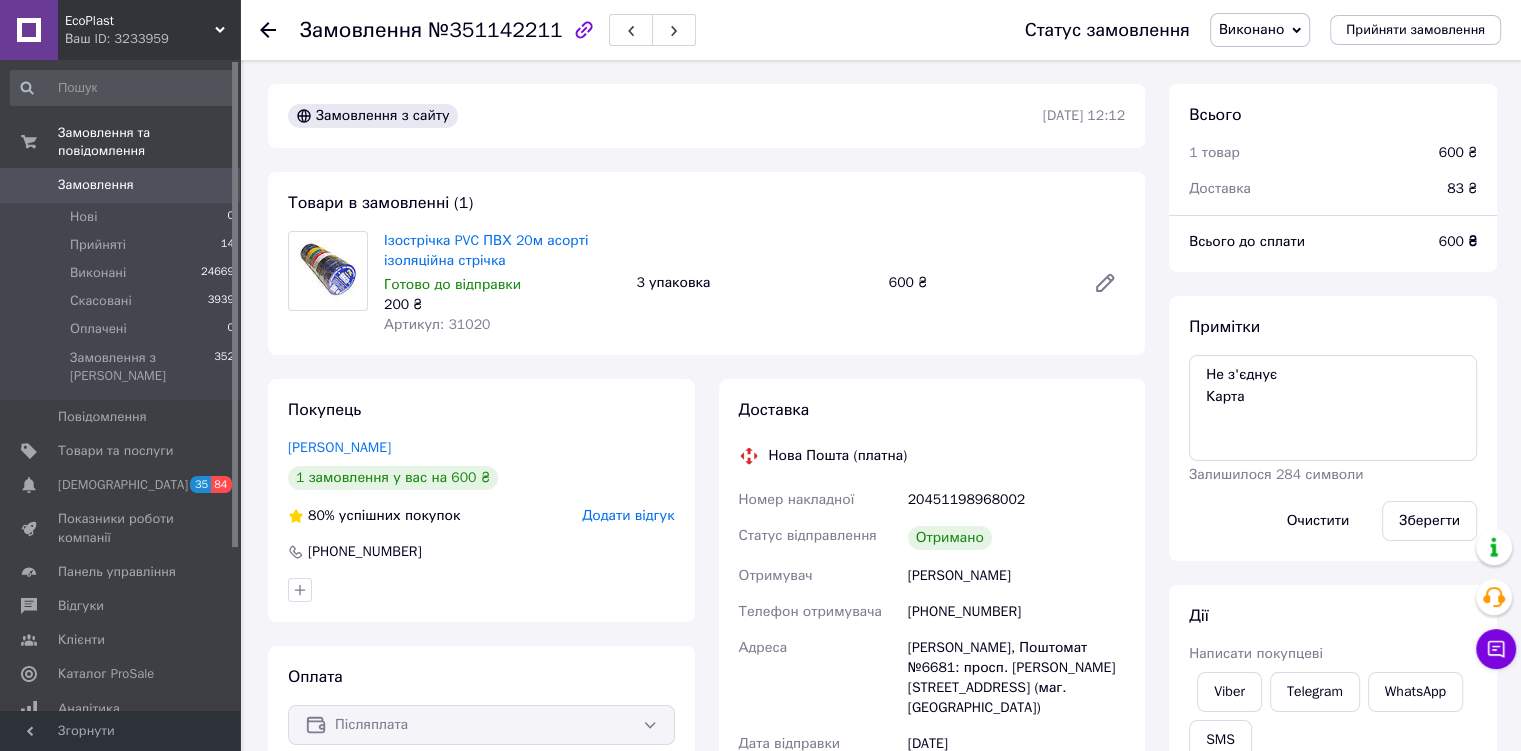 click 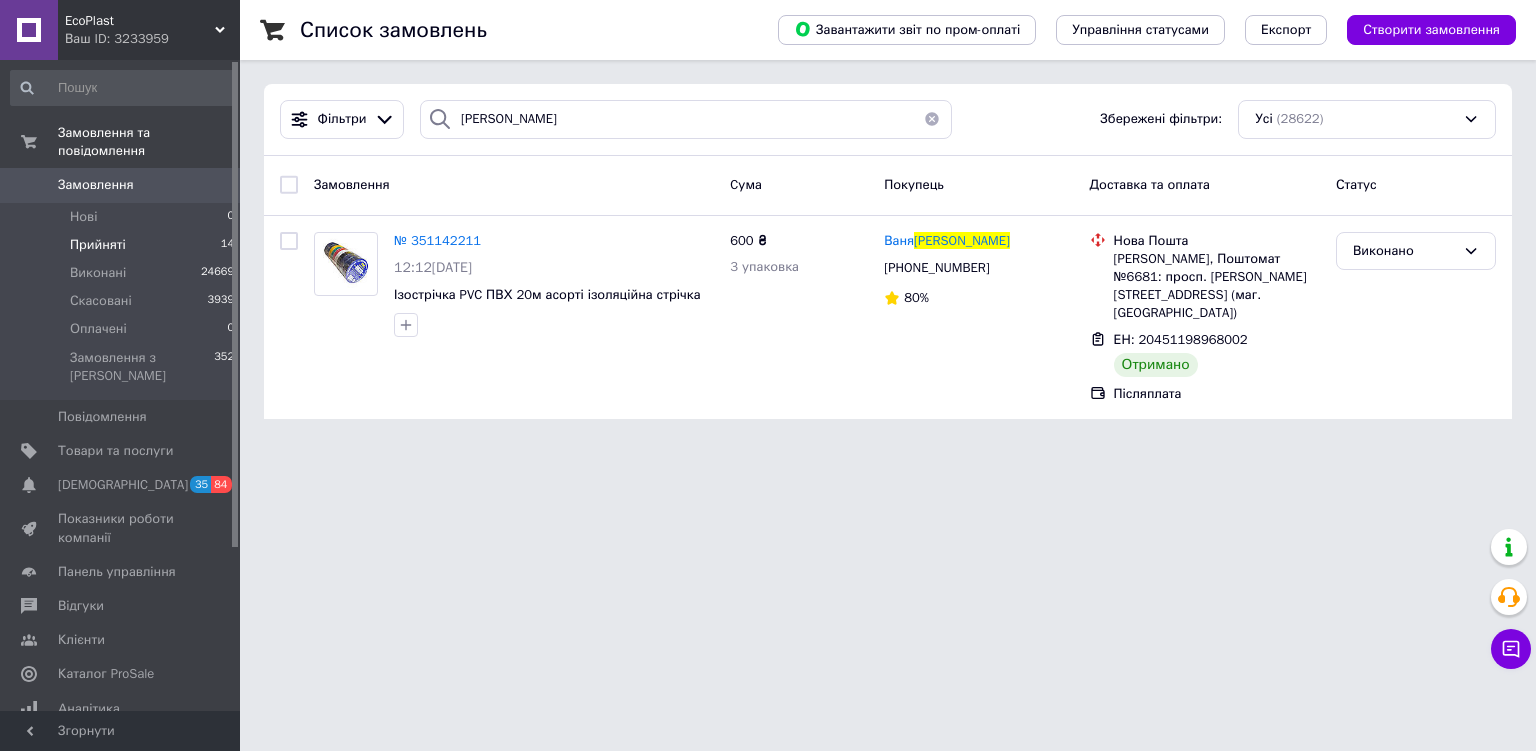 click on "Прийняті" at bounding box center (98, 245) 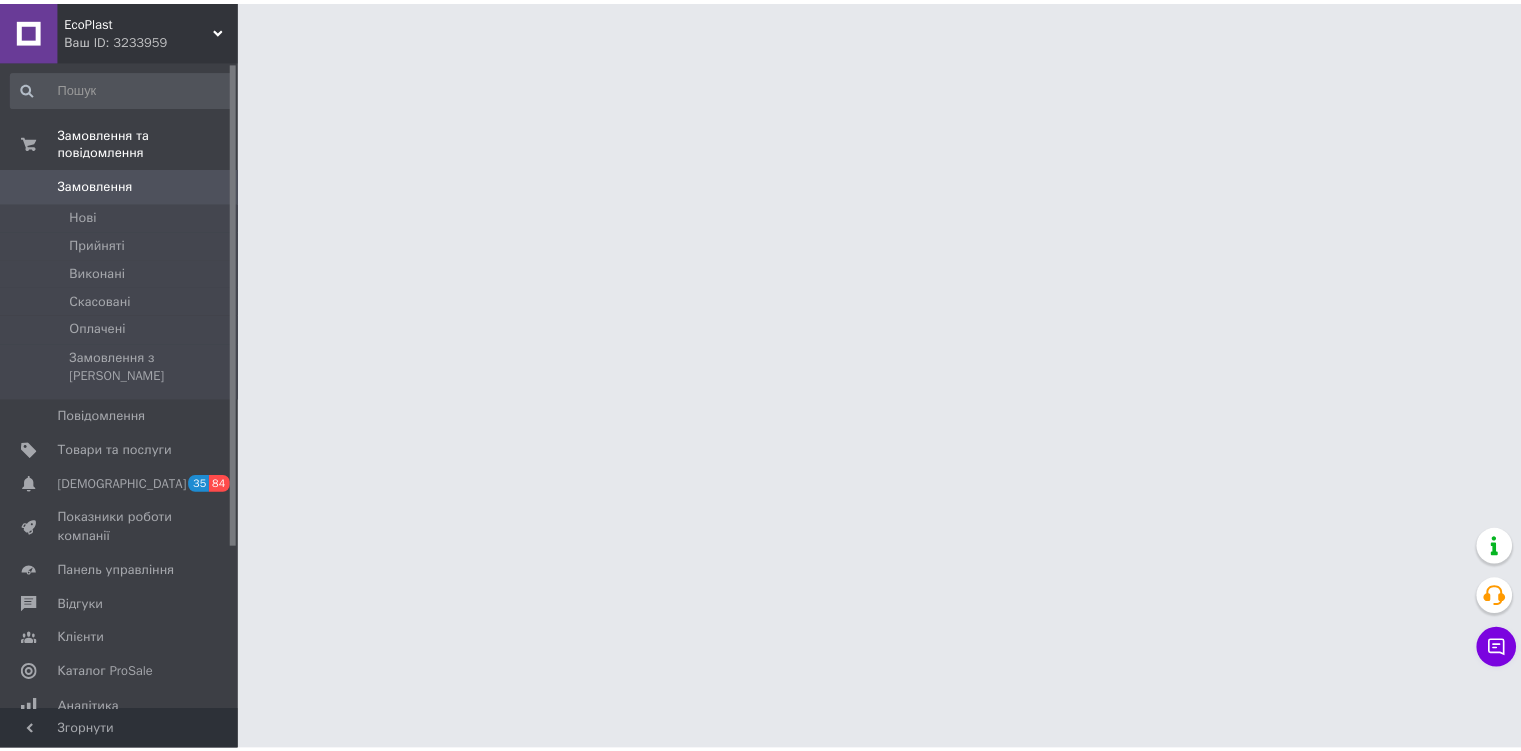 scroll, scrollTop: 0, scrollLeft: 0, axis: both 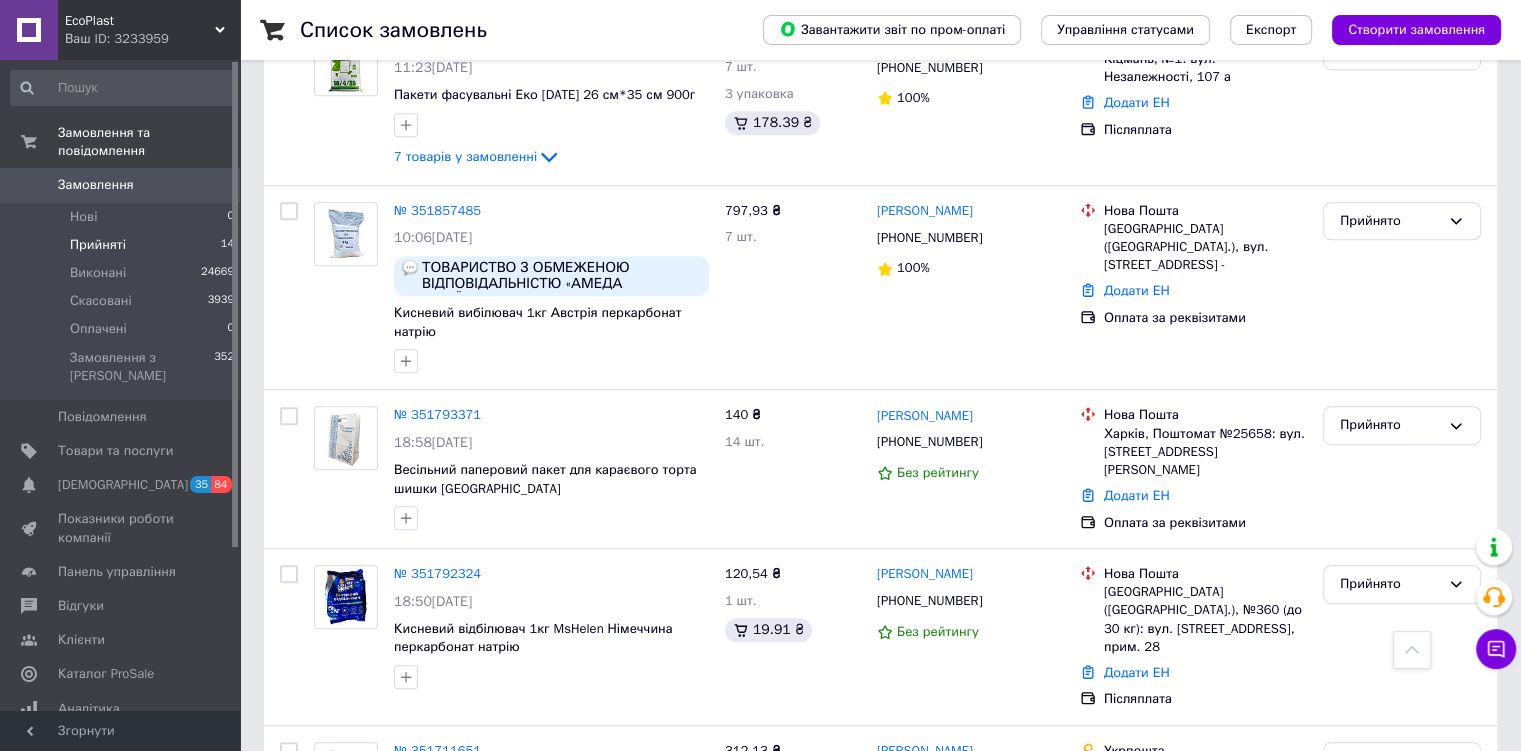 click on "Замовлення 0" at bounding box center [123, 185] 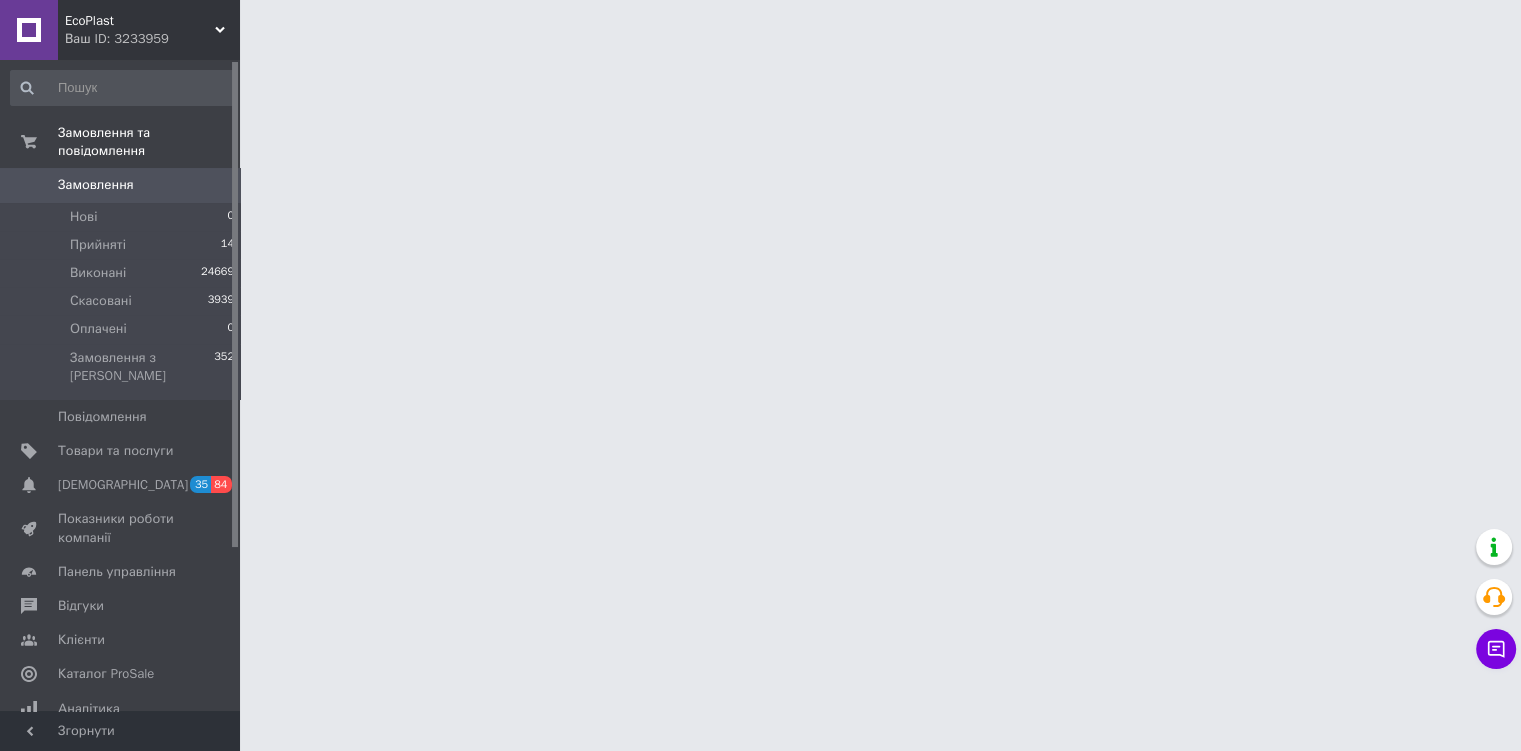 scroll, scrollTop: 0, scrollLeft: 0, axis: both 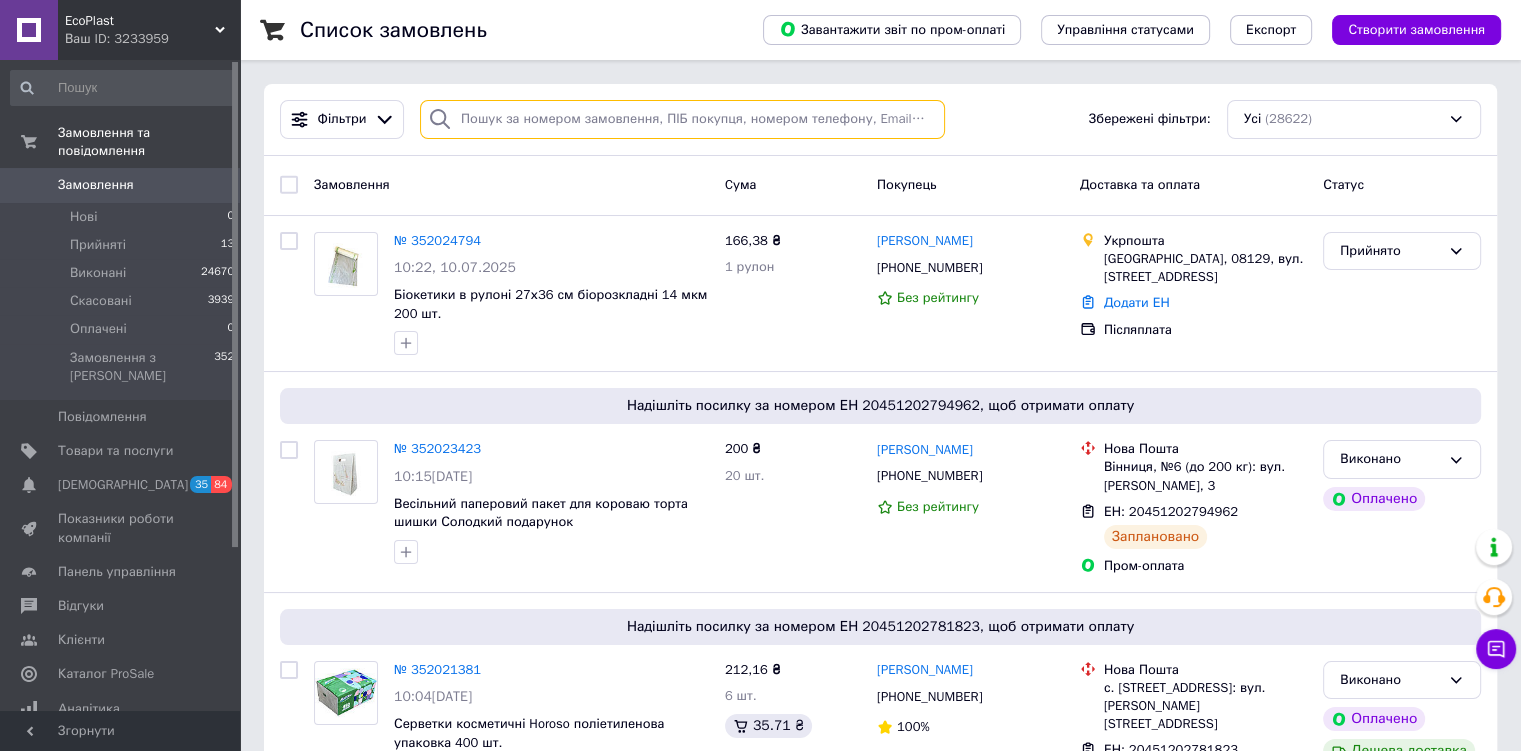 click at bounding box center (682, 119) 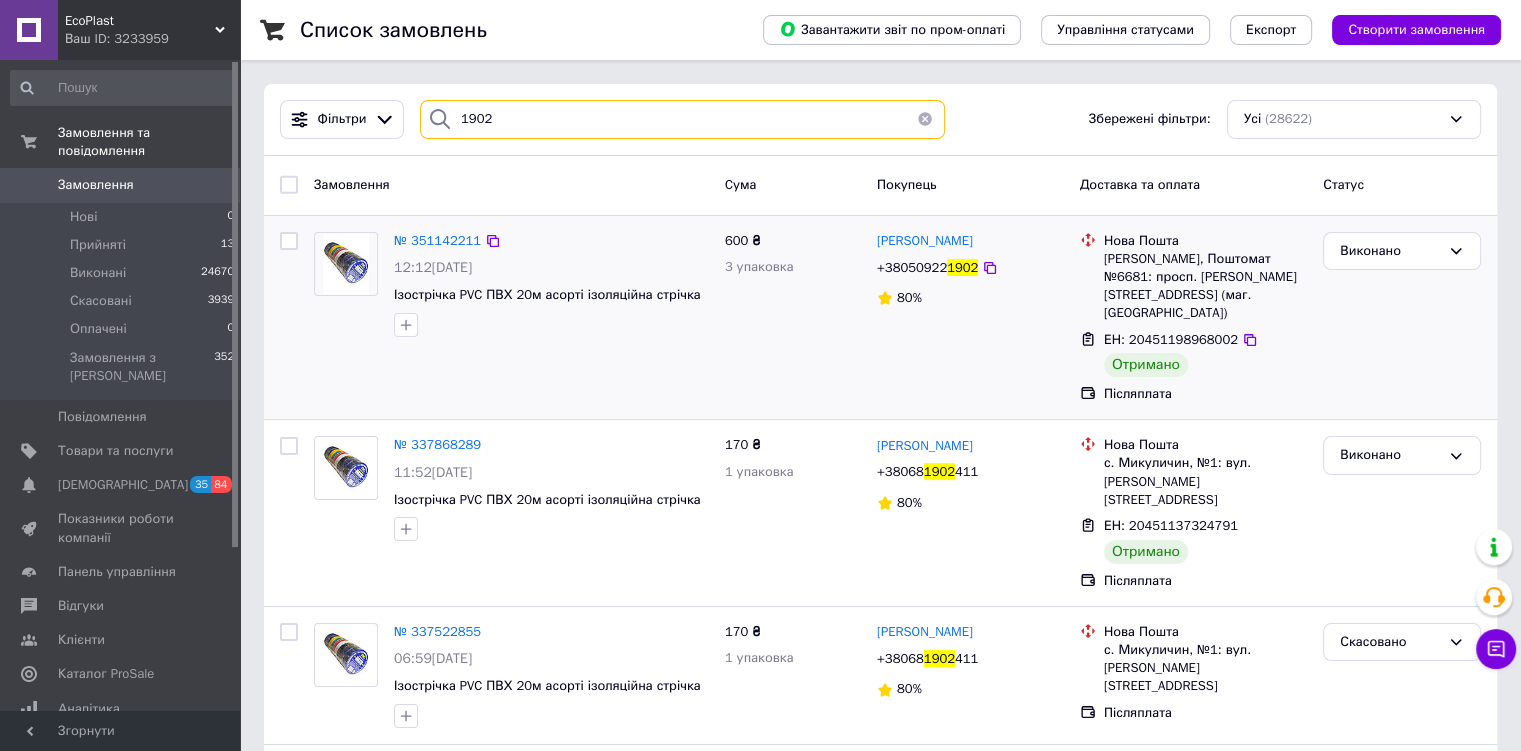 type on "1902" 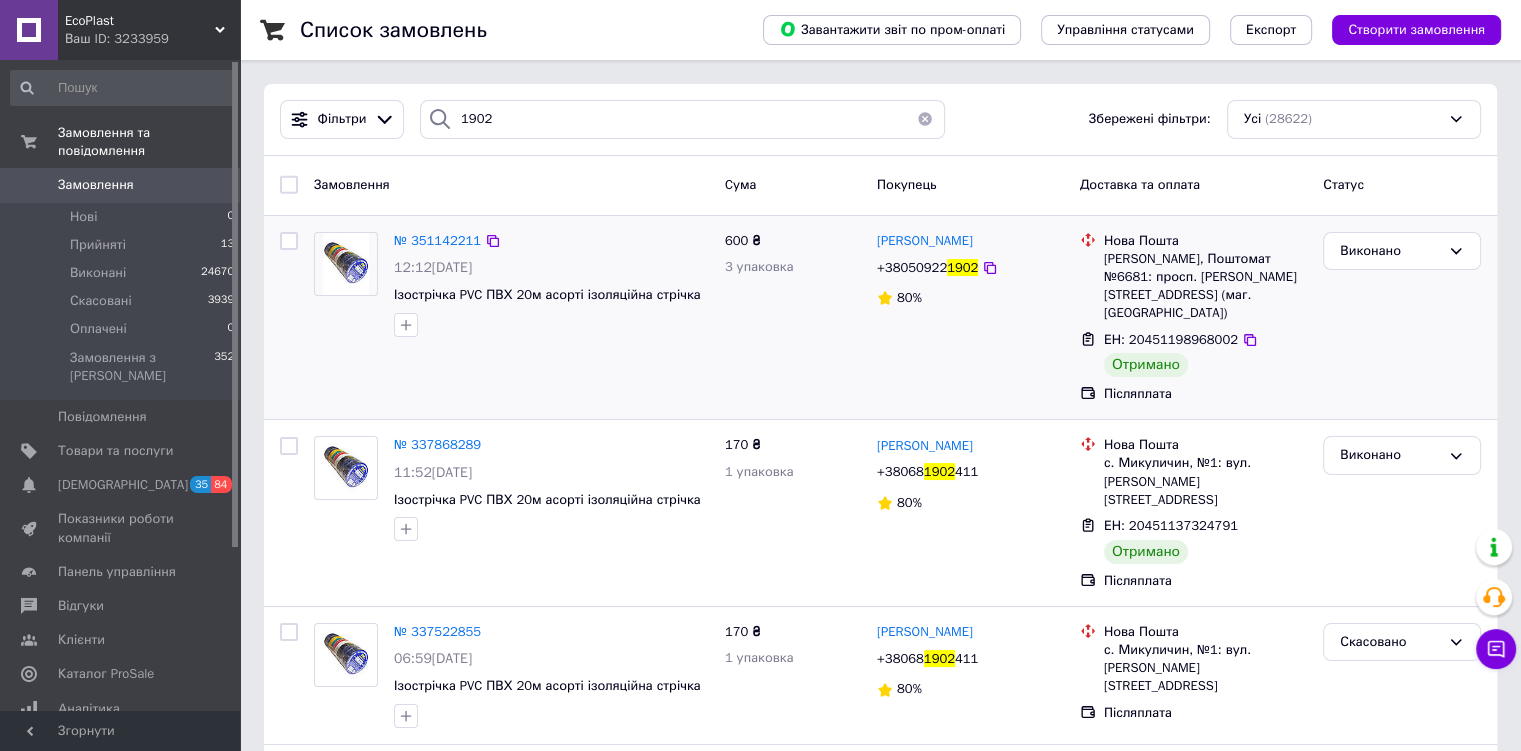 click on "№ 351142211 12:12, 04.07.2025 Ізострічка PVC ПВХ 20м асорті ізоляційна стрічка" at bounding box center (551, 284) 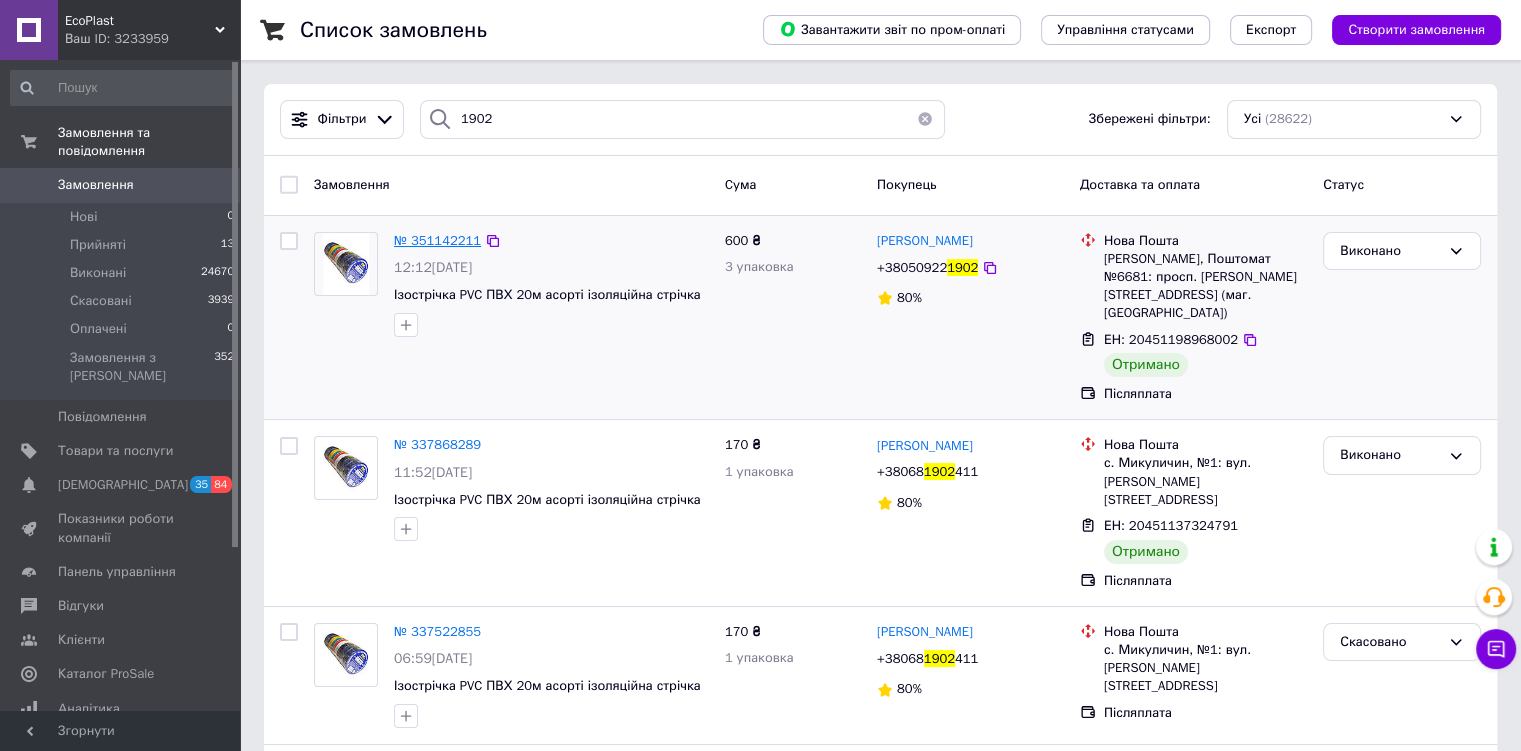 click on "№ 351142211" at bounding box center [437, 240] 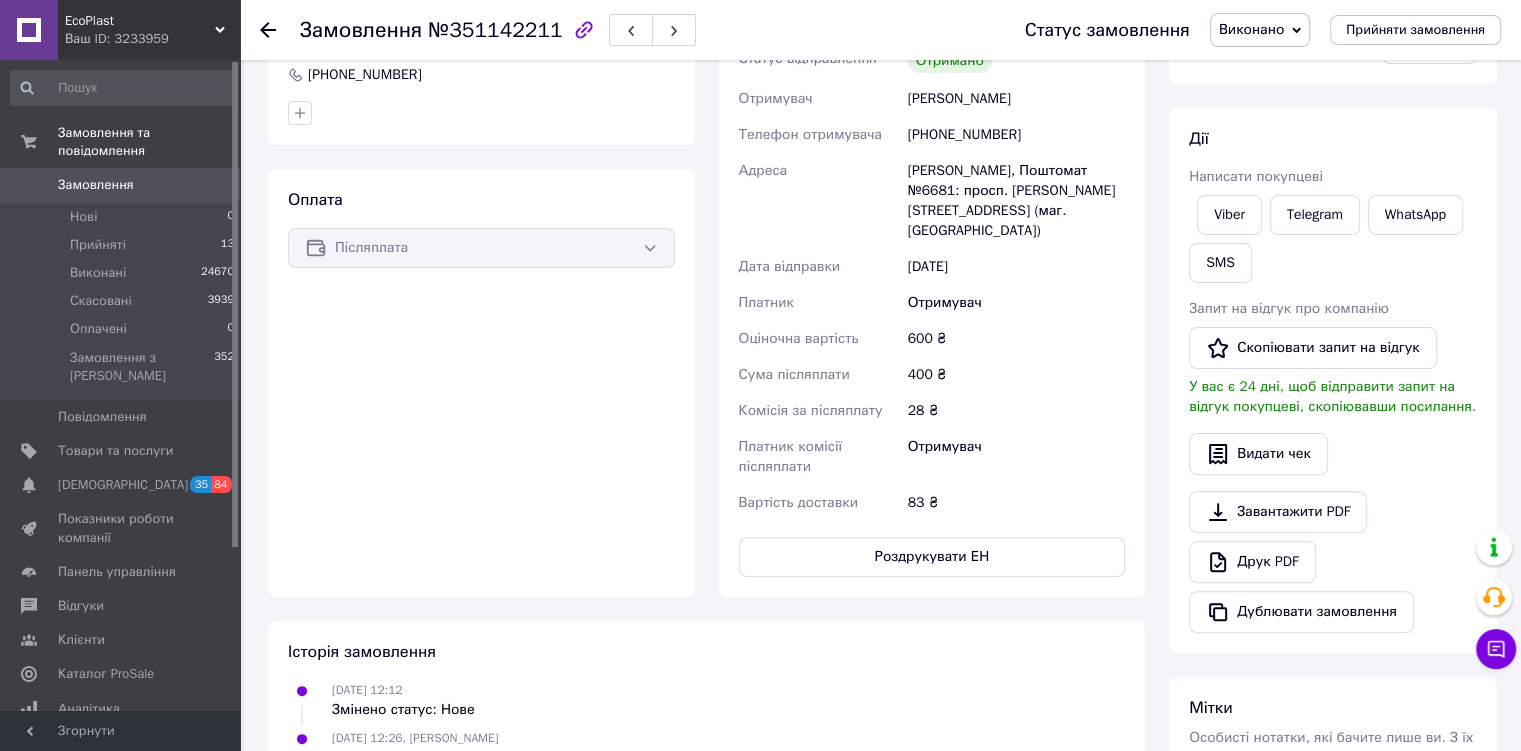 scroll, scrollTop: 497, scrollLeft: 0, axis: vertical 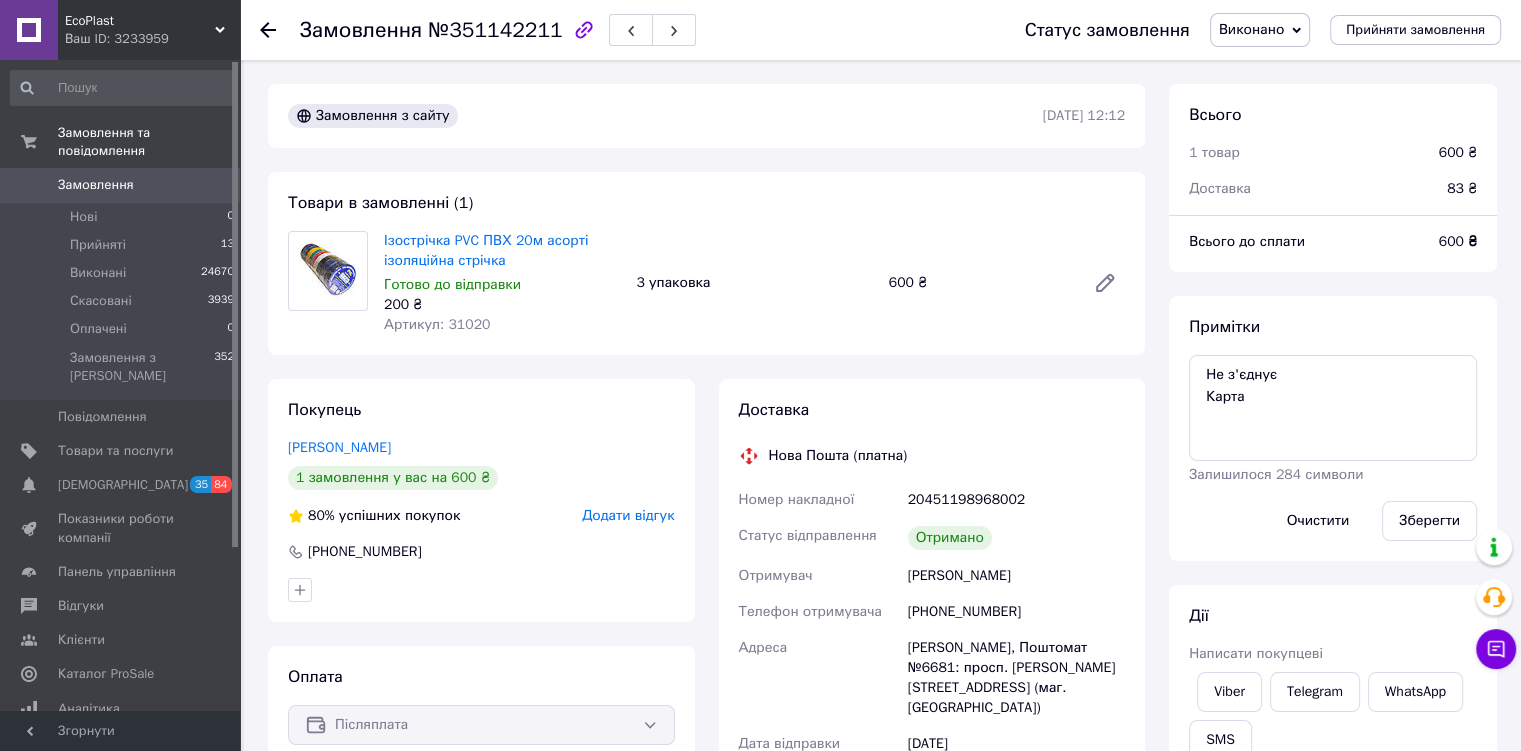 click 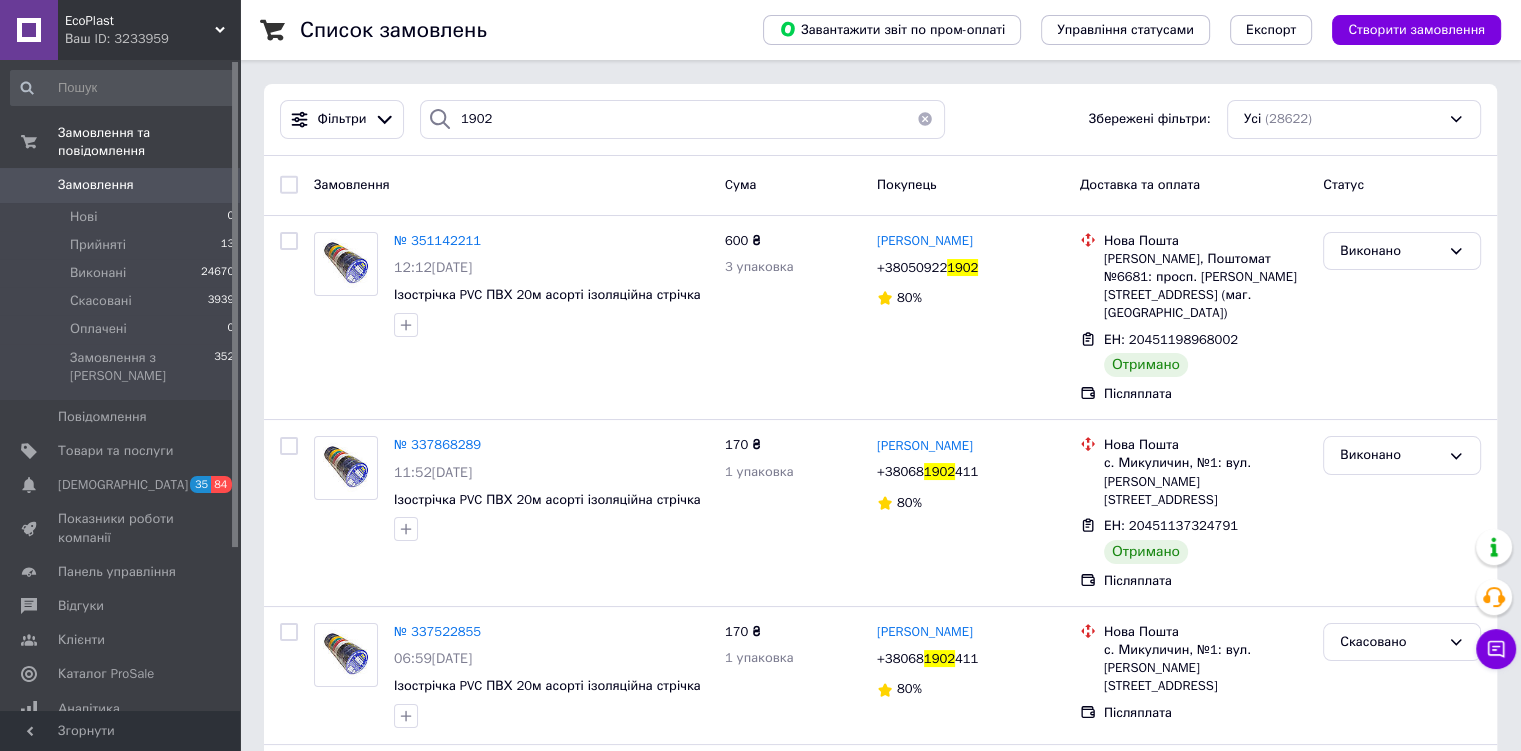 click at bounding box center (925, 119) 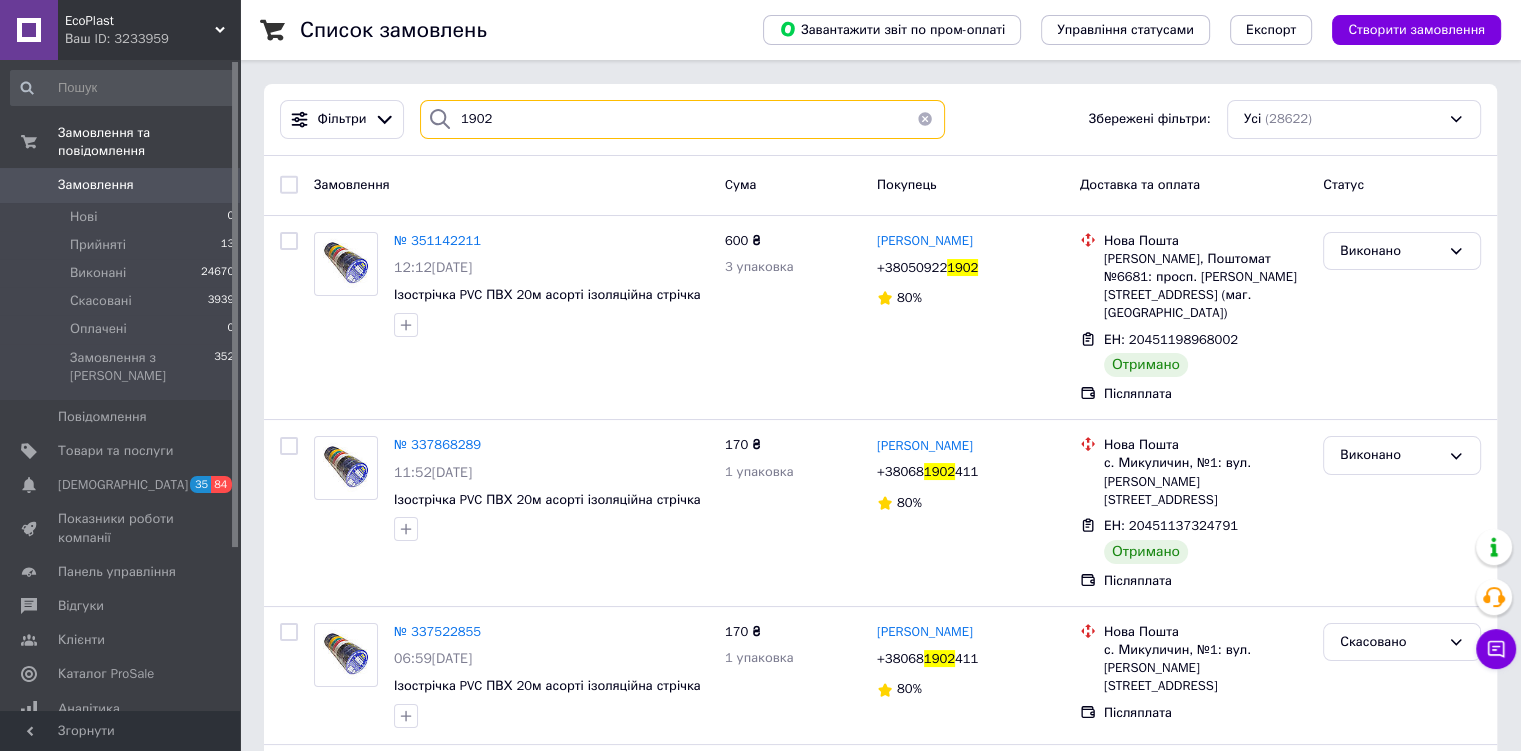 type 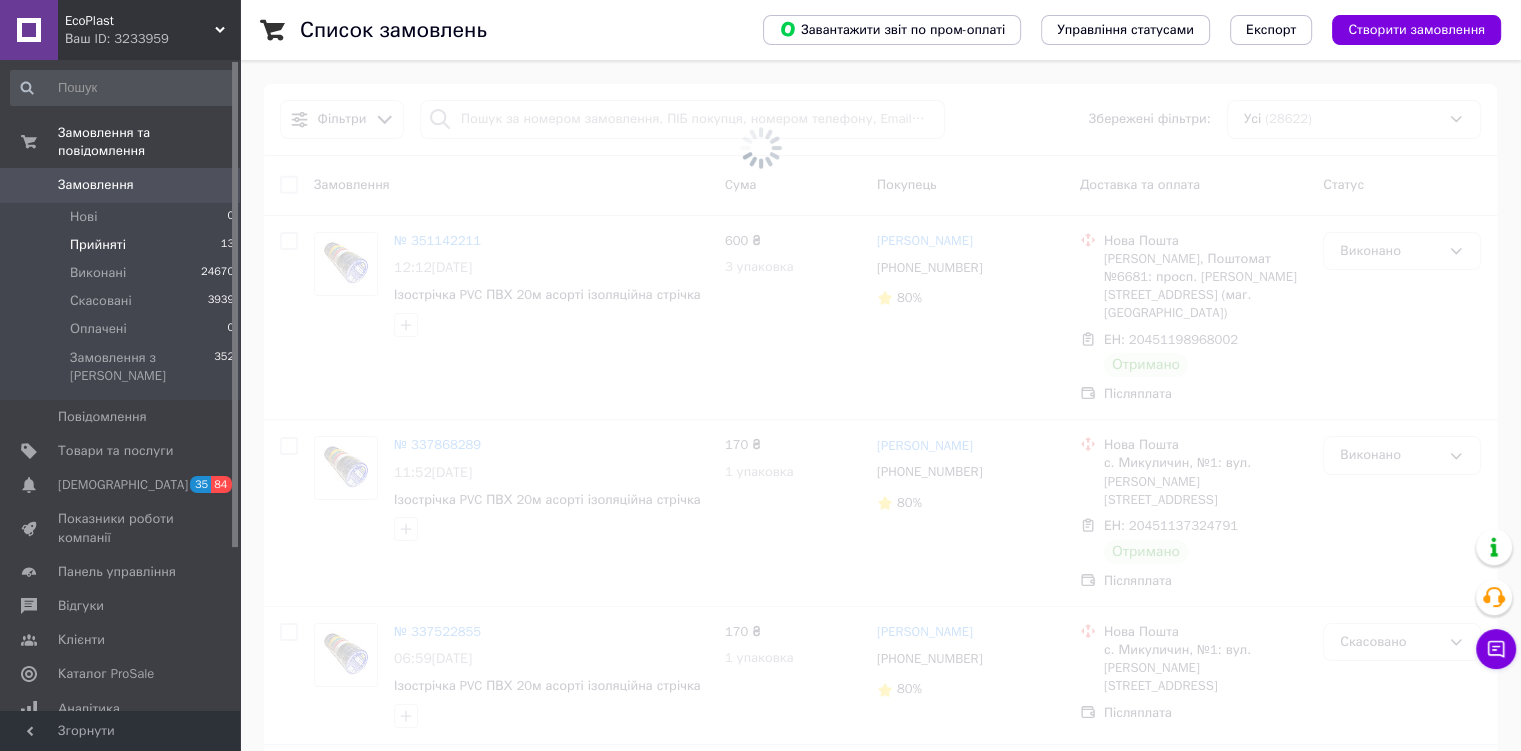 click on "Прийняті 13" at bounding box center (123, 245) 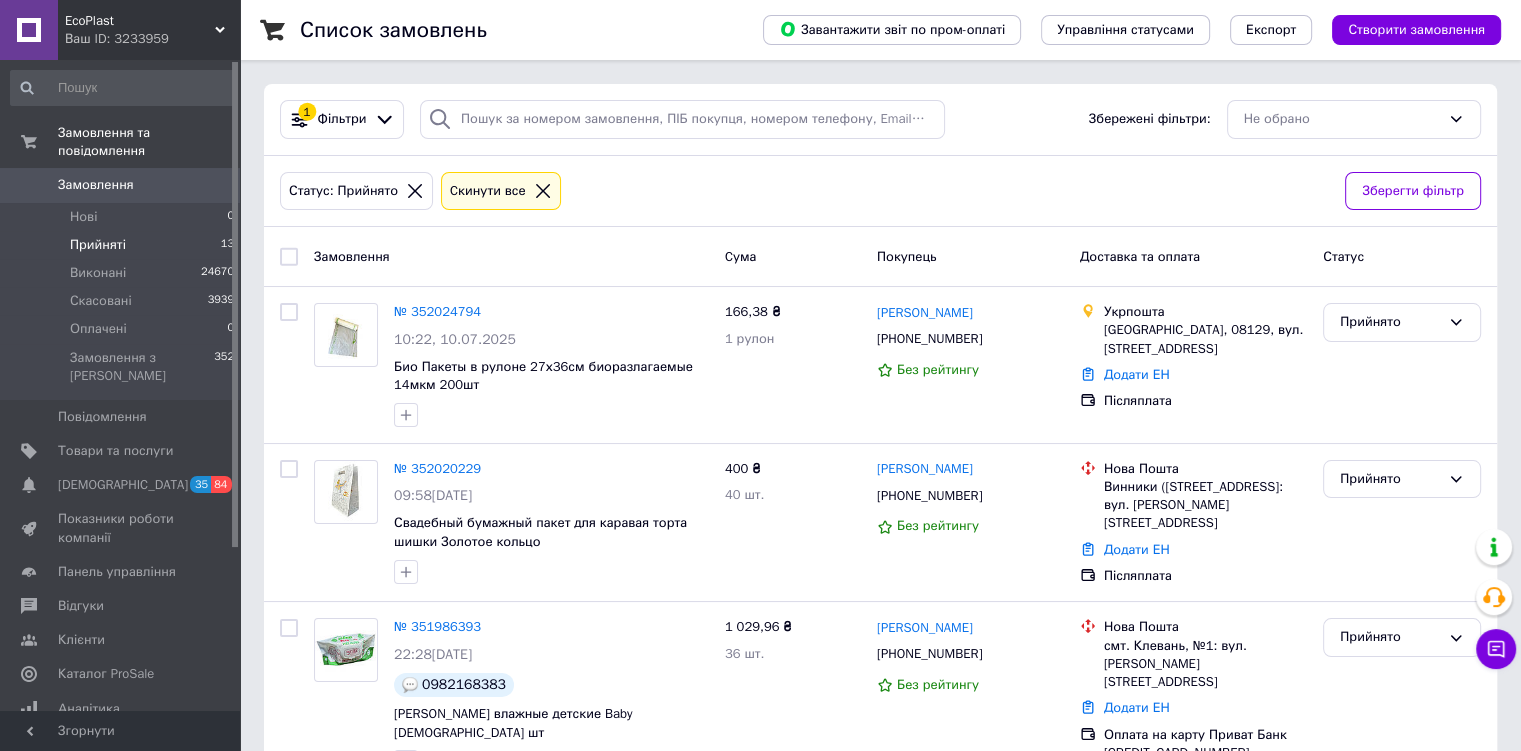click on "Ваш ID: 3233959" at bounding box center (152, 39) 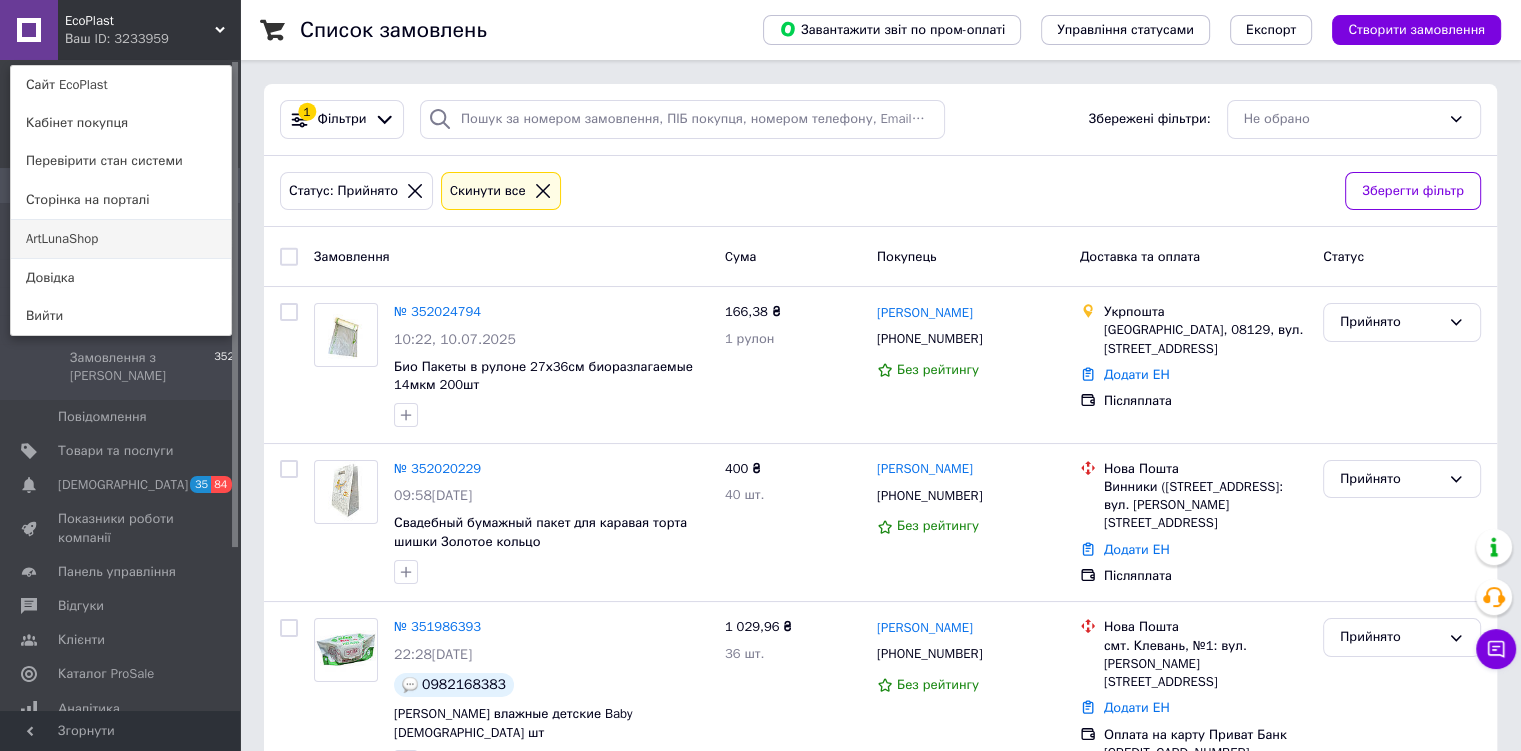 click on "ArtLunaShop" at bounding box center (121, 239) 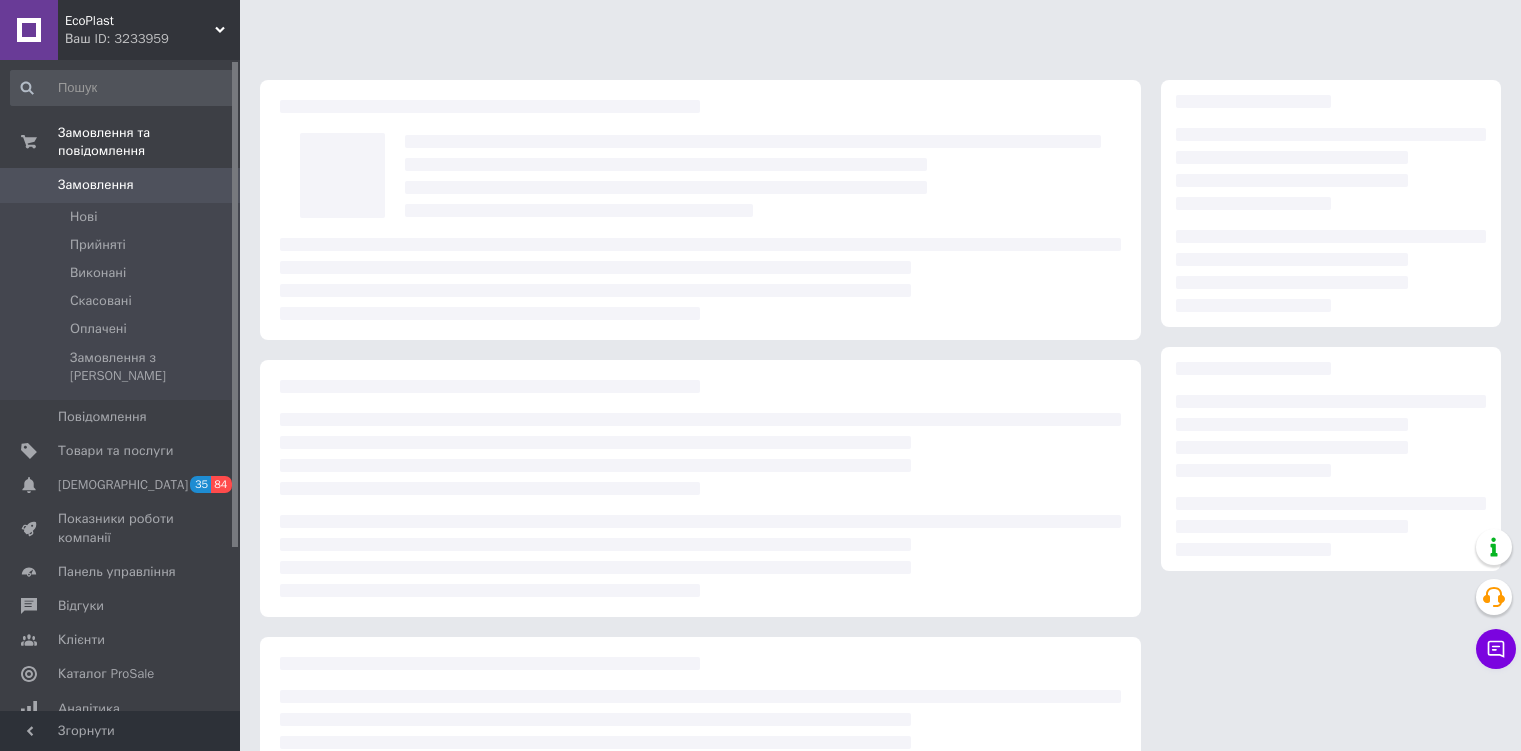 scroll, scrollTop: 0, scrollLeft: 0, axis: both 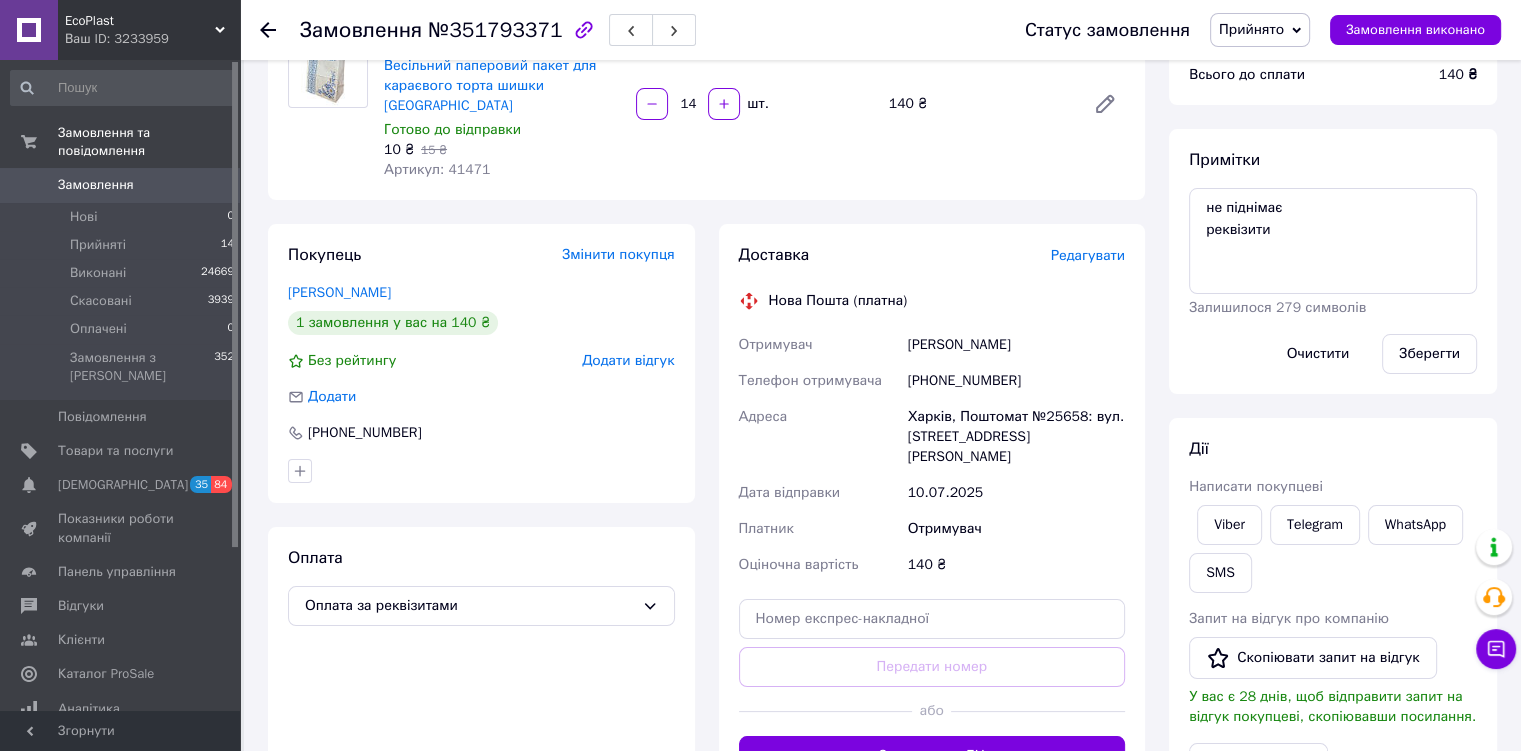 click on "Редагувати" at bounding box center [1088, 255] 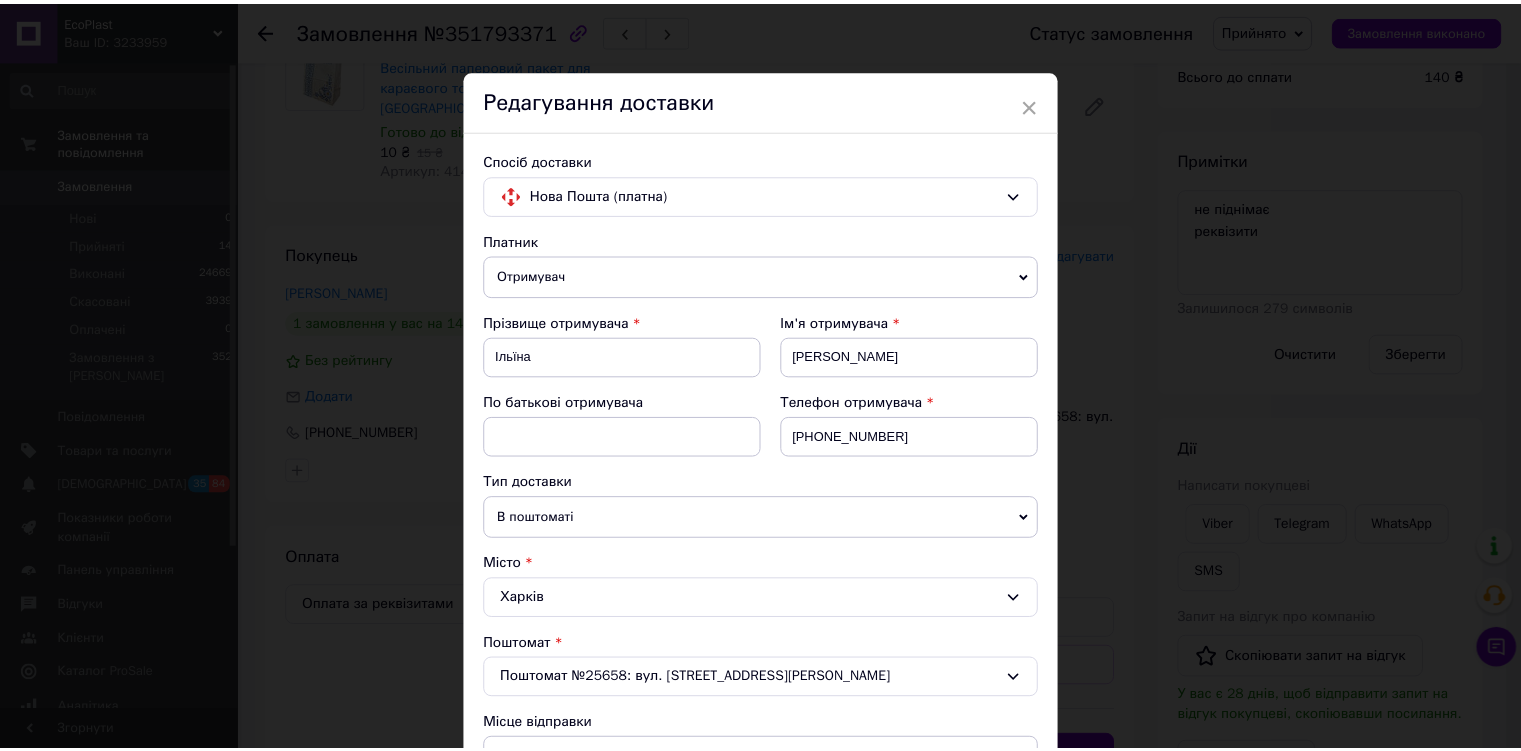 scroll, scrollTop: 830, scrollLeft: 0, axis: vertical 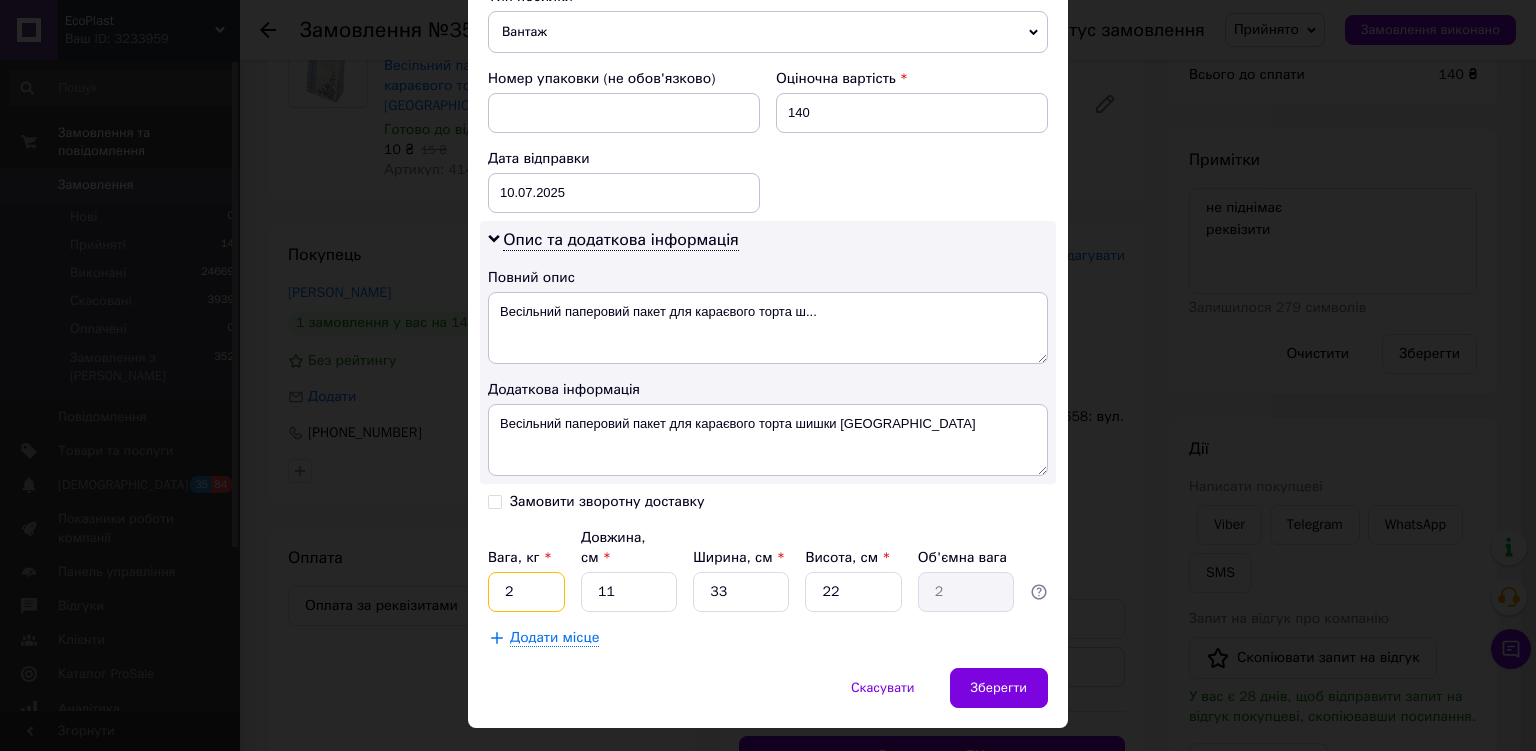 click on "2" at bounding box center (526, 592) 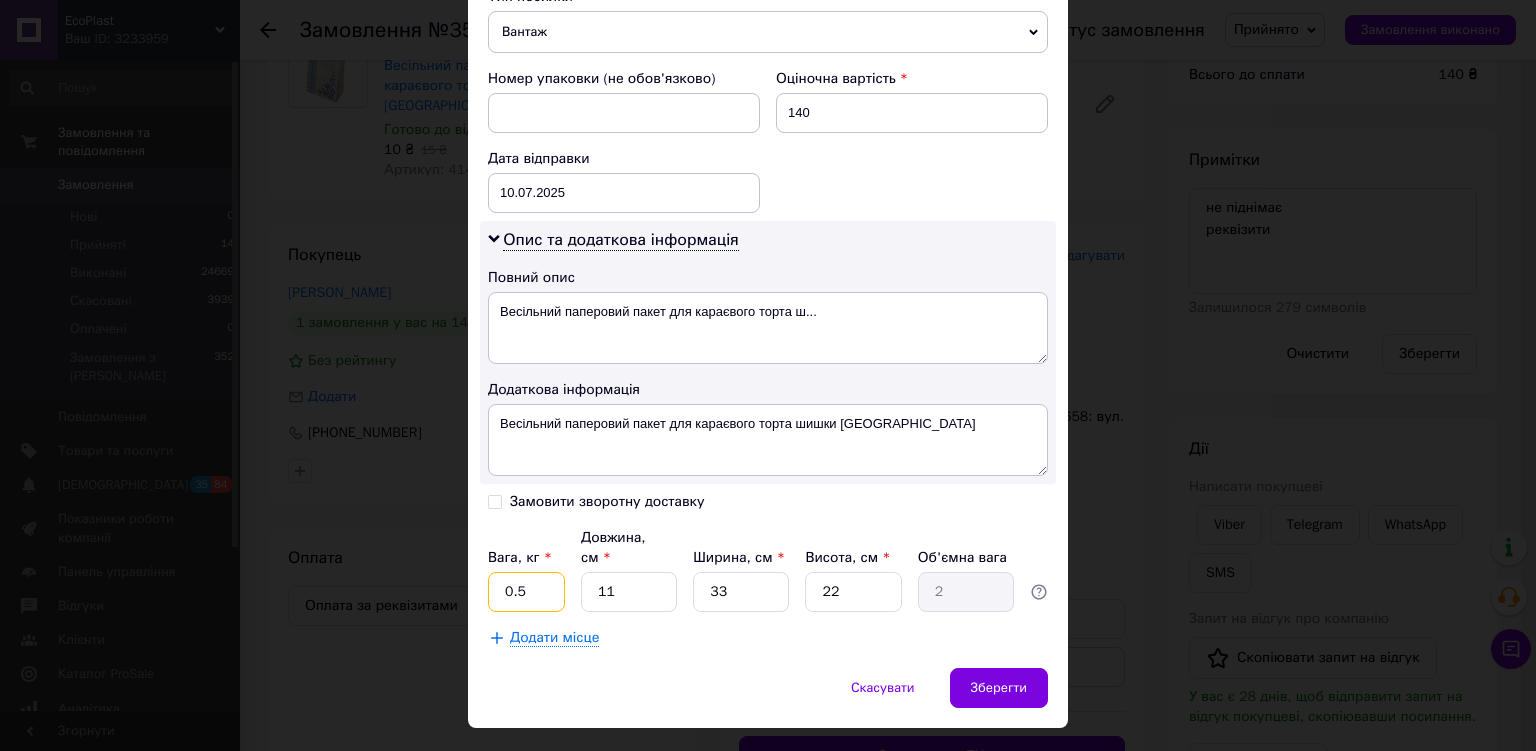type on "0.5" 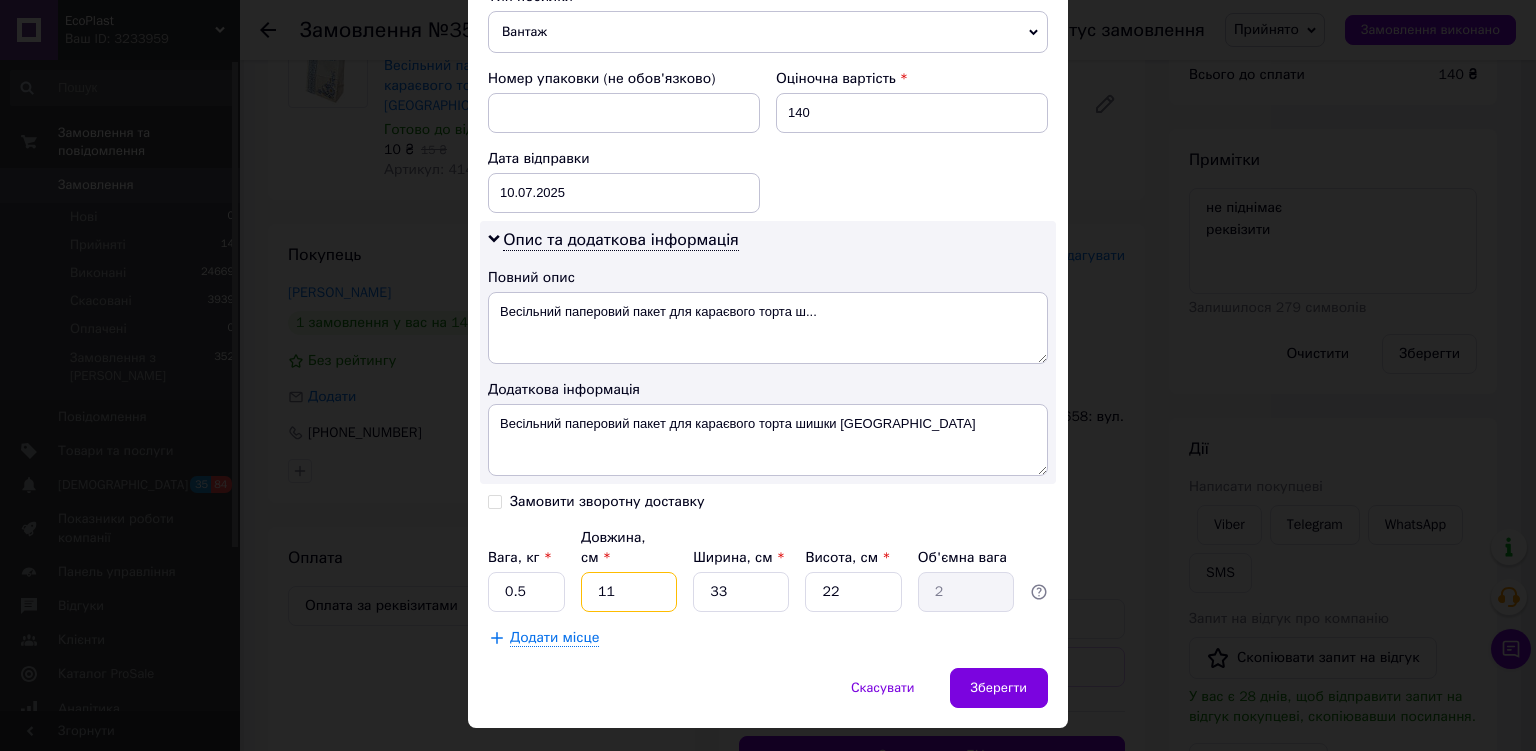 click on "11" at bounding box center [629, 592] 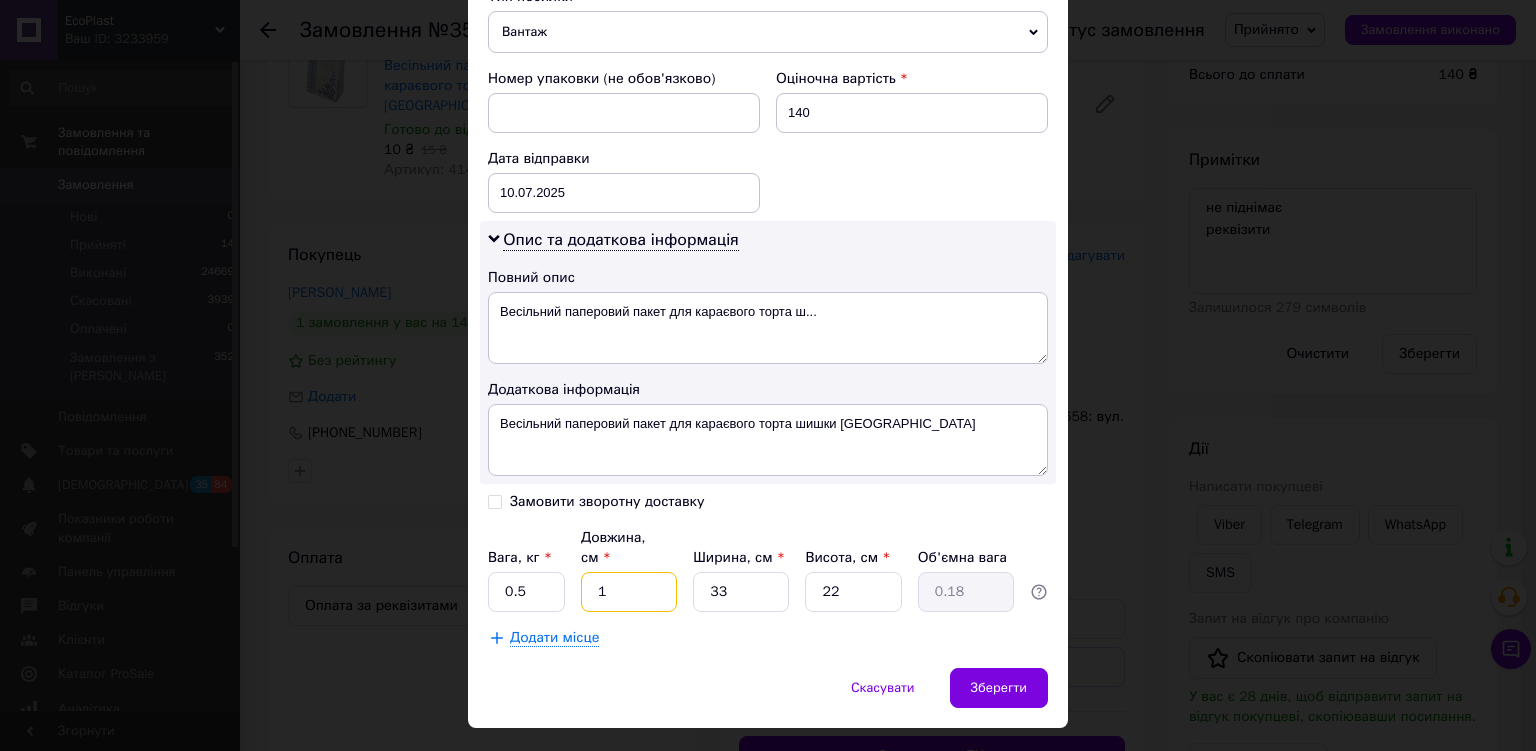 type on "10" 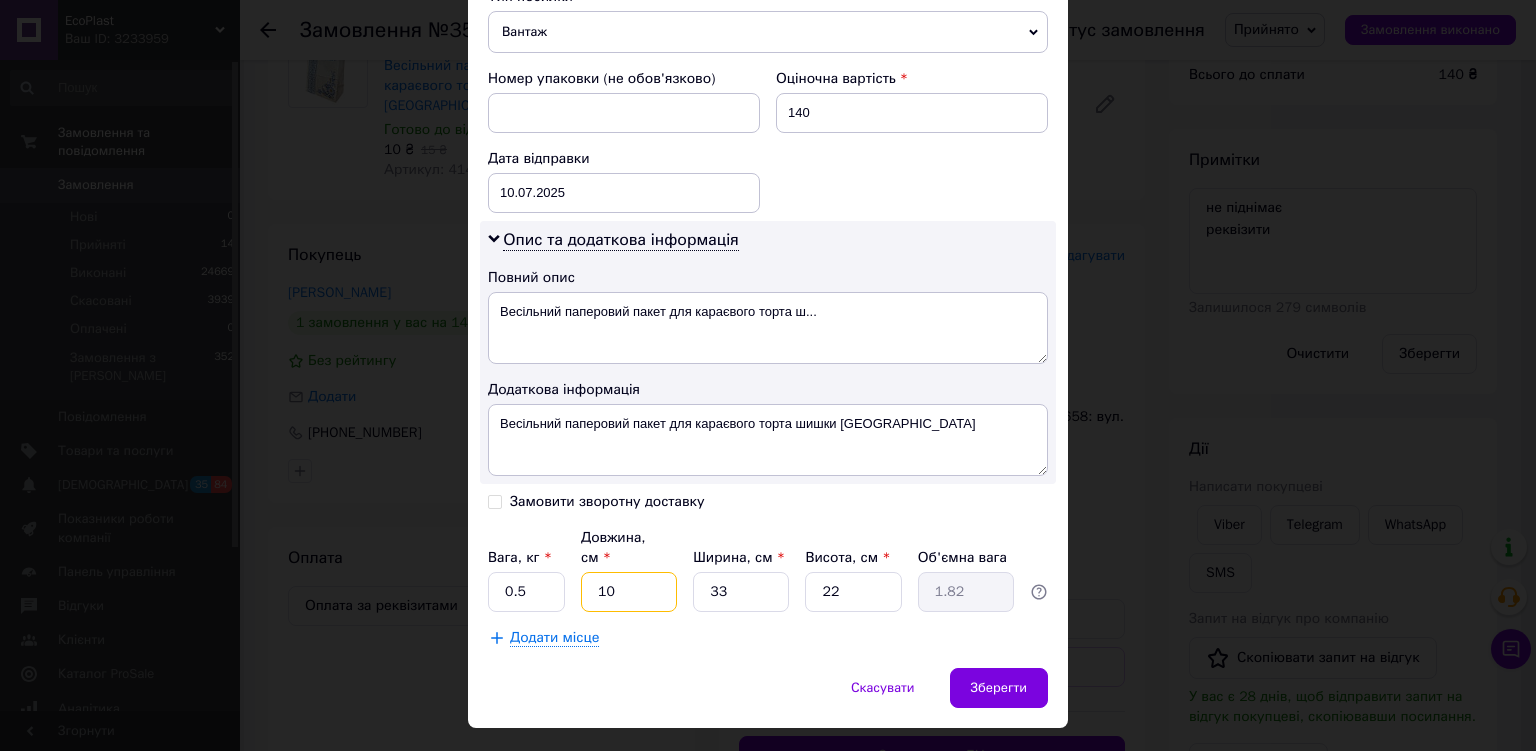 type on "10" 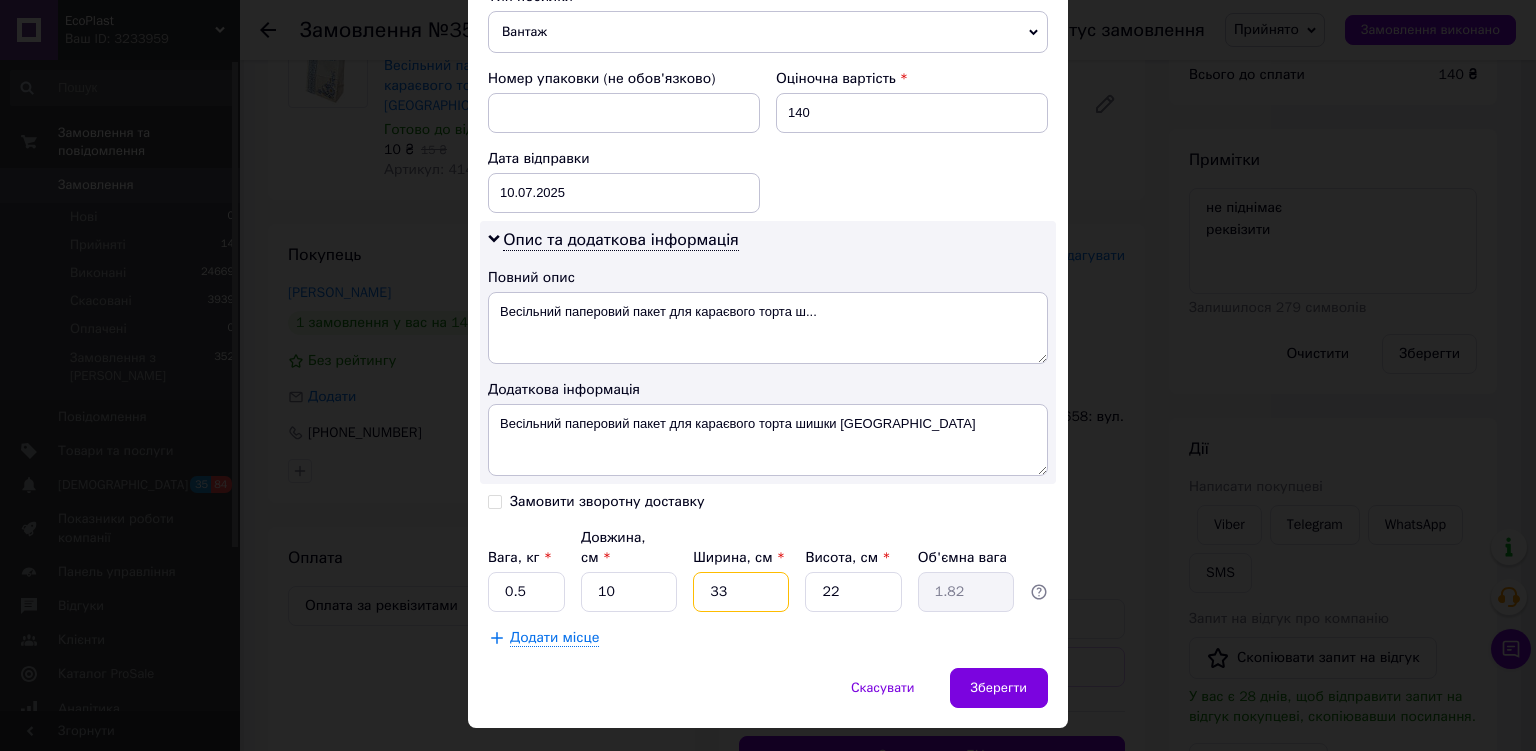 click on "33" at bounding box center [741, 592] 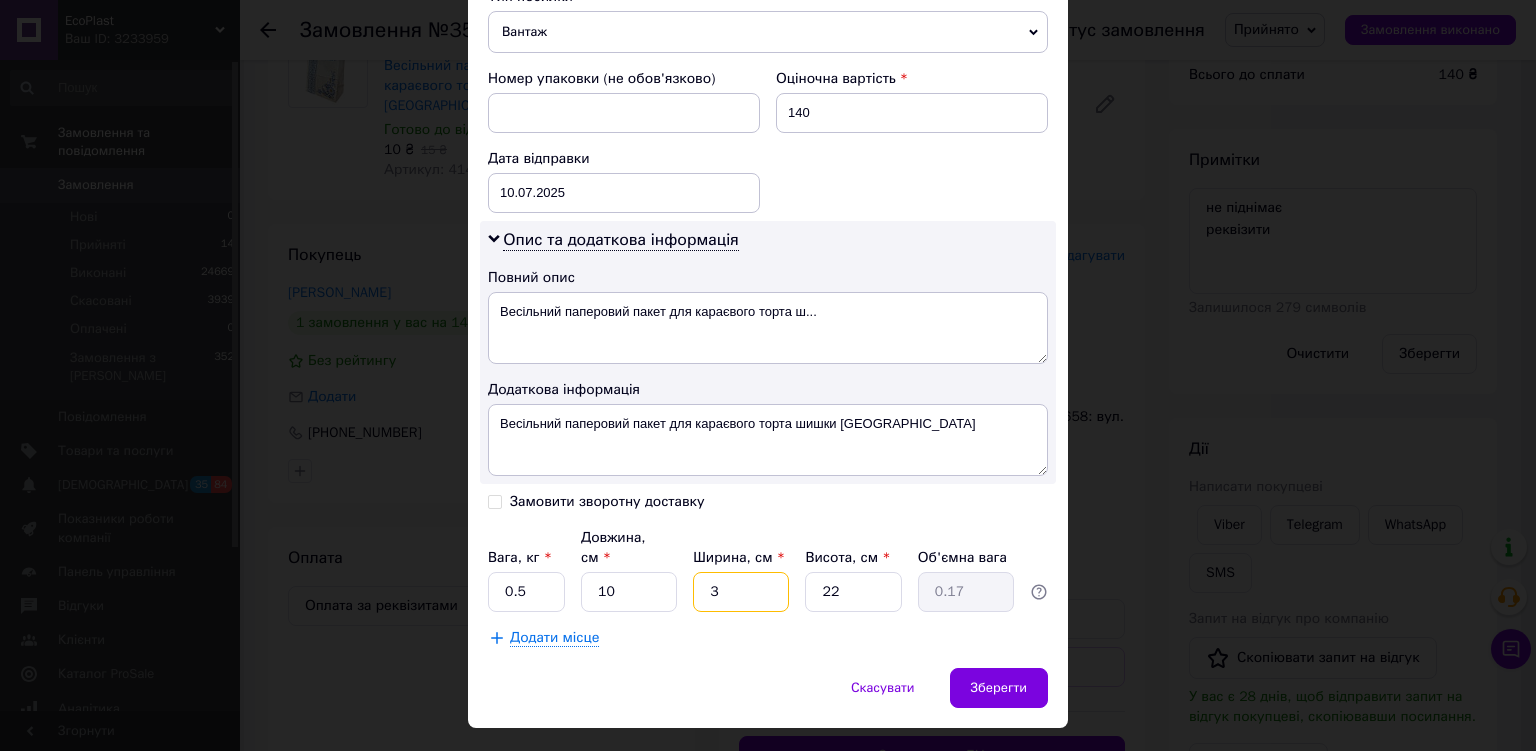 type 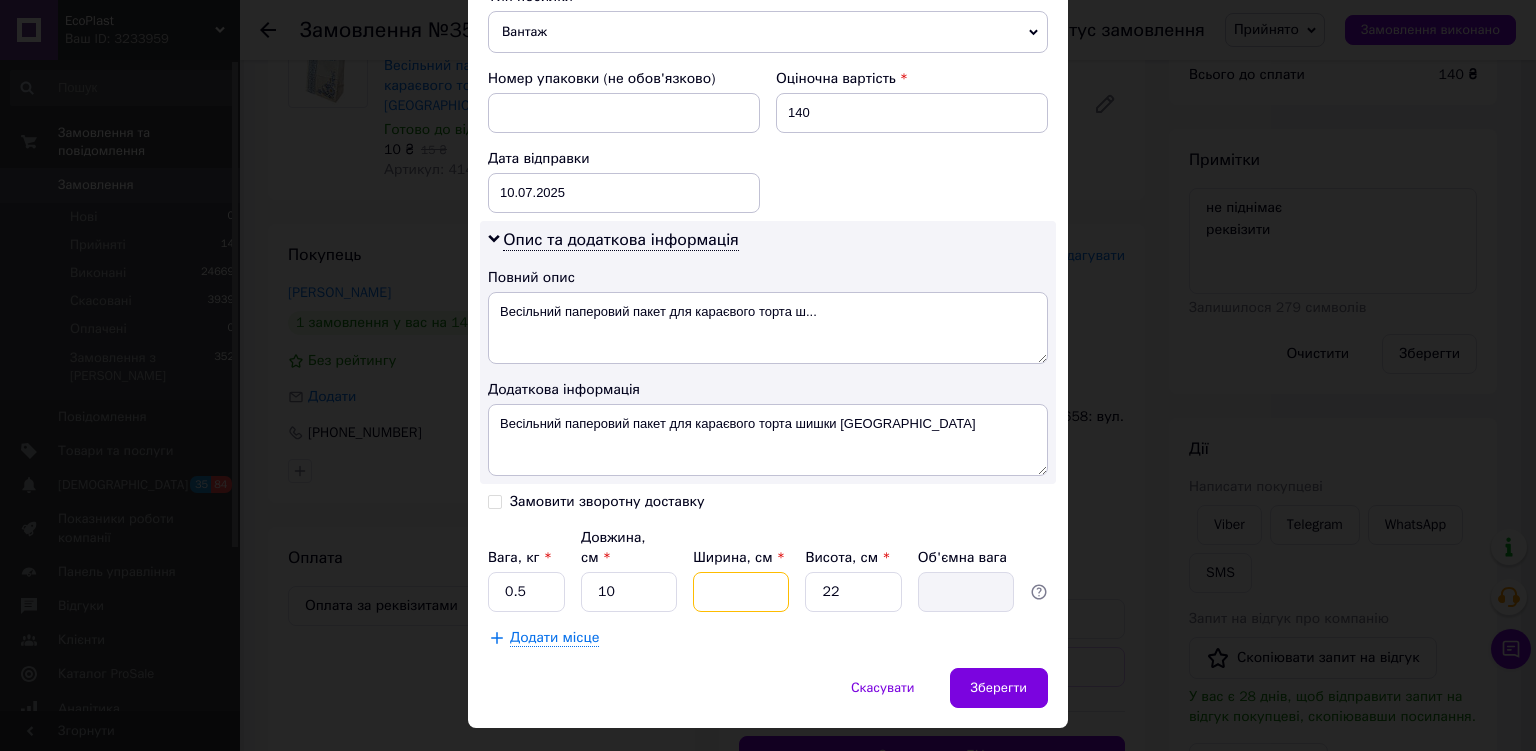 type on "2" 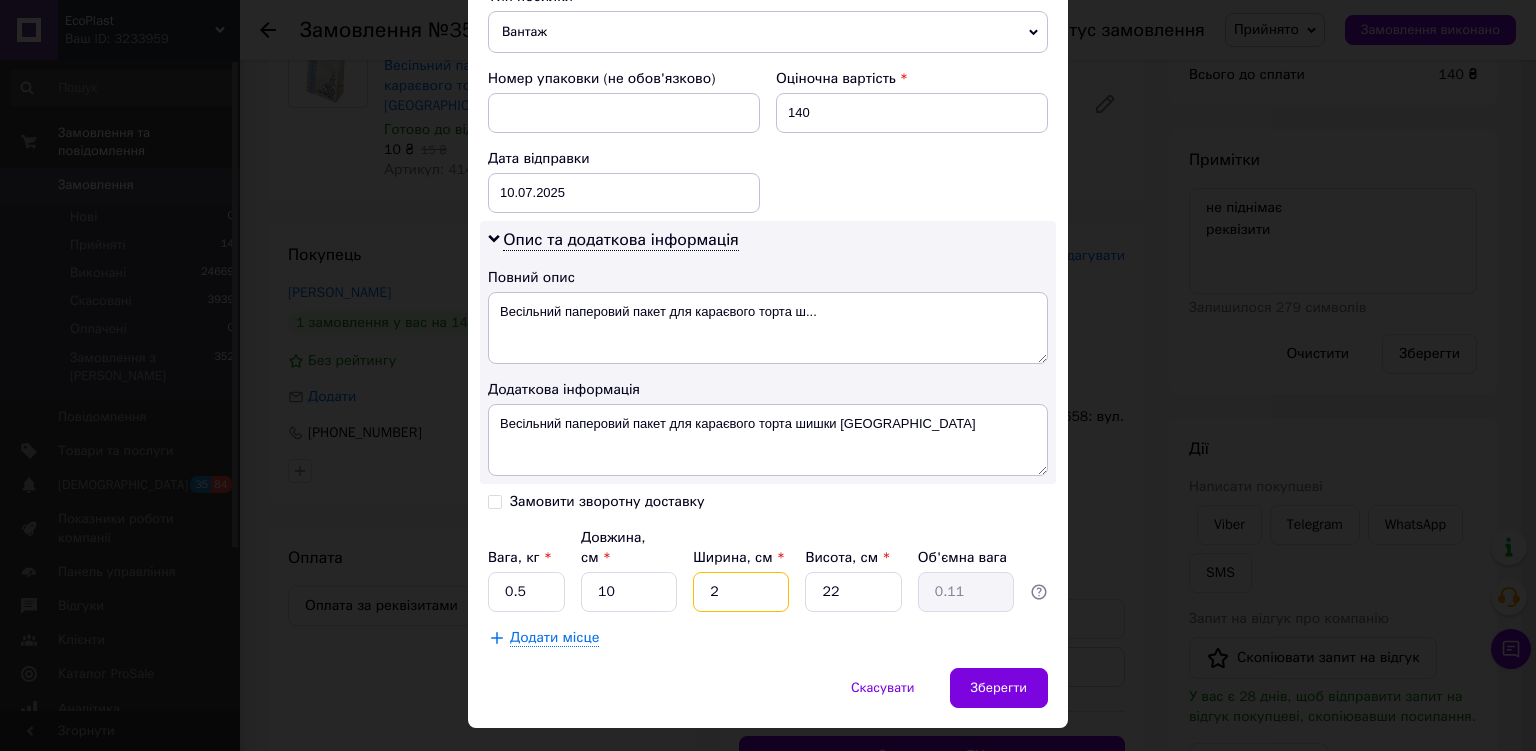 type on "20" 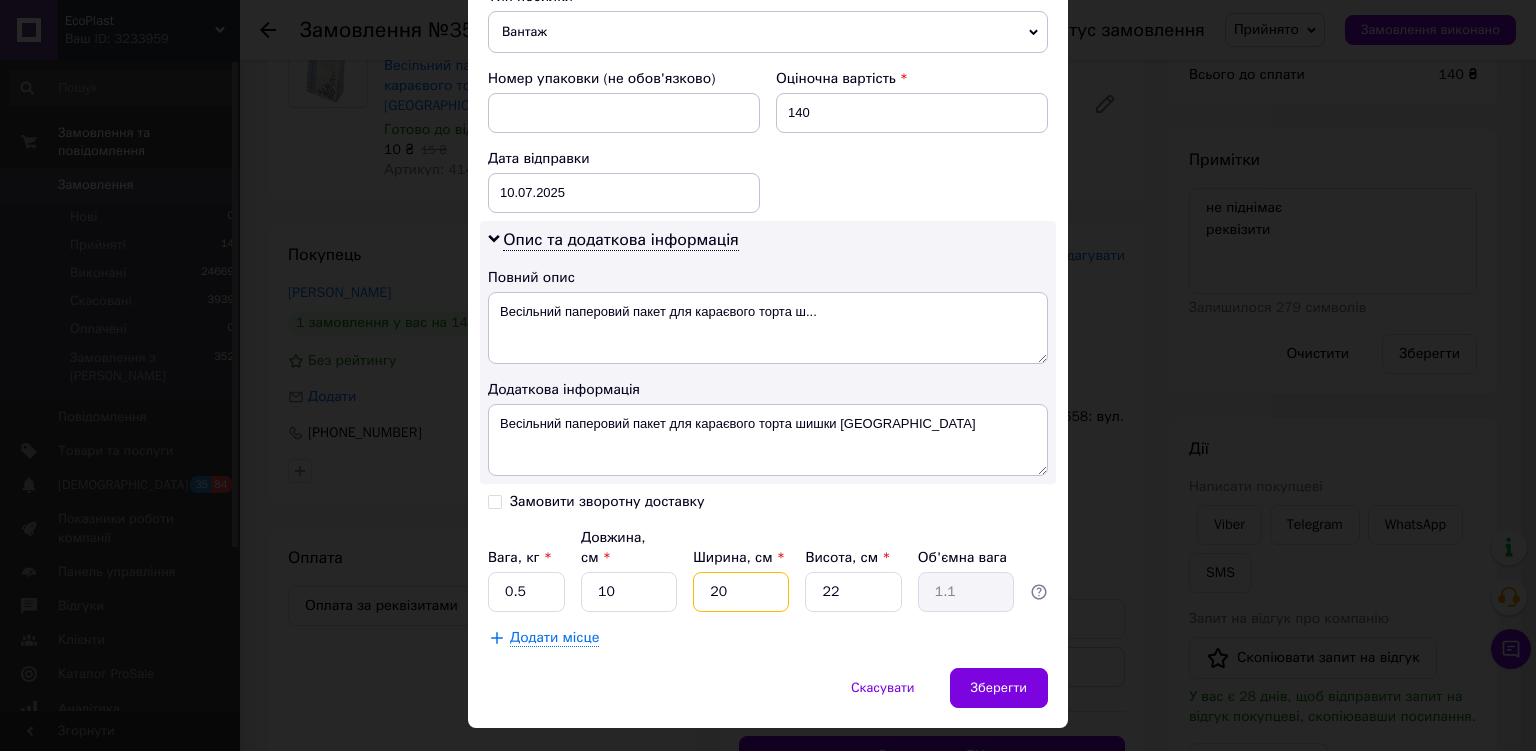 type on "20" 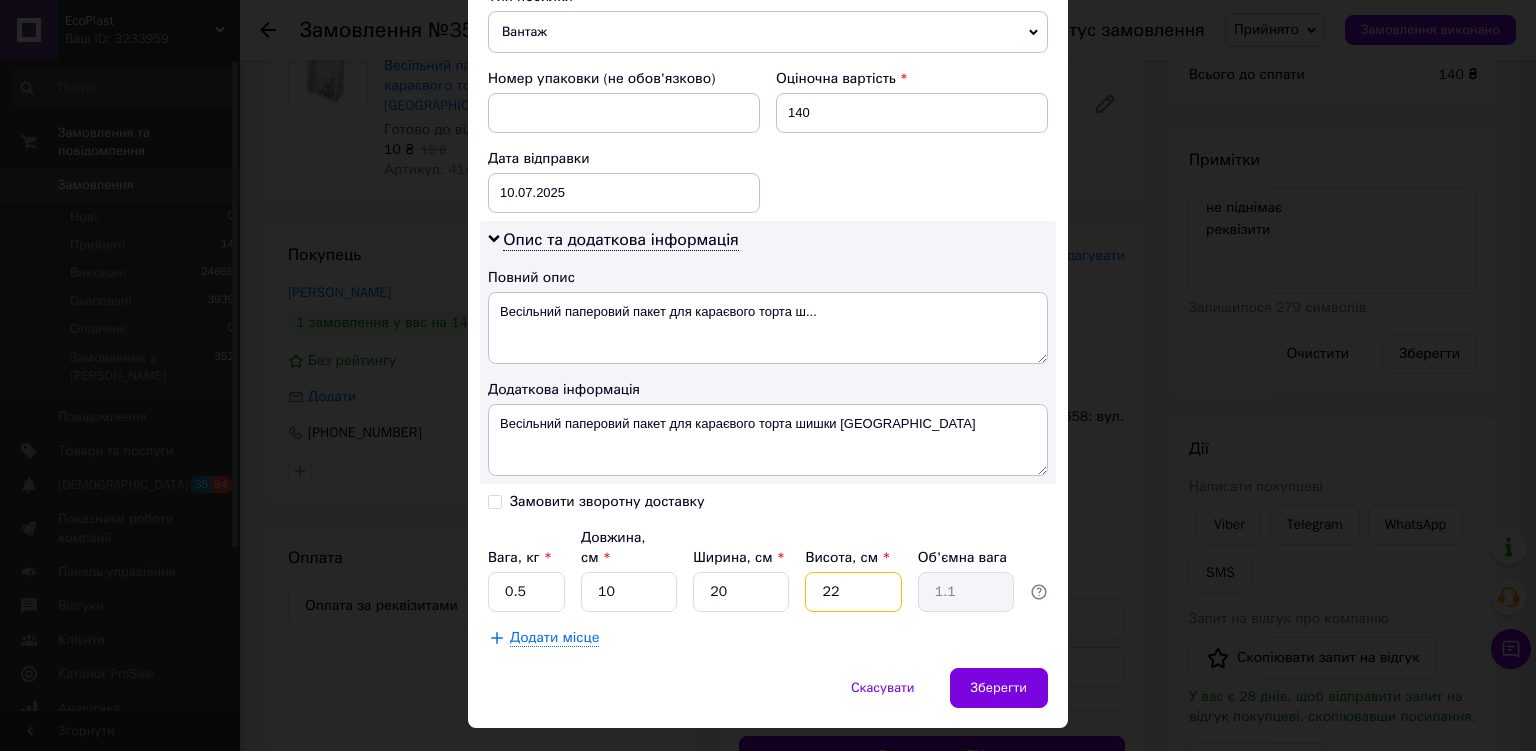 click on "22" at bounding box center (853, 592) 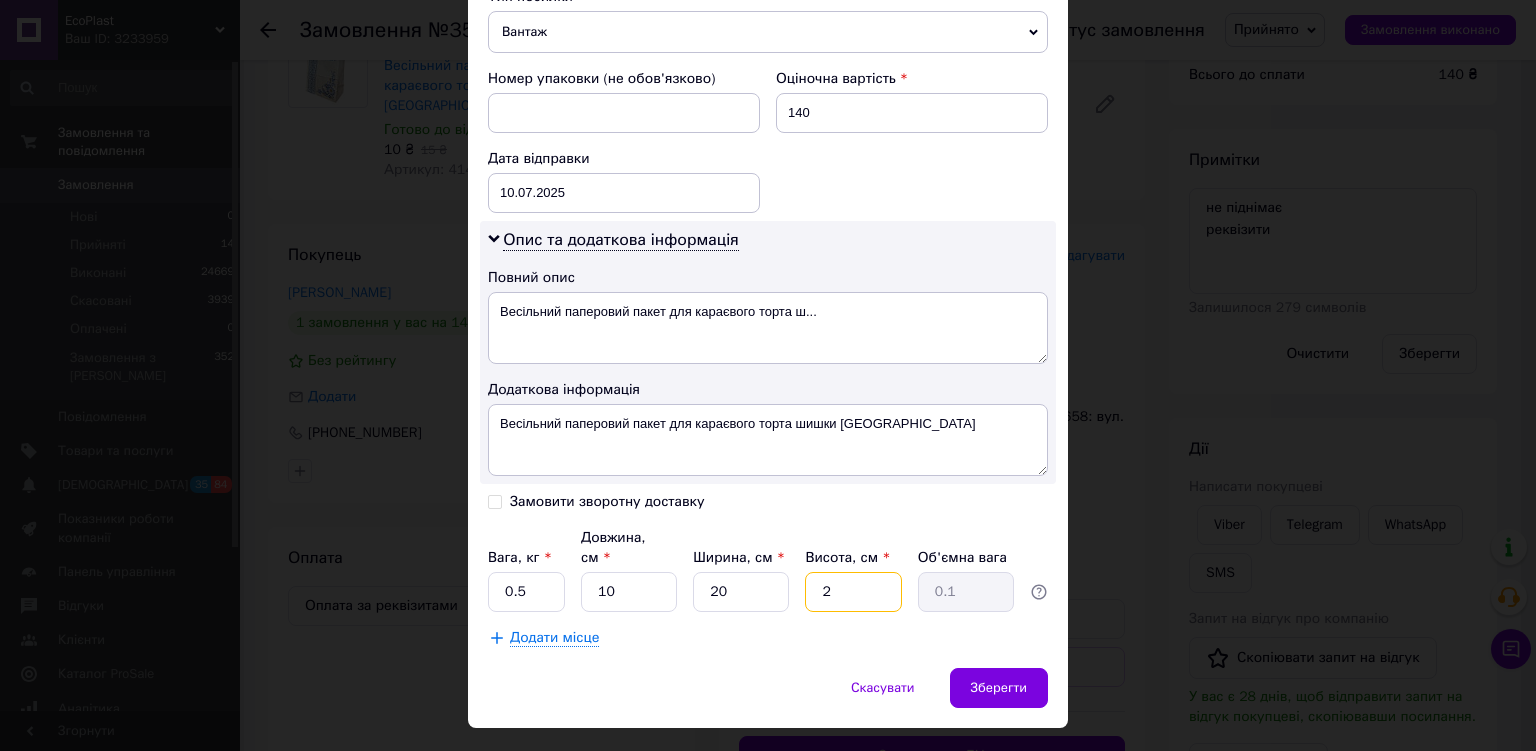 type on "20" 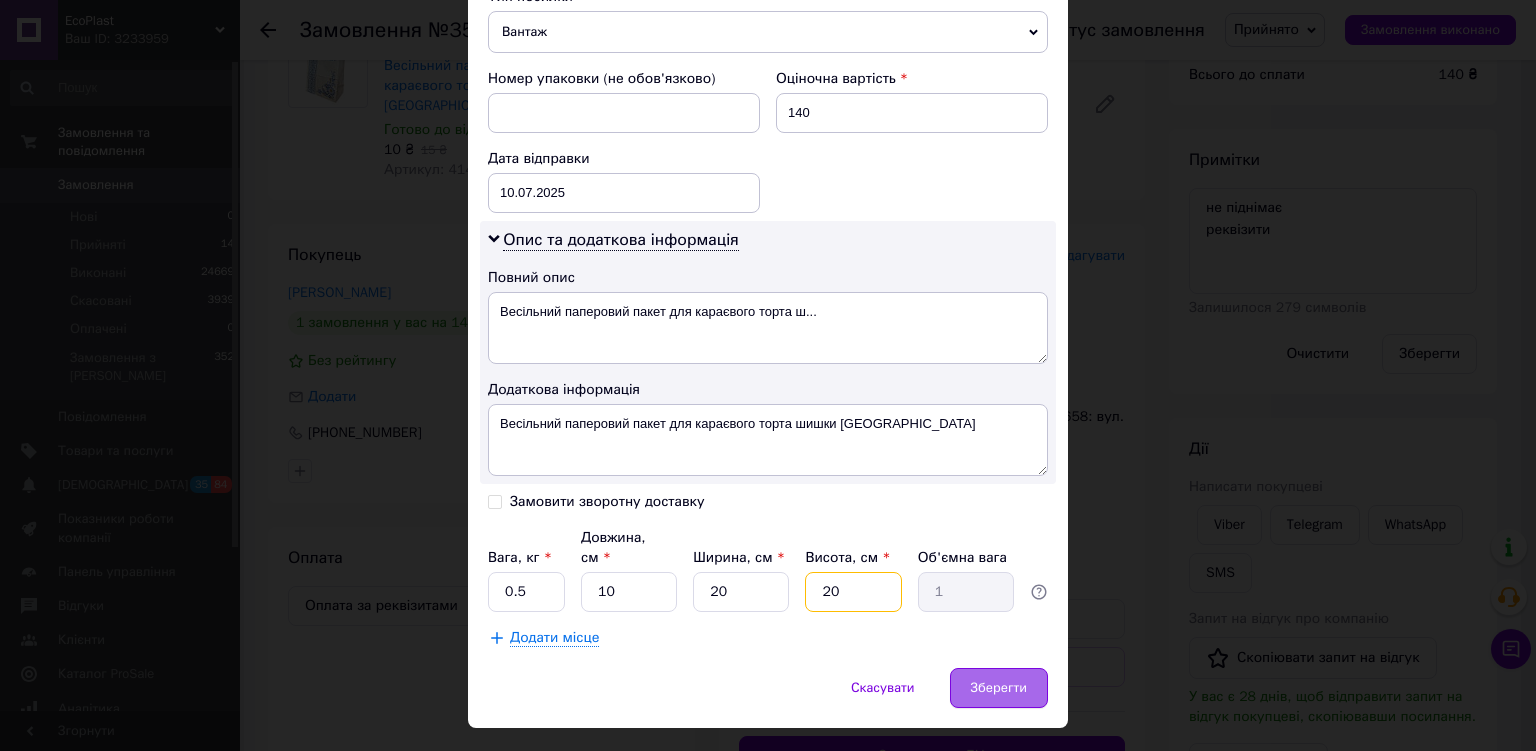 type on "20" 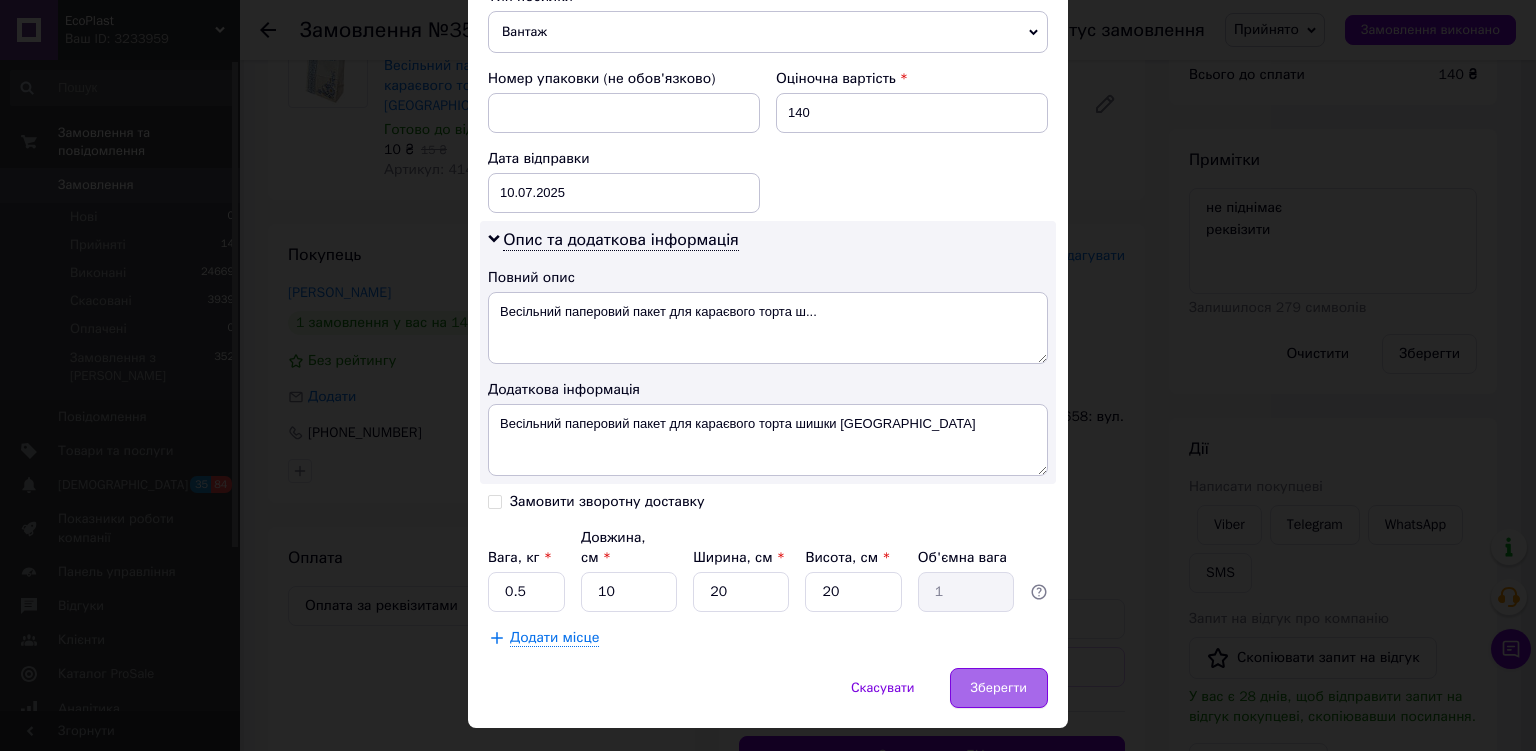 click on "Зберегти" at bounding box center [999, 688] 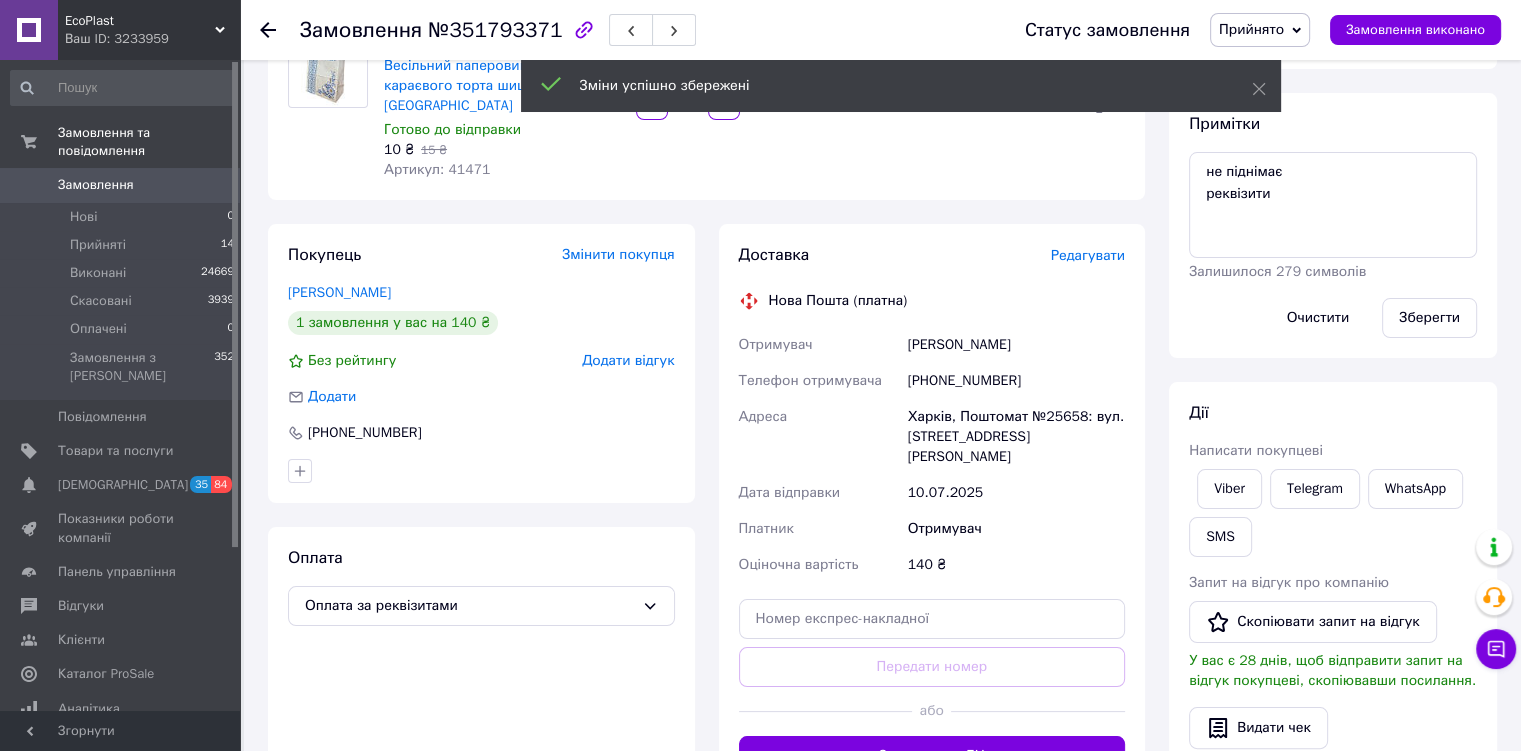 scroll, scrollTop: 592, scrollLeft: 0, axis: vertical 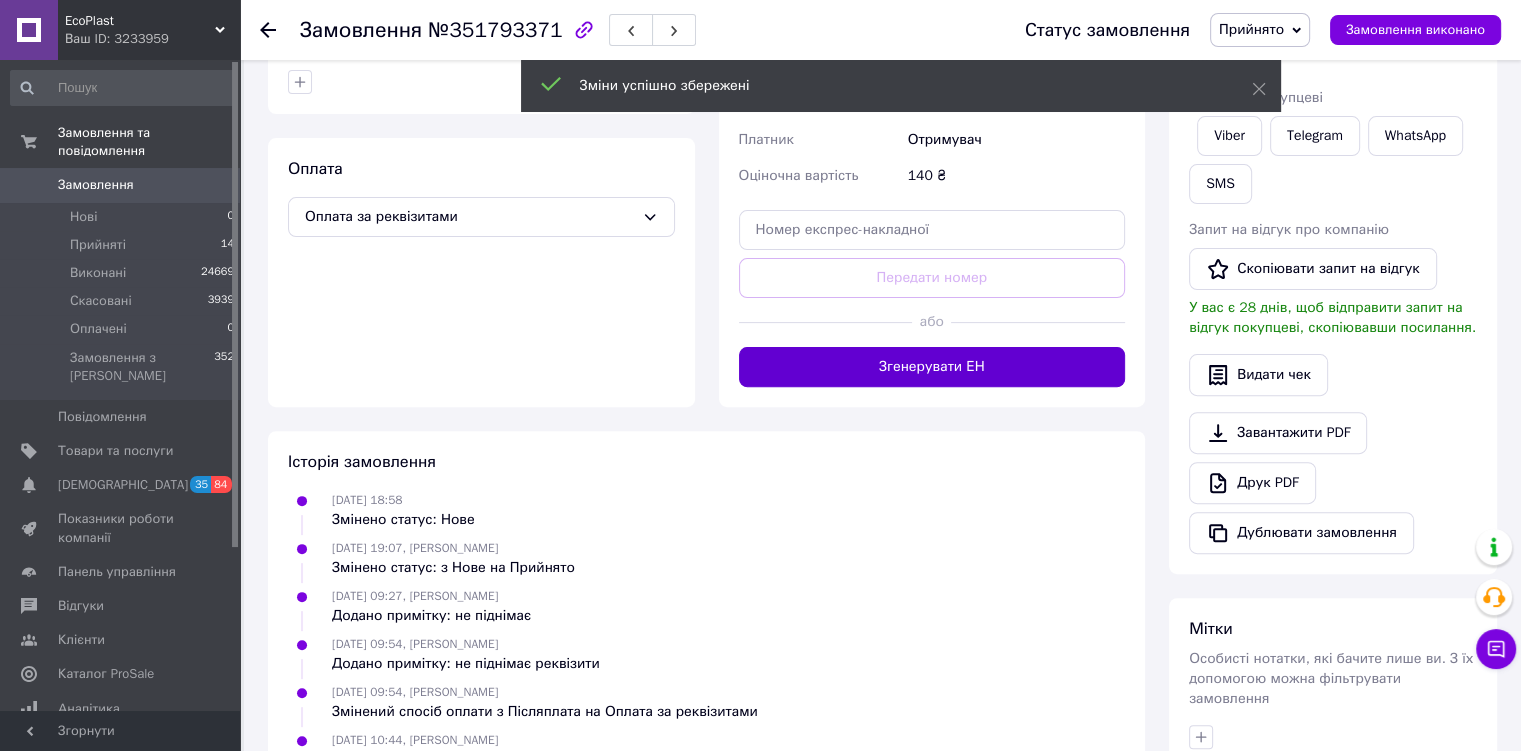 click on "Згенерувати ЕН" at bounding box center (932, 367) 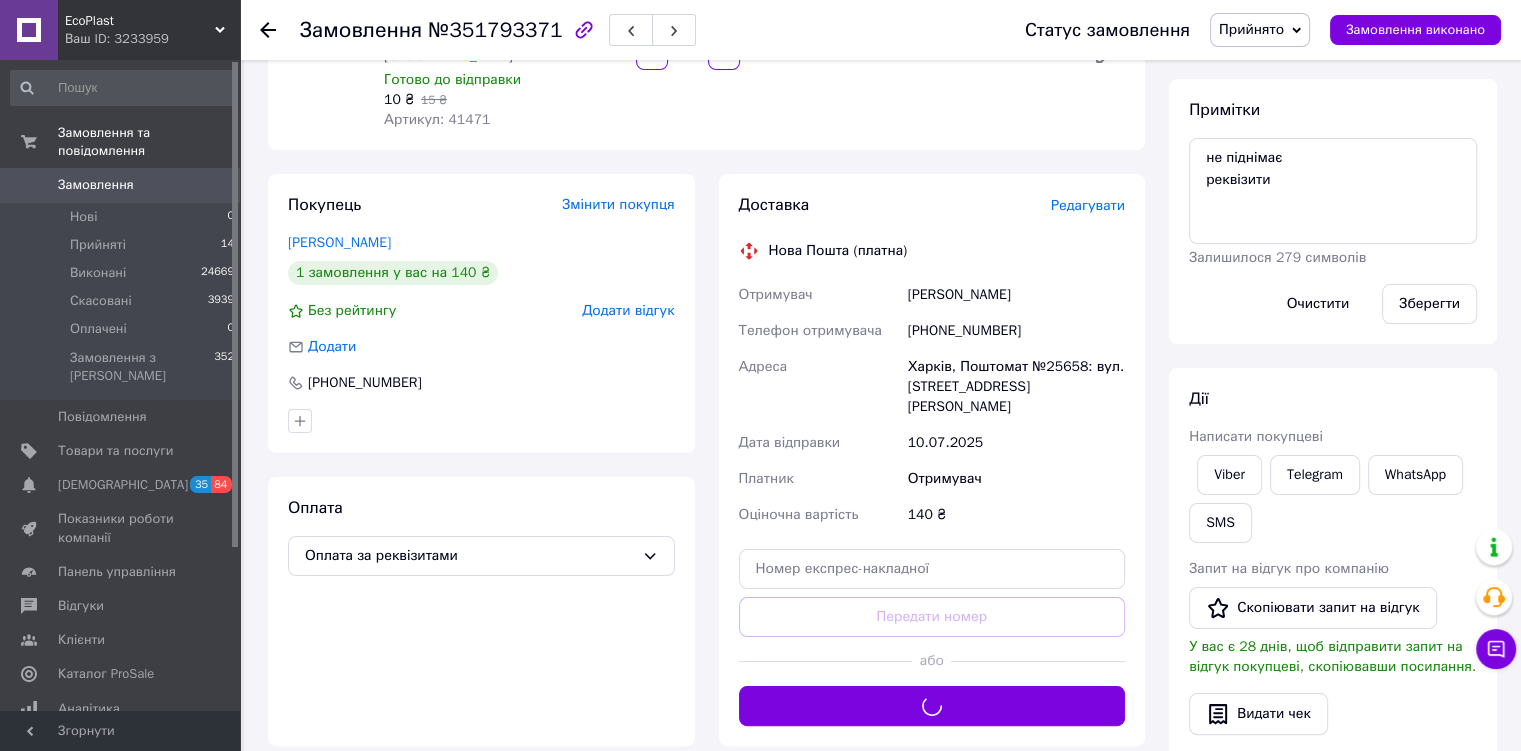 scroll, scrollTop: 236, scrollLeft: 0, axis: vertical 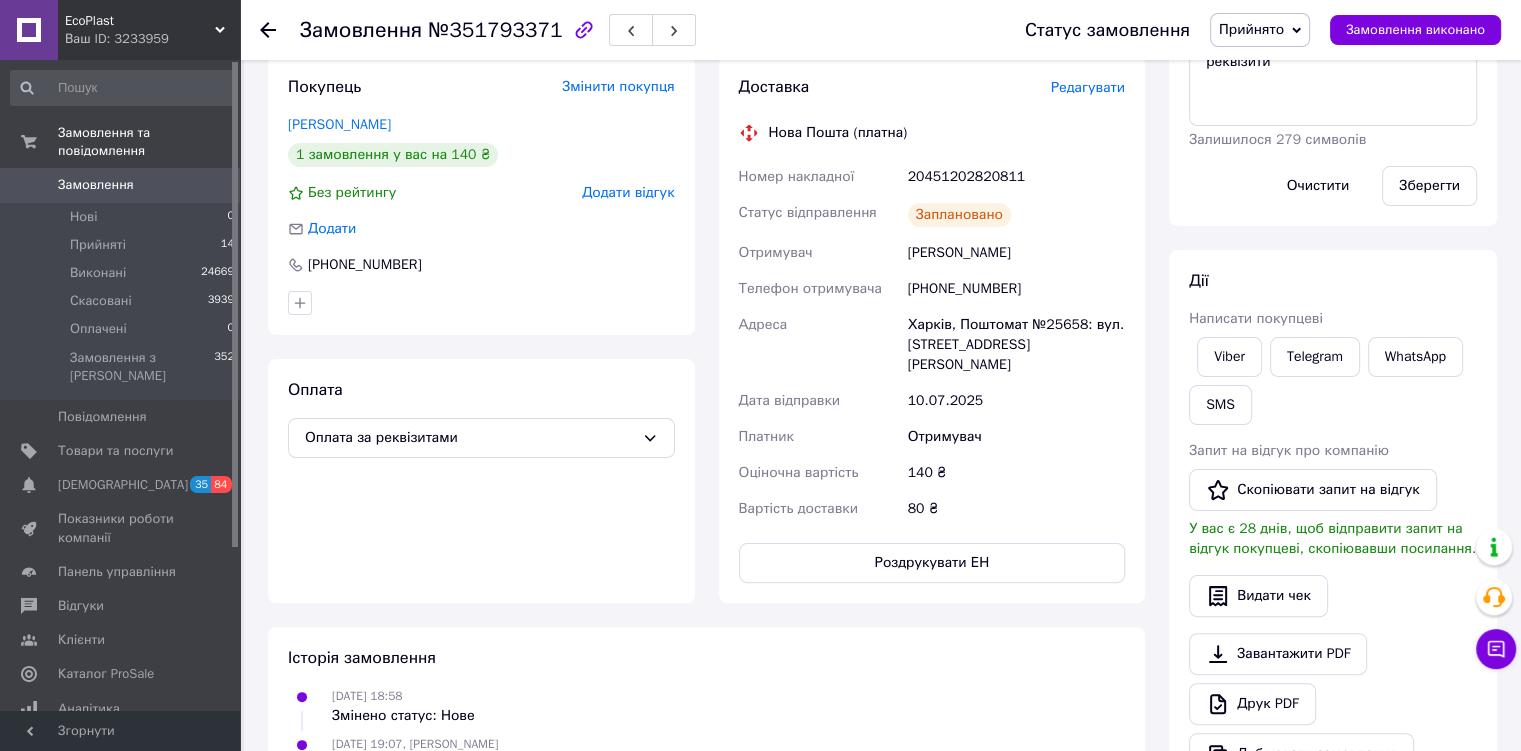 click on "Прийнято" at bounding box center [1251, 29] 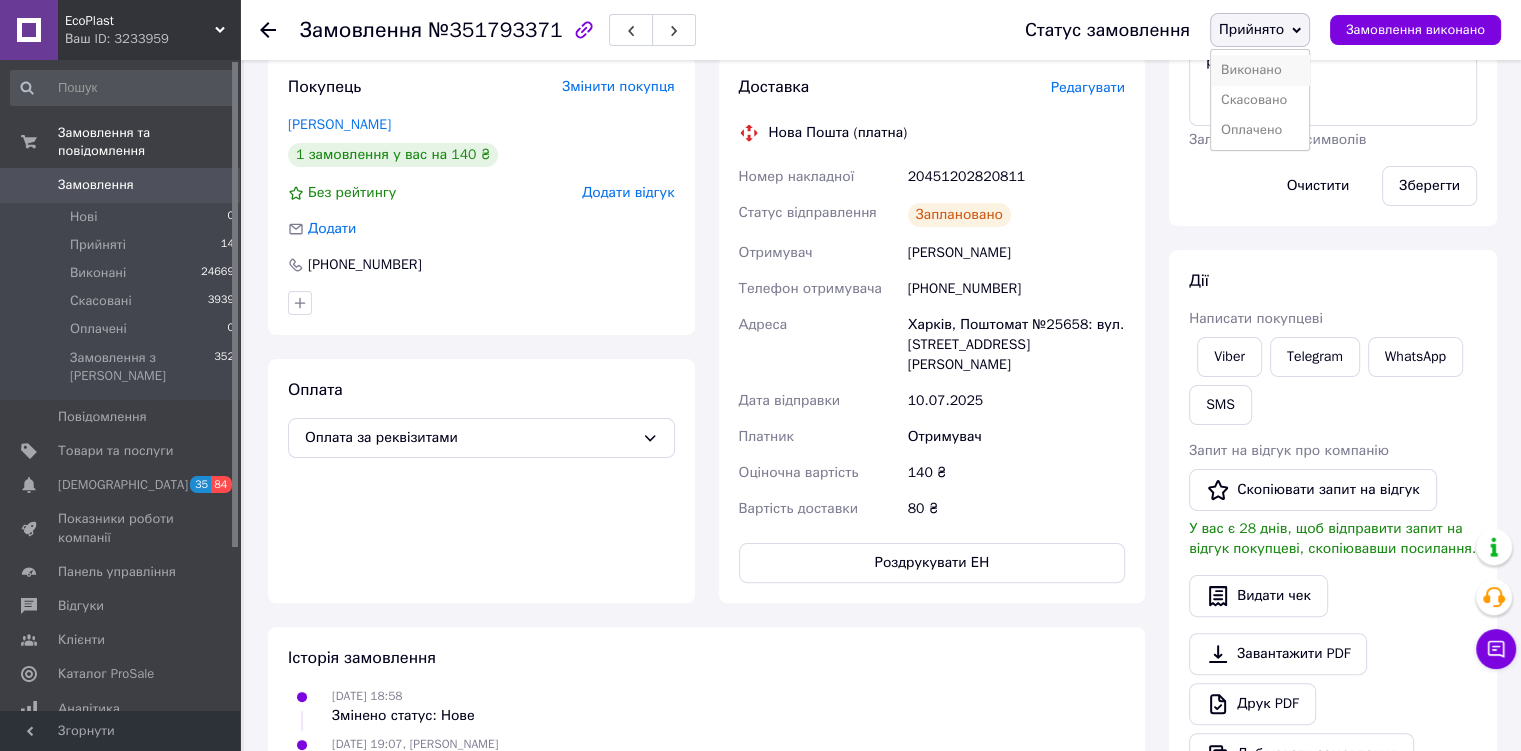 click on "Виконано" at bounding box center (1260, 70) 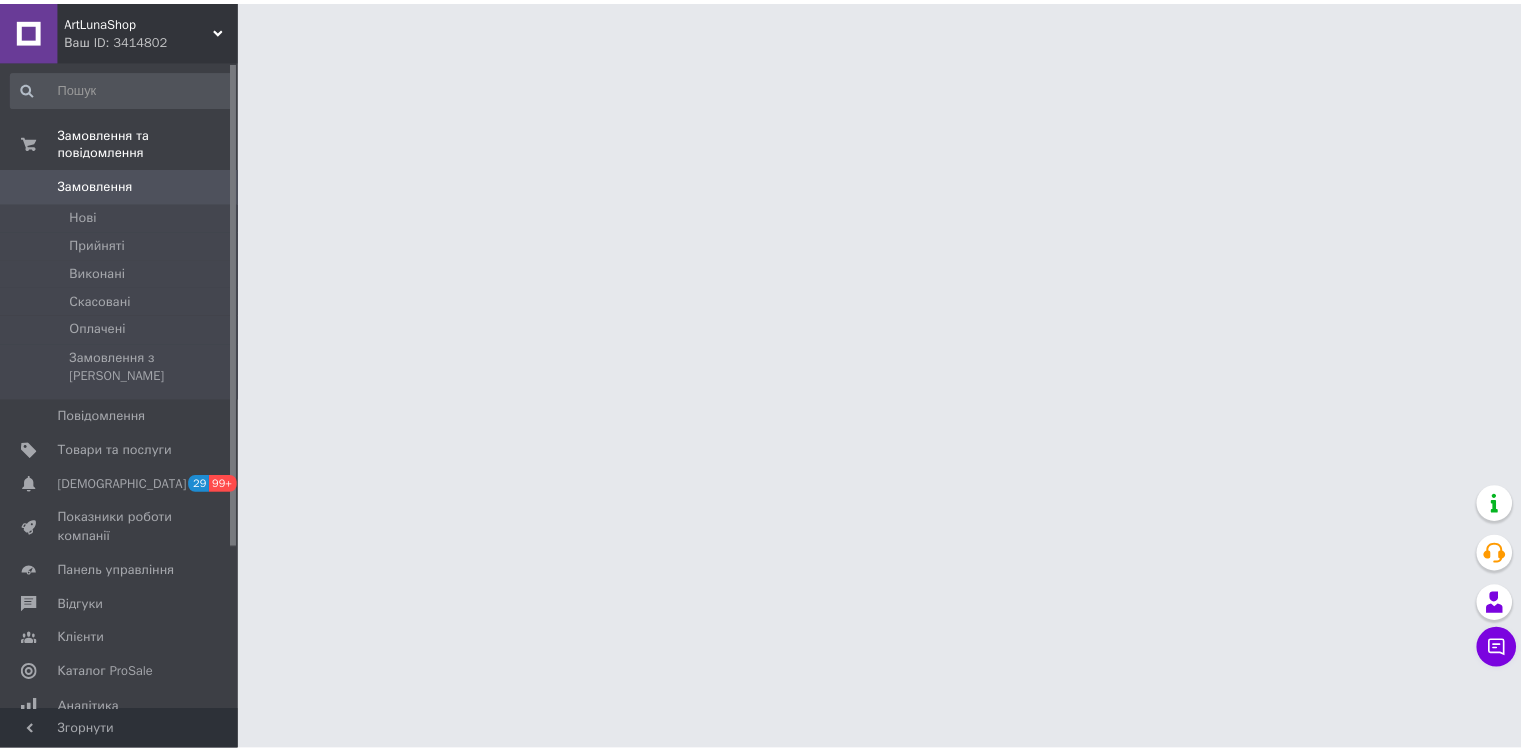 scroll, scrollTop: 0, scrollLeft: 0, axis: both 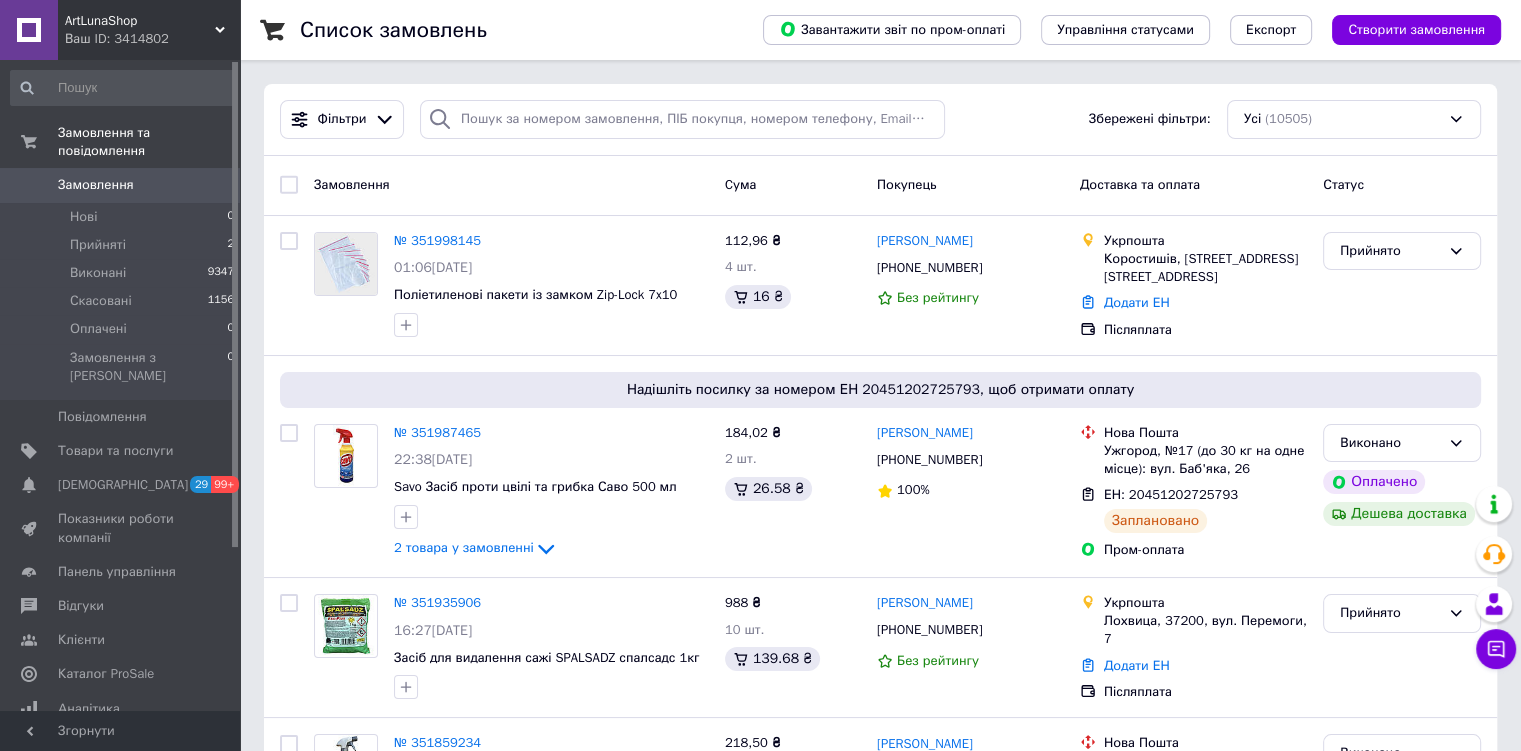 click on "ArtLunaShop" at bounding box center [140, 21] 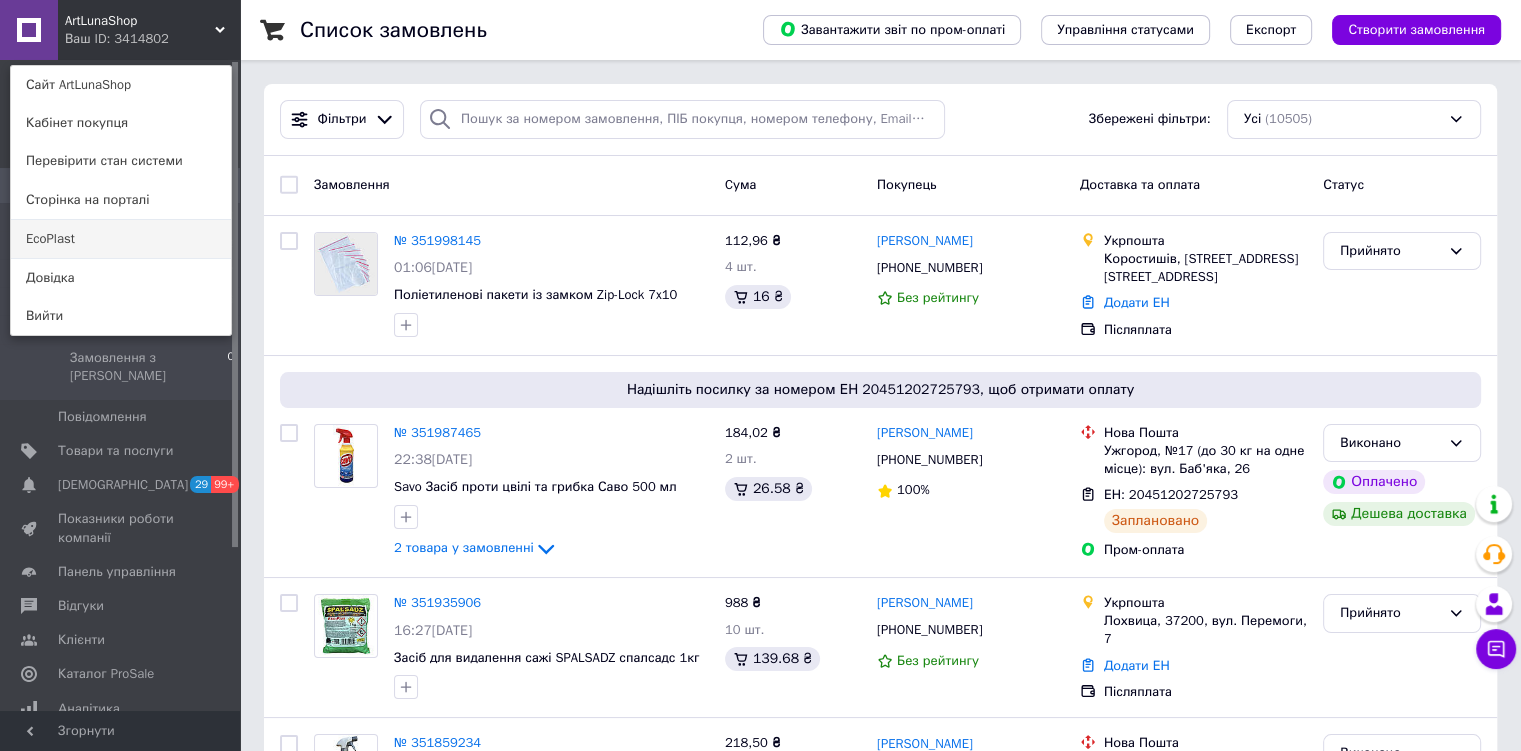click on "EcoPlast" at bounding box center [121, 239] 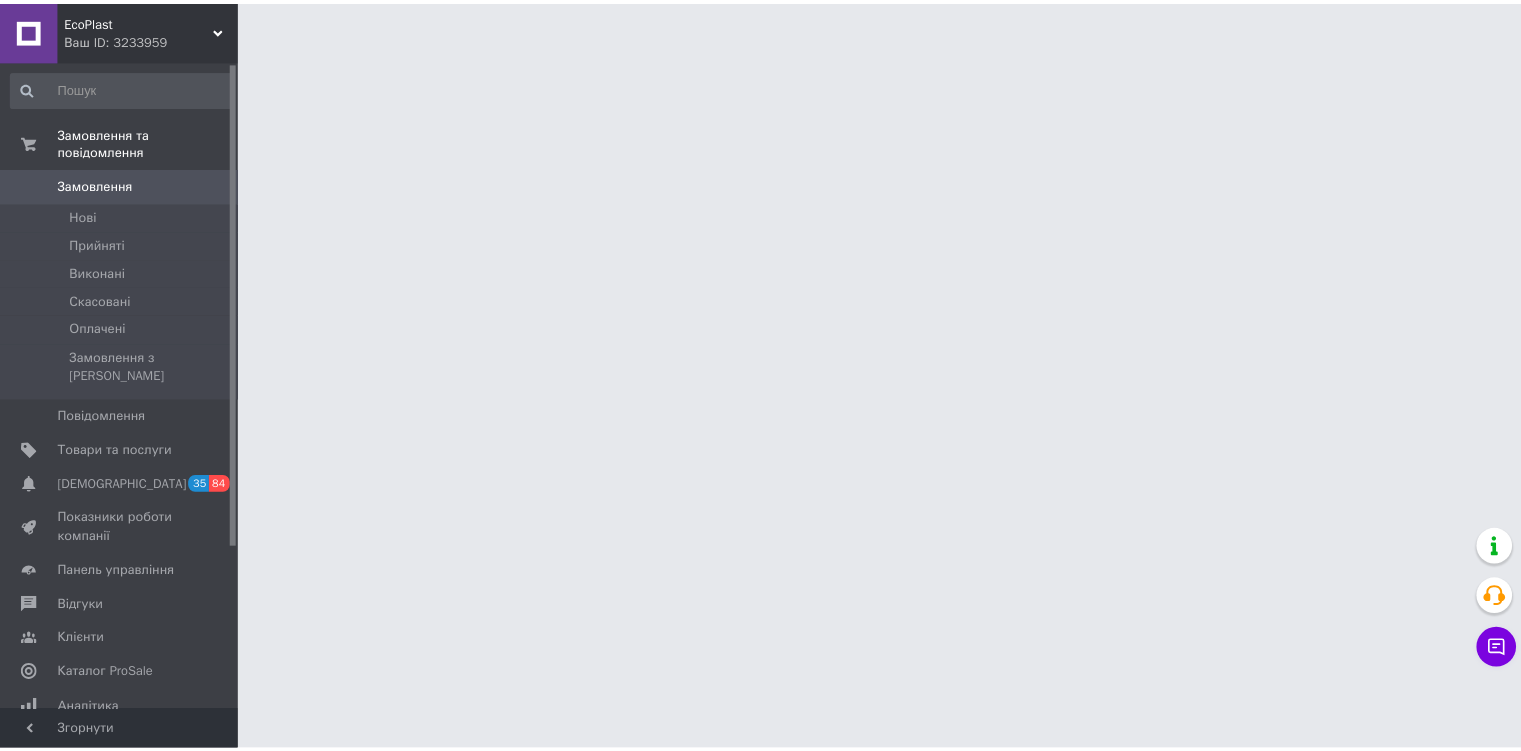 scroll, scrollTop: 0, scrollLeft: 0, axis: both 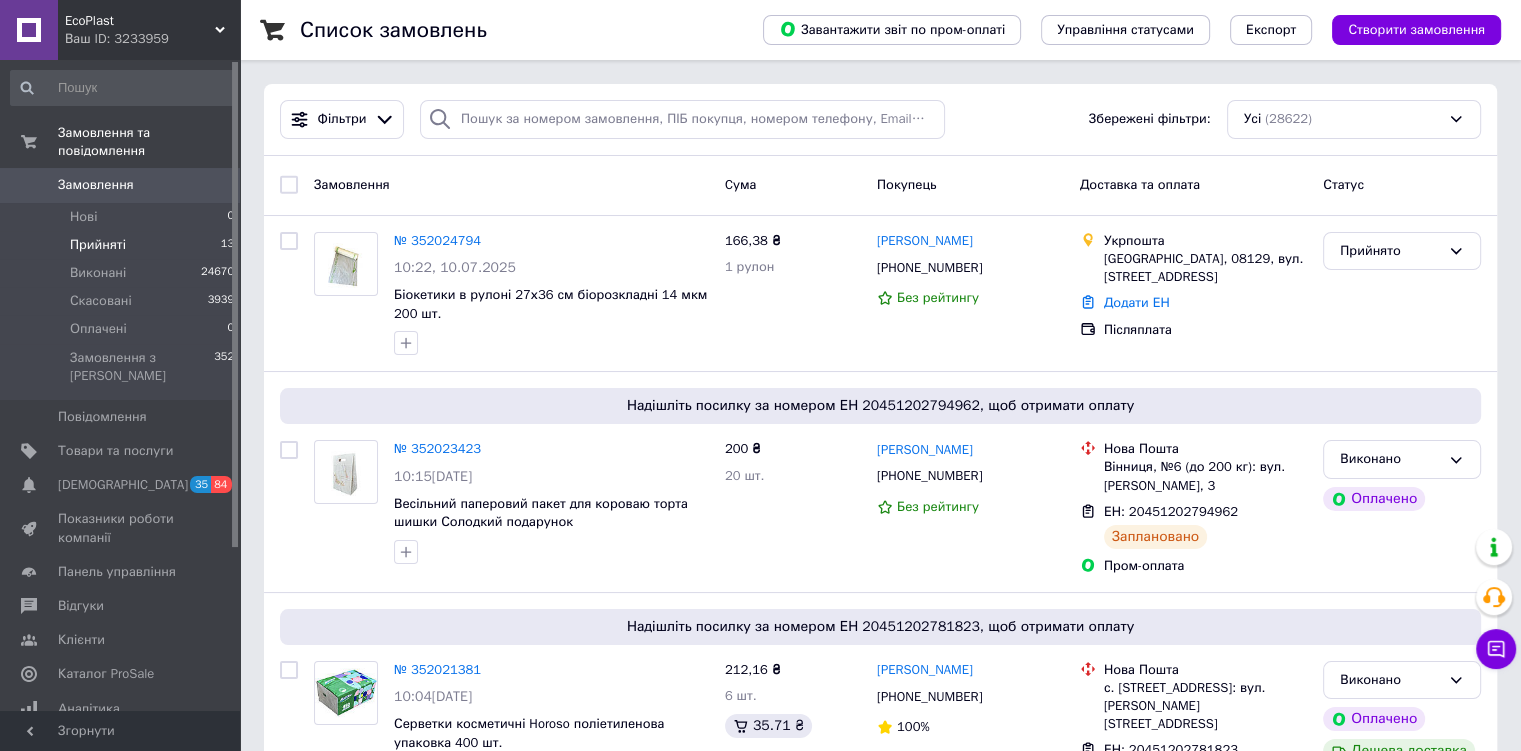 click on "Прийняті" at bounding box center (98, 245) 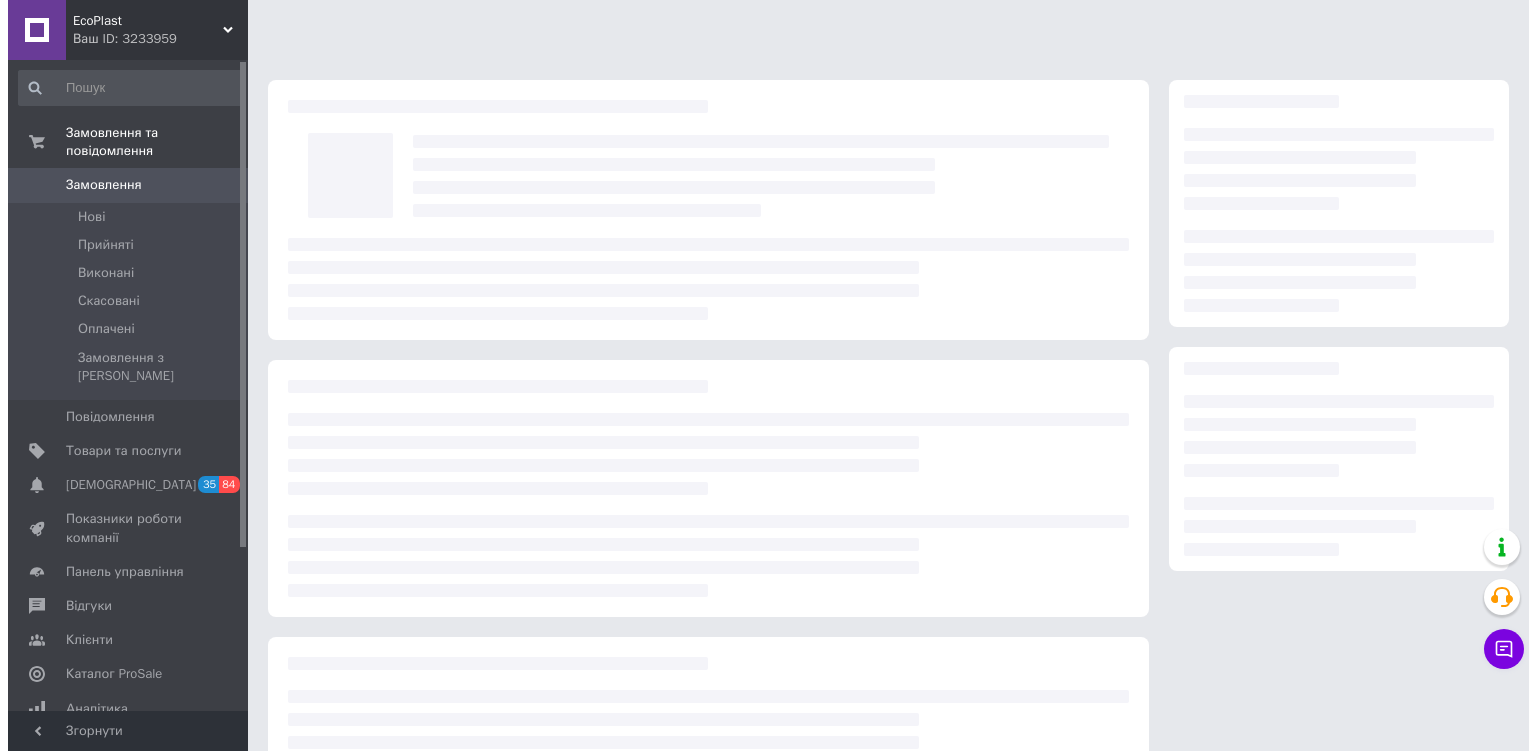 scroll, scrollTop: 0, scrollLeft: 0, axis: both 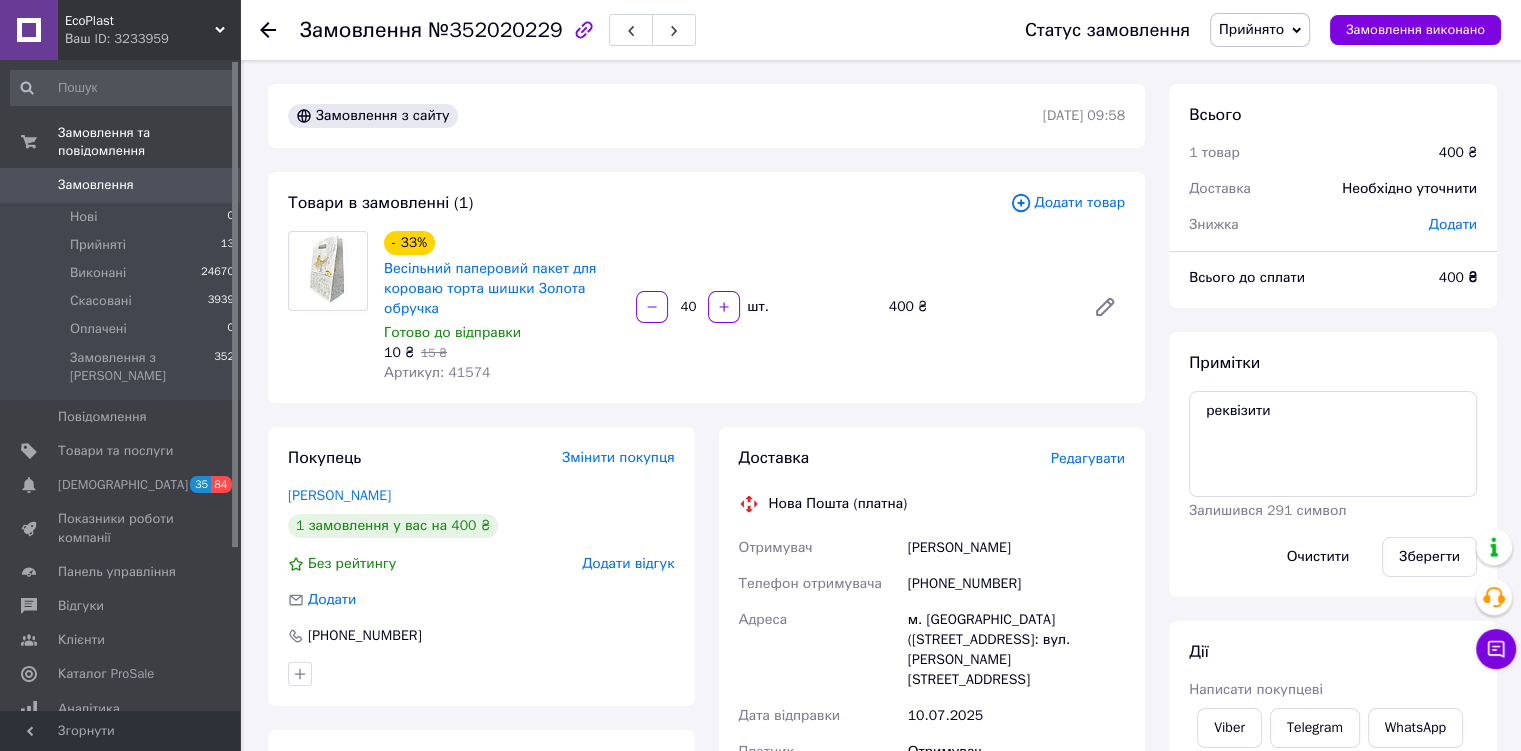 click on "Редагувати" at bounding box center (1088, 458) 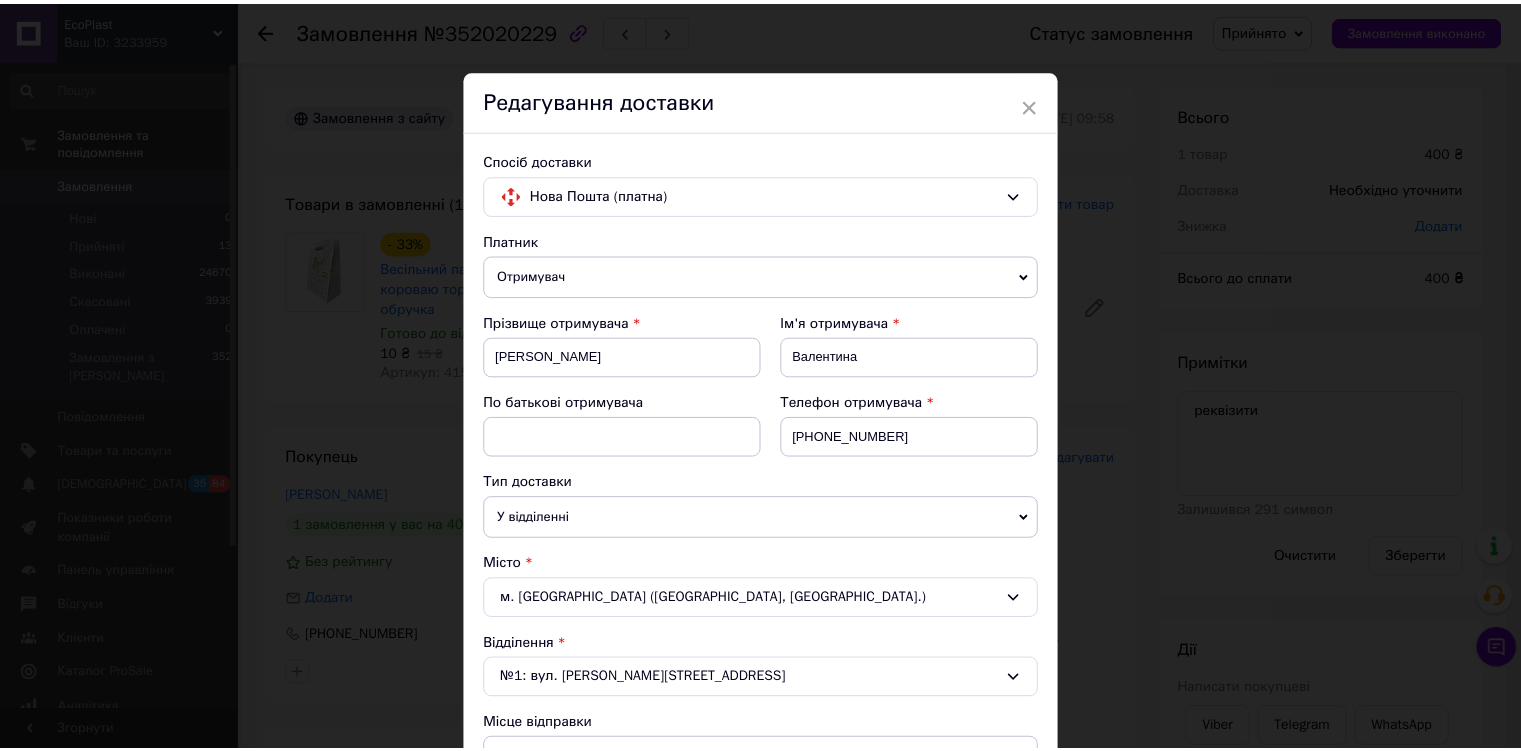 scroll, scrollTop: 992, scrollLeft: 0, axis: vertical 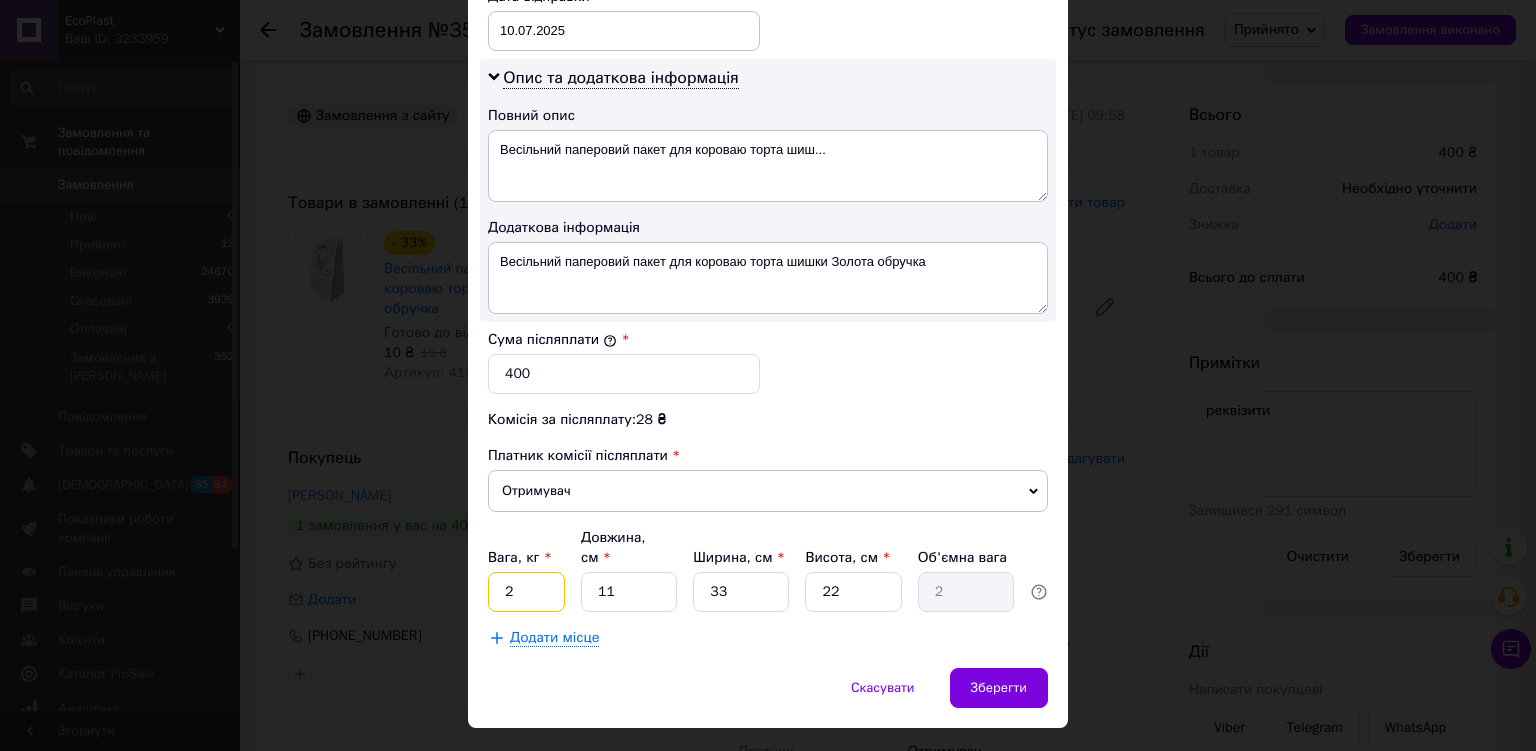 click on "2" at bounding box center [526, 592] 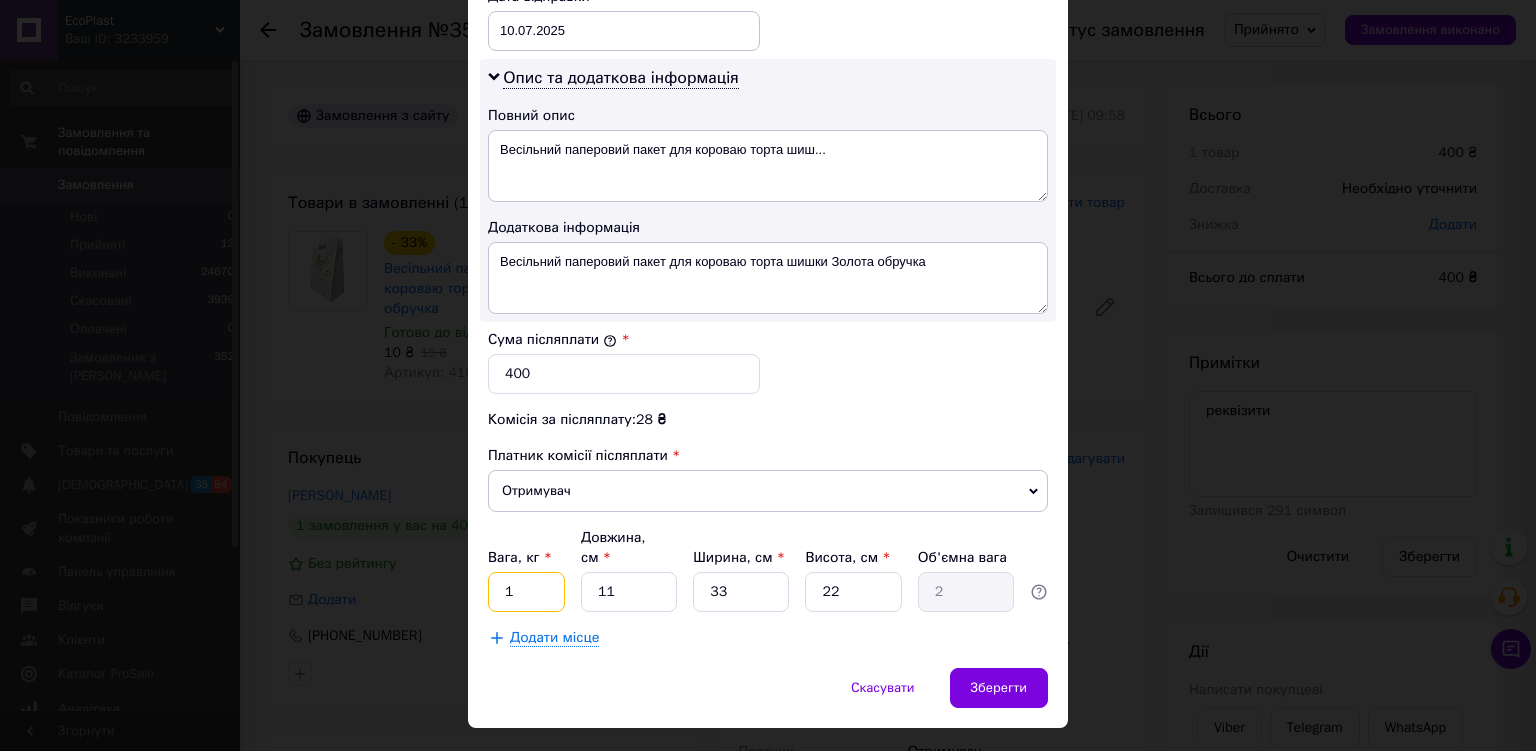 type on "1" 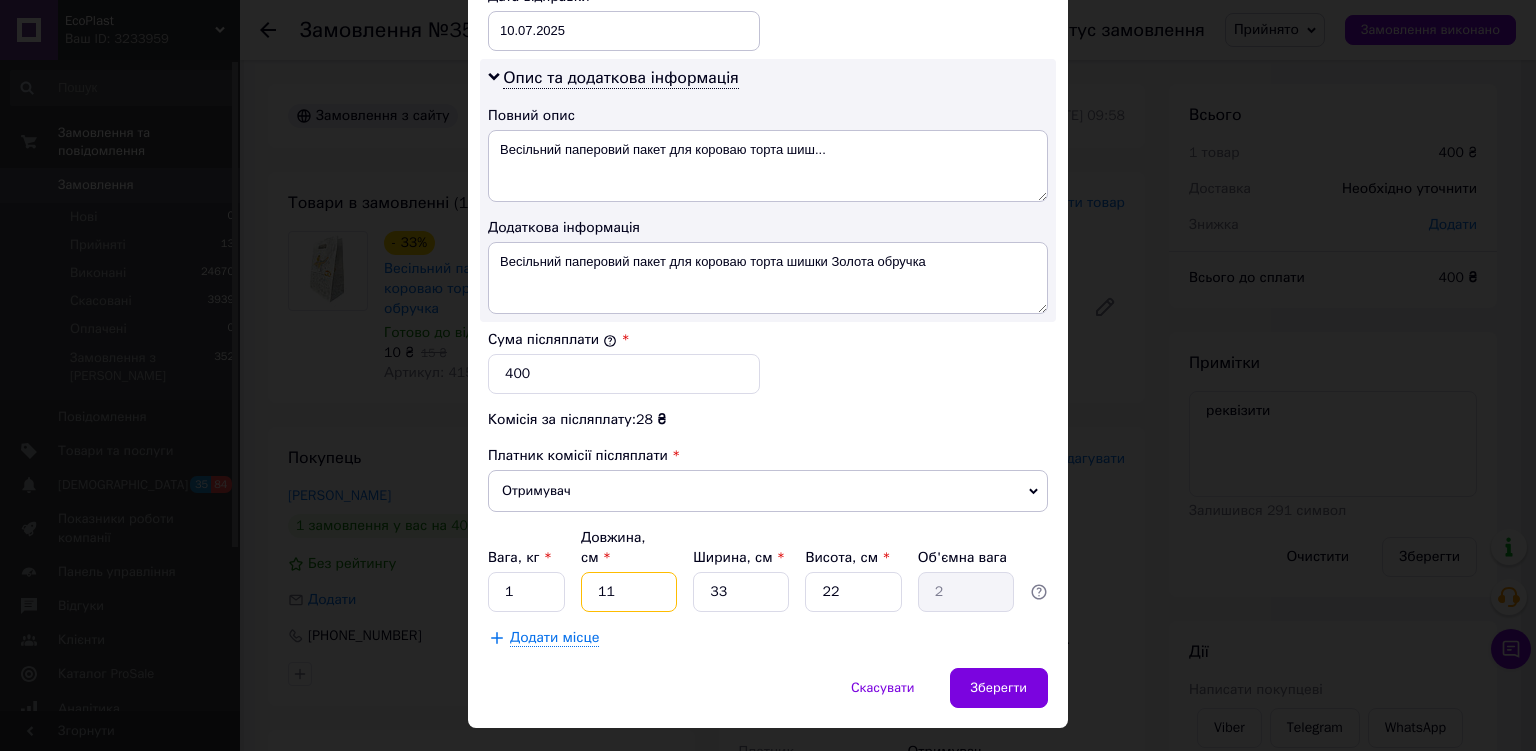 click on "11" at bounding box center (629, 592) 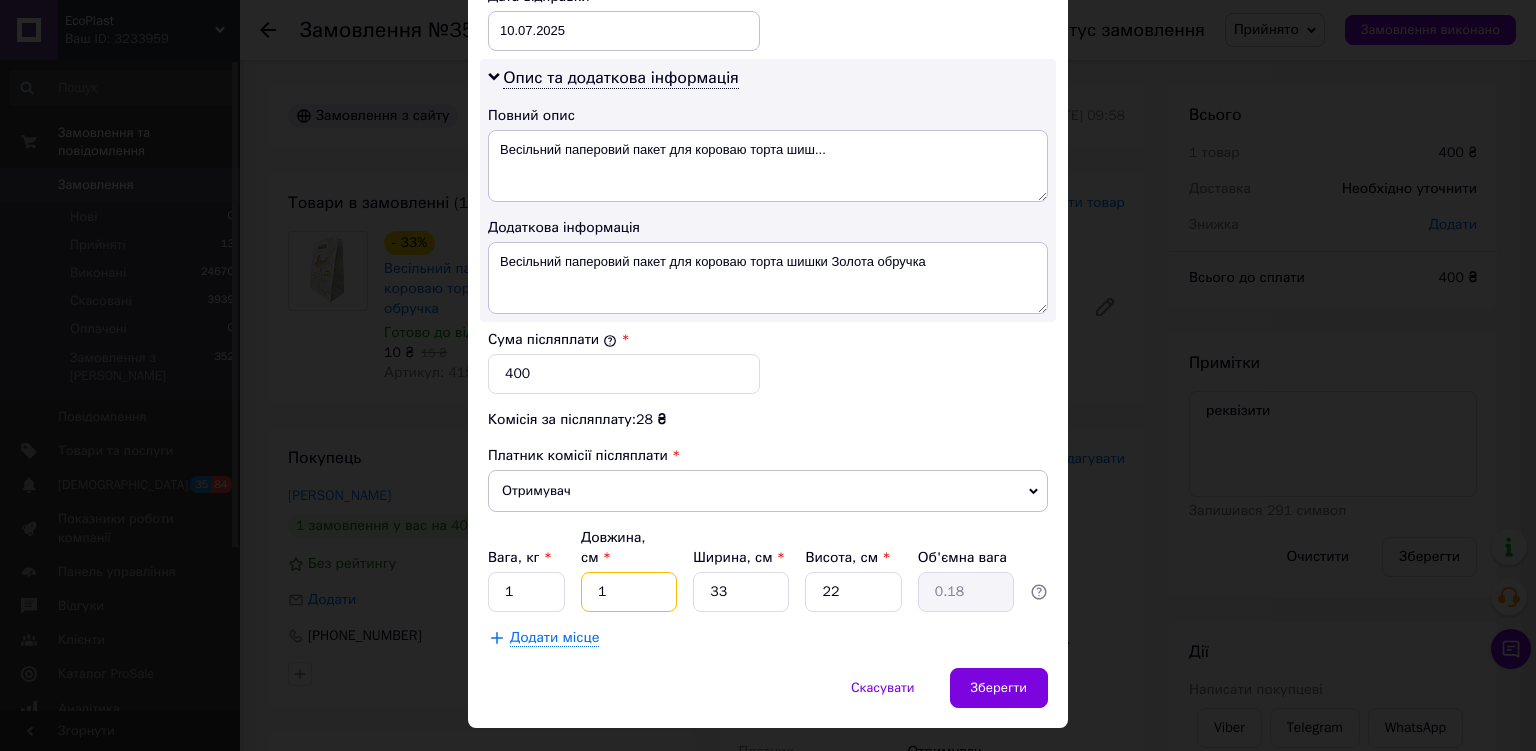 type on "10" 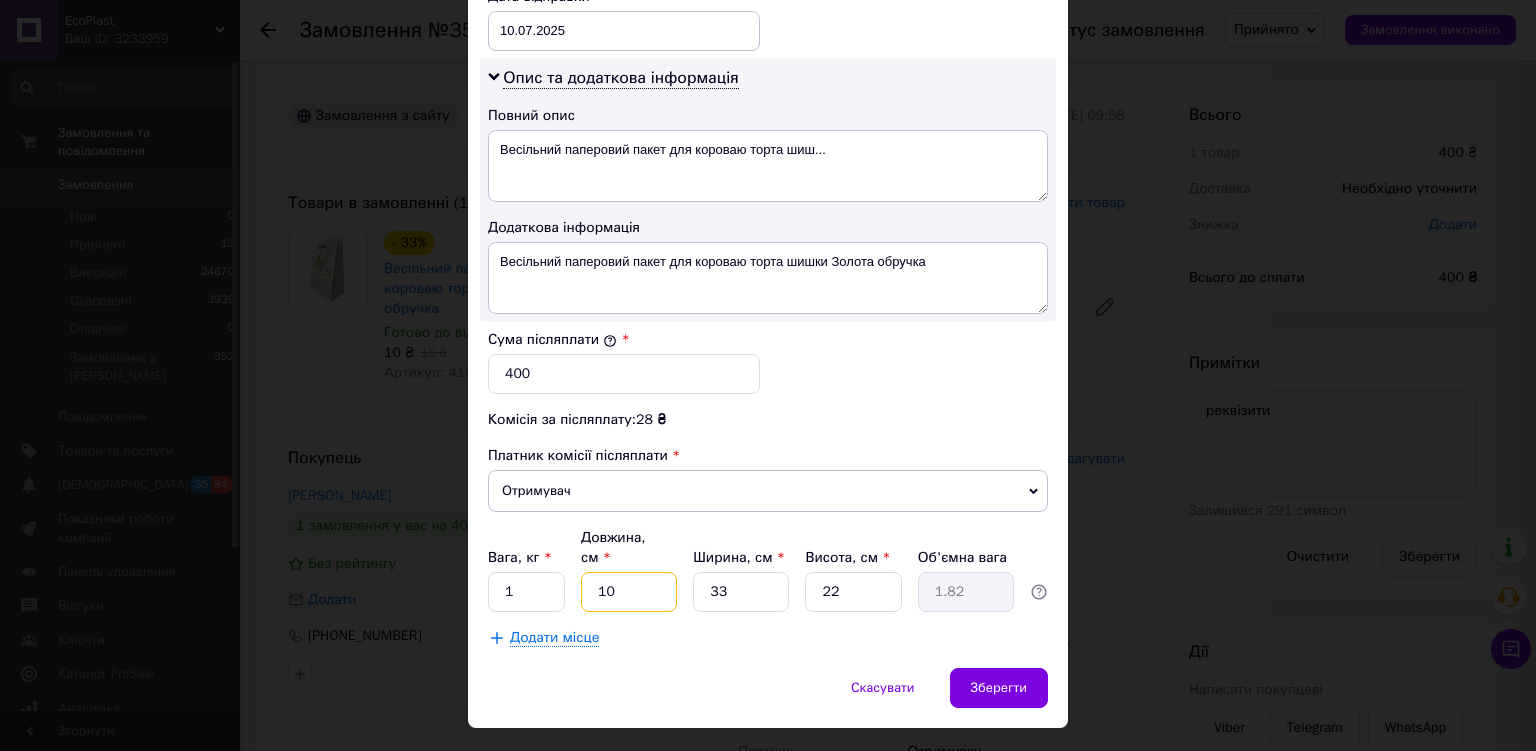 type on "10" 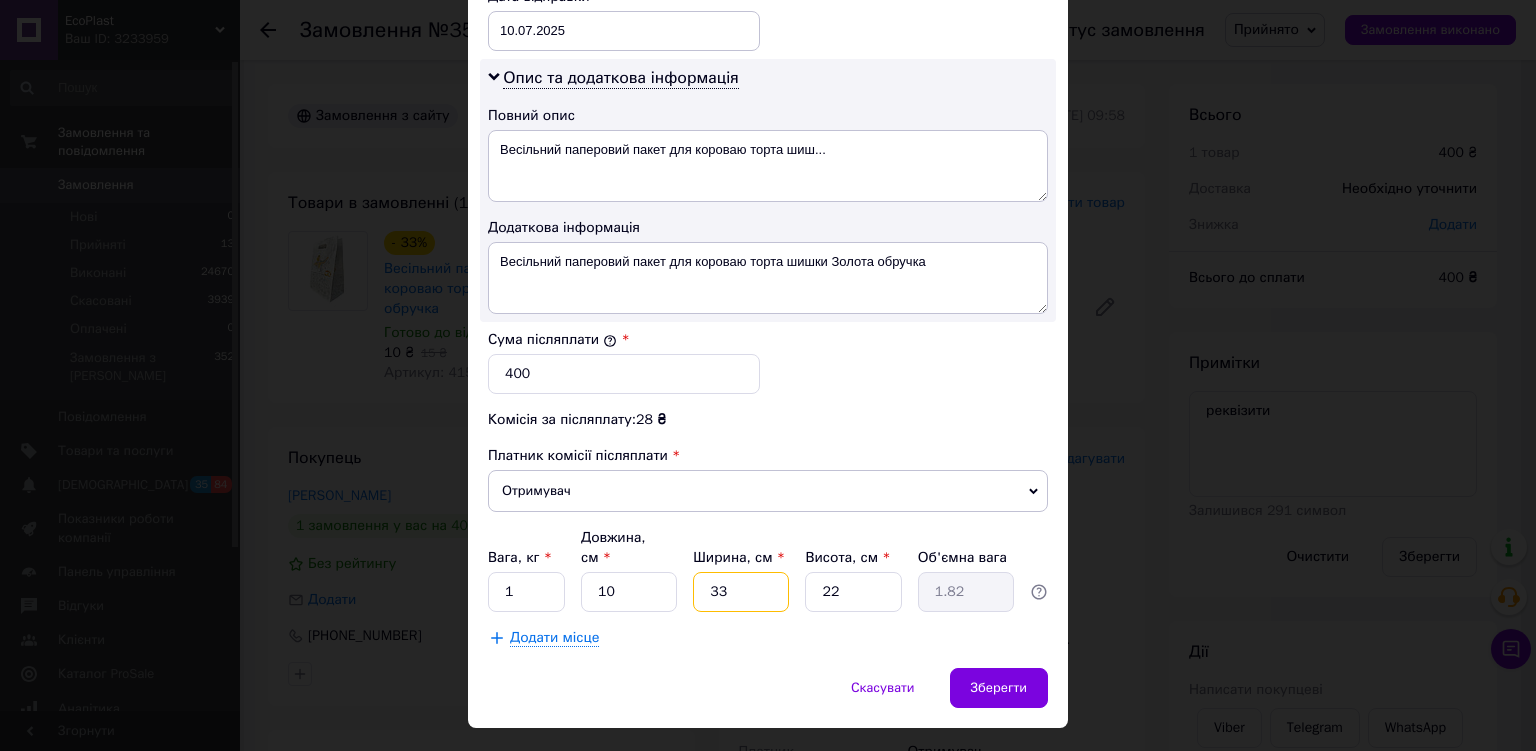 click on "33" at bounding box center (741, 592) 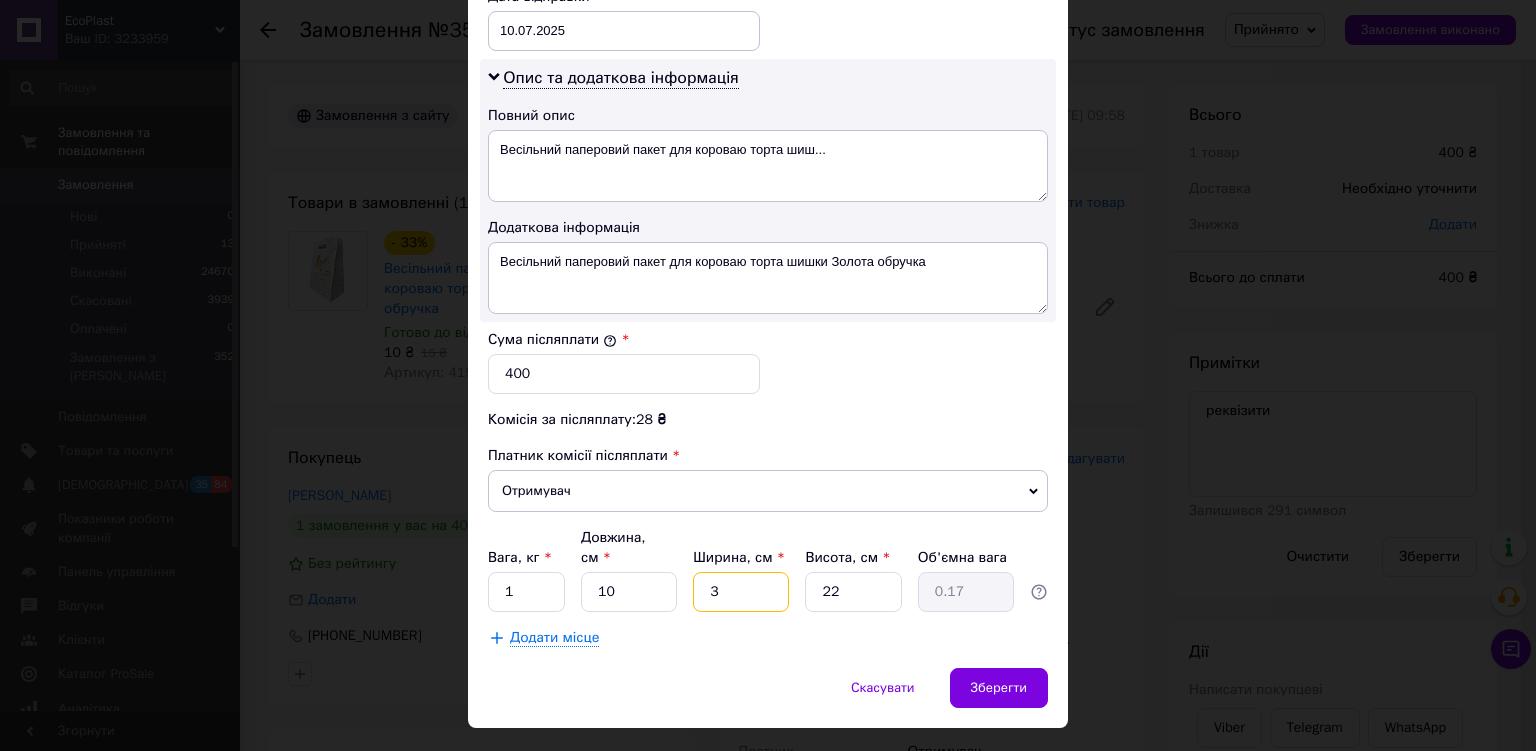 type 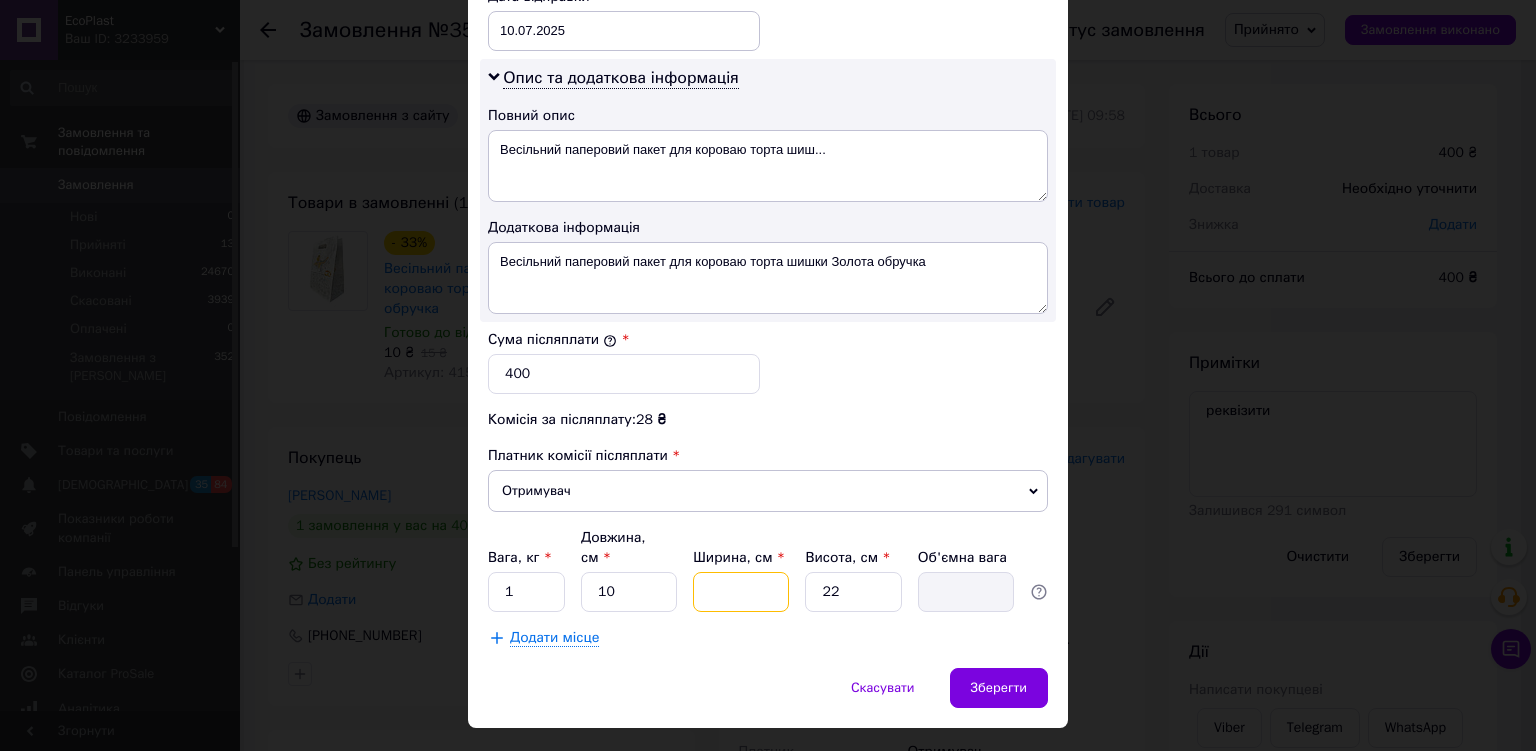 type on "2" 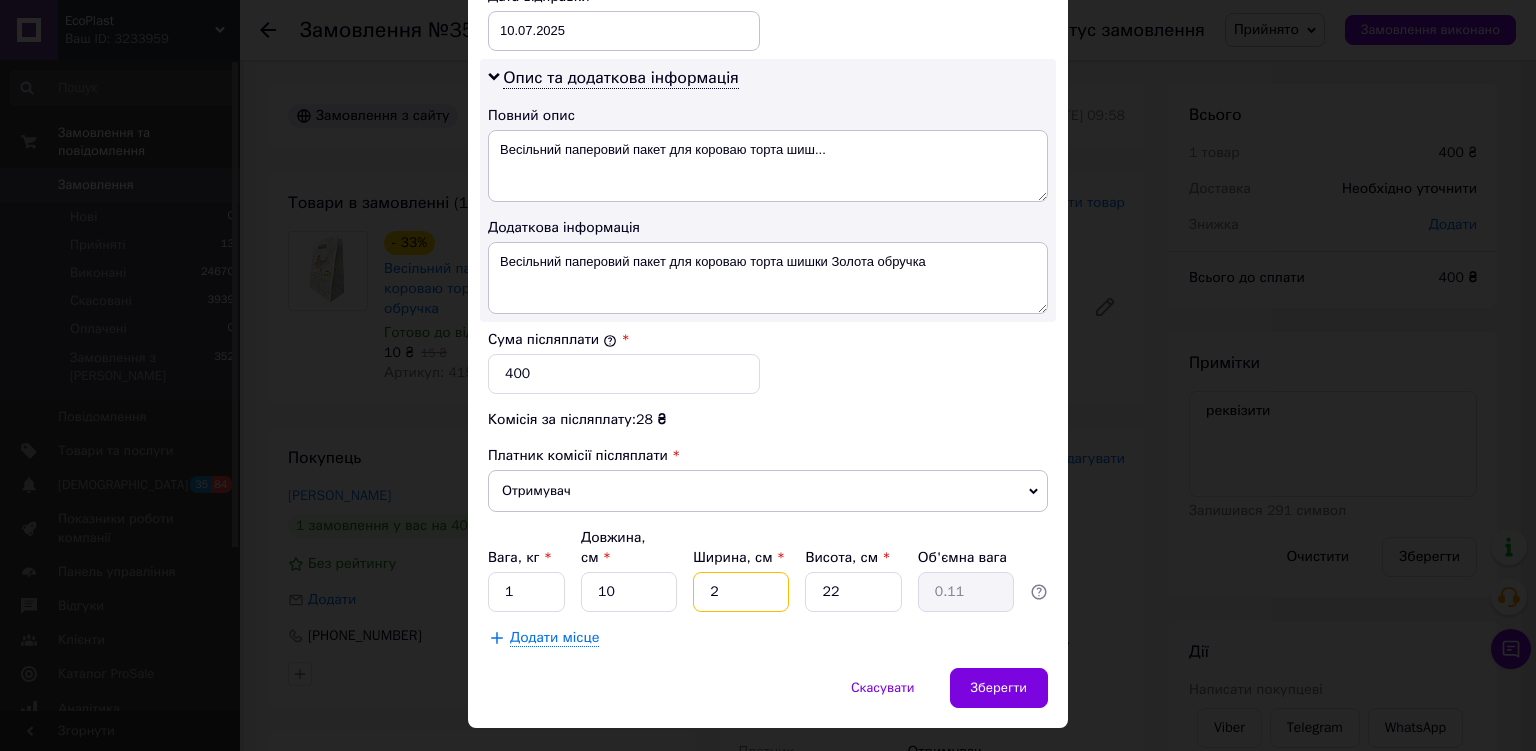 type on "20" 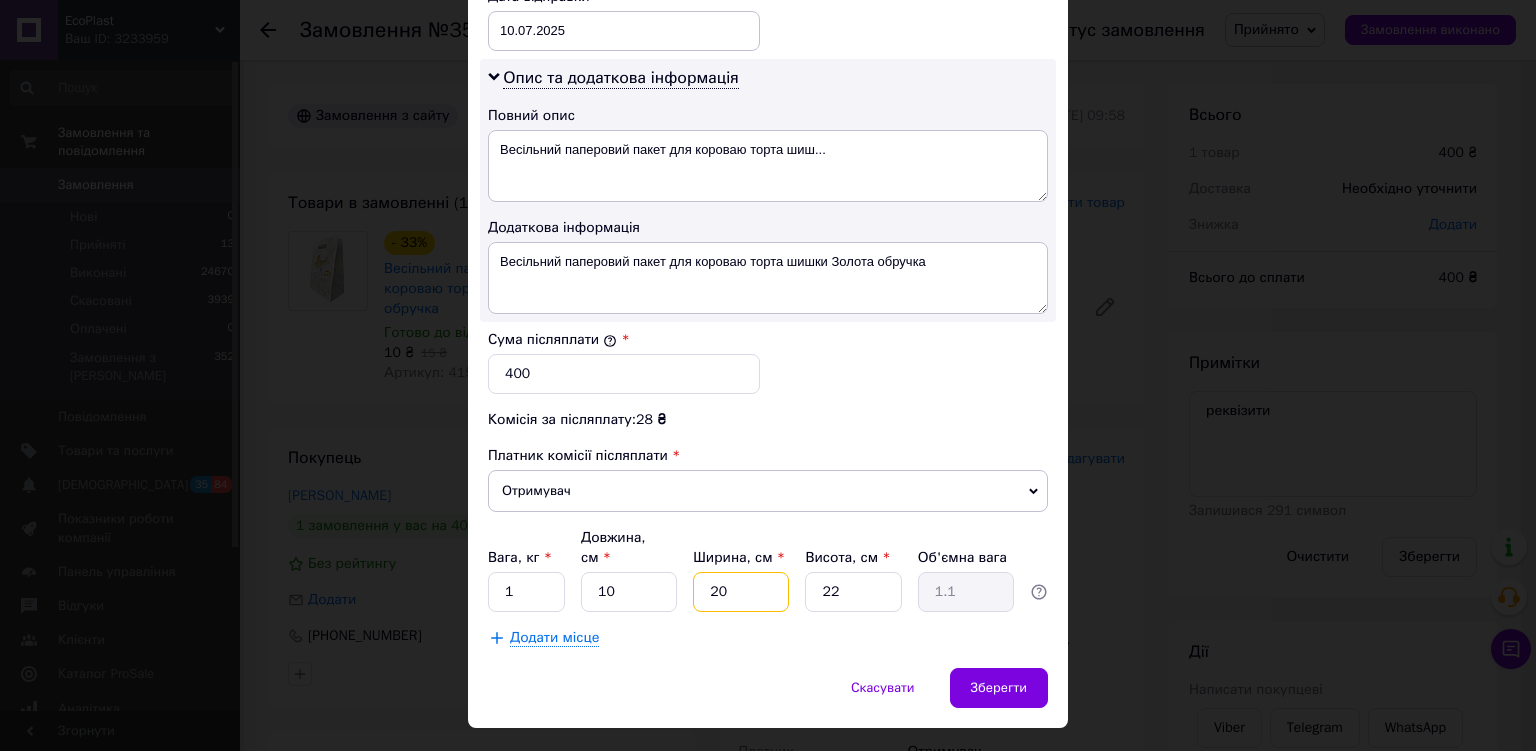type on "20" 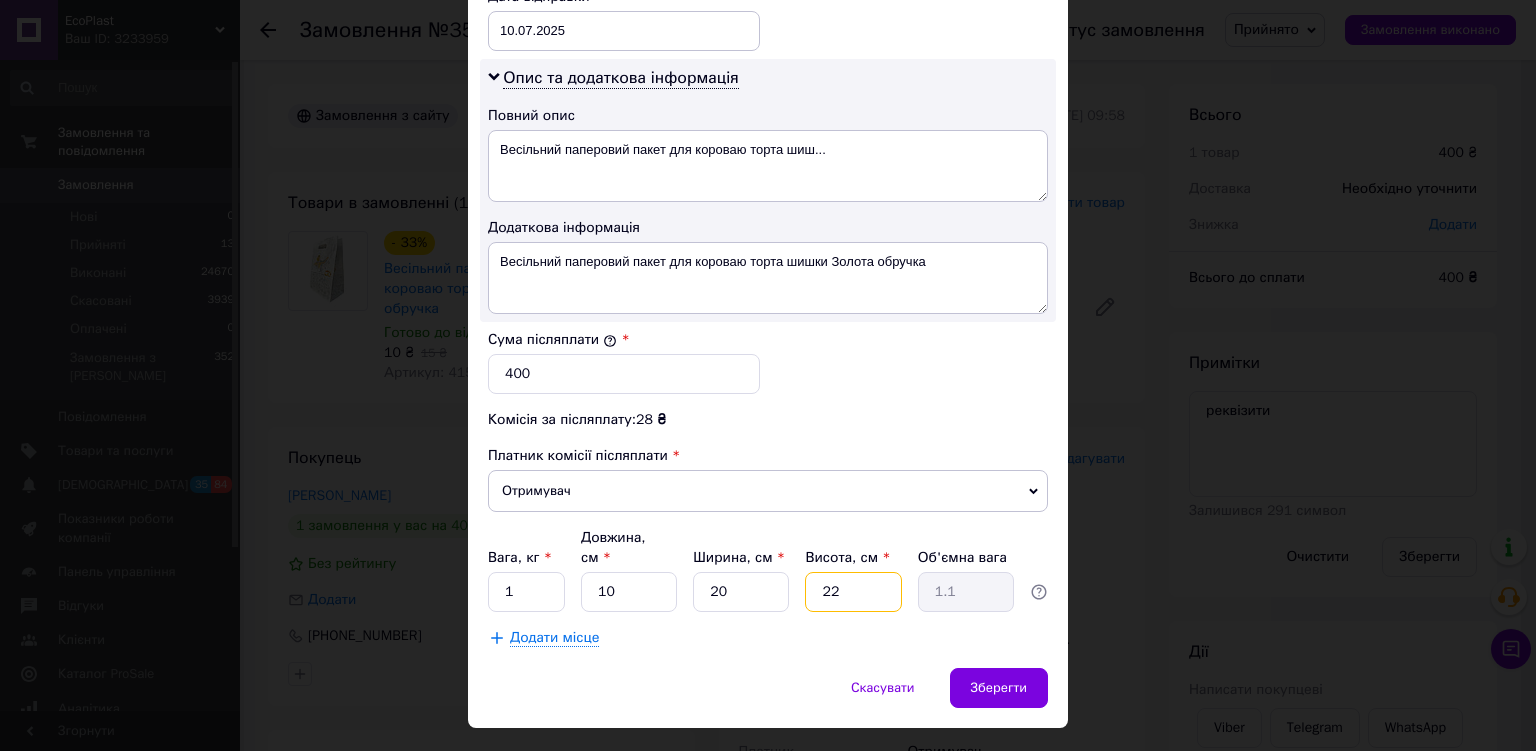 click on "22" at bounding box center (853, 592) 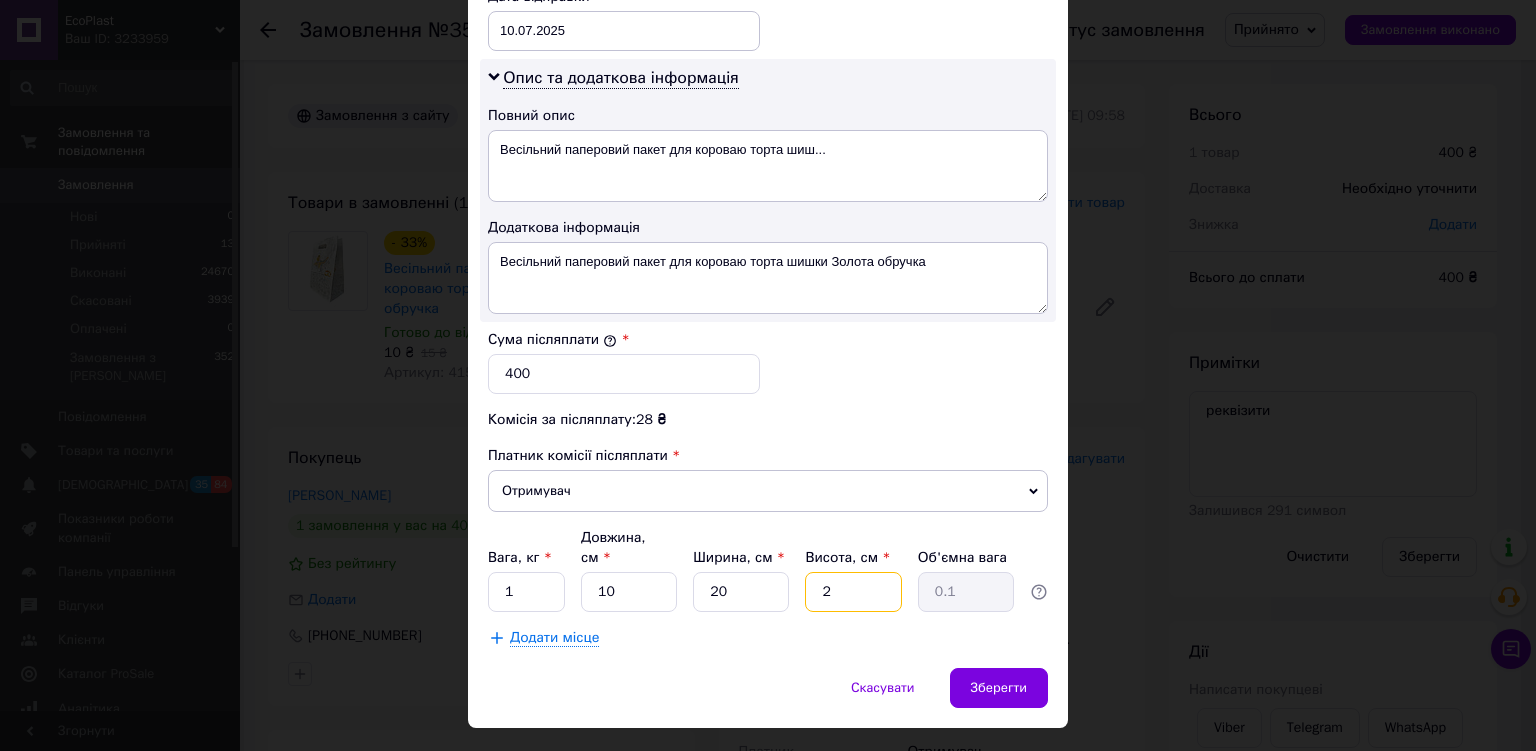 type on "20" 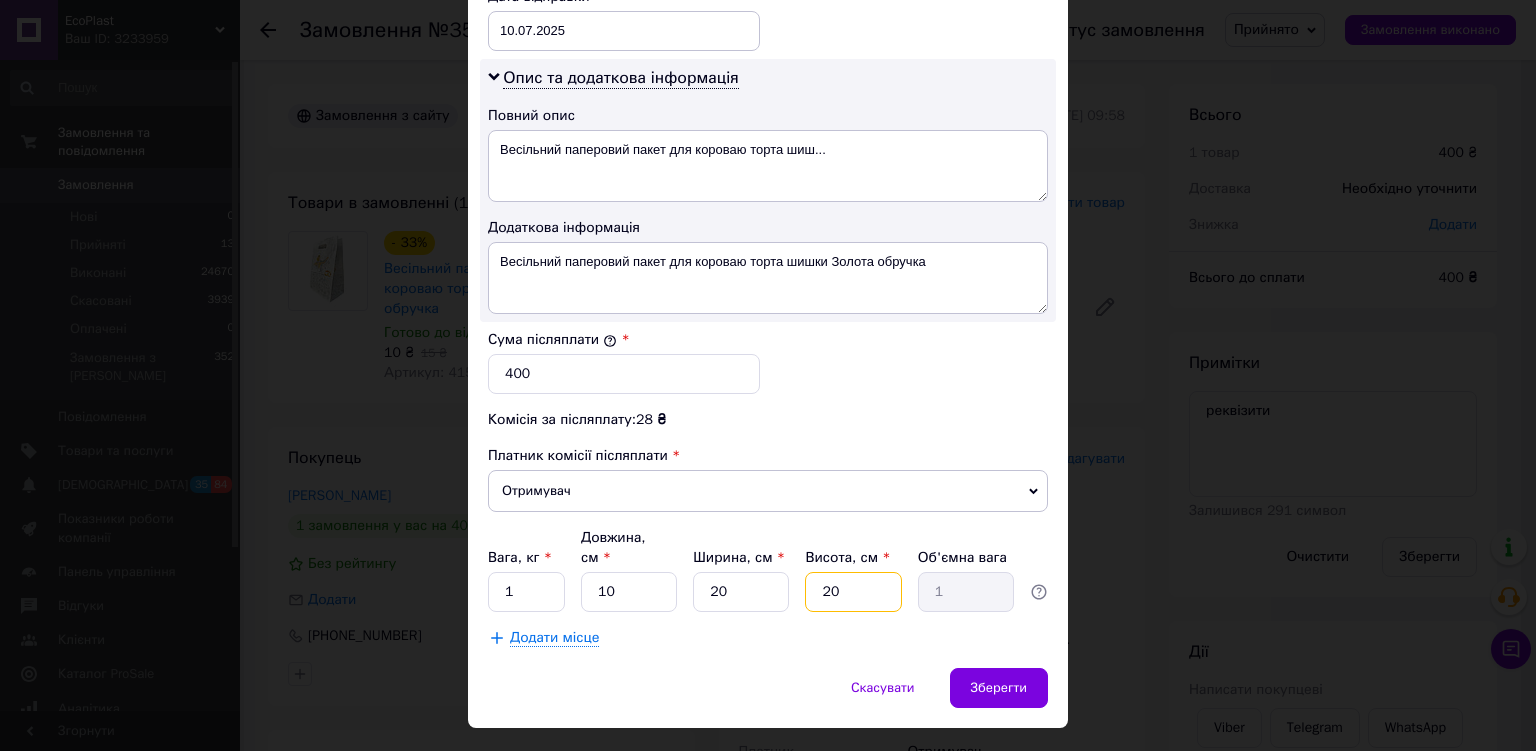 type on "20" 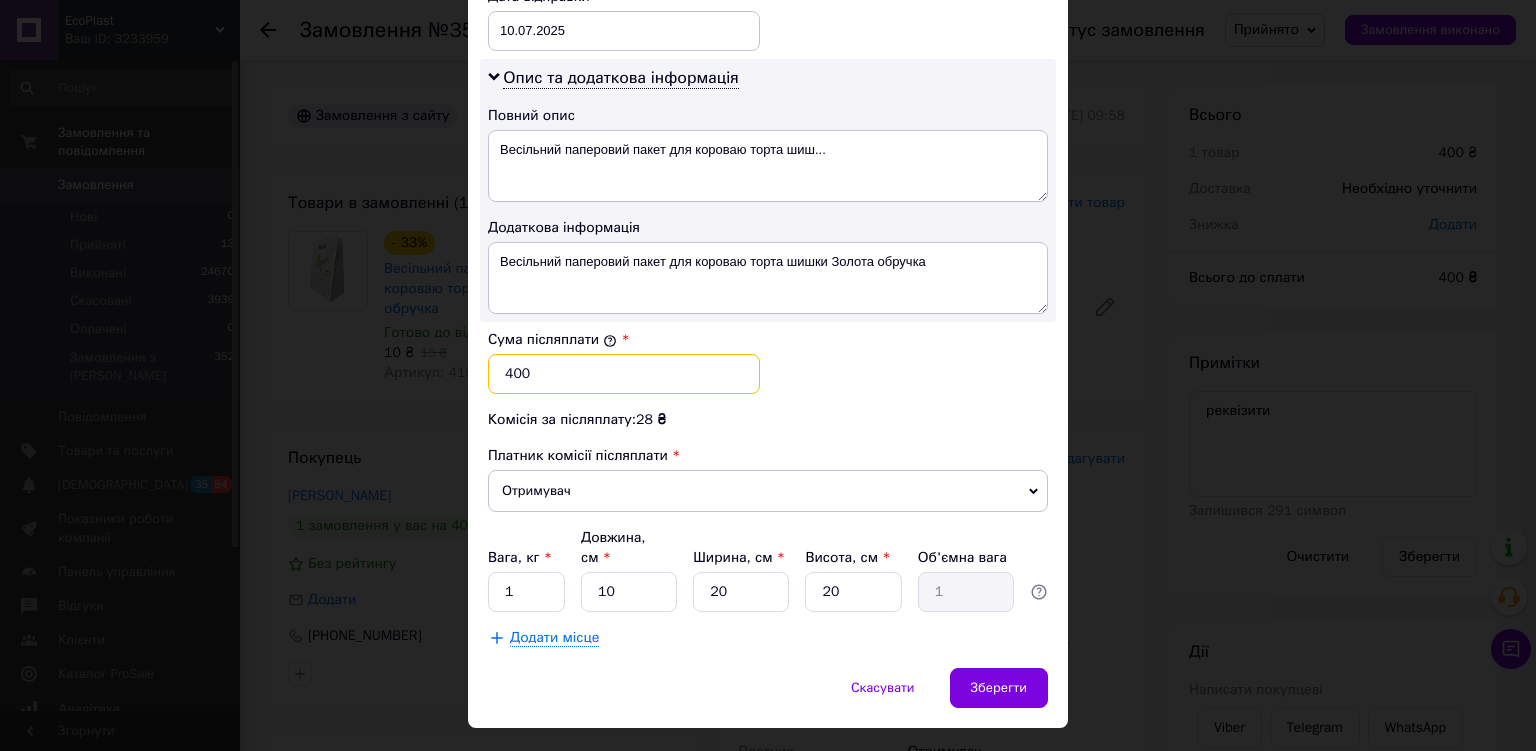 click on "400" at bounding box center (624, 374) 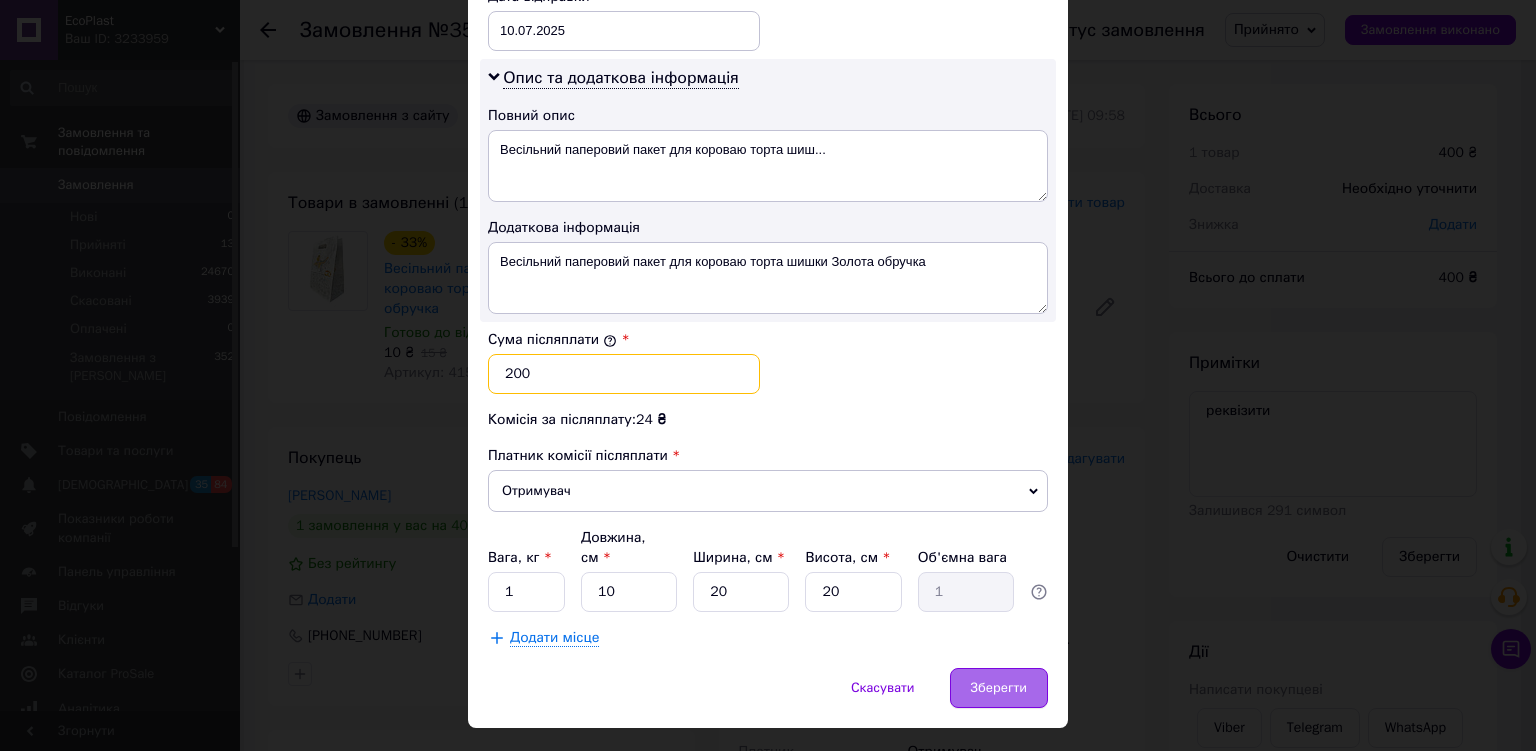 type on "200" 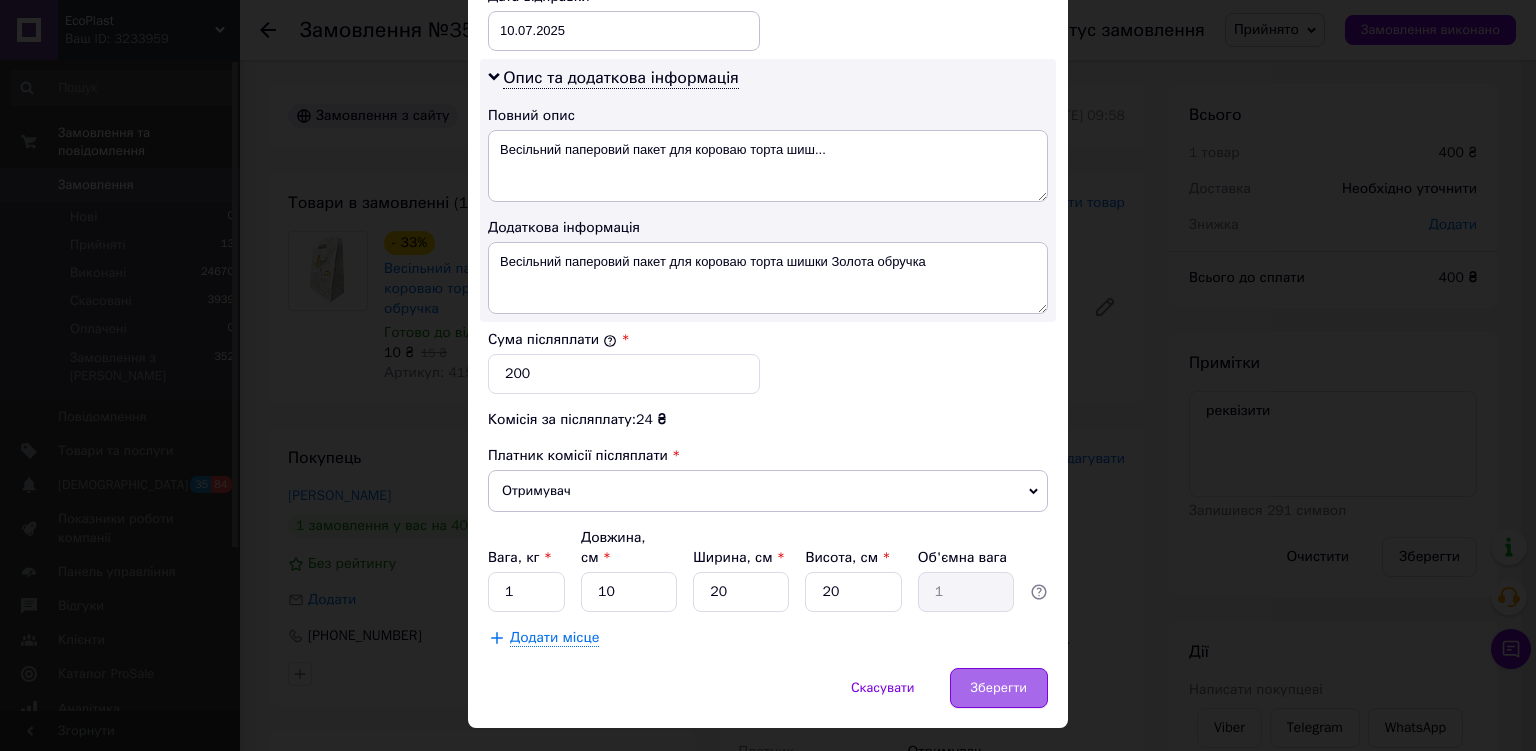 click on "Зберегти" at bounding box center [999, 688] 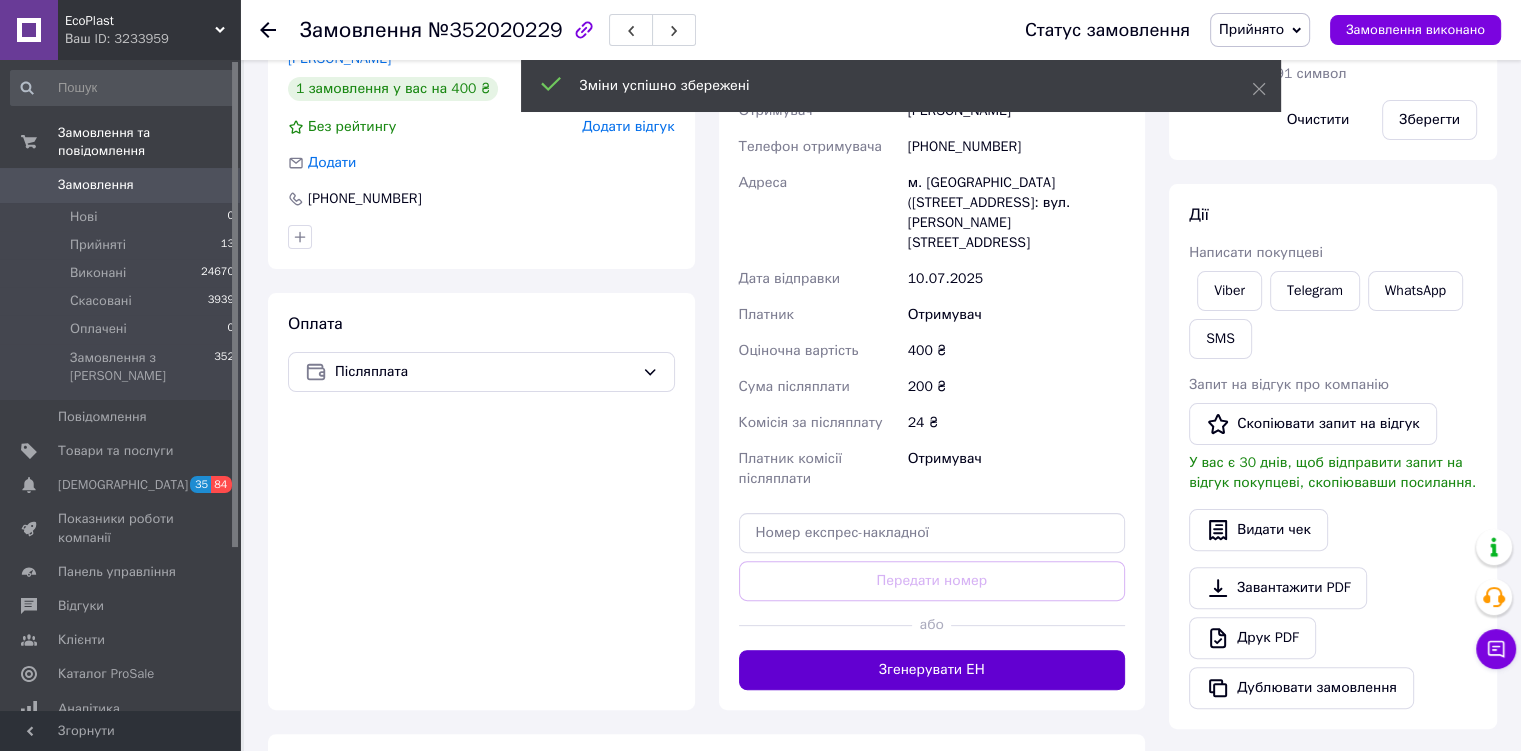 scroll, scrollTop: 448, scrollLeft: 0, axis: vertical 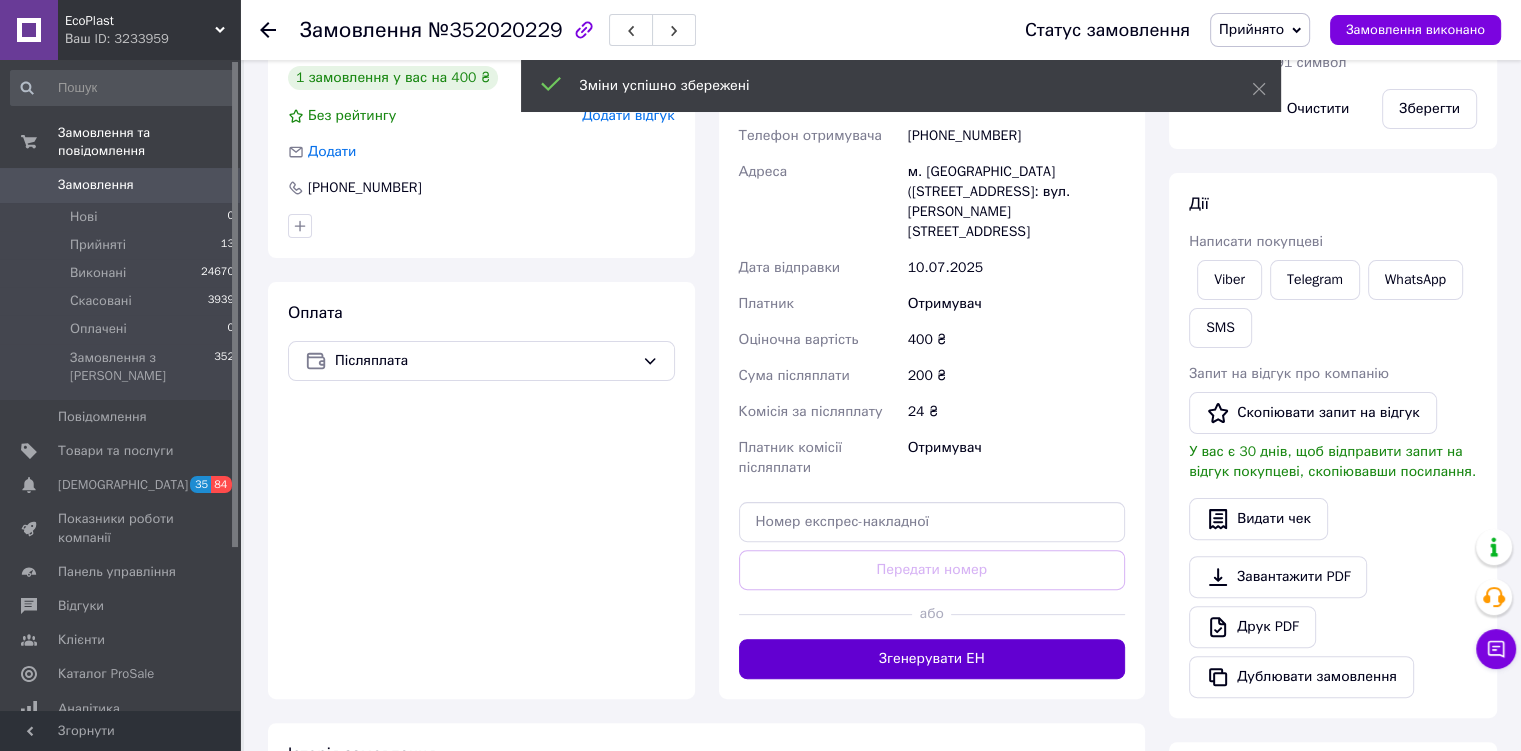click on "Згенерувати ЕН" at bounding box center [932, 659] 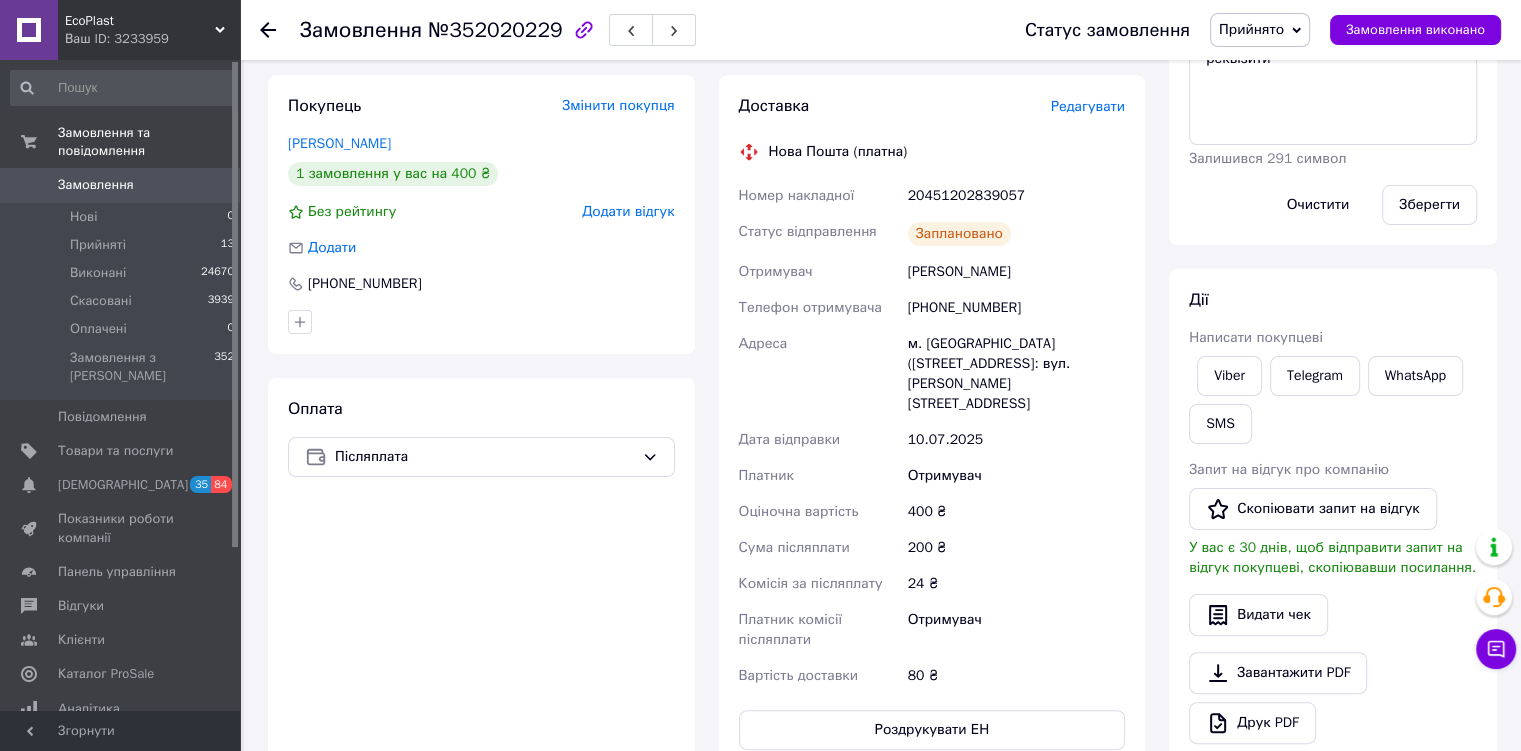 scroll, scrollTop: 344, scrollLeft: 0, axis: vertical 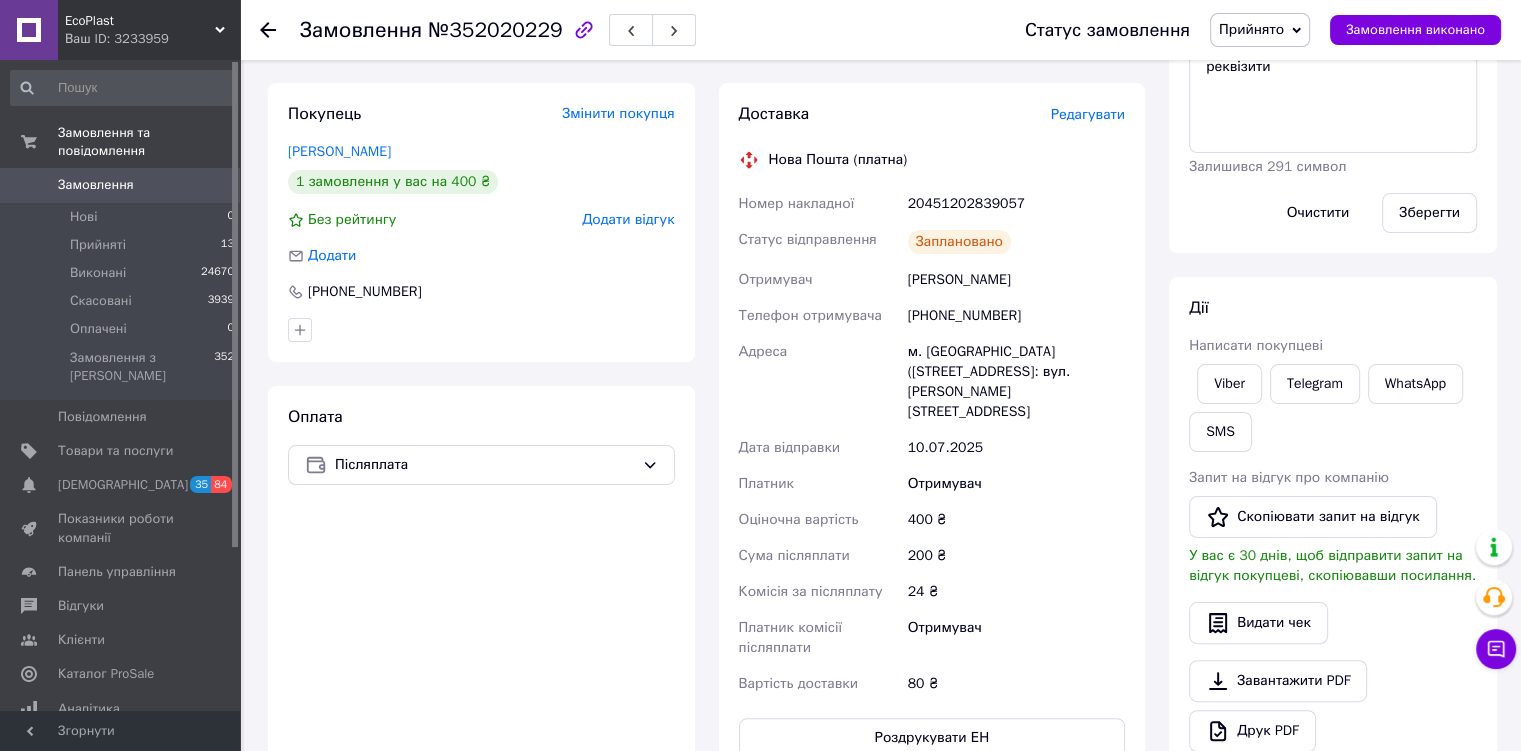 click on "Прийнято" at bounding box center [1251, 29] 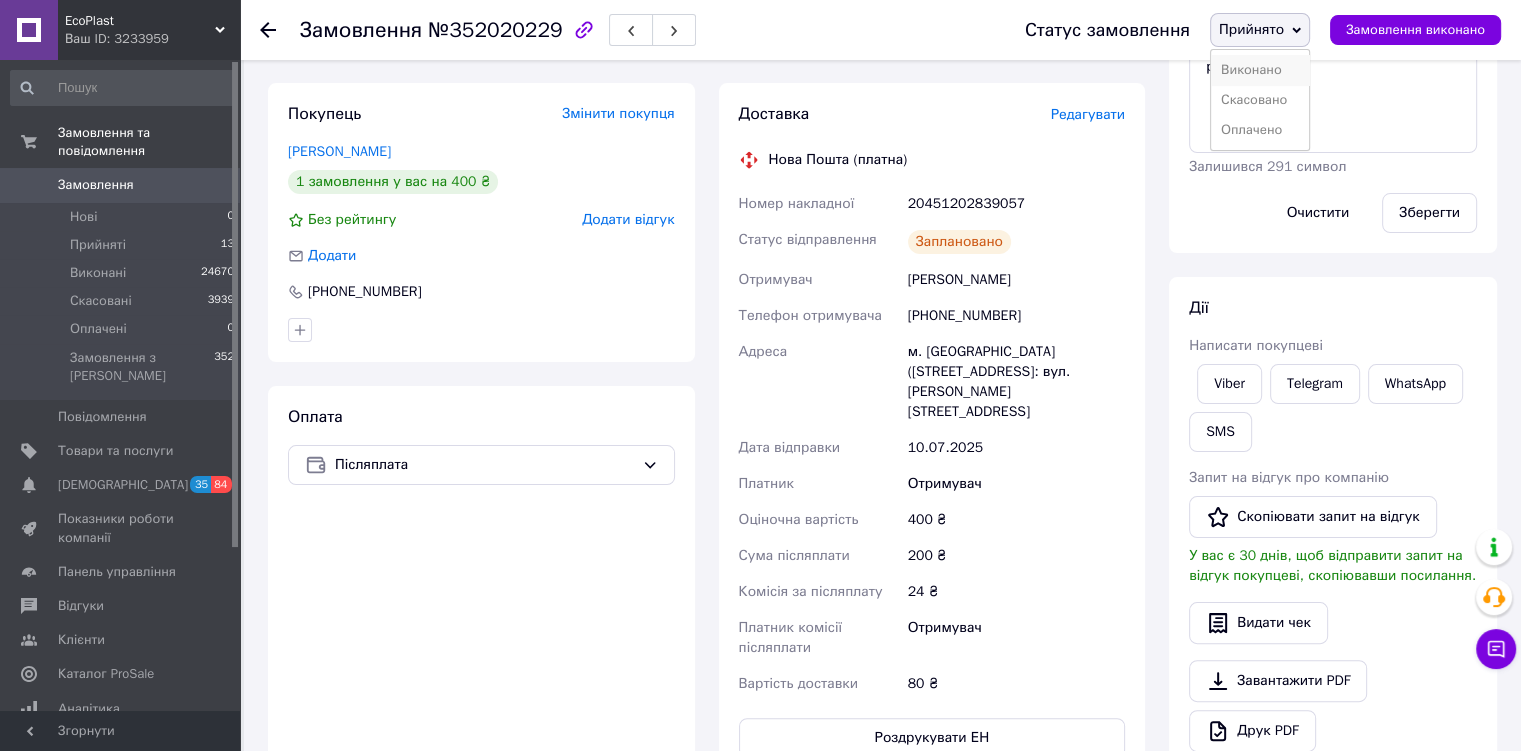 click on "Виконано" at bounding box center (1260, 70) 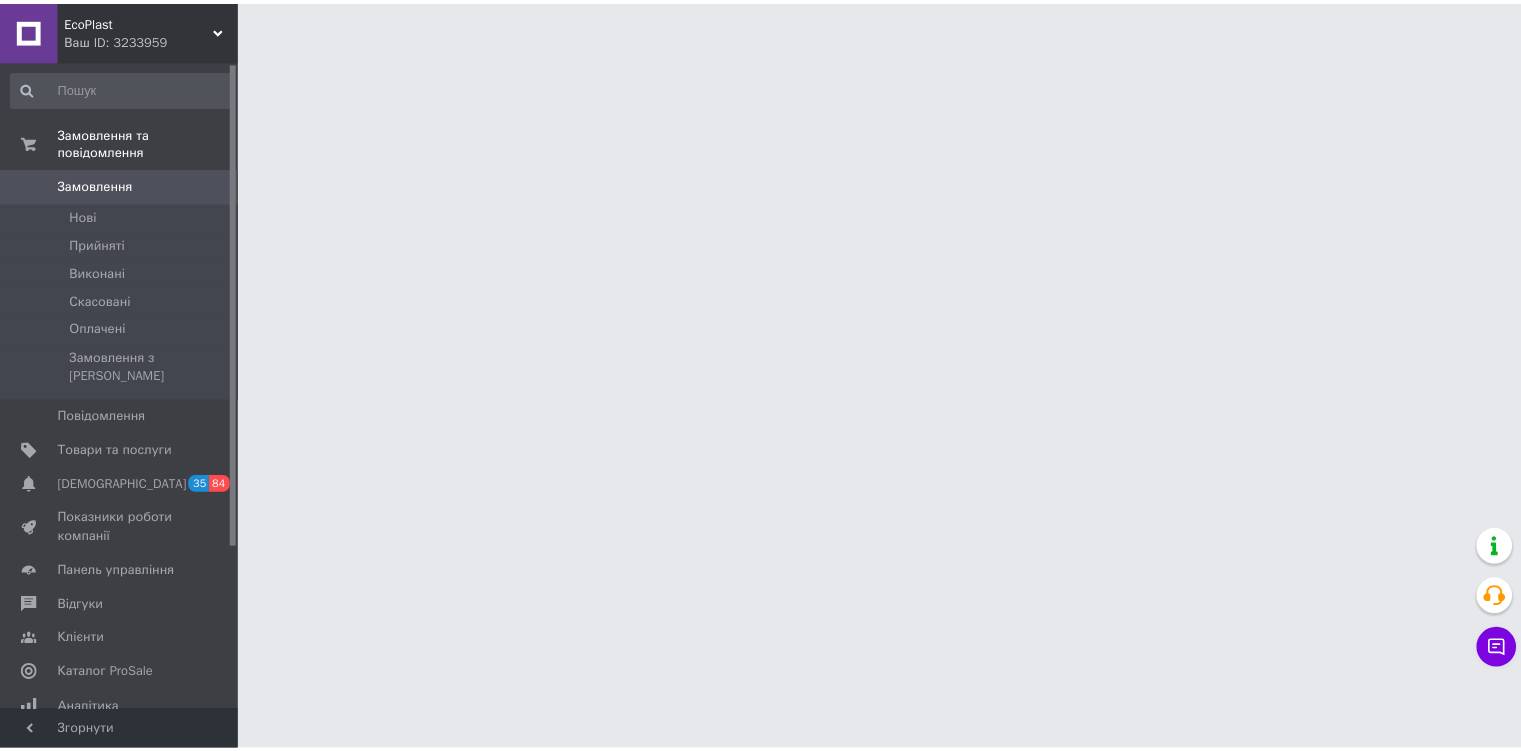 scroll, scrollTop: 0, scrollLeft: 0, axis: both 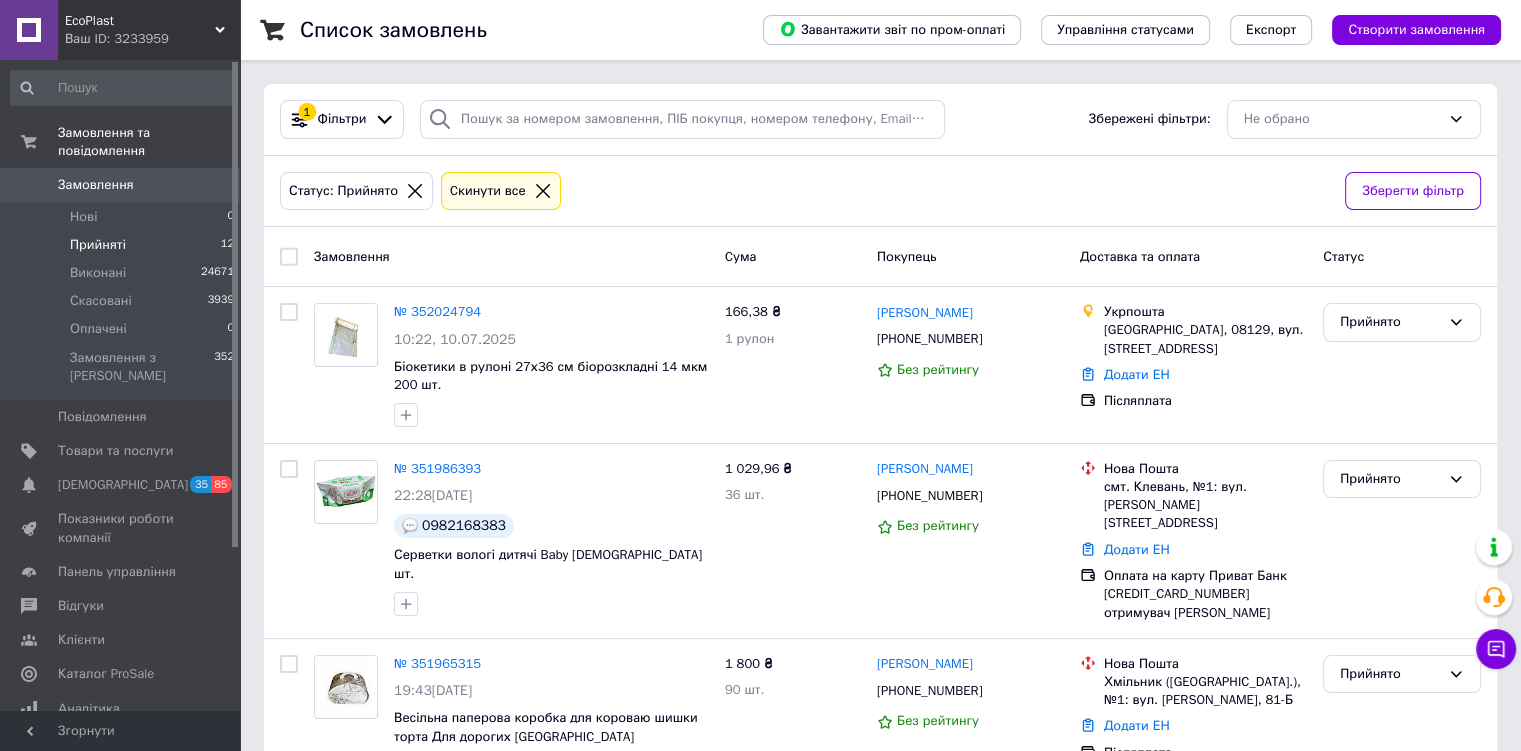 click on "Прийняті 12" at bounding box center (123, 245) 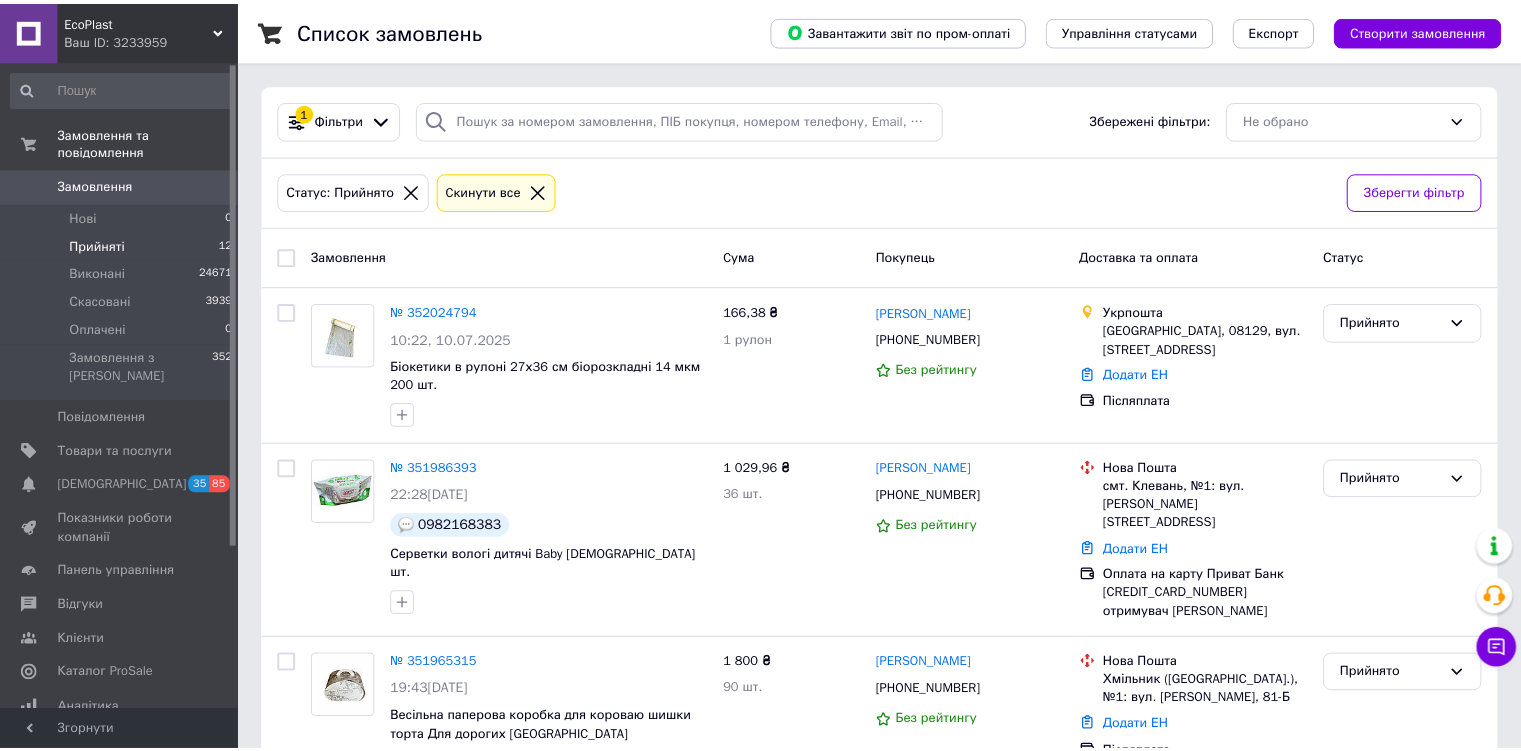 scroll, scrollTop: 0, scrollLeft: 0, axis: both 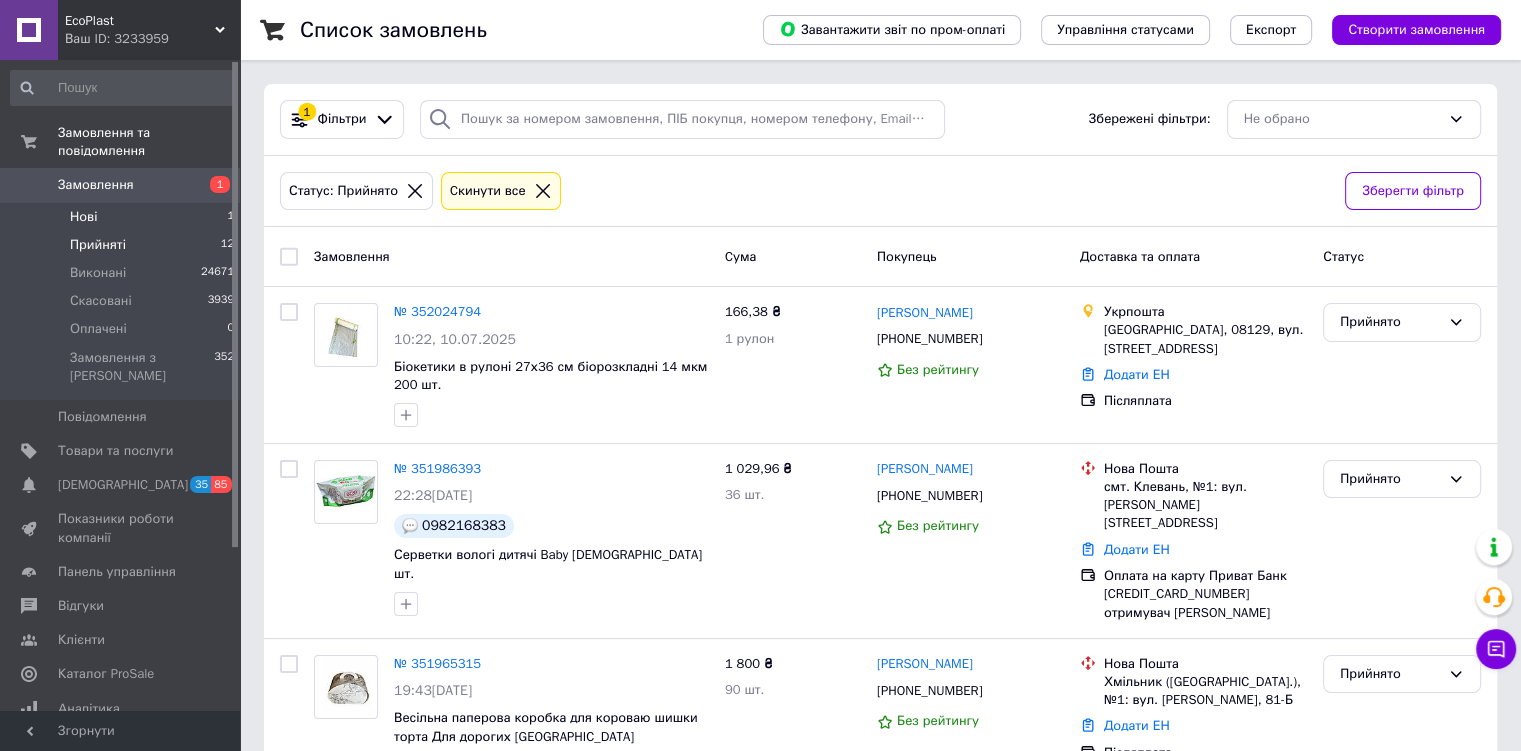 click on "Нові 1" at bounding box center [123, 217] 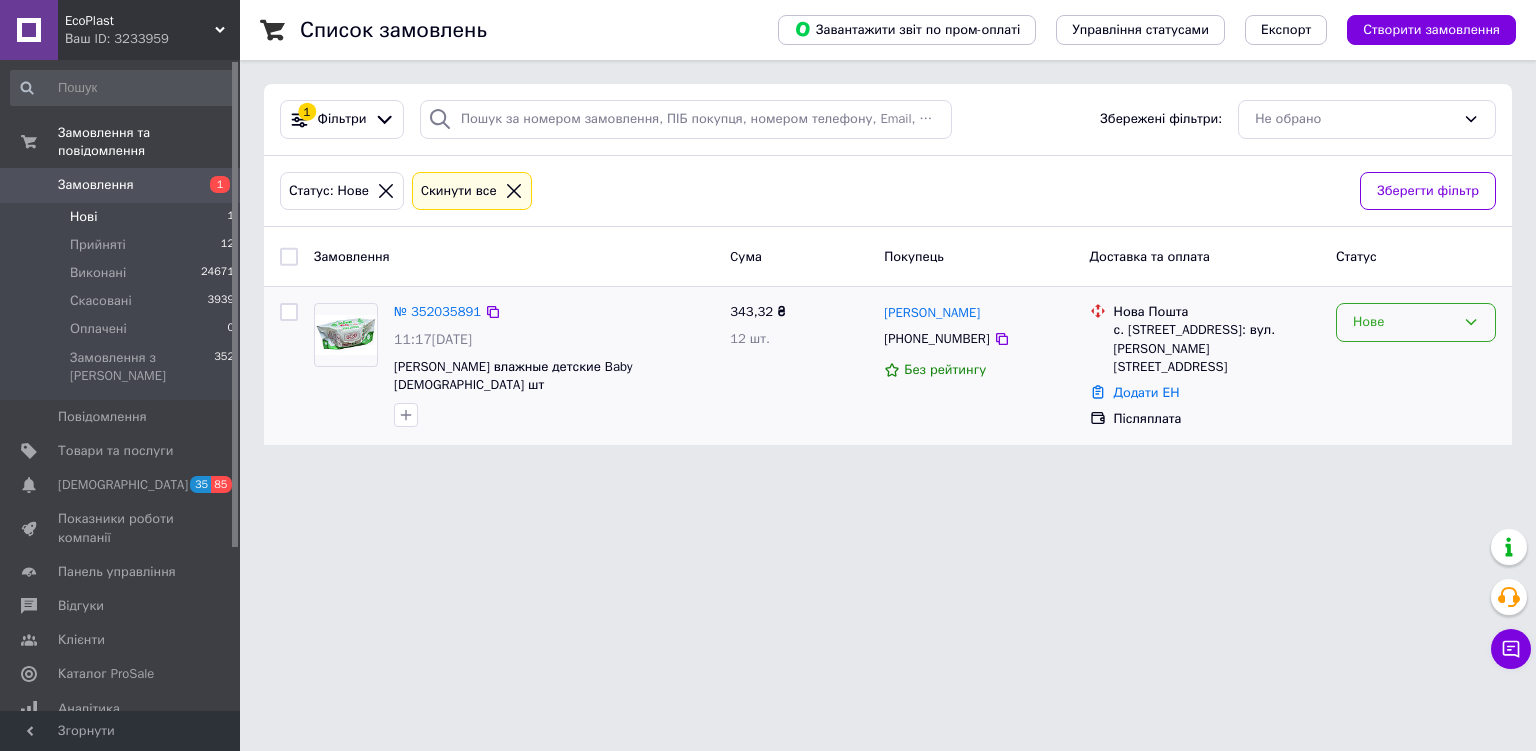 click on "Нове" at bounding box center [1416, 322] 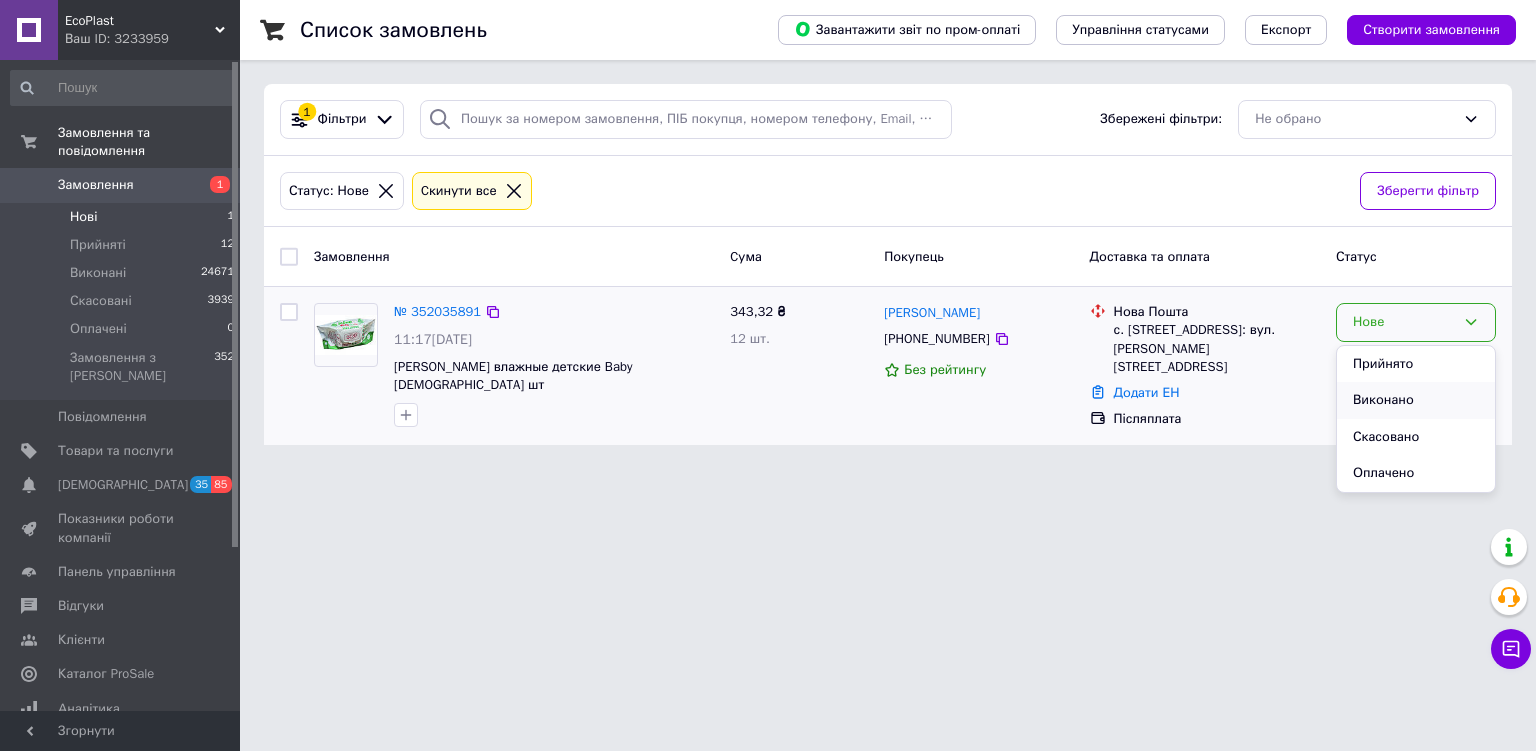 click on "Виконано" at bounding box center [1416, 400] 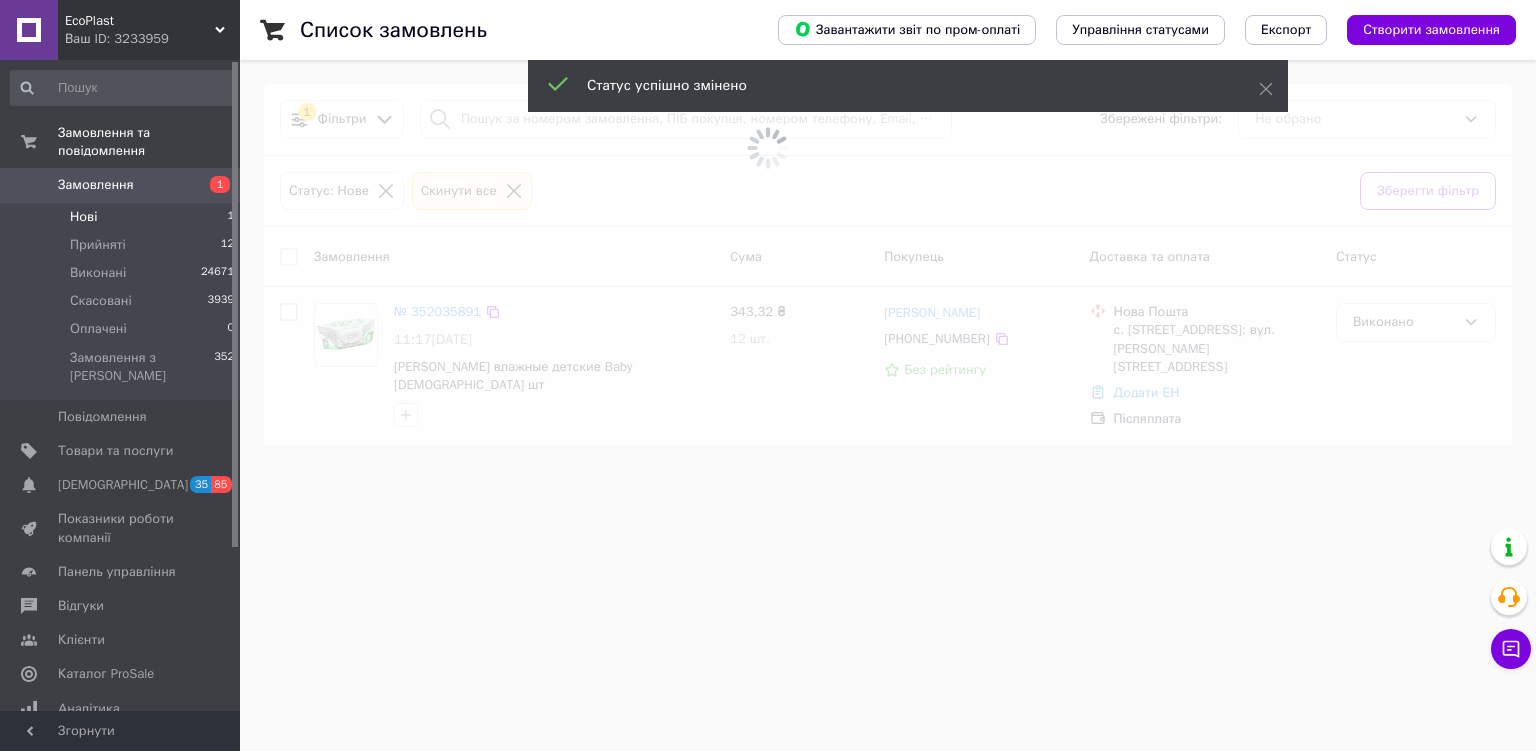 click at bounding box center (768, 375) 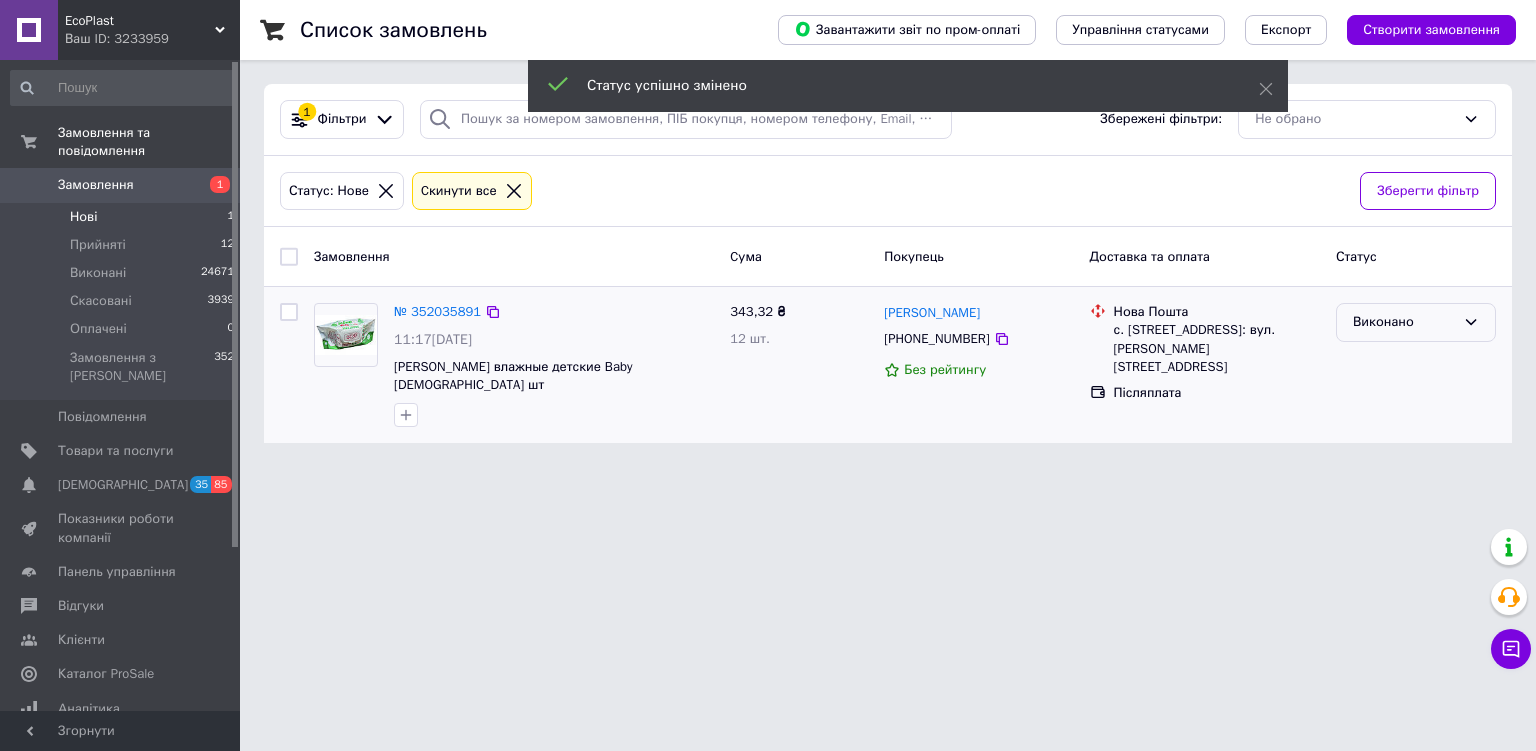 click on "Виконано" at bounding box center [1404, 322] 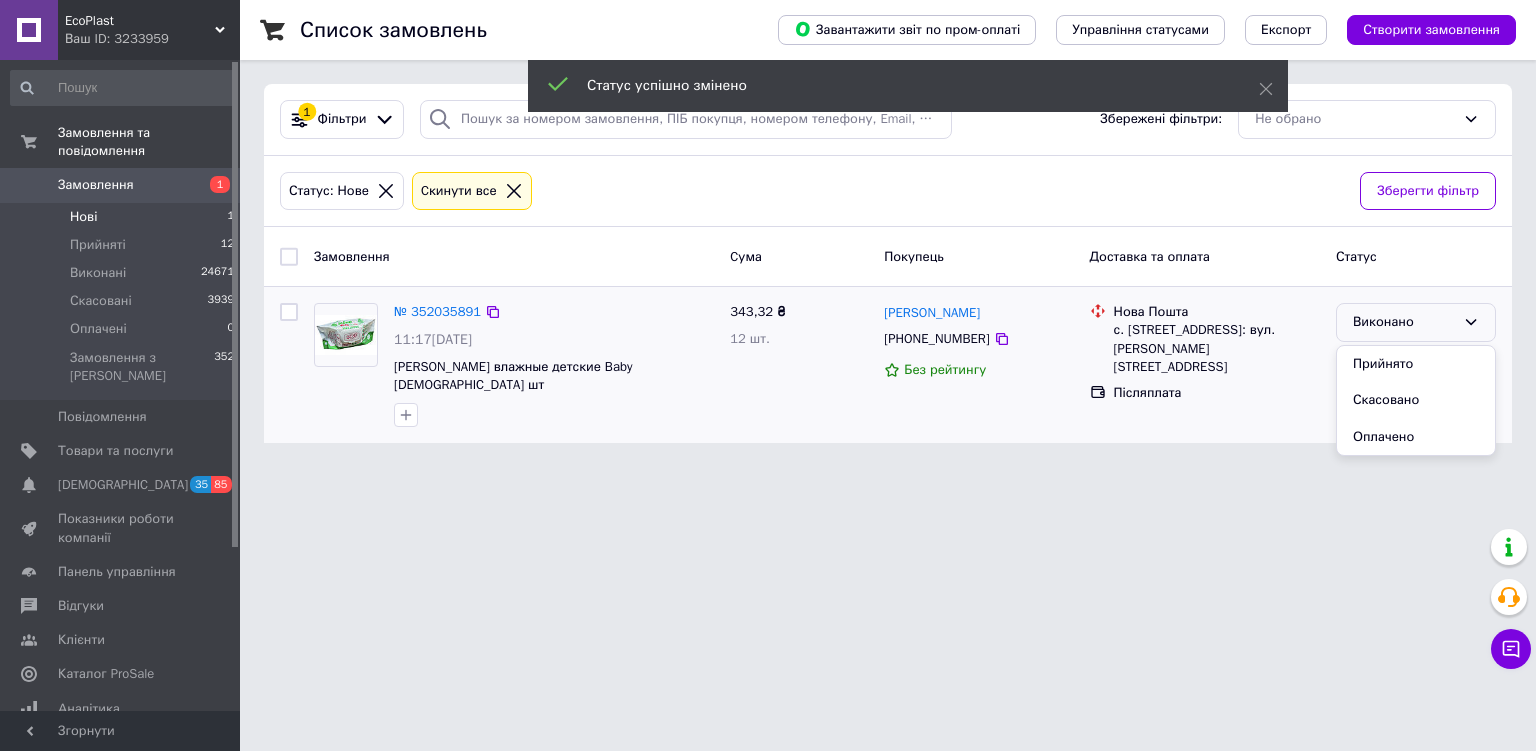 click on "Прийнято" at bounding box center (1416, 364) 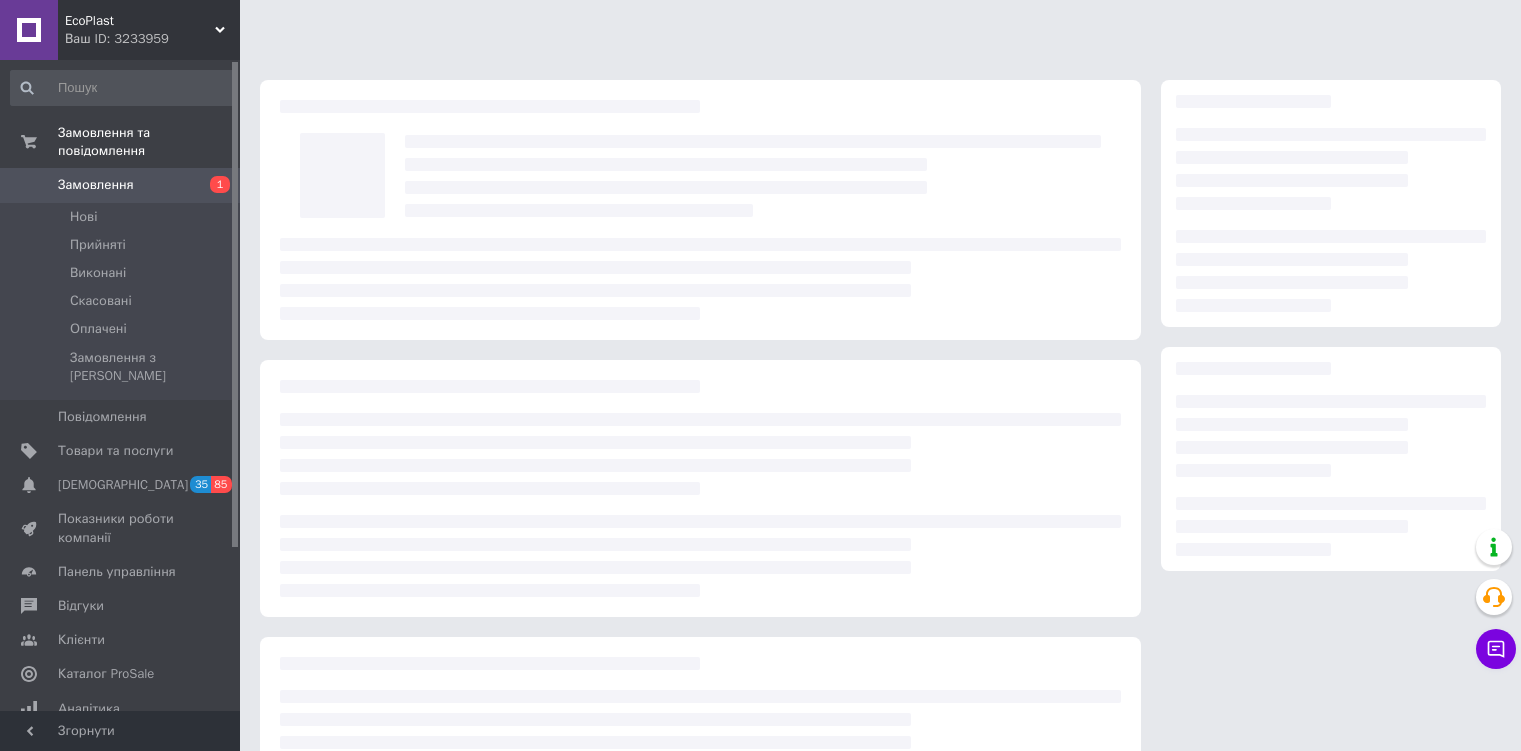 scroll, scrollTop: 0, scrollLeft: 0, axis: both 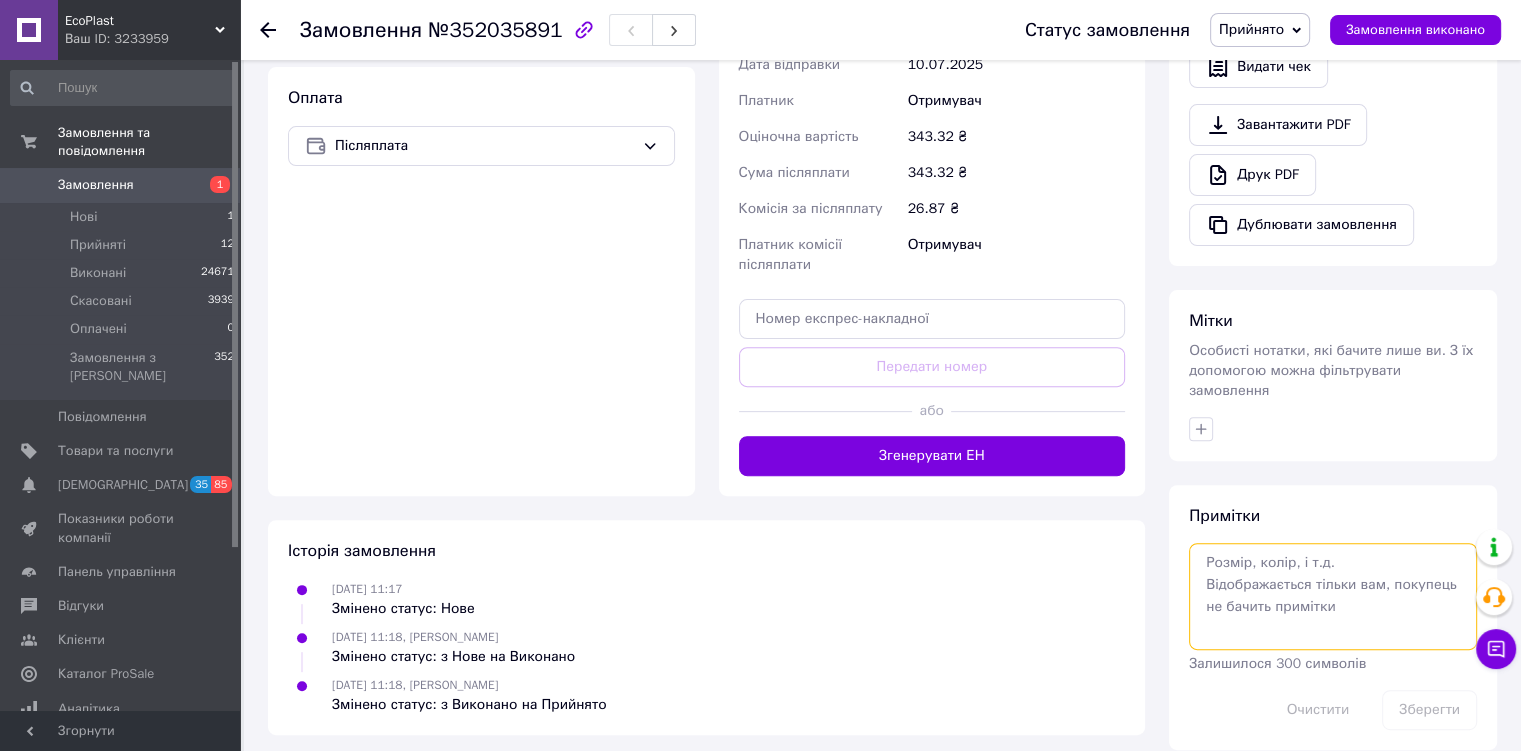 click at bounding box center [1333, 596] 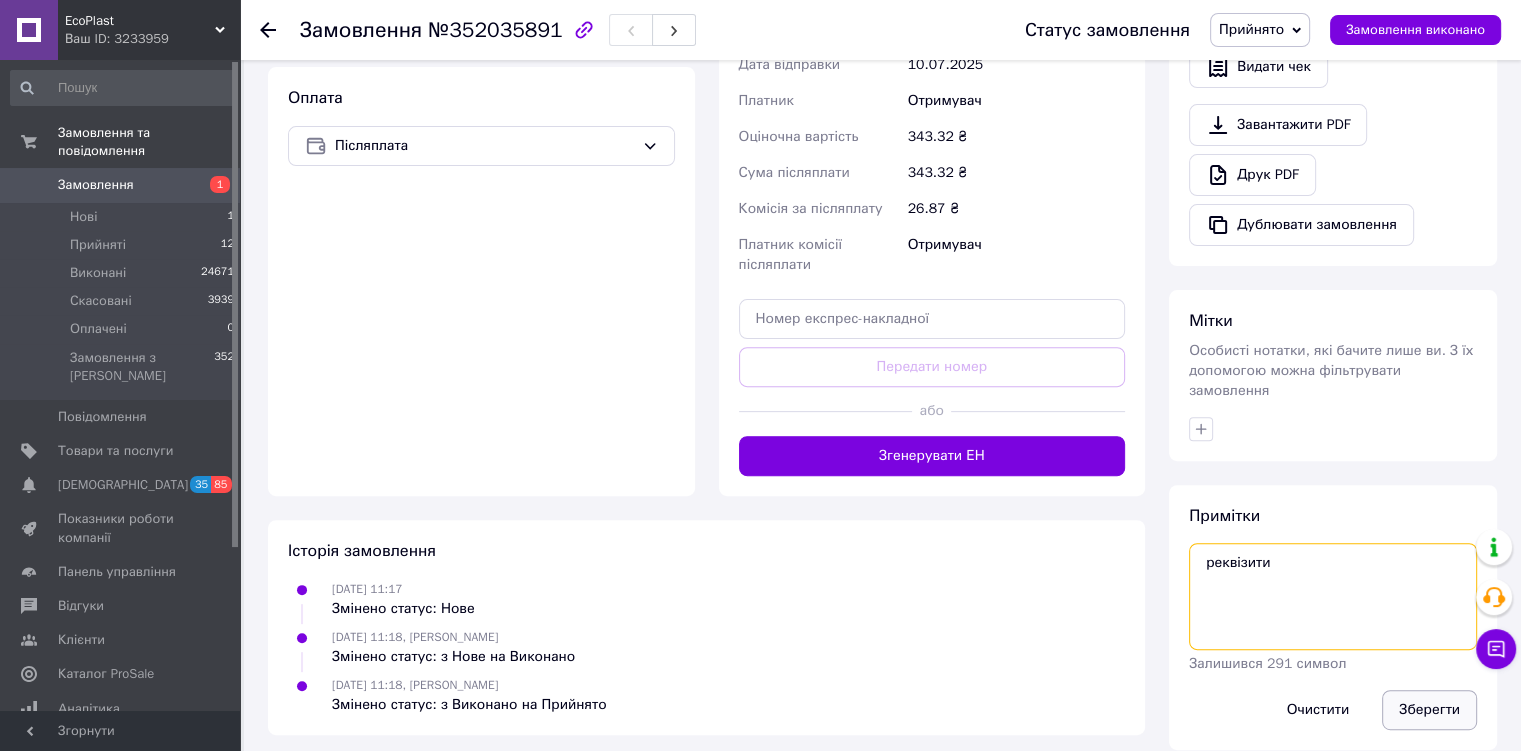 type on "реквізити" 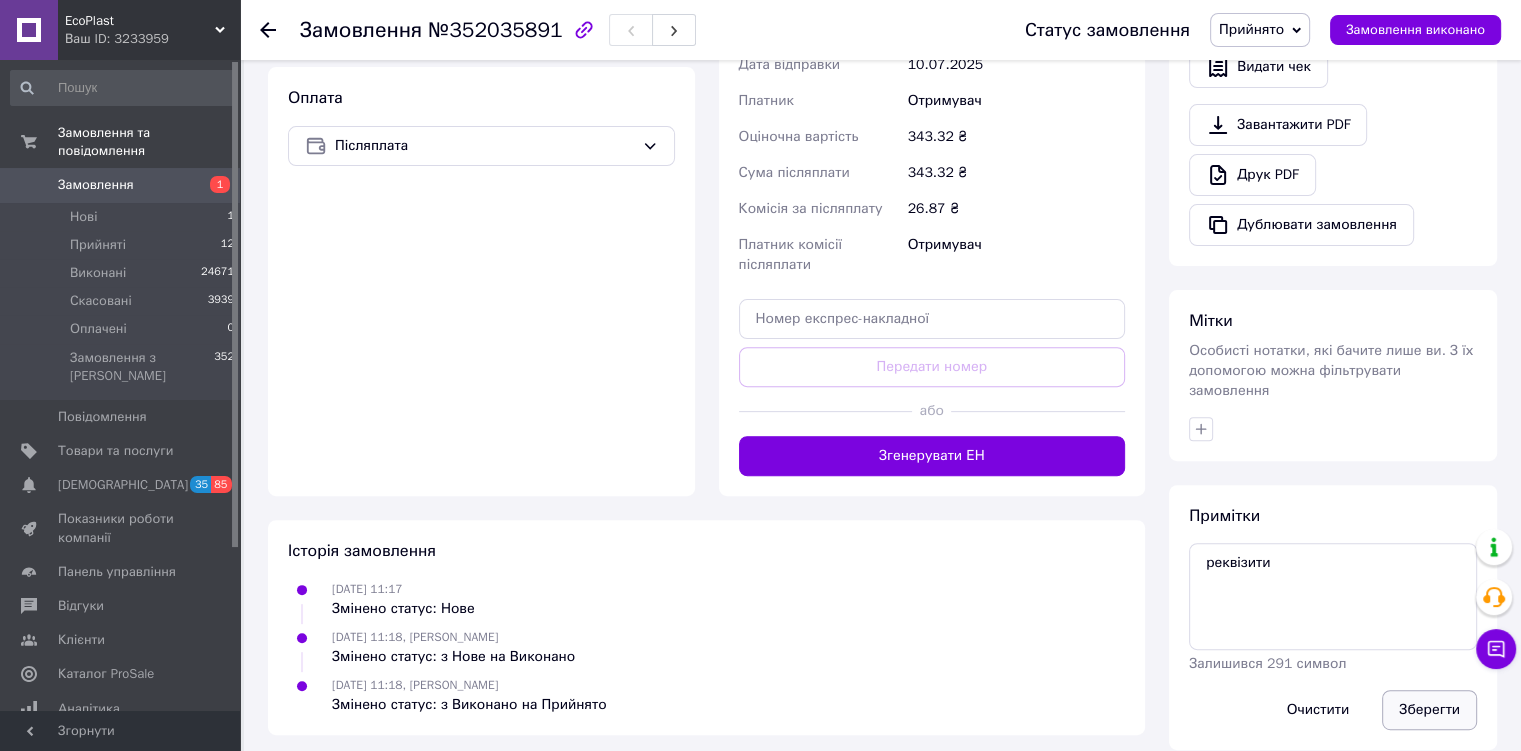 click on "Зберегти" at bounding box center [1429, 710] 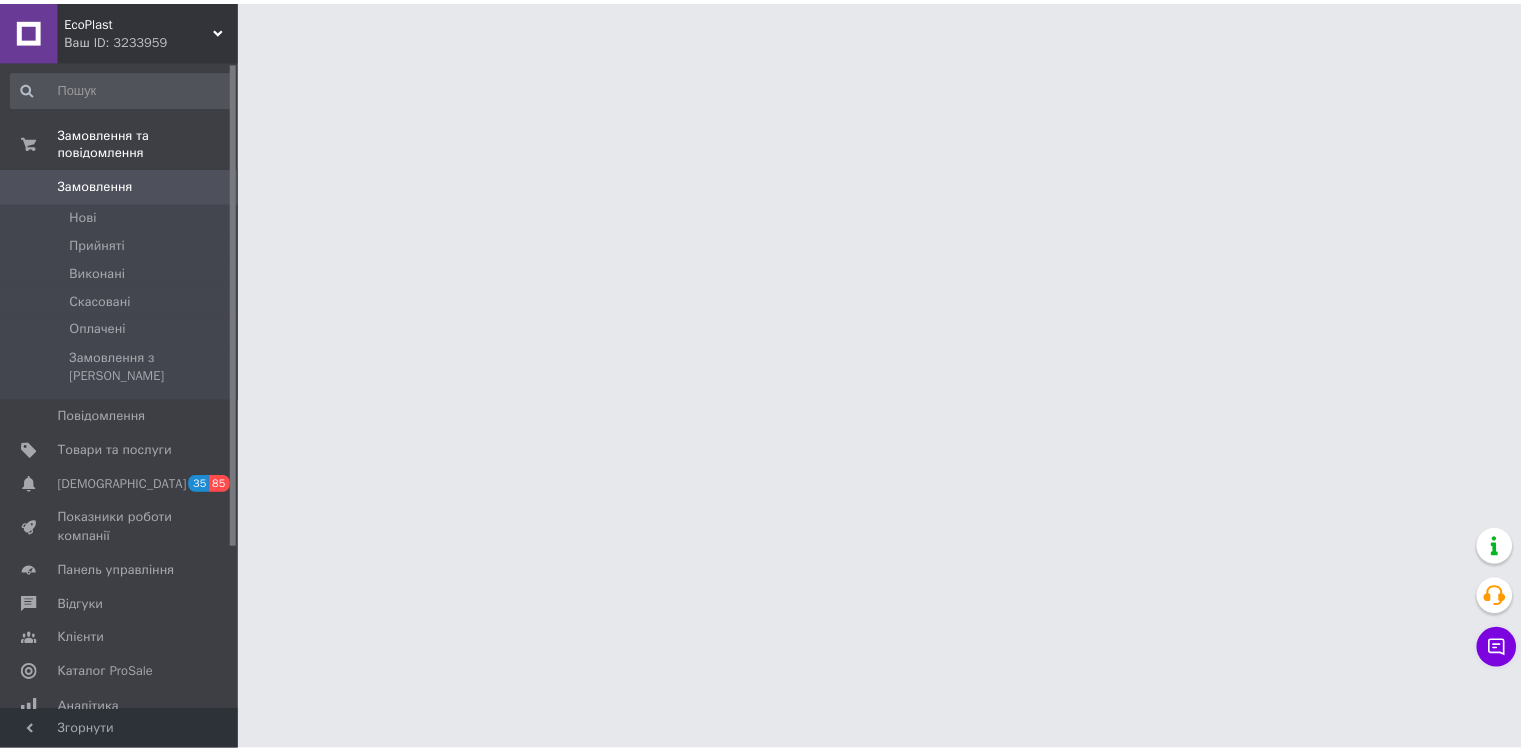 scroll, scrollTop: 0, scrollLeft: 0, axis: both 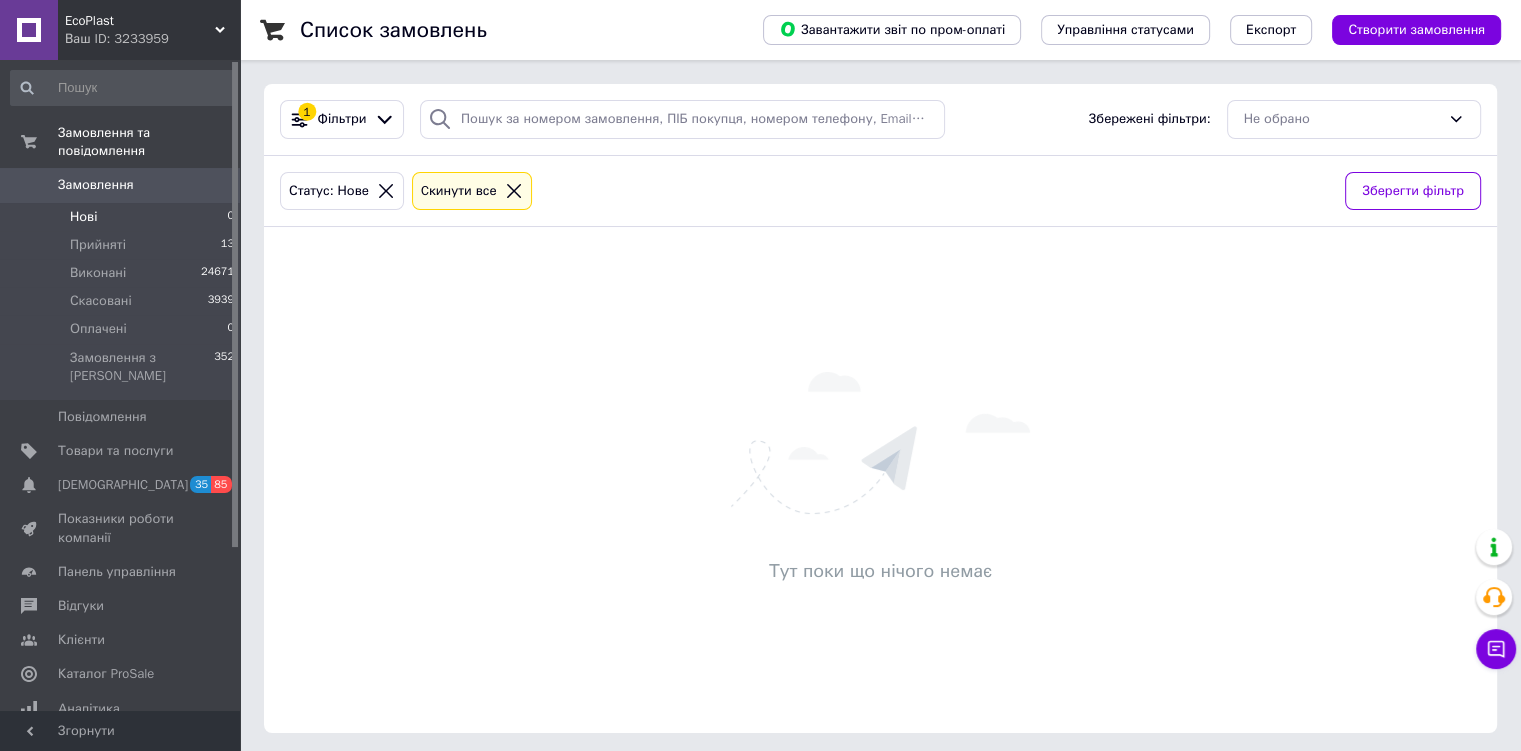 click on "Ваш ID: 3233959" at bounding box center [152, 39] 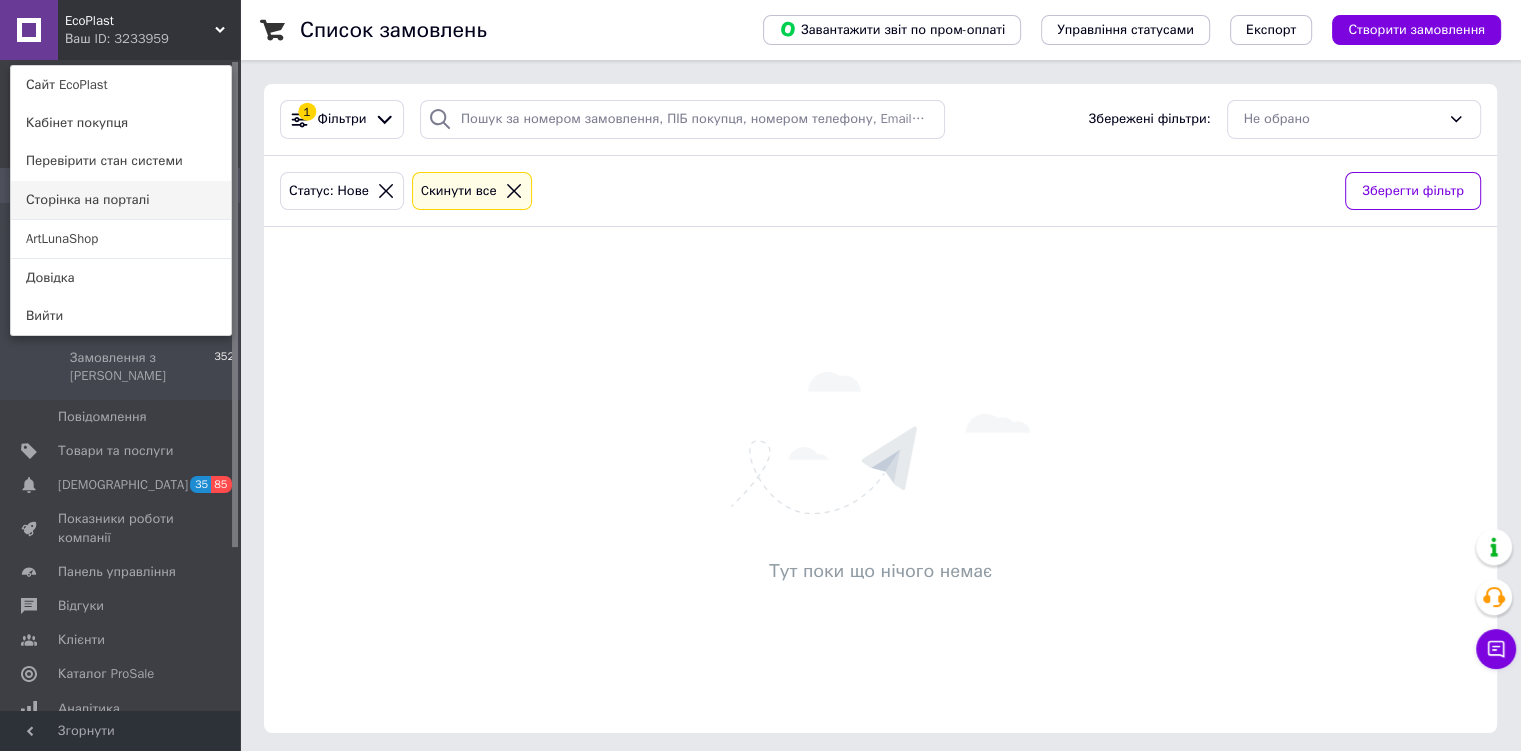 click on "Сторінка на порталі" at bounding box center (121, 200) 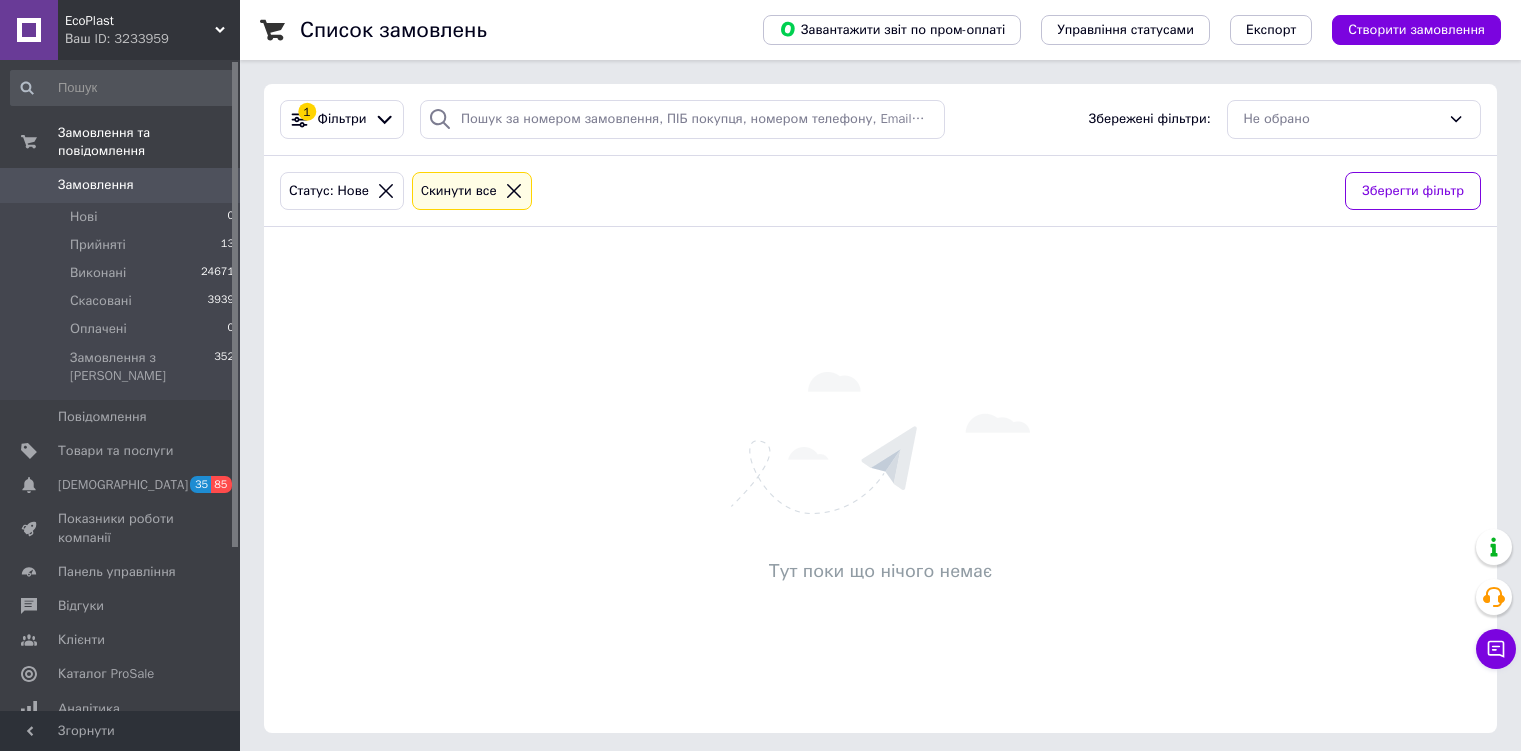 scroll, scrollTop: 0, scrollLeft: 0, axis: both 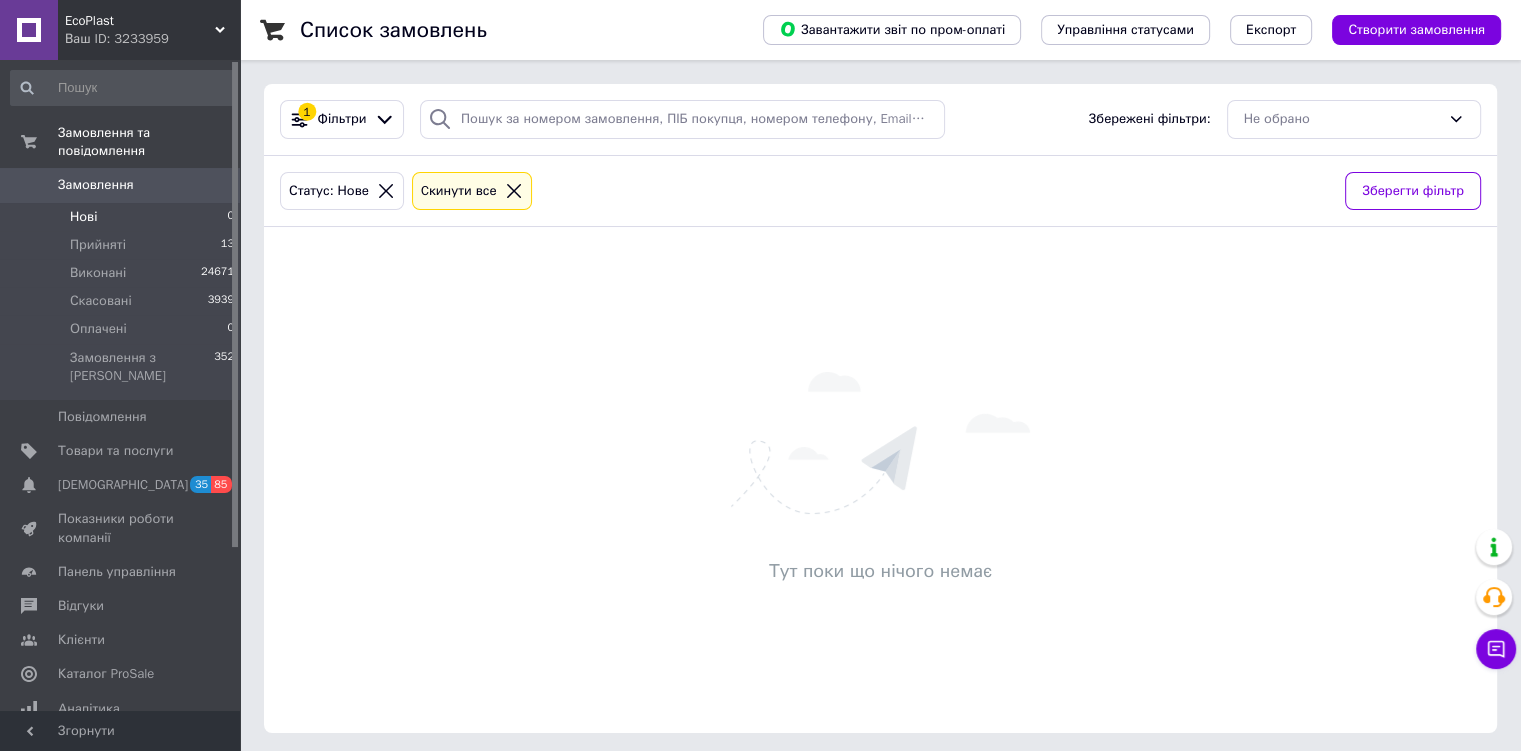 click on "Ваш ID: 3233959" at bounding box center [152, 39] 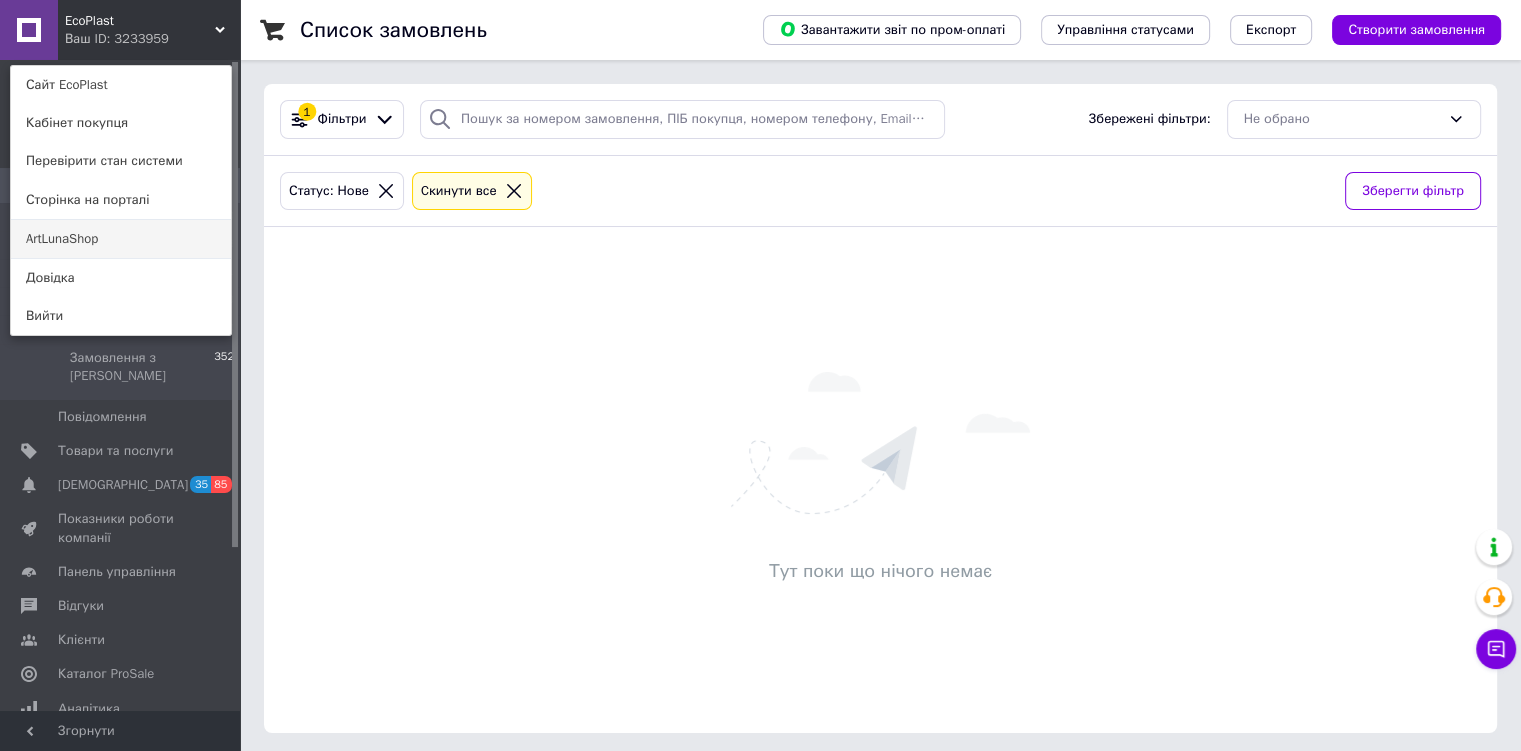 click on "ArtLunaShop" at bounding box center [121, 239] 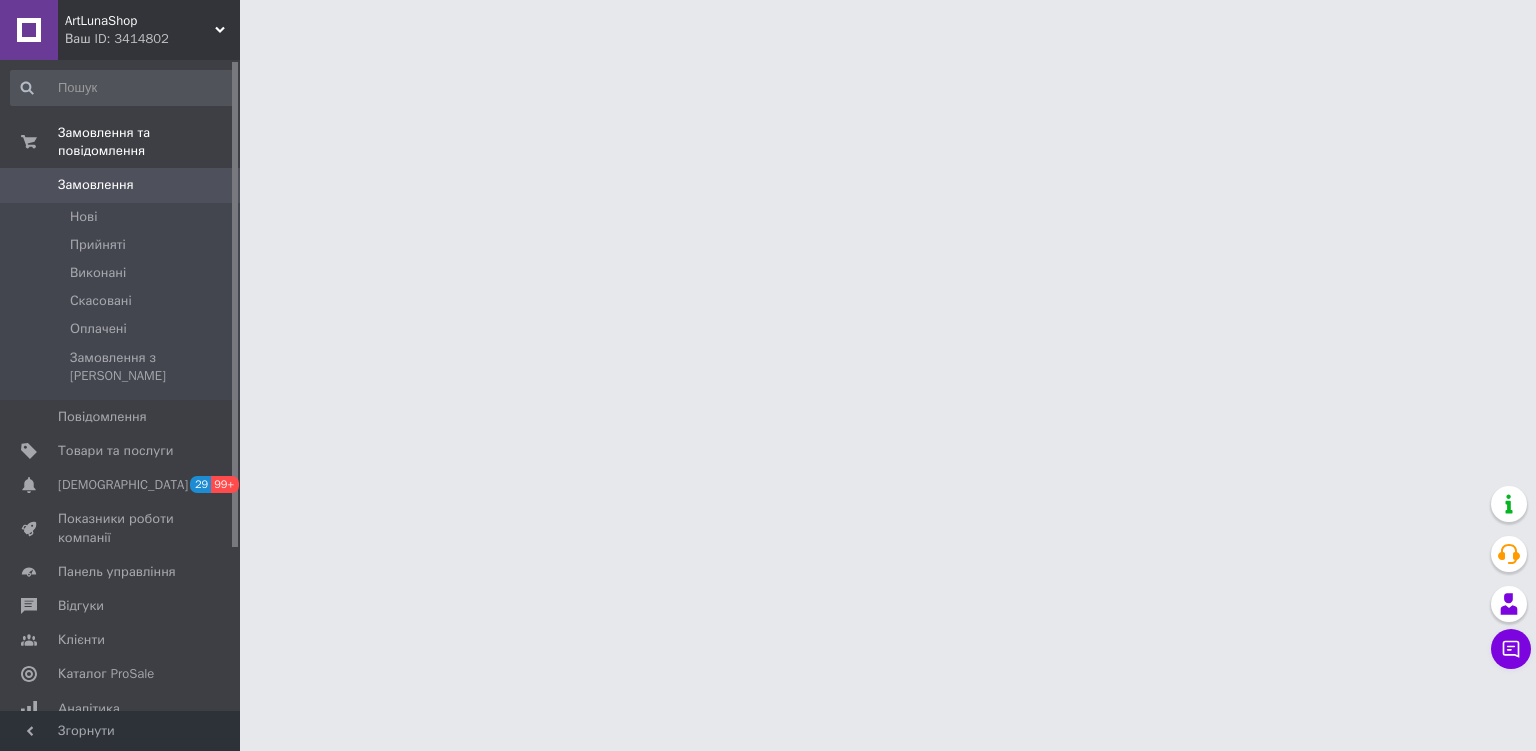scroll, scrollTop: 0, scrollLeft: 0, axis: both 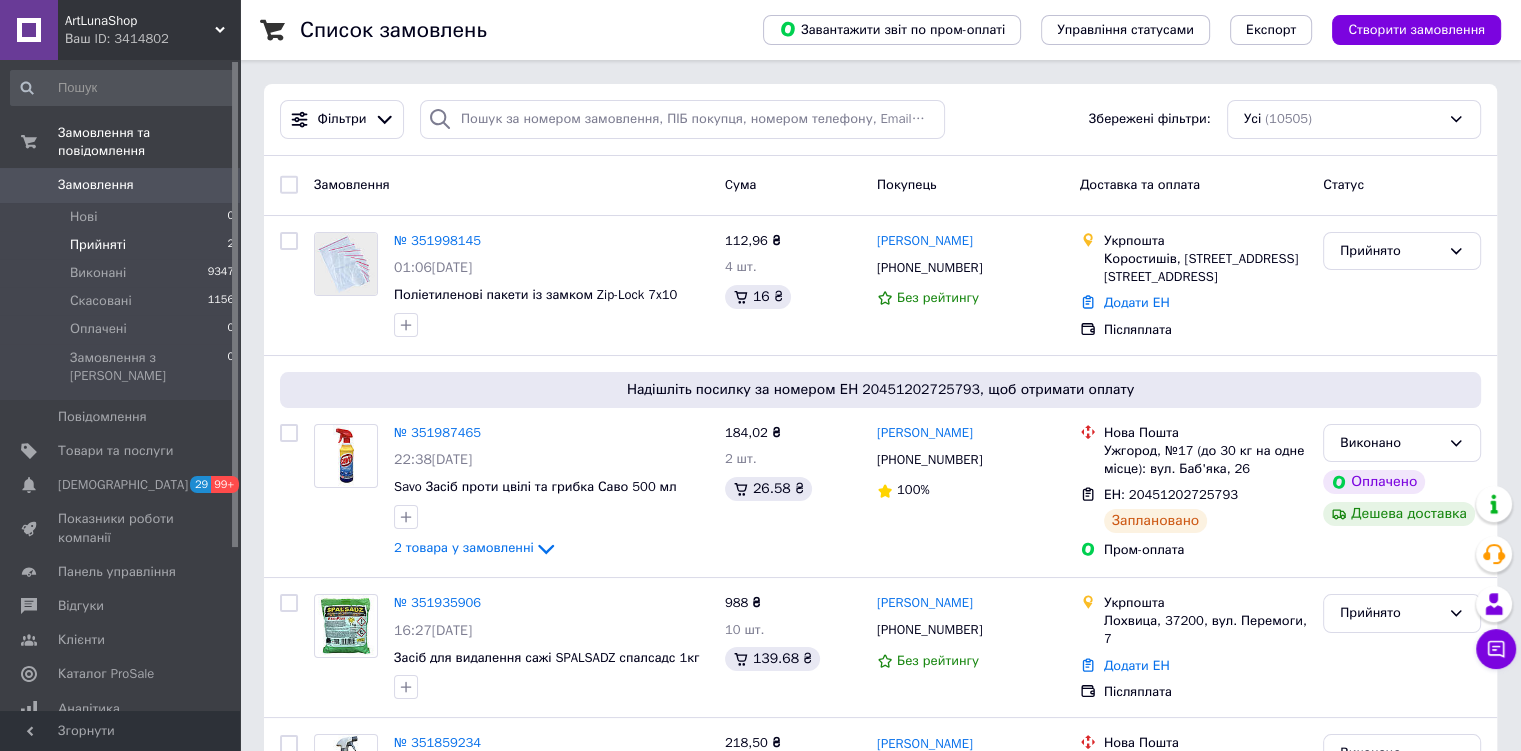 click on "Прийняті 2" at bounding box center [123, 245] 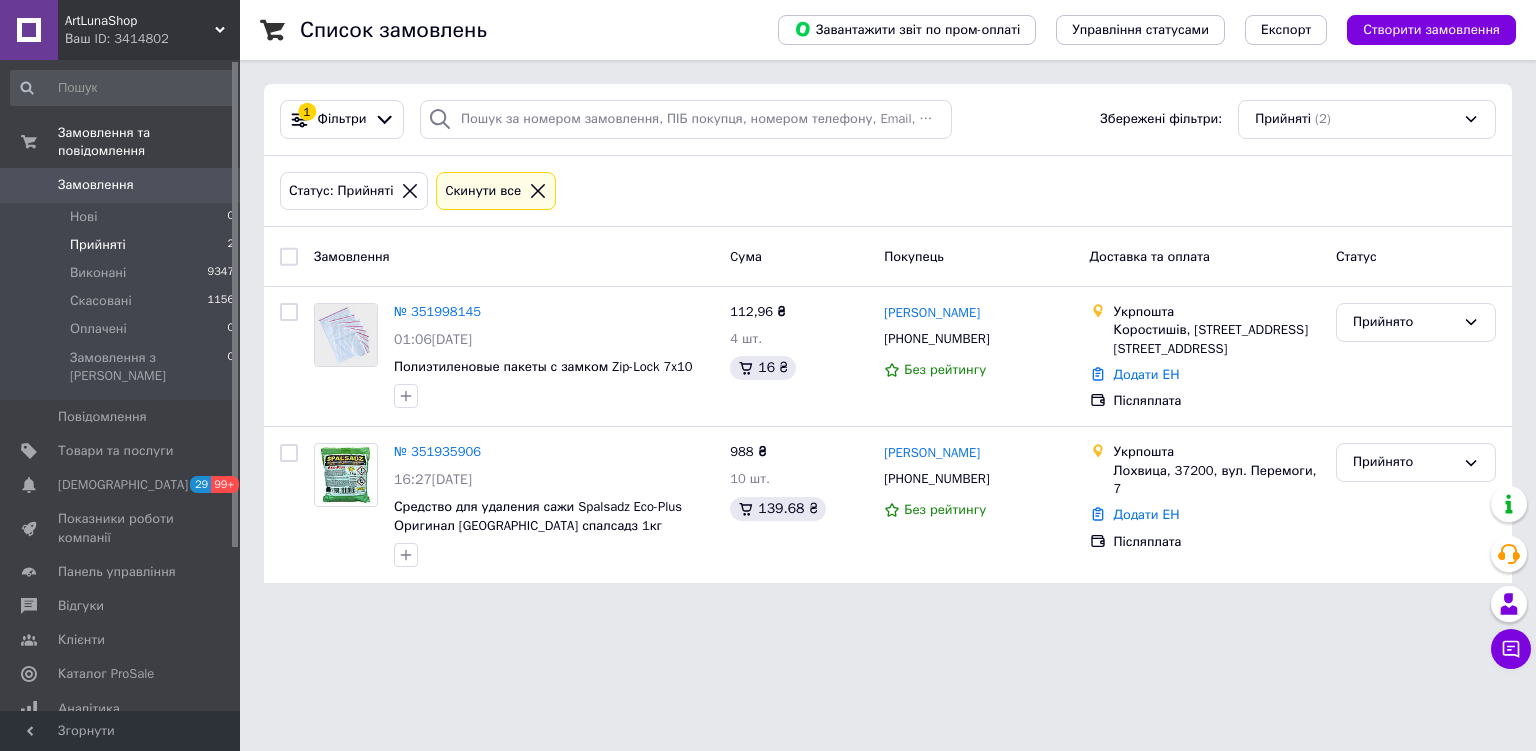 click on "Прийняті 2" at bounding box center (123, 245) 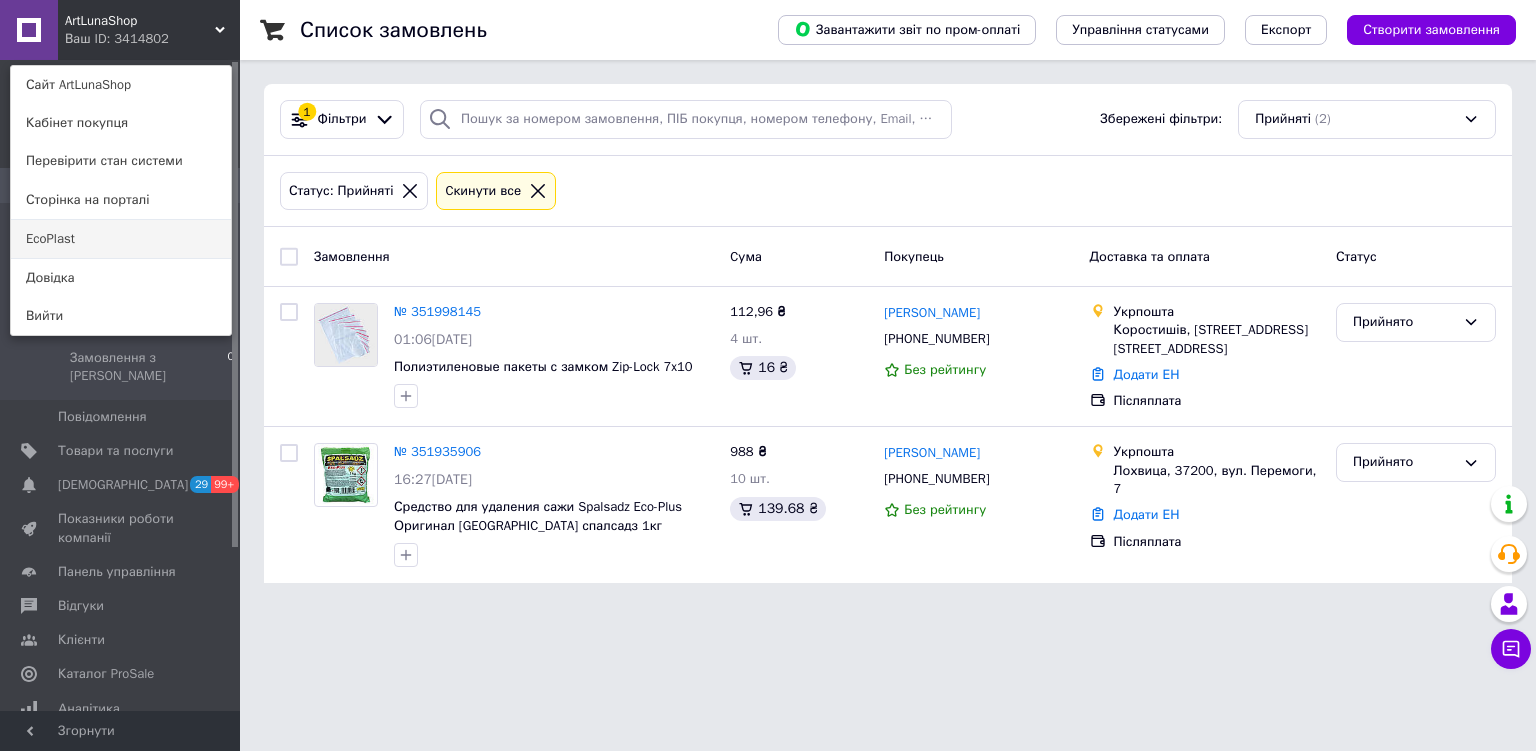 click on "EcoPlast" at bounding box center [121, 239] 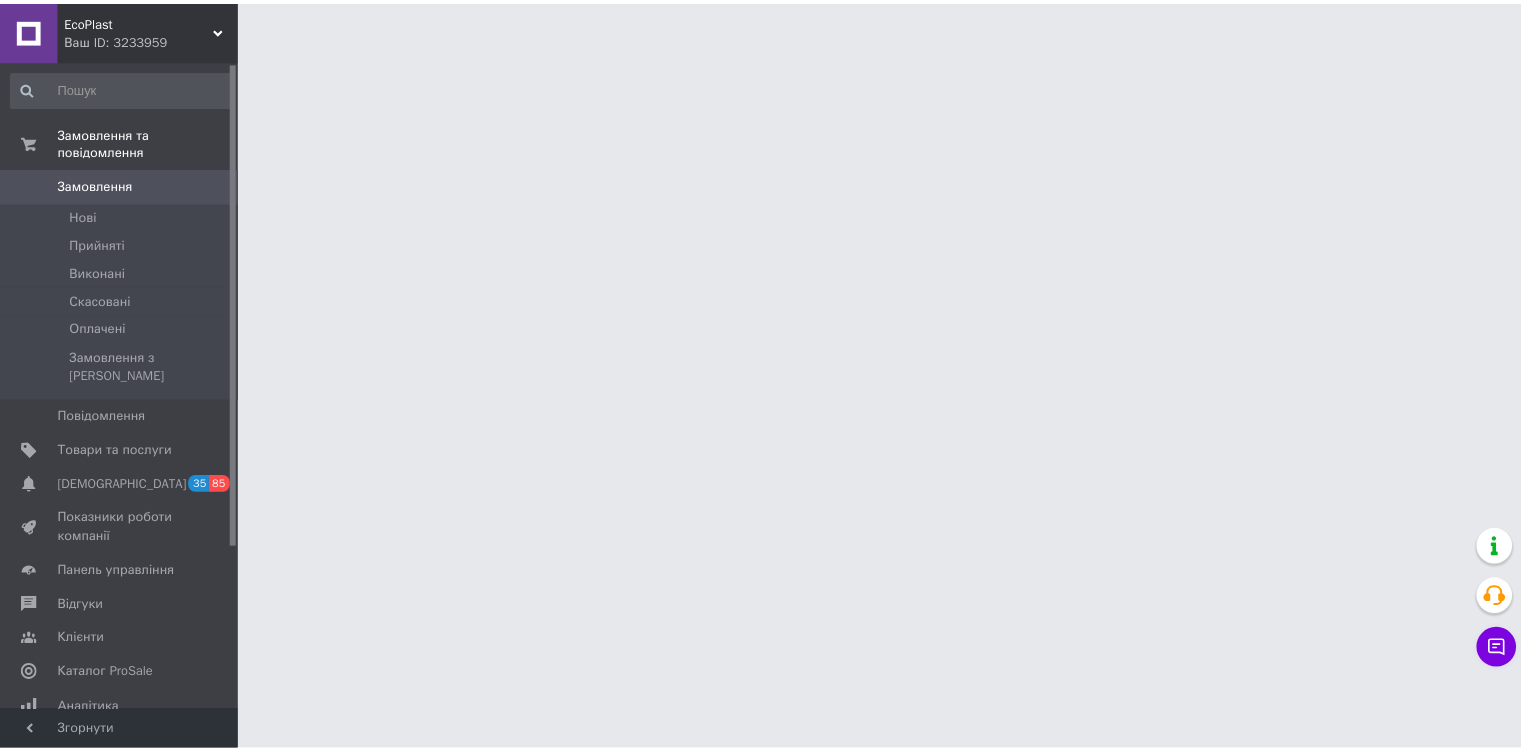 scroll, scrollTop: 0, scrollLeft: 0, axis: both 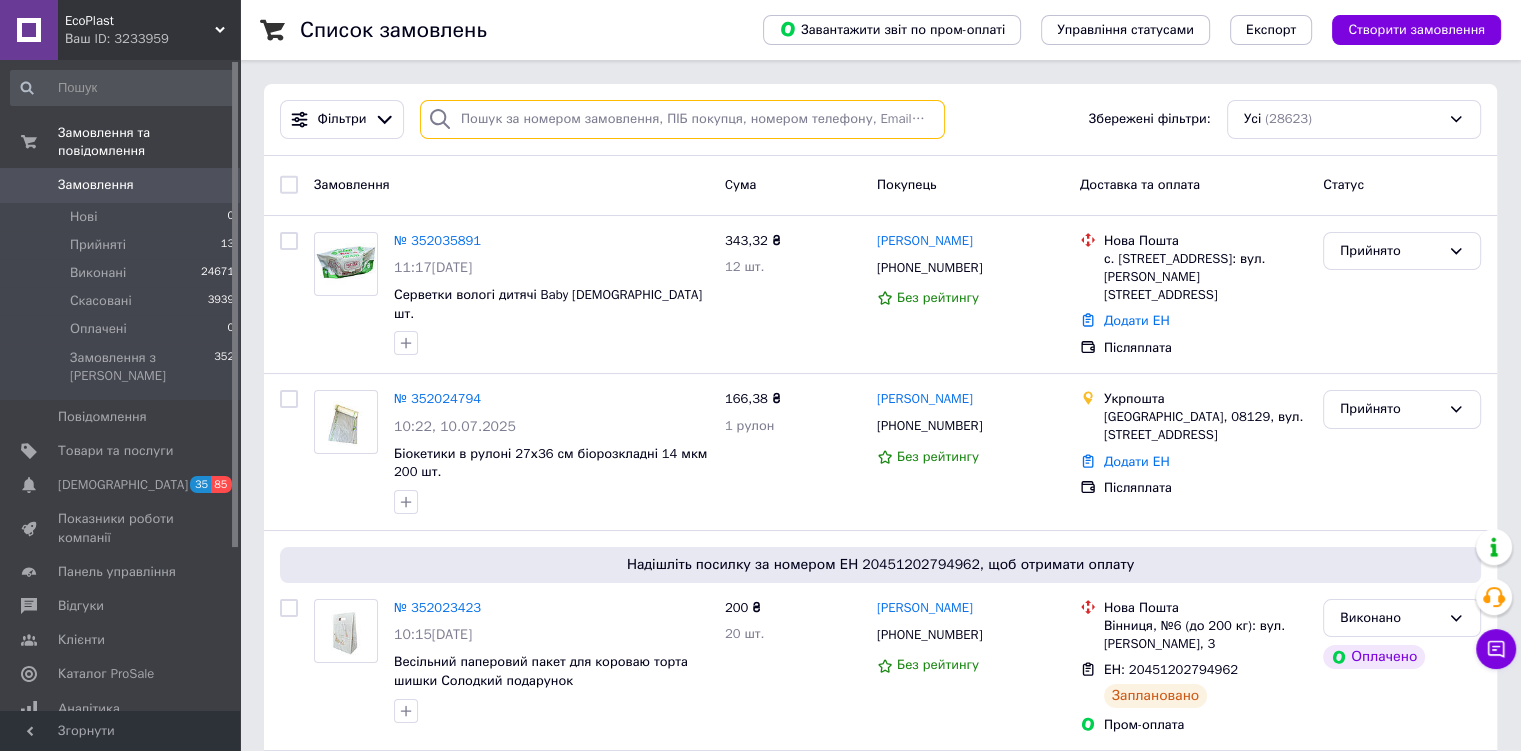 click at bounding box center [682, 119] 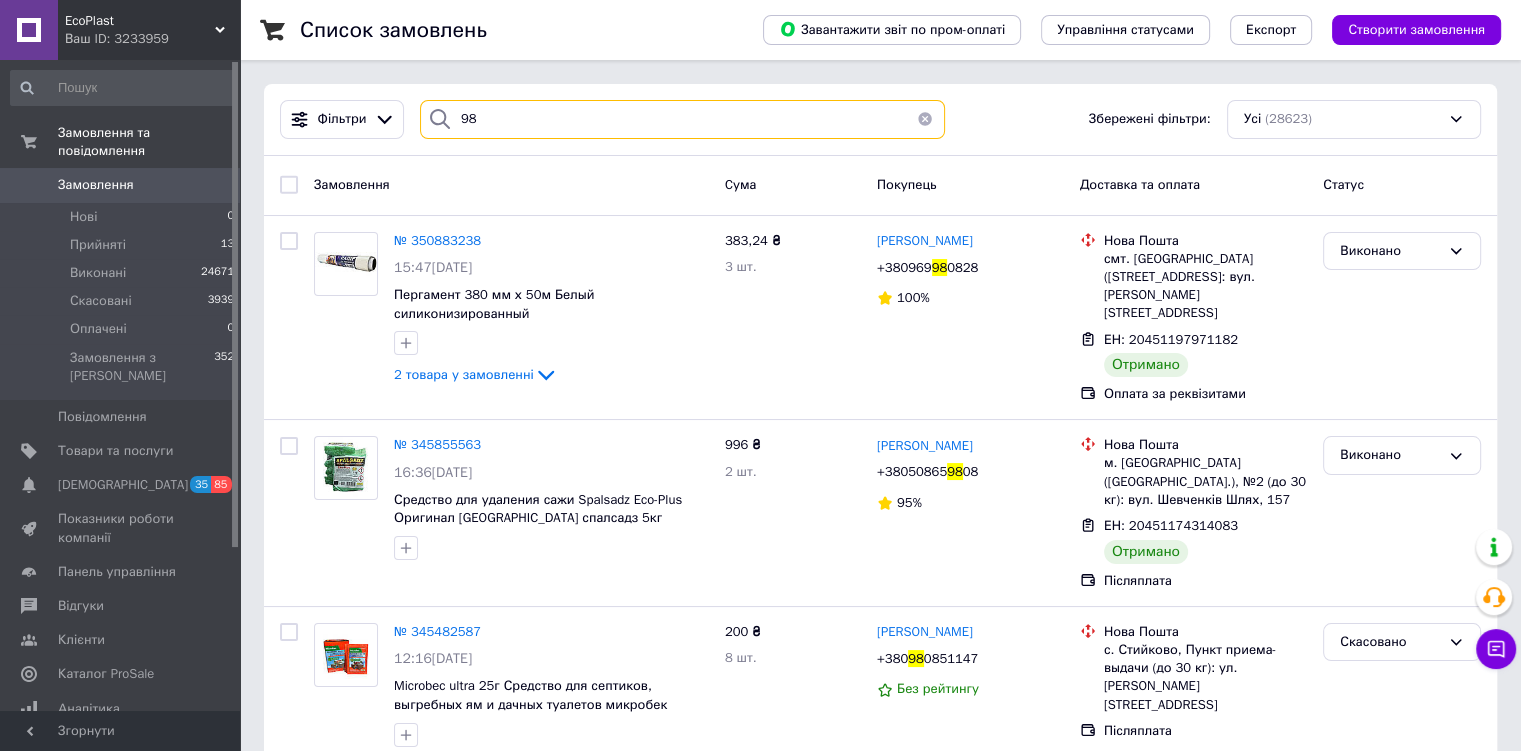 type on "9" 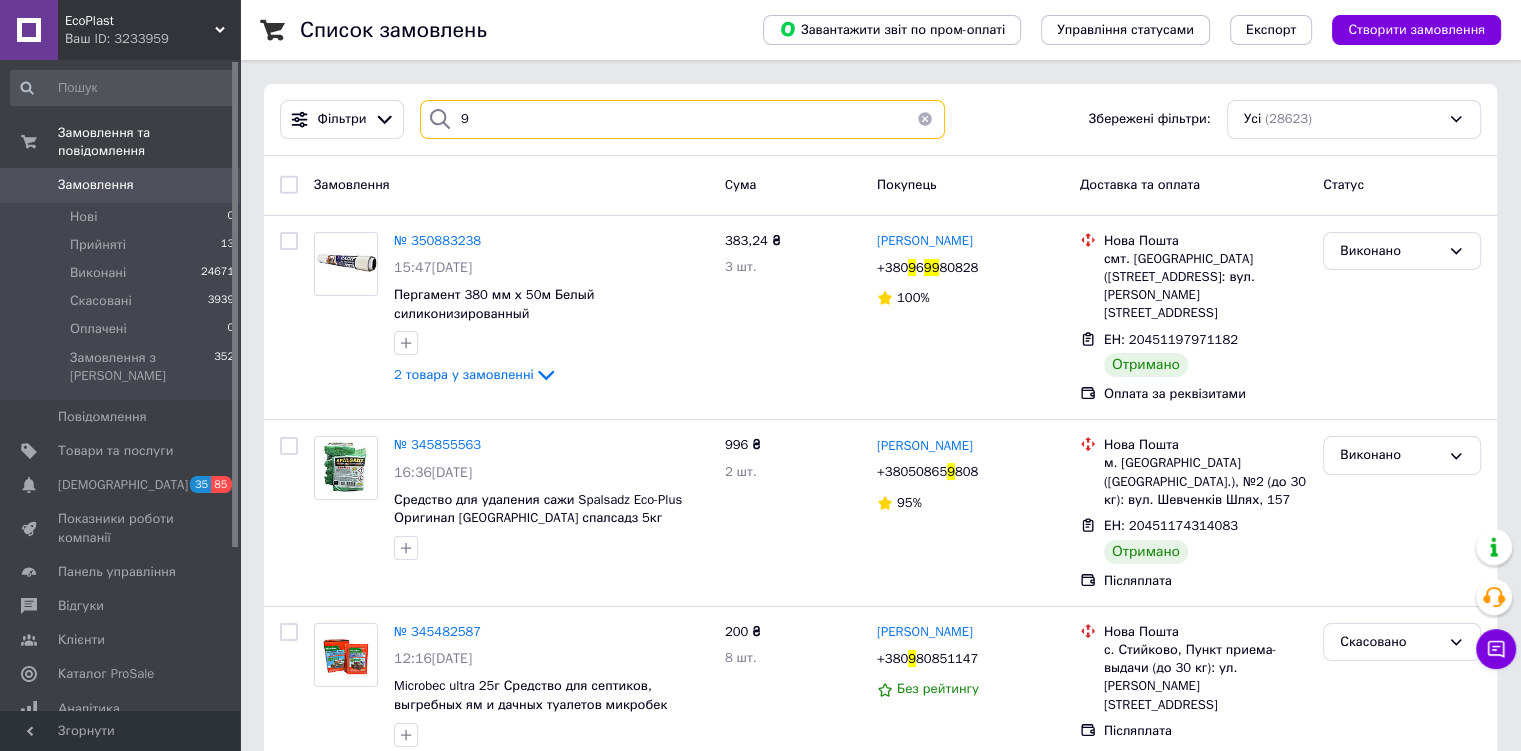 type 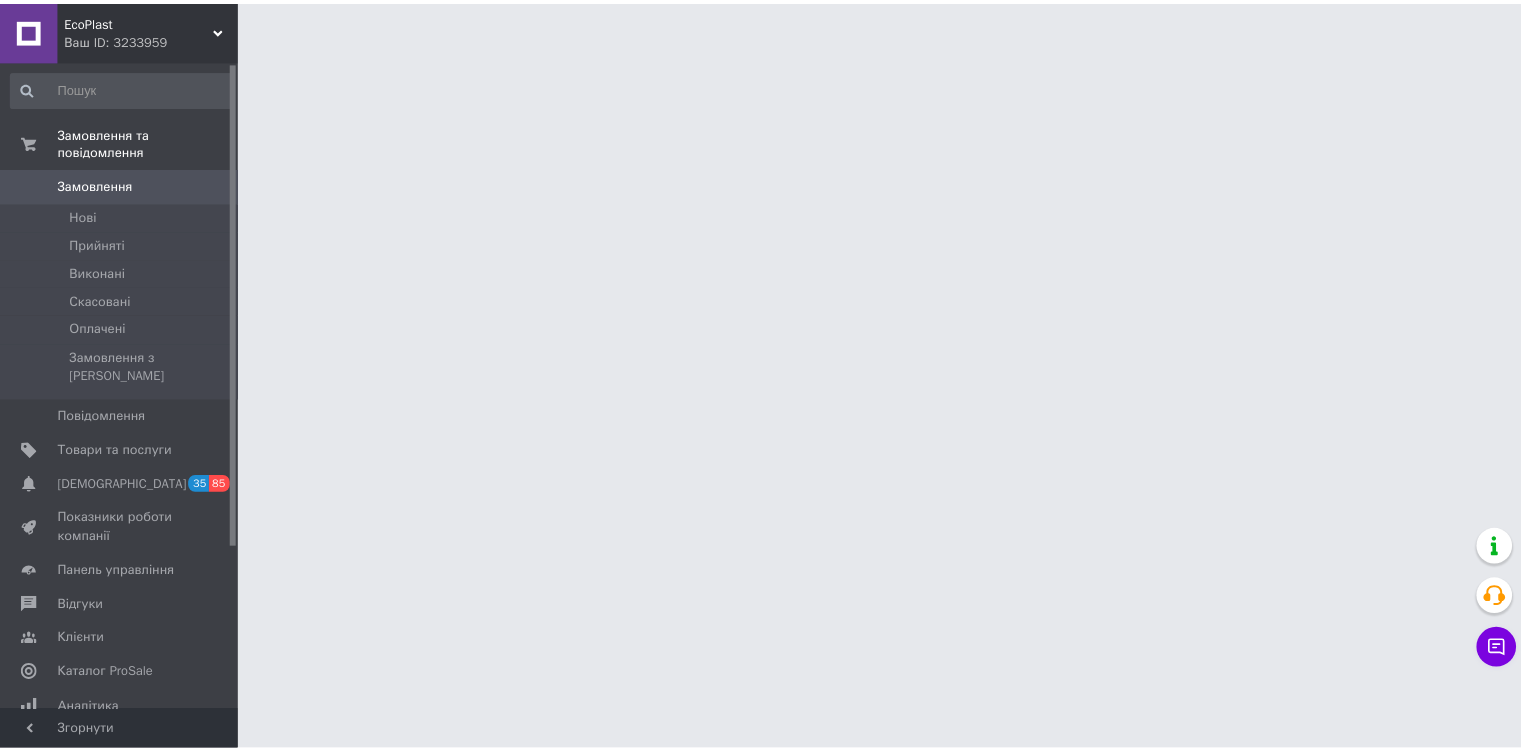 scroll, scrollTop: 0, scrollLeft: 0, axis: both 